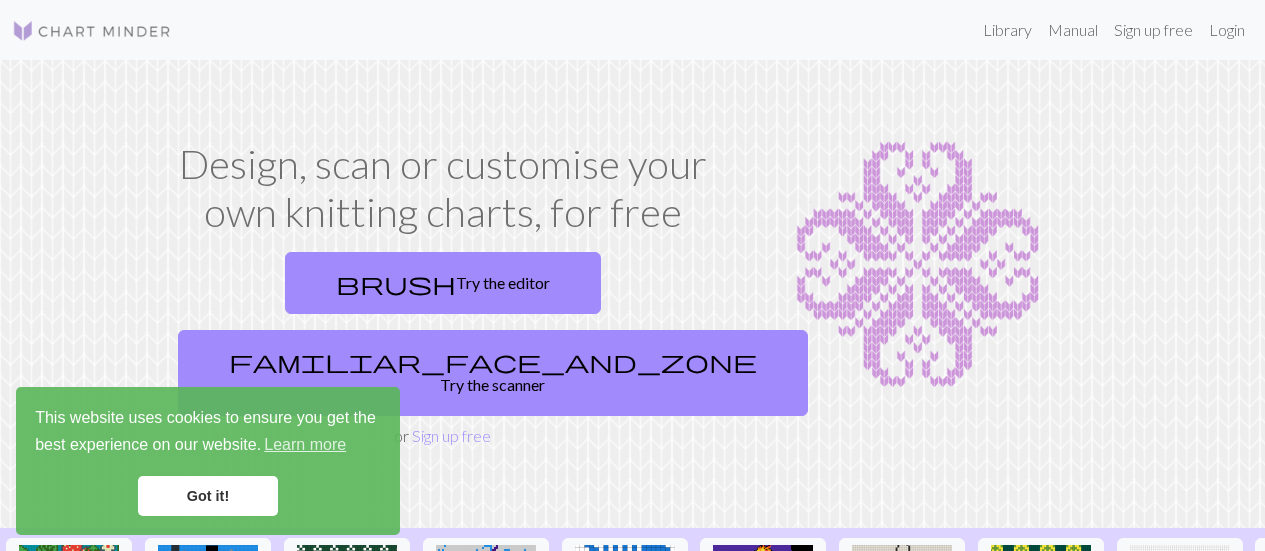scroll, scrollTop: 0, scrollLeft: 0, axis: both 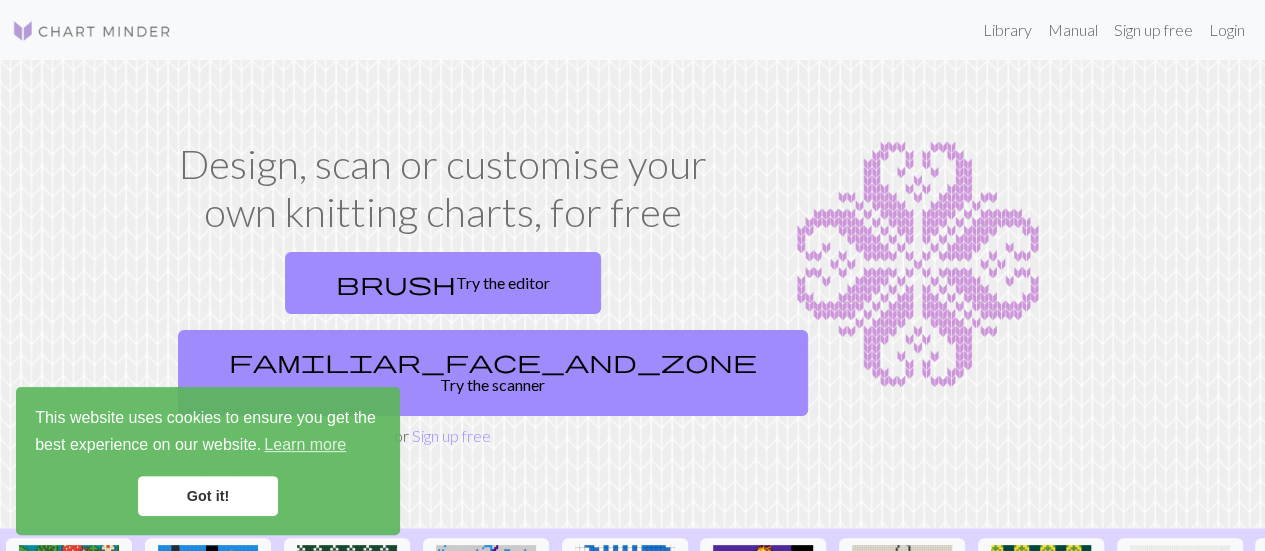 click on "Got it!" at bounding box center [208, 496] 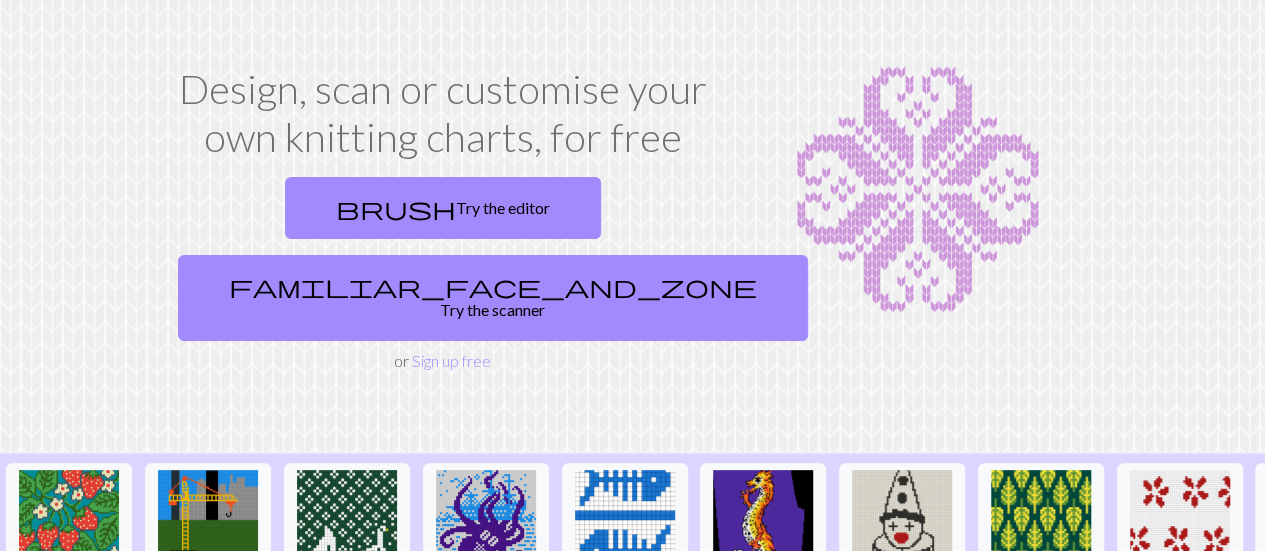 scroll, scrollTop: 0, scrollLeft: 0, axis: both 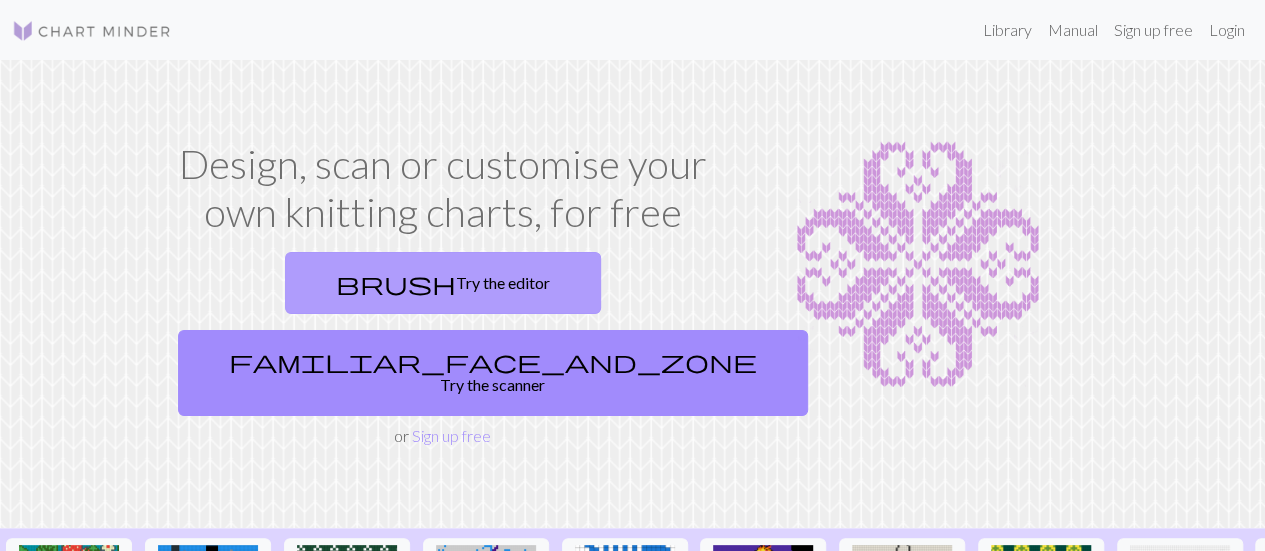 click on "brush  Try the editor" at bounding box center [443, 283] 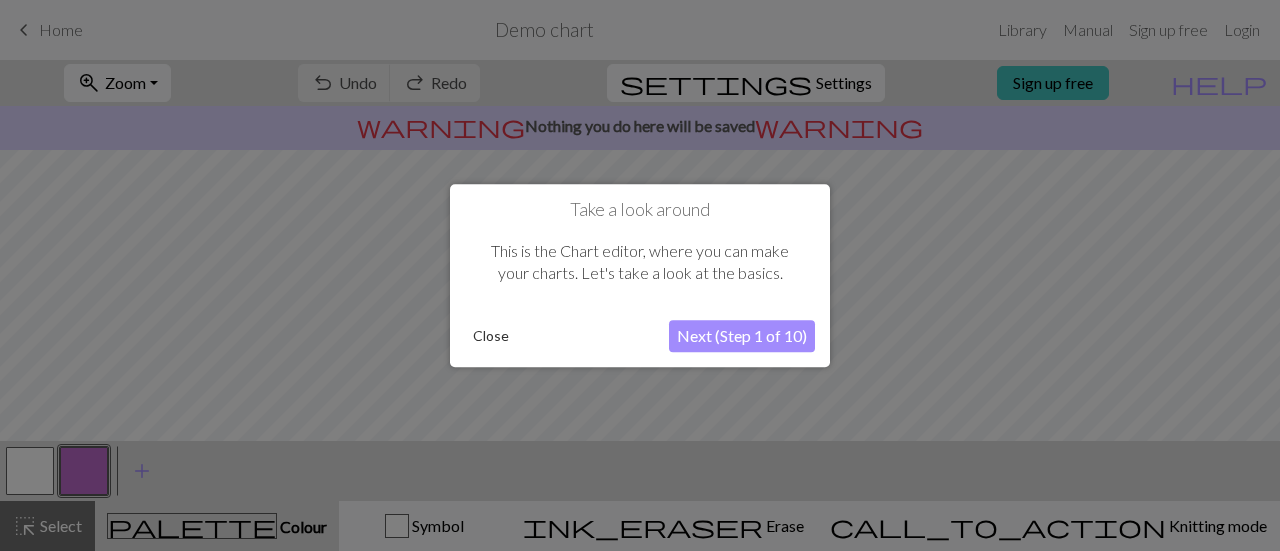 click on "Close" at bounding box center (491, 336) 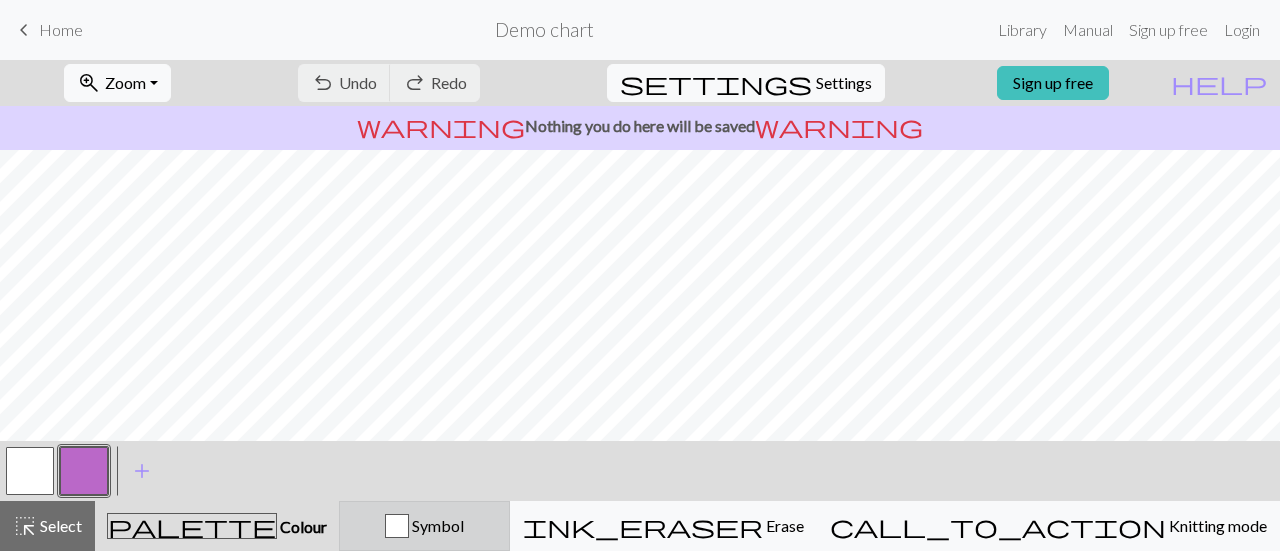 click at bounding box center (397, 526) 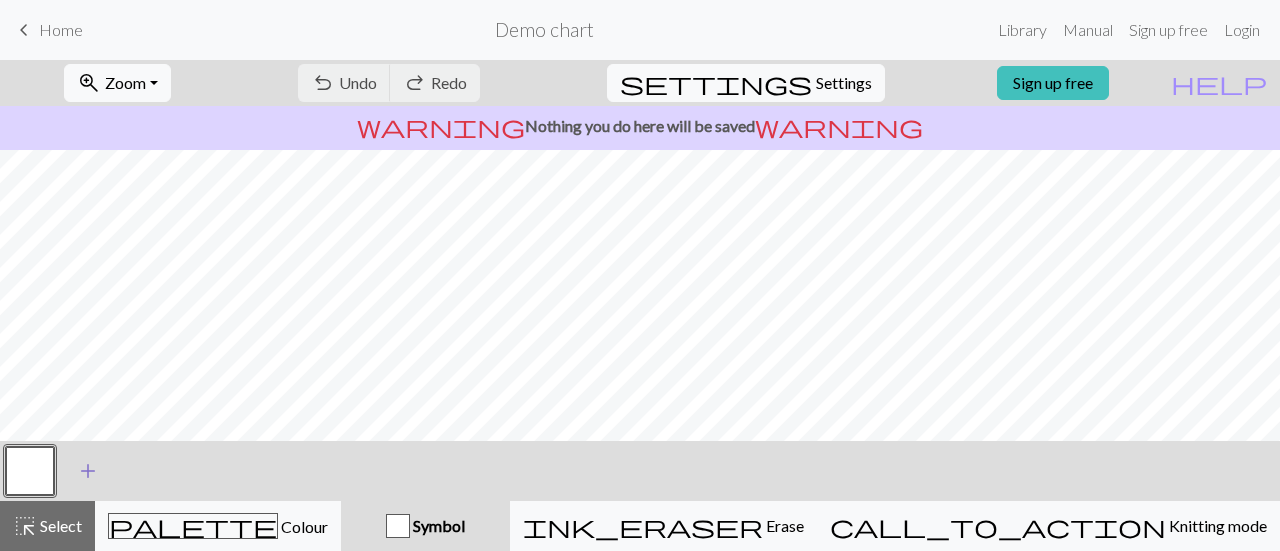 click on "add" at bounding box center [88, 471] 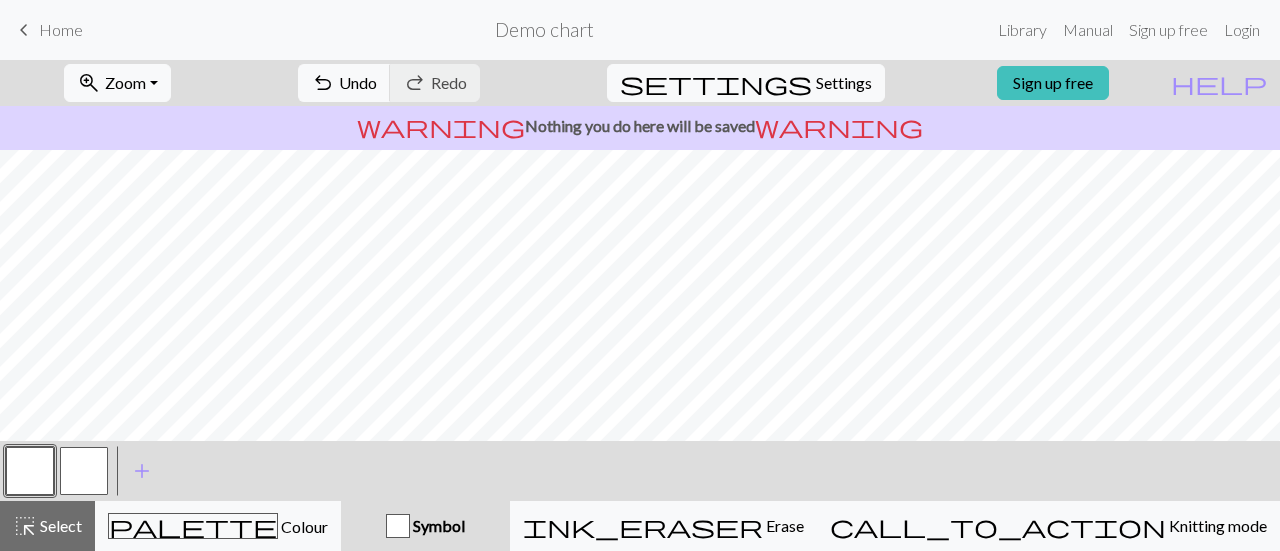 click at bounding box center [30, 471] 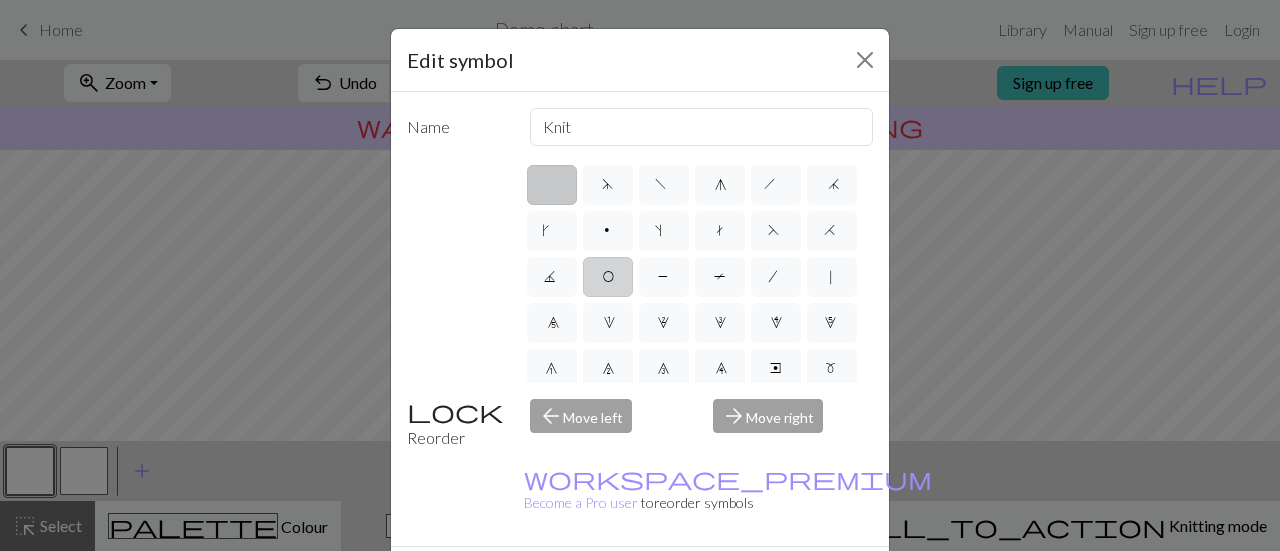 click on "O" at bounding box center (608, 279) 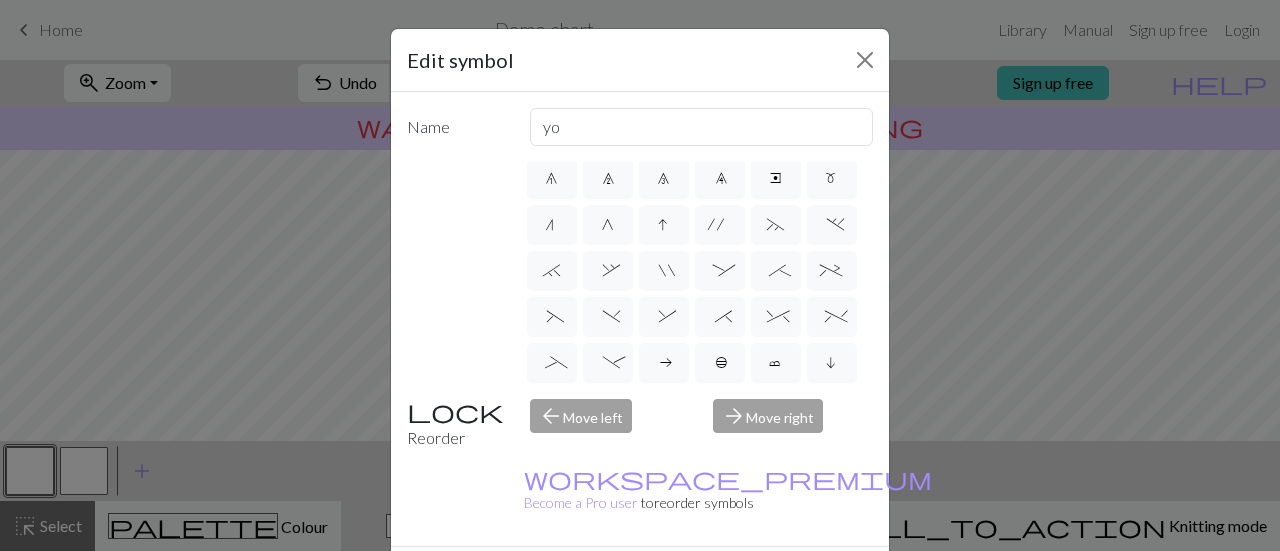 scroll, scrollTop: 0, scrollLeft: 0, axis: both 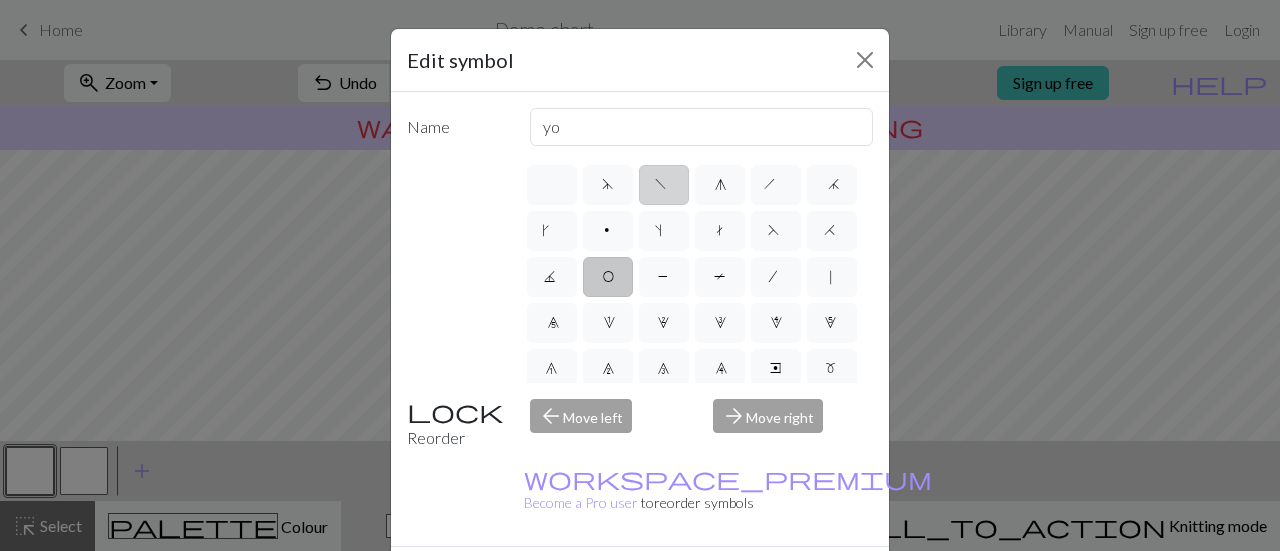 click on "f" at bounding box center [663, 187] 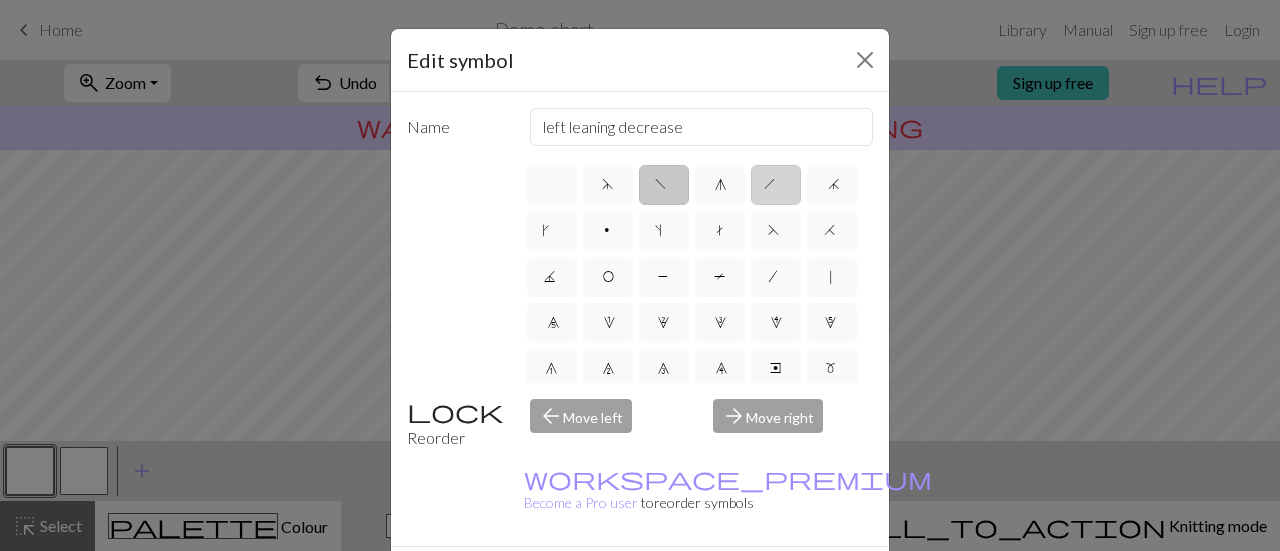 click on "h" at bounding box center (776, 185) 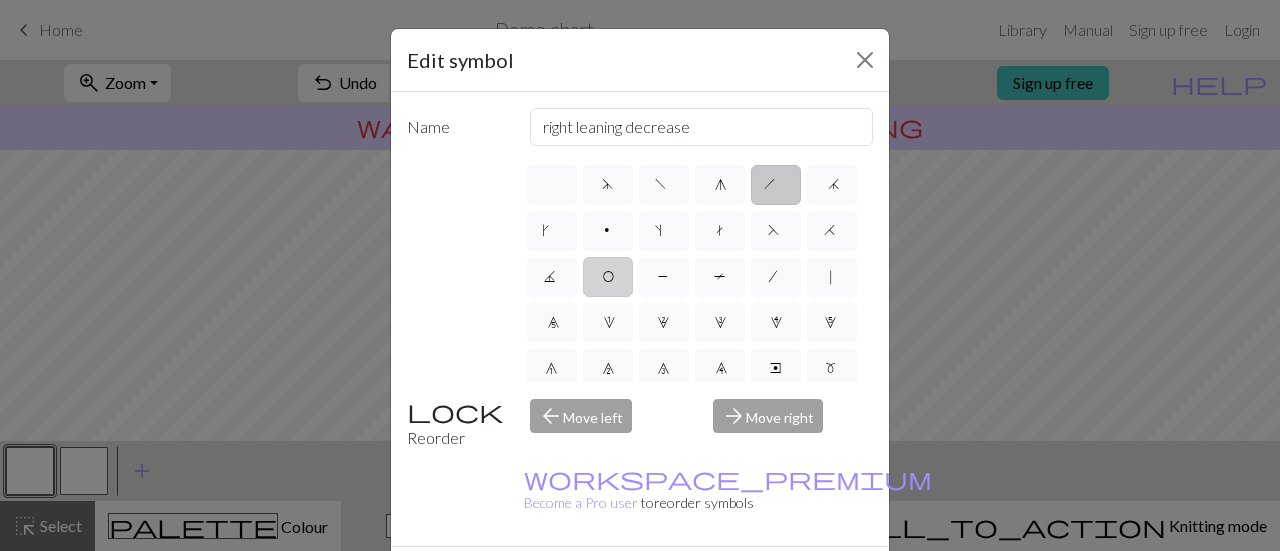 click on "O" at bounding box center [608, 277] 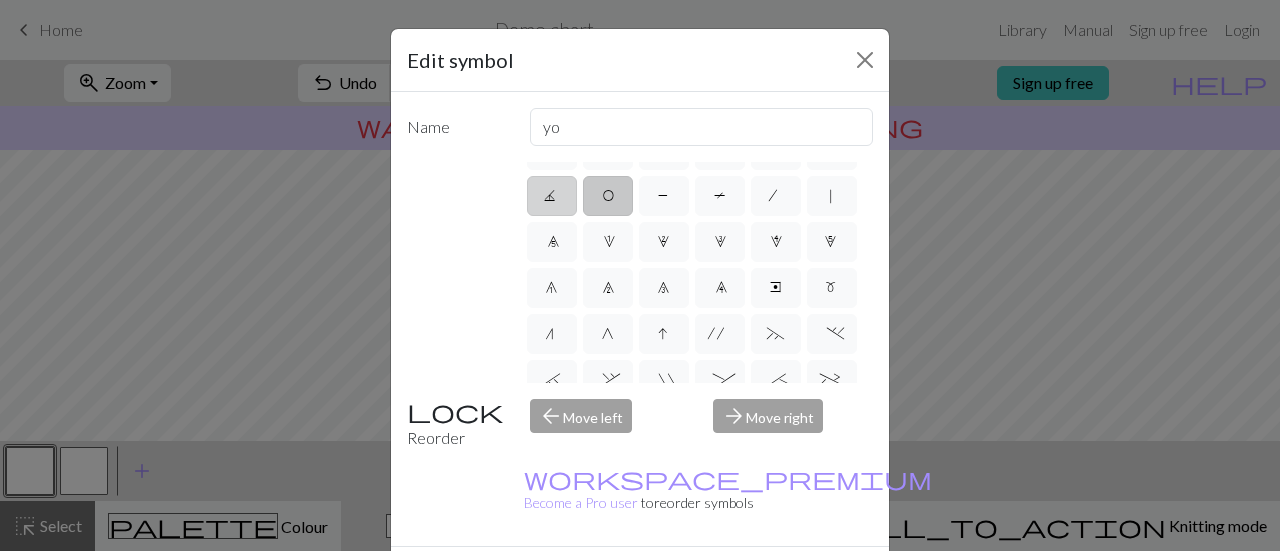 scroll, scrollTop: 82, scrollLeft: 0, axis: vertical 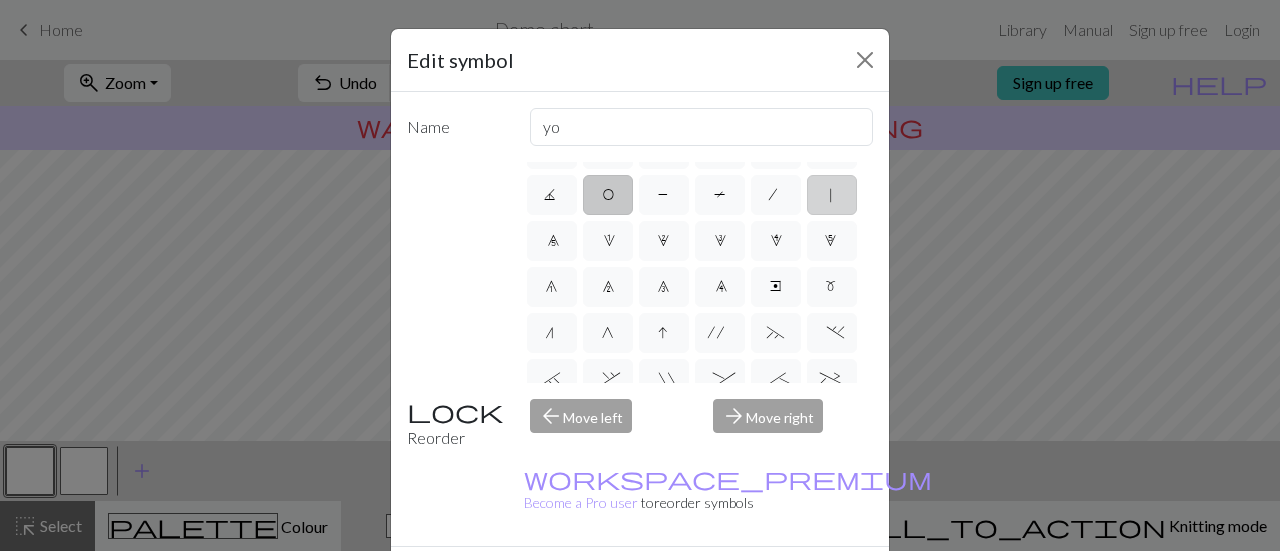 click on "|" at bounding box center [832, 195] 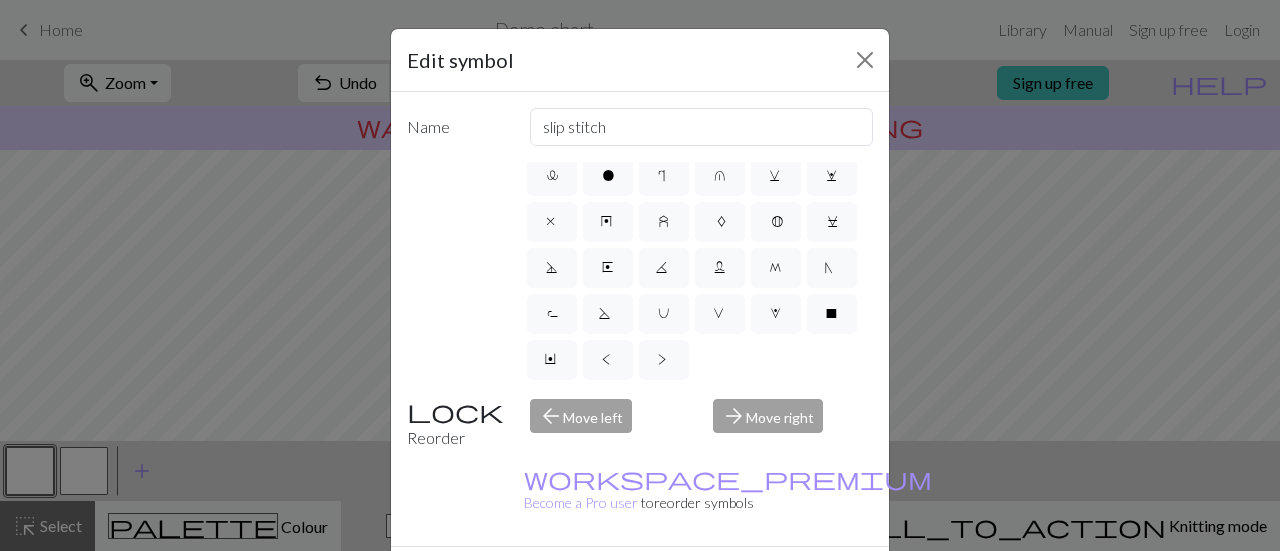 scroll, scrollTop: 531, scrollLeft: 0, axis: vertical 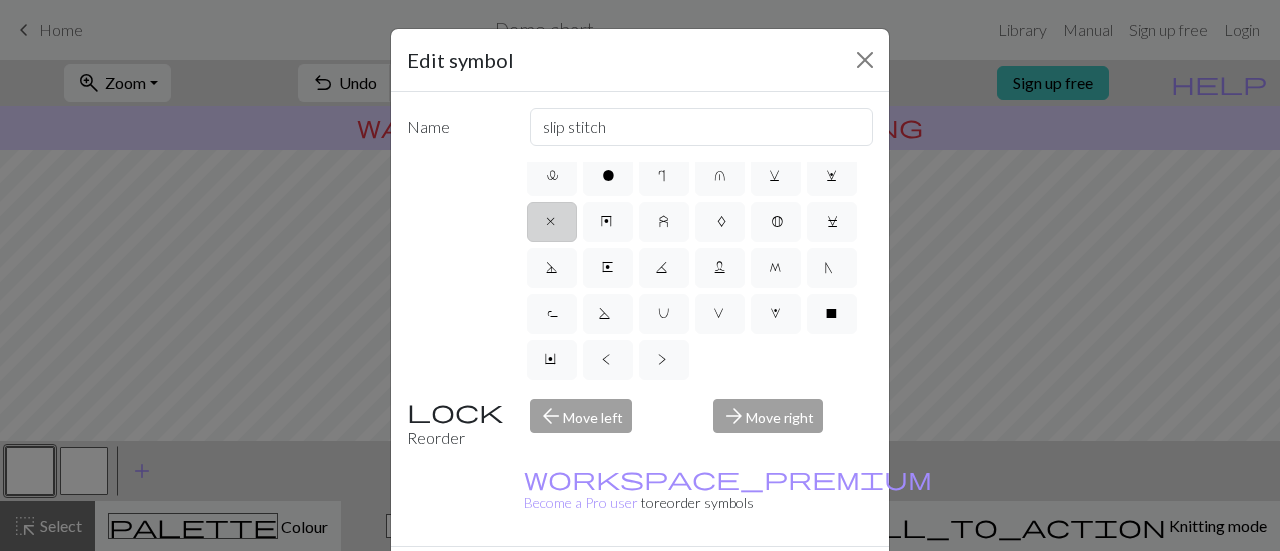 click on "x" at bounding box center [552, 222] 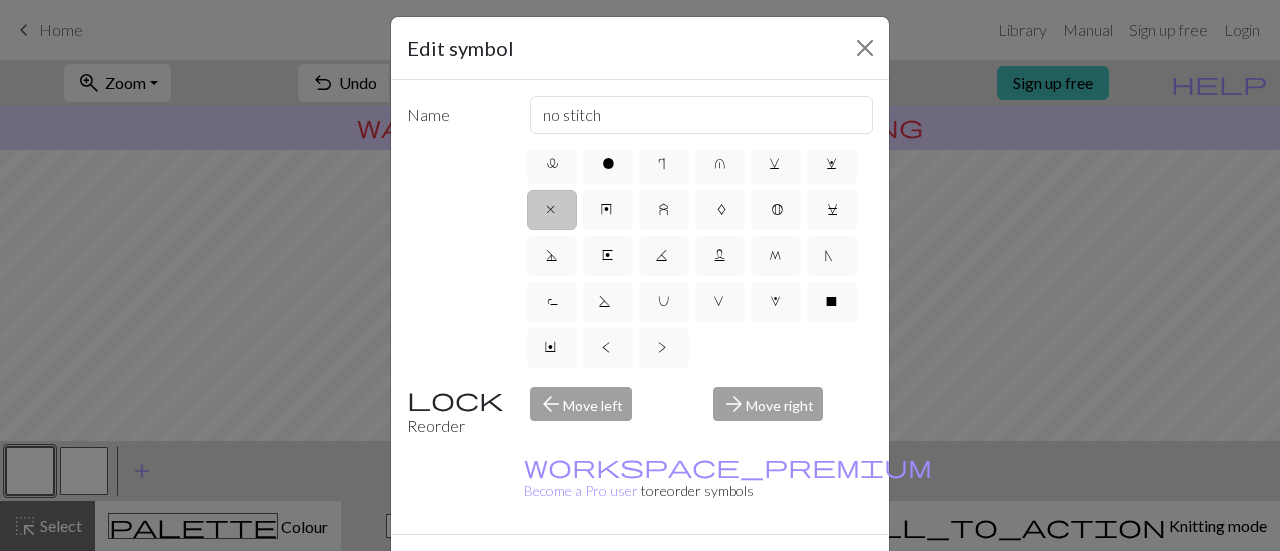scroll, scrollTop: 0, scrollLeft: 0, axis: both 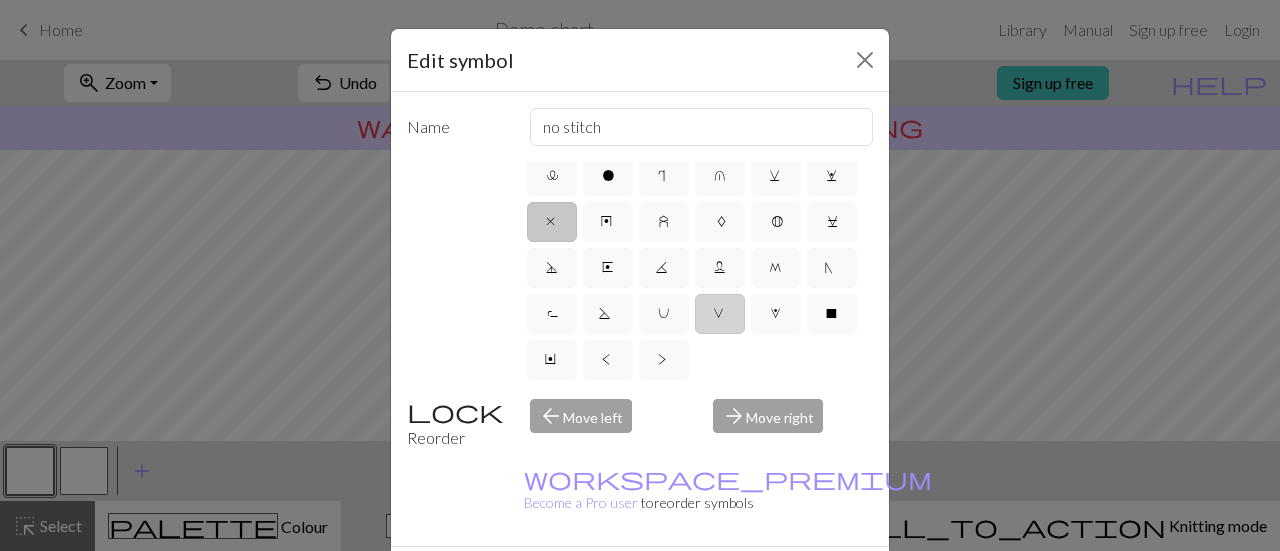 click on "V" at bounding box center (720, 314) 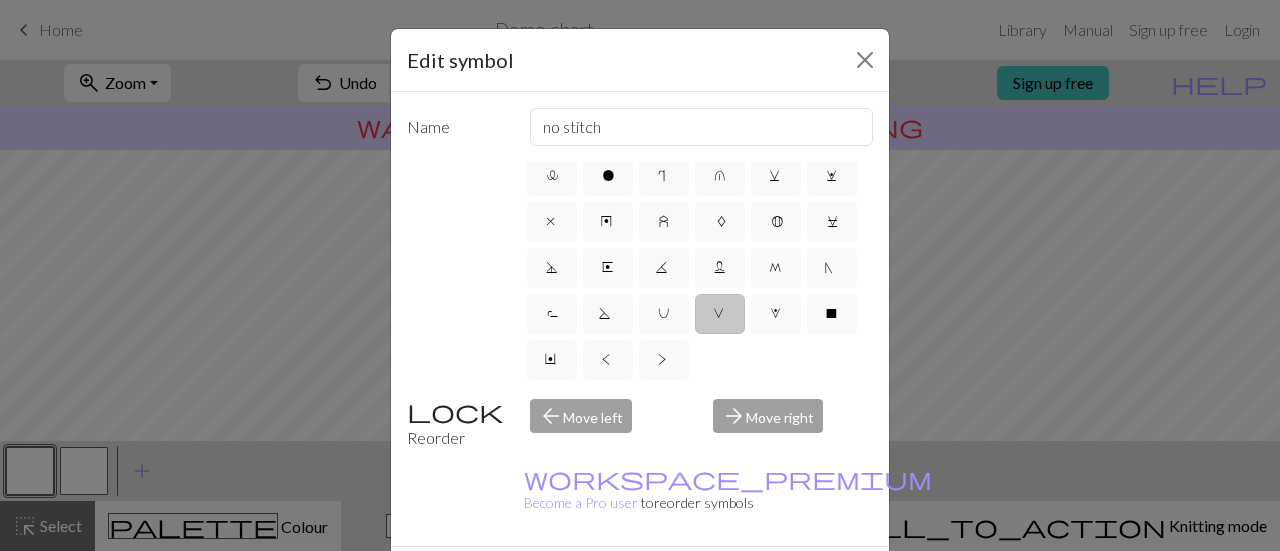 type on "sl1 purlwise" 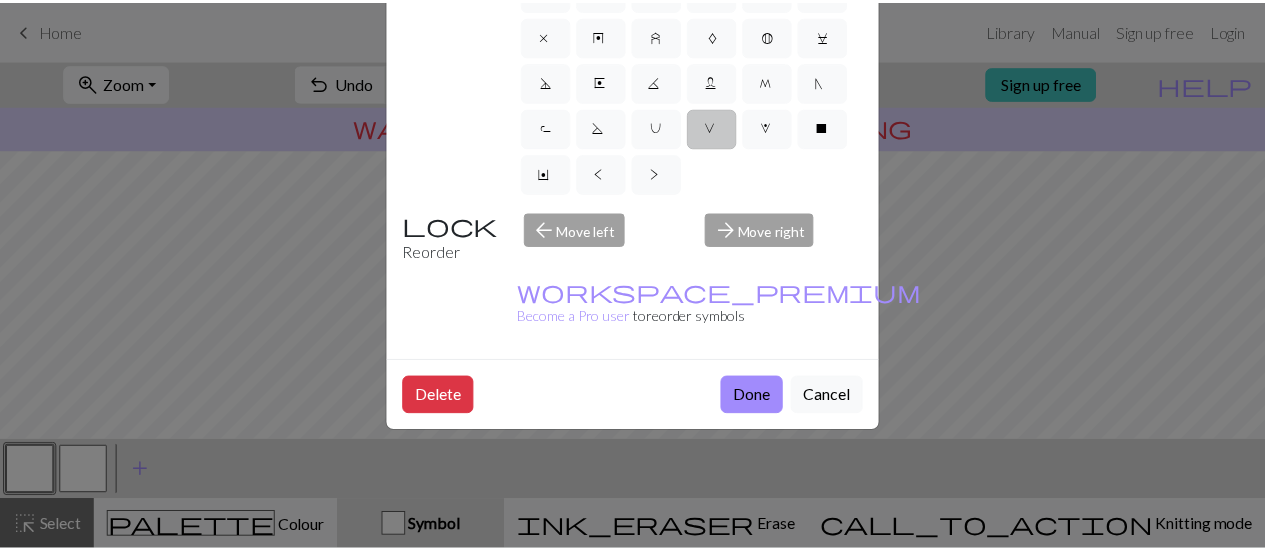 scroll, scrollTop: 0, scrollLeft: 0, axis: both 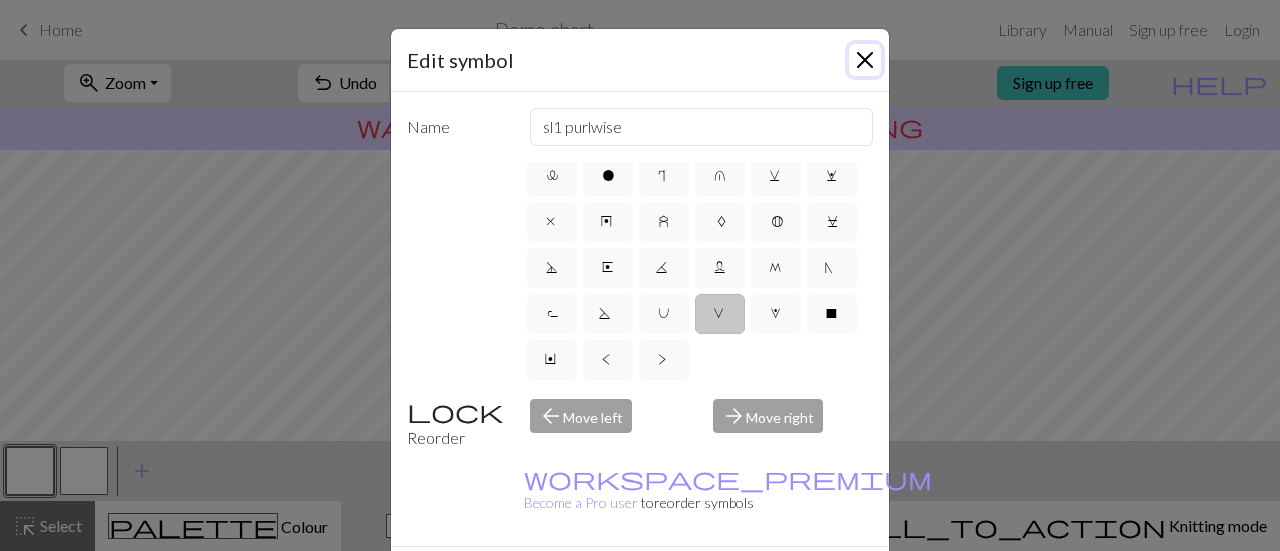click at bounding box center [865, 60] 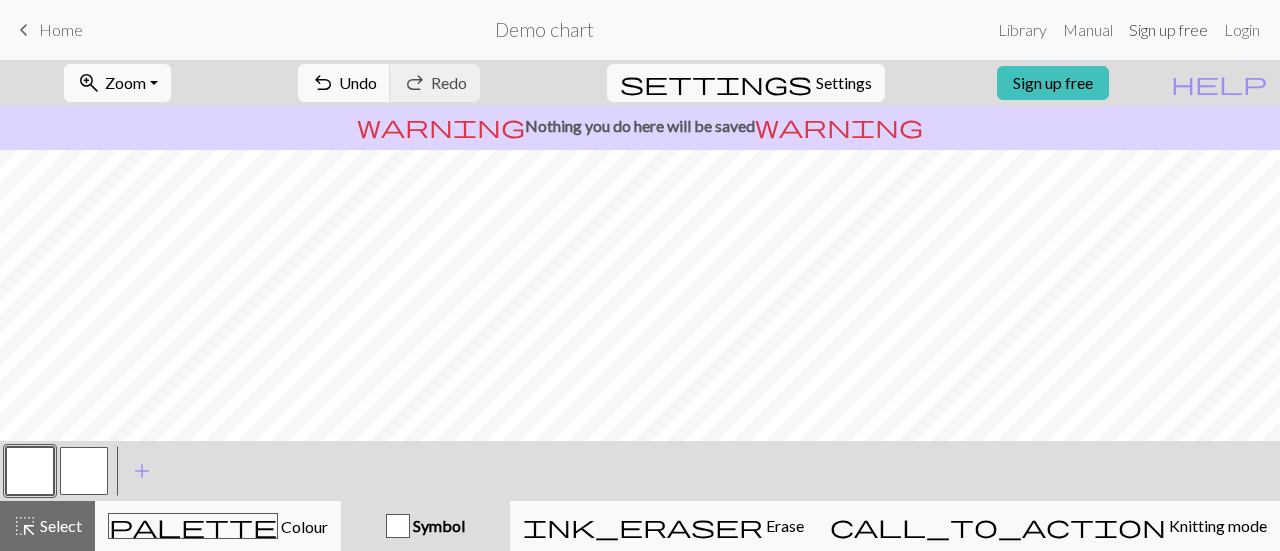click on "Sign up free" at bounding box center [1168, 30] 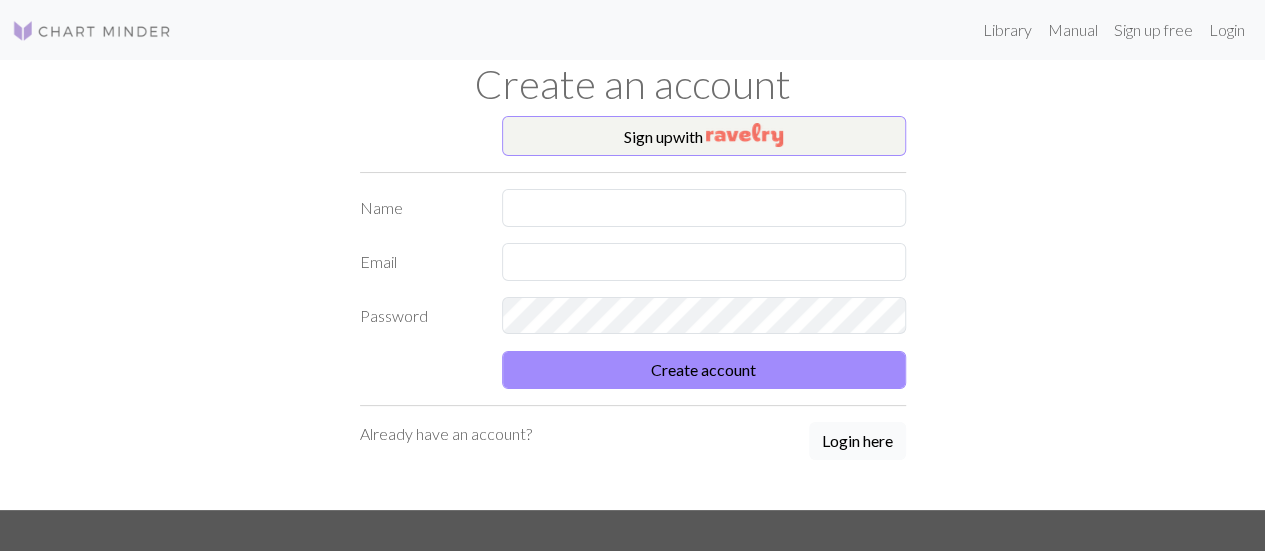 click on "Login here" at bounding box center [857, 441] 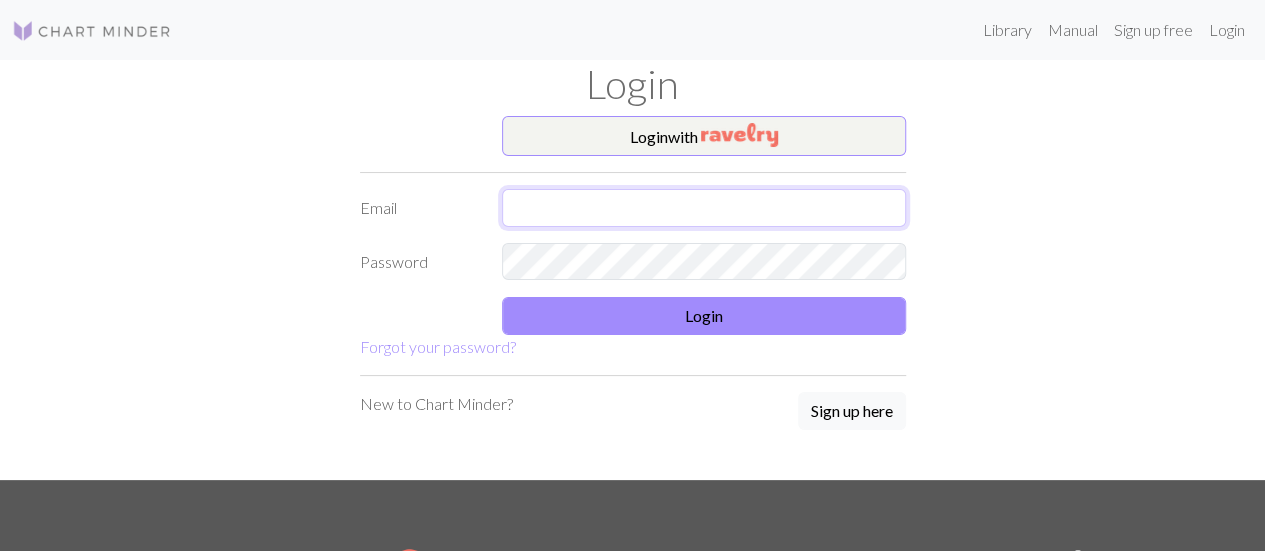 click at bounding box center [704, 208] 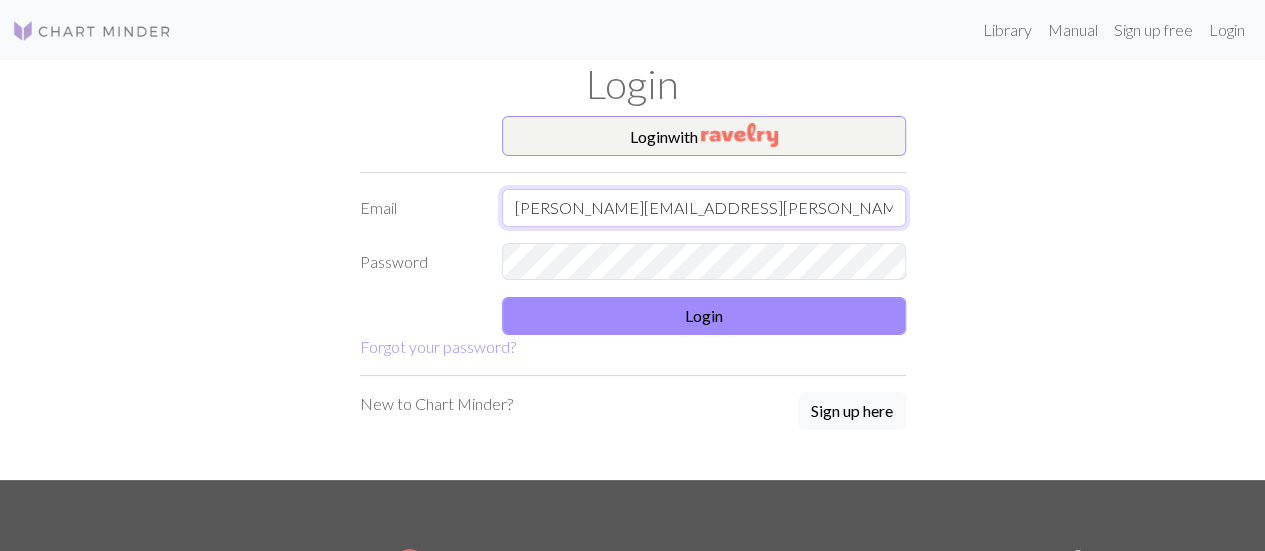 type on "amelia.defarias@outlook.com" 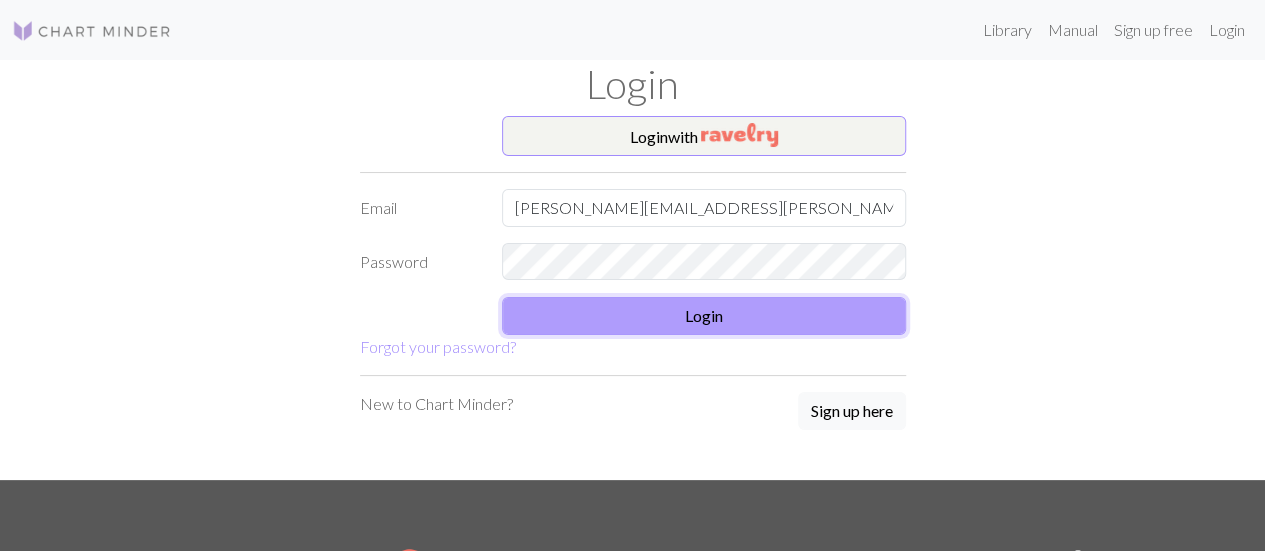 click on "Login" at bounding box center (704, 316) 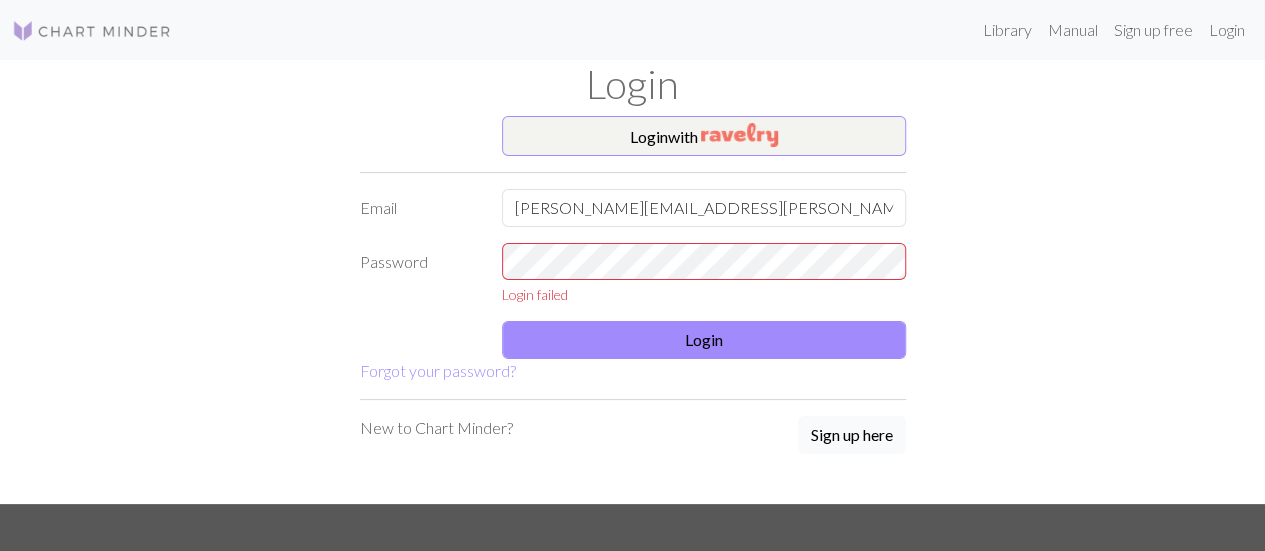 click on "Sign up here" at bounding box center (852, 435) 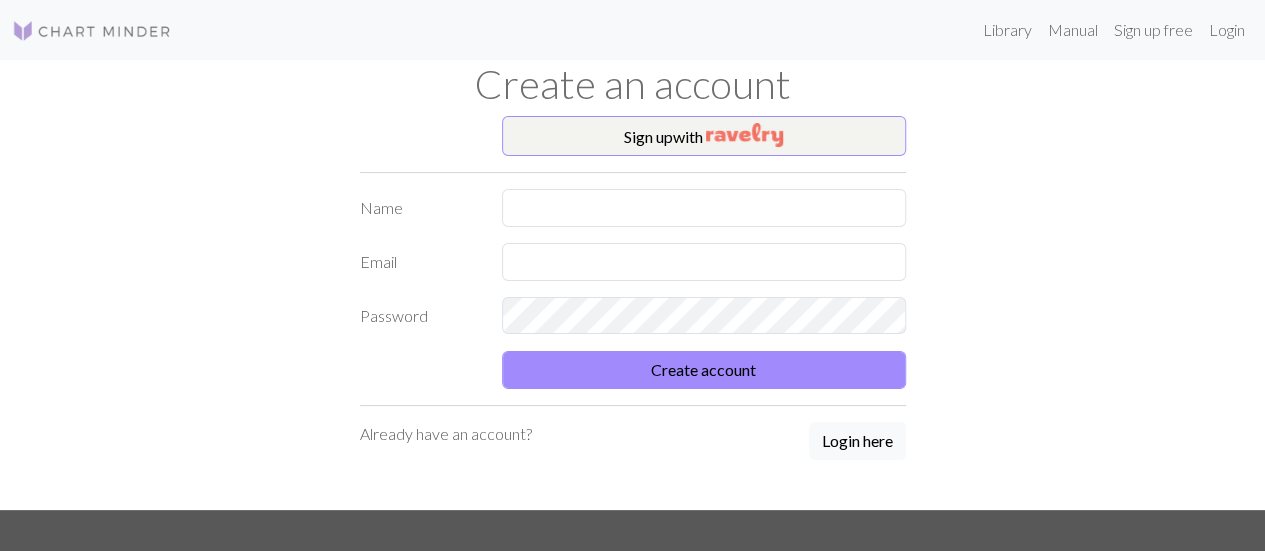 click on "Sign up  with   Name Email Password Create account Already have an account? Login here" at bounding box center (633, 313) 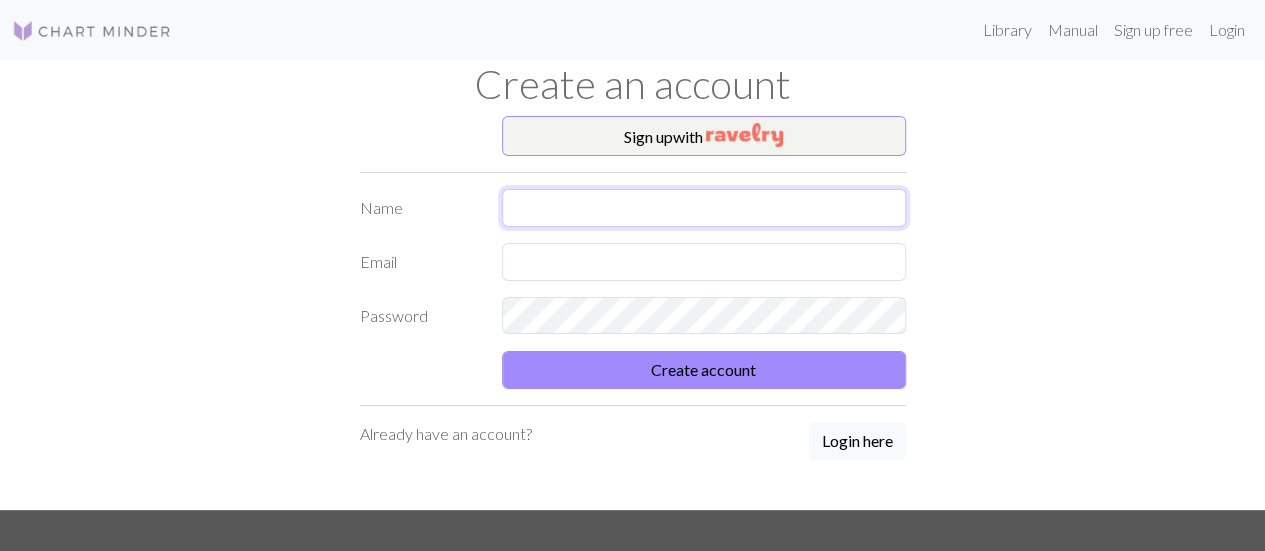 click at bounding box center (704, 208) 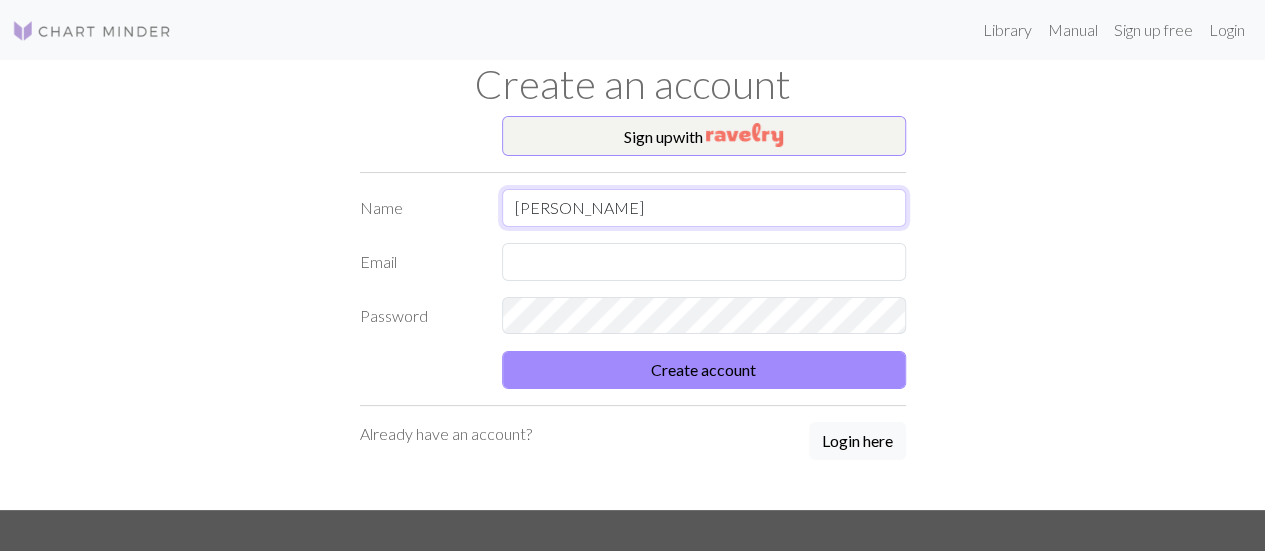 type on "[PERSON_NAME]" 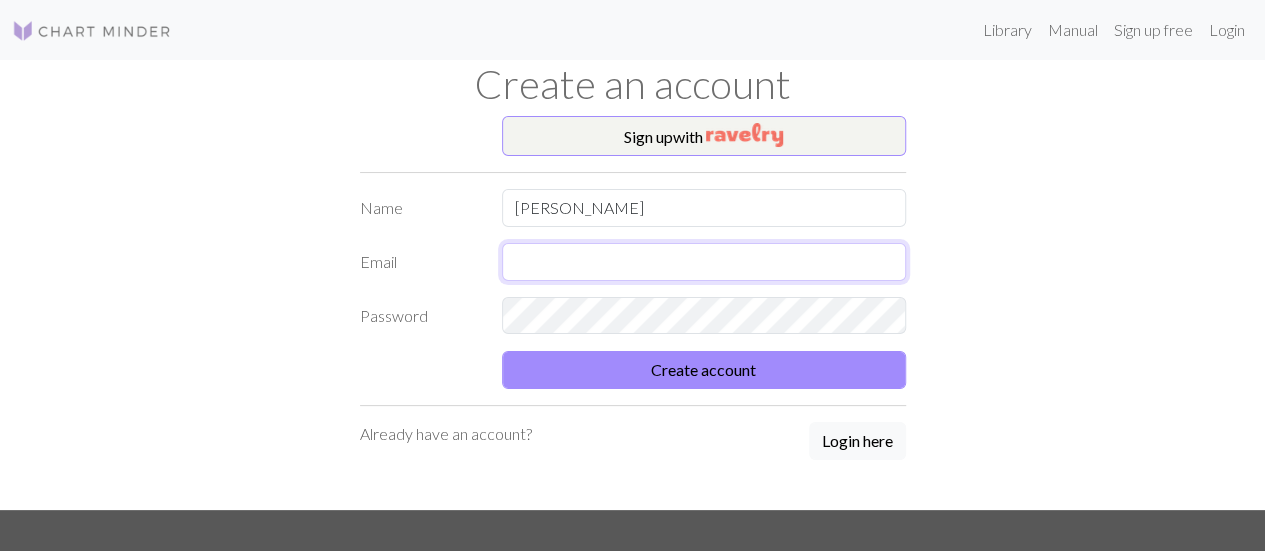 click at bounding box center [704, 262] 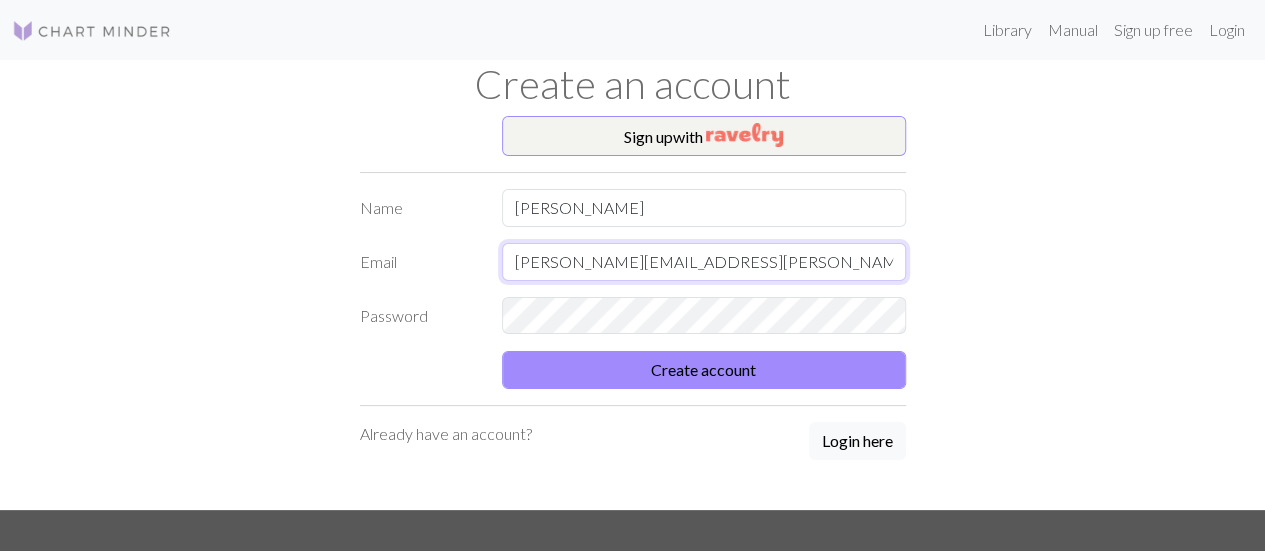 type on "amelia.defarias@outlook.com" 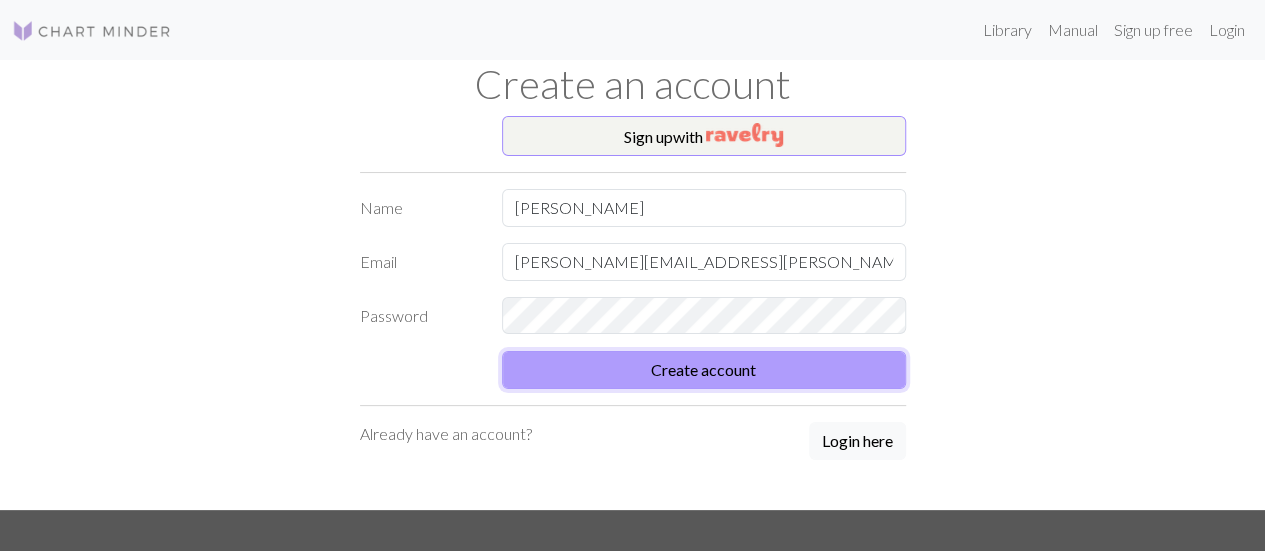 click on "Create account" at bounding box center [704, 370] 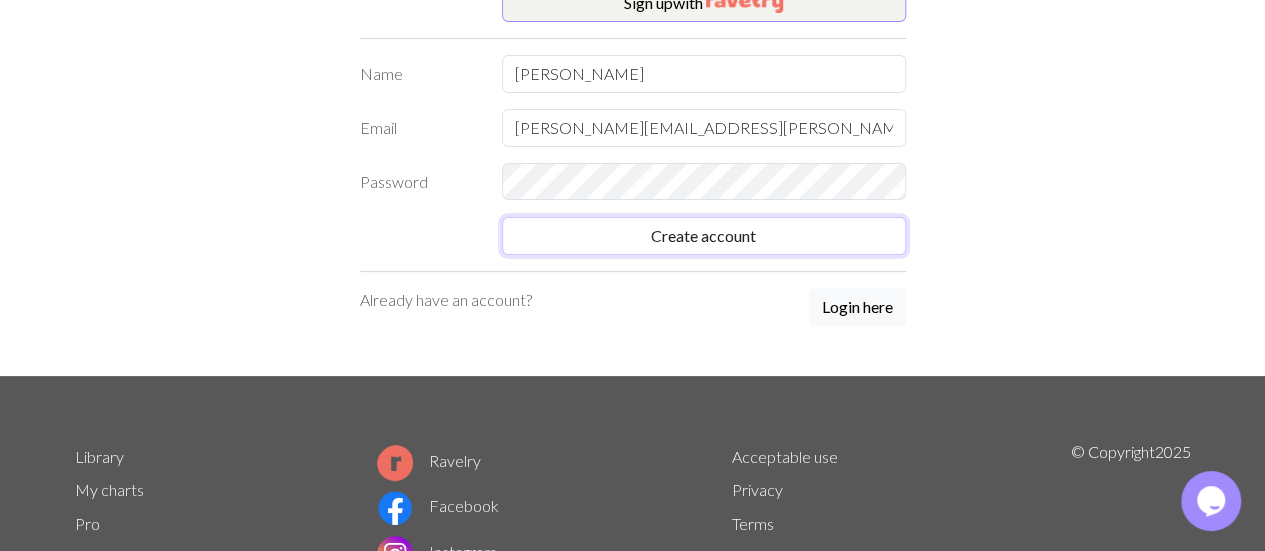 scroll, scrollTop: 0, scrollLeft: 0, axis: both 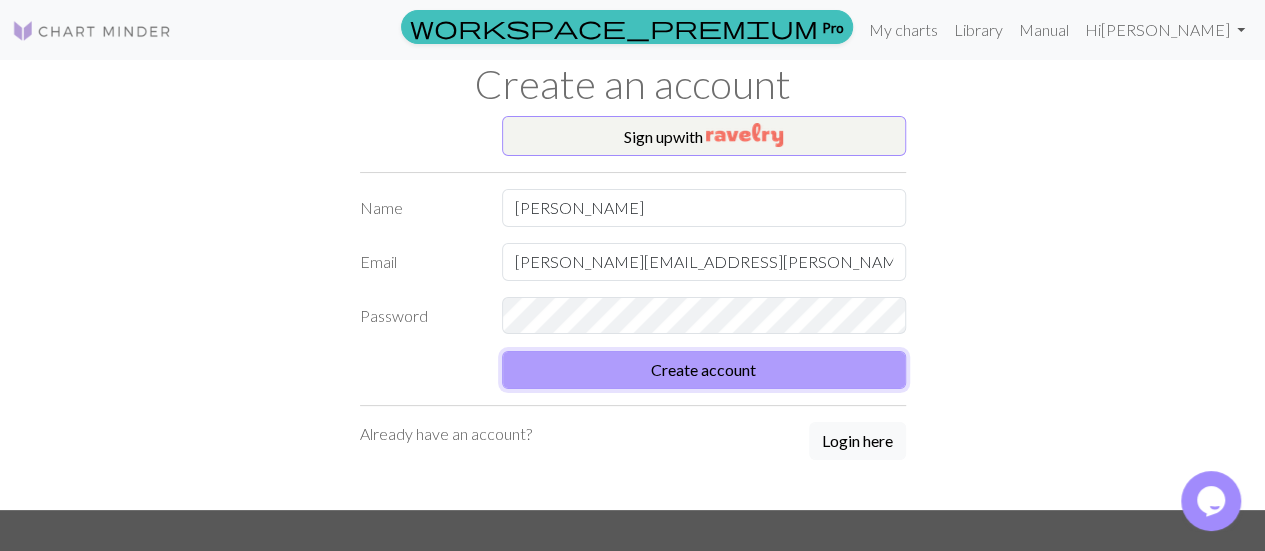 click on "Create account" at bounding box center [704, 370] 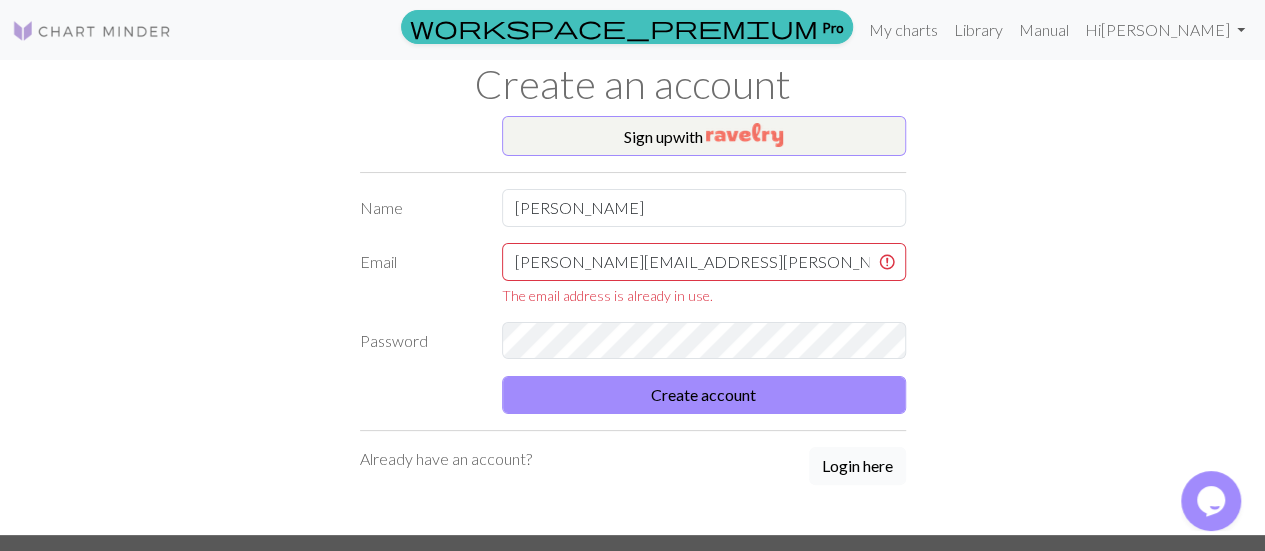 click on "Login here" at bounding box center [857, 466] 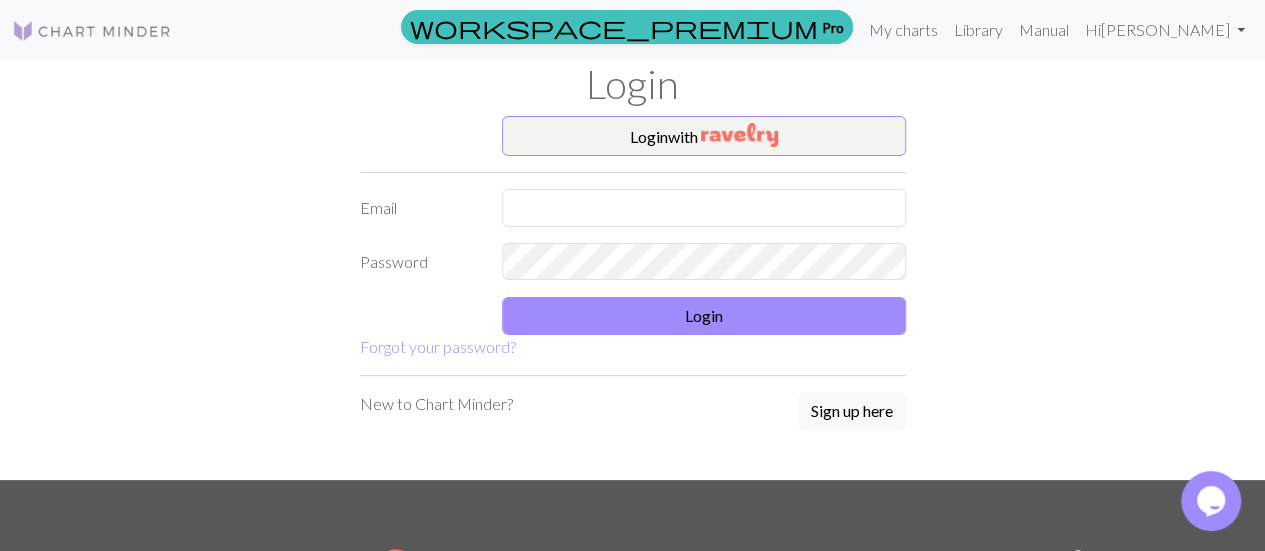 click on "Login  with   Email Password Login Forgot your password?" at bounding box center [633, 237] 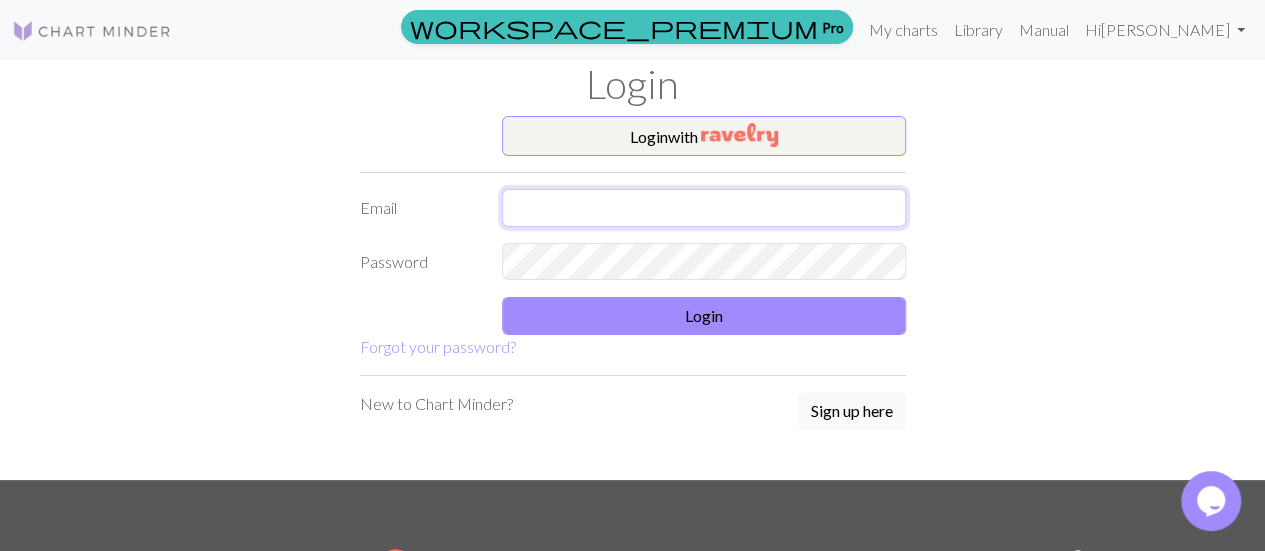 click at bounding box center [704, 208] 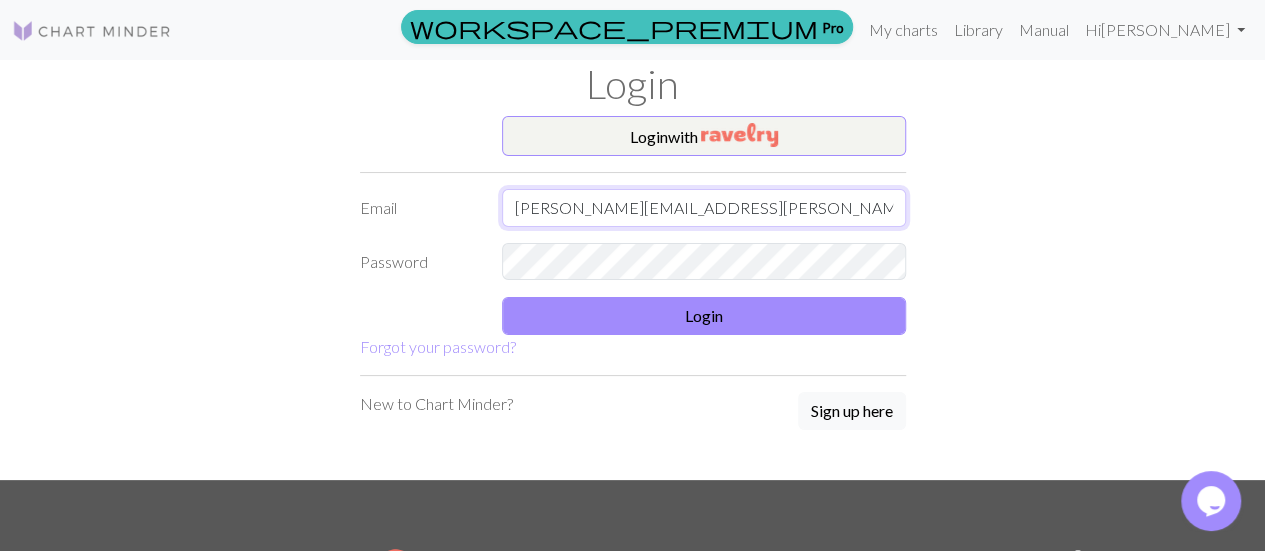 type on "amelia.defarias@outlook.com" 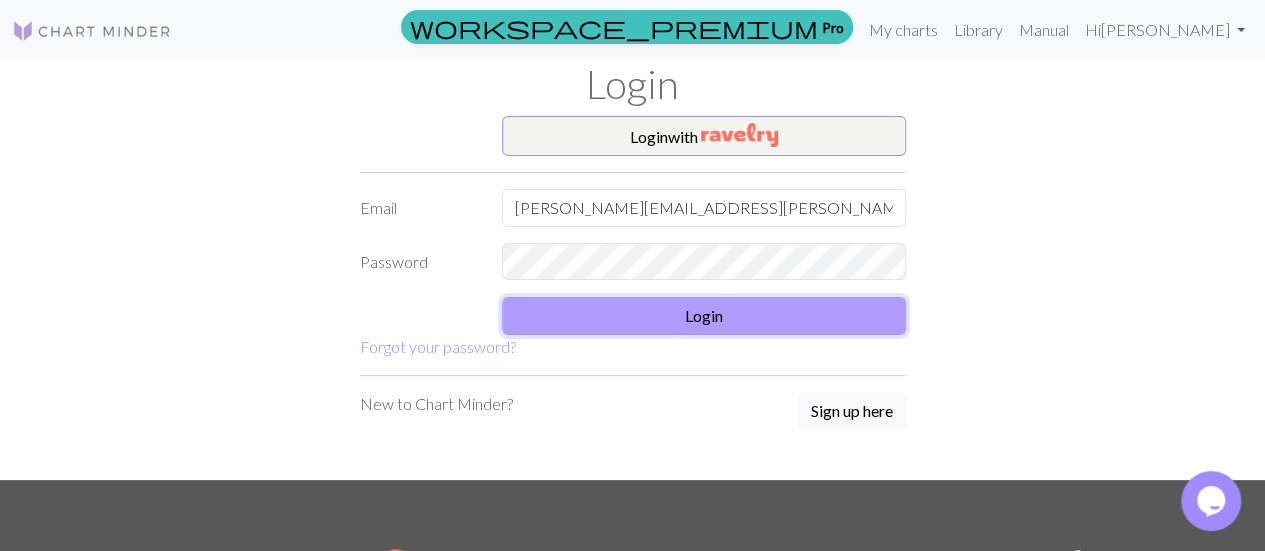 click on "Login" at bounding box center (704, 316) 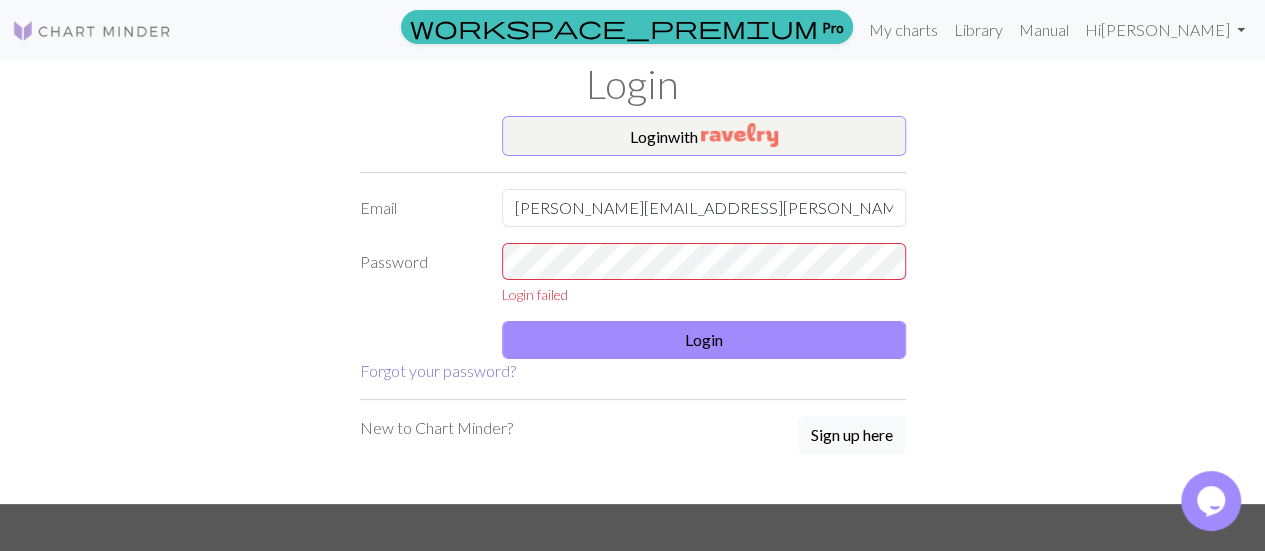 click on "Forgot your password?" at bounding box center (438, 370) 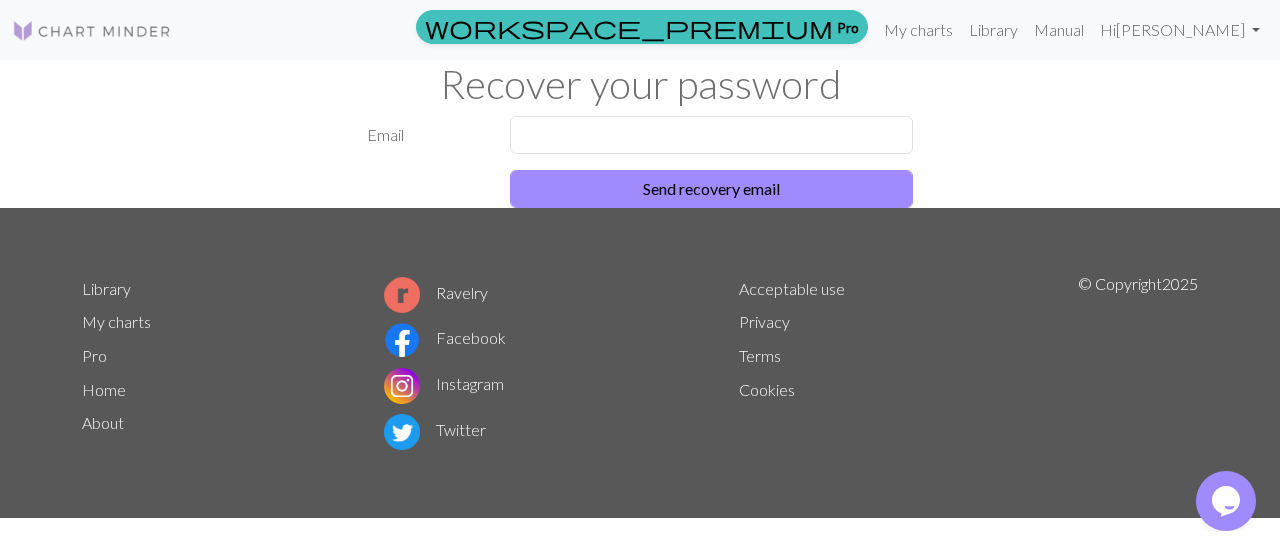 click on "Email Send recovery email" at bounding box center [640, 162] 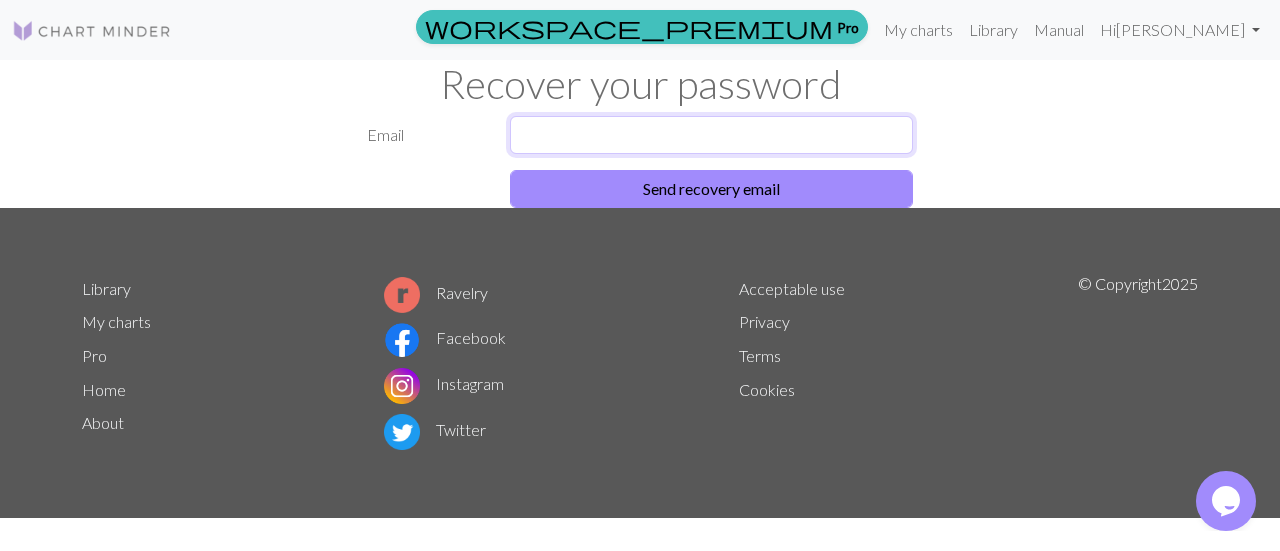 click at bounding box center [712, 135] 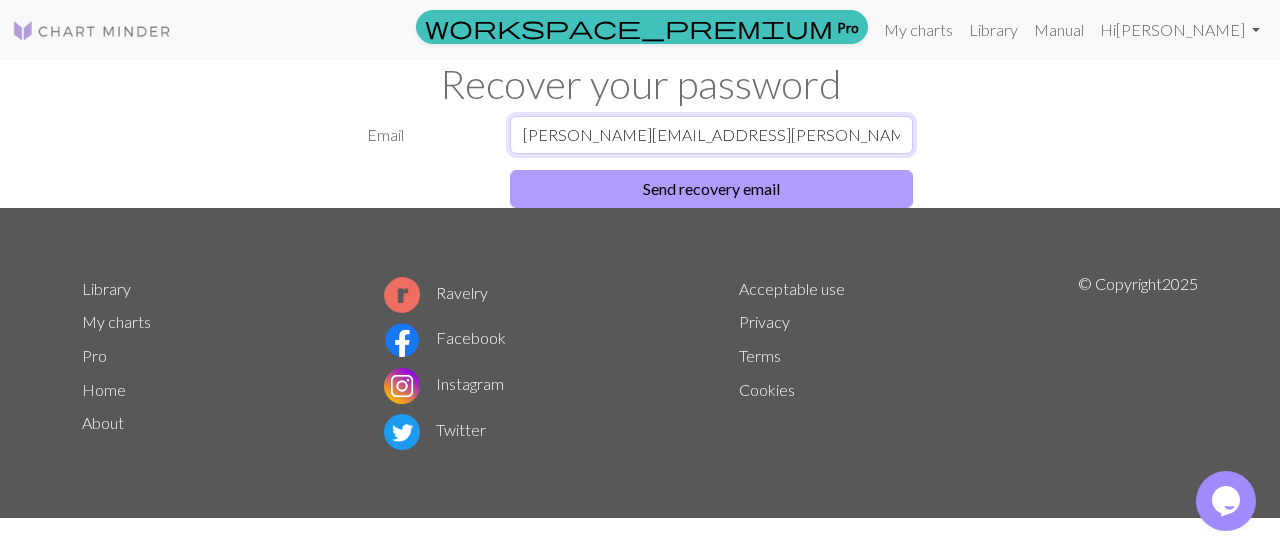 type on "amelia.defarias@outlook.com" 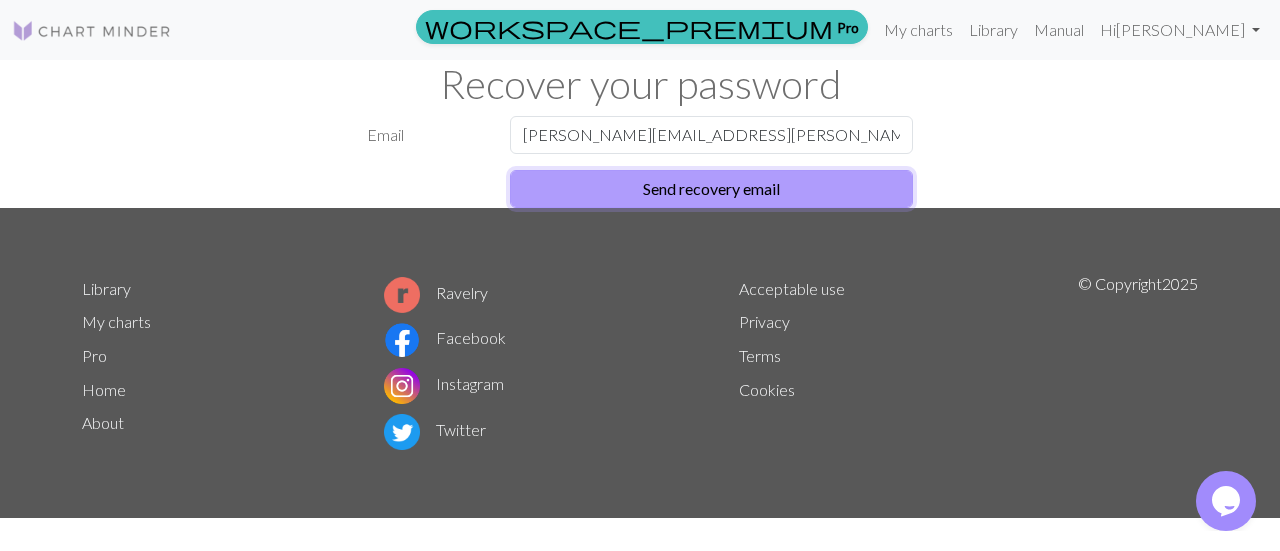 click on "Send recovery email" at bounding box center (712, 189) 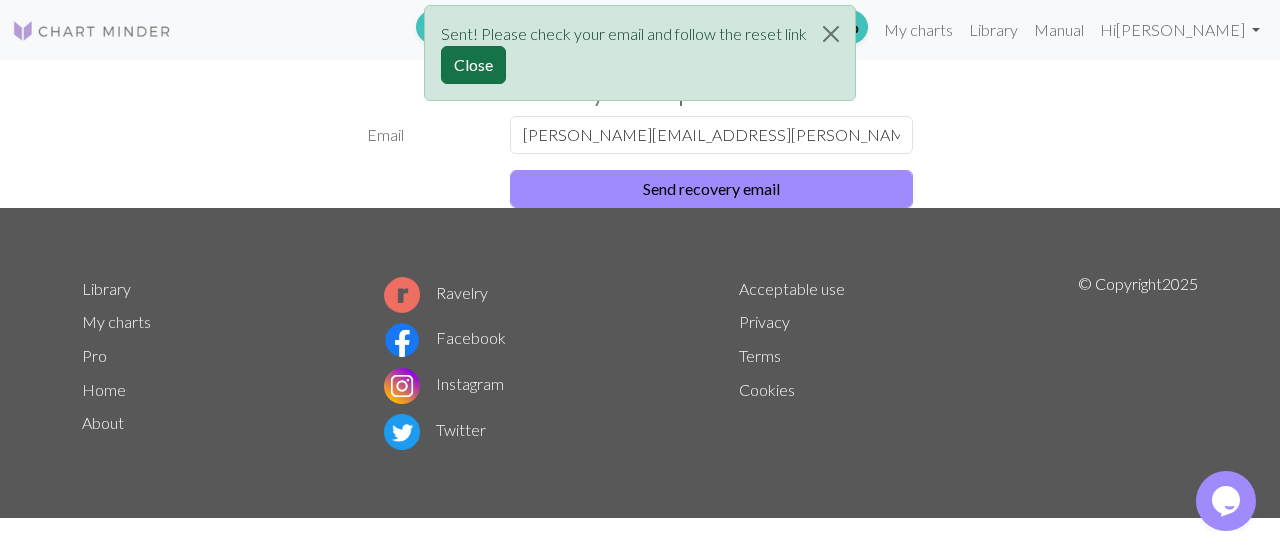 click on "Close" at bounding box center [473, 65] 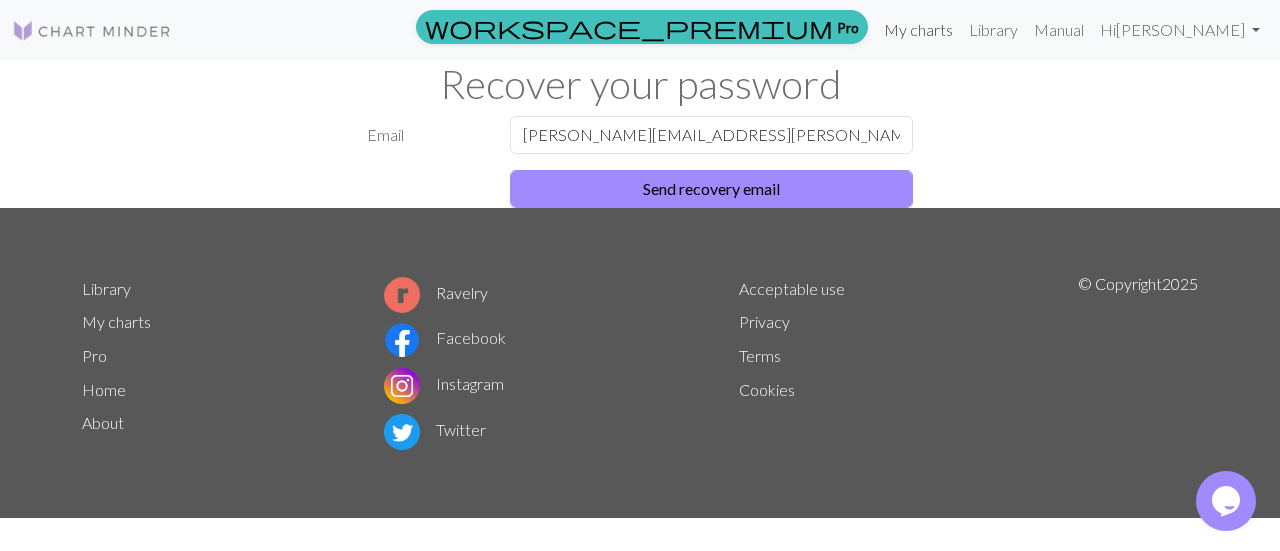 click on "My charts" at bounding box center [918, 30] 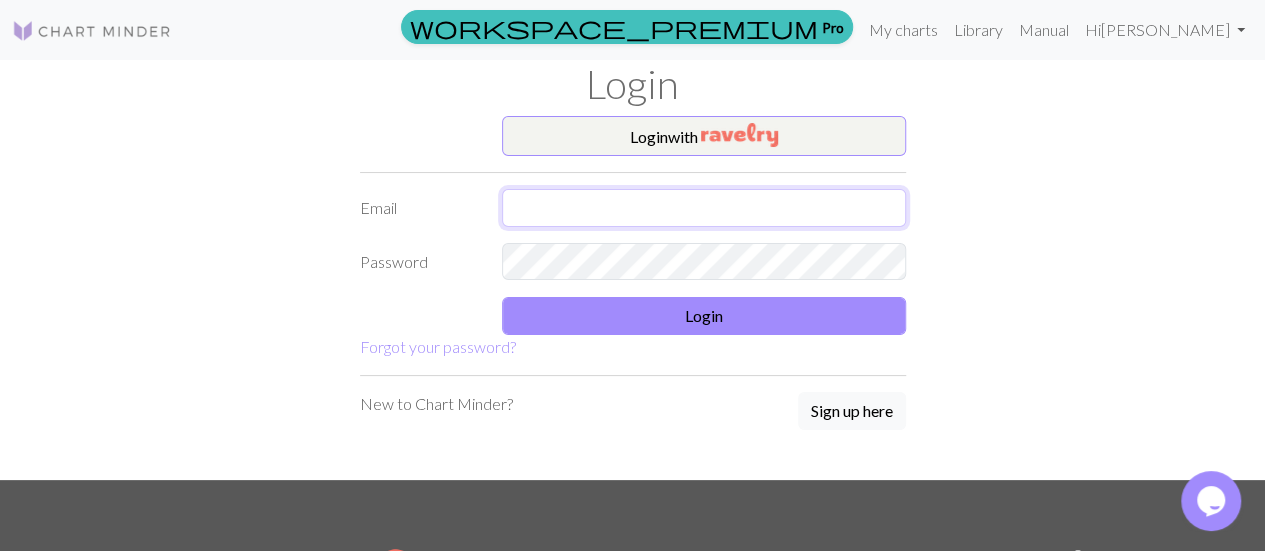 click at bounding box center (704, 208) 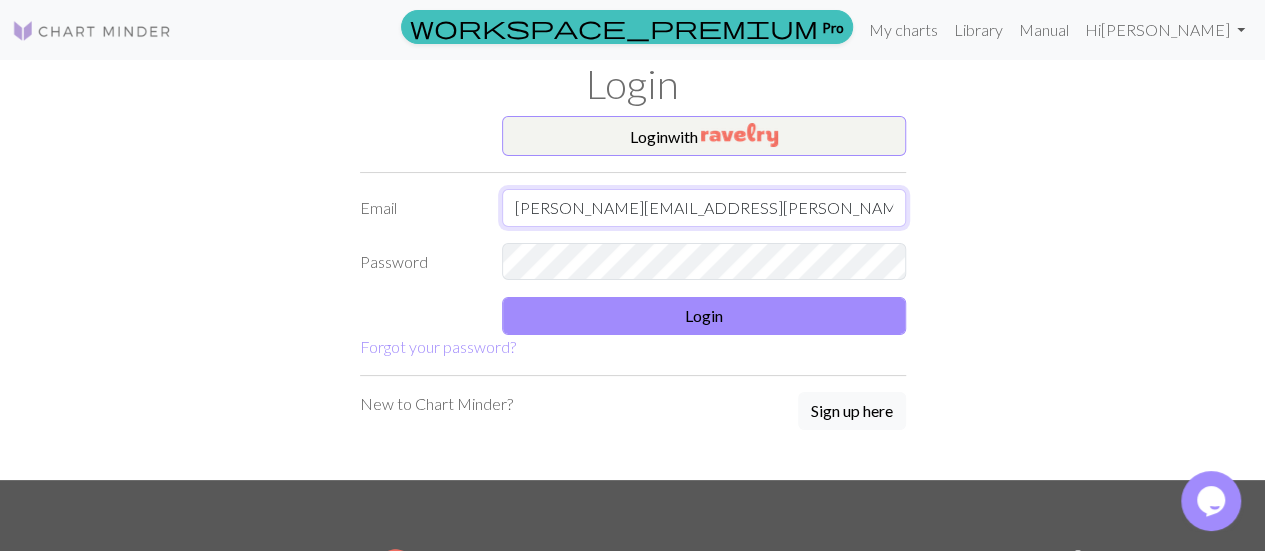 type on "amelia.defarias@outlook.com" 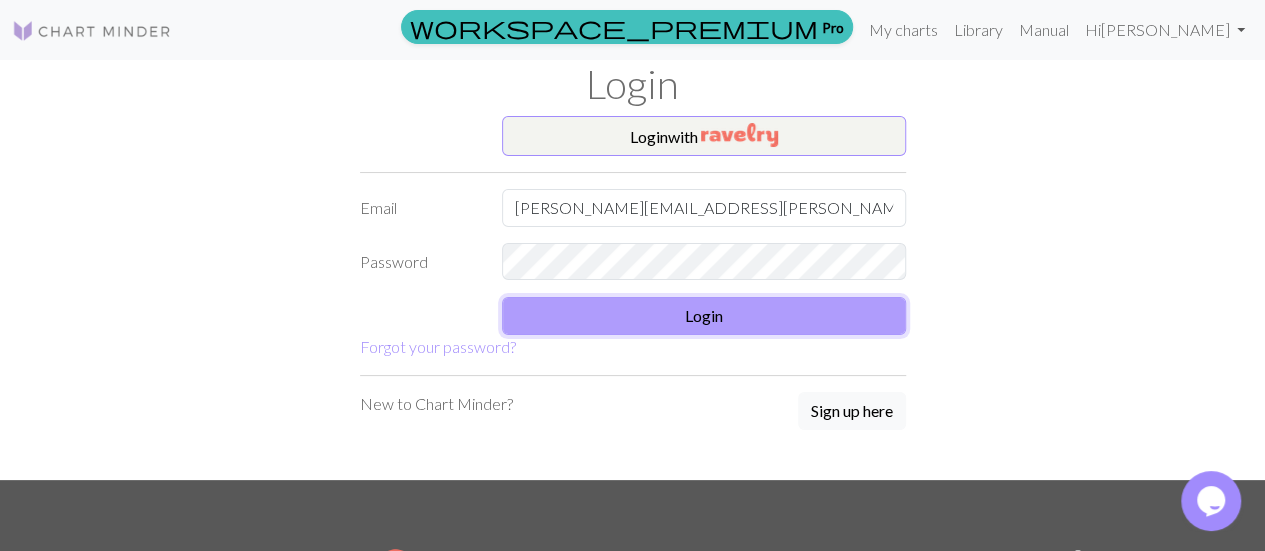 click on "Login" at bounding box center [704, 316] 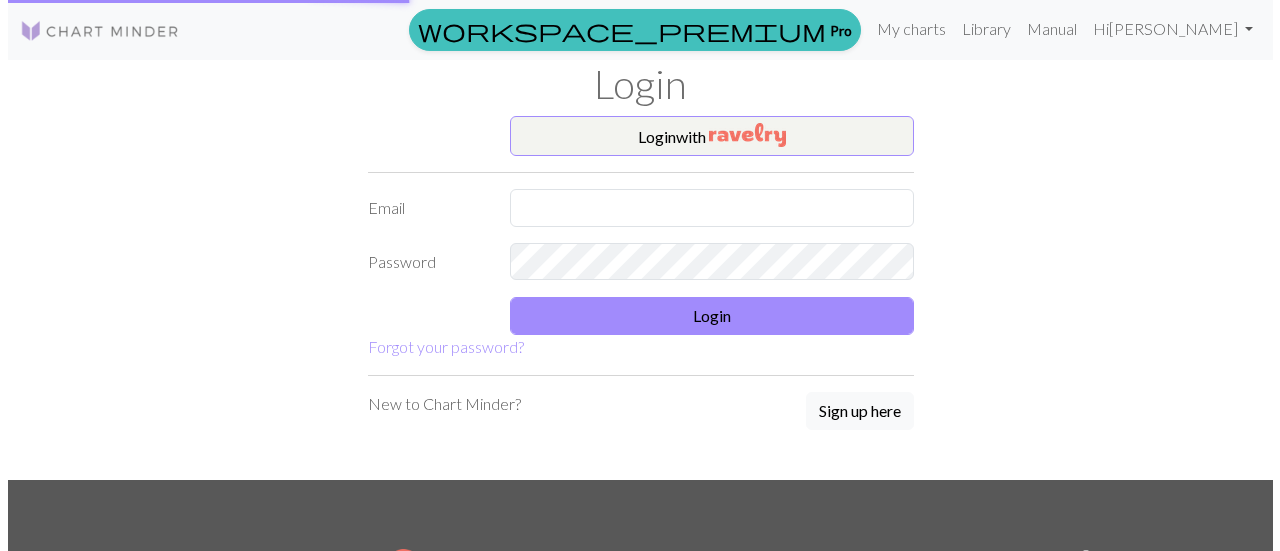 scroll, scrollTop: 0, scrollLeft: 0, axis: both 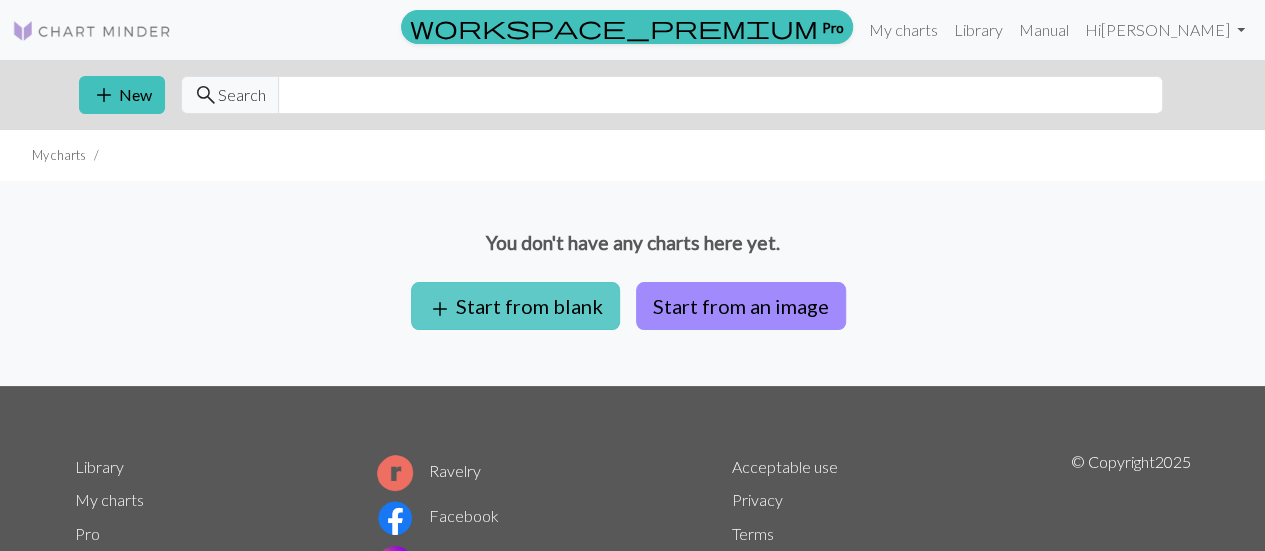 click on "add   Start from blank" at bounding box center [515, 306] 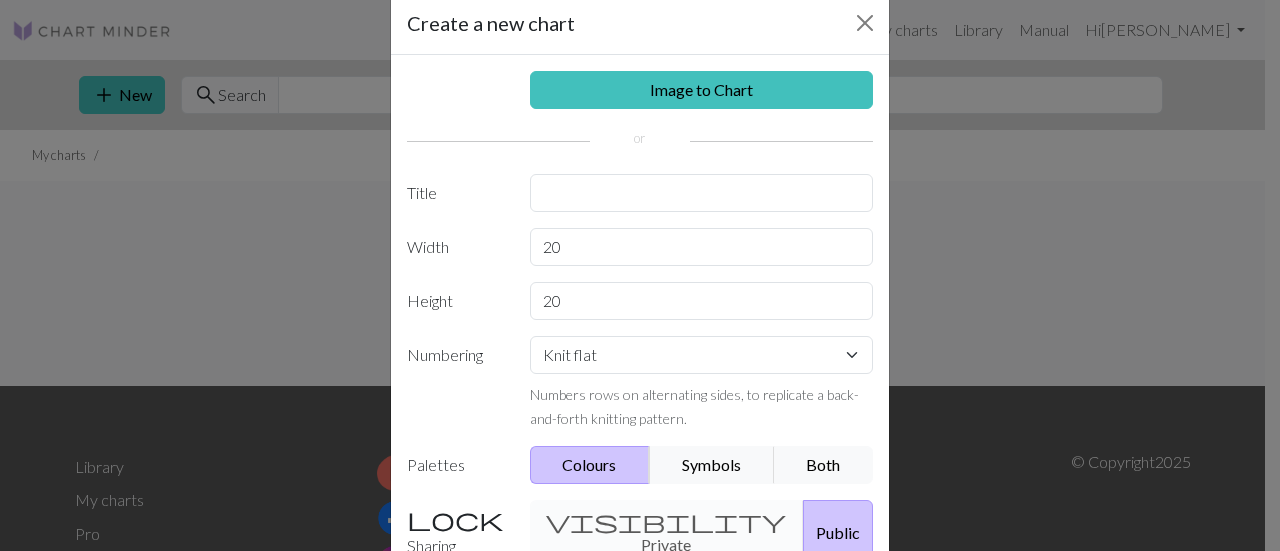 scroll, scrollTop: 36, scrollLeft: 0, axis: vertical 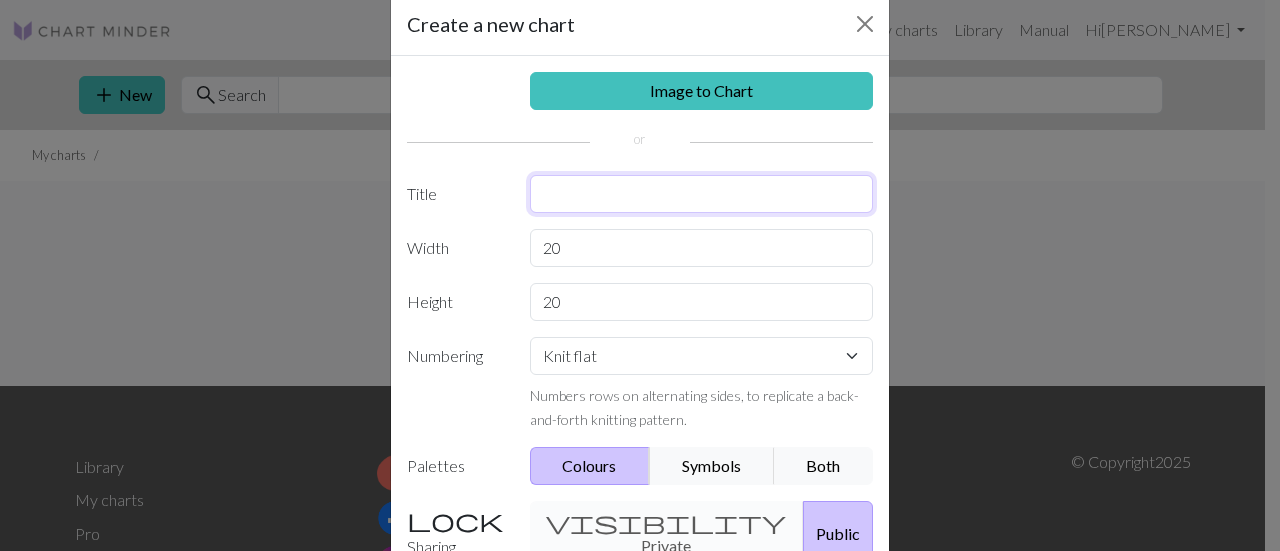 click at bounding box center (702, 194) 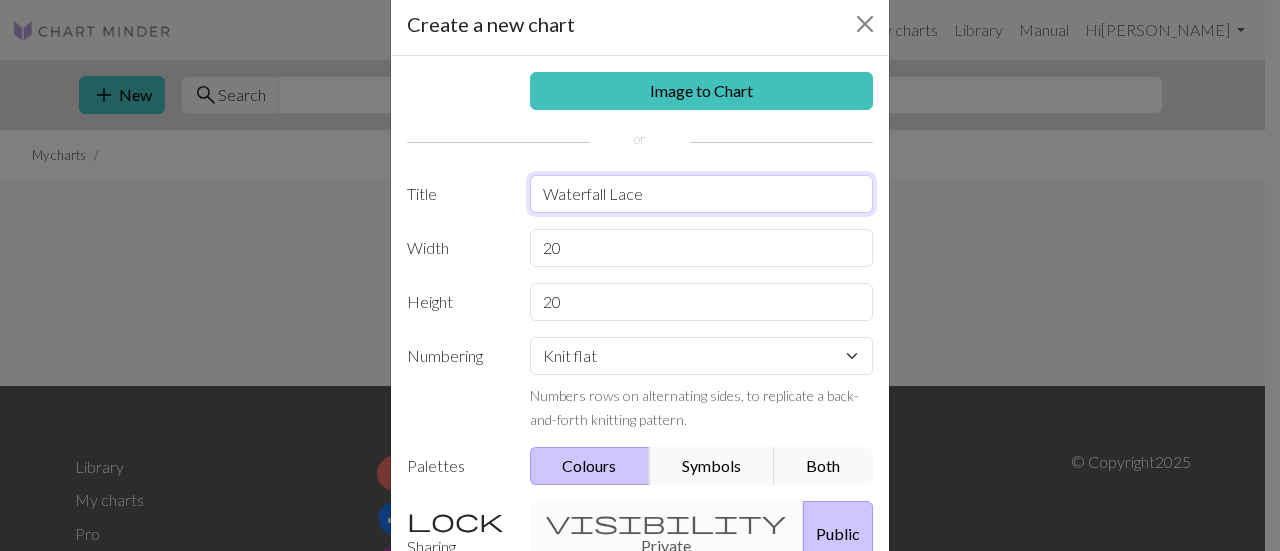 type on "Waterfall Lace" 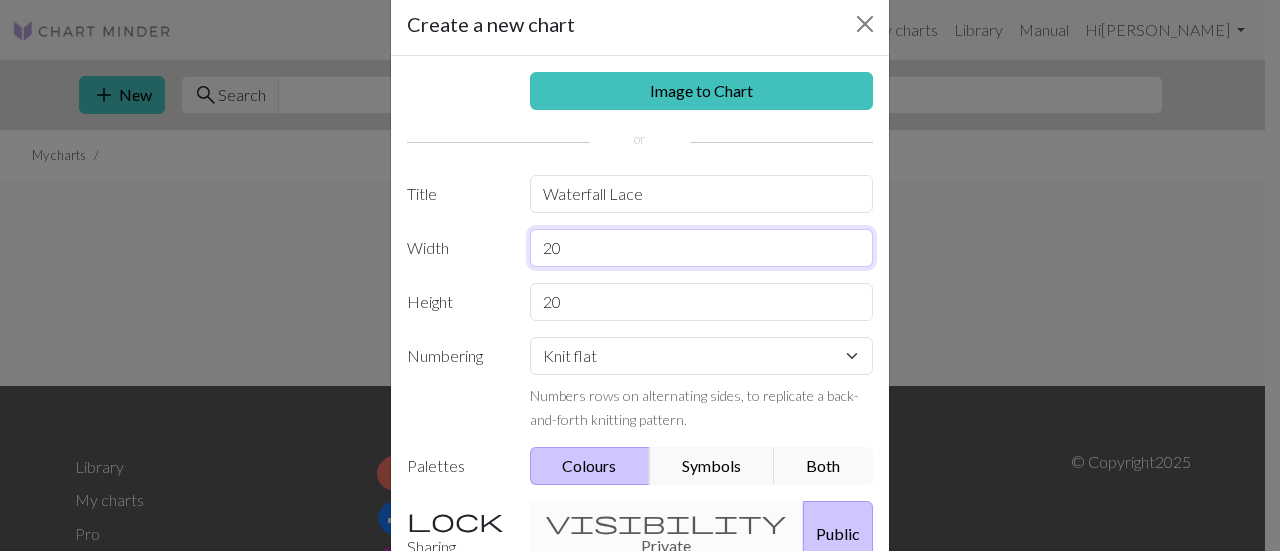click on "20" at bounding box center (702, 248) 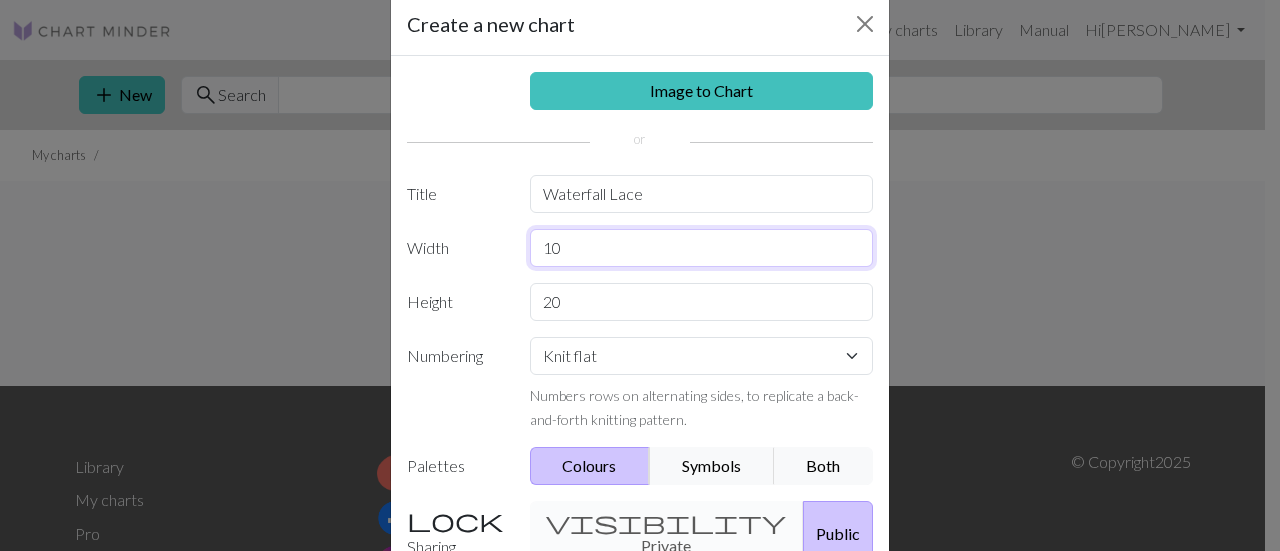 type on "10" 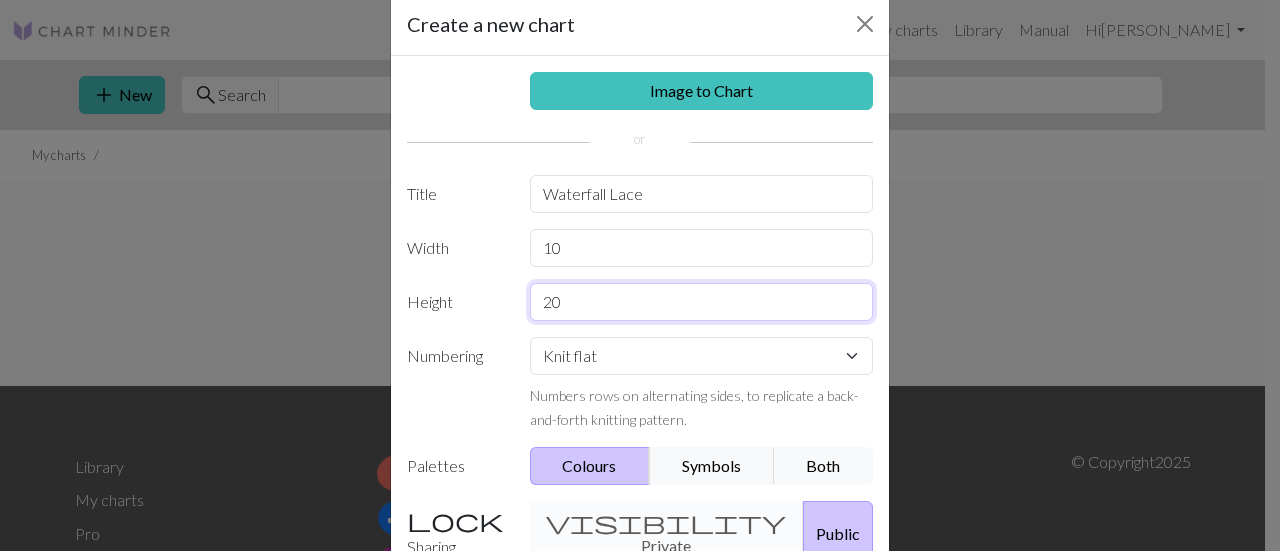click on "20" at bounding box center [702, 302] 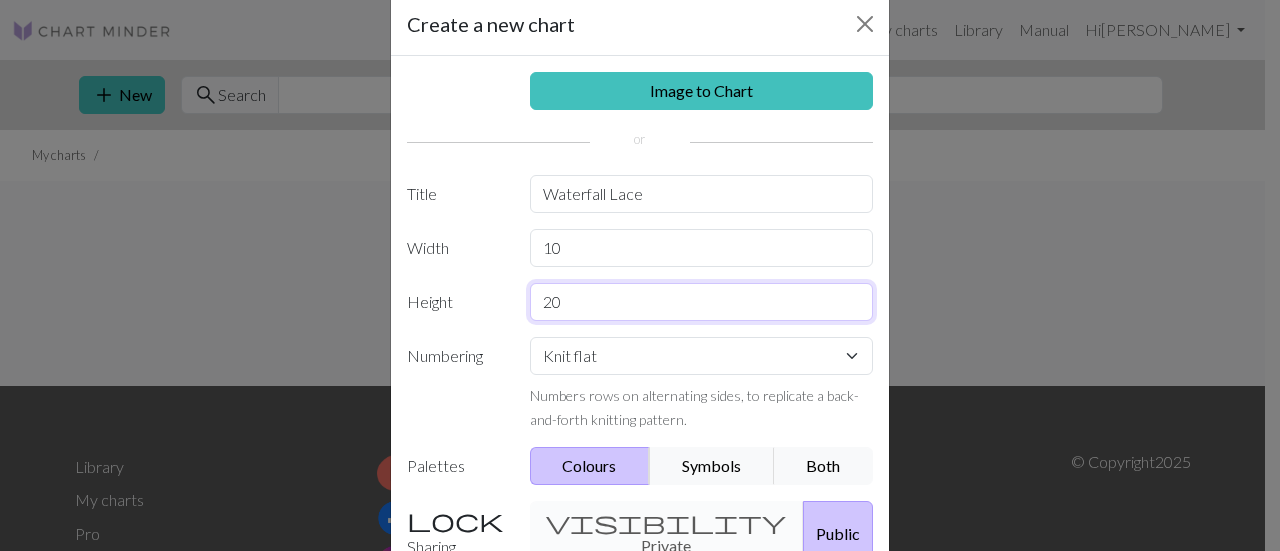 type on "2" 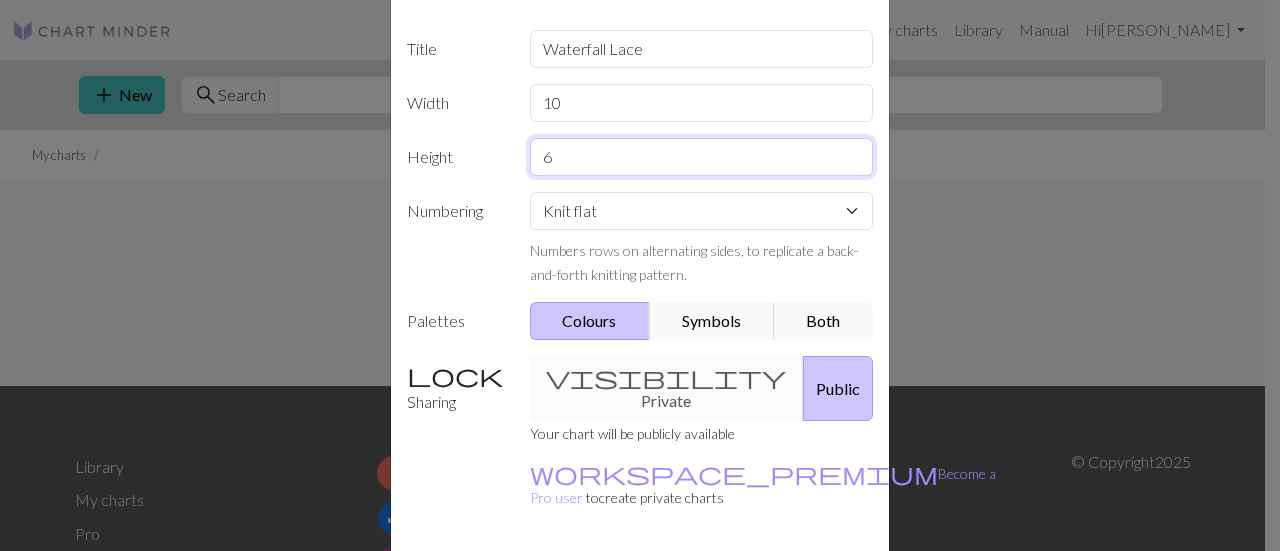 scroll, scrollTop: 183, scrollLeft: 0, axis: vertical 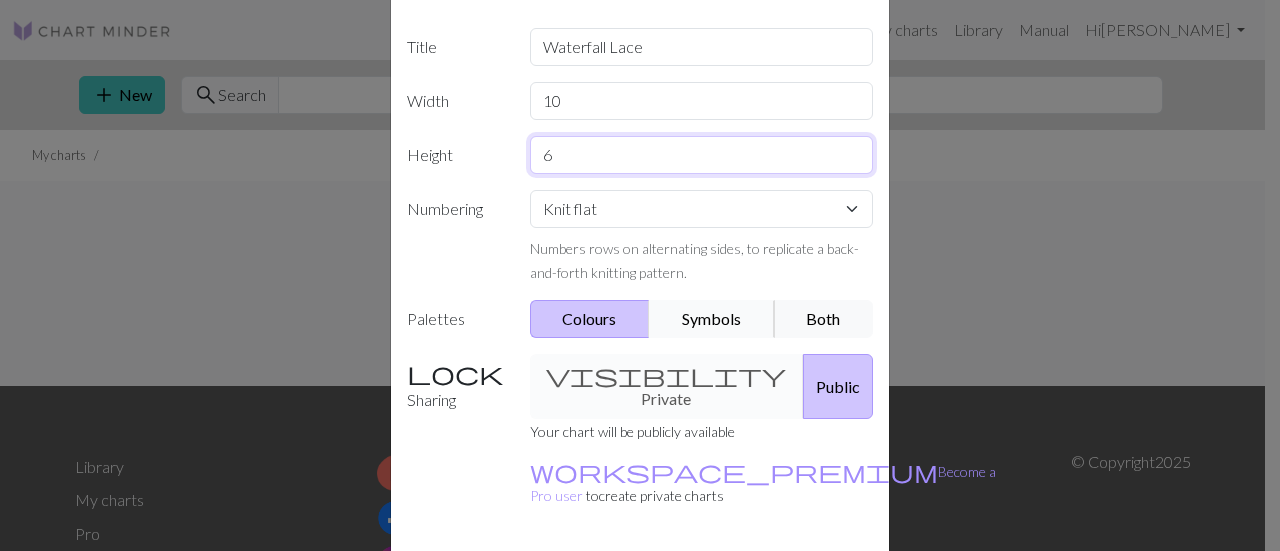 type on "6" 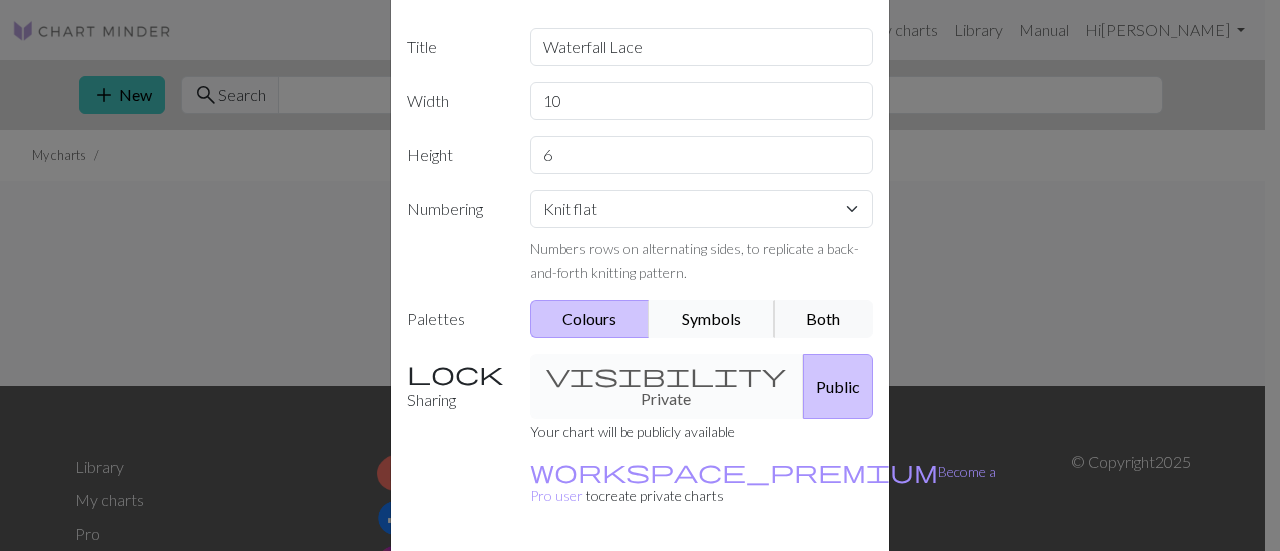 click on "Symbols" at bounding box center (712, 319) 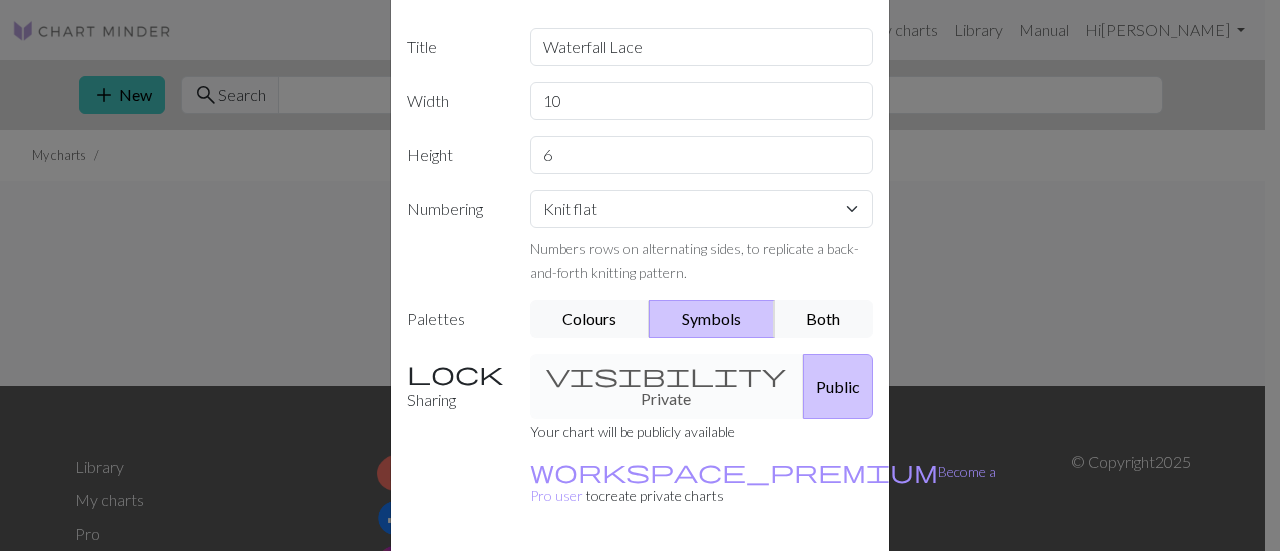 scroll, scrollTop: 234, scrollLeft: 0, axis: vertical 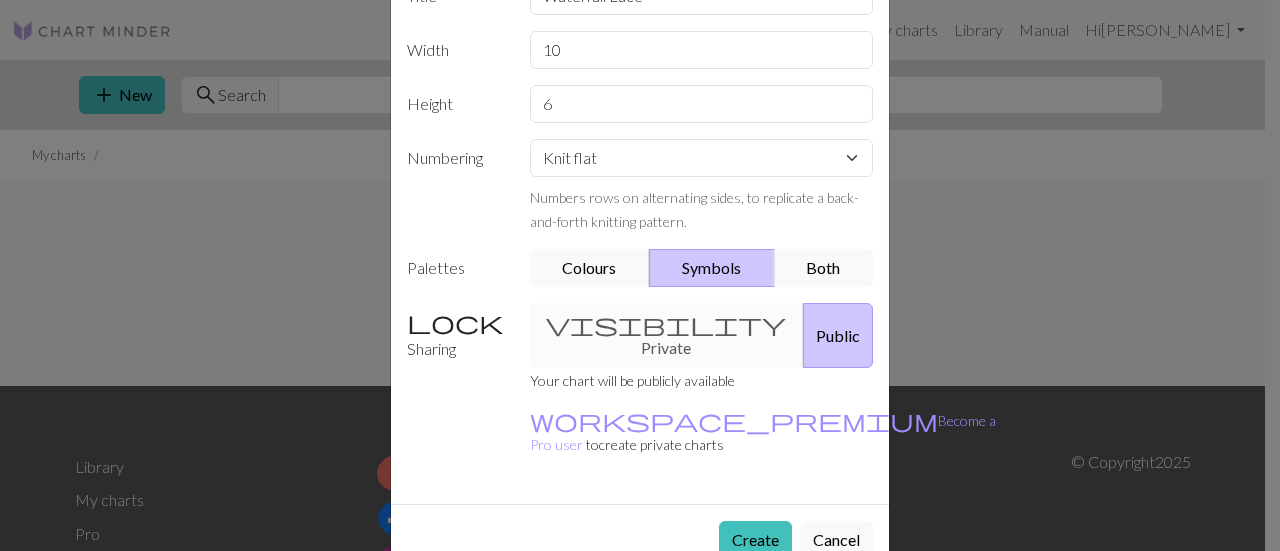 click on "visibility  Private Public" at bounding box center (702, 335) 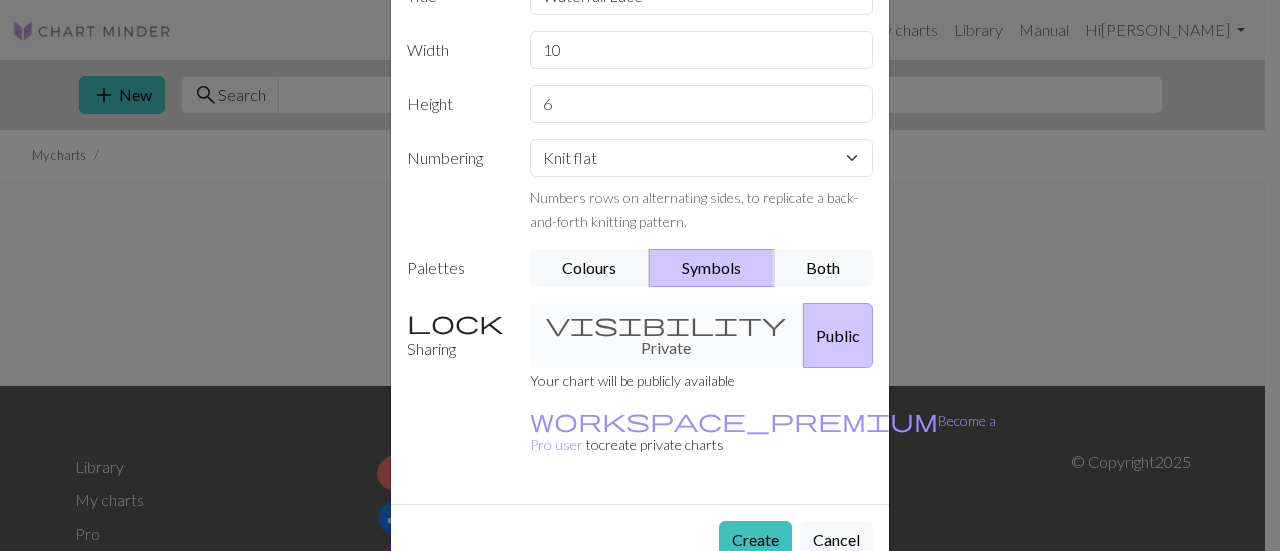 click on "visibility  Private Public" at bounding box center (702, 335) 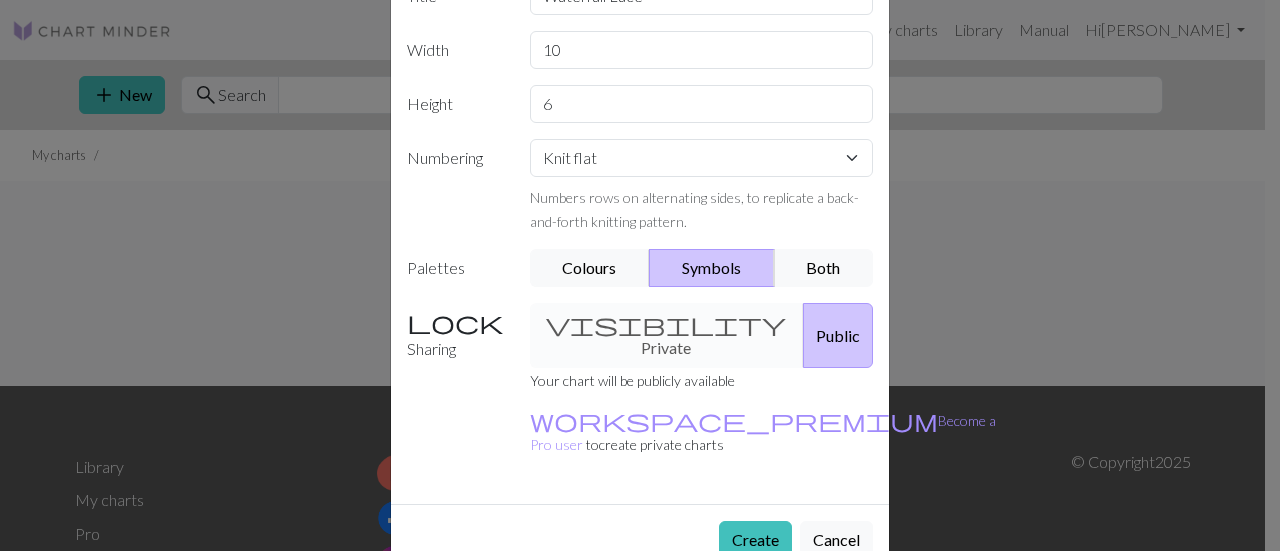 click on "Public" at bounding box center (838, 335) 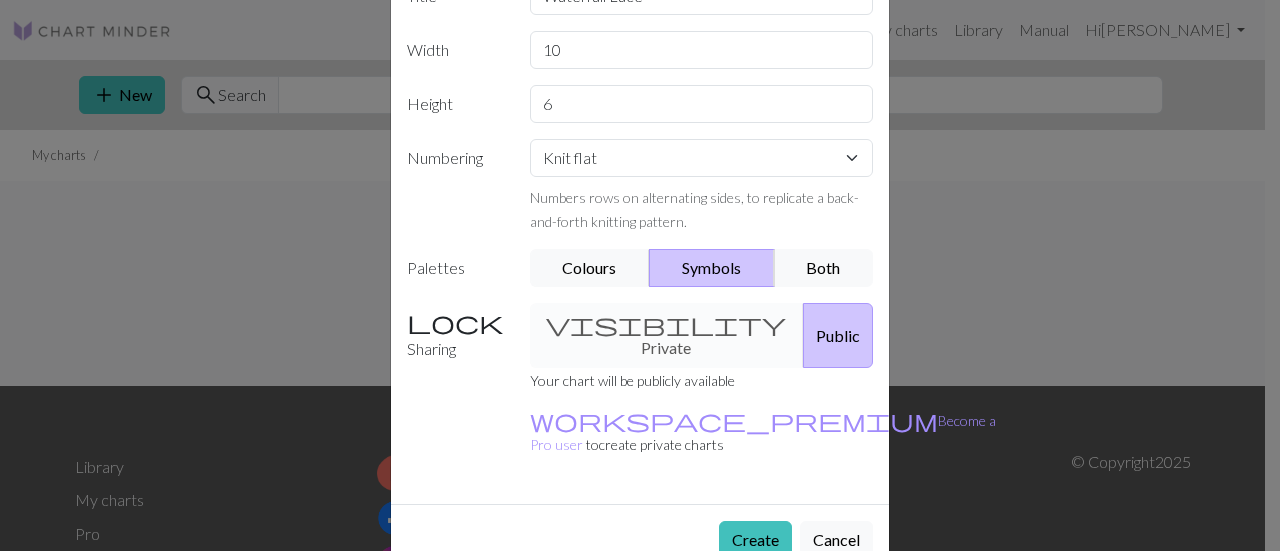 click on "visibility  Private Public" at bounding box center (702, 335) 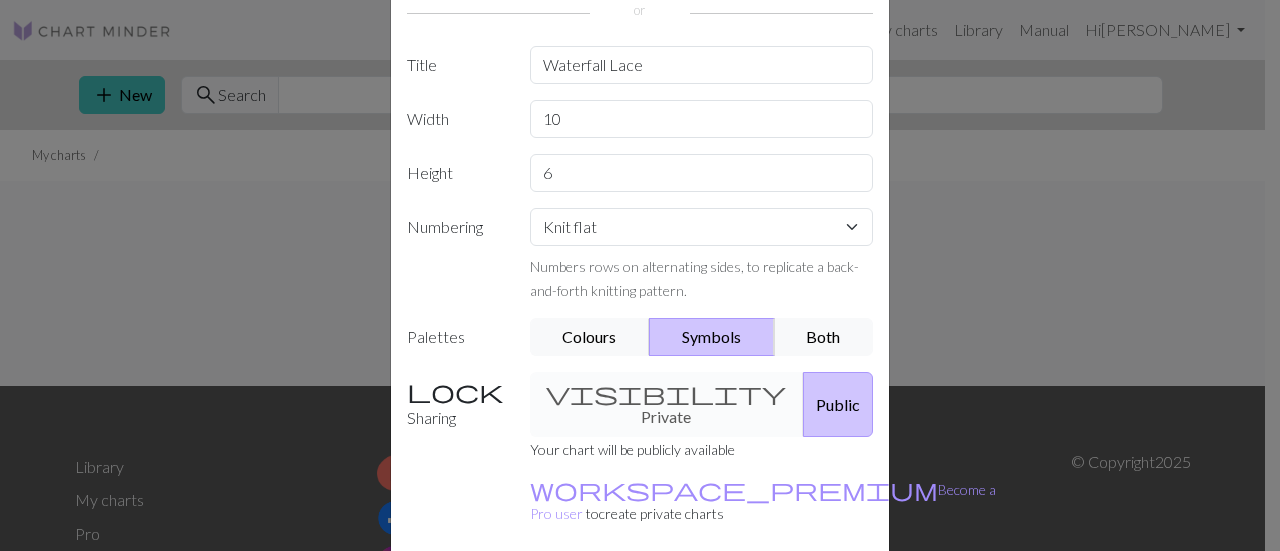 scroll, scrollTop: 234, scrollLeft: 0, axis: vertical 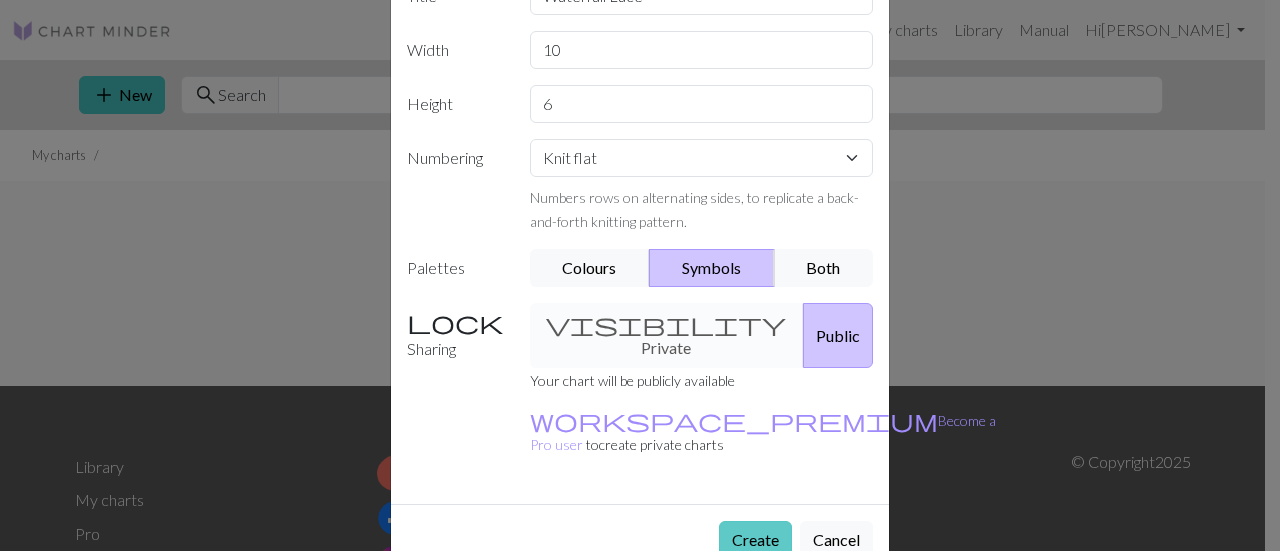 click on "Create" at bounding box center (755, 540) 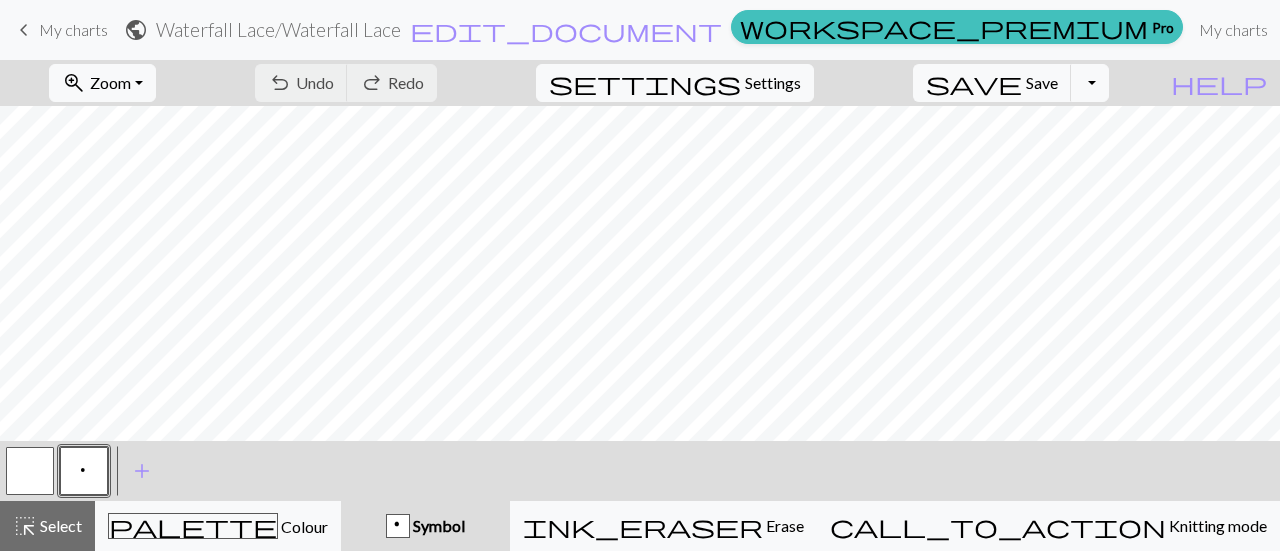 click at bounding box center [30, 471] 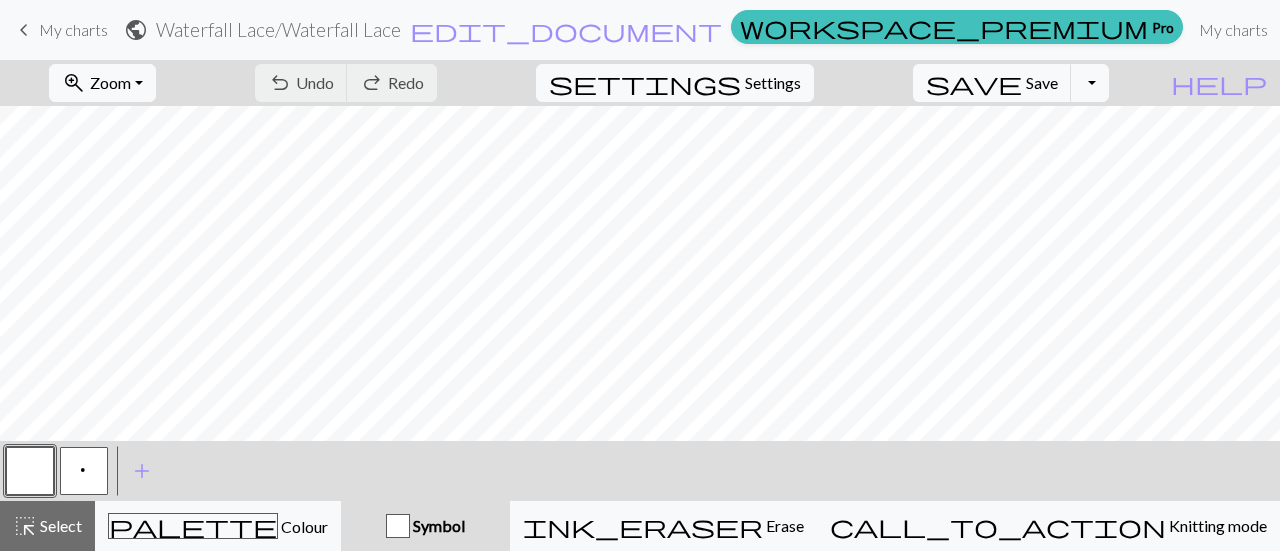 click on "p" at bounding box center (84, 471) 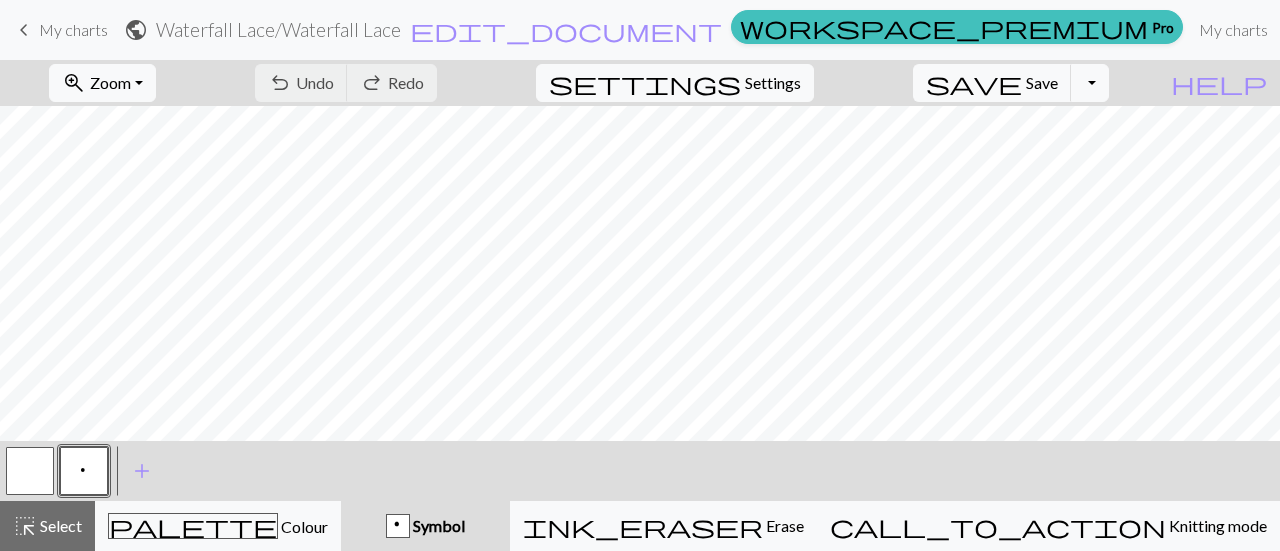click at bounding box center (30, 471) 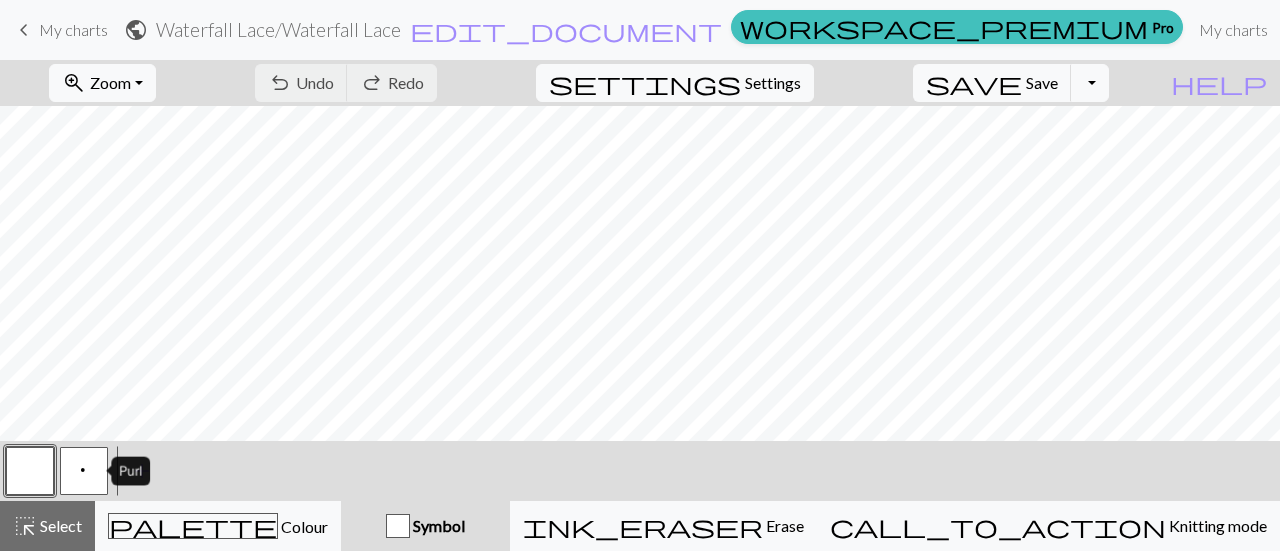 click on "p" at bounding box center (84, 473) 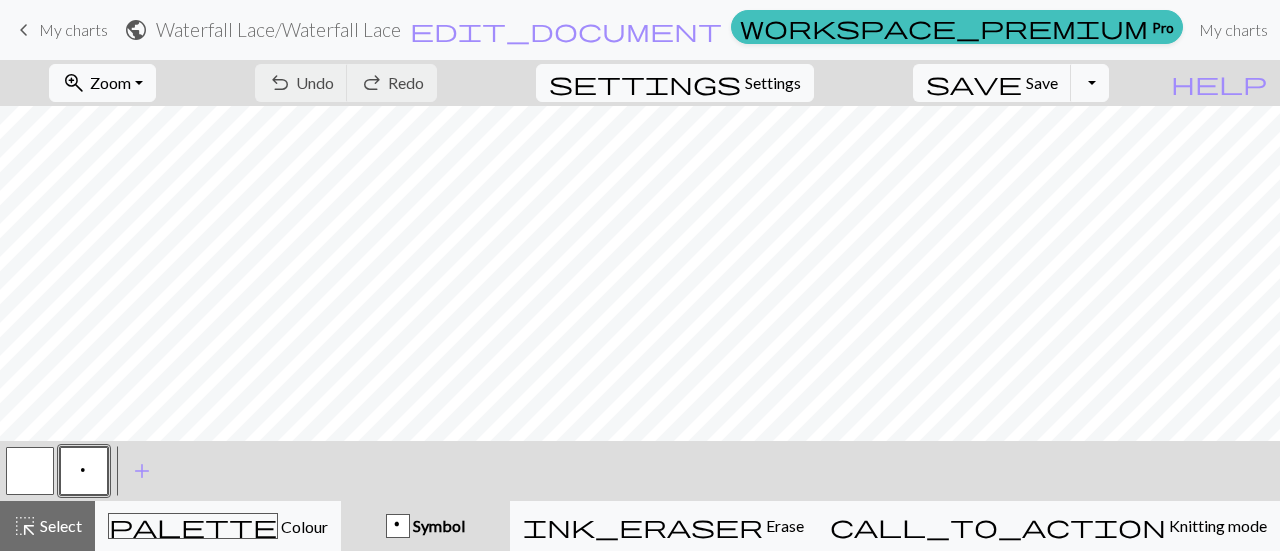 click on "p" at bounding box center (84, 473) 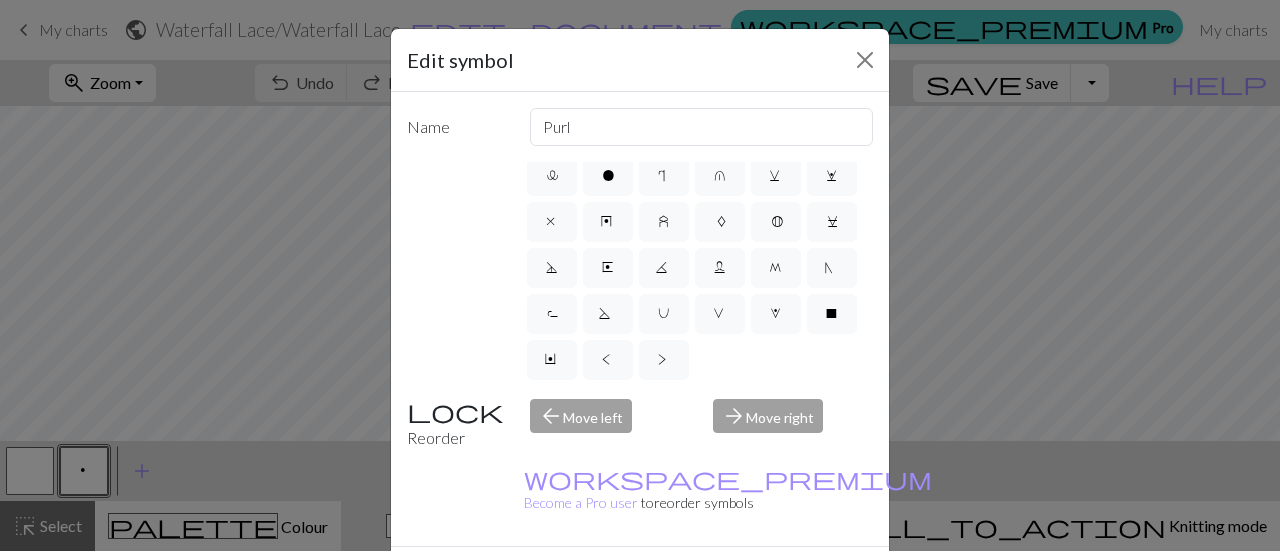 scroll, scrollTop: 435, scrollLeft: 0, axis: vertical 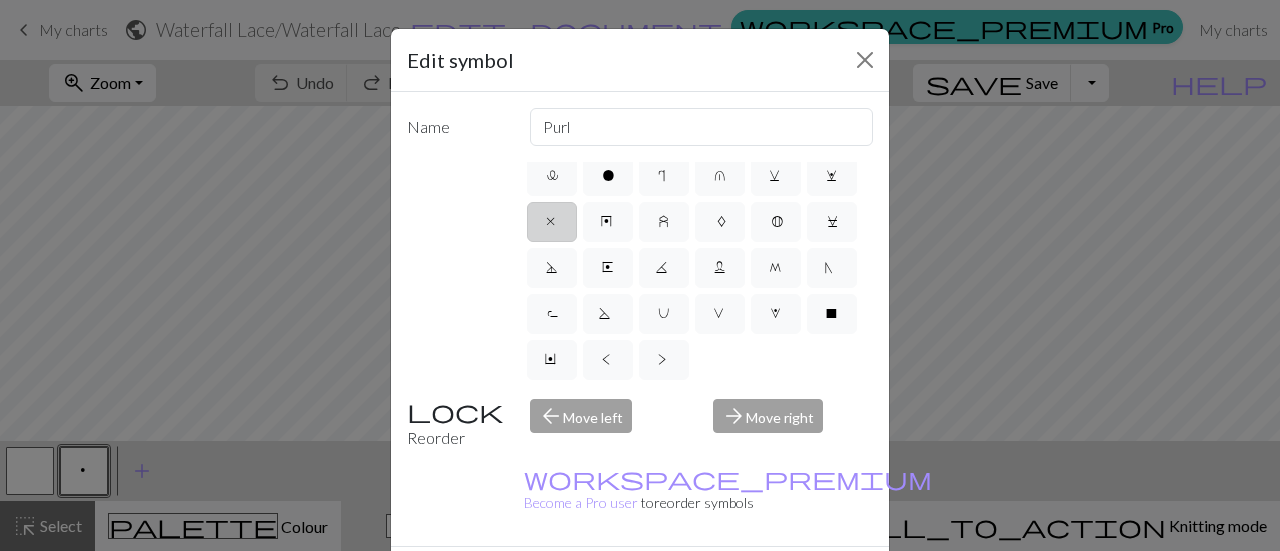 click on "x" at bounding box center [552, 222] 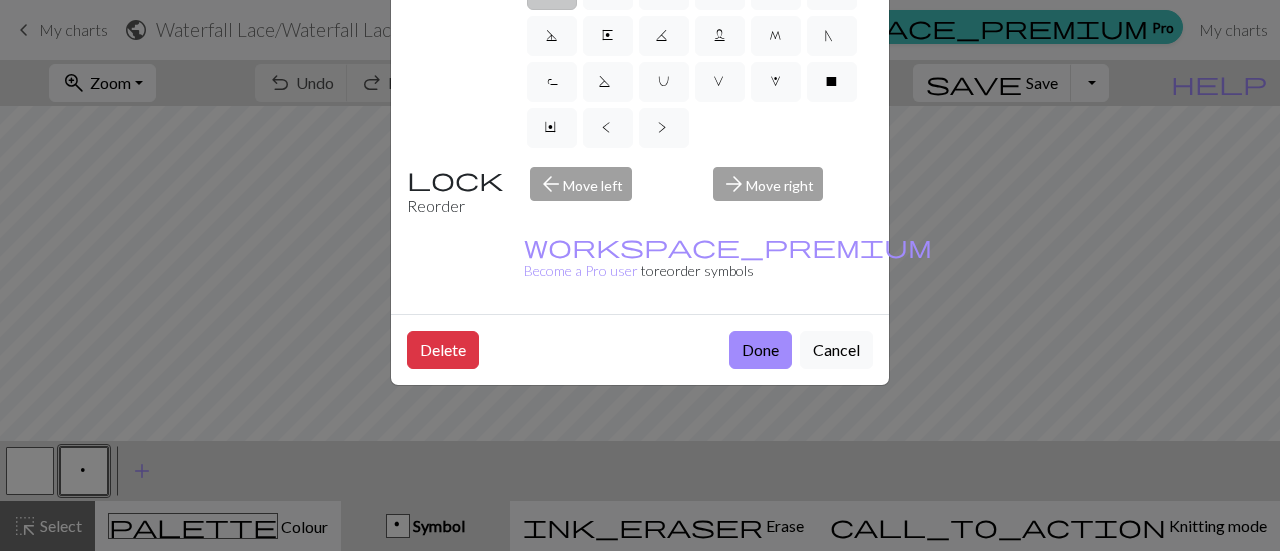 scroll, scrollTop: 0, scrollLeft: 0, axis: both 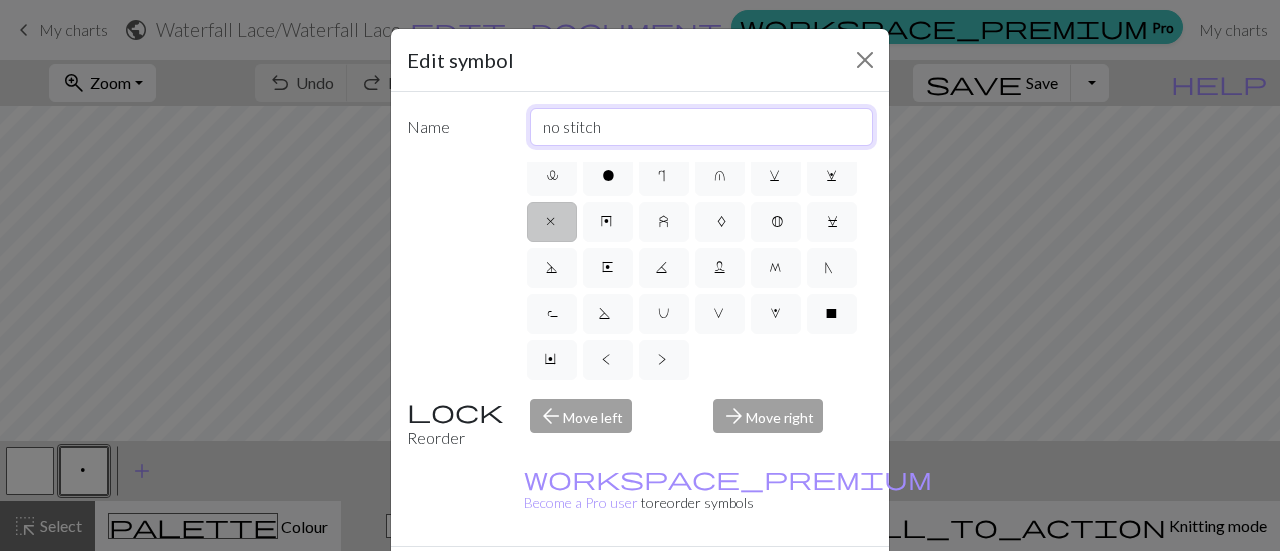 click on "no stitch" at bounding box center (702, 127) 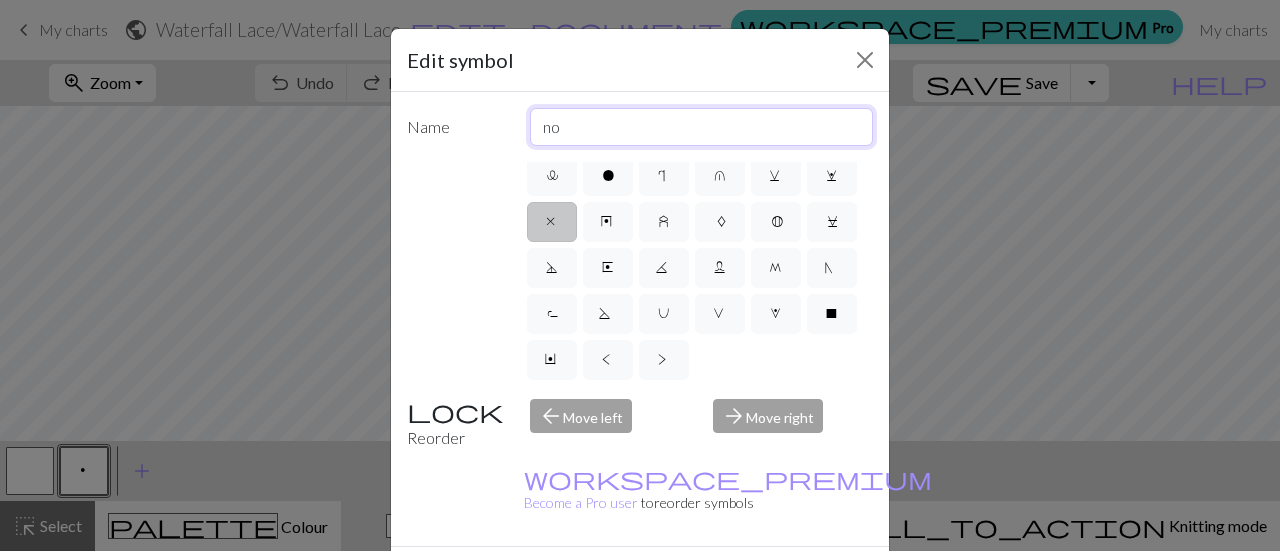 type on "n" 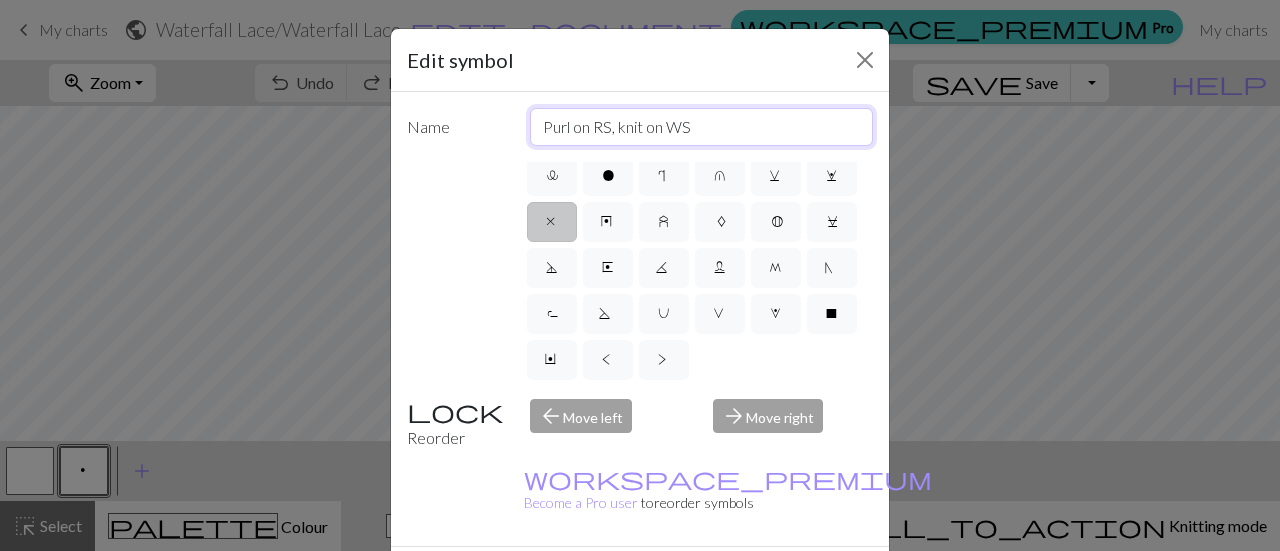 type on "Purl on RS, knit on WS" 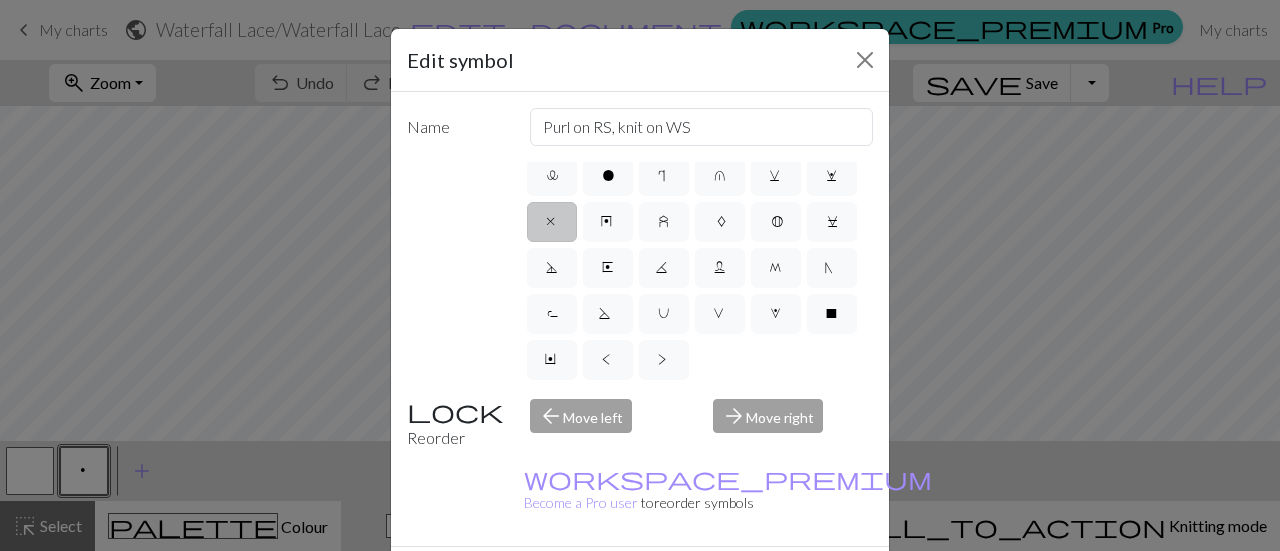 click on "Done" at bounding box center (760, 582) 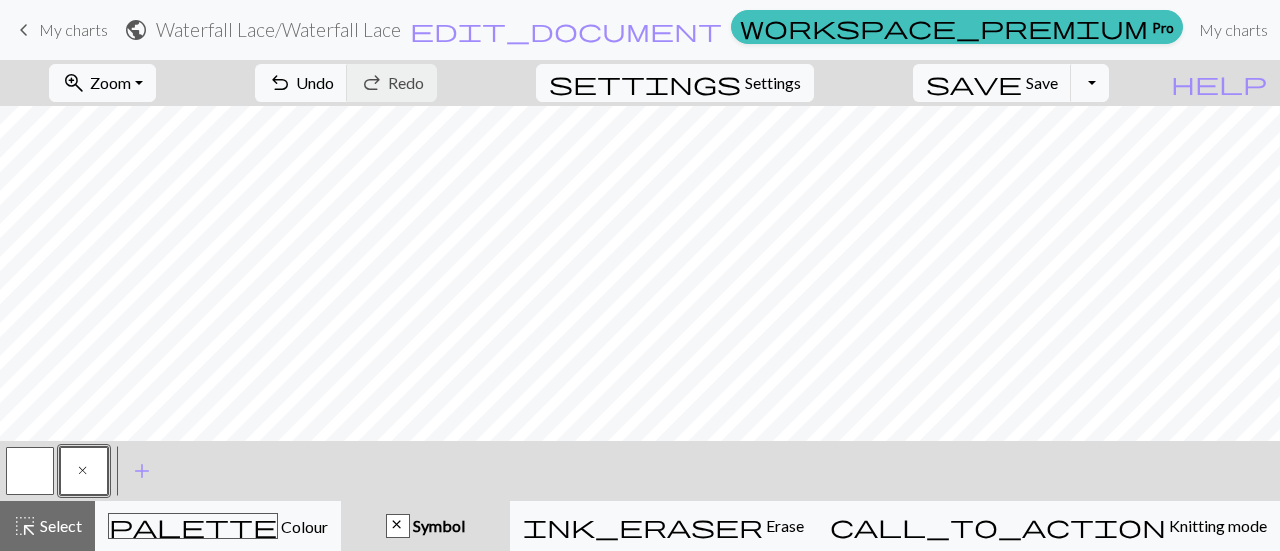 click at bounding box center [30, 471] 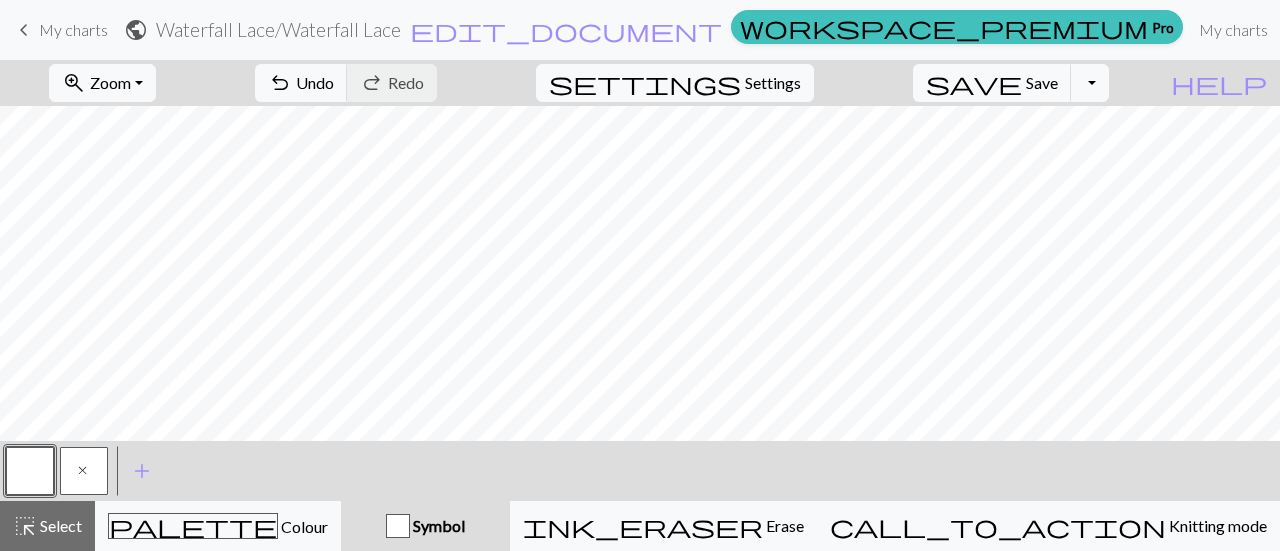 click at bounding box center [30, 471] 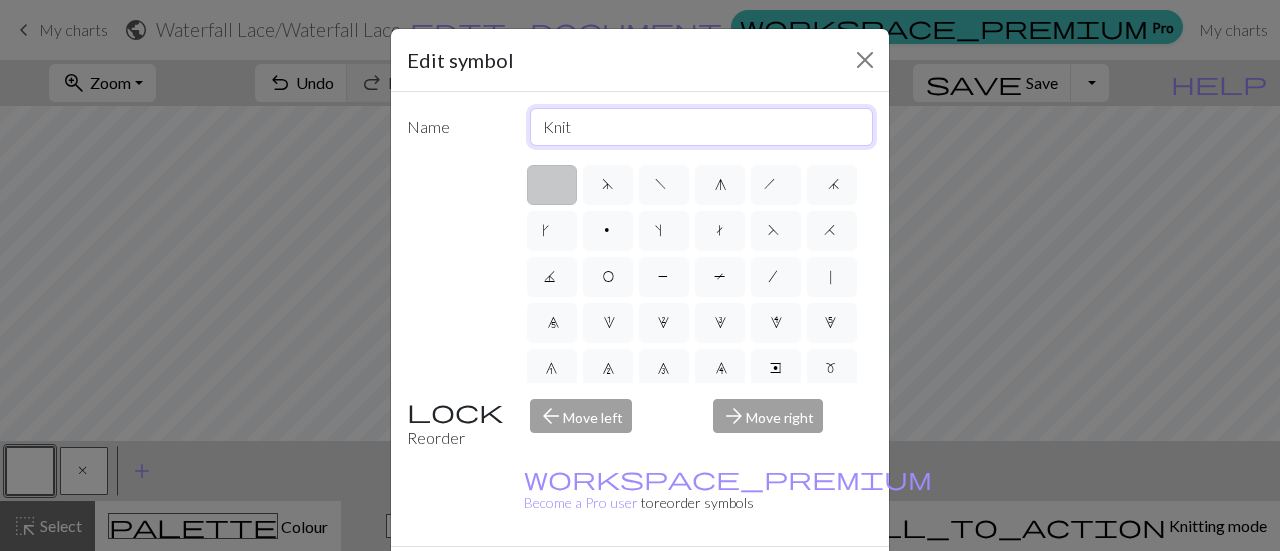 click on "Knit" at bounding box center [702, 127] 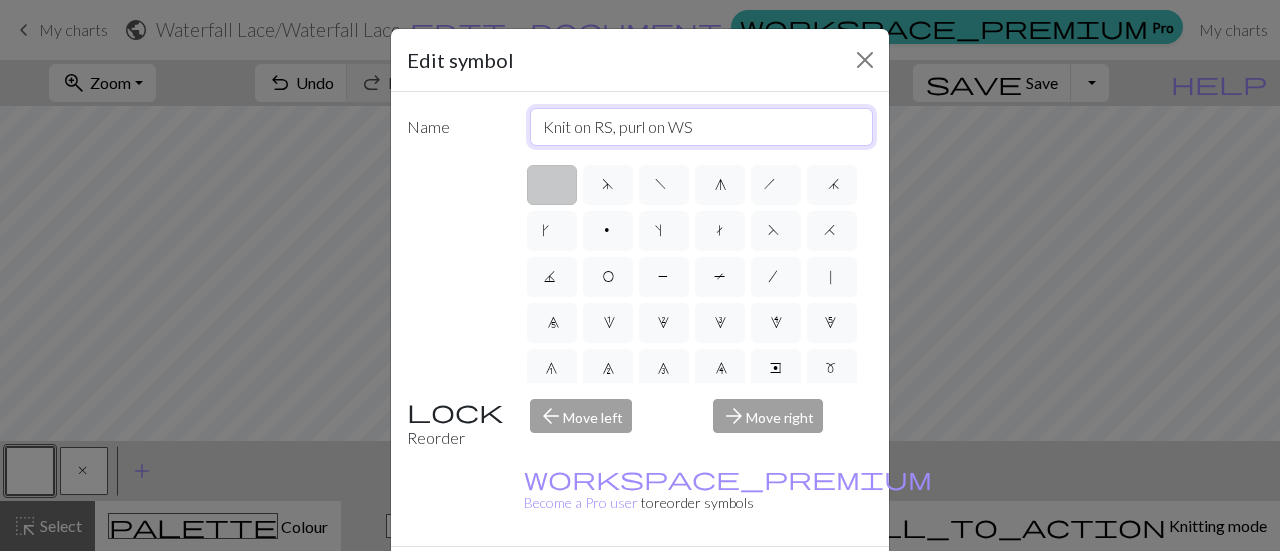 type on "Knit on RS, purl on WS" 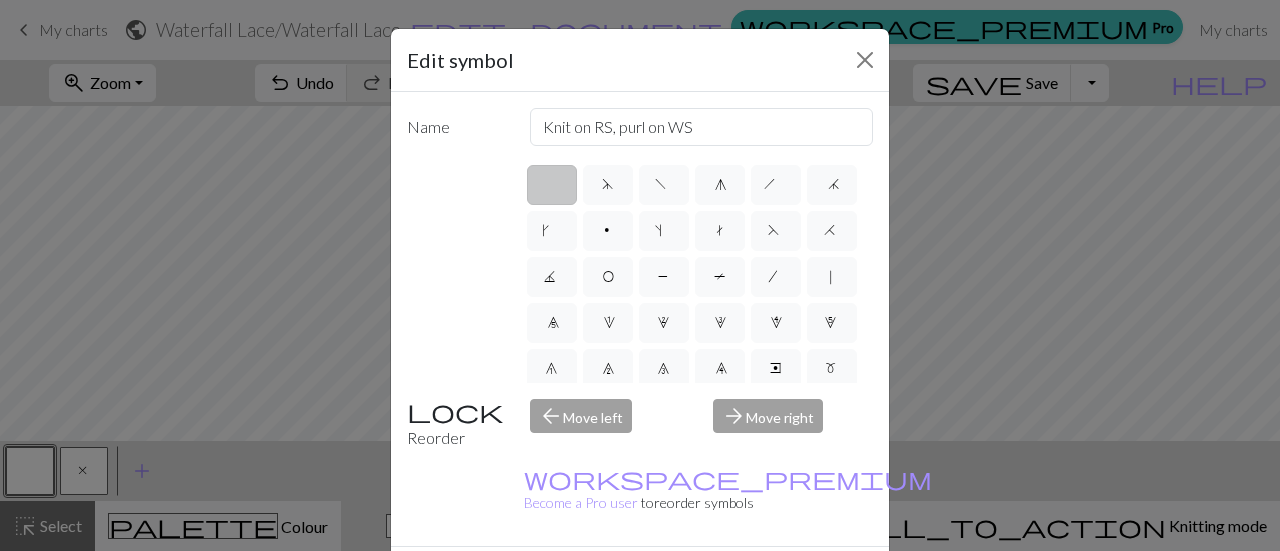 click on "Done" at bounding box center (760, 582) 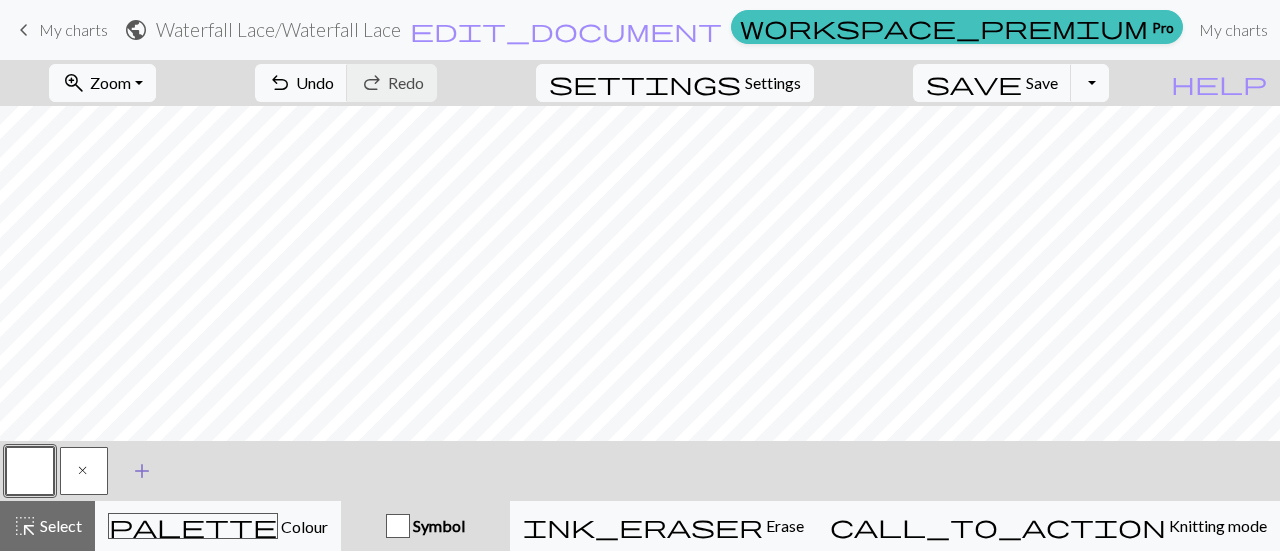 click on "add" at bounding box center [142, 471] 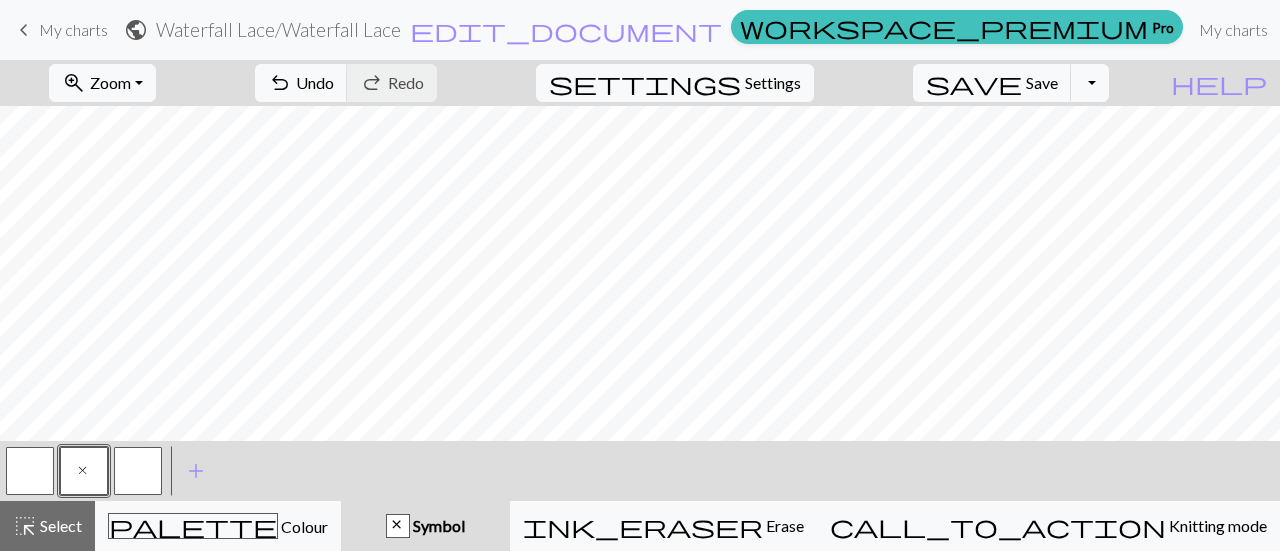 click at bounding box center (138, 471) 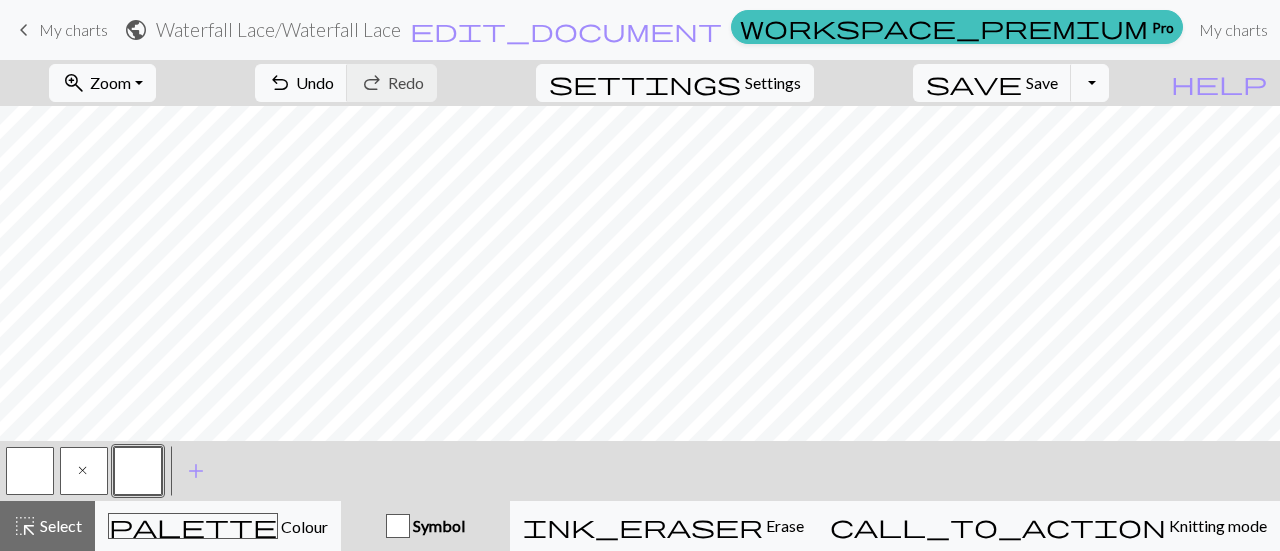 click at bounding box center [138, 471] 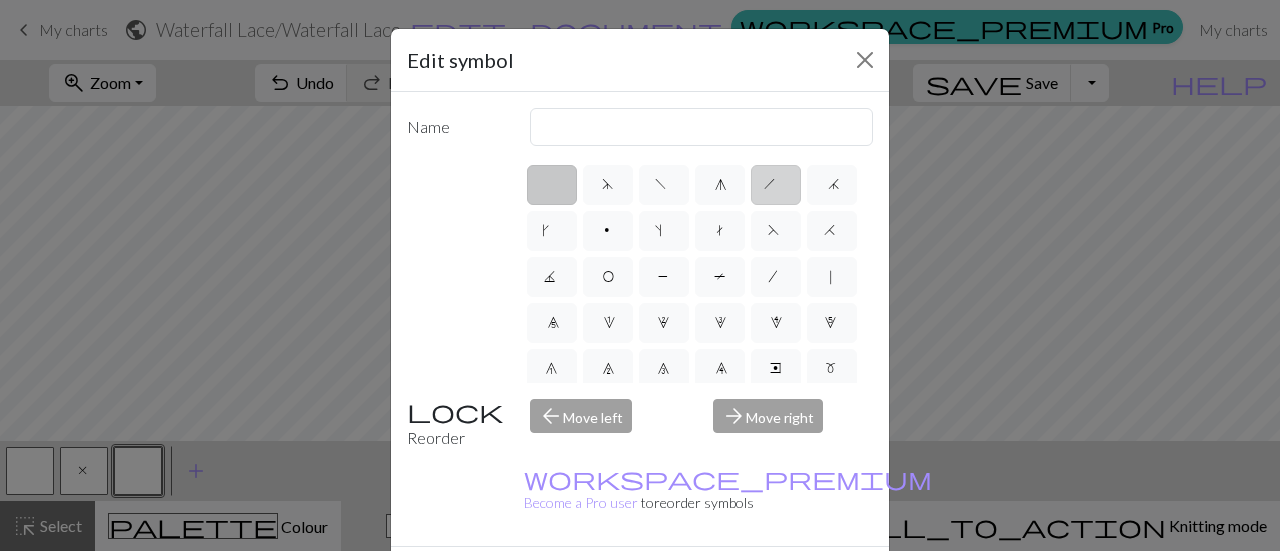 click on "h" at bounding box center [776, 185] 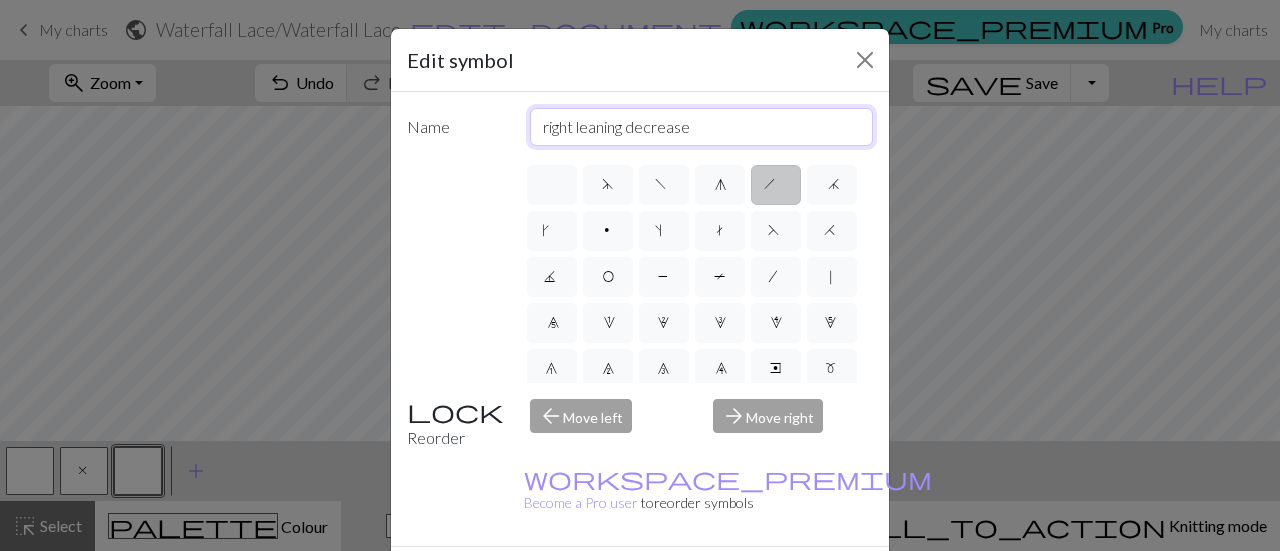 click on "right leaning decrease" at bounding box center [702, 127] 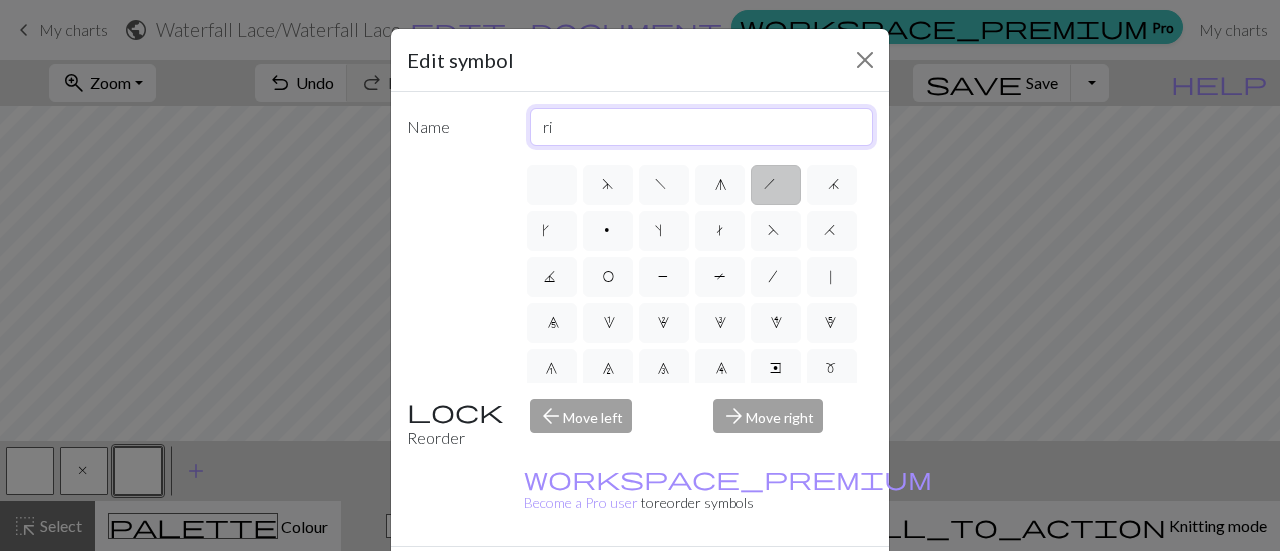type on "r" 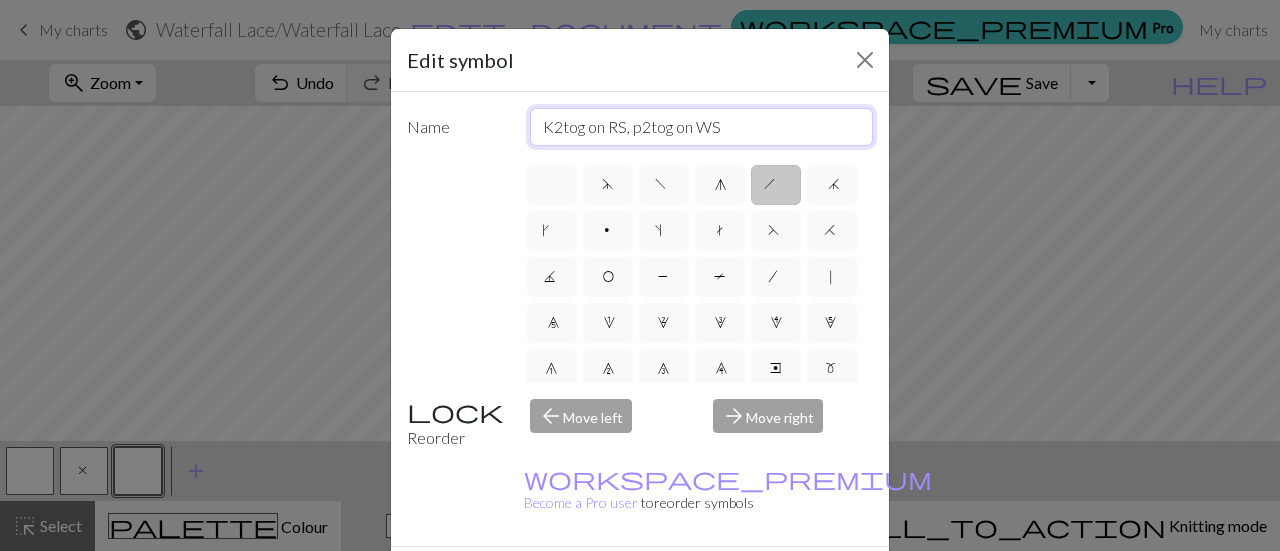 type on "K2tog on RS, p2tog on WS" 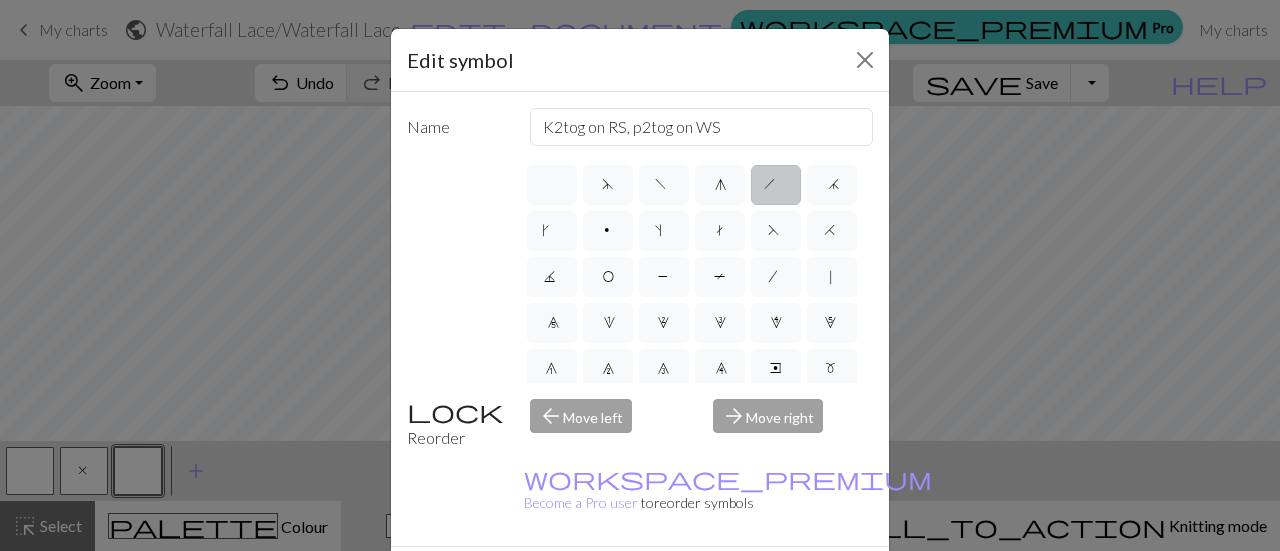 click on "Done" at bounding box center [760, 582] 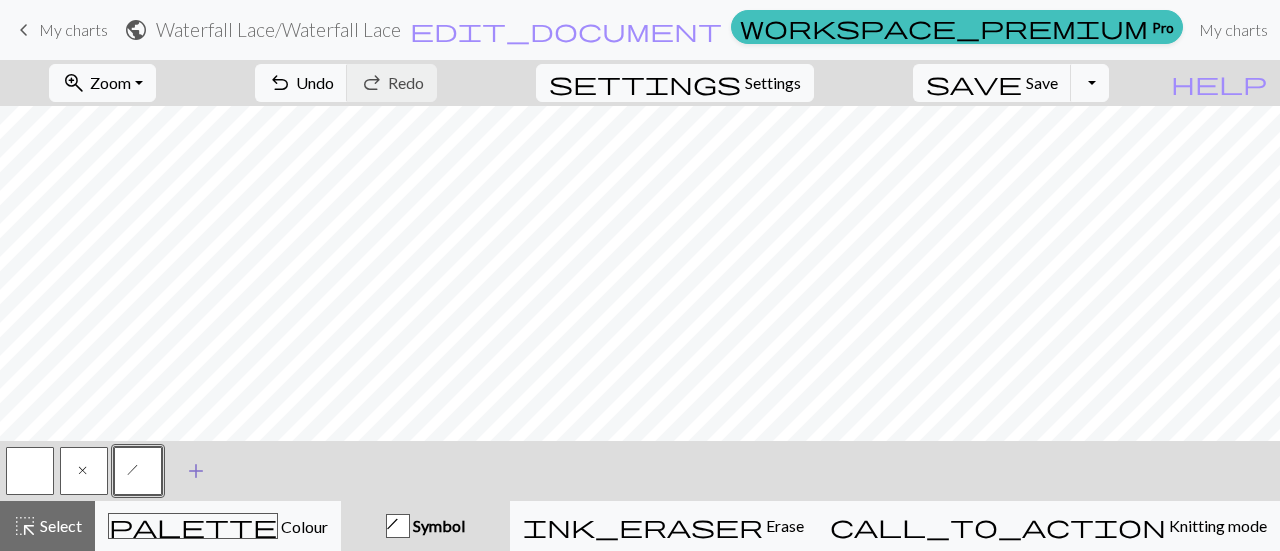 click on "add" at bounding box center (196, 471) 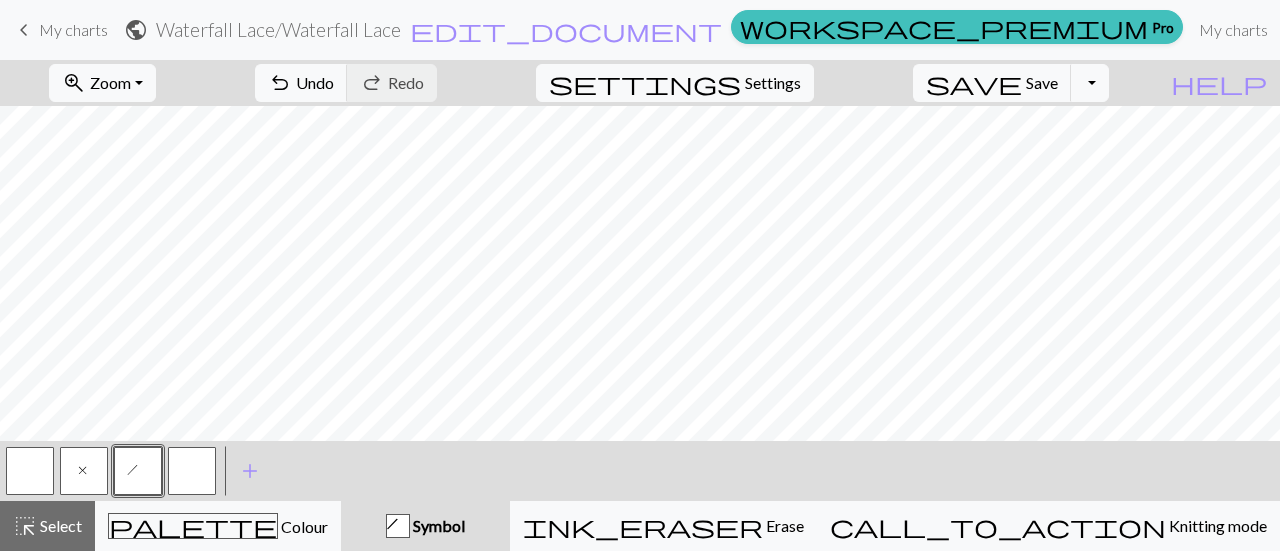 click at bounding box center [192, 471] 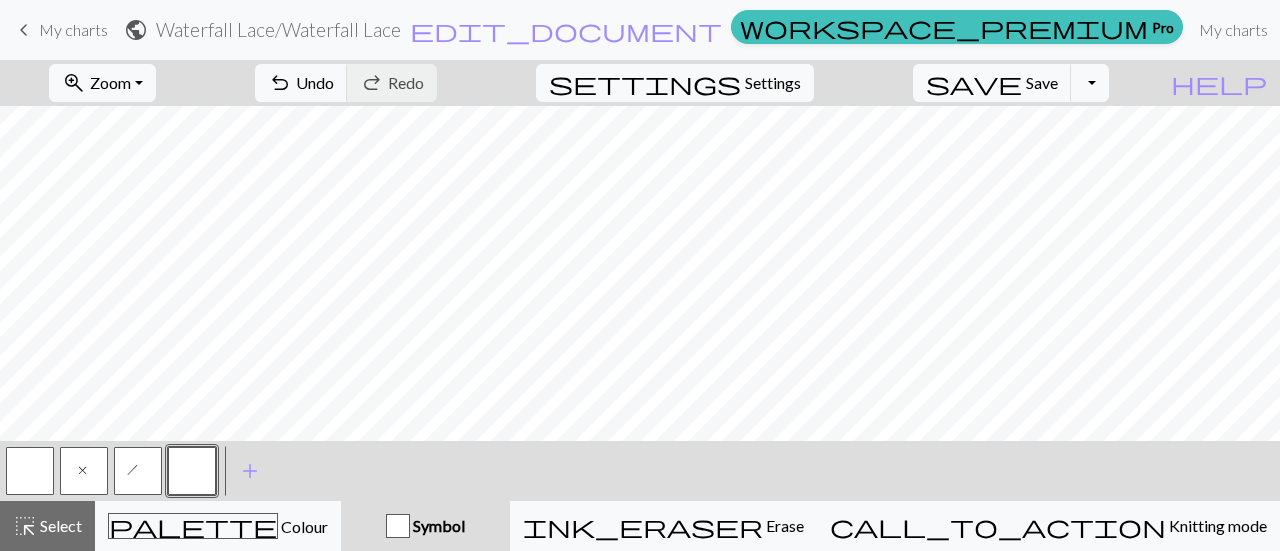 click at bounding box center [192, 471] 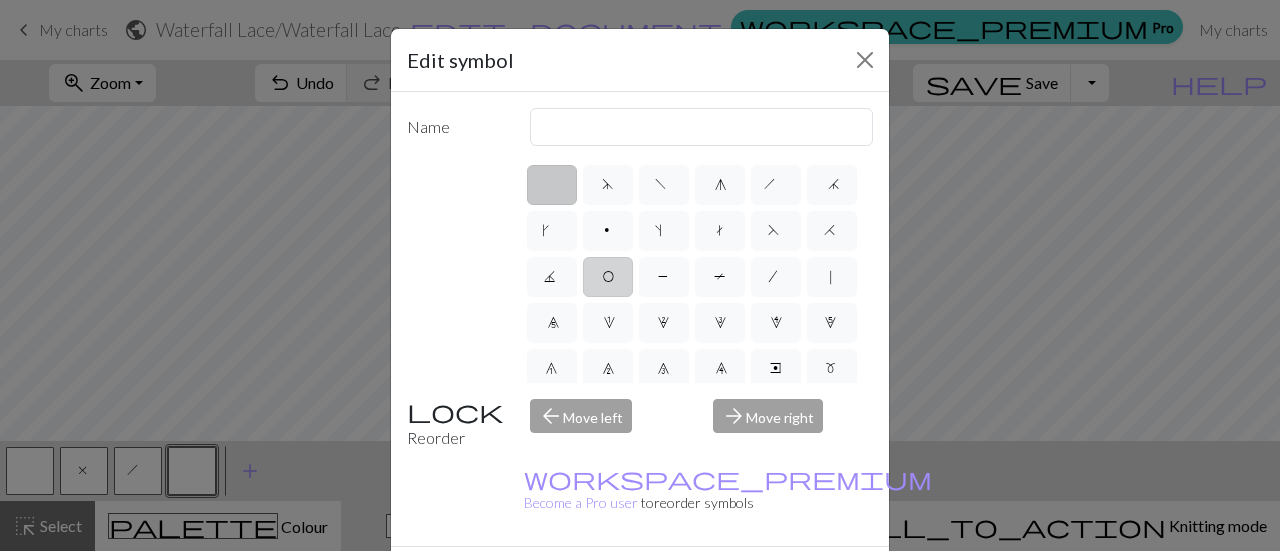 click on "O" at bounding box center (608, 277) 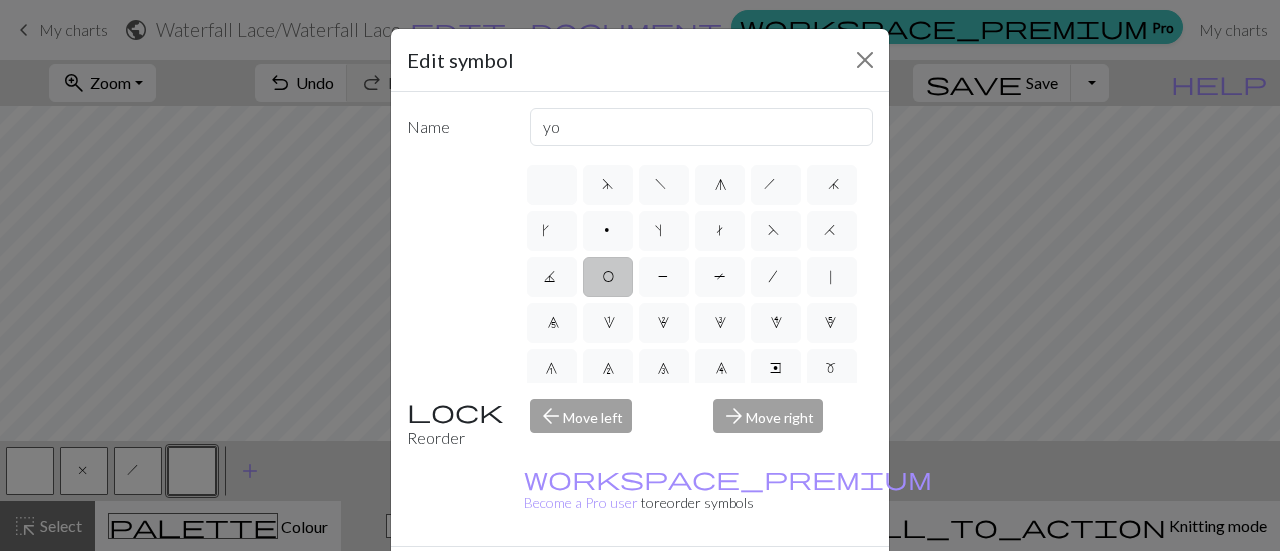 click on "Done" at bounding box center [760, 582] 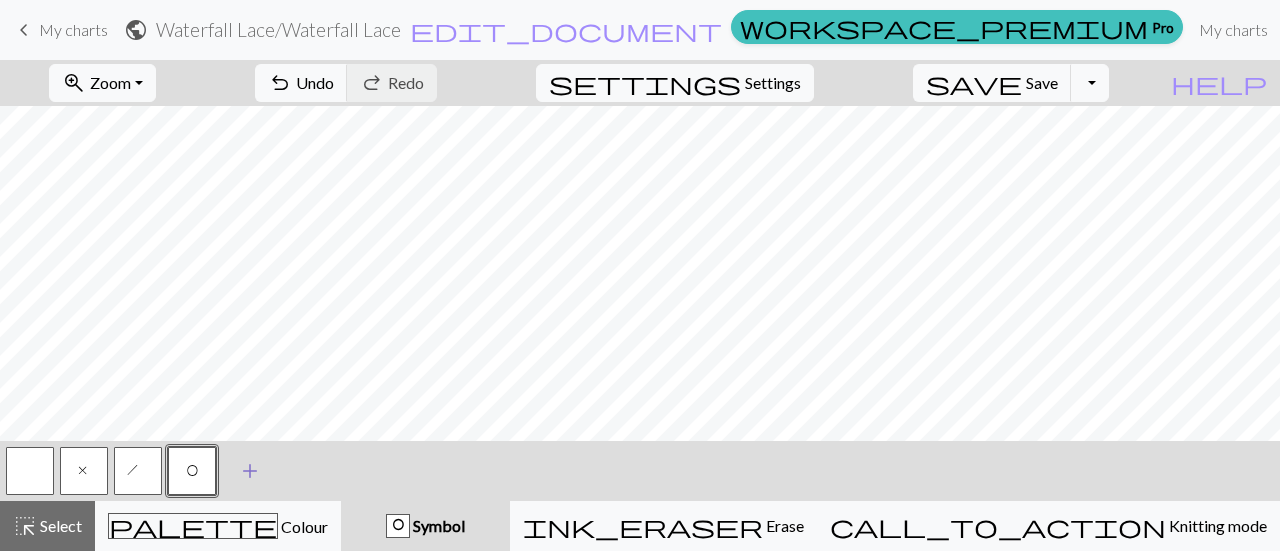 click on "add" at bounding box center (250, 471) 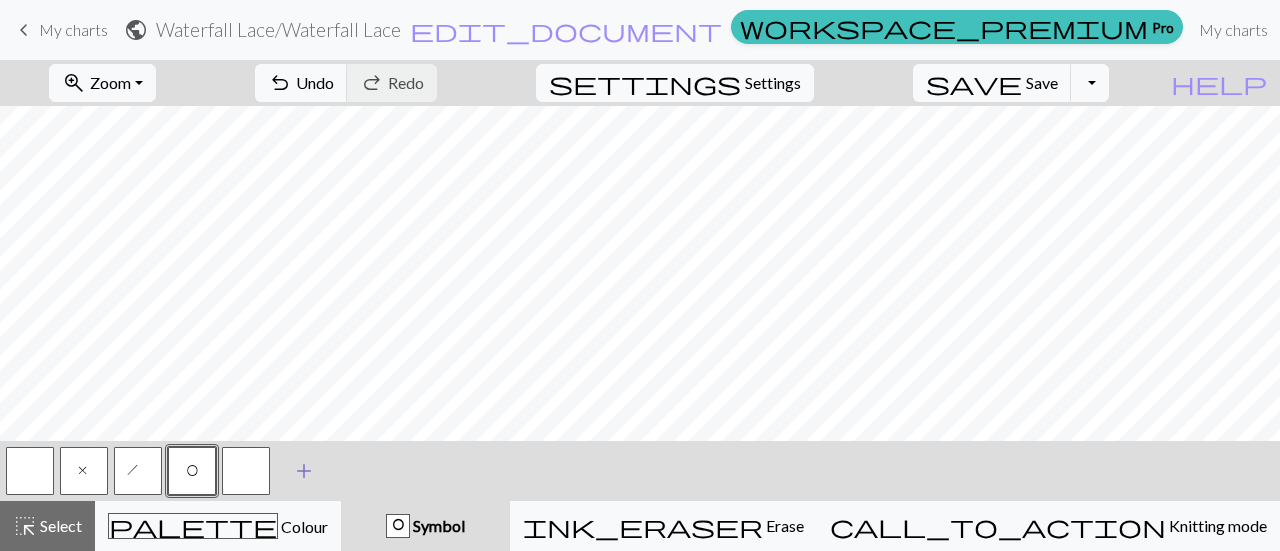 click at bounding box center (246, 471) 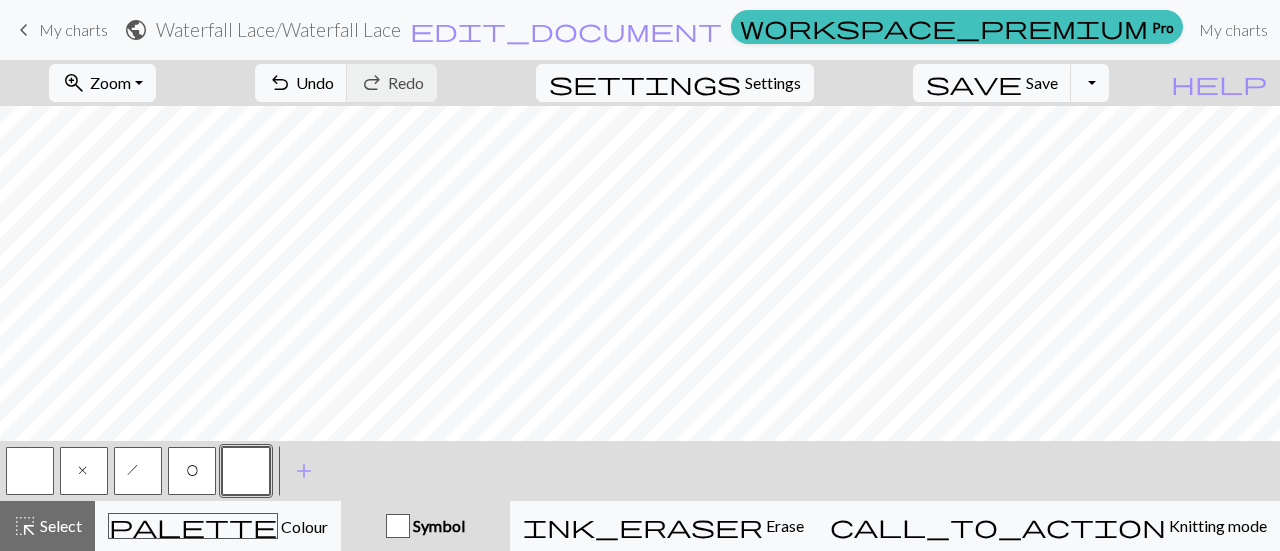 click at bounding box center (246, 471) 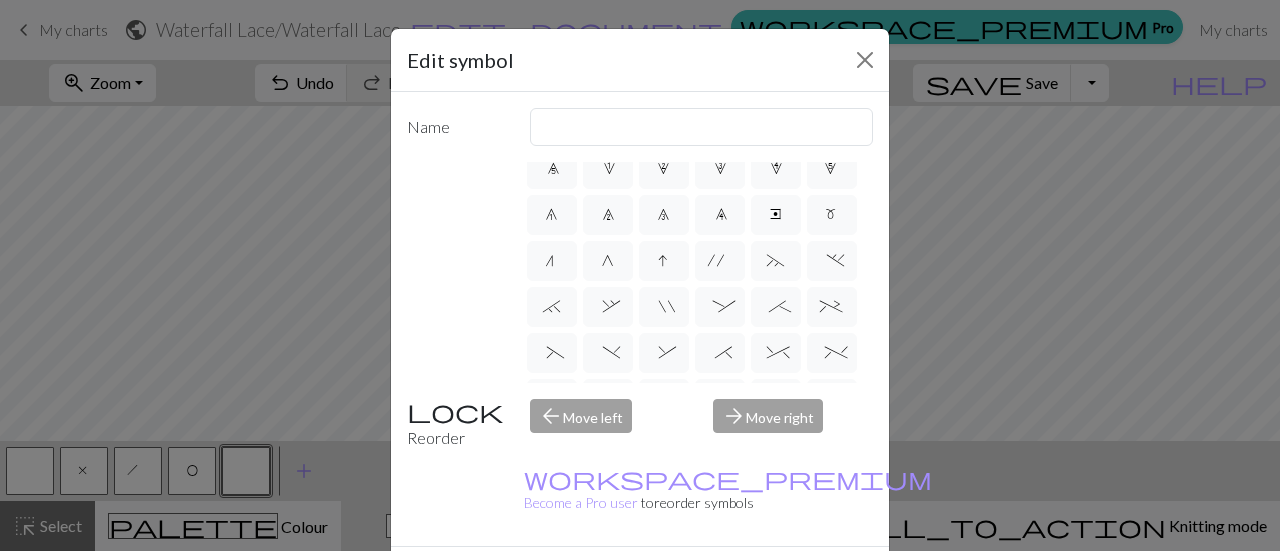 scroll, scrollTop: 0, scrollLeft: 0, axis: both 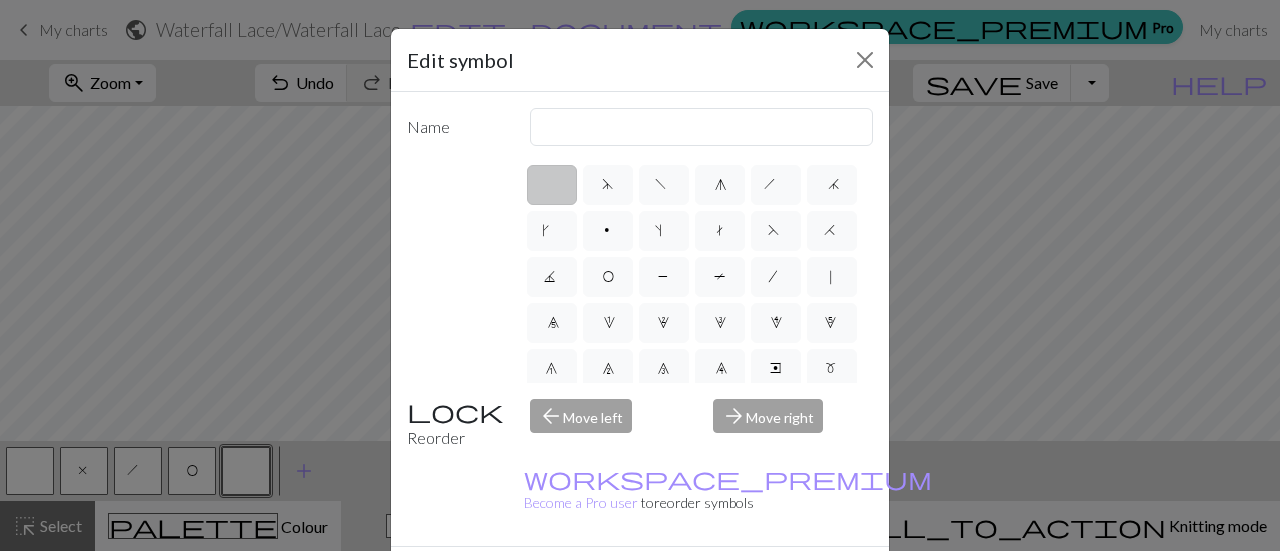 click on "Delete" at bounding box center [443, 582] 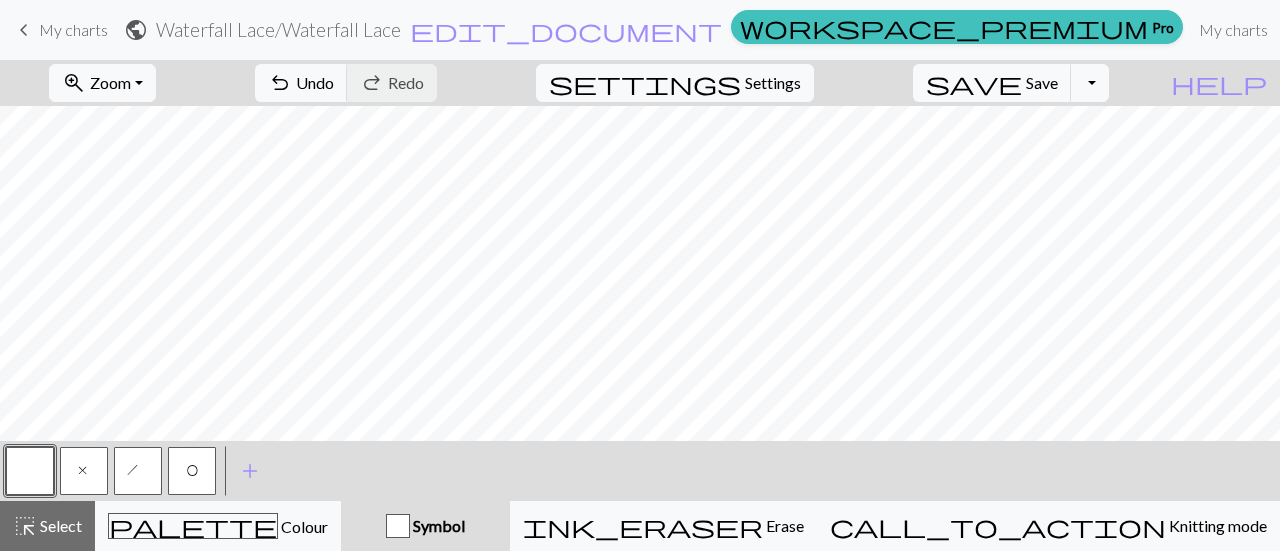 click on "x" at bounding box center (84, 471) 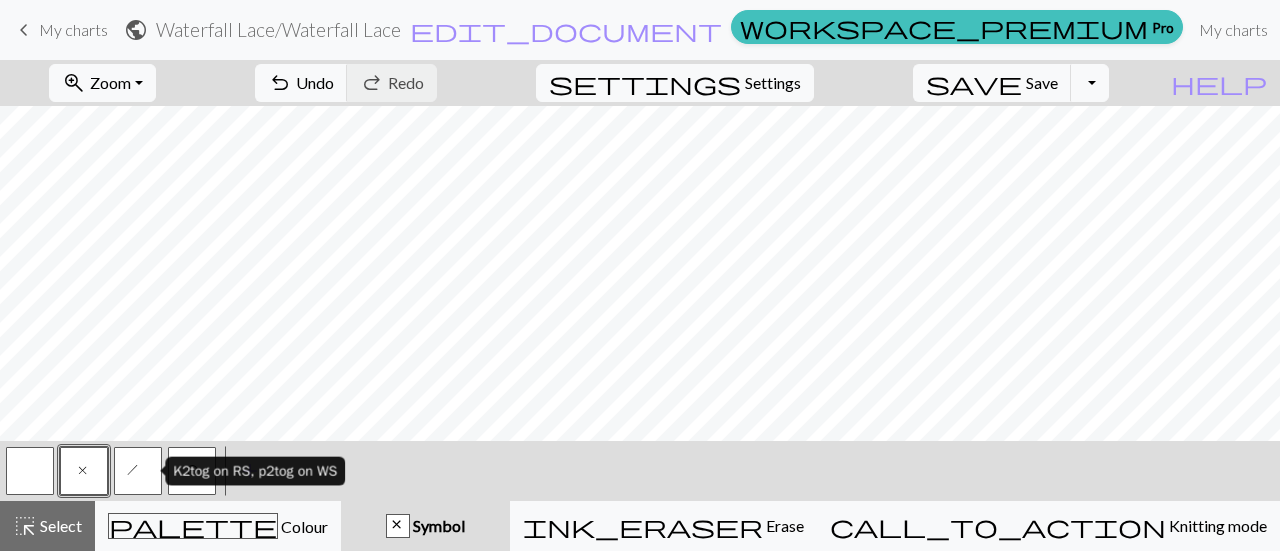 click on "h" at bounding box center [138, 471] 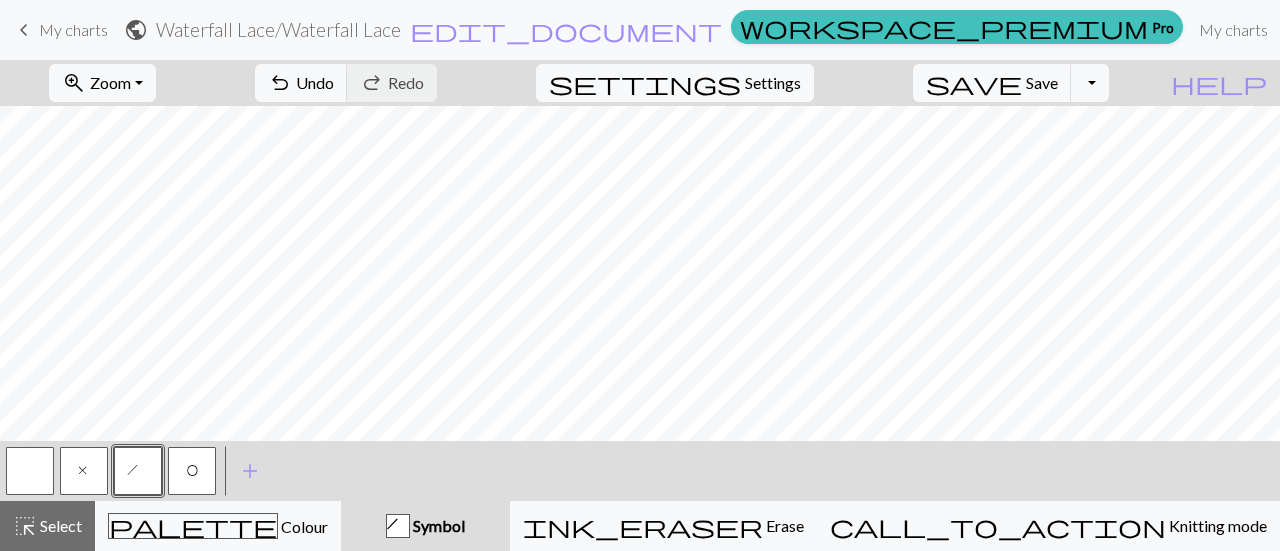 click on "O" at bounding box center (192, 473) 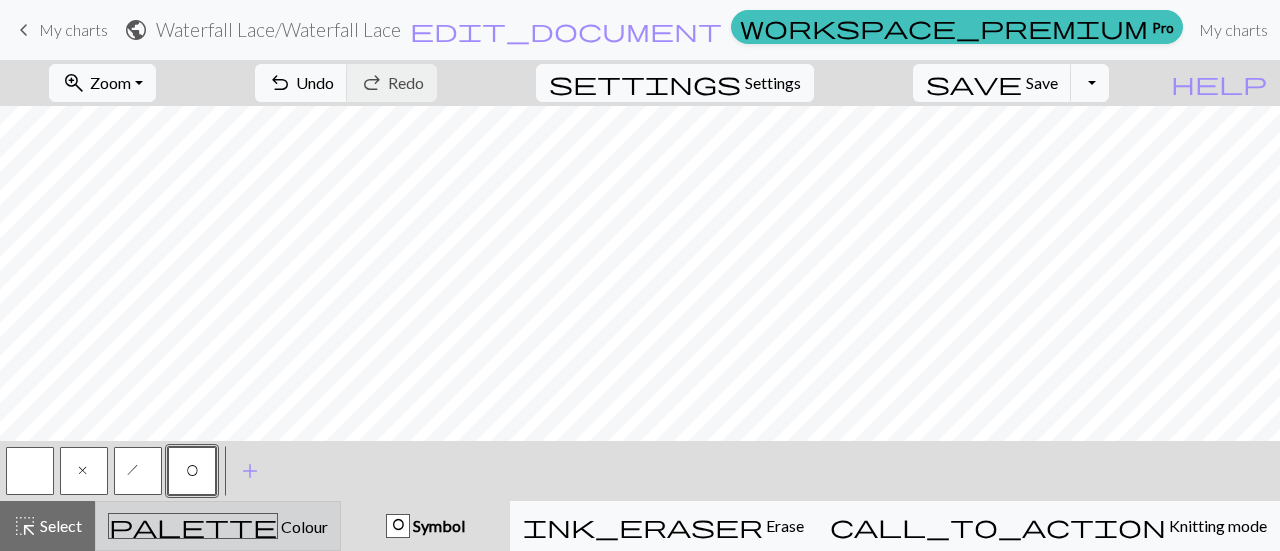 click on "palette   Colour   Colour" at bounding box center [218, 526] 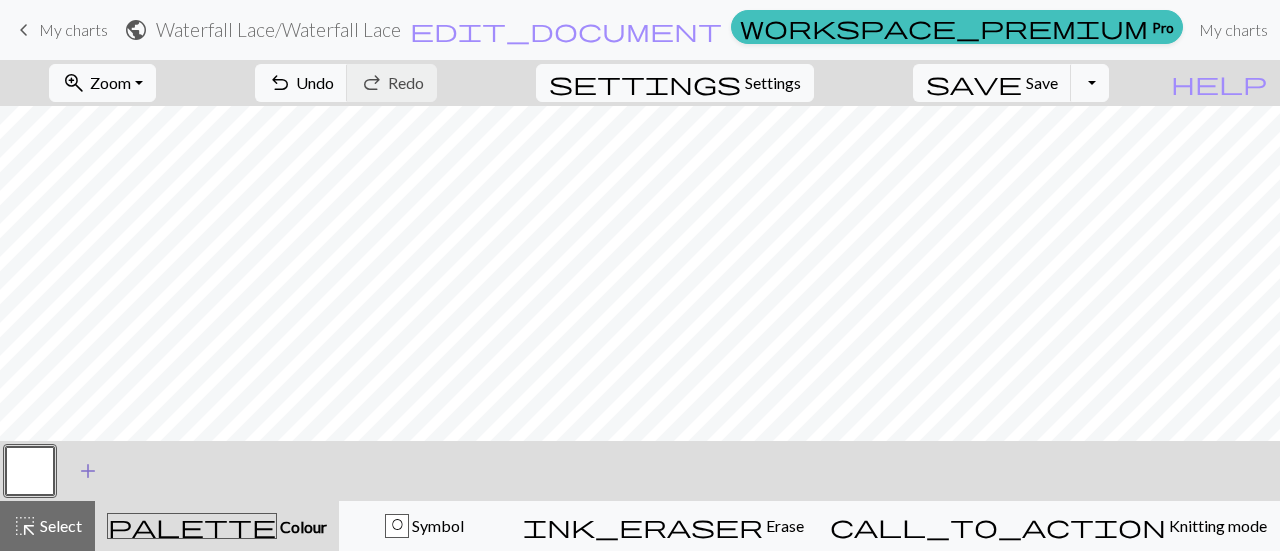 click on "add" at bounding box center [88, 471] 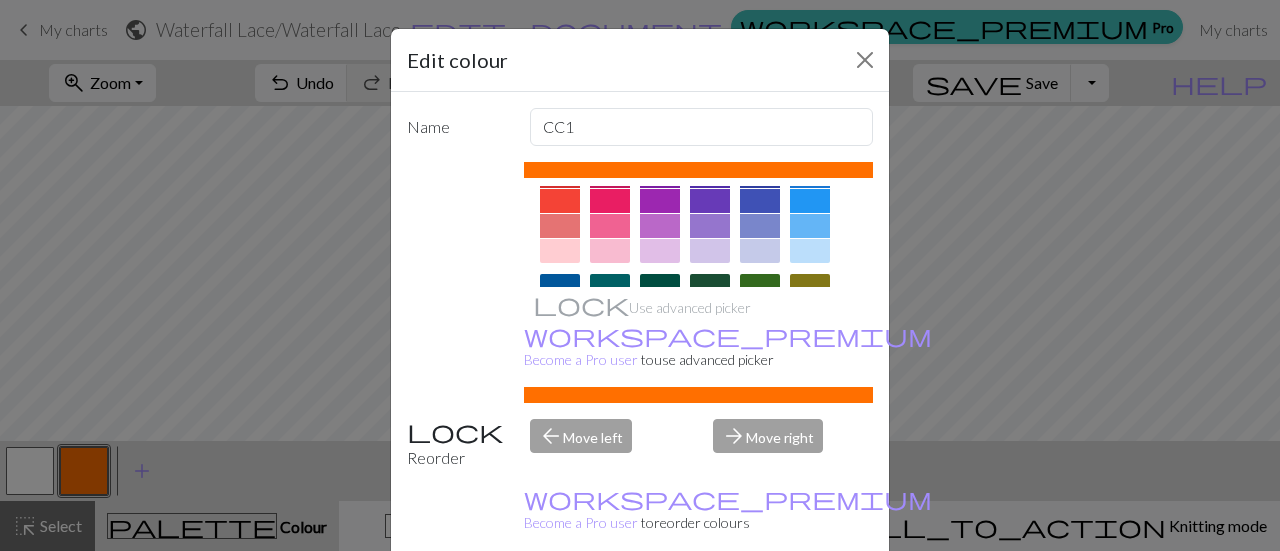 scroll, scrollTop: 62, scrollLeft: 0, axis: vertical 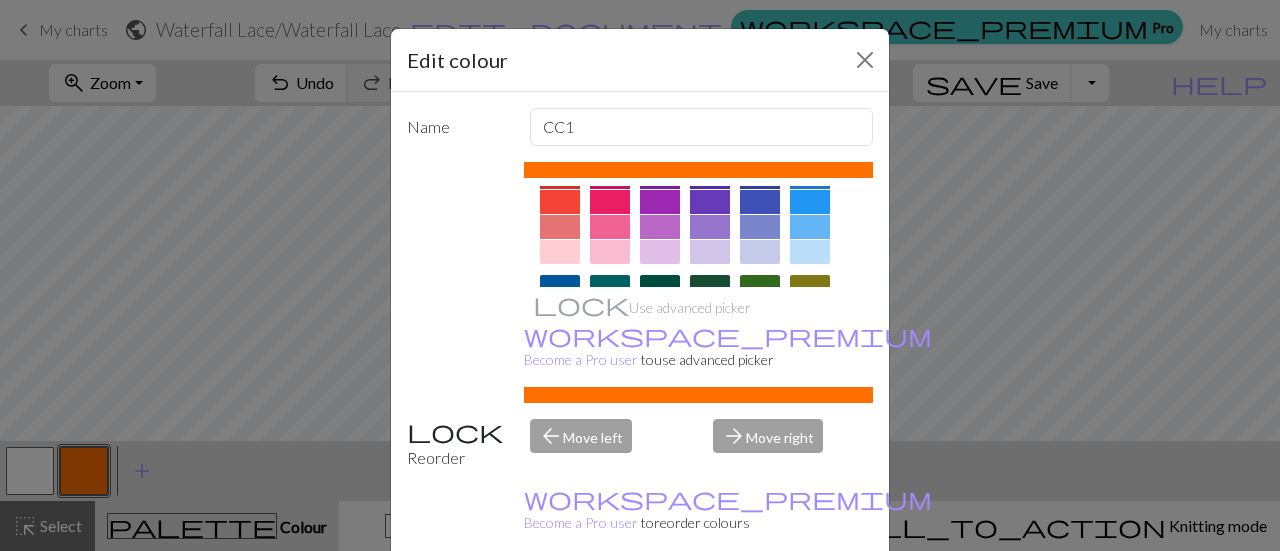 click at bounding box center (610, 227) 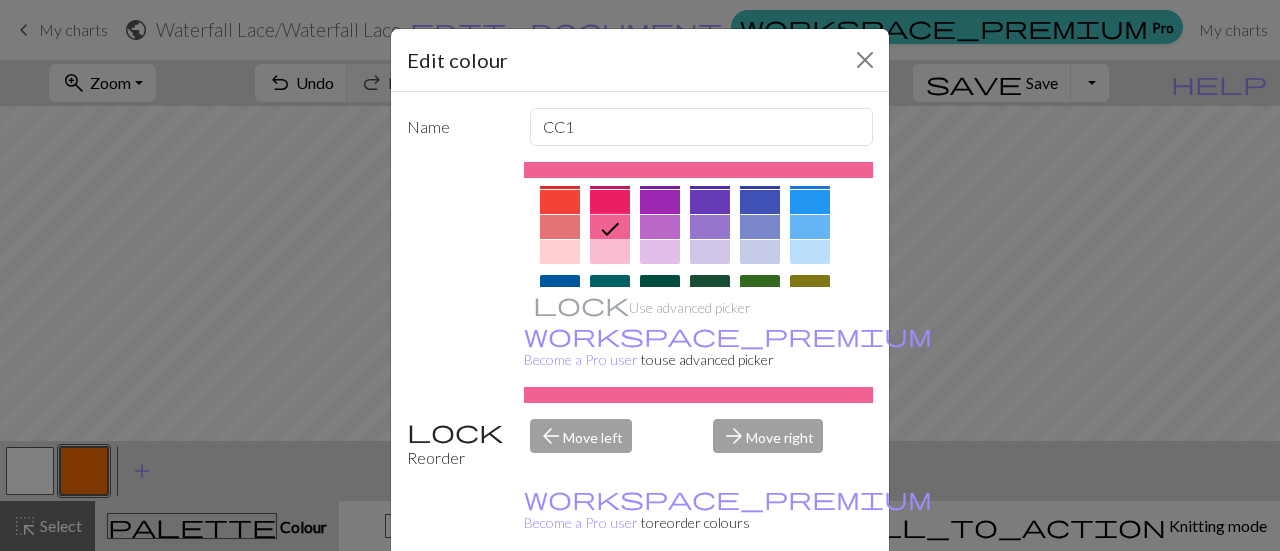 click on "Done" at bounding box center (760, 602) 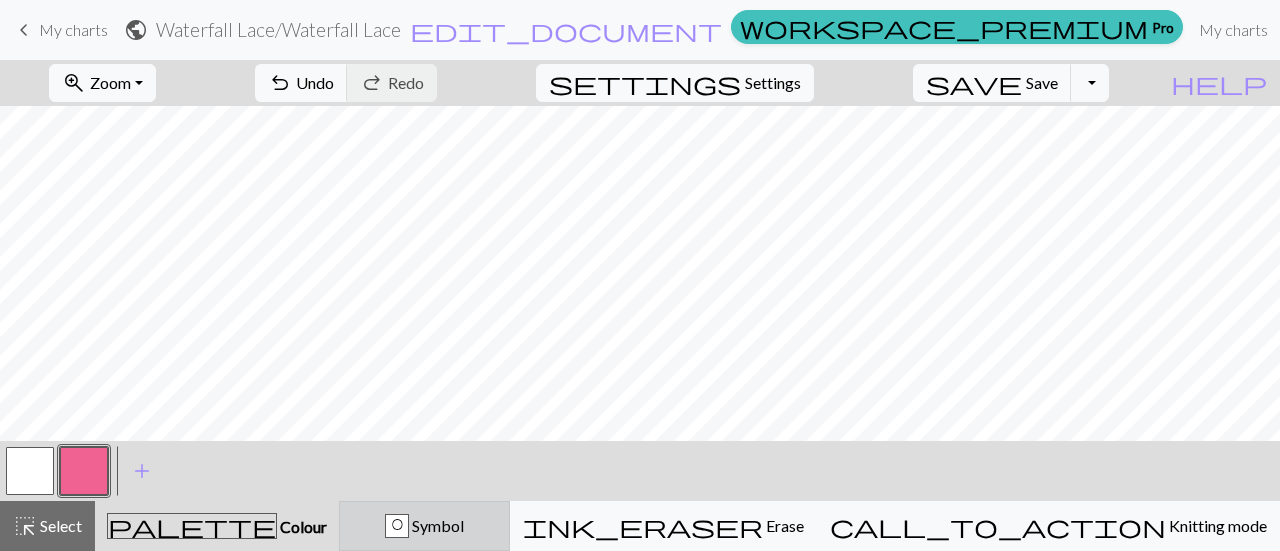click on "O   Symbol" at bounding box center [424, 526] 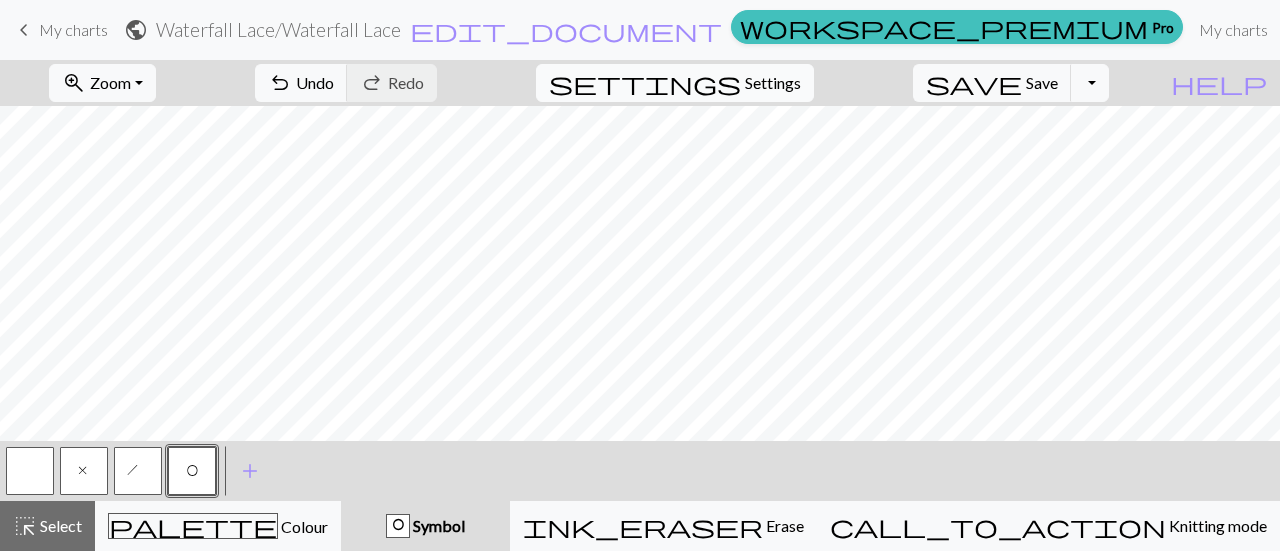 click on "Settings" at bounding box center (773, 83) 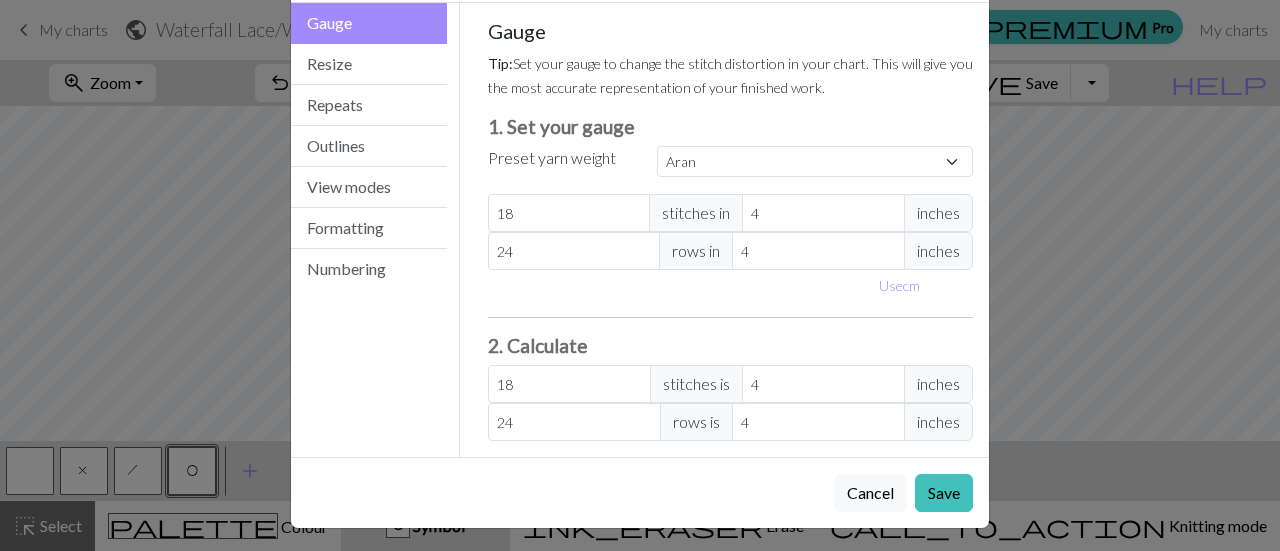 scroll, scrollTop: 0, scrollLeft: 0, axis: both 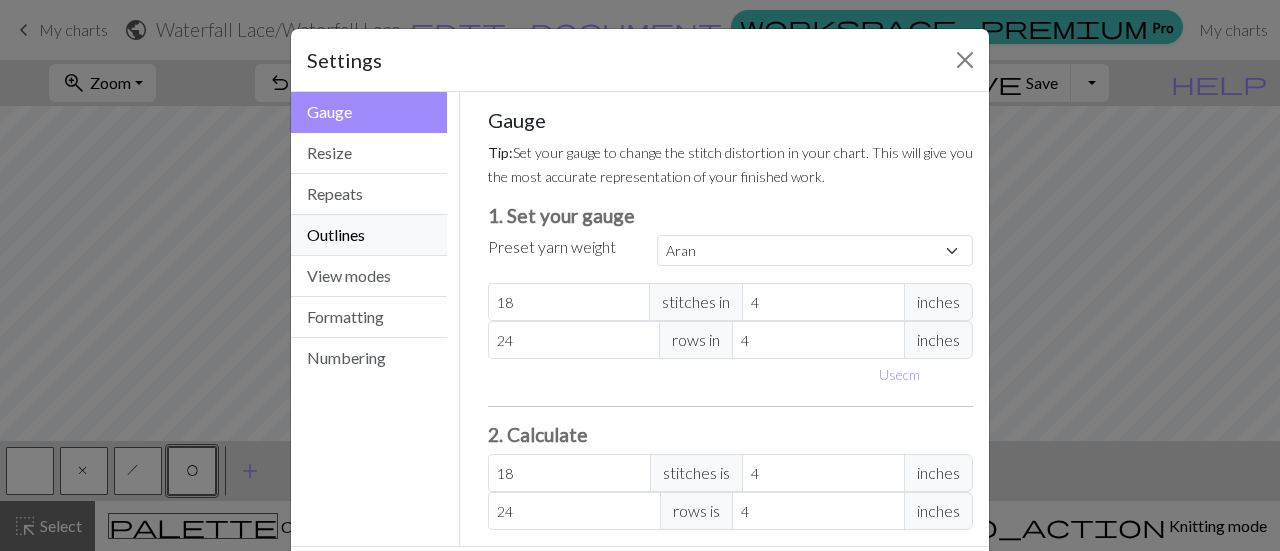 click on "Outlines" at bounding box center (369, 235) 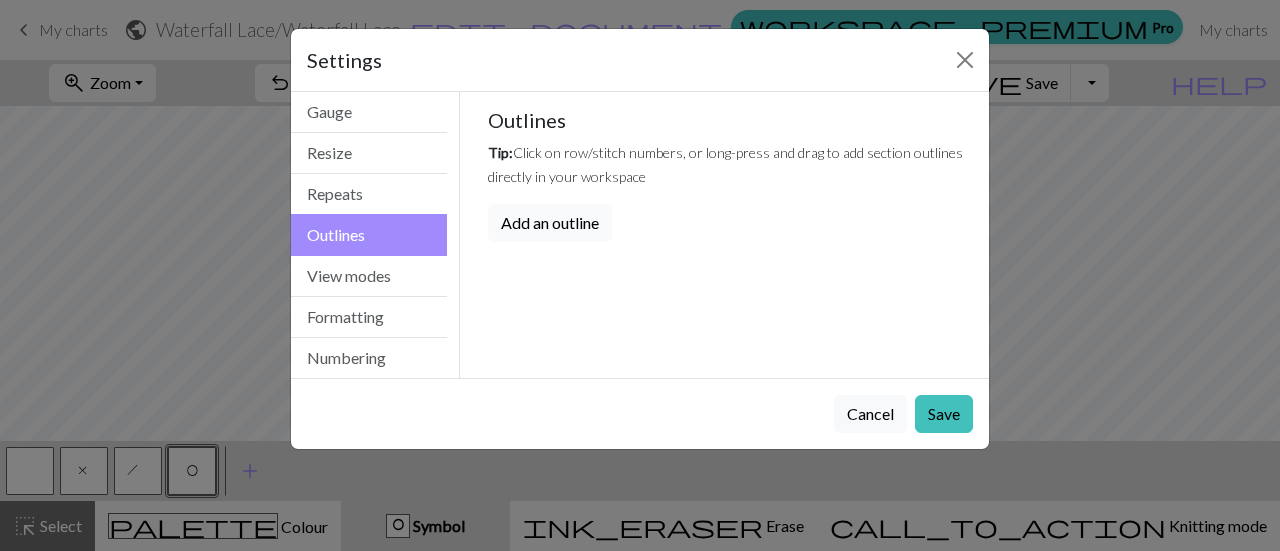 click on "Add an outline" at bounding box center (550, 223) 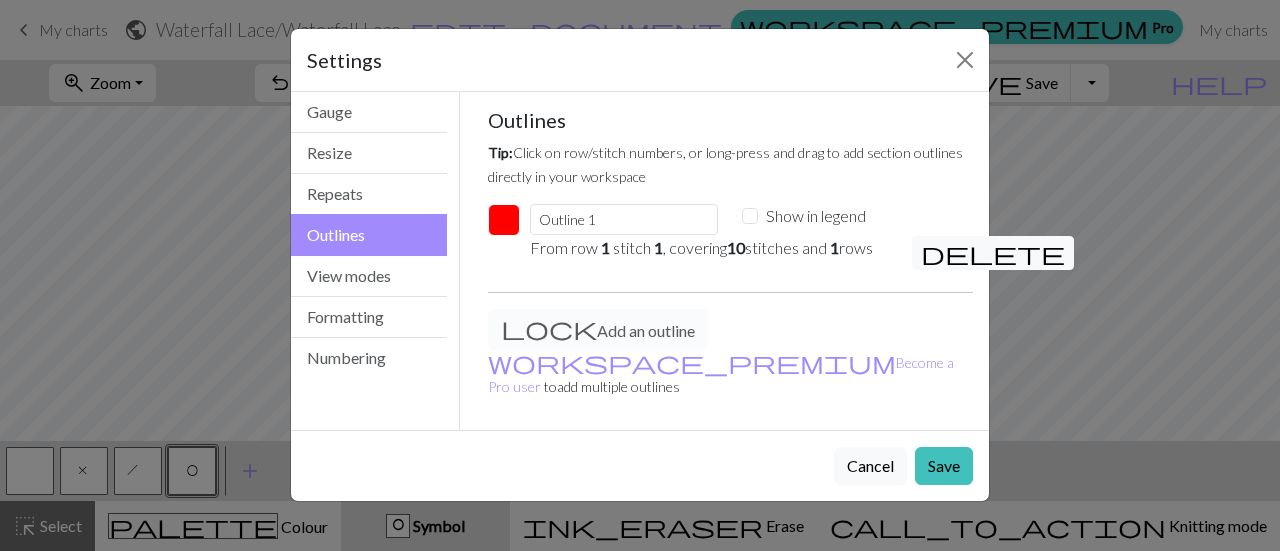 click at bounding box center [504, 220] 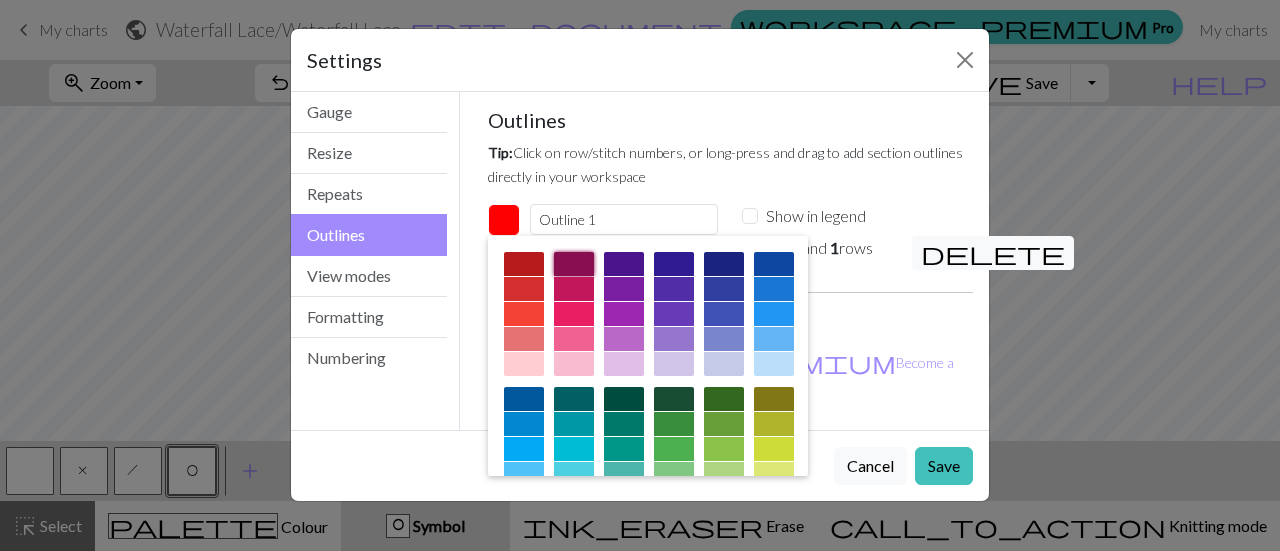 click at bounding box center (574, 264) 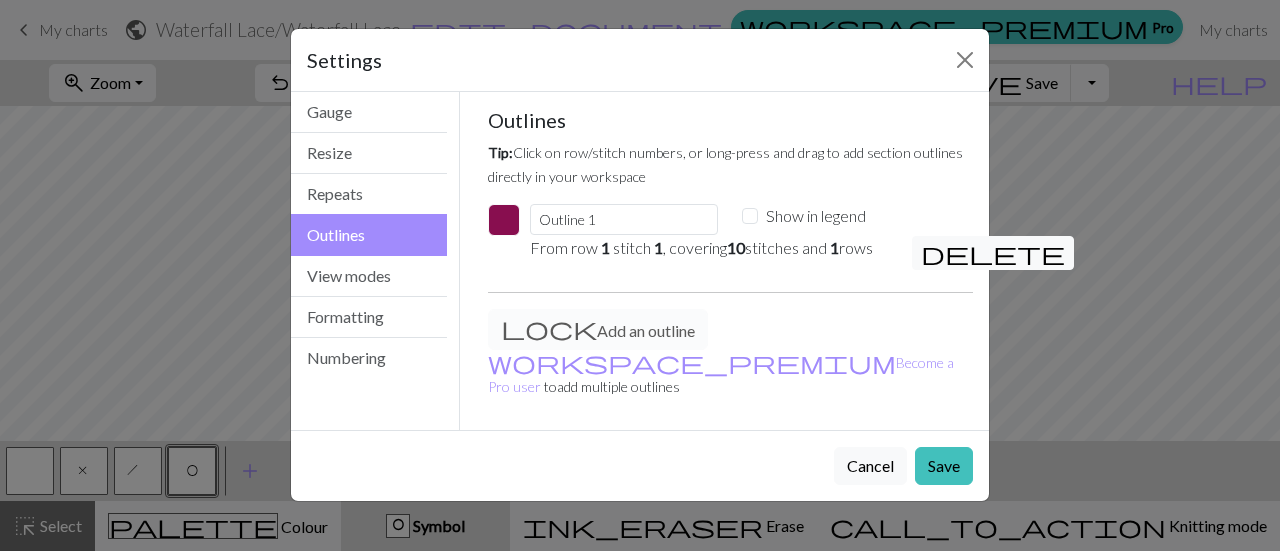 click at bounding box center [504, 220] 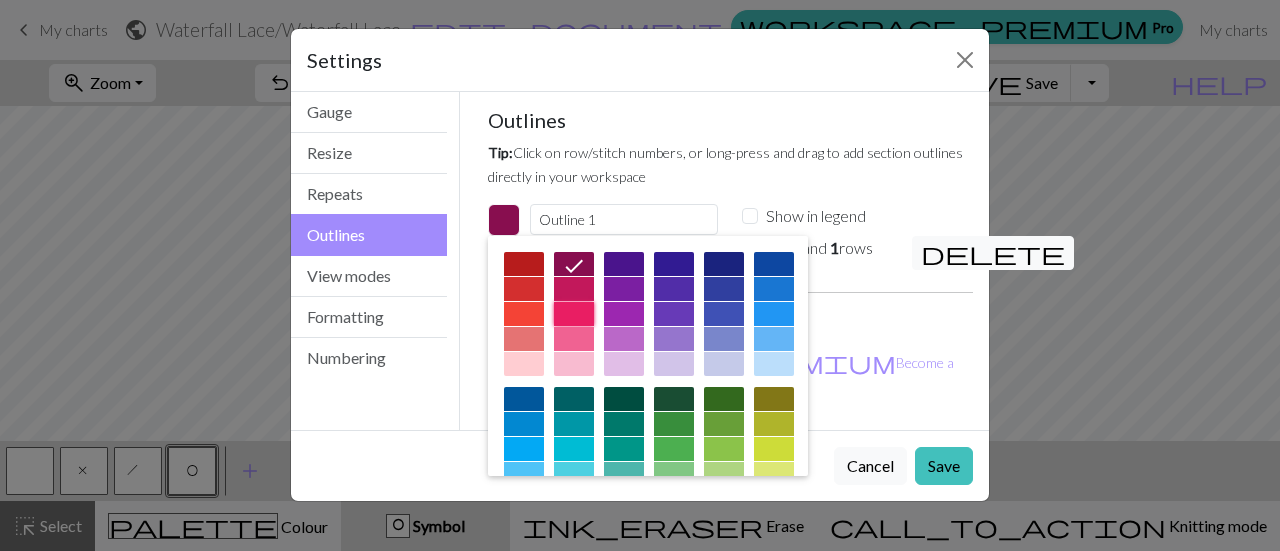 click at bounding box center [574, 314] 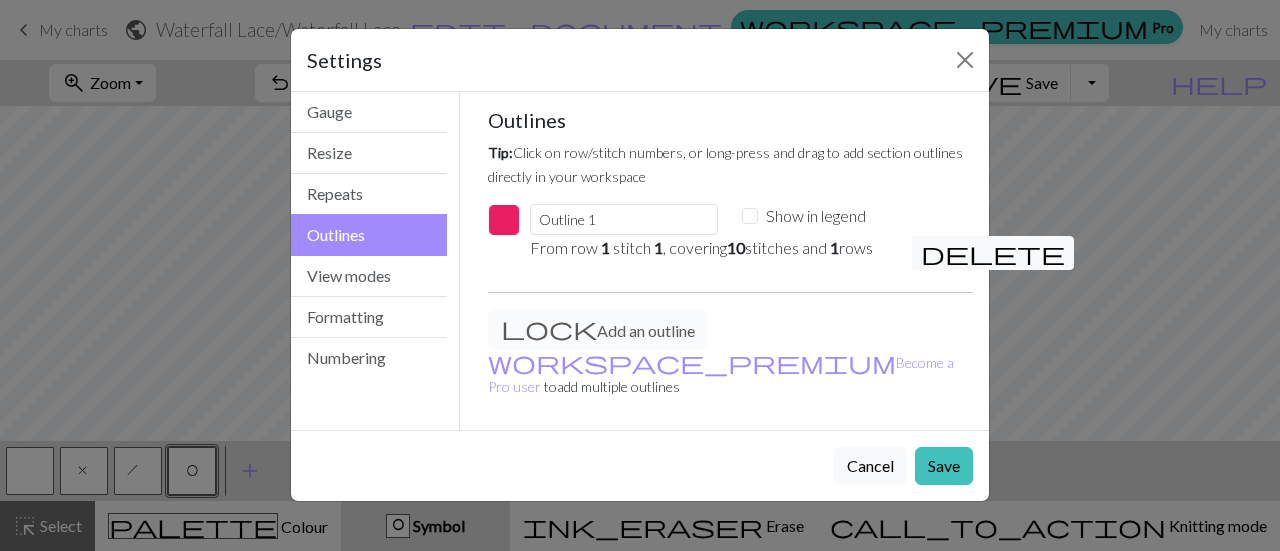 click on "1" at bounding box center (605, 247) 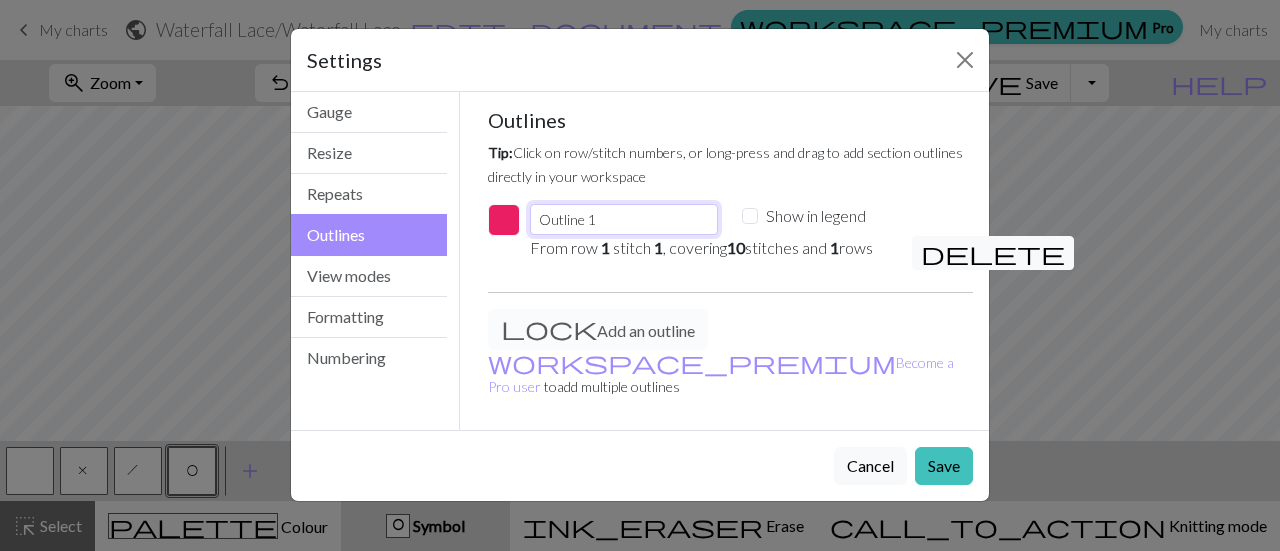 click on "Outline 1" at bounding box center [624, 219] 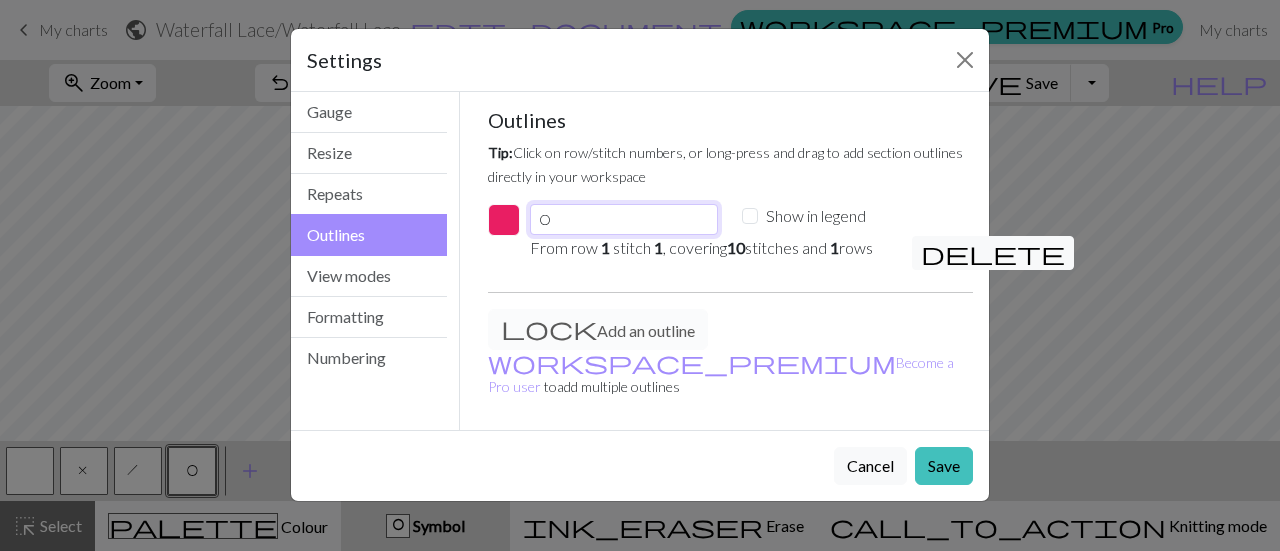 type on "Outline 1" 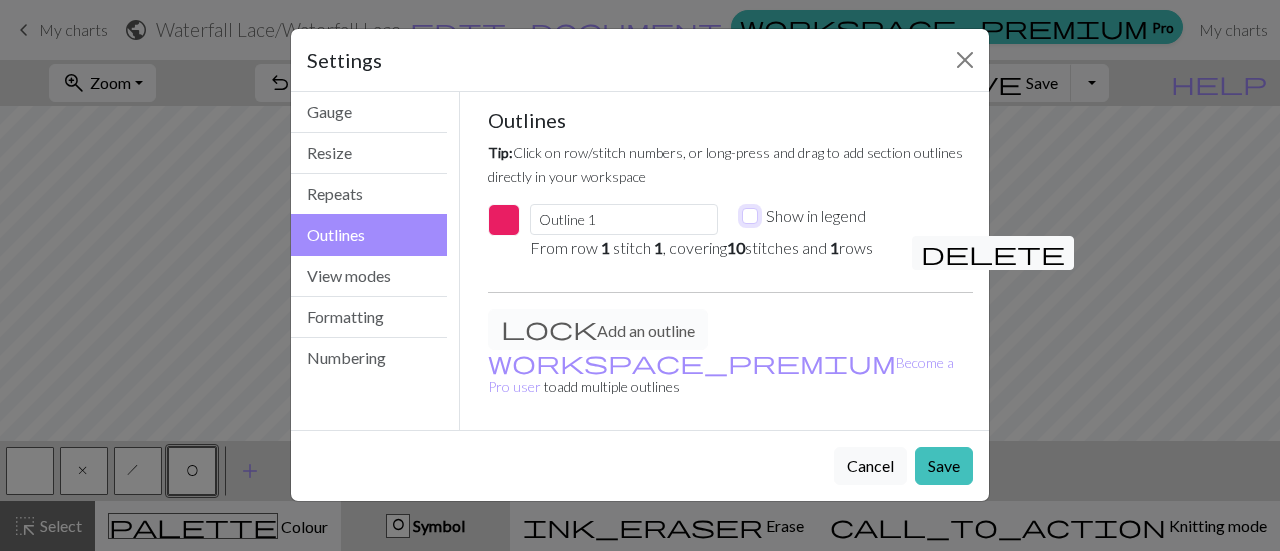 click on "Show in legend" at bounding box center (750, 216) 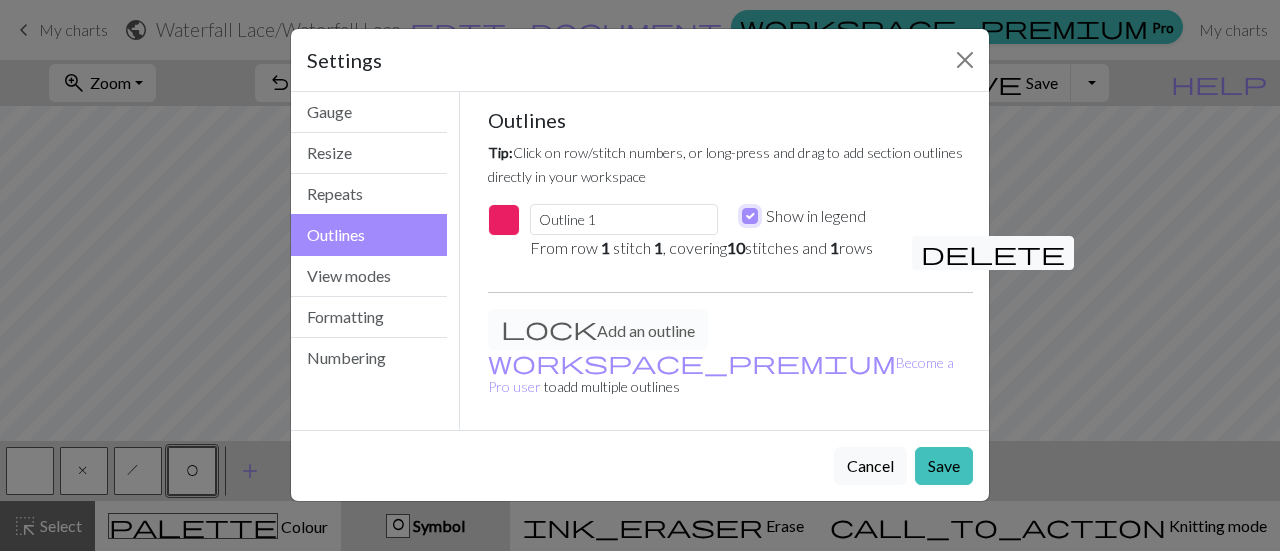 checkbox on "true" 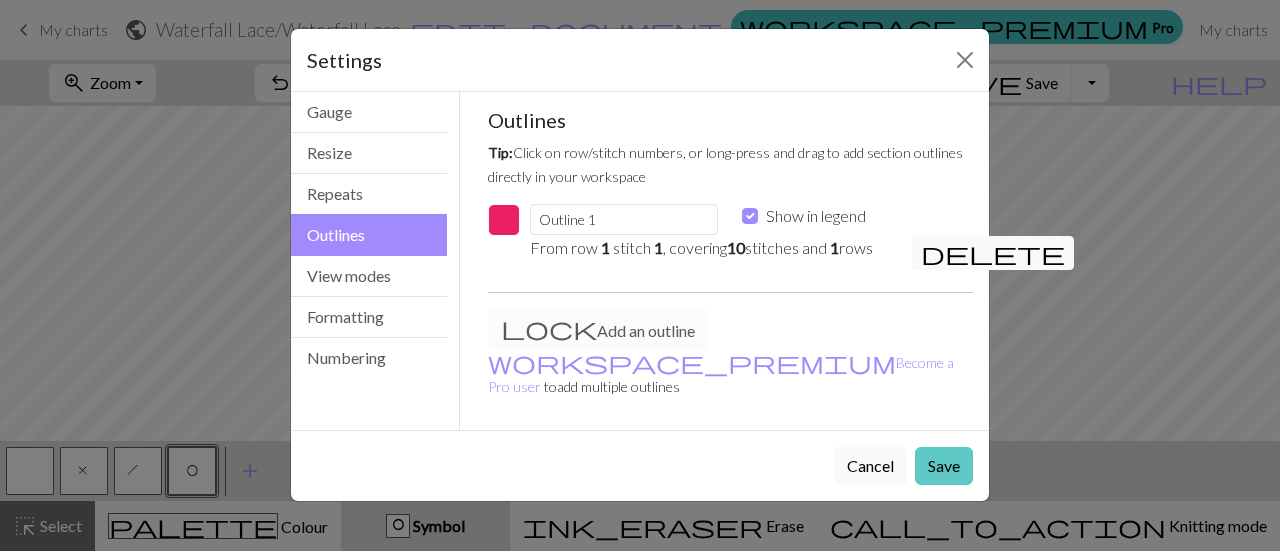 click on "Save" at bounding box center [944, 466] 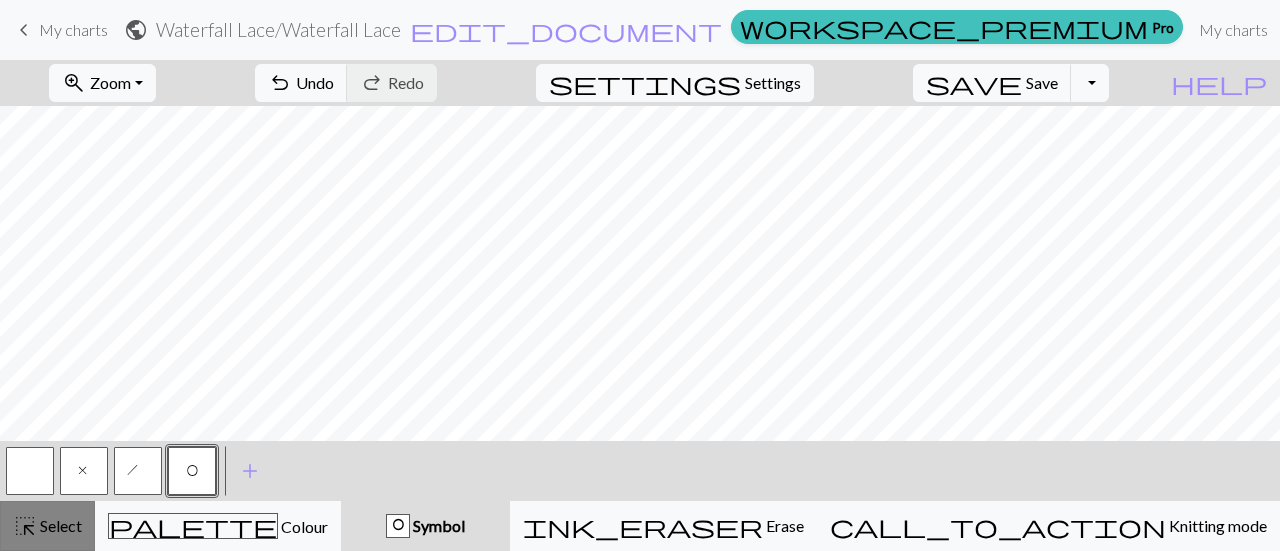 click on "Select" at bounding box center (59, 525) 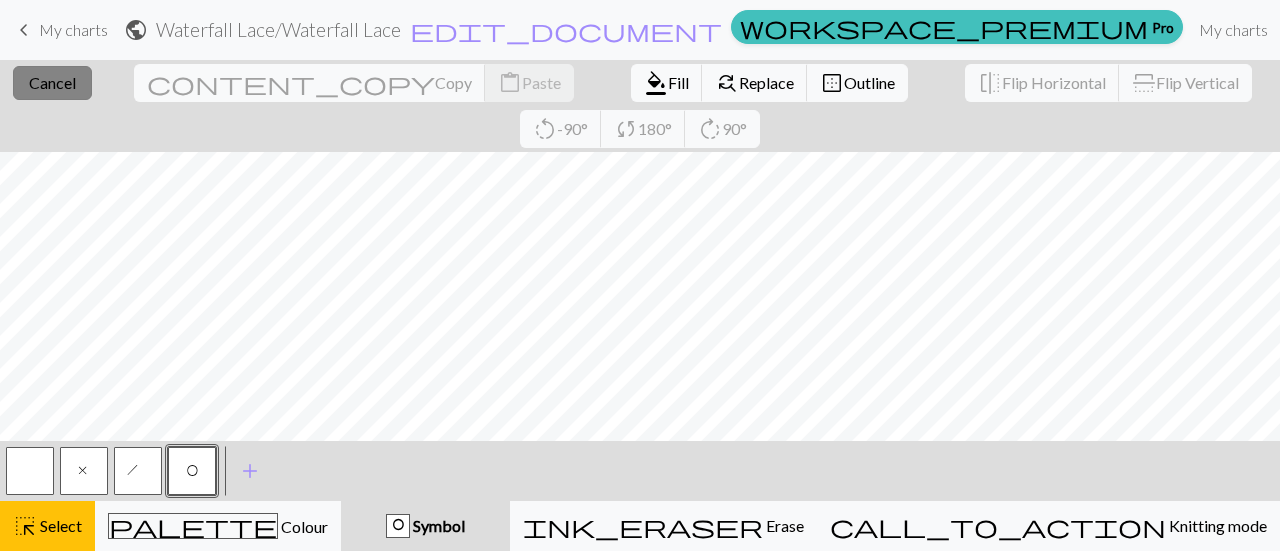 click on "Cancel" at bounding box center [52, 82] 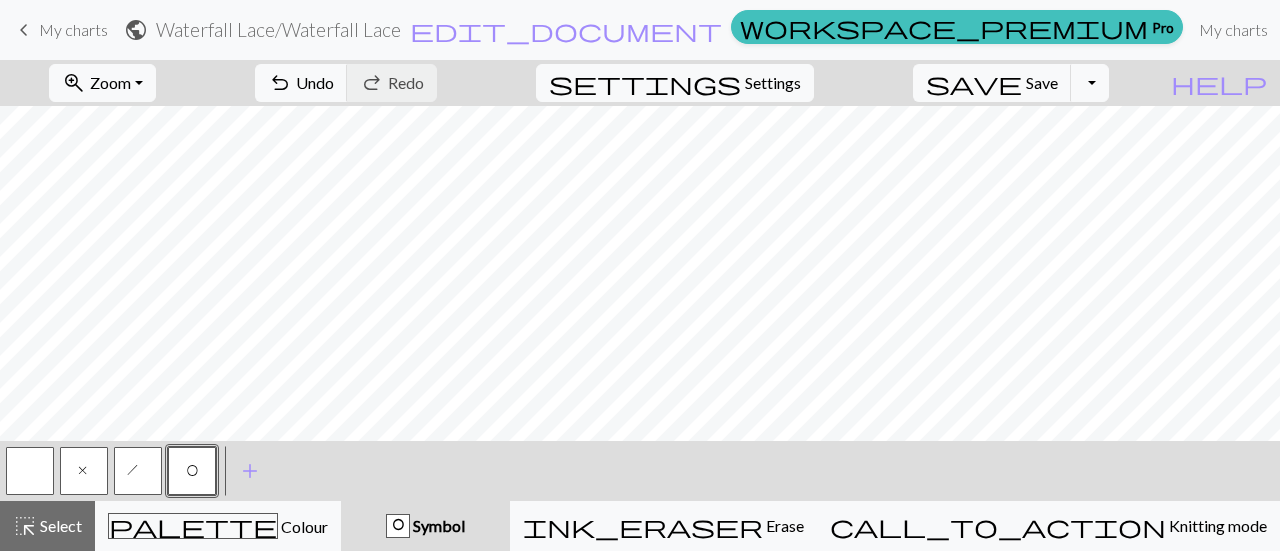 click on "keyboard_arrow_left   My charts public Waterfall Lace  /  Waterfall Lace edit_document Edit settings workspace_premium  Pro My charts Library Manual Hi  [PERSON_NAME]   Account settings Logout" at bounding box center [640, 30] 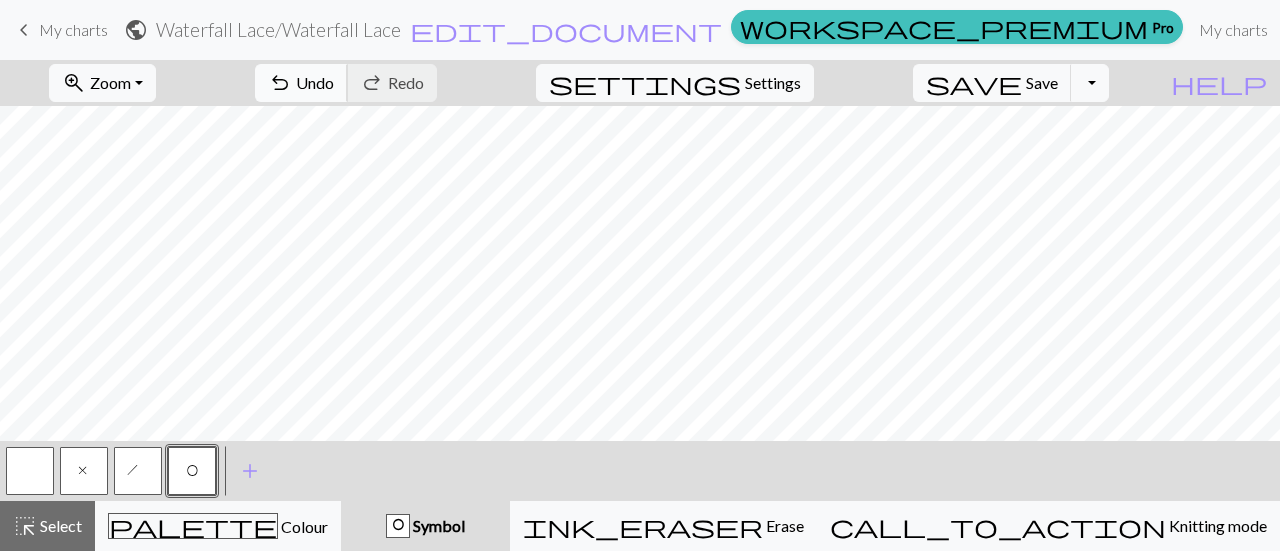 click on "undo Undo Undo" at bounding box center (301, 83) 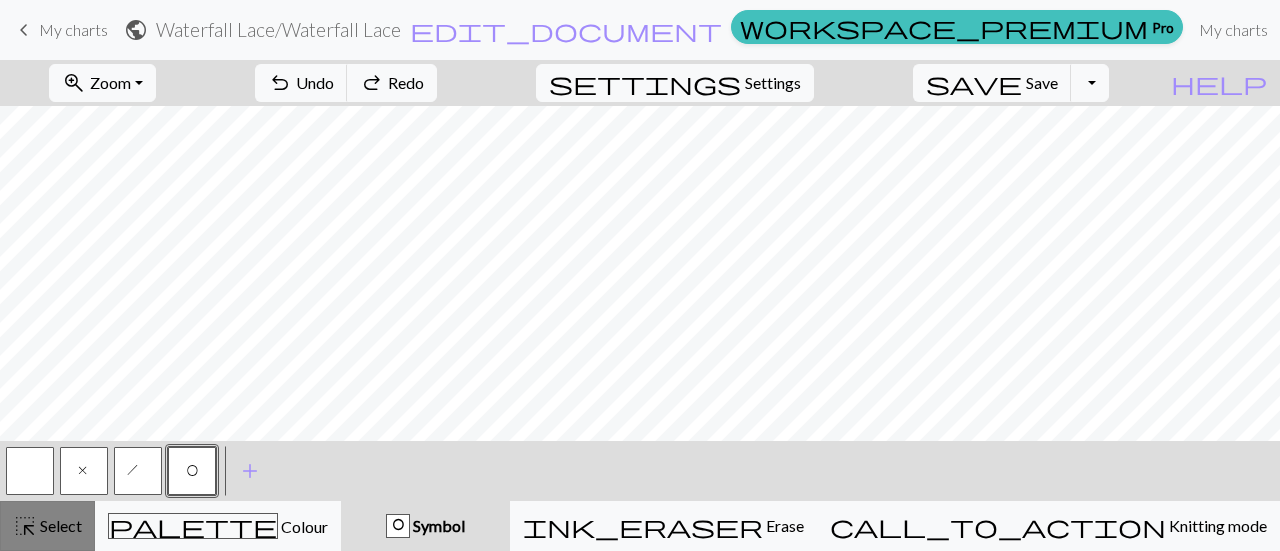 click on "highlight_alt" at bounding box center [25, 526] 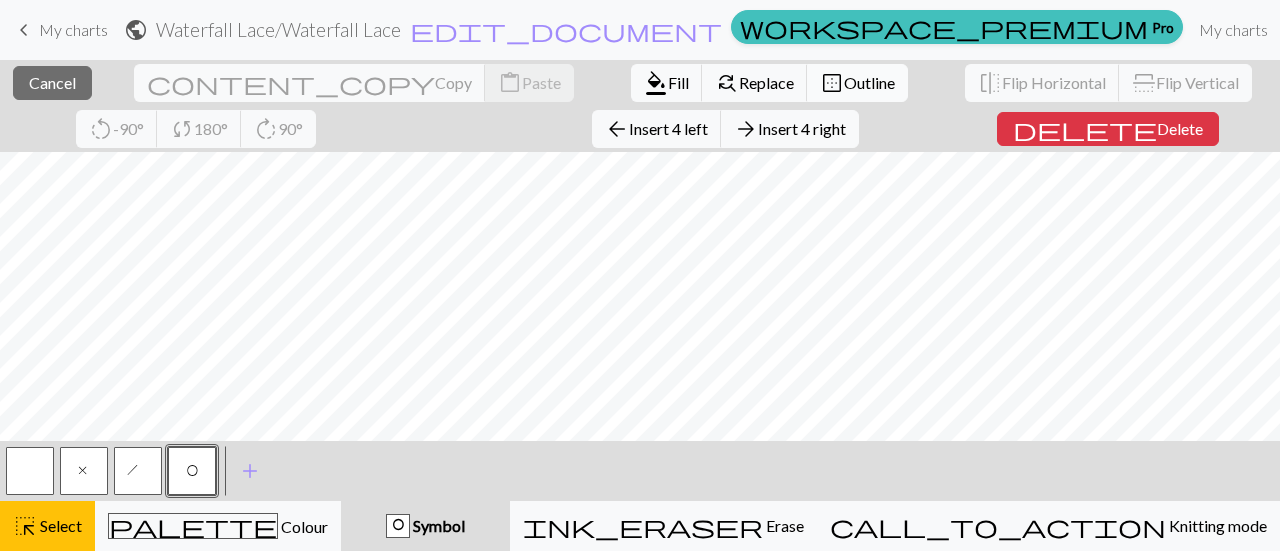 click on "Outline" at bounding box center [869, 82] 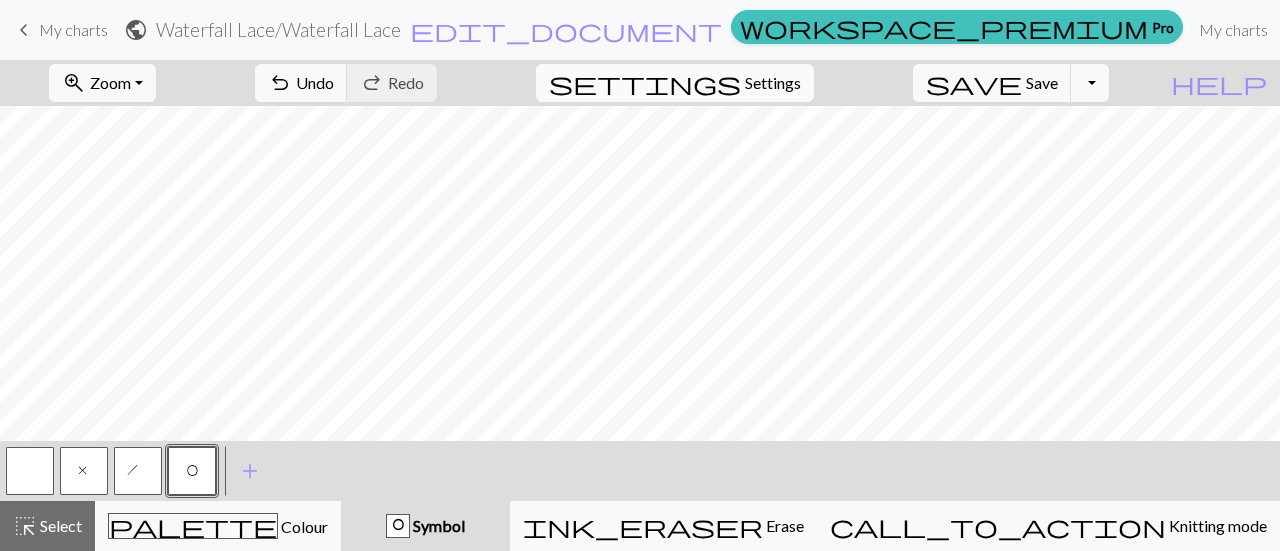 click on "Settings" at bounding box center (773, 83) 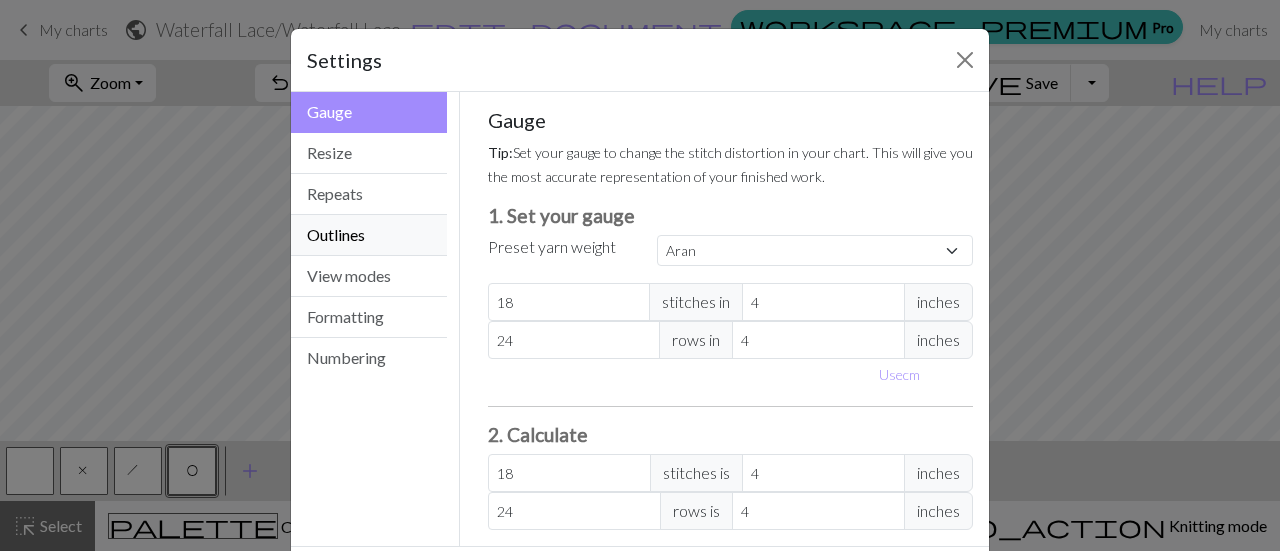 click on "Outlines" at bounding box center (369, 235) 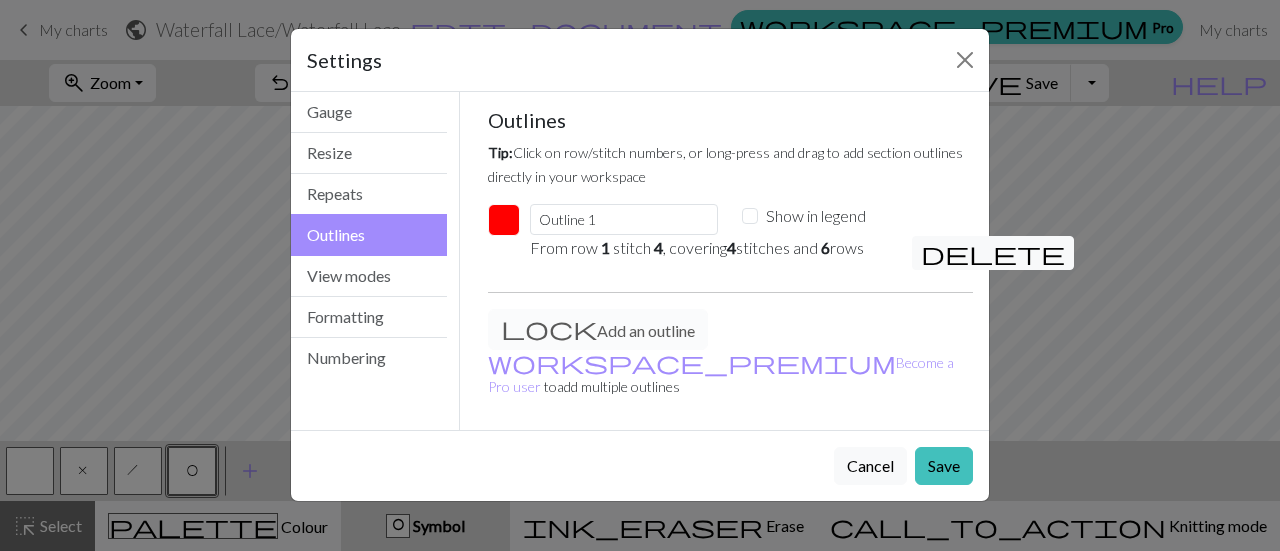 click at bounding box center [504, 220] 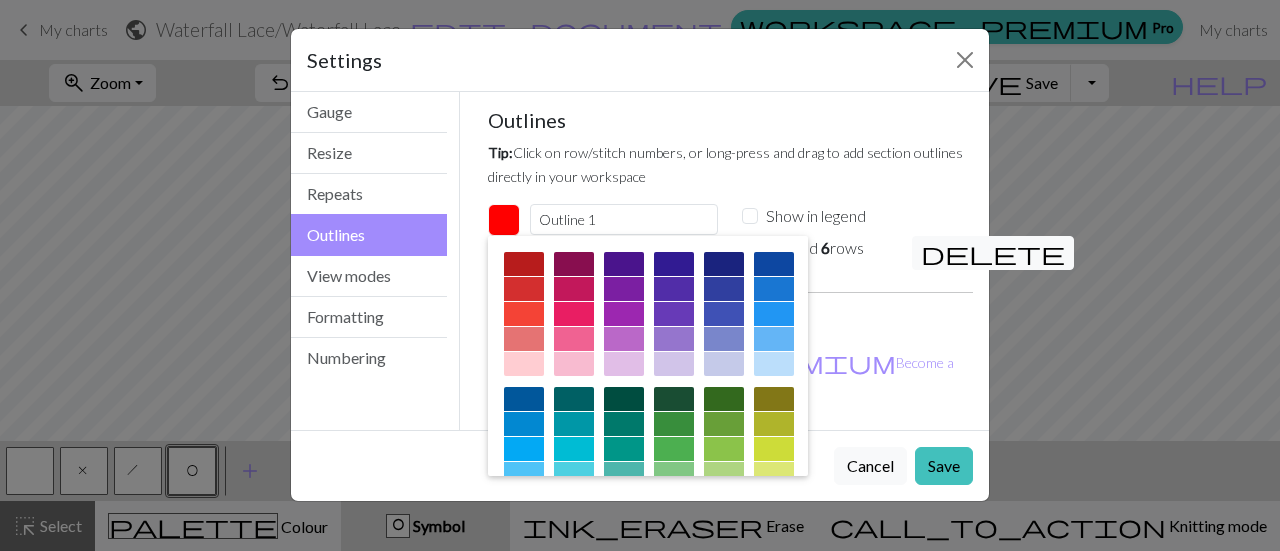 click at bounding box center (574, 264) 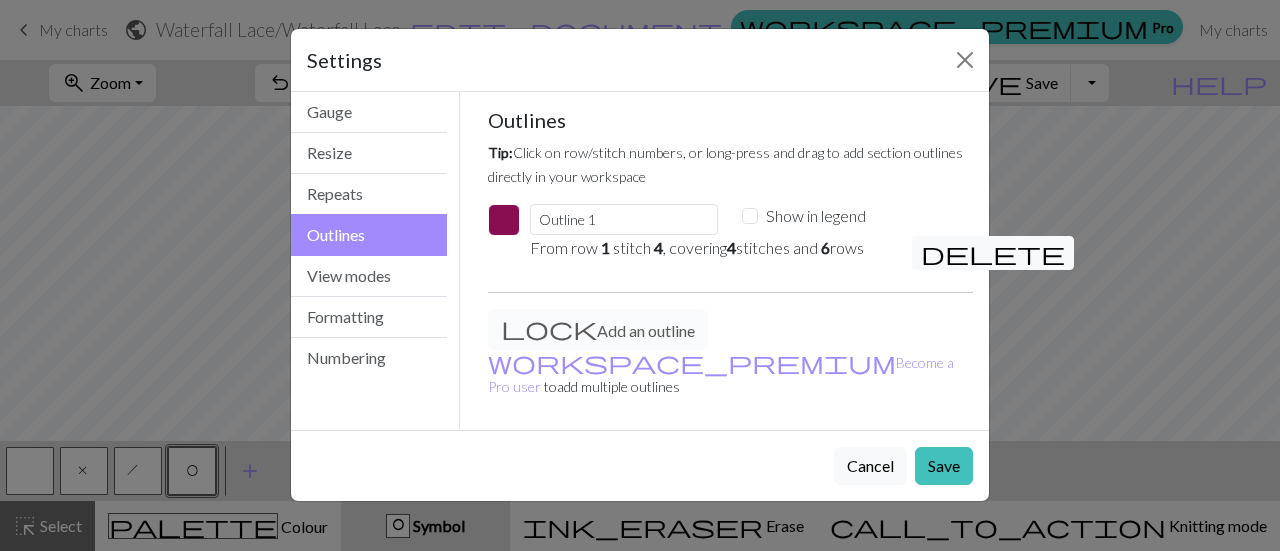 click at bounding box center [504, 220] 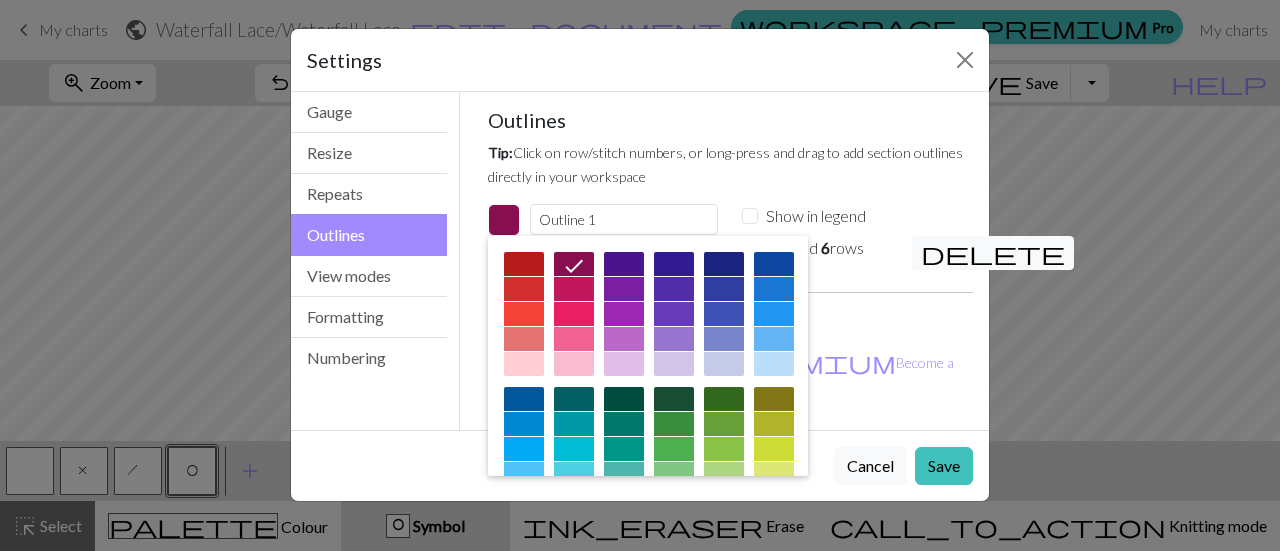 click at bounding box center (574, 314) 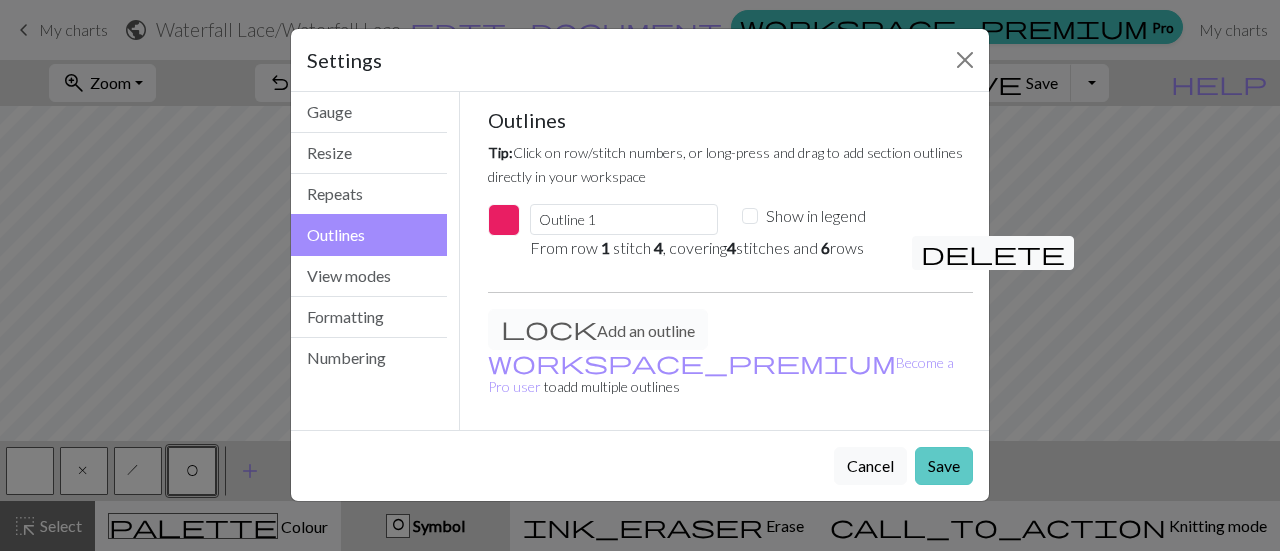 click on "Save" at bounding box center (944, 466) 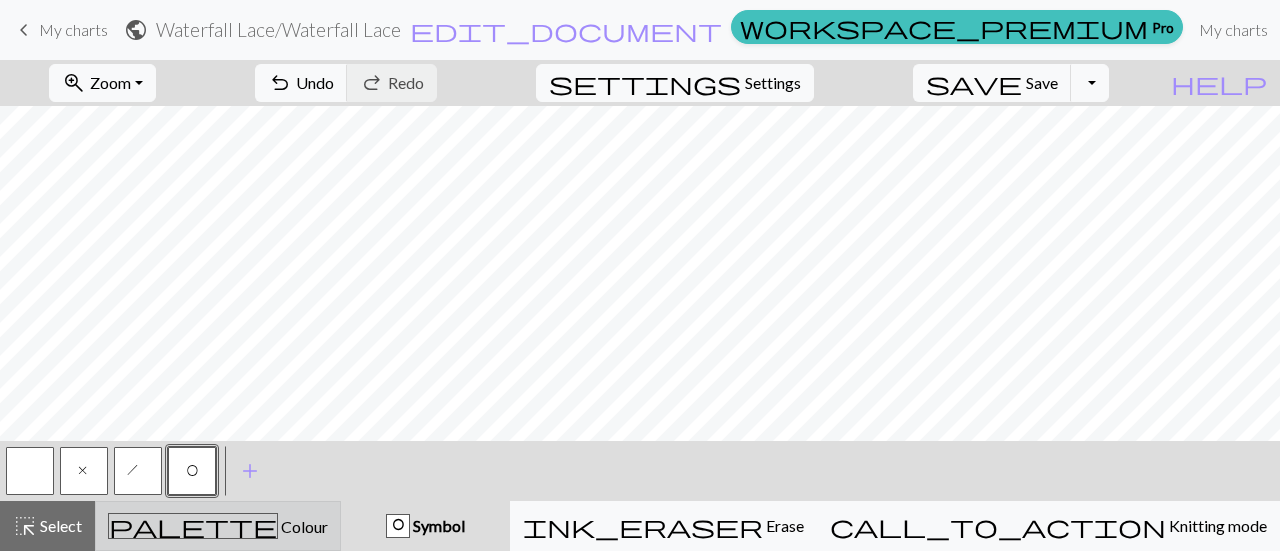 click on "Colour" at bounding box center (303, 526) 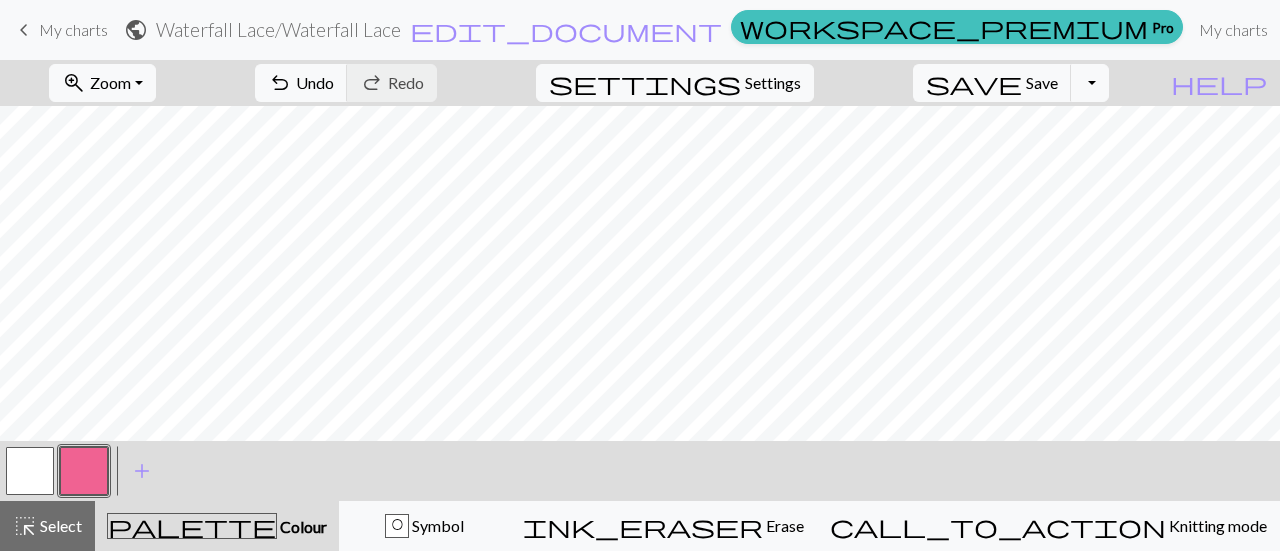 click at bounding box center (84, 471) 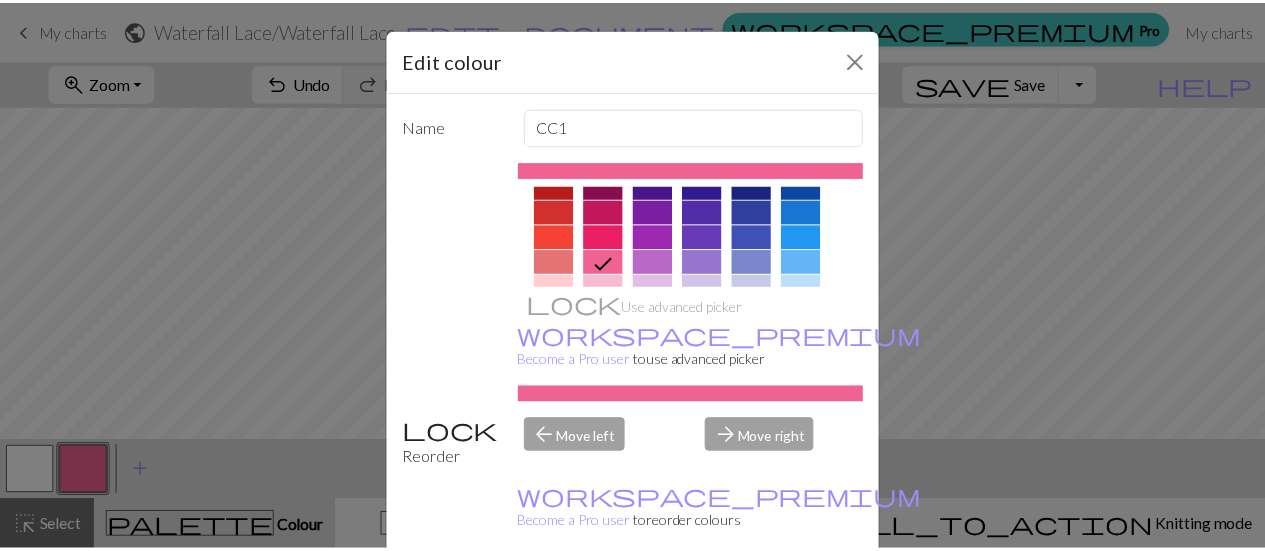 scroll, scrollTop: 29, scrollLeft: 0, axis: vertical 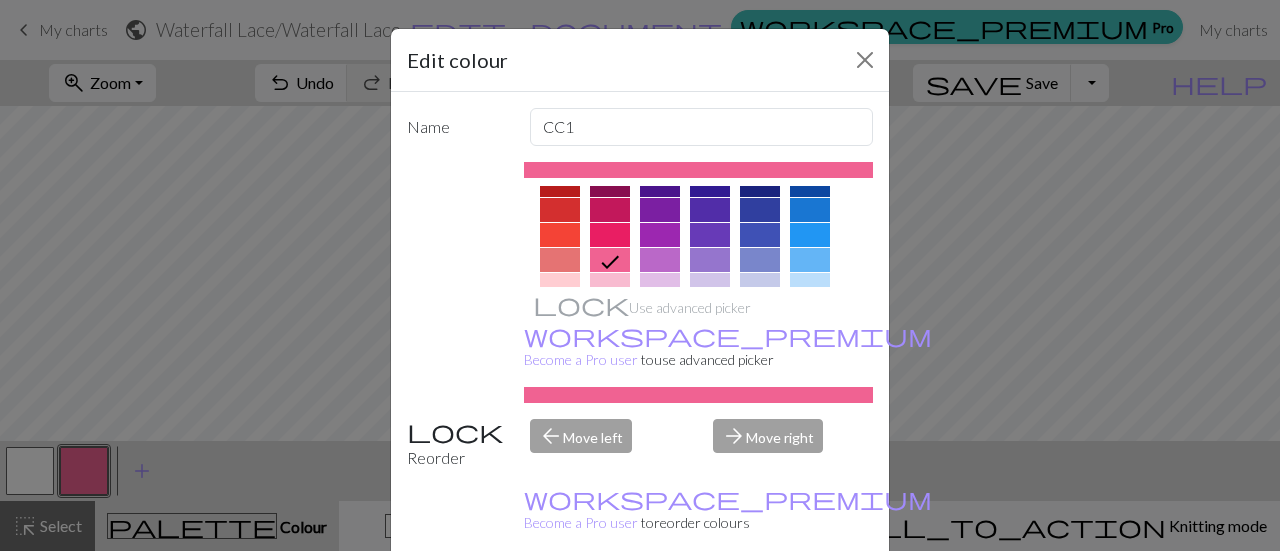 click at bounding box center [610, 285] 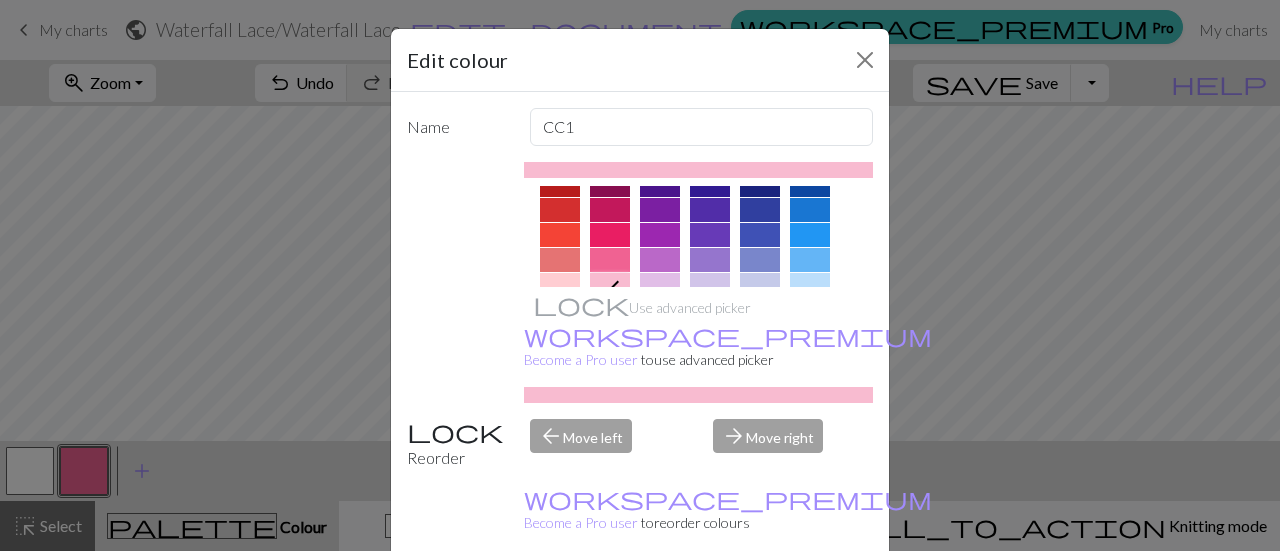 click on "Done" at bounding box center (760, 602) 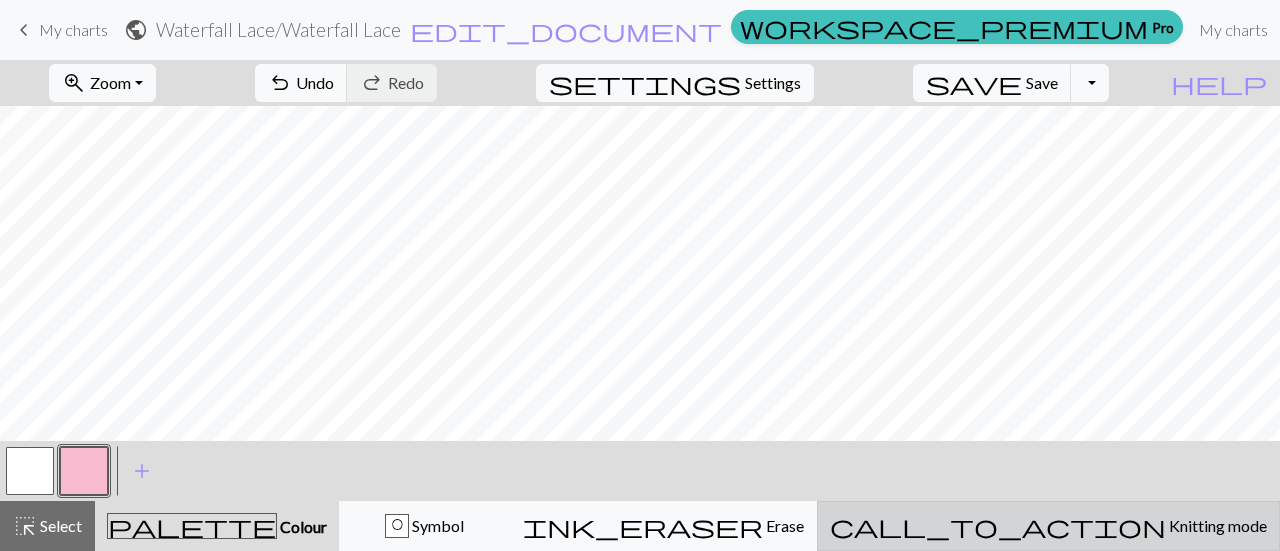 click on "call_to_action   Knitting mode   Knitting mode" at bounding box center [1048, 526] 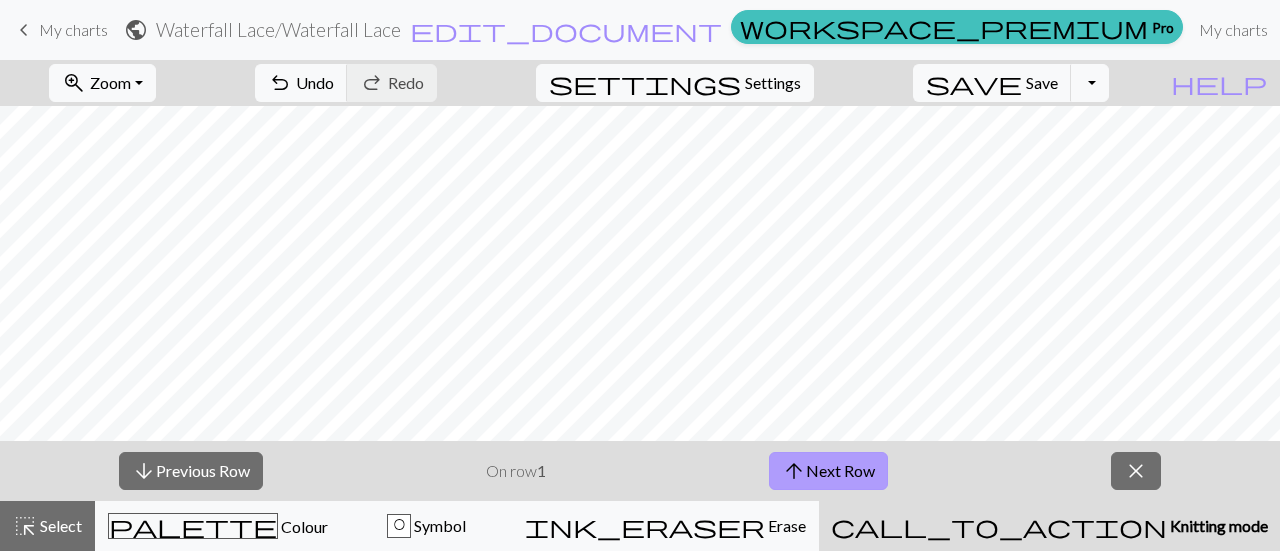 click on "arrow_upward  Next Row" at bounding box center [828, 471] 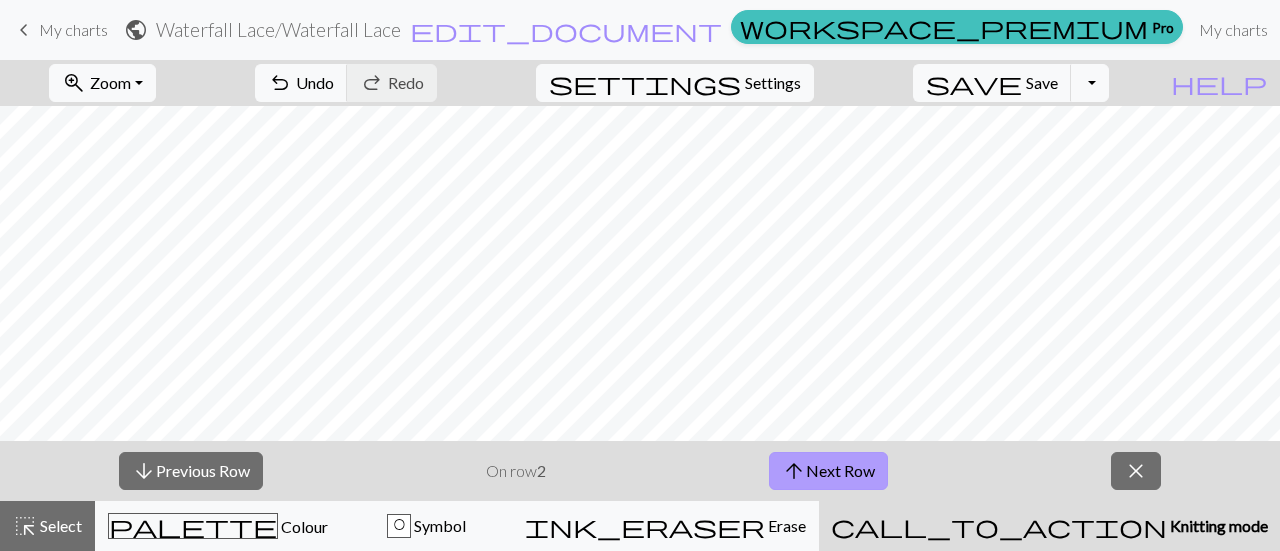 click on "arrow_upward  Next Row" at bounding box center [828, 471] 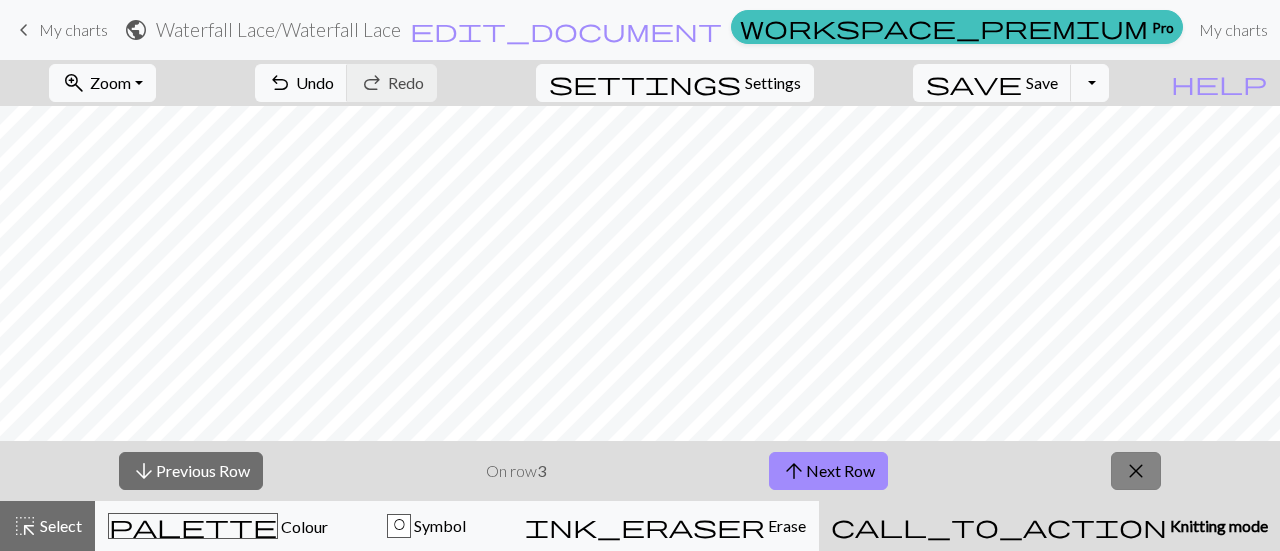 click on "close" at bounding box center [1136, 471] 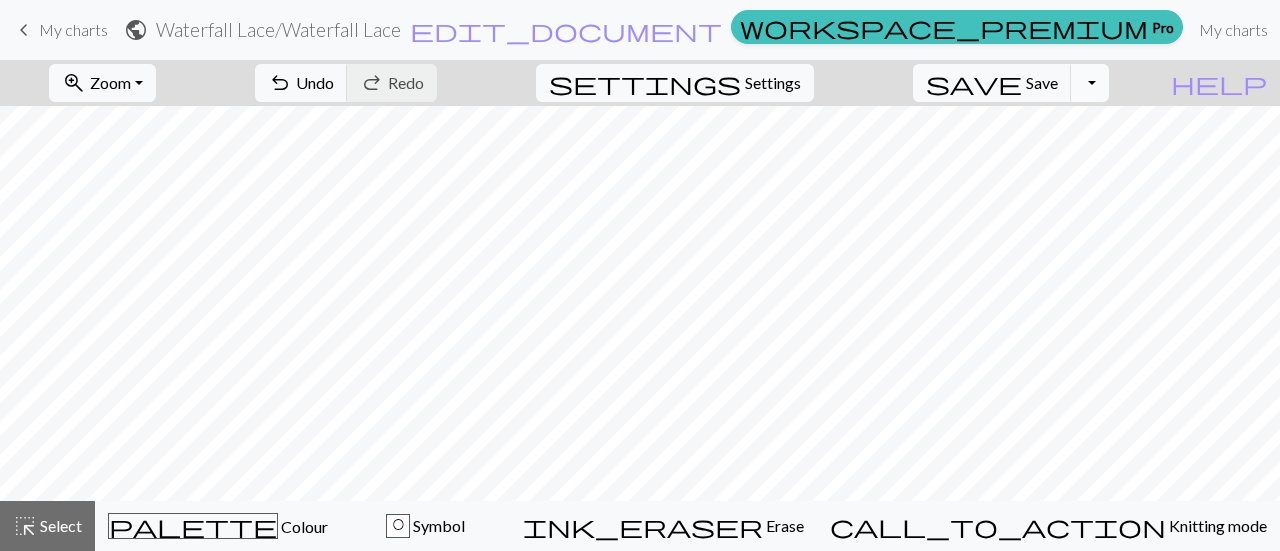 click on "Toggle Dropdown" at bounding box center (1090, 83) 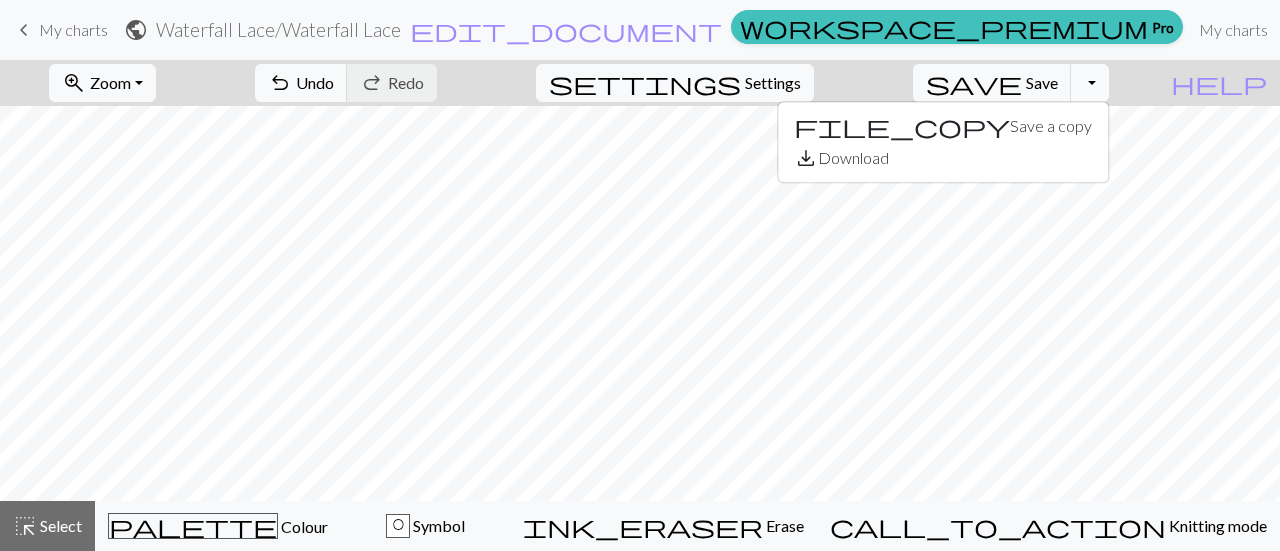 click on "Toggle Dropdown" at bounding box center (1090, 83) 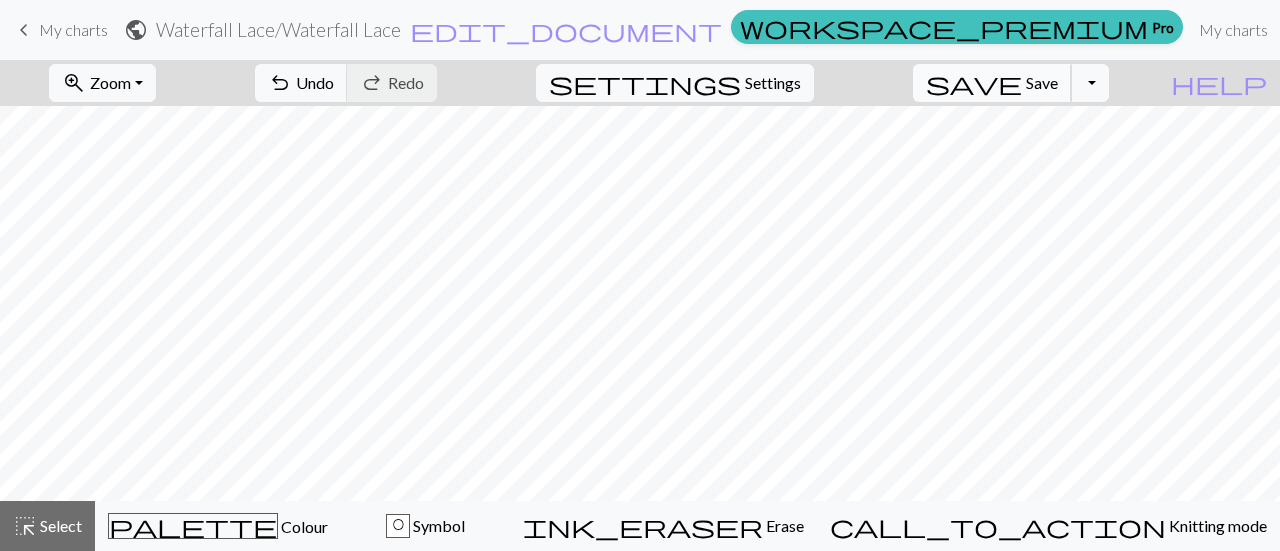 click on "Save" at bounding box center [1042, 82] 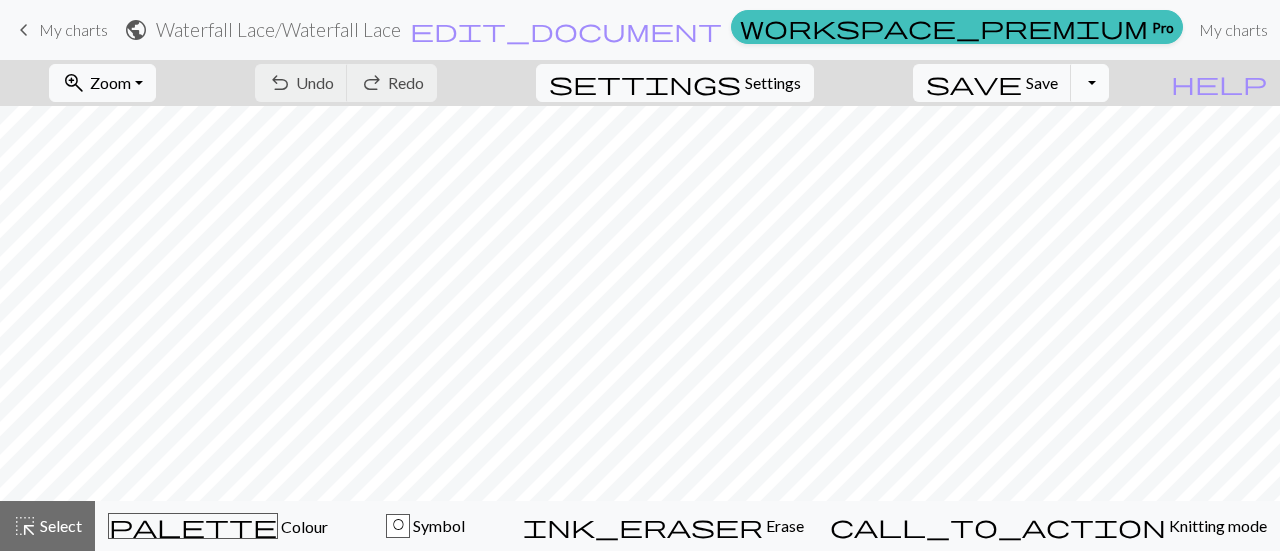 click on "Toggle Dropdown" at bounding box center (1090, 83) 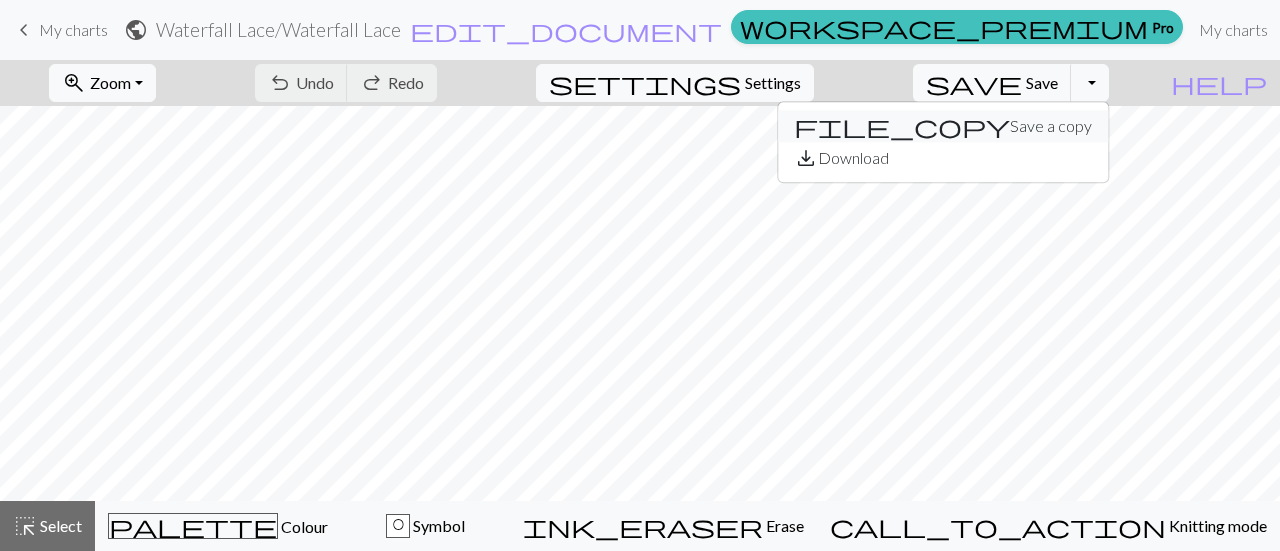 click on "file_copy  Save a copy" at bounding box center (943, 126) 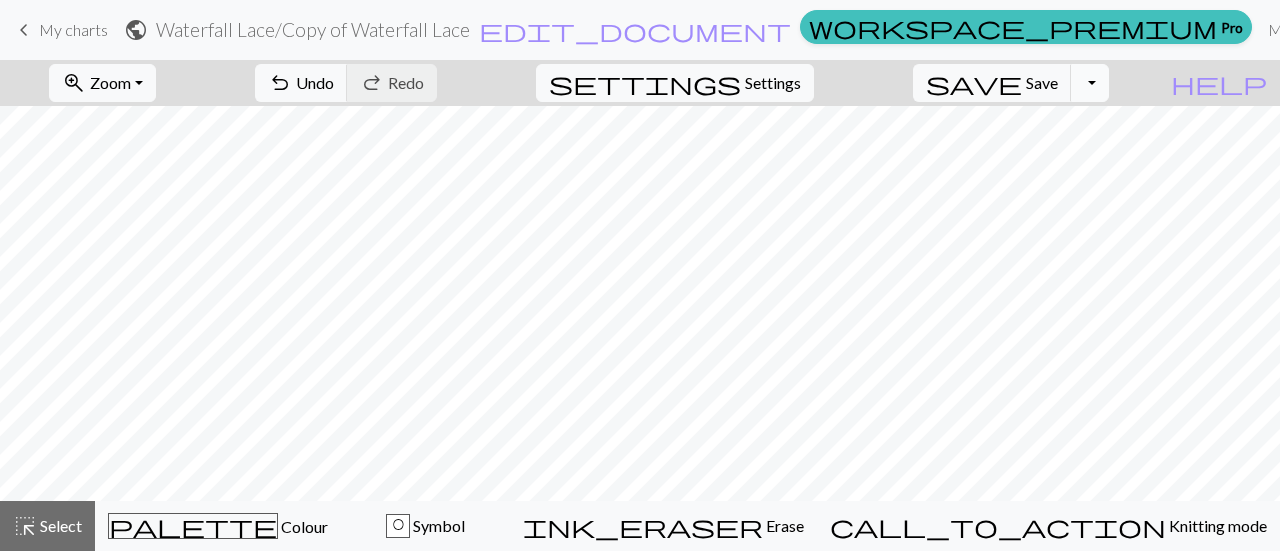 click on "Toggle Dropdown" at bounding box center (1090, 83) 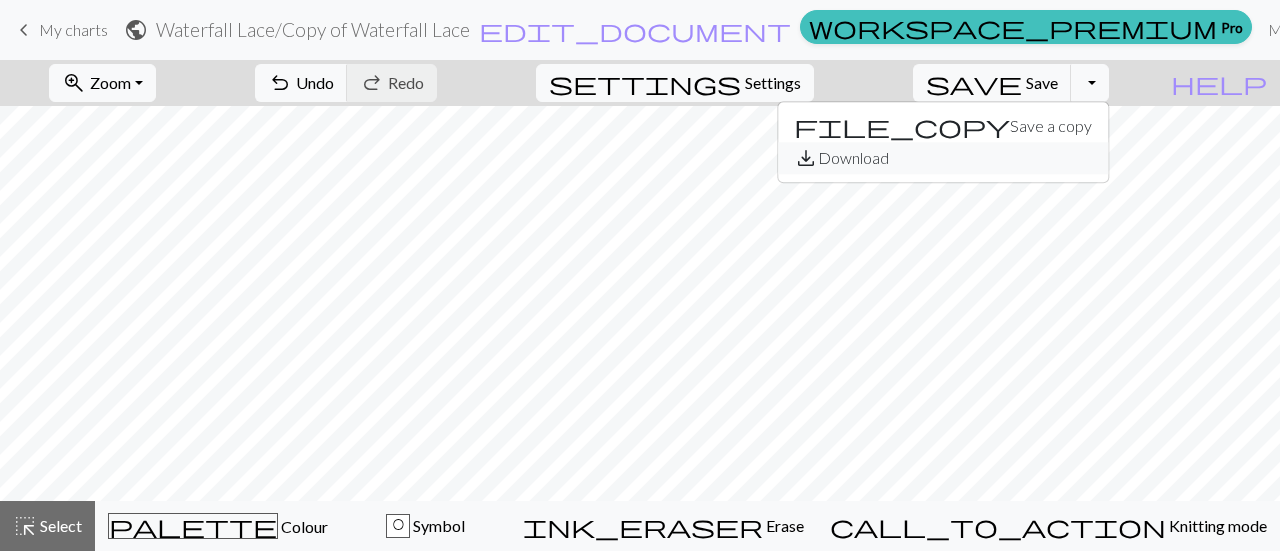 click on "save_alt  Download" at bounding box center (943, 158) 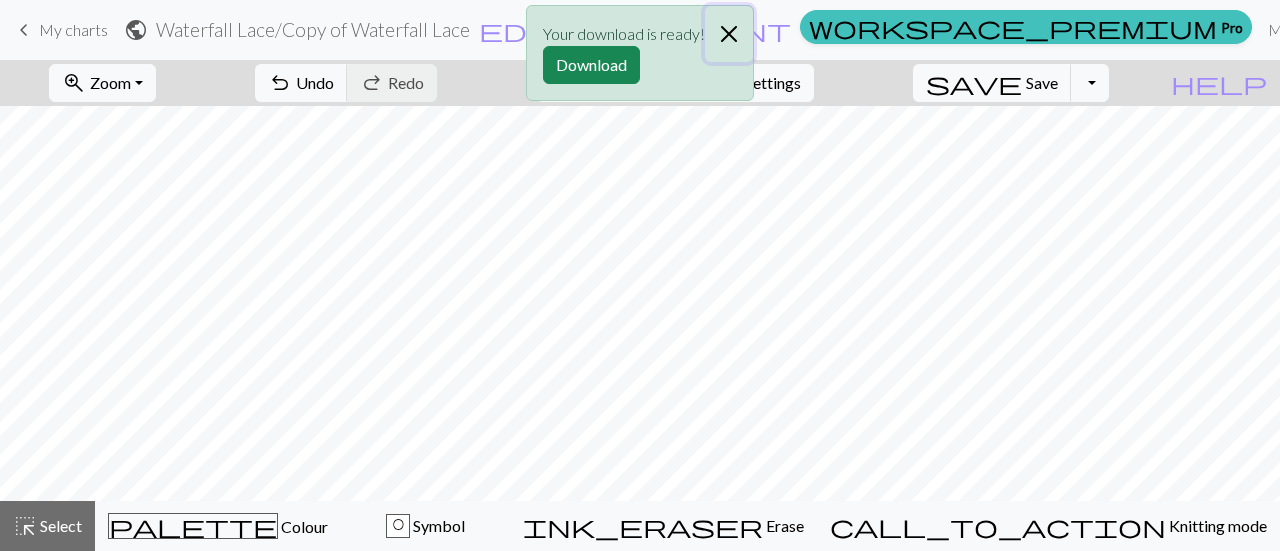 click at bounding box center (729, 34) 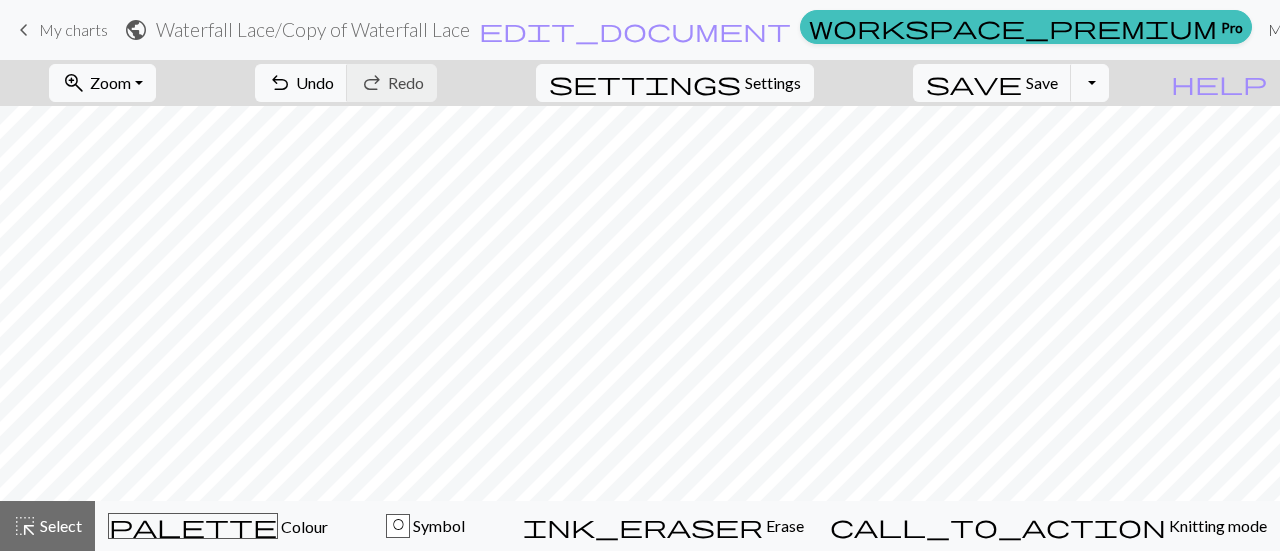 click on "My charts" at bounding box center (1302, 30) 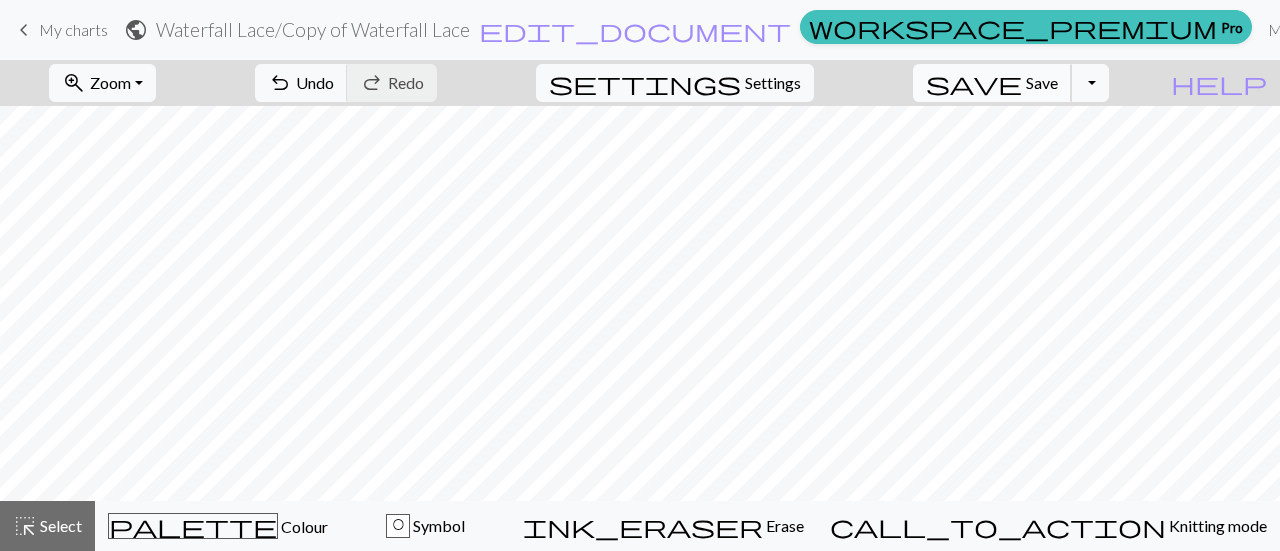 click on "Save" at bounding box center [1042, 82] 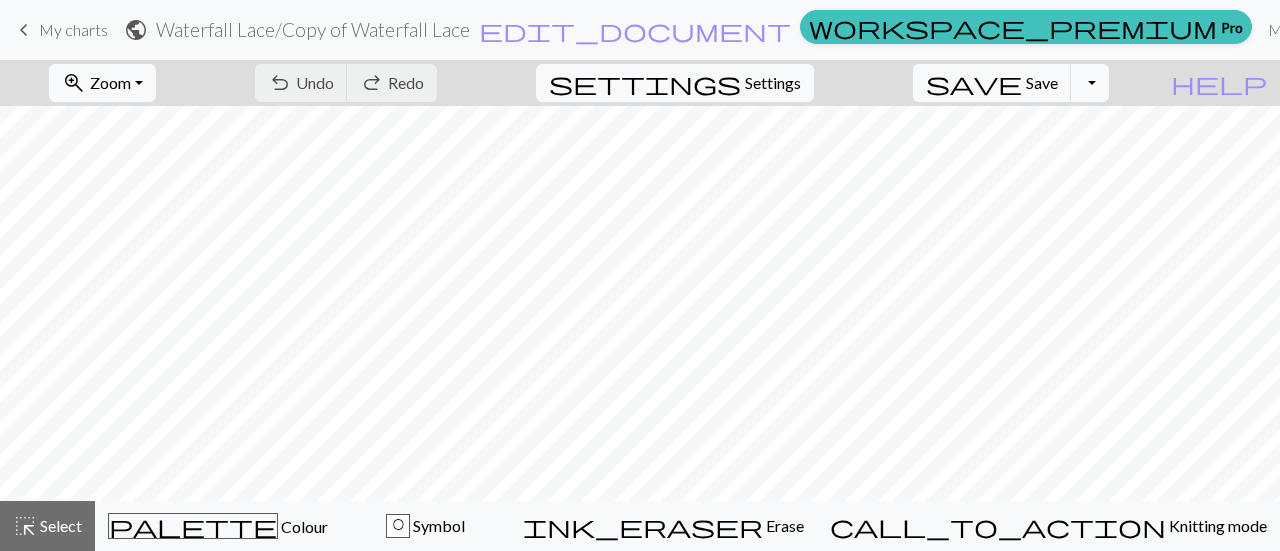 click on "keyboard_arrow_left   My charts" at bounding box center [60, 30] 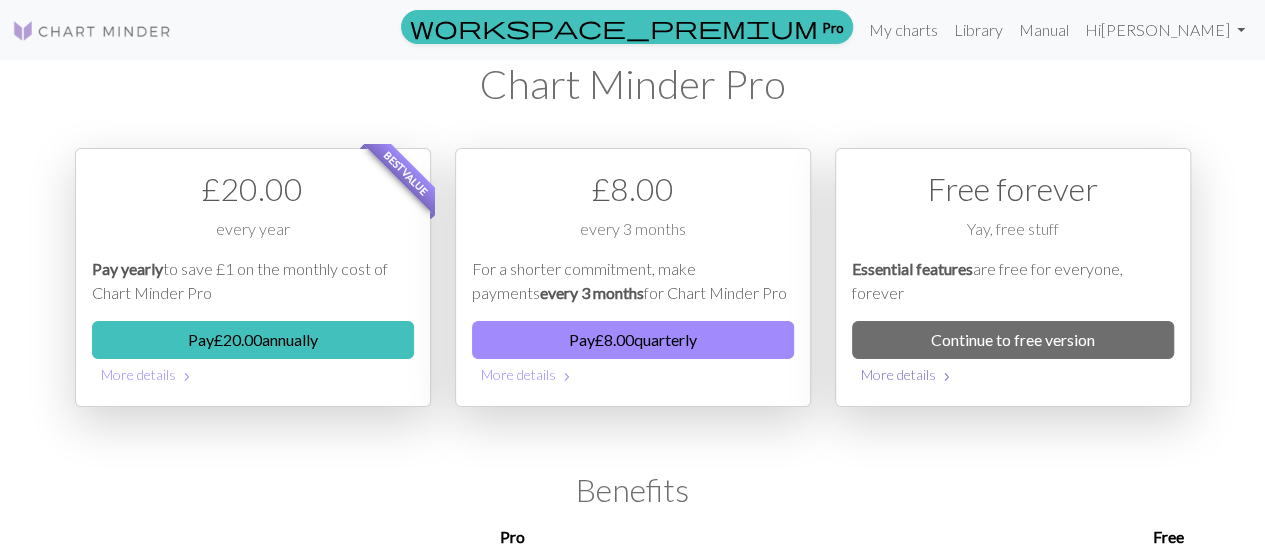 click on "More details   chevron_right" at bounding box center [1013, 374] 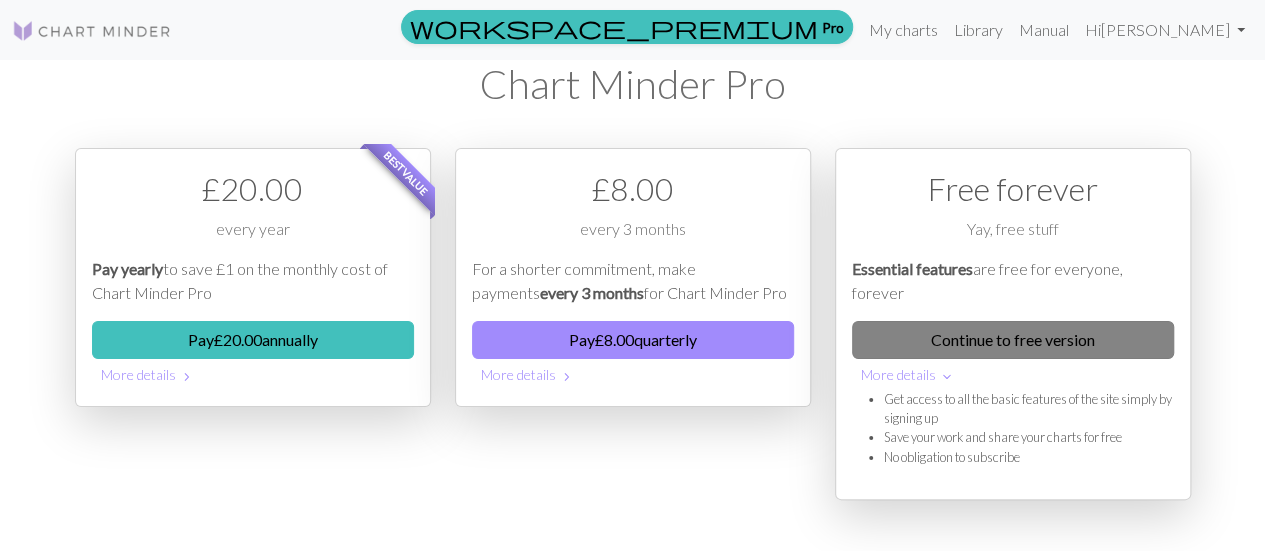 click on "Continue to free version" at bounding box center [1013, 340] 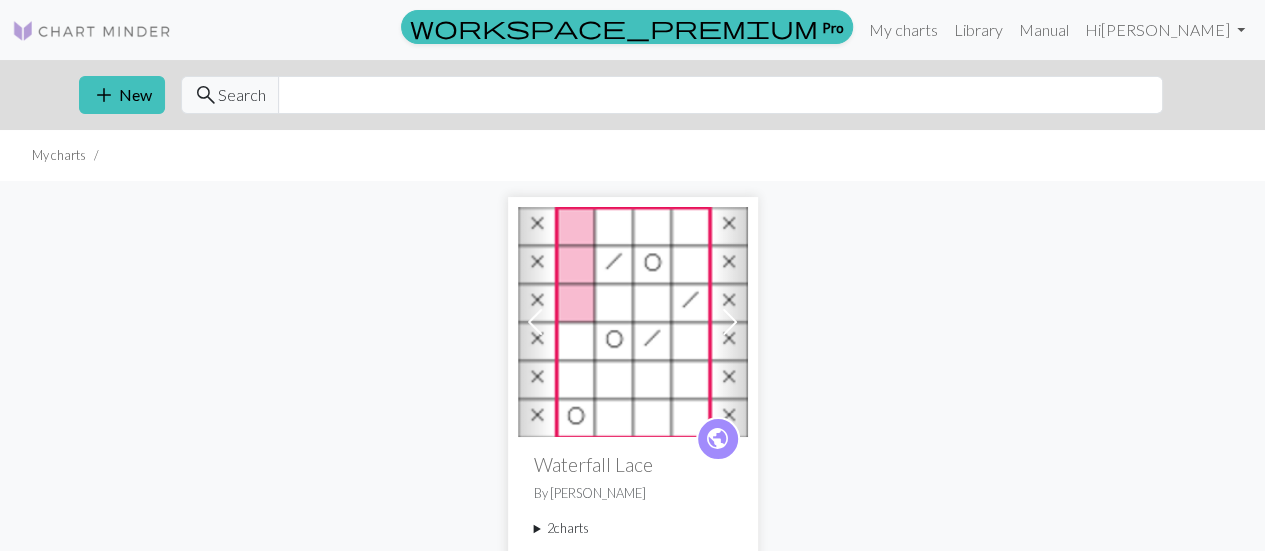 drag, startPoint x: 1264, startPoint y: 168, endPoint x: 1279, endPoint y: 194, distance: 30.016663 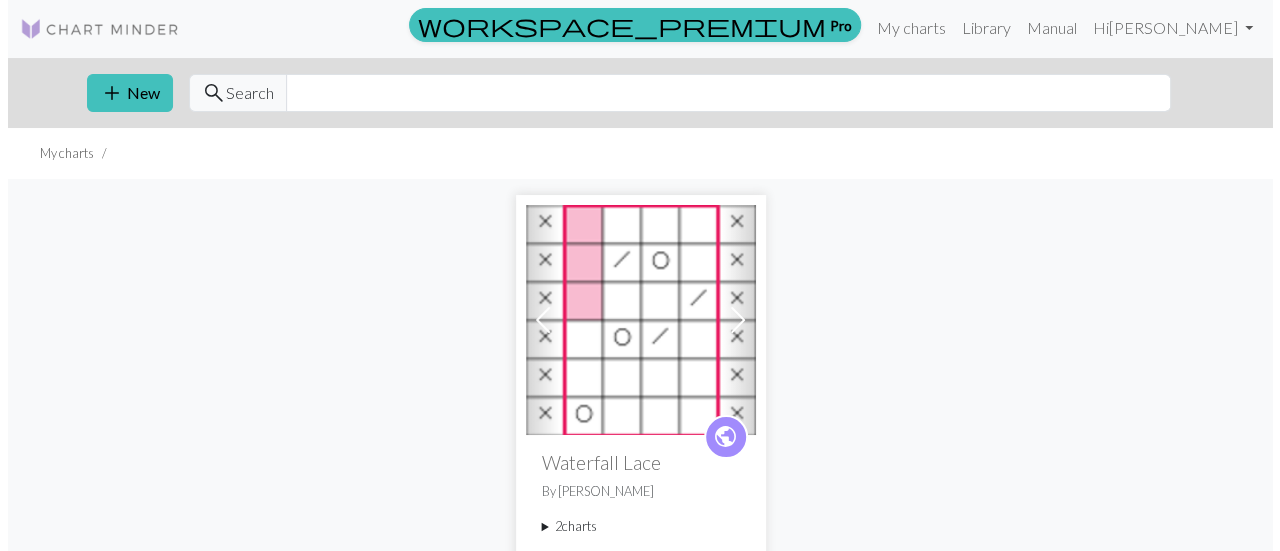scroll, scrollTop: 0, scrollLeft: 0, axis: both 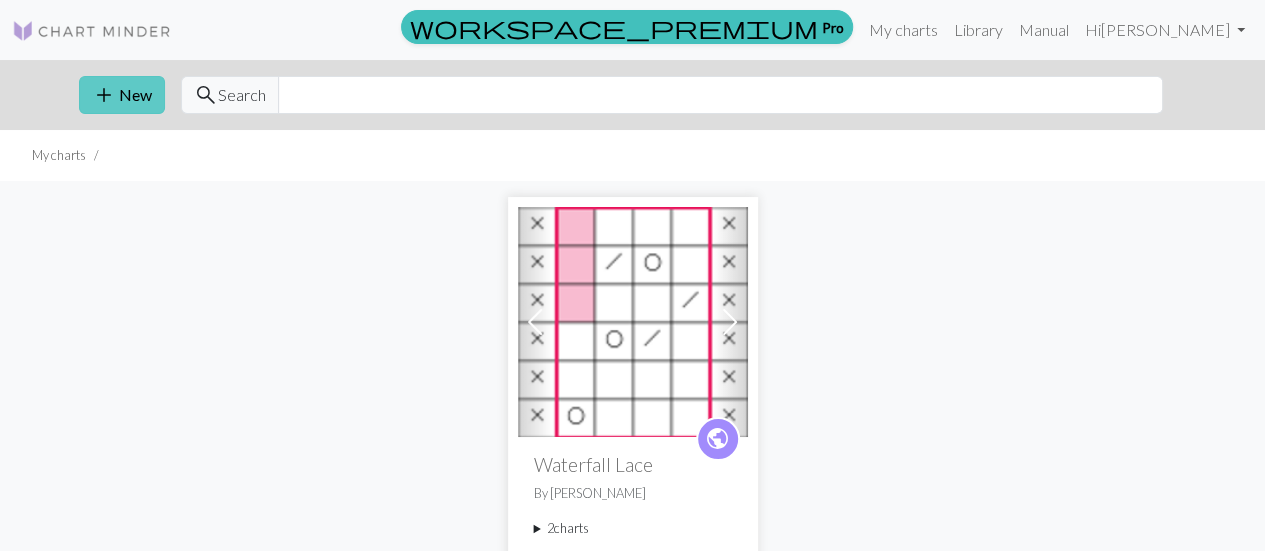 click on "add" at bounding box center (104, 95) 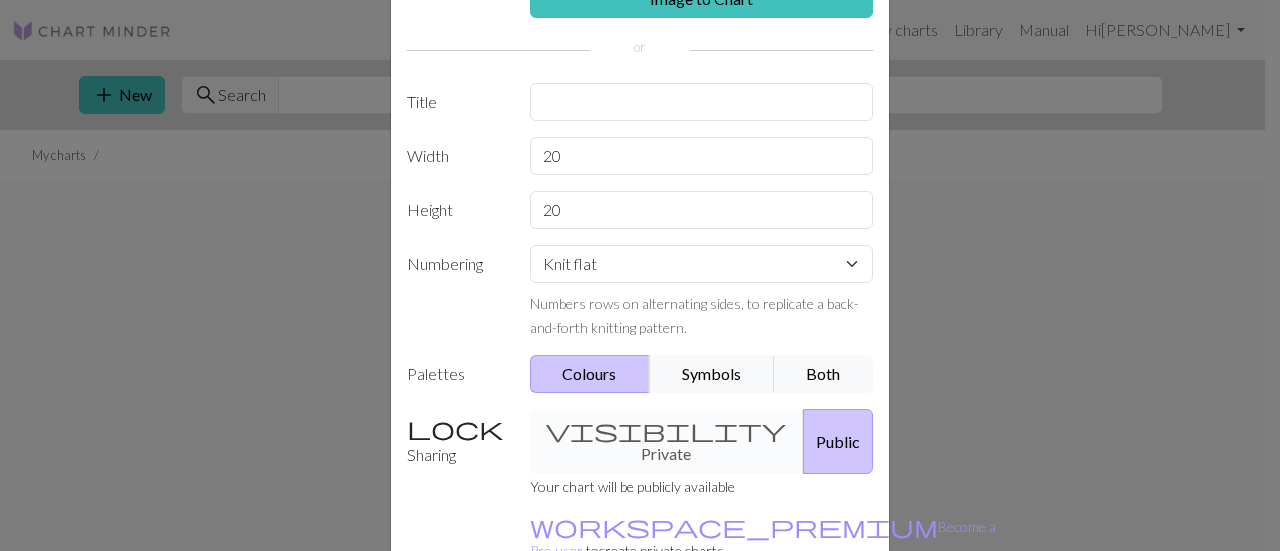scroll, scrollTop: 152, scrollLeft: 0, axis: vertical 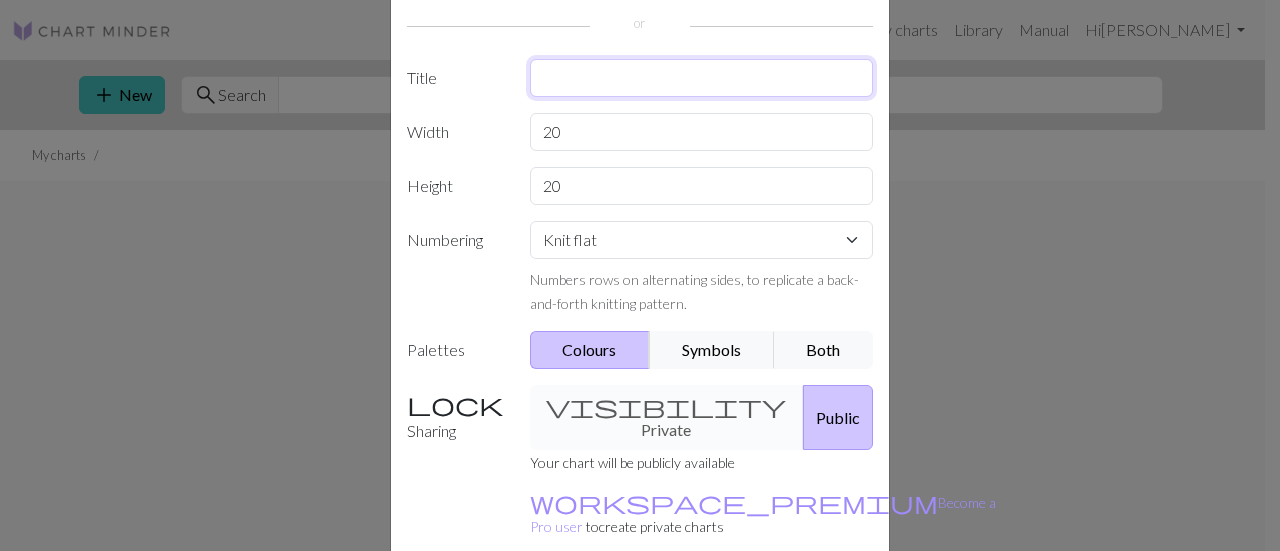 click at bounding box center [702, 78] 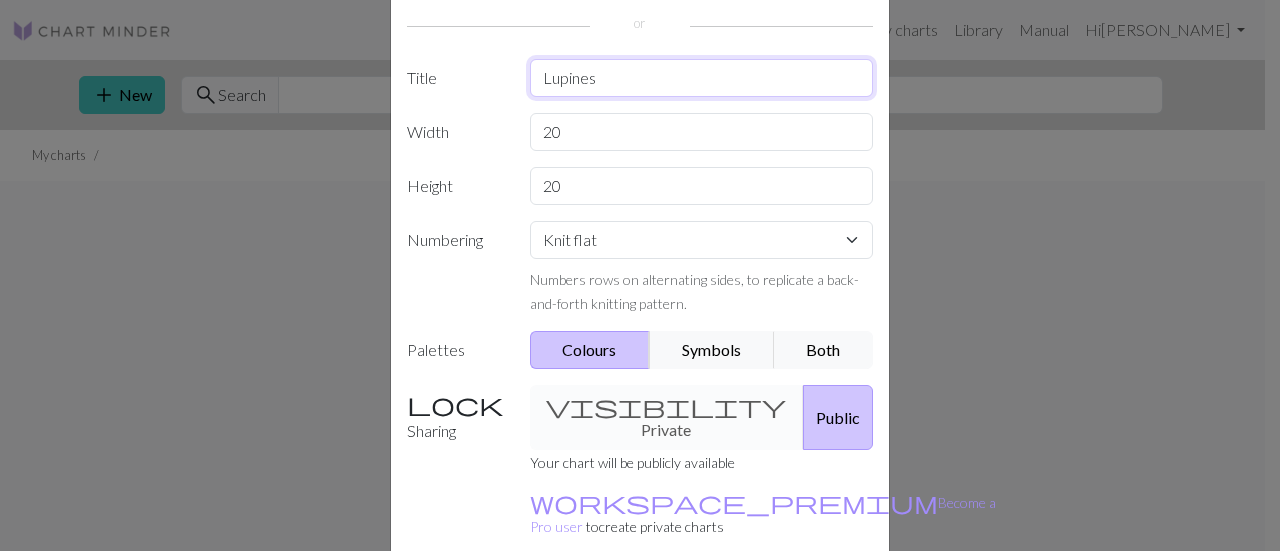 type on "Lupines" 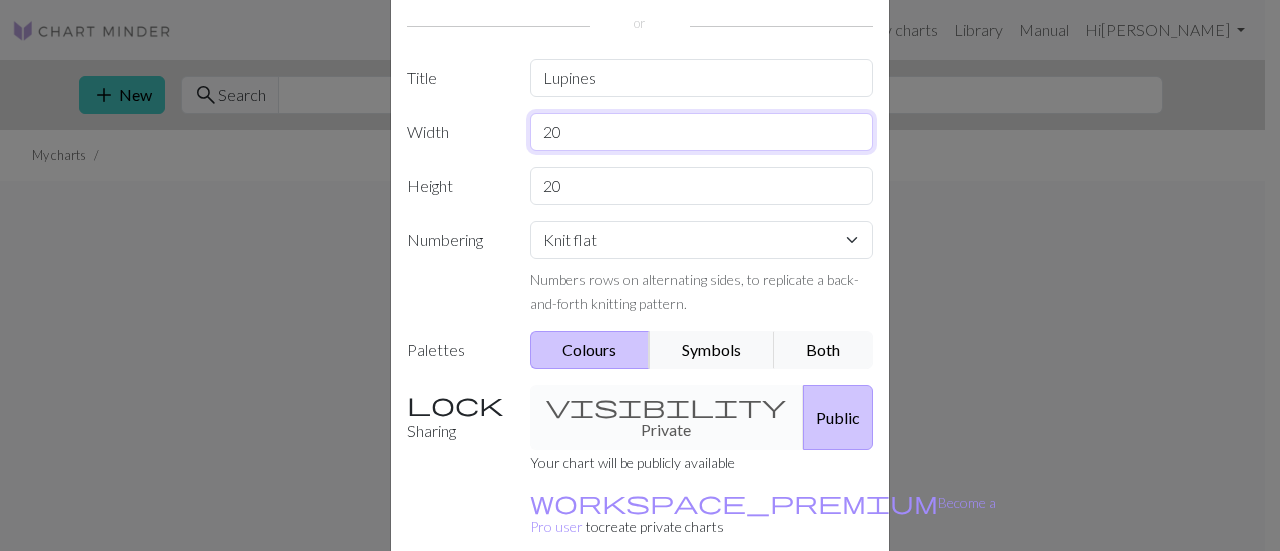 click on "20" at bounding box center [702, 132] 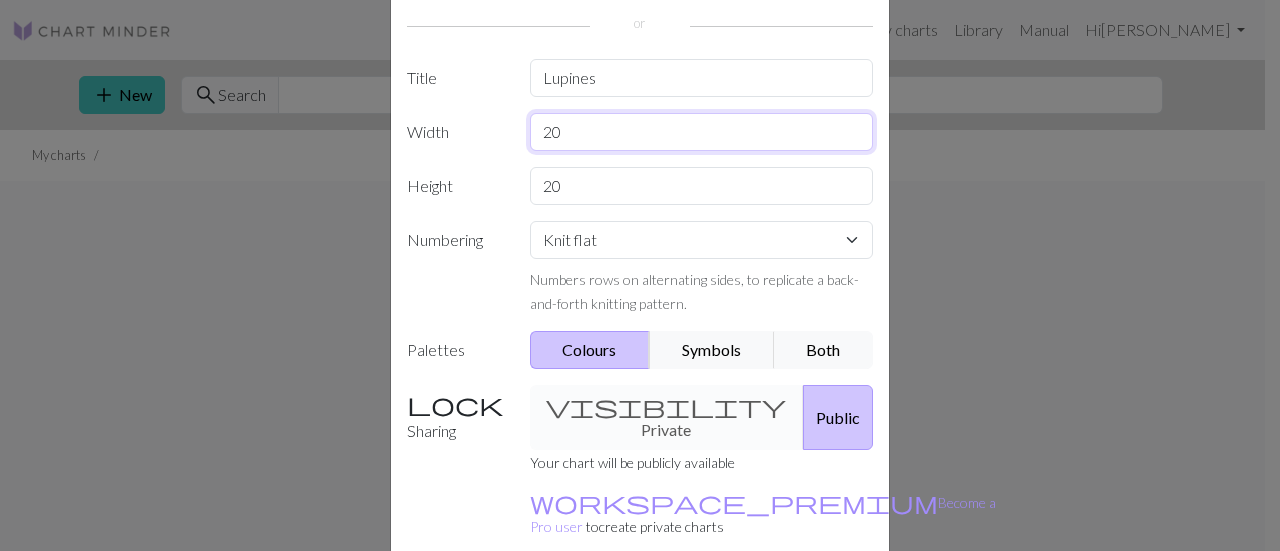 type on "2" 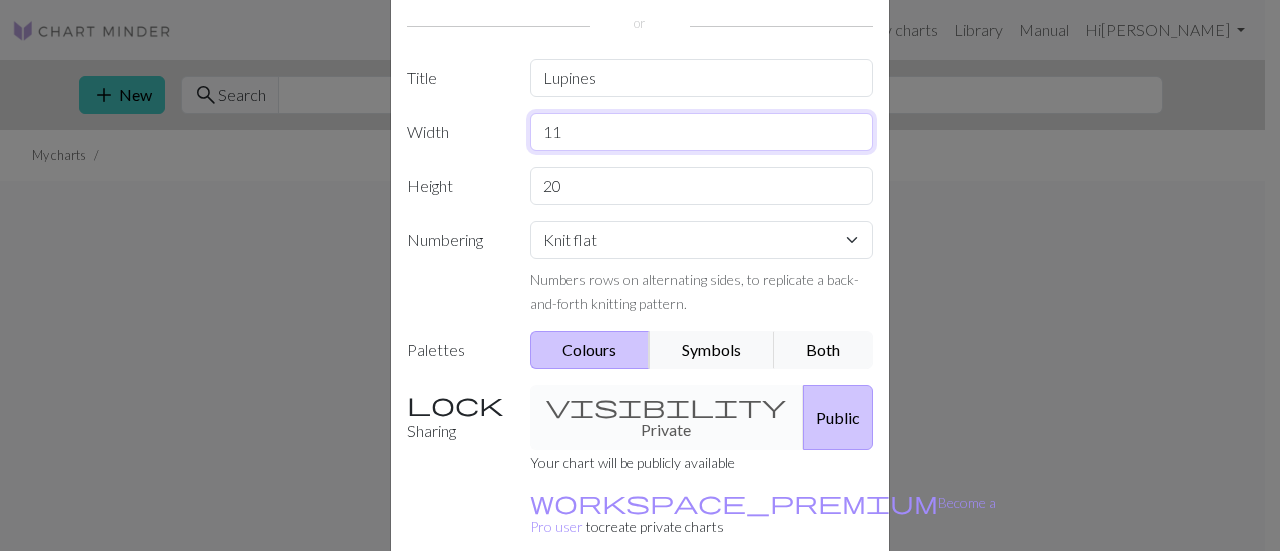 type on "11" 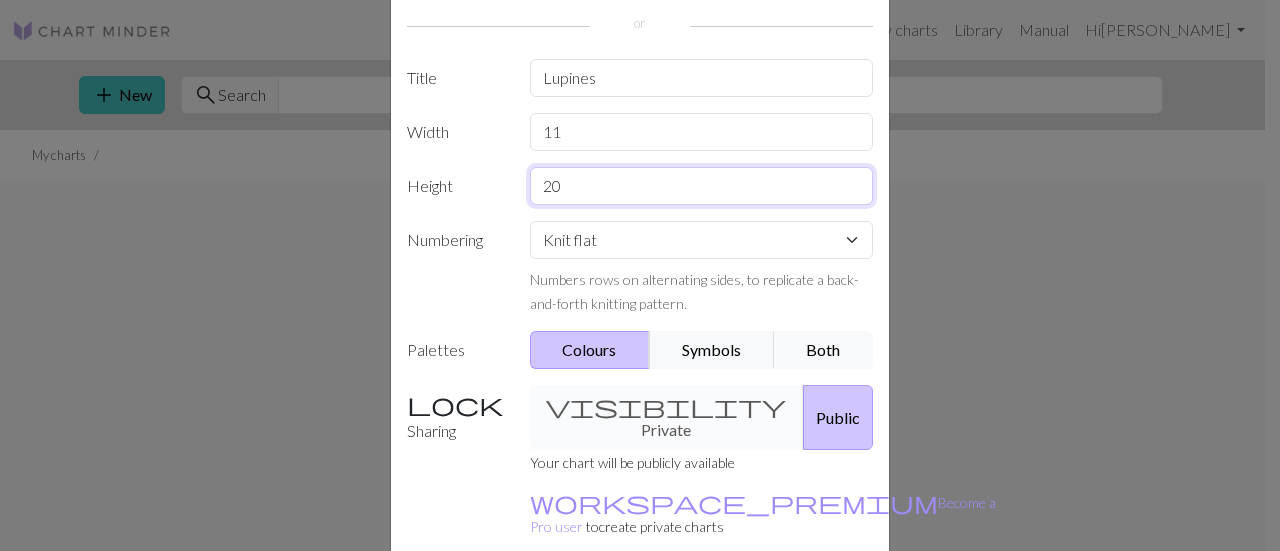 click on "20" at bounding box center (702, 186) 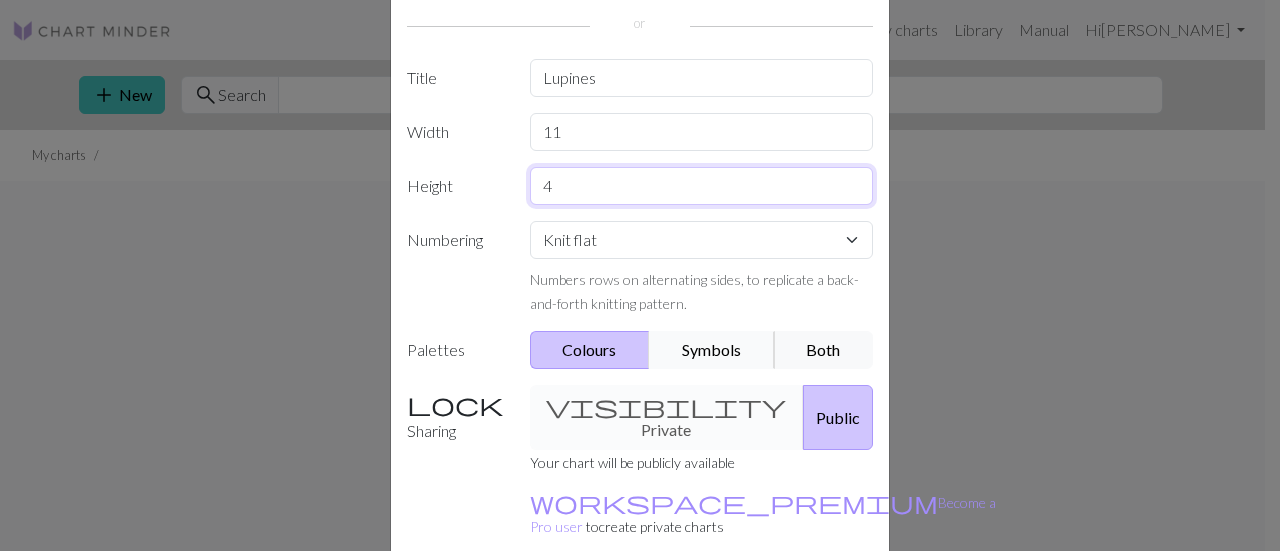 type on "4" 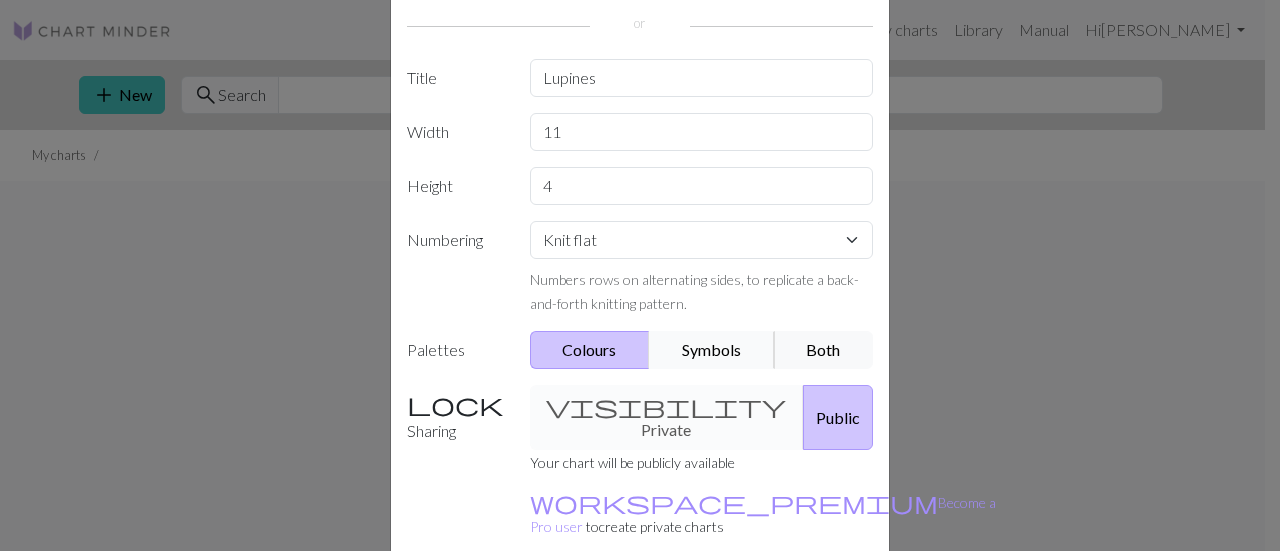 click on "Symbols" at bounding box center [712, 350] 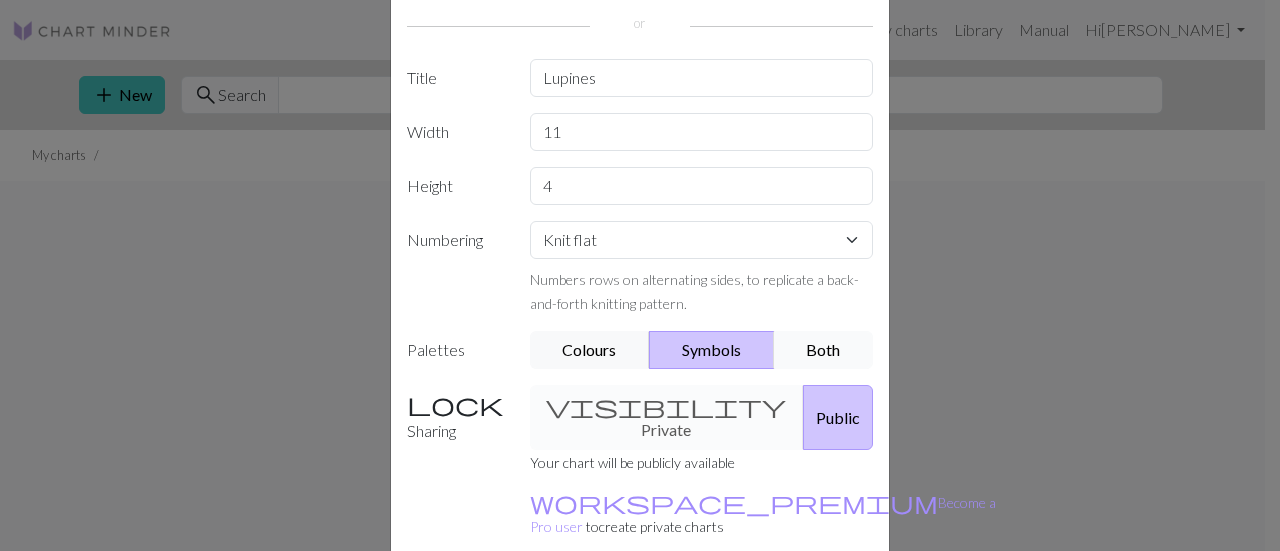 click on "Both" at bounding box center (824, 350) 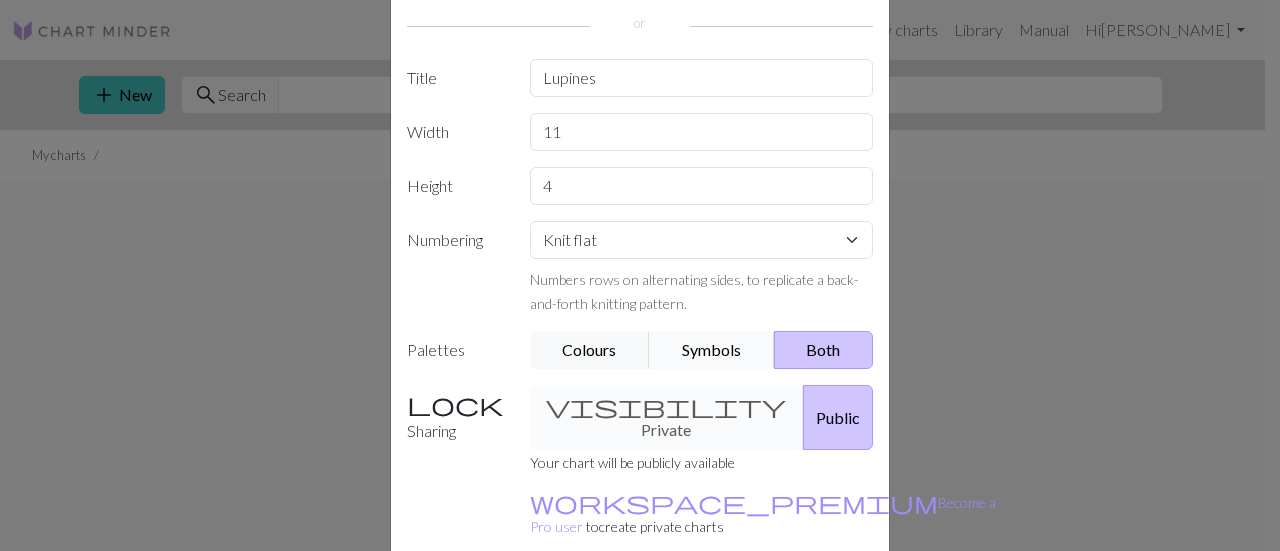 click on "Symbols" at bounding box center (712, 350) 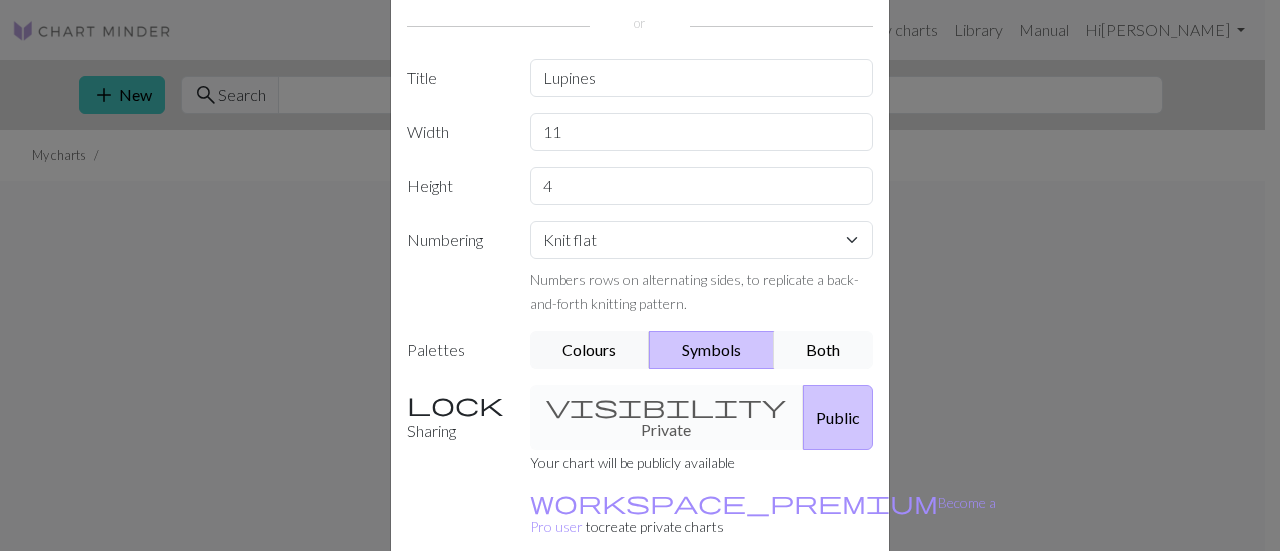 click on "Both" at bounding box center (824, 350) 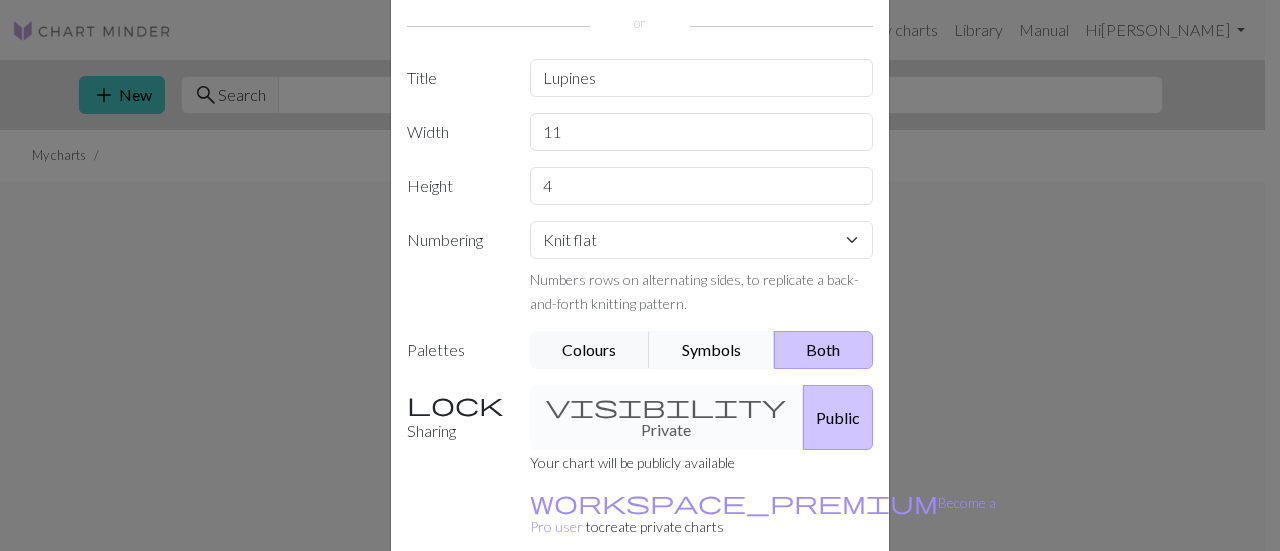 click on "Symbols" at bounding box center (712, 350) 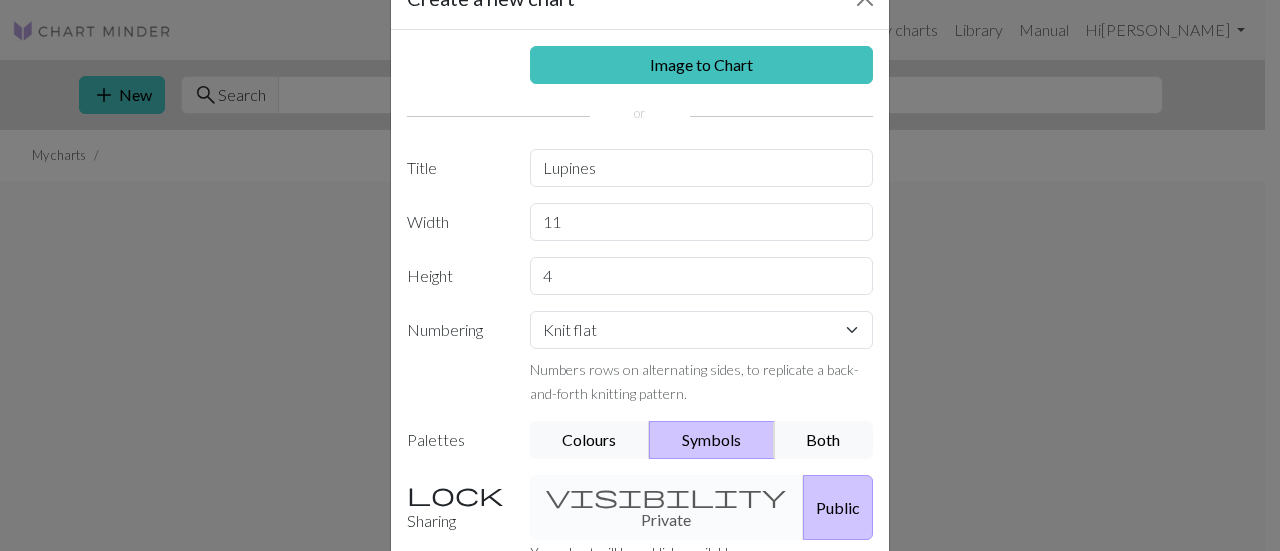 scroll, scrollTop: 52, scrollLeft: 0, axis: vertical 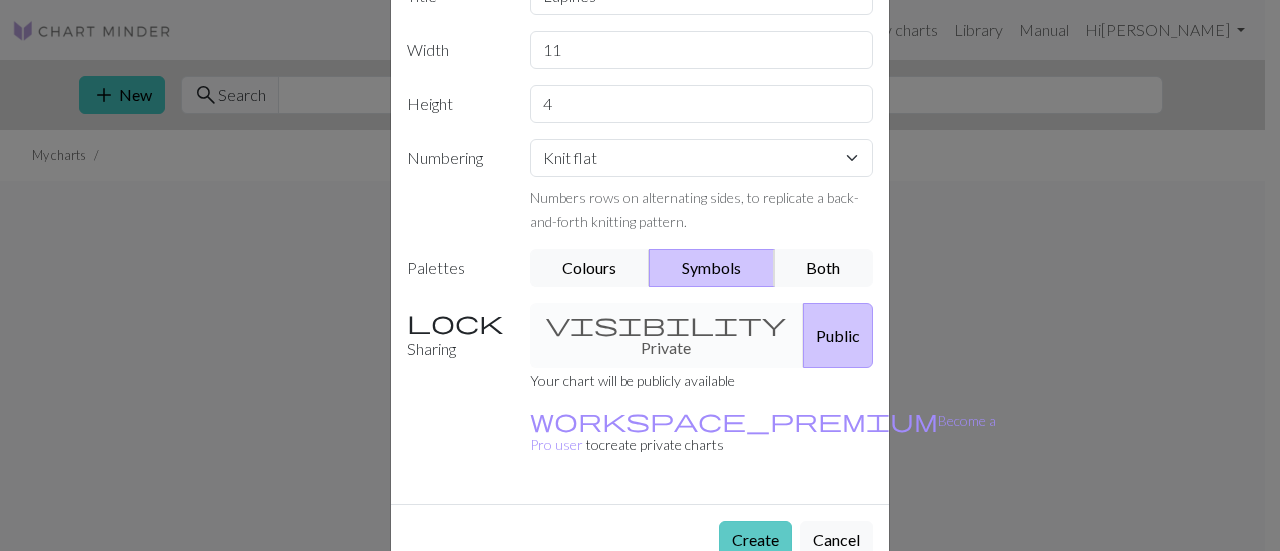 click on "Create" at bounding box center (755, 540) 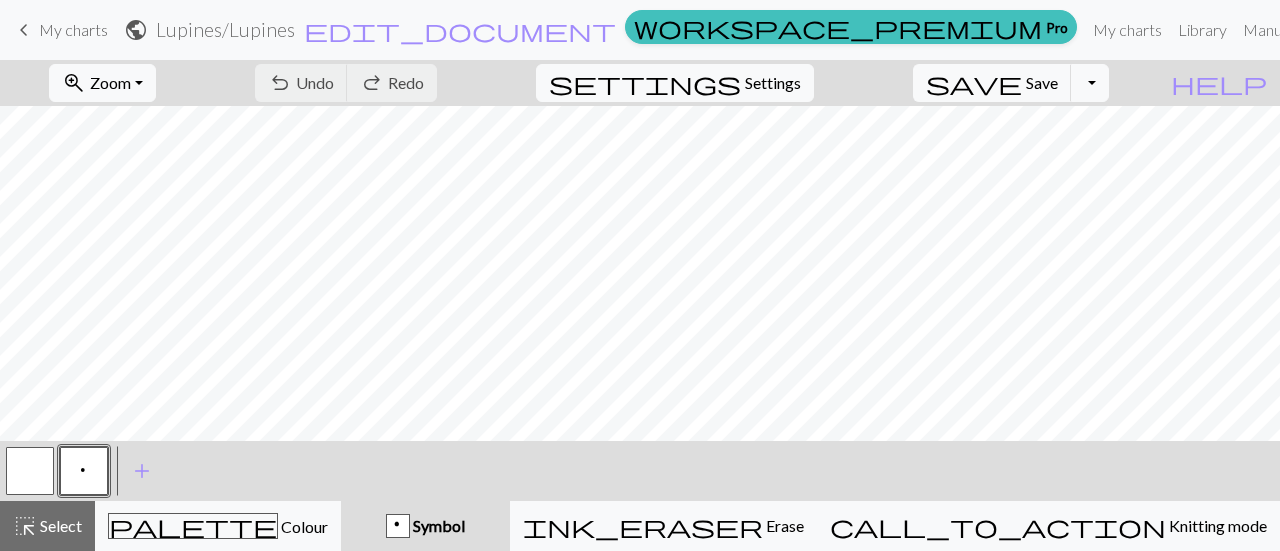 click at bounding box center (30, 471) 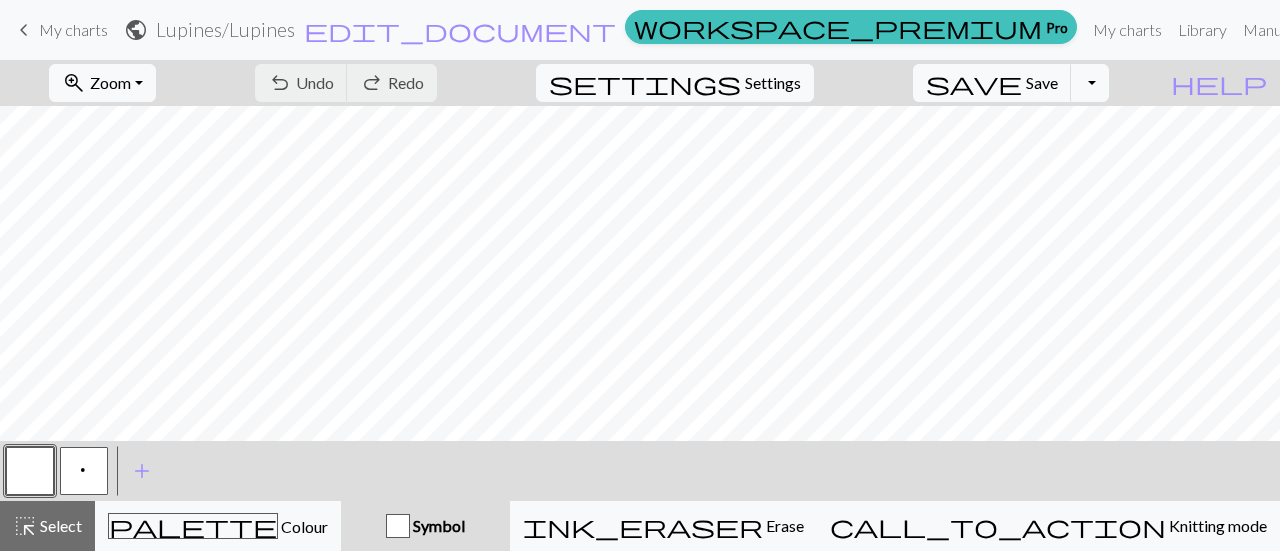 click at bounding box center (30, 471) 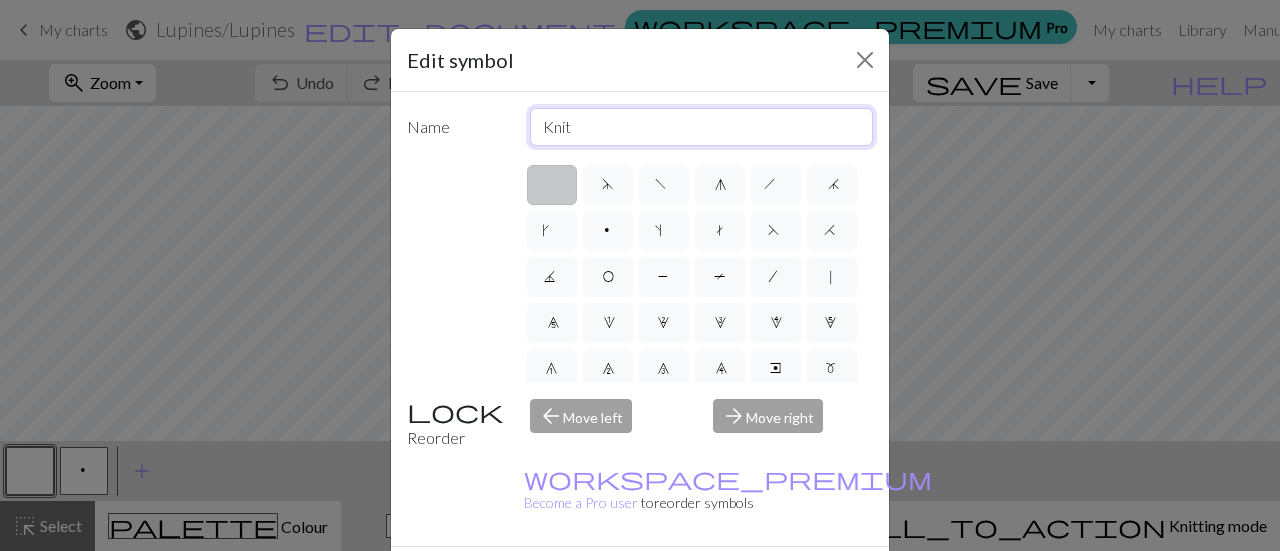 click on "Knit" at bounding box center [702, 127] 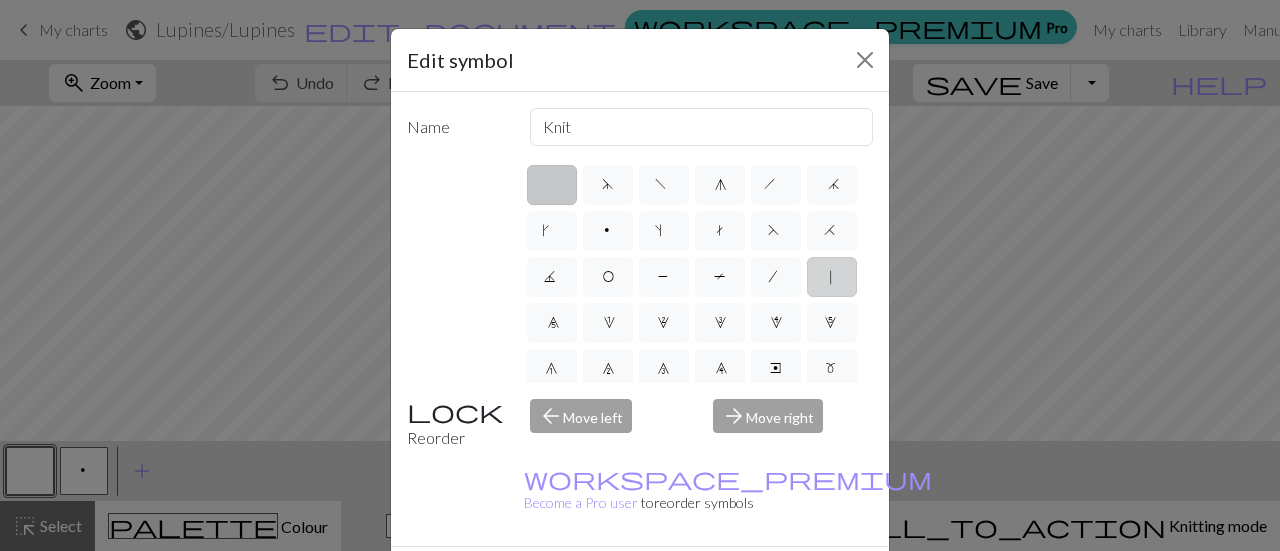 click on "|" at bounding box center [832, 277] 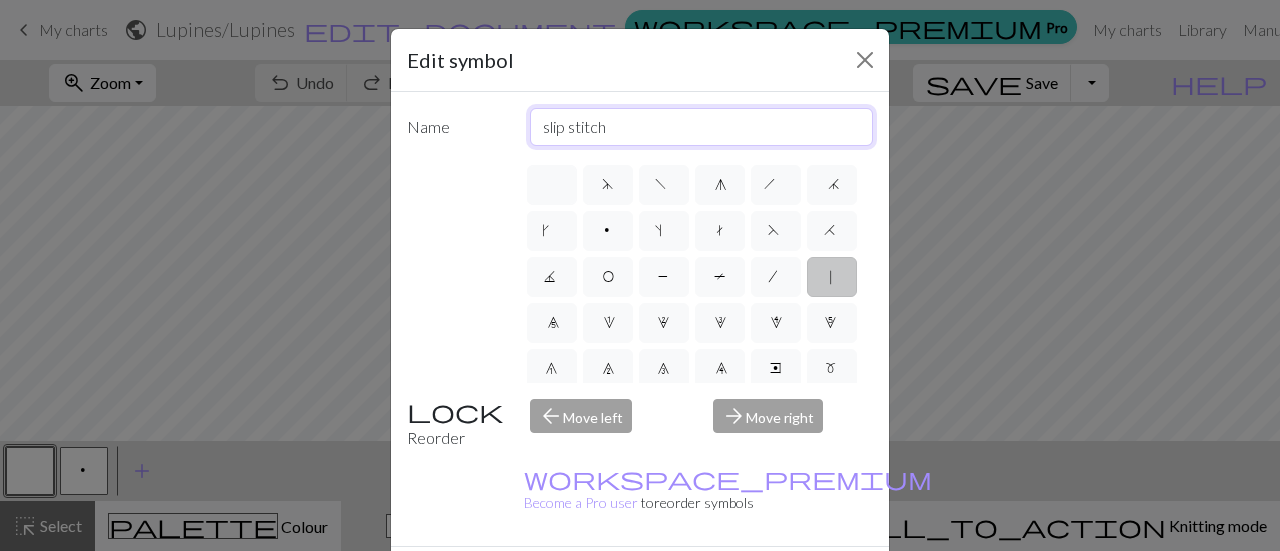 click on "slip stitch" at bounding box center (702, 127) 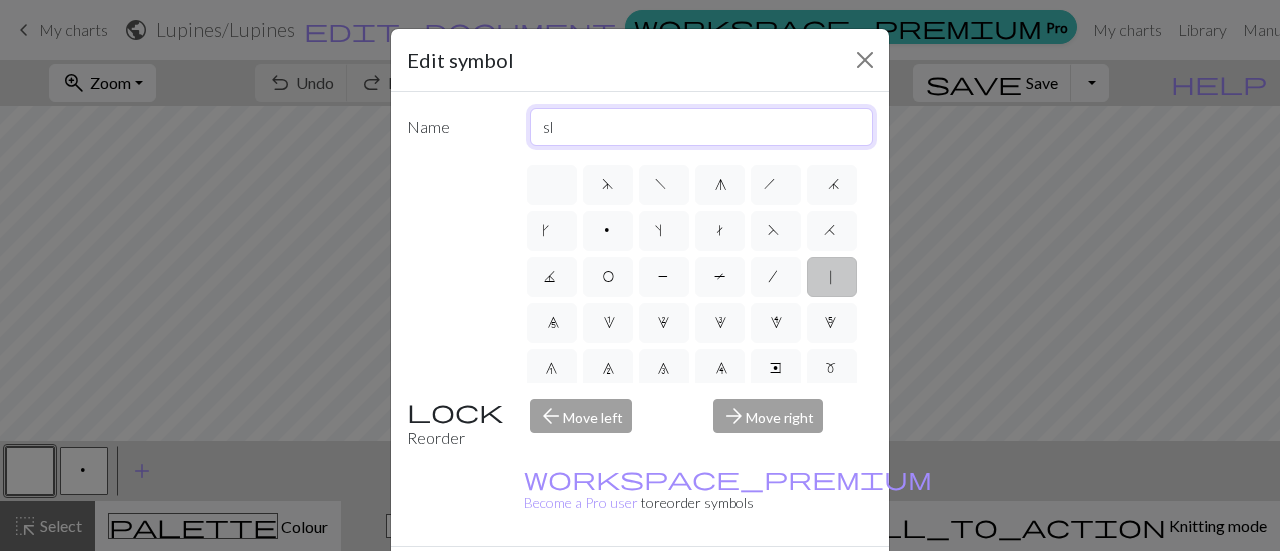 type on "s" 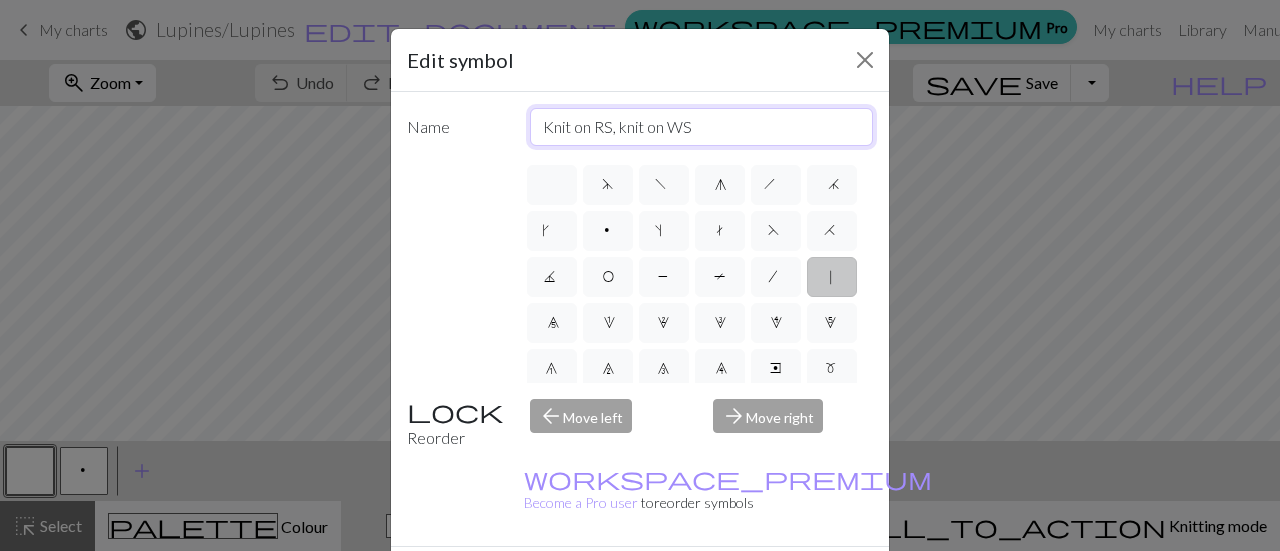 type on "Knit on RS, knit on WS" 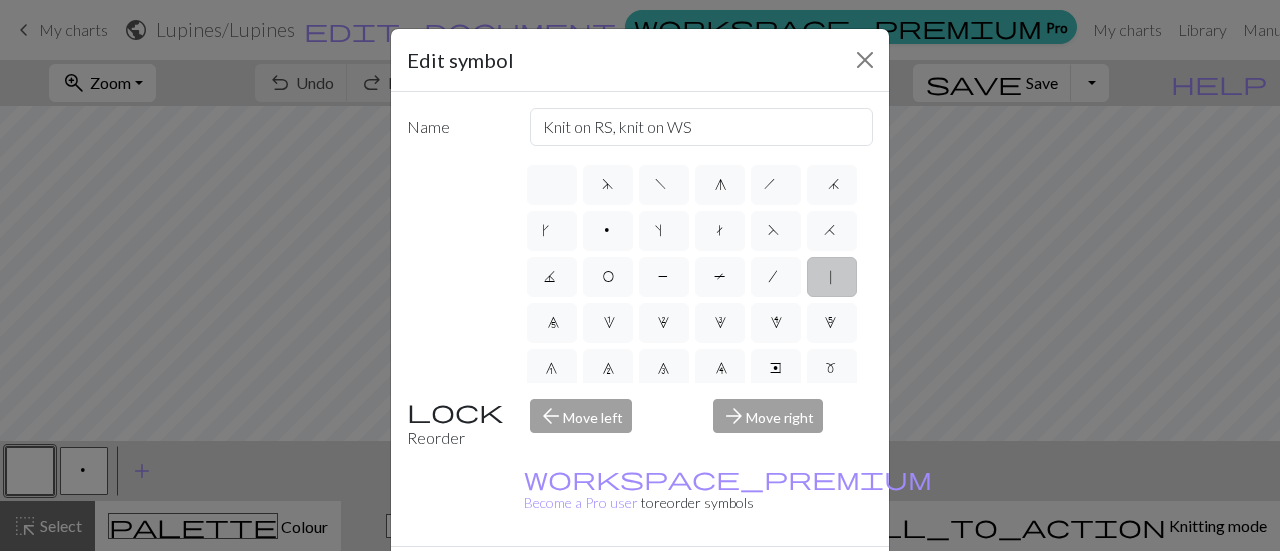 click on "Done" at bounding box center [760, 582] 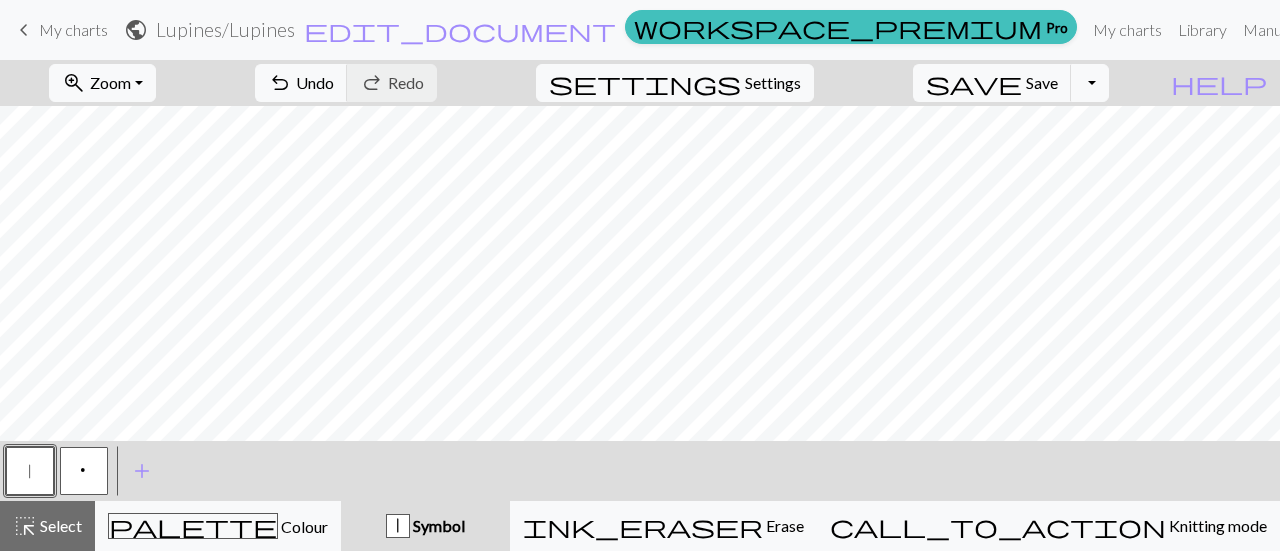 click on "p" at bounding box center [84, 473] 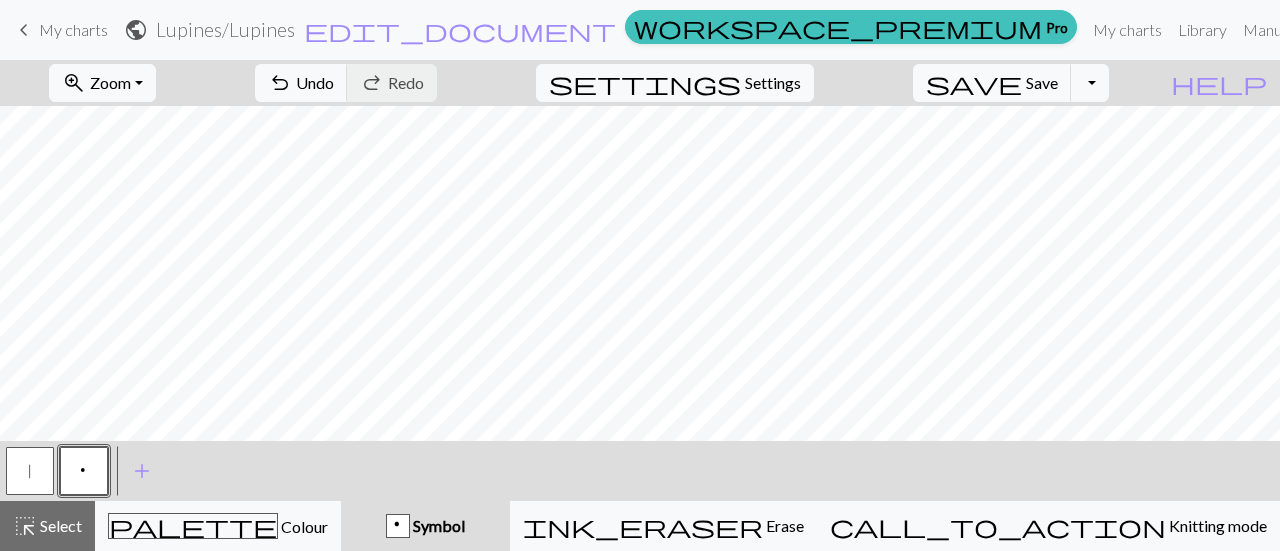 click on "p" at bounding box center [84, 471] 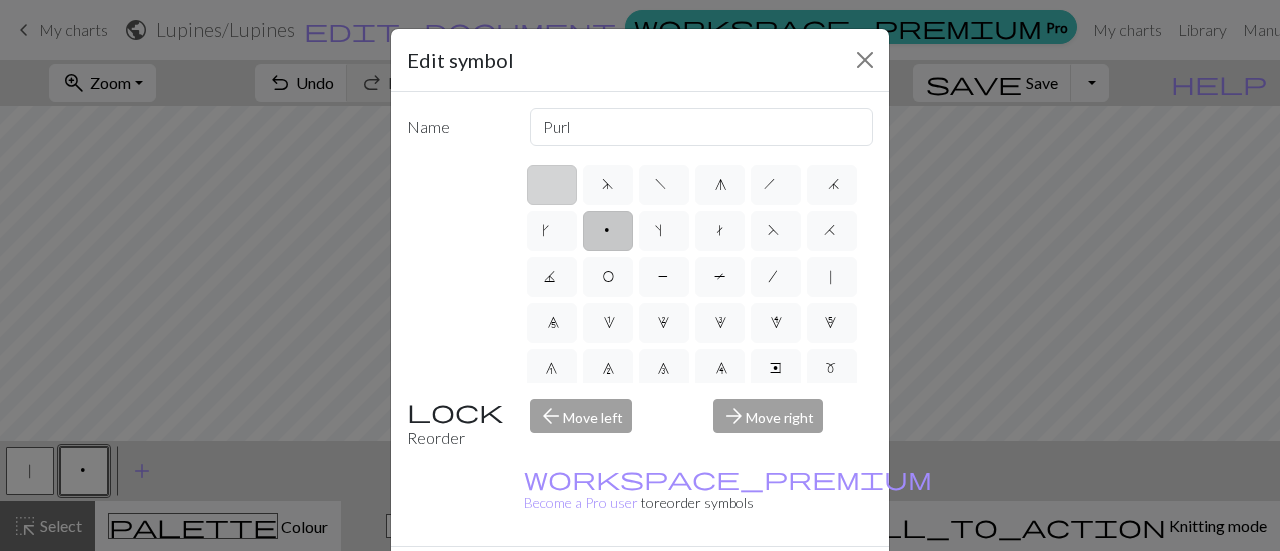click at bounding box center [552, 185] 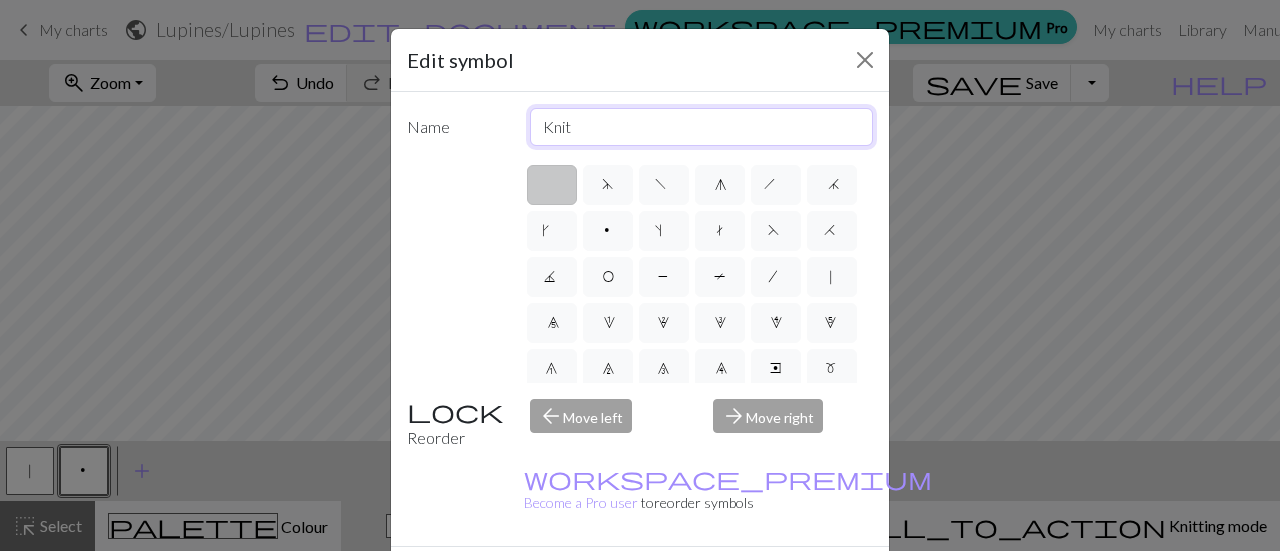 click on "Knit" at bounding box center (702, 127) 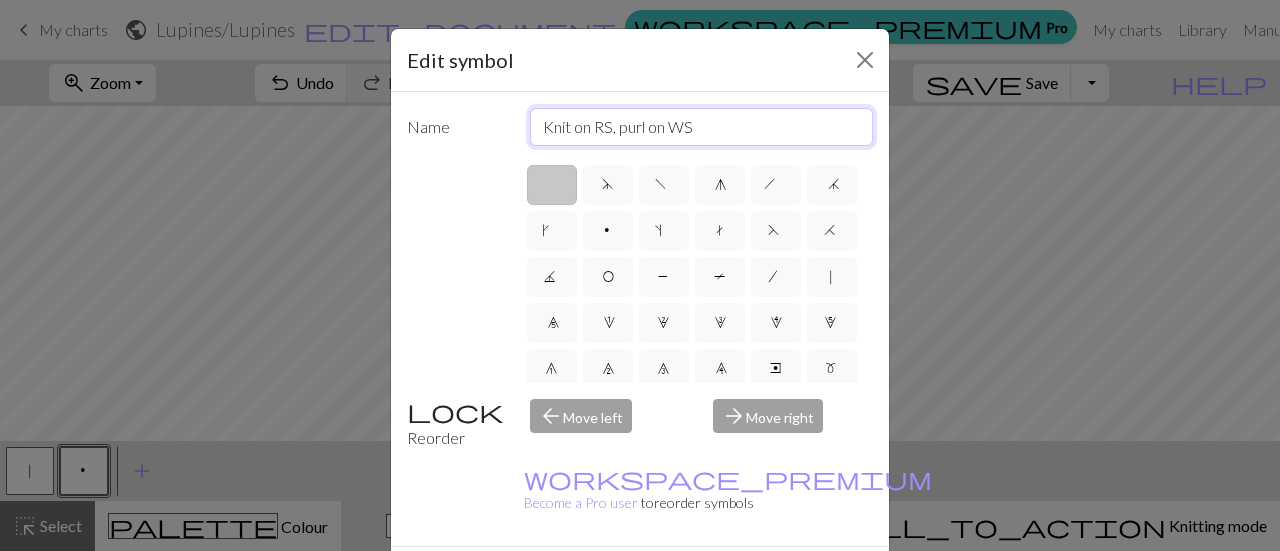 type on "Knit on RS, purl on WS" 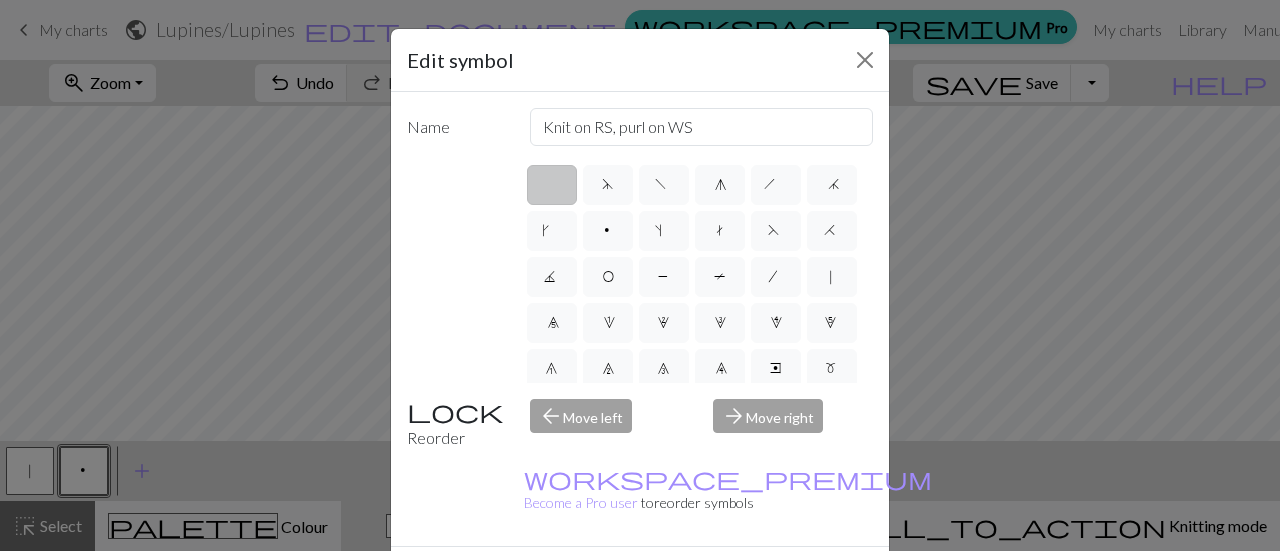 click on "Done" at bounding box center [760, 582] 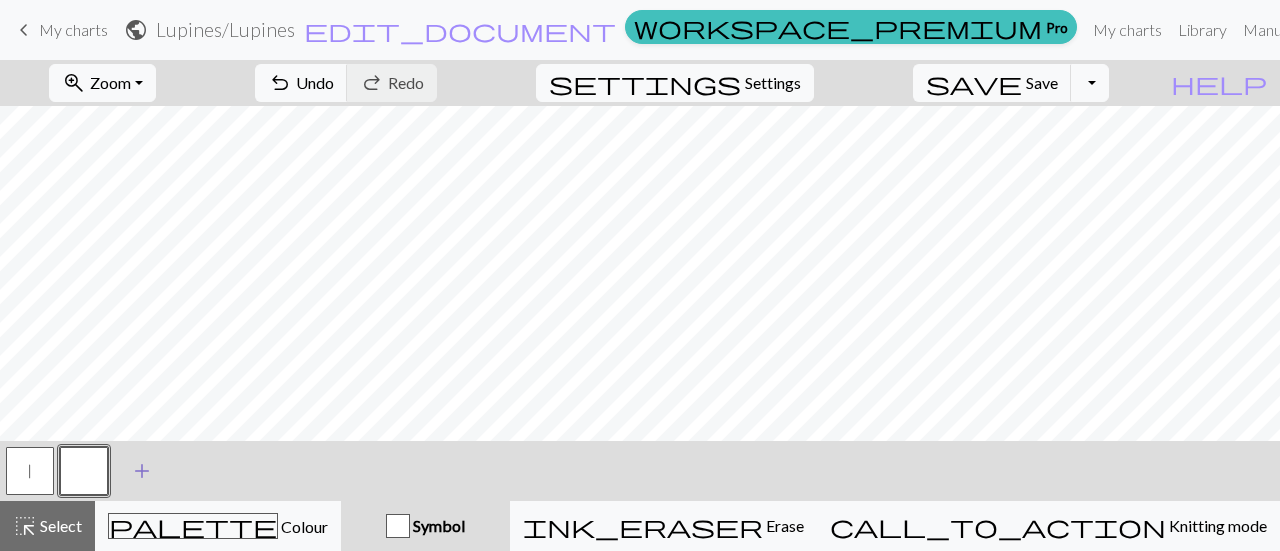 click on "add" at bounding box center [142, 471] 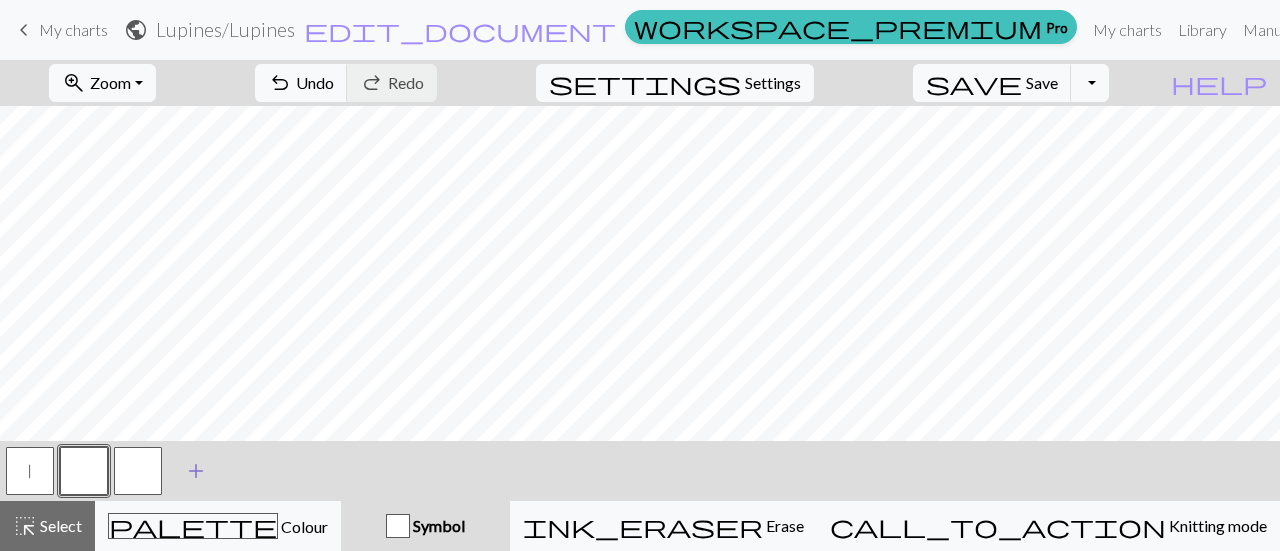 click at bounding box center (138, 471) 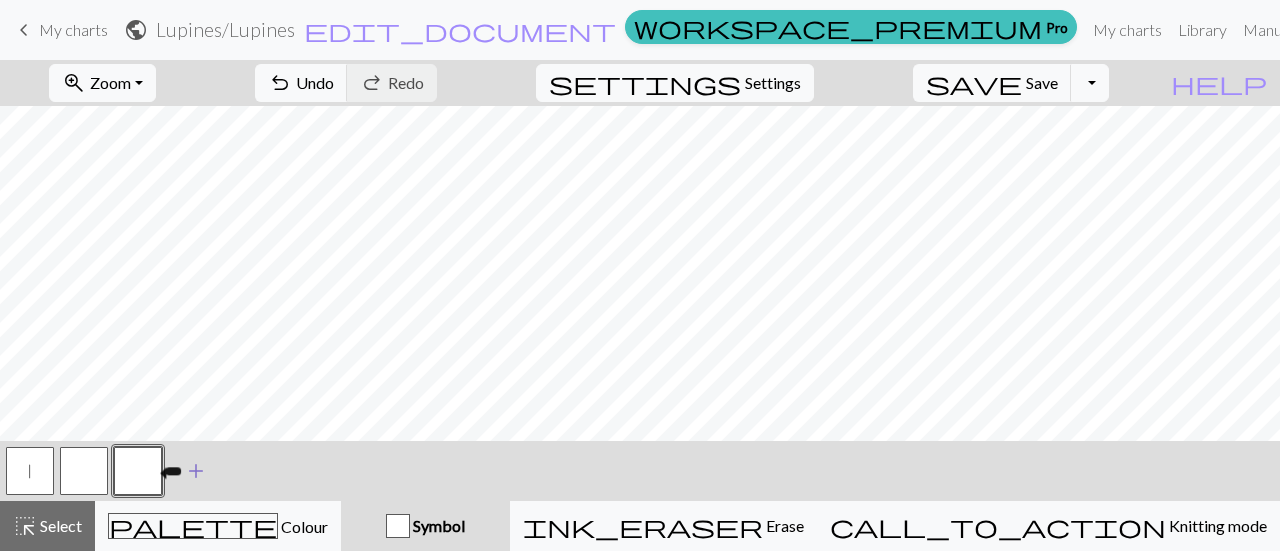 click at bounding box center [138, 471] 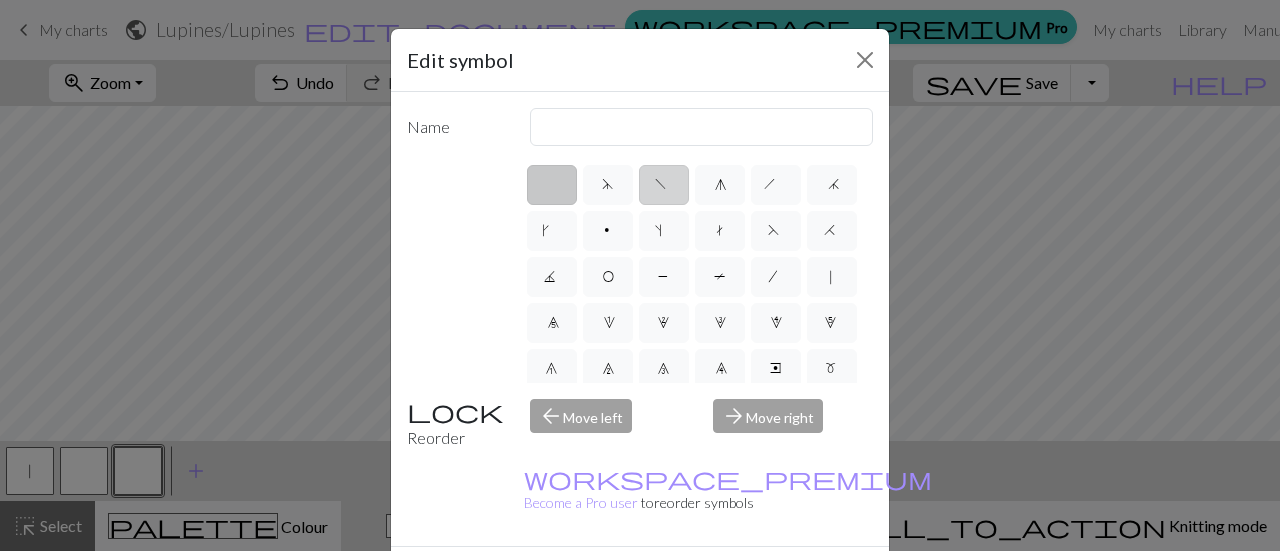 click on "f" at bounding box center [664, 185] 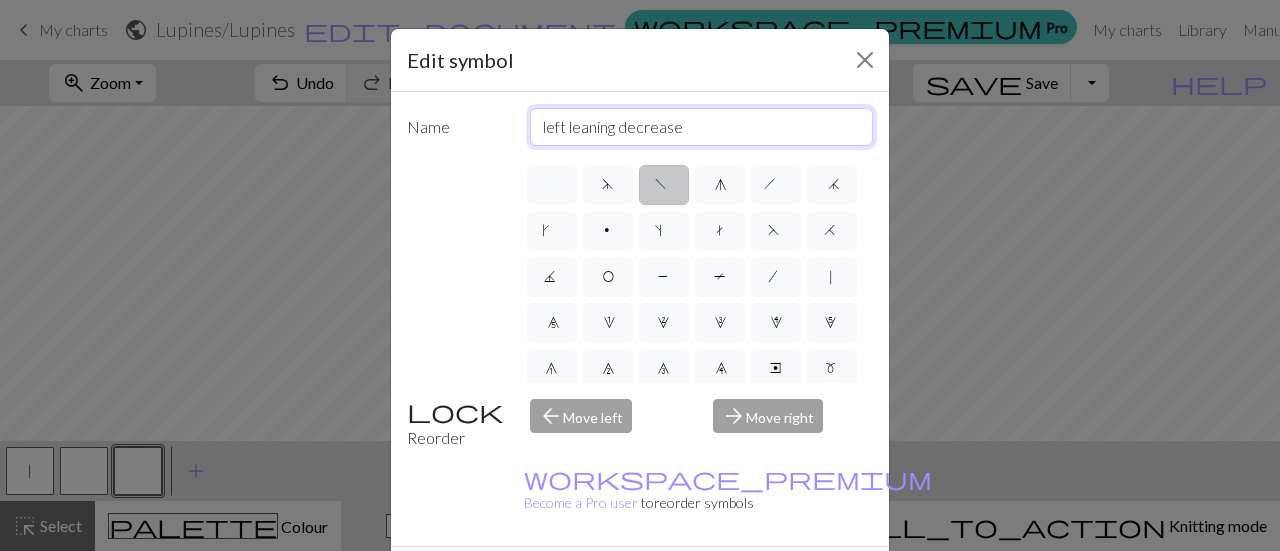 click on "left leaning decrease" at bounding box center [702, 127] 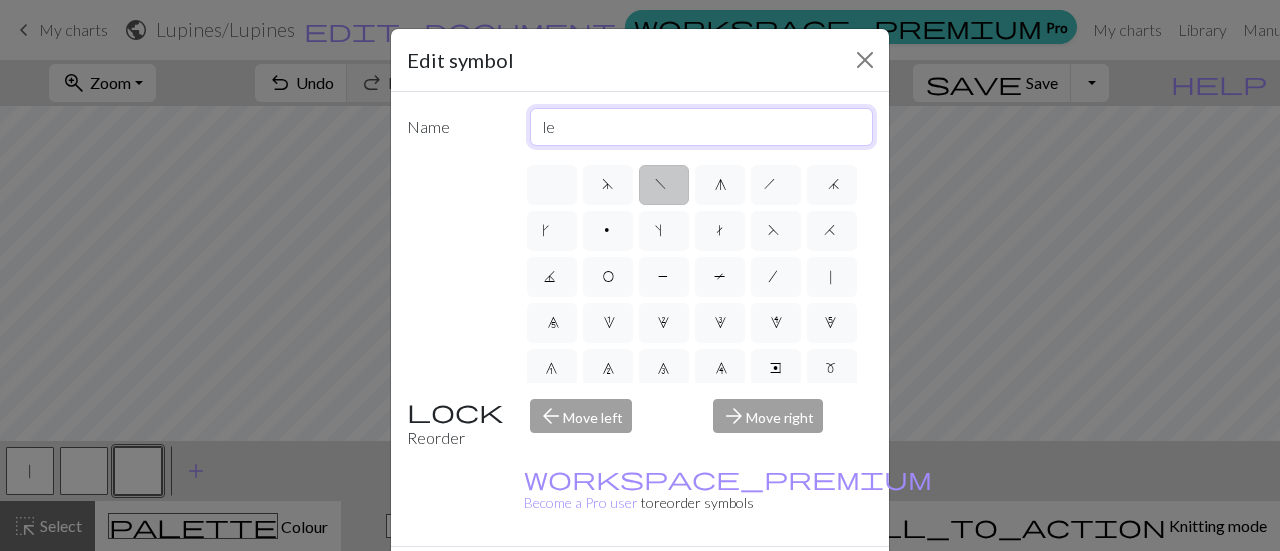 type on "l" 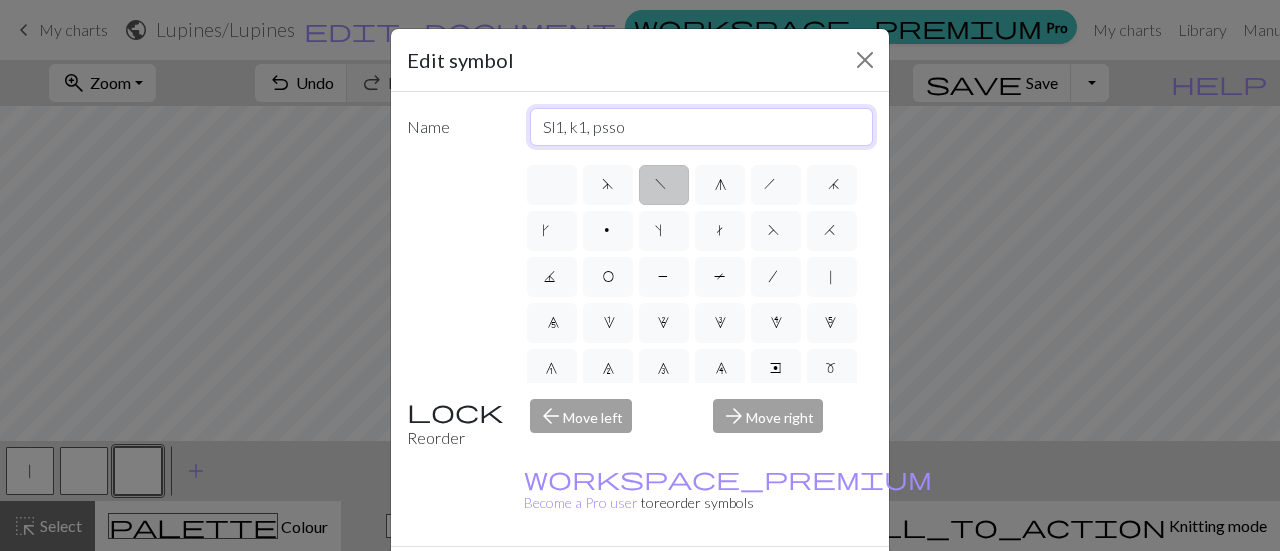 type on "Sl1, k1, psso" 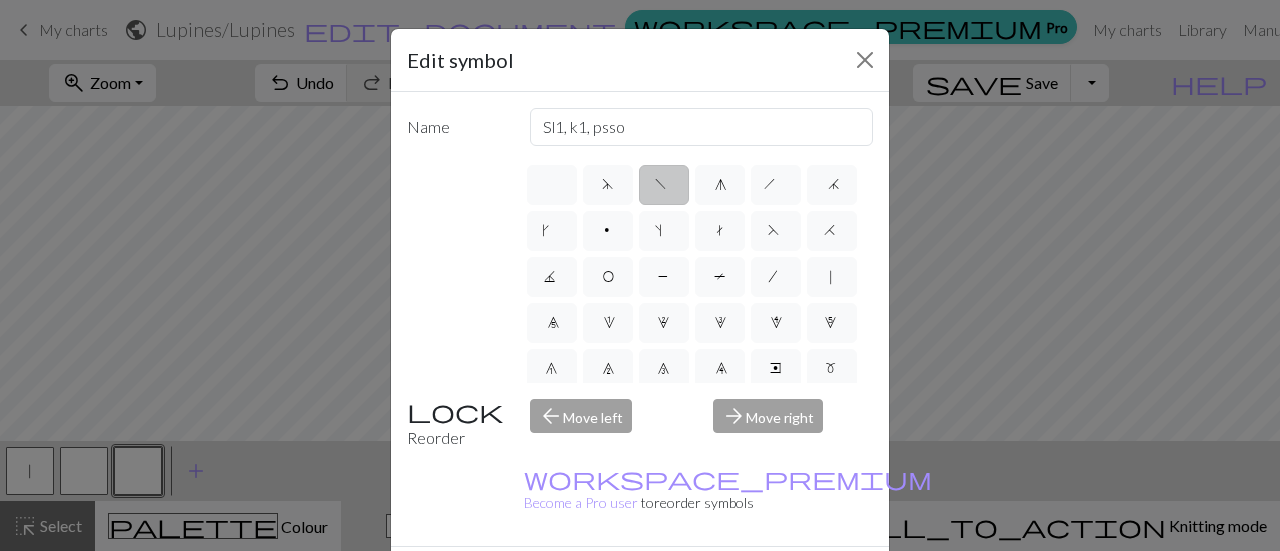 click on "Done" at bounding box center (760, 582) 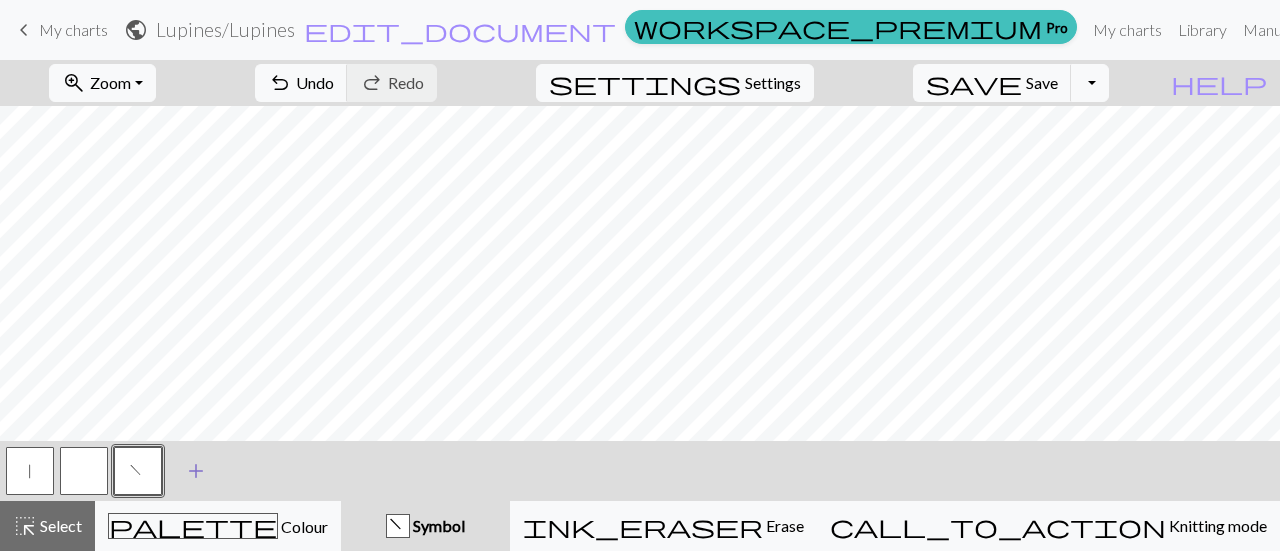 click on "add Add a  symbol" at bounding box center [196, 471] 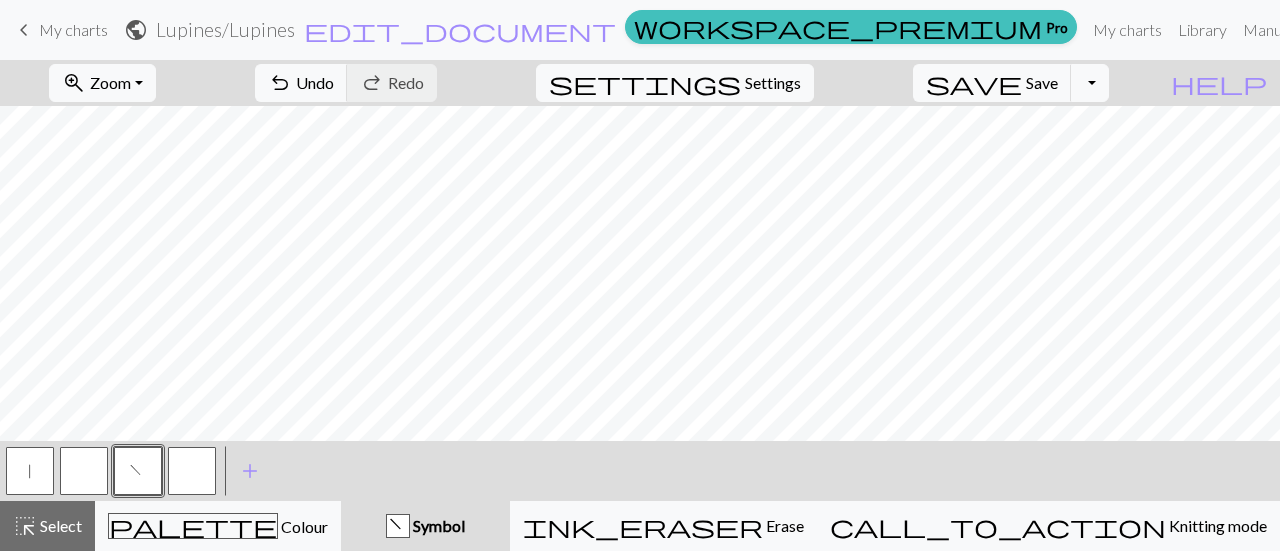 click at bounding box center (192, 471) 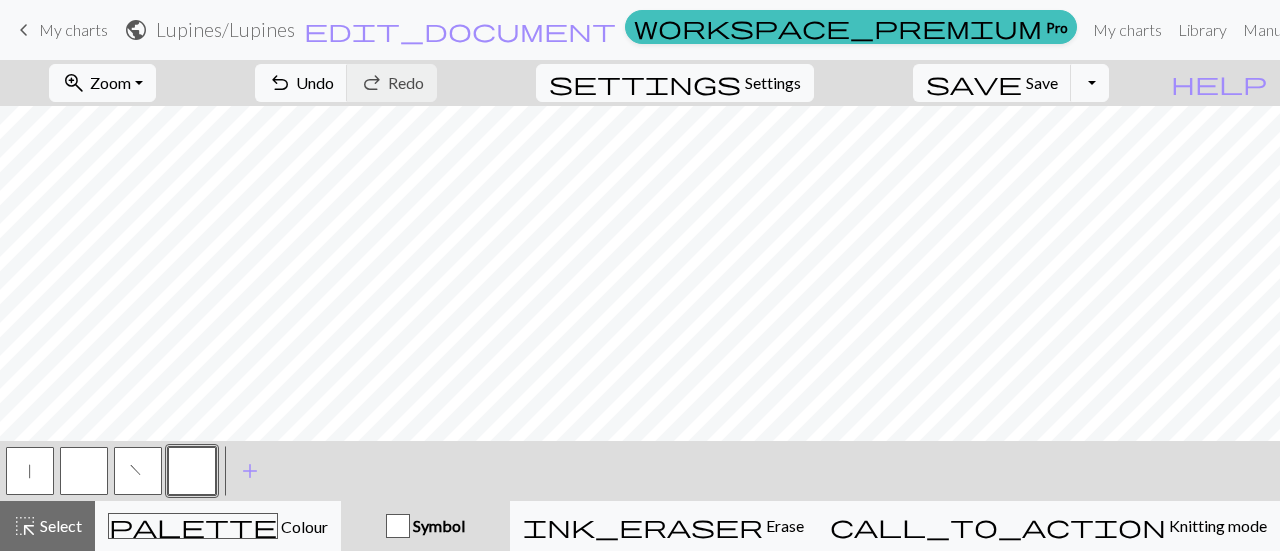 click at bounding box center [192, 471] 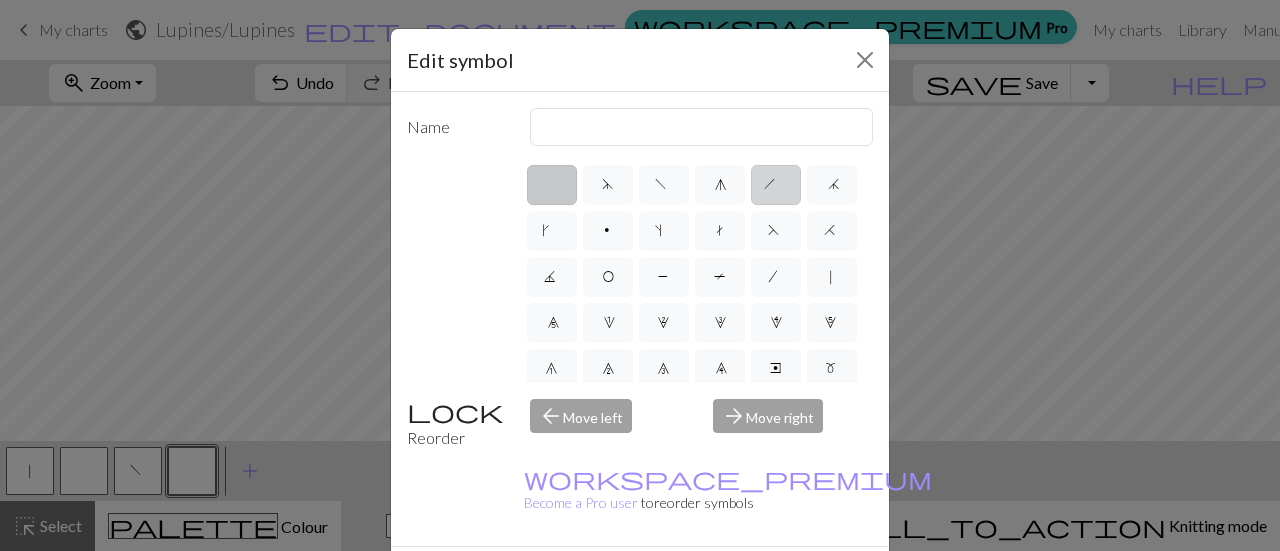 click on "h" at bounding box center [776, 185] 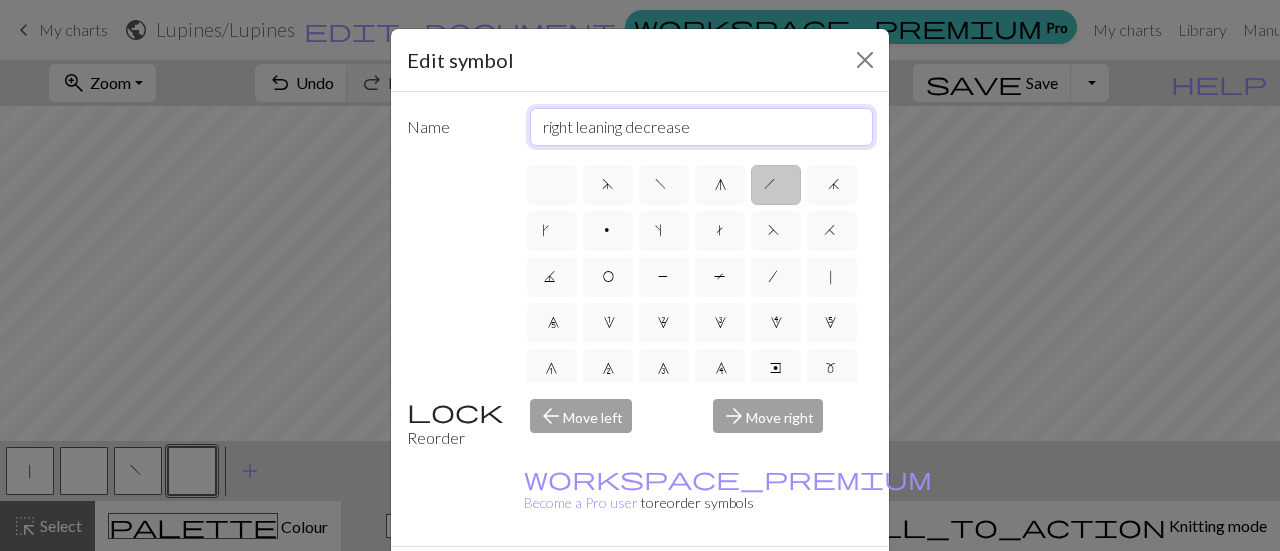 click on "right leaning decrease" at bounding box center [702, 127] 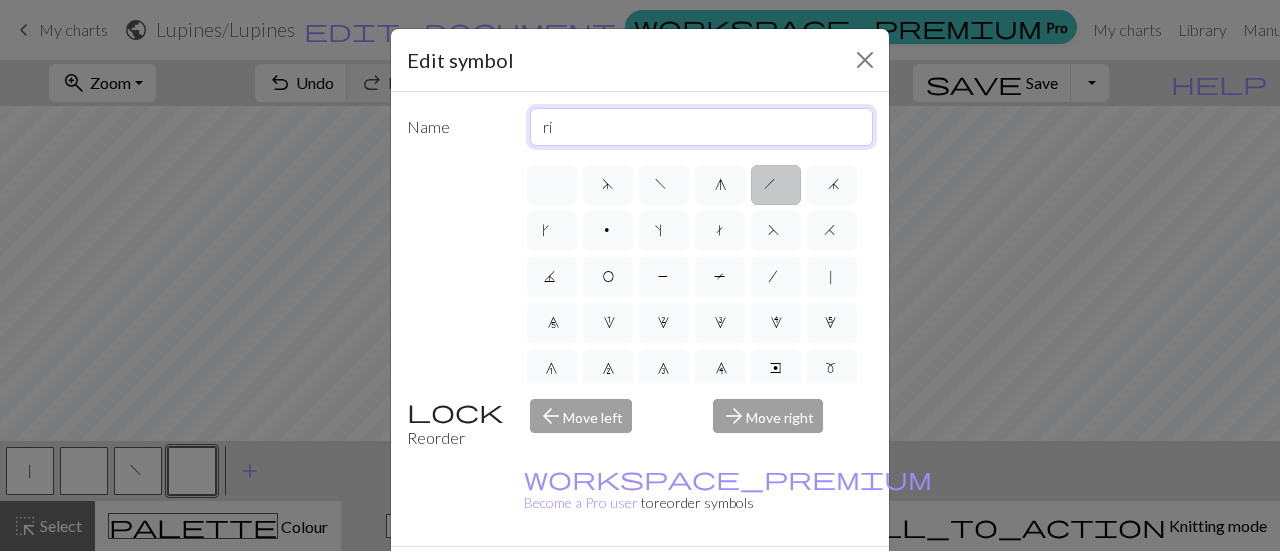 type on "r" 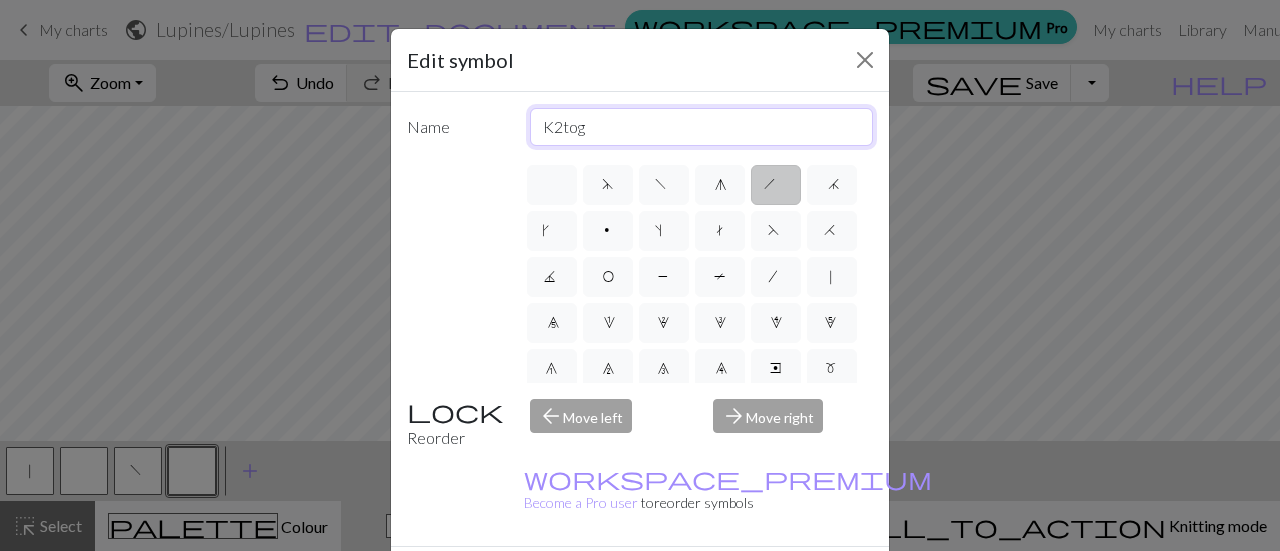 type on "K2tog" 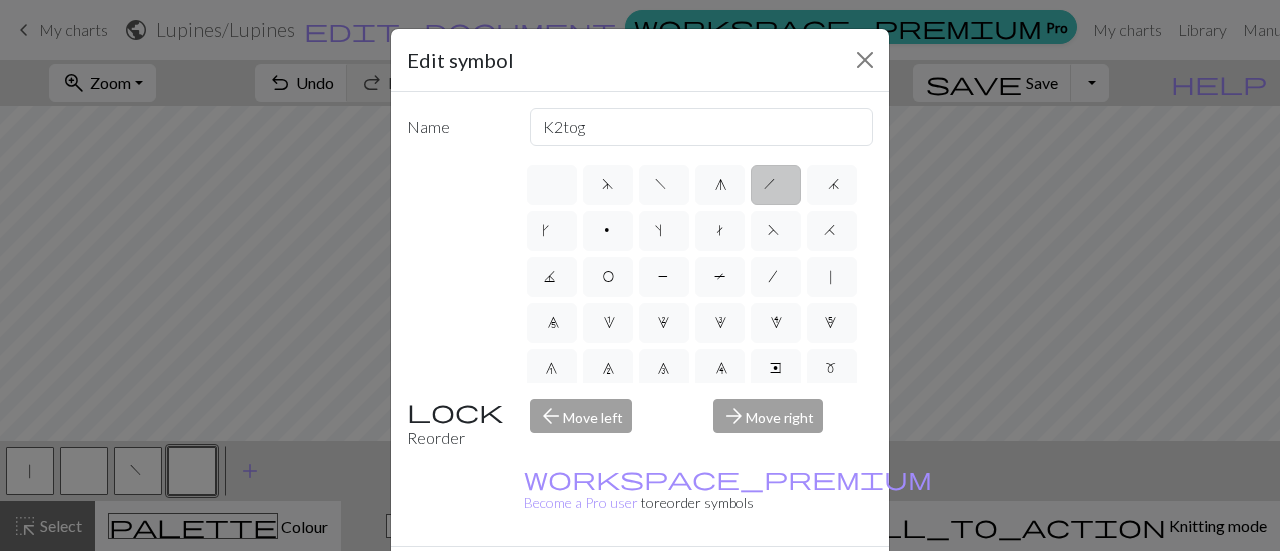click on "Done" at bounding box center (760, 582) 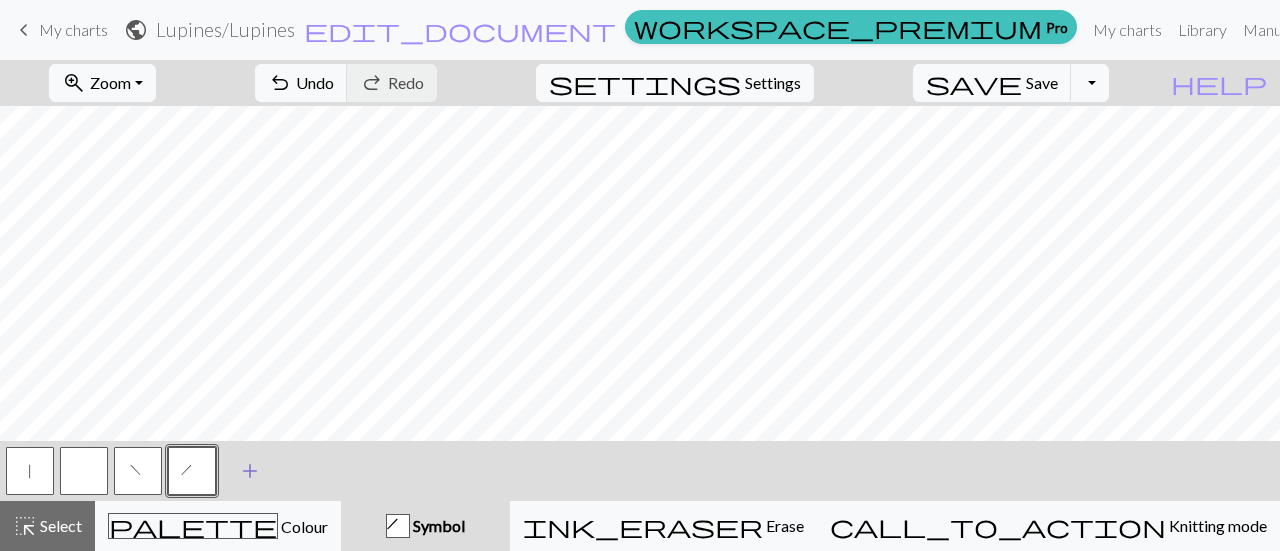 click on "add" at bounding box center (250, 471) 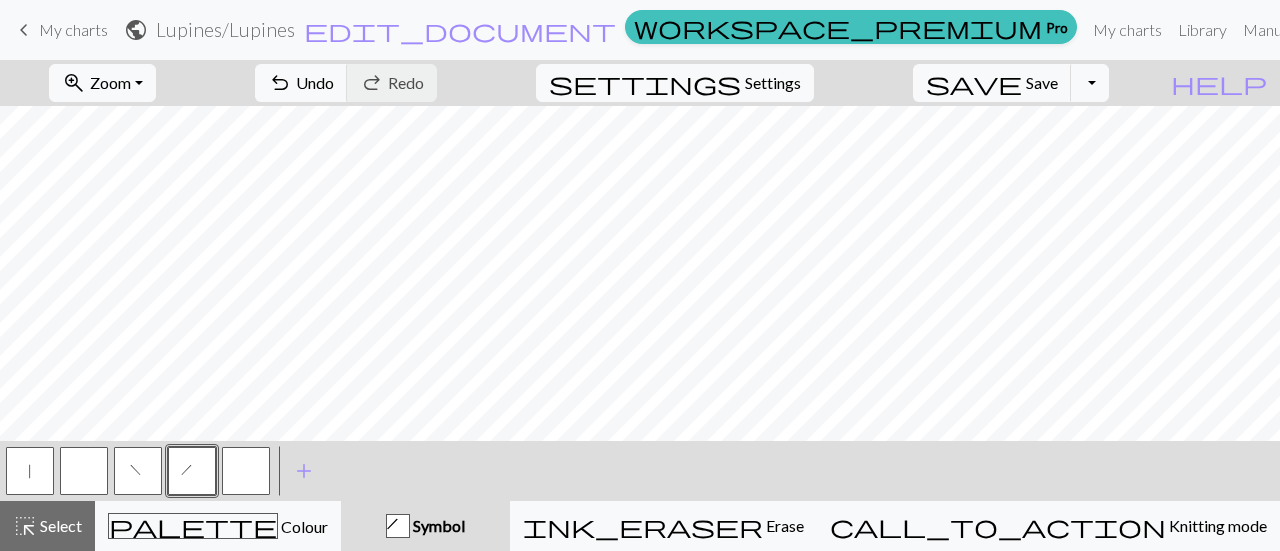click at bounding box center (246, 471) 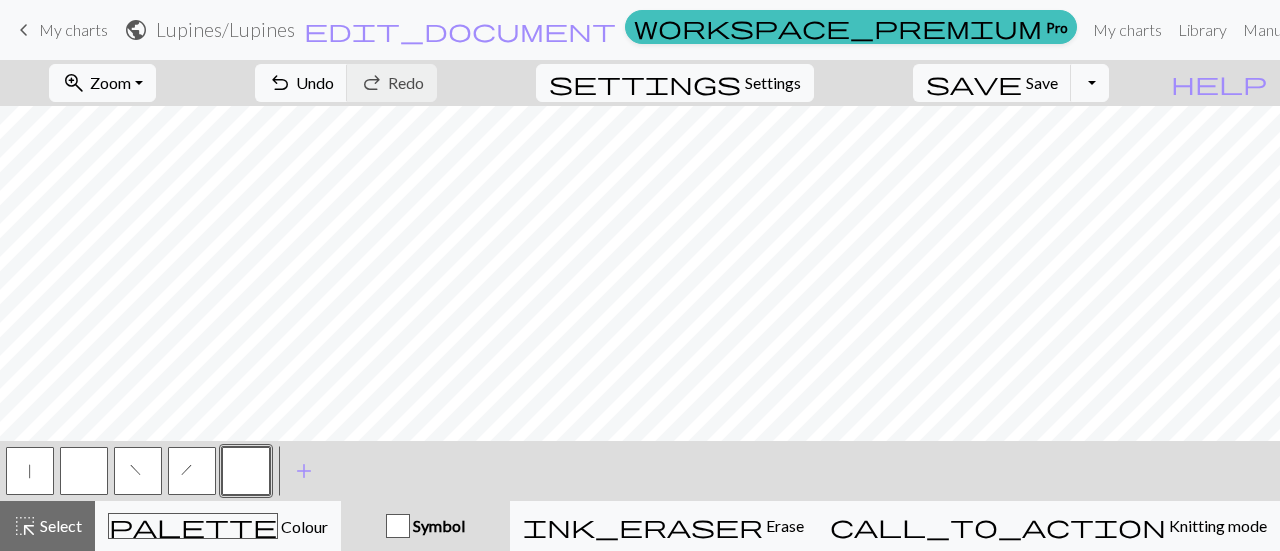 click at bounding box center [246, 471] 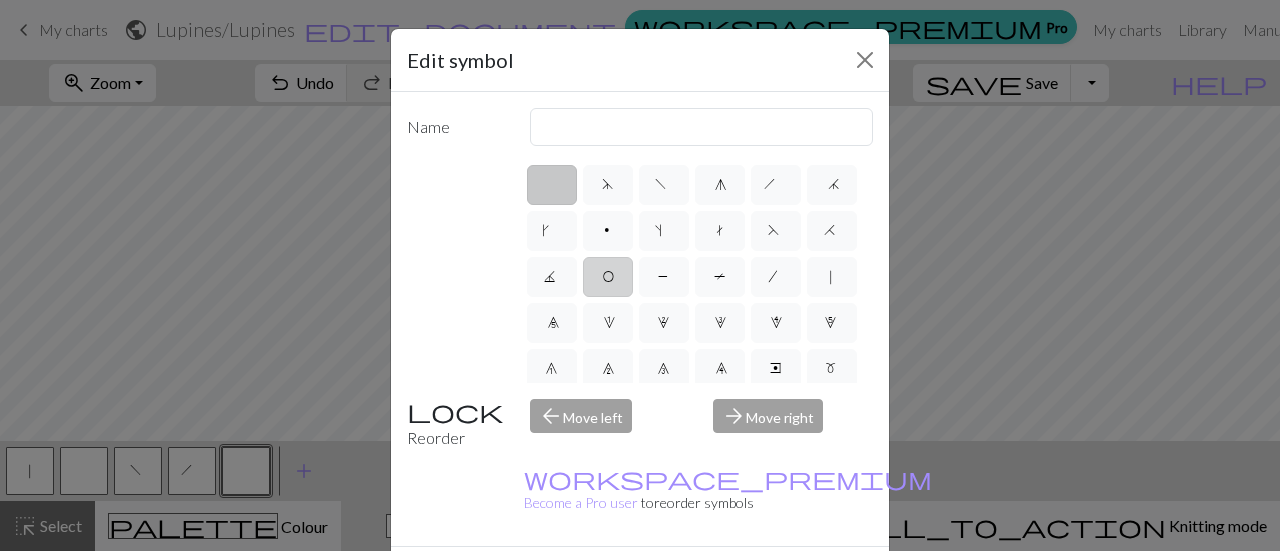 click on "O" at bounding box center (608, 277) 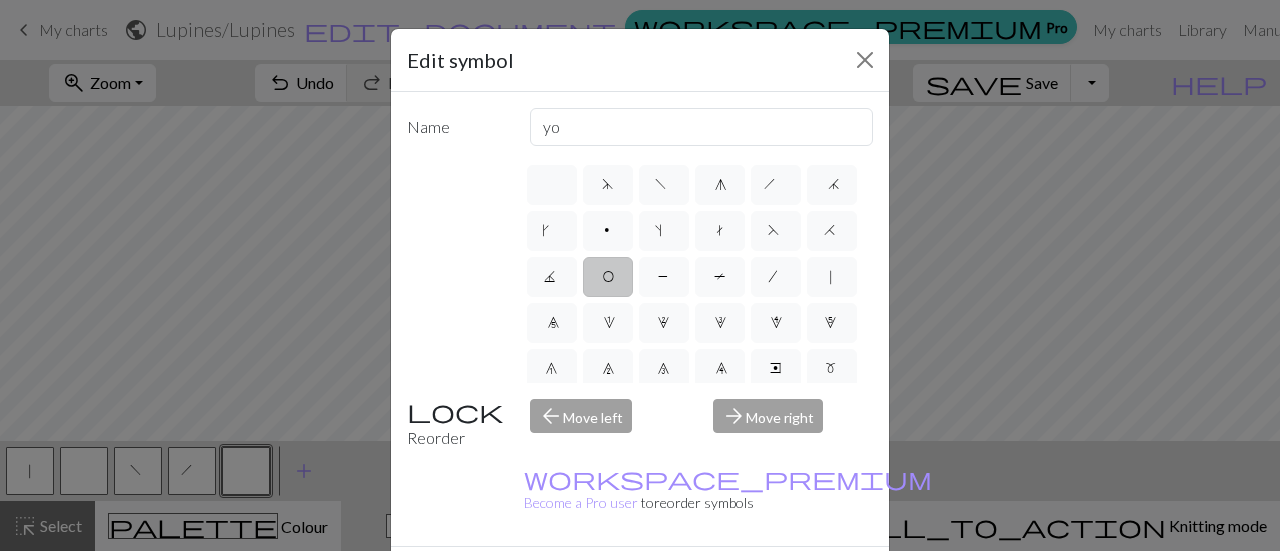click on "Done" at bounding box center (760, 582) 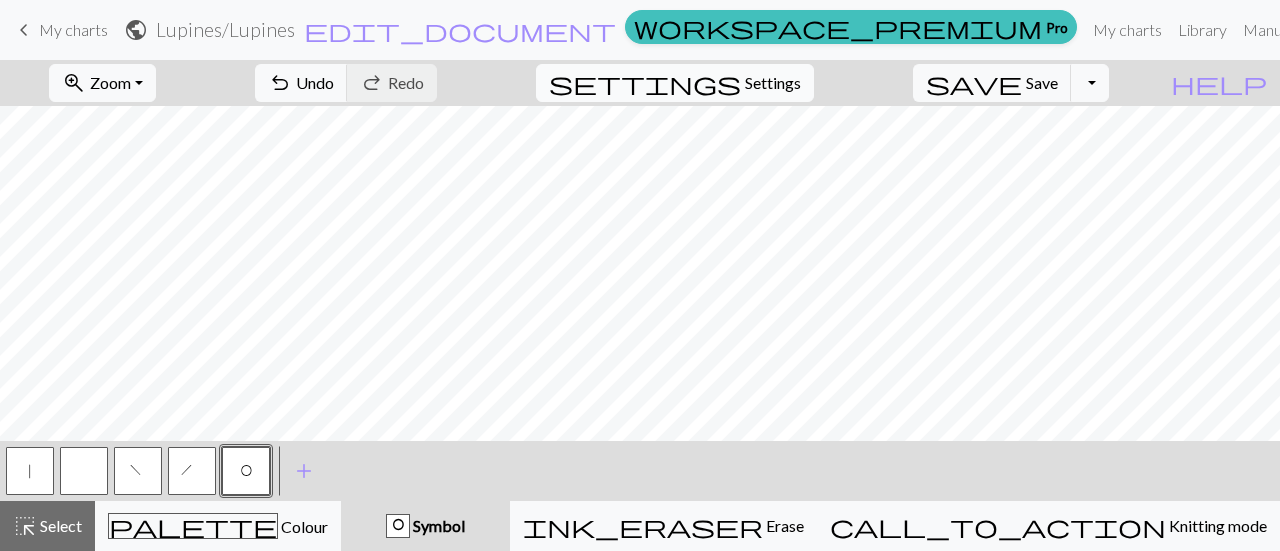 click on "Settings" at bounding box center (773, 83) 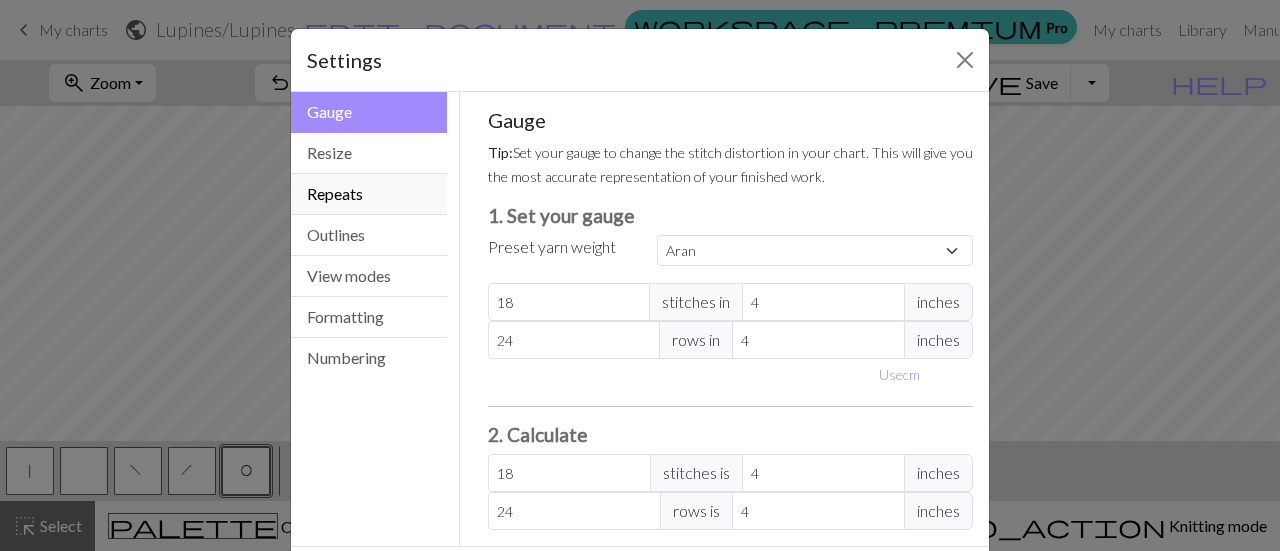 click on "Repeats" at bounding box center [369, 194] 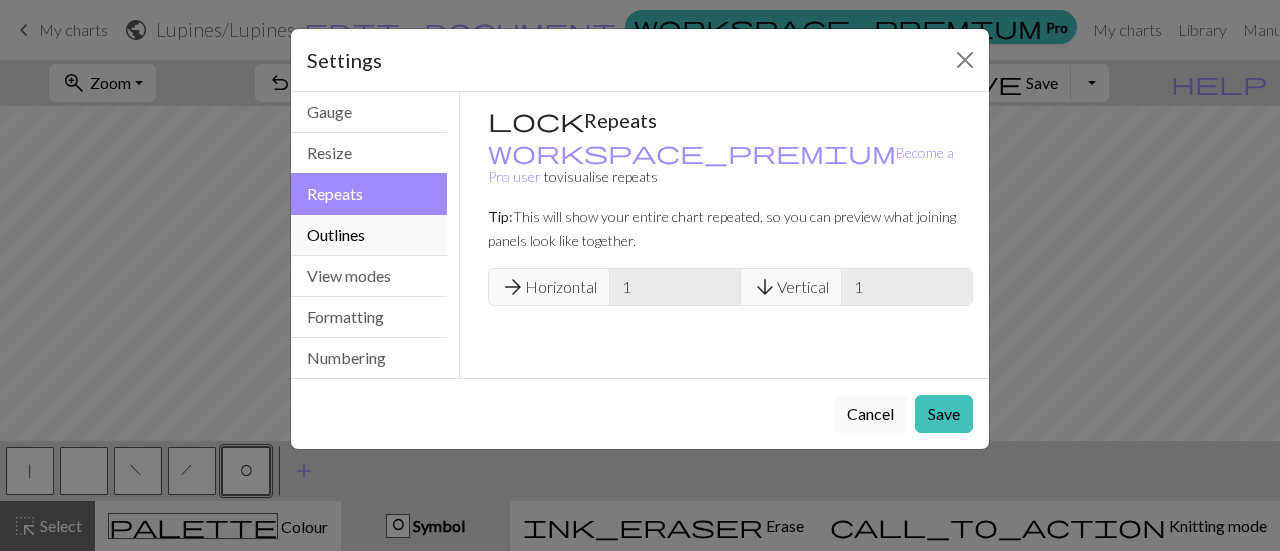 click on "Outlines" at bounding box center [369, 235] 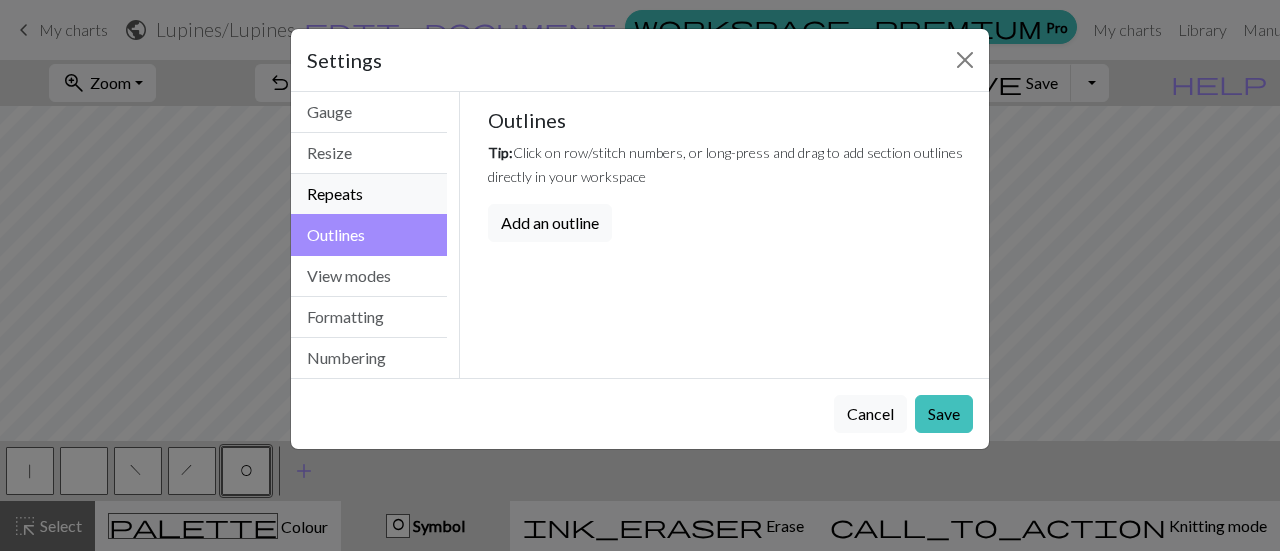 click on "Repeats" at bounding box center (369, 194) 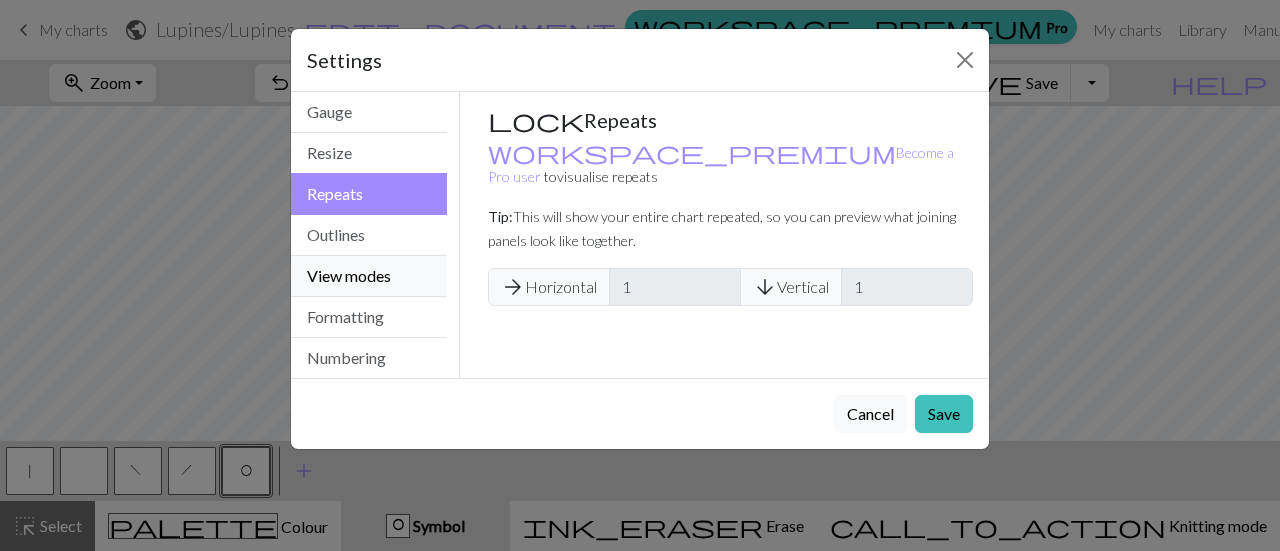 click on "View modes" at bounding box center (369, 276) 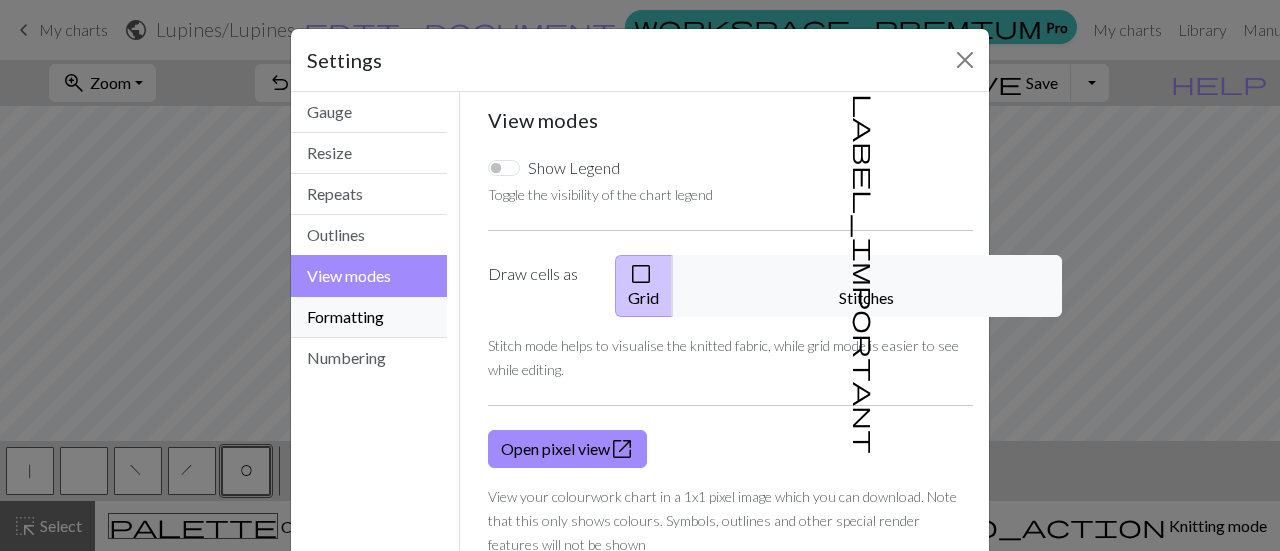 click on "Formatting" at bounding box center (369, 317) 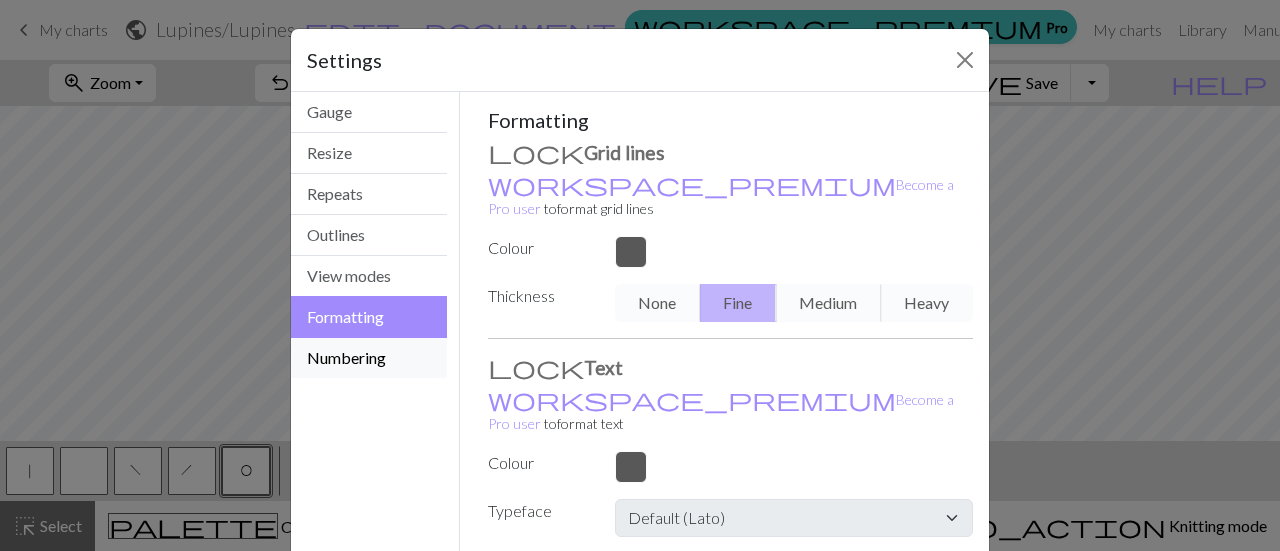 click on "Numbering" at bounding box center (369, 358) 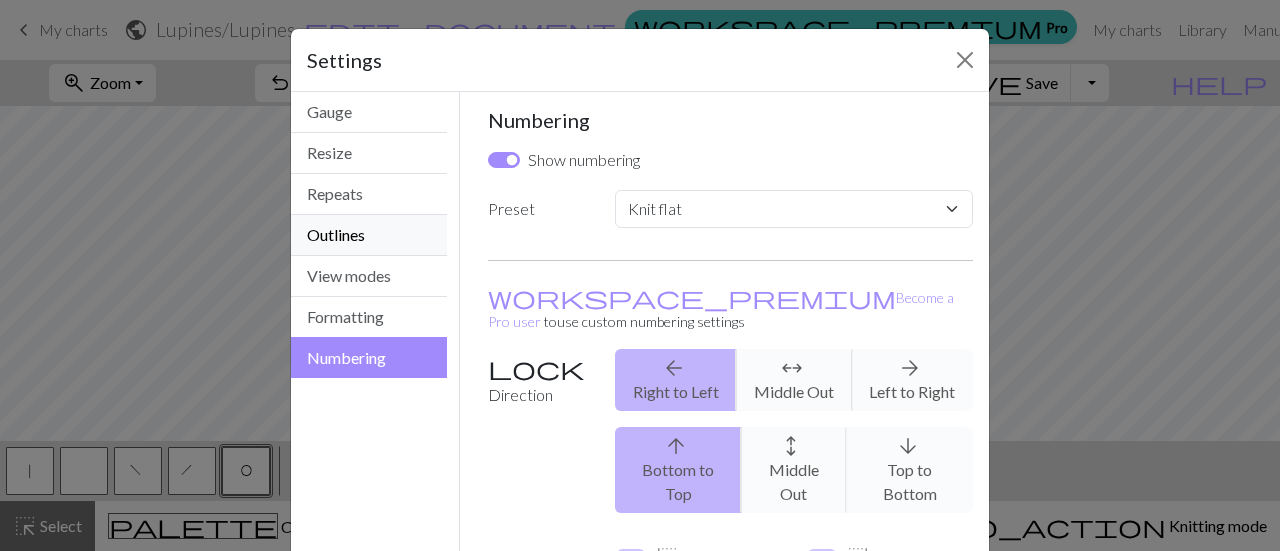 click on "Outlines" at bounding box center (369, 235) 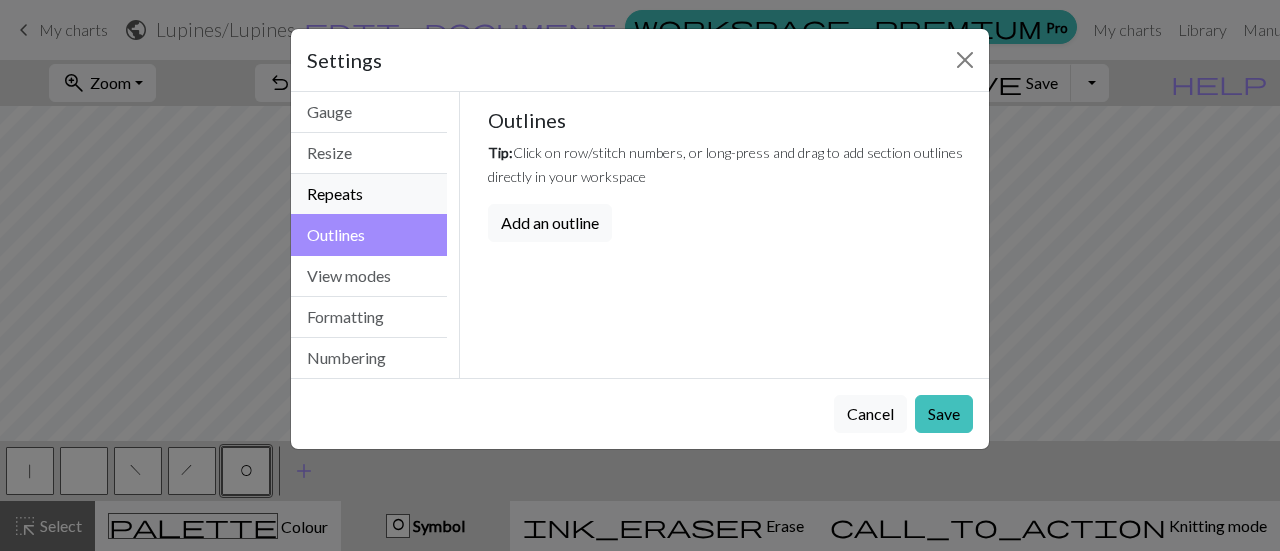 click on "Repeats" at bounding box center (369, 194) 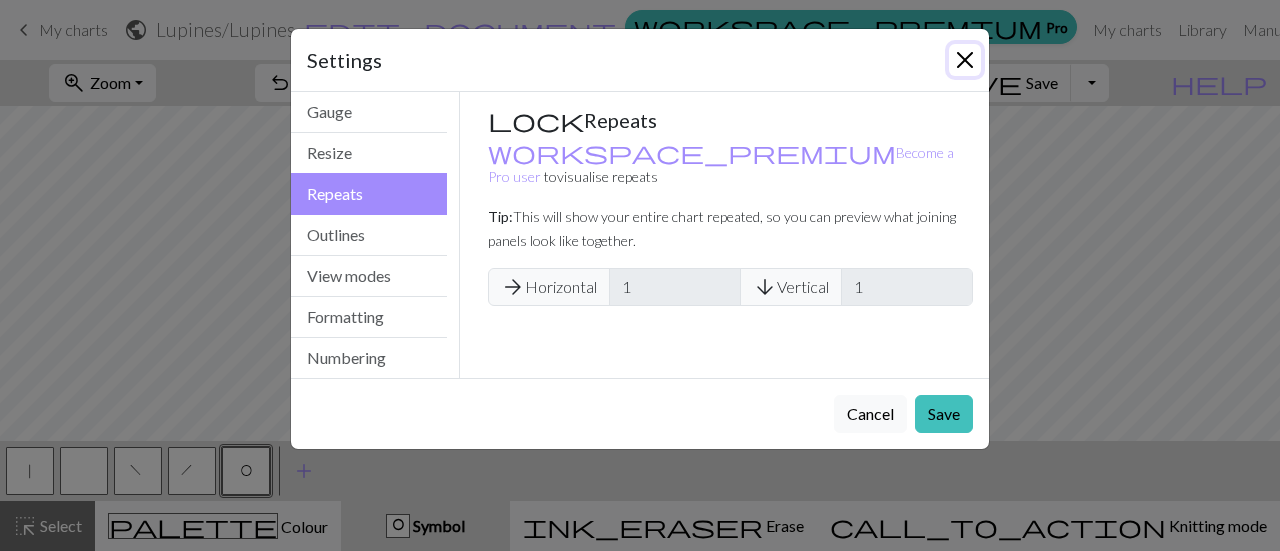 click at bounding box center (965, 60) 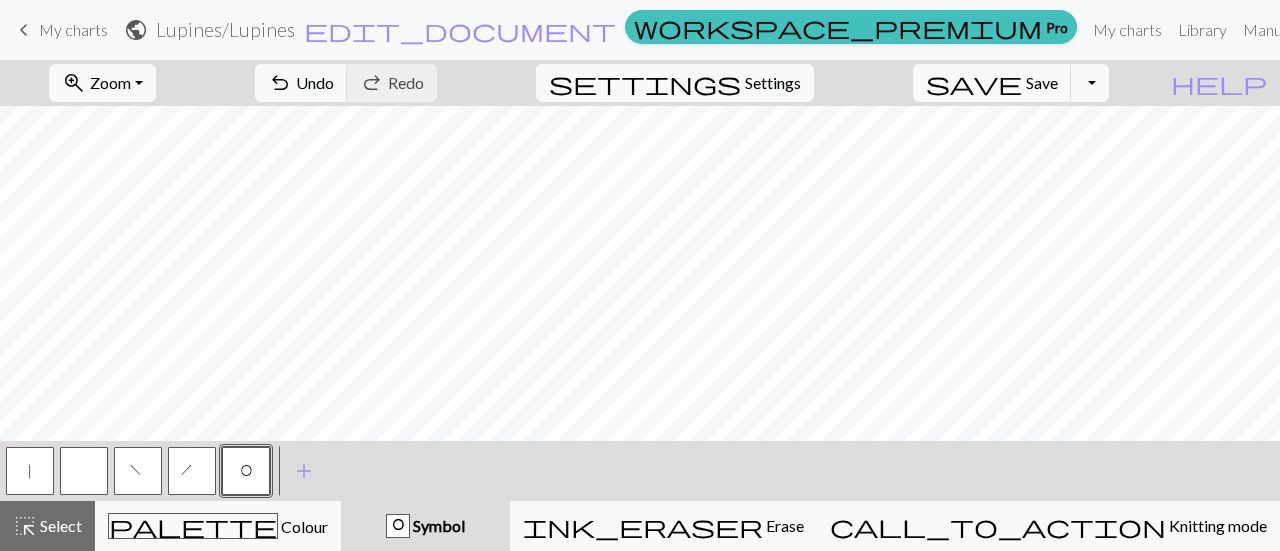 click at bounding box center [84, 471] 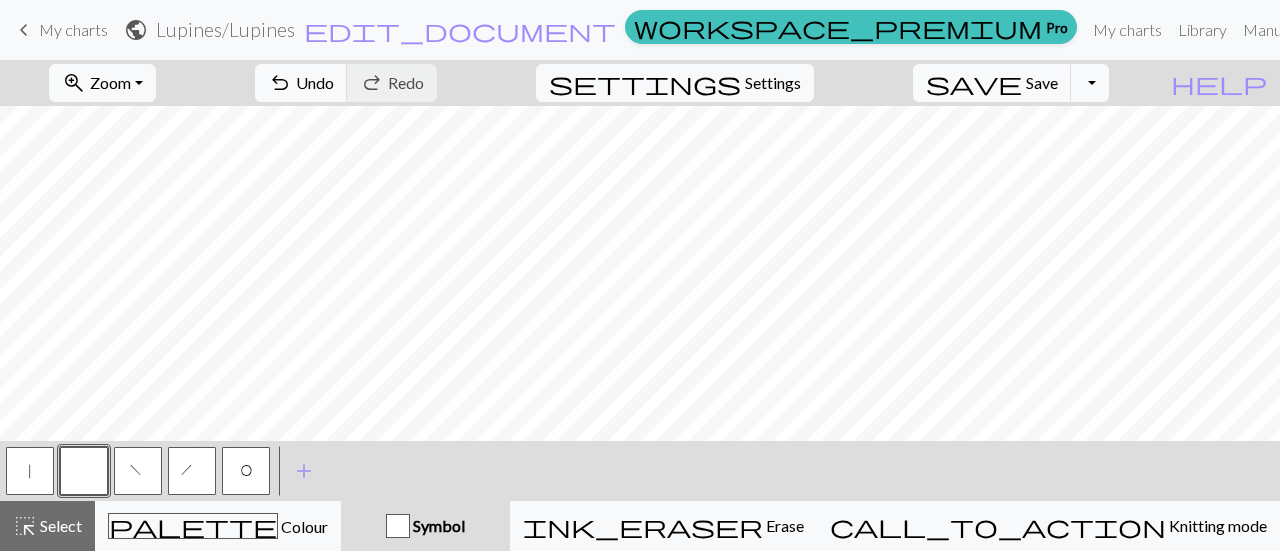 click on "|" at bounding box center (30, 473) 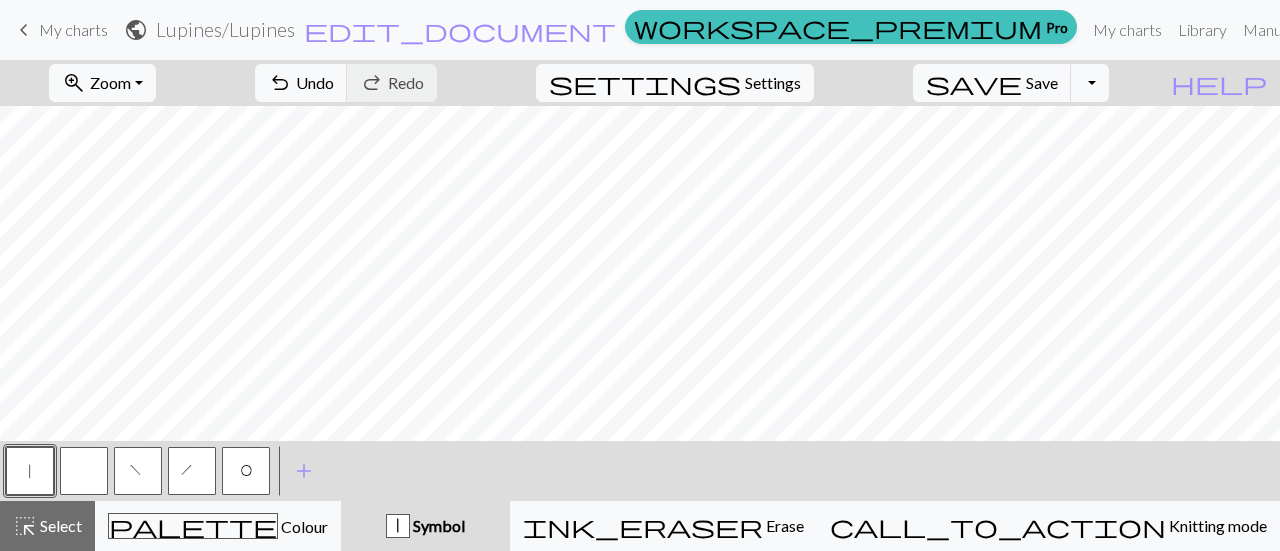 click on "f" at bounding box center (138, 473) 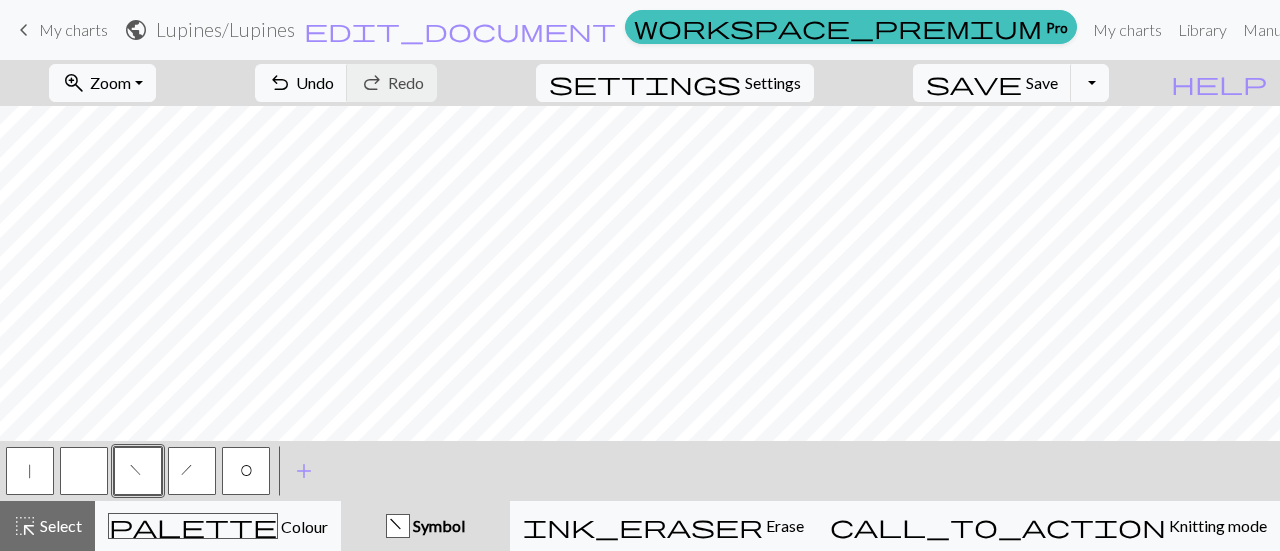 click on "h" at bounding box center [192, 471] 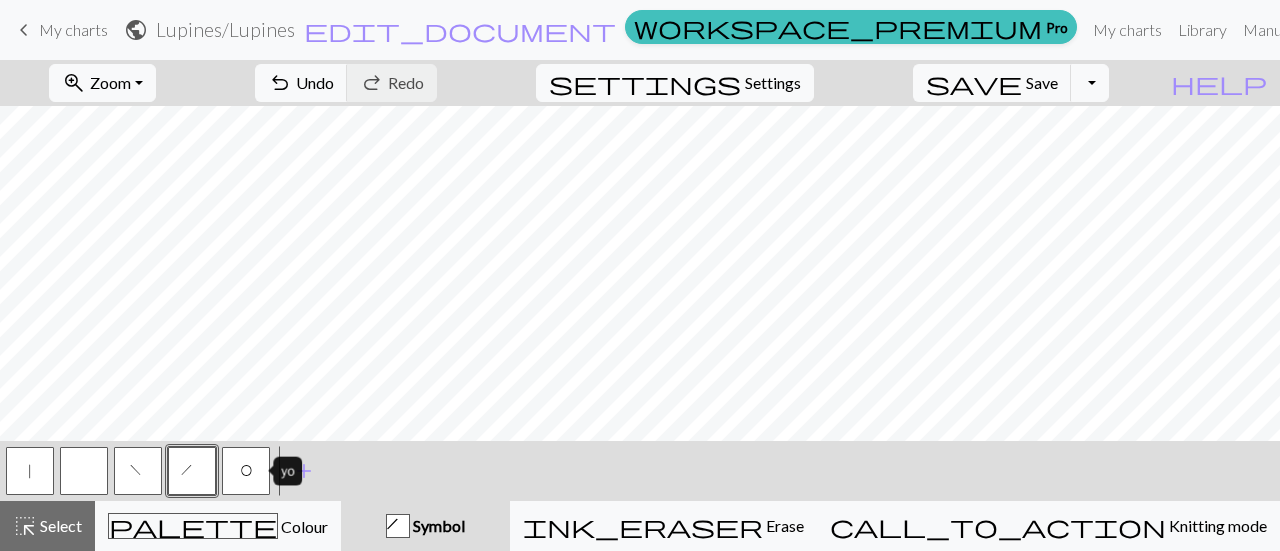 click on "O" at bounding box center (246, 473) 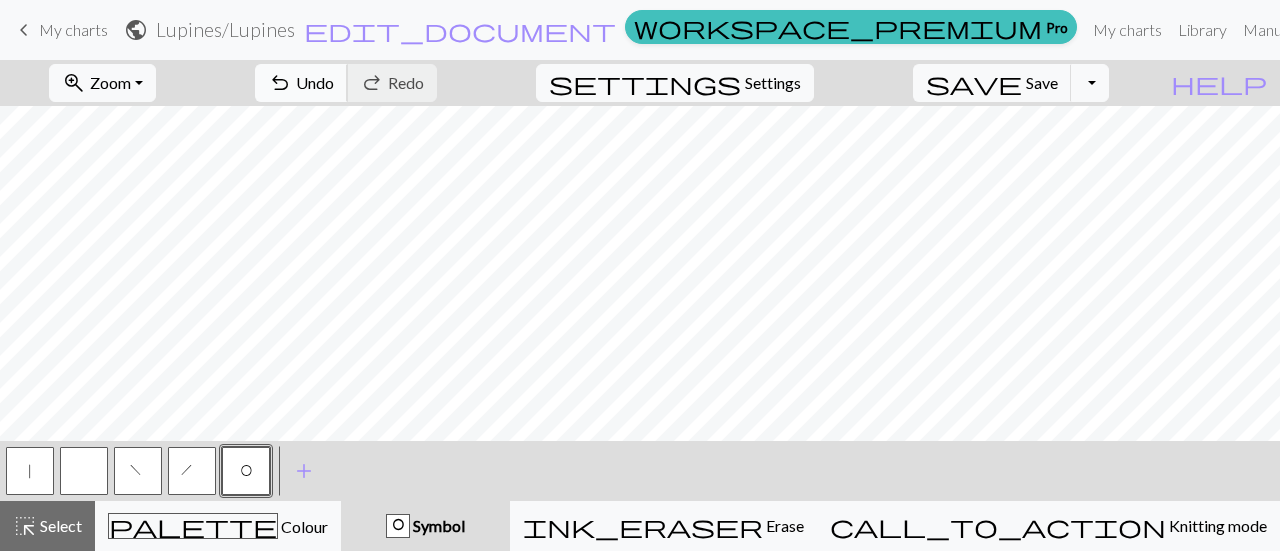 click on "undo Undo Undo" at bounding box center (301, 83) 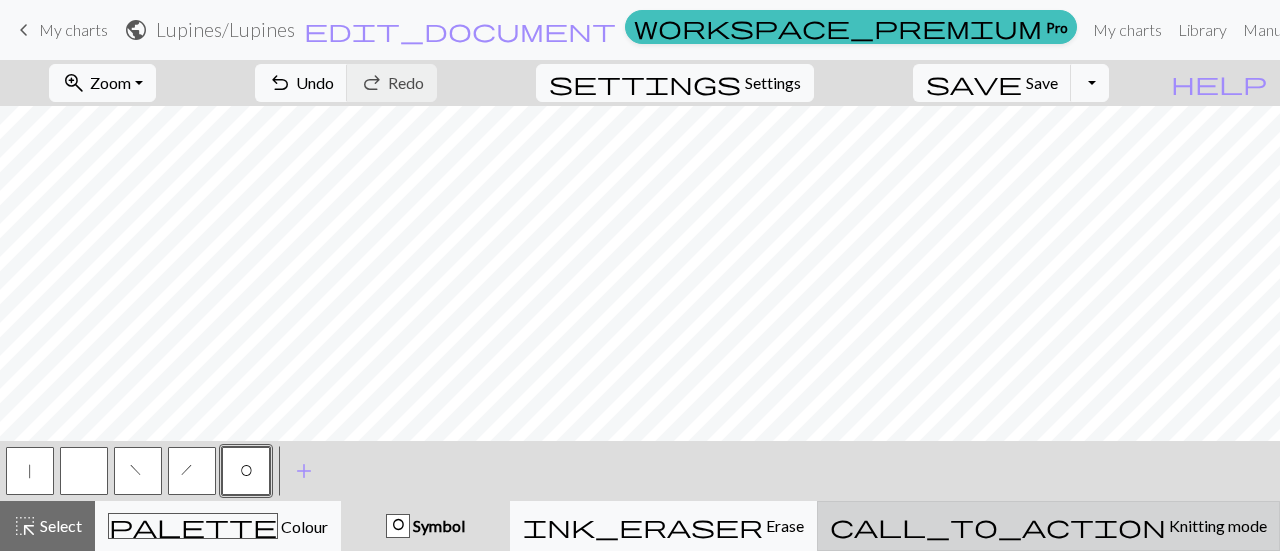 click on "Knitting mode" at bounding box center (1216, 525) 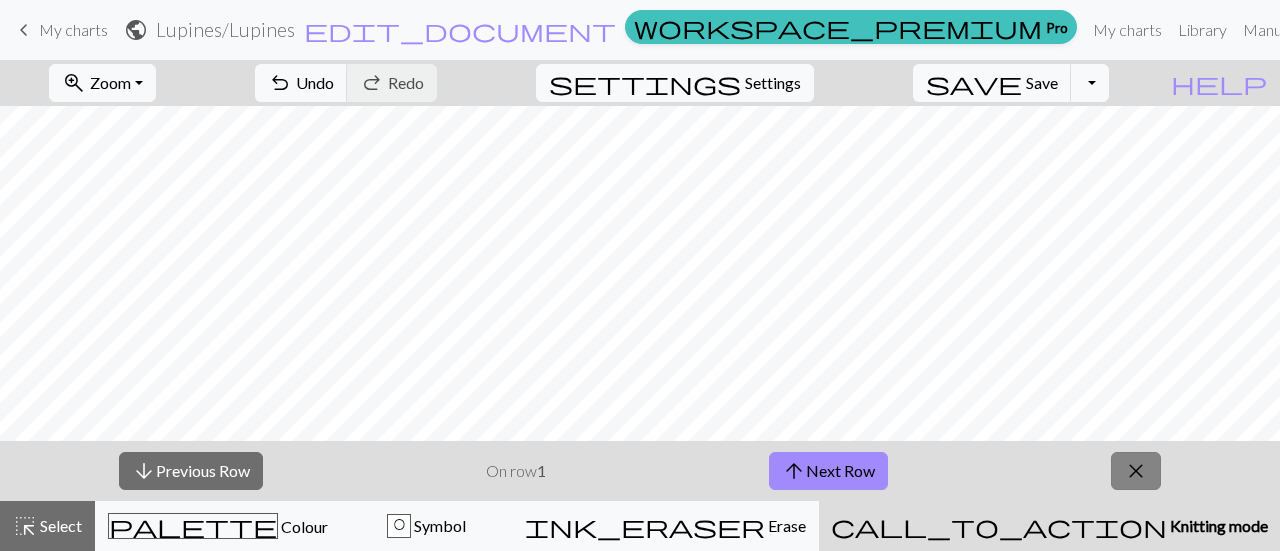 click on "close" at bounding box center (1136, 471) 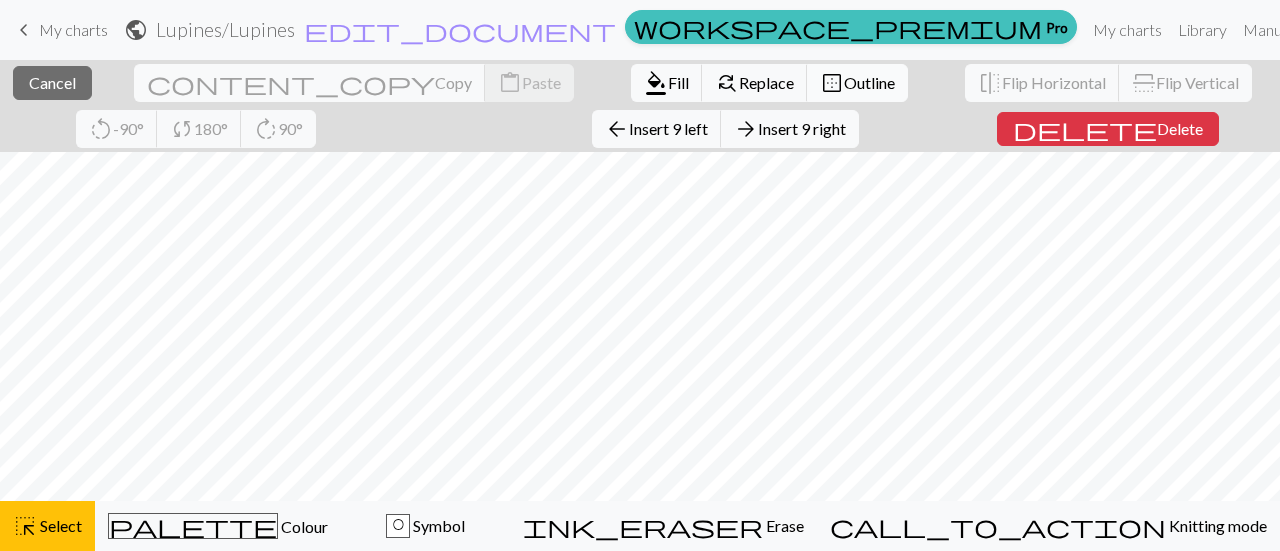 click on "Outline" at bounding box center (869, 82) 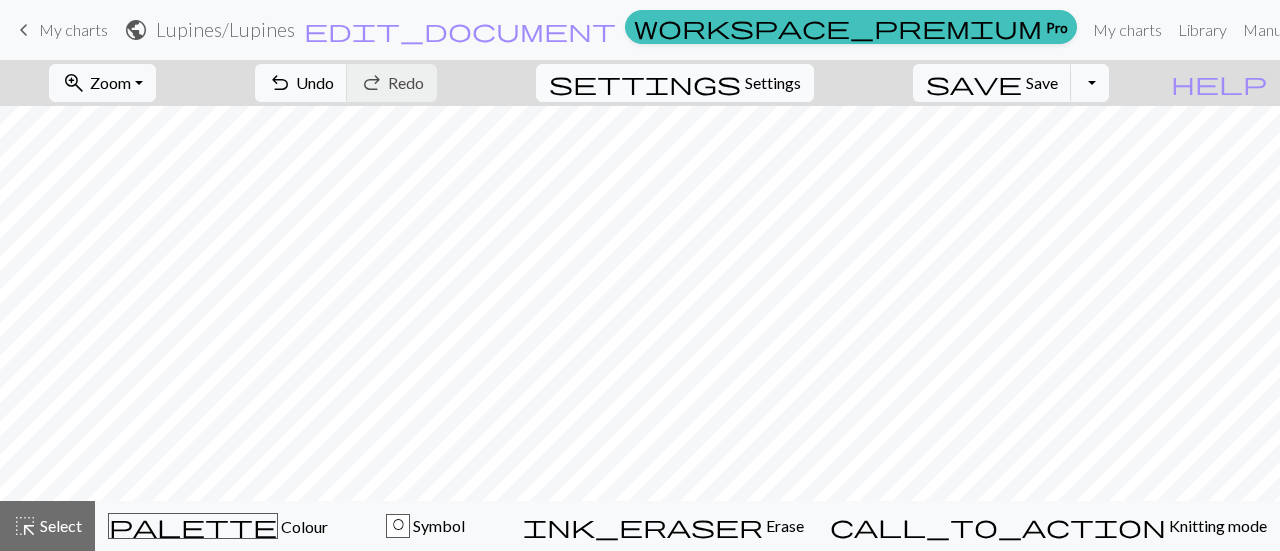 click on "Settings" at bounding box center (773, 83) 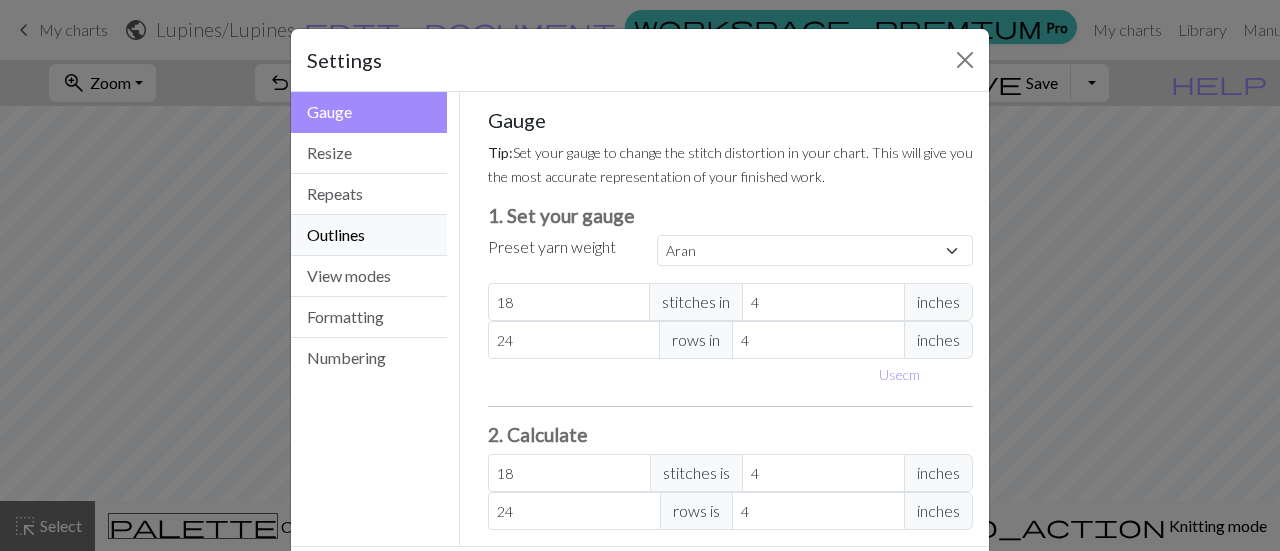 click on "Outlines" at bounding box center (369, 235) 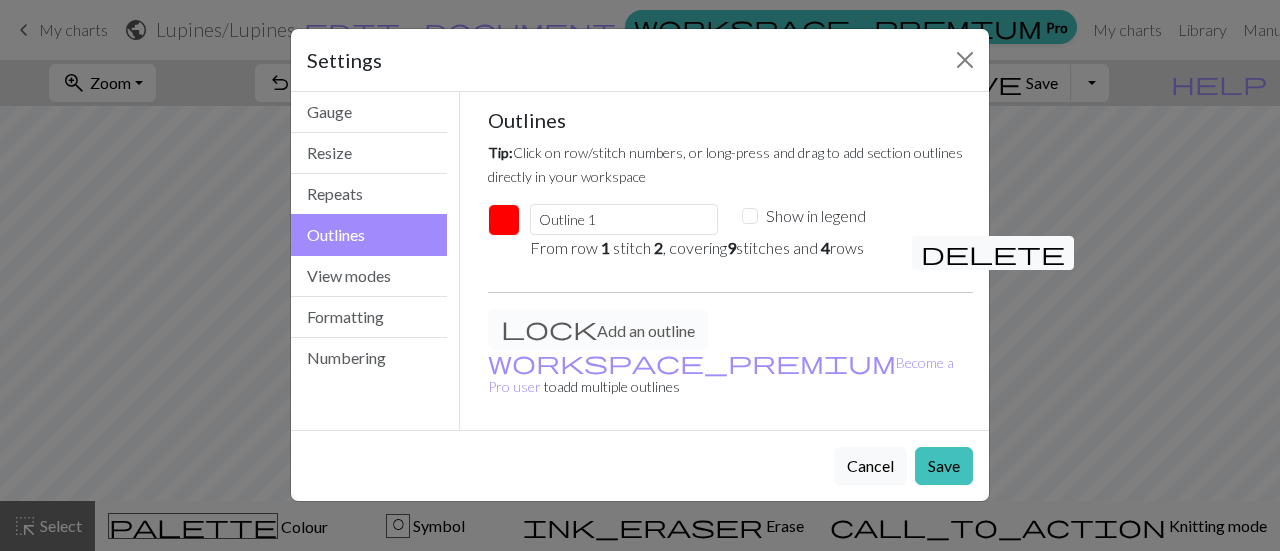 click at bounding box center [504, 220] 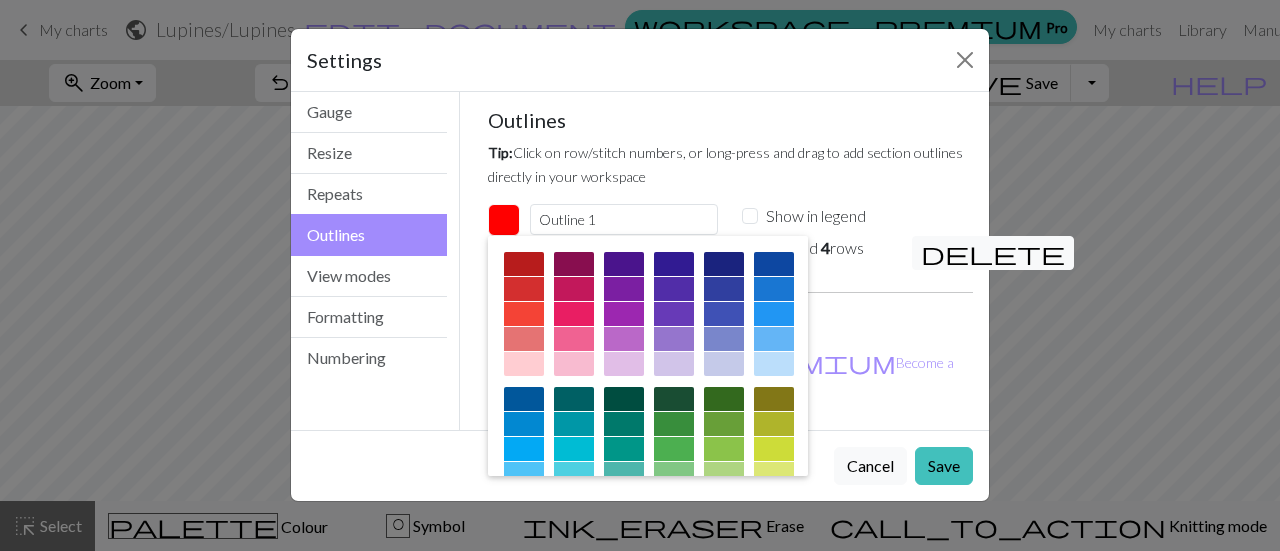 click at bounding box center (574, 314) 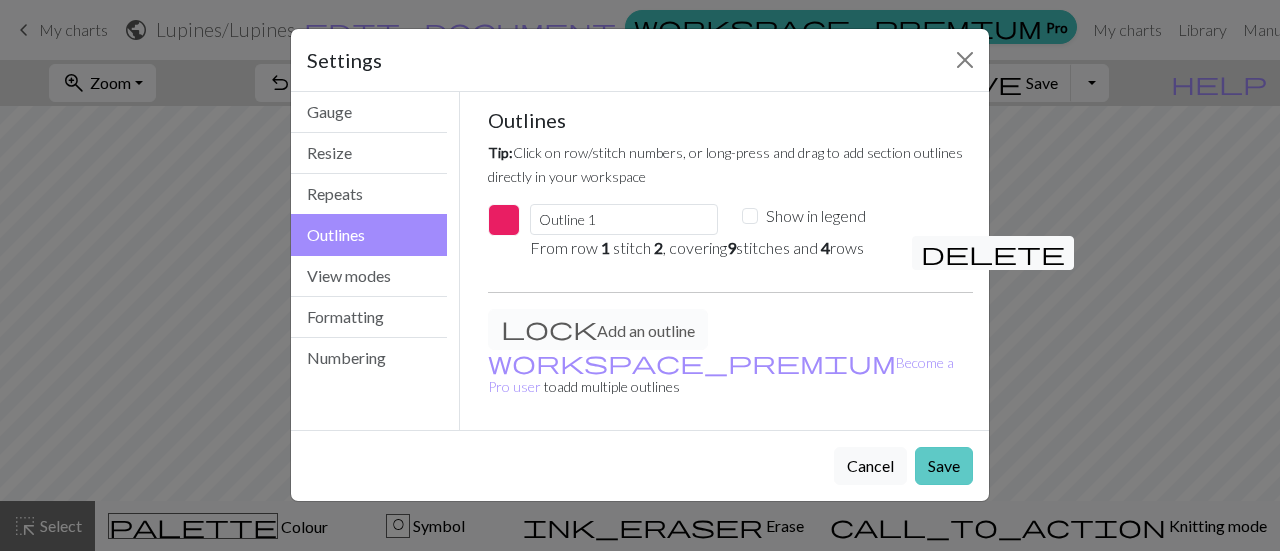 click on "Save" at bounding box center [944, 466] 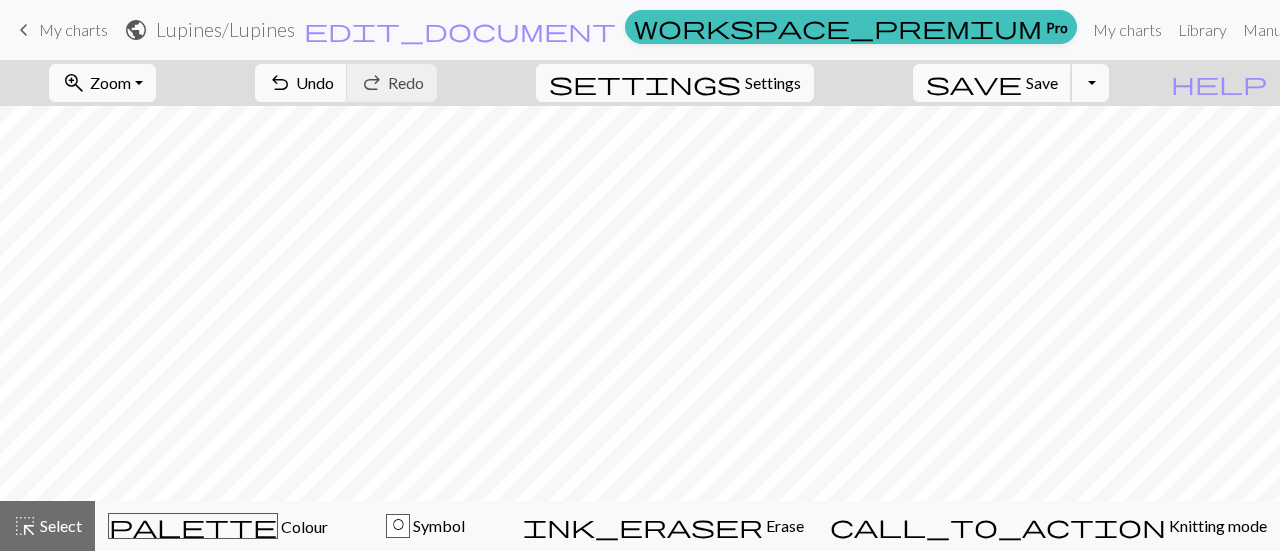 click on "Save" at bounding box center (1042, 82) 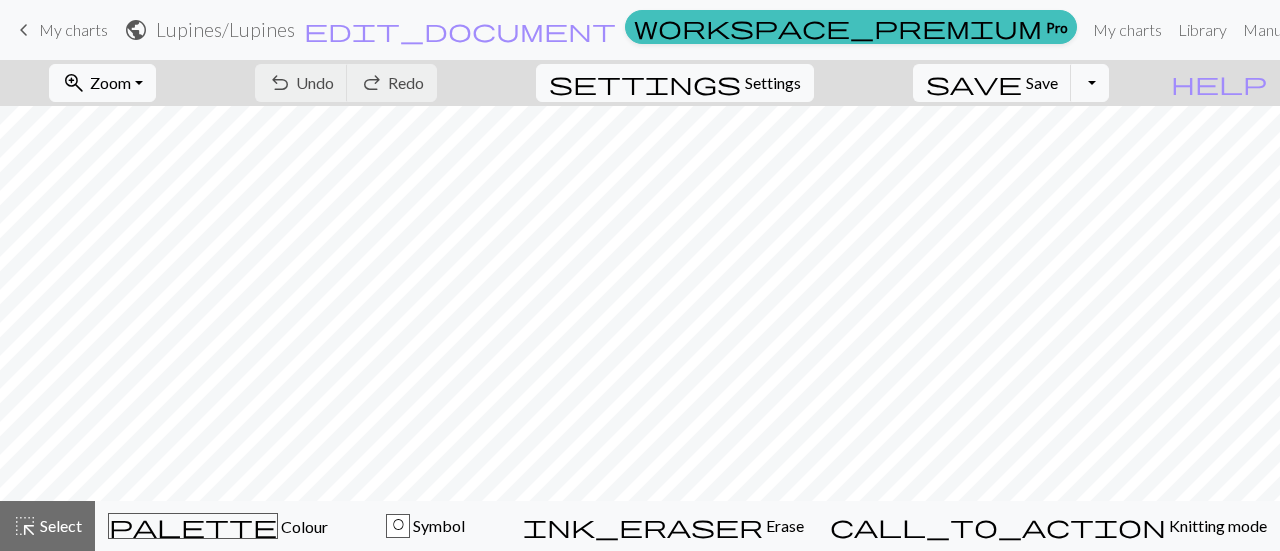 click on "My charts" at bounding box center [73, 29] 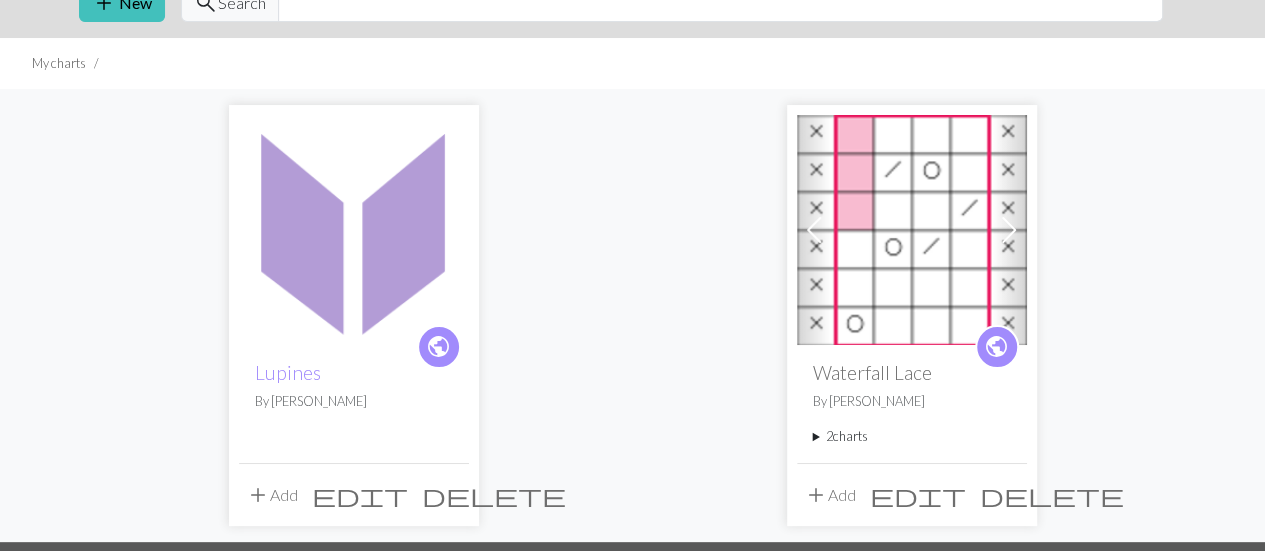 scroll, scrollTop: 84, scrollLeft: 0, axis: vertical 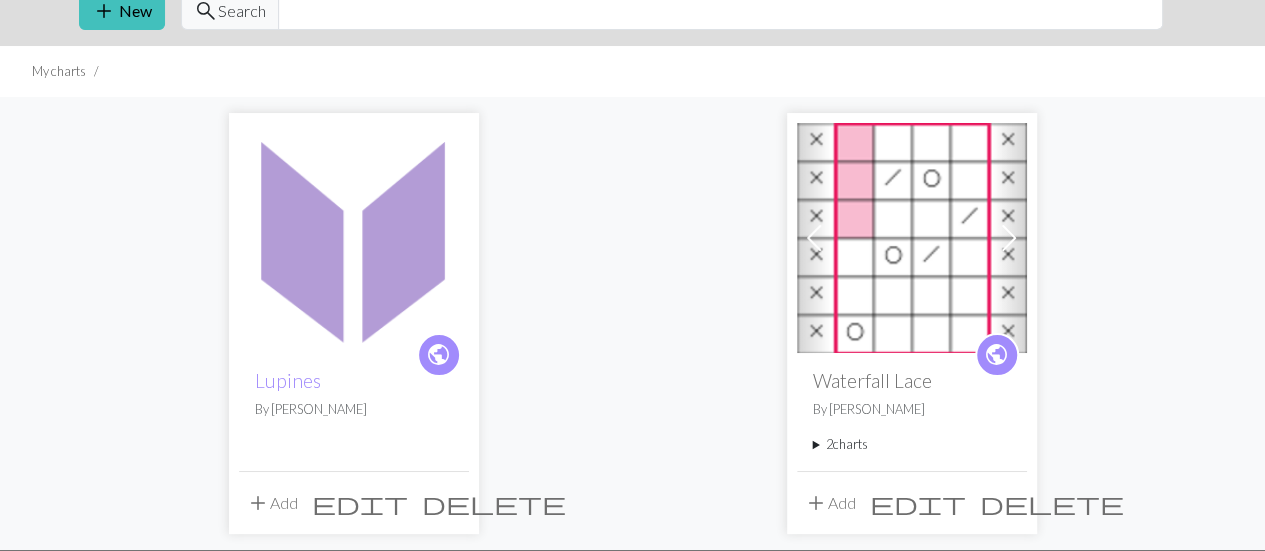 click at bounding box center (1009, 238) 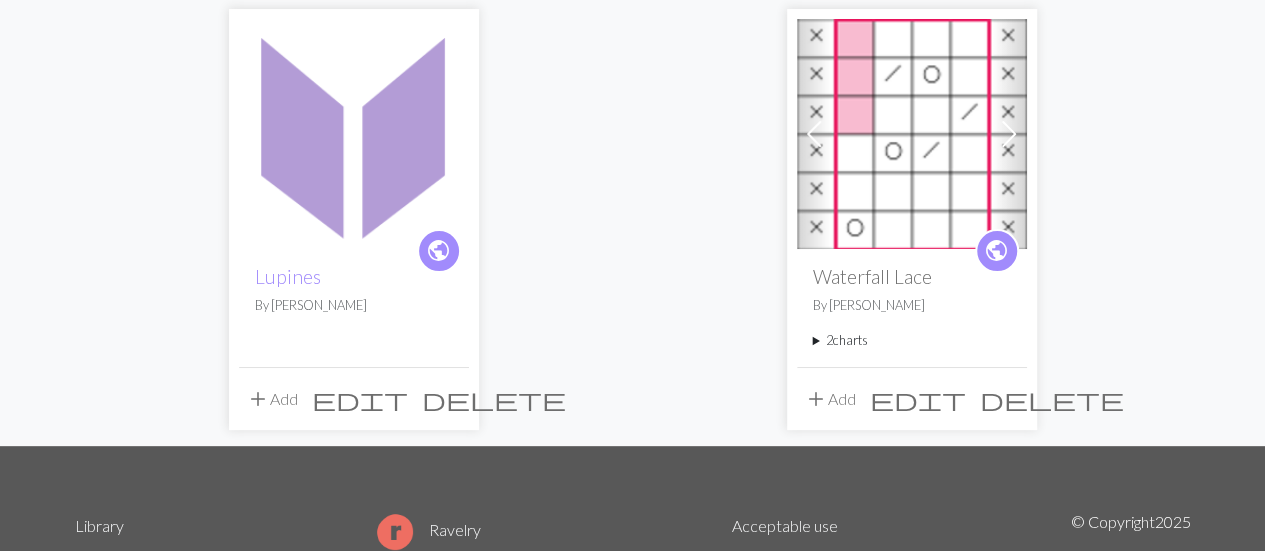 scroll, scrollTop: 199, scrollLeft: 0, axis: vertical 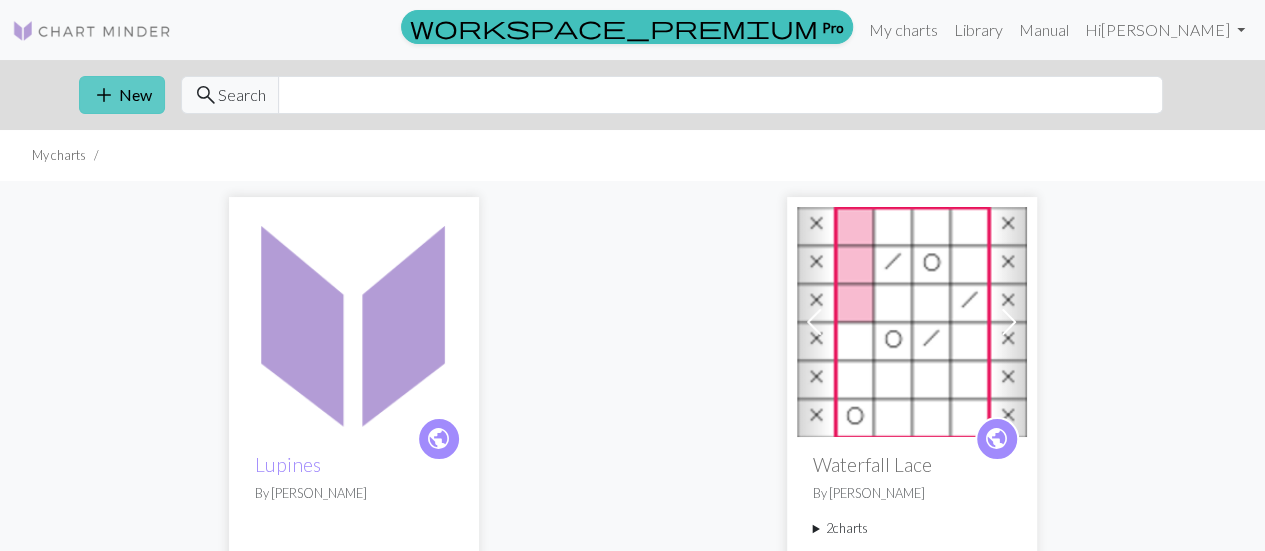 click on "add   New" at bounding box center (122, 95) 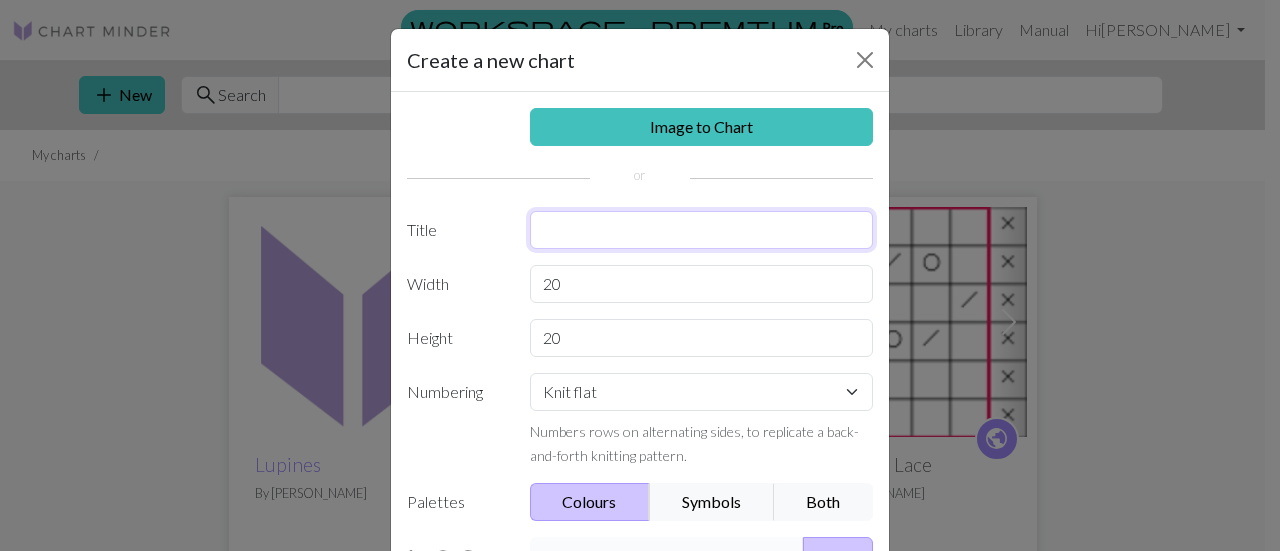 click at bounding box center [702, 230] 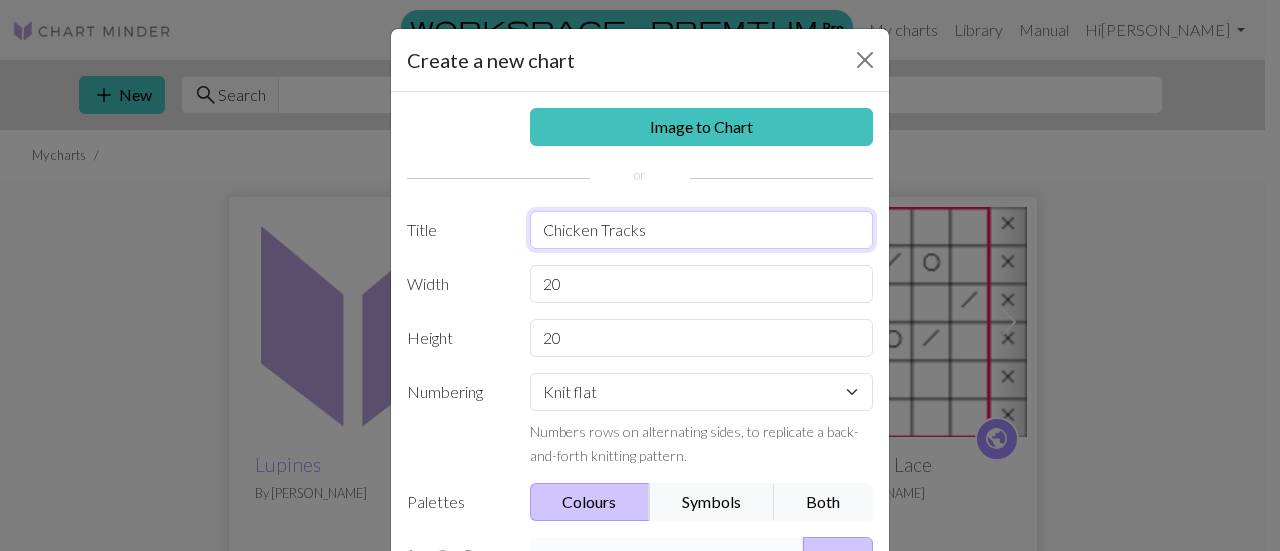 type on "Chicken Tracks" 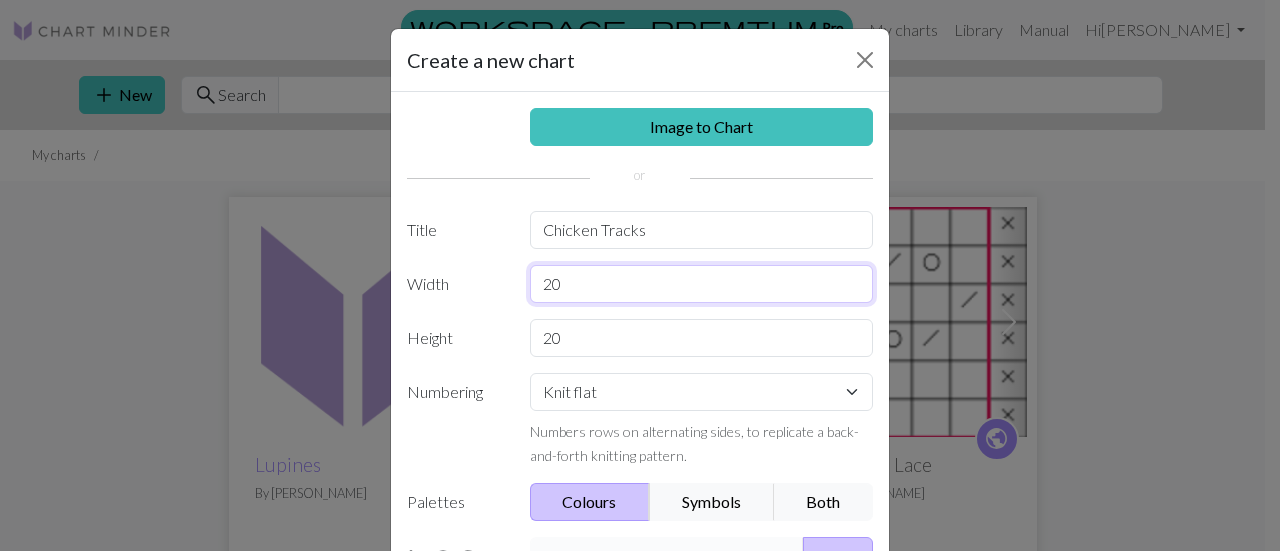 click on "20" at bounding box center (702, 284) 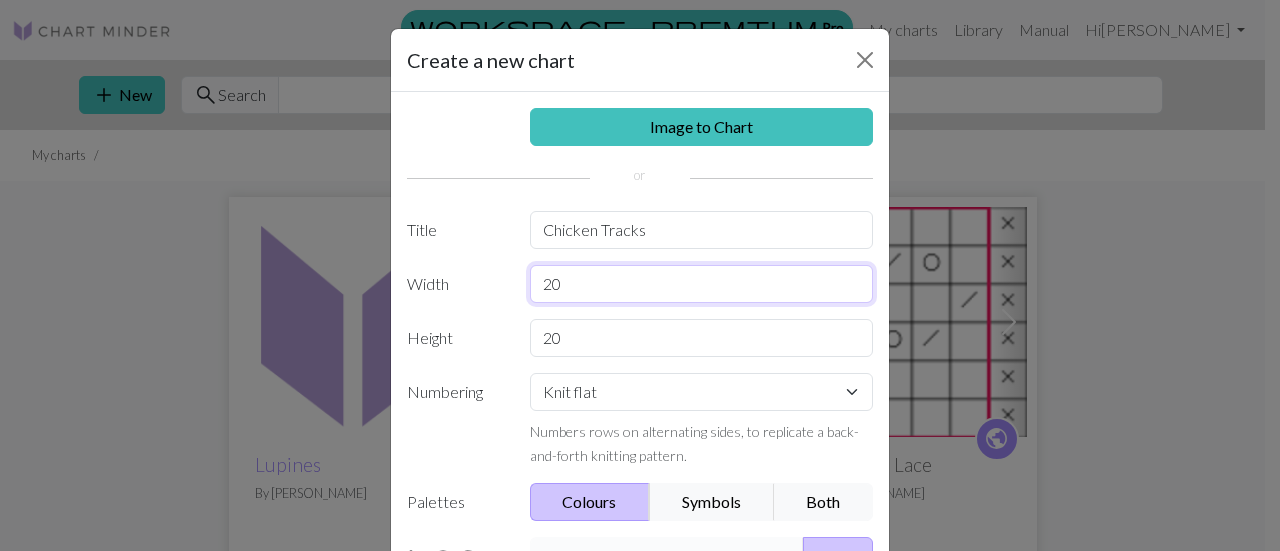 type on "2" 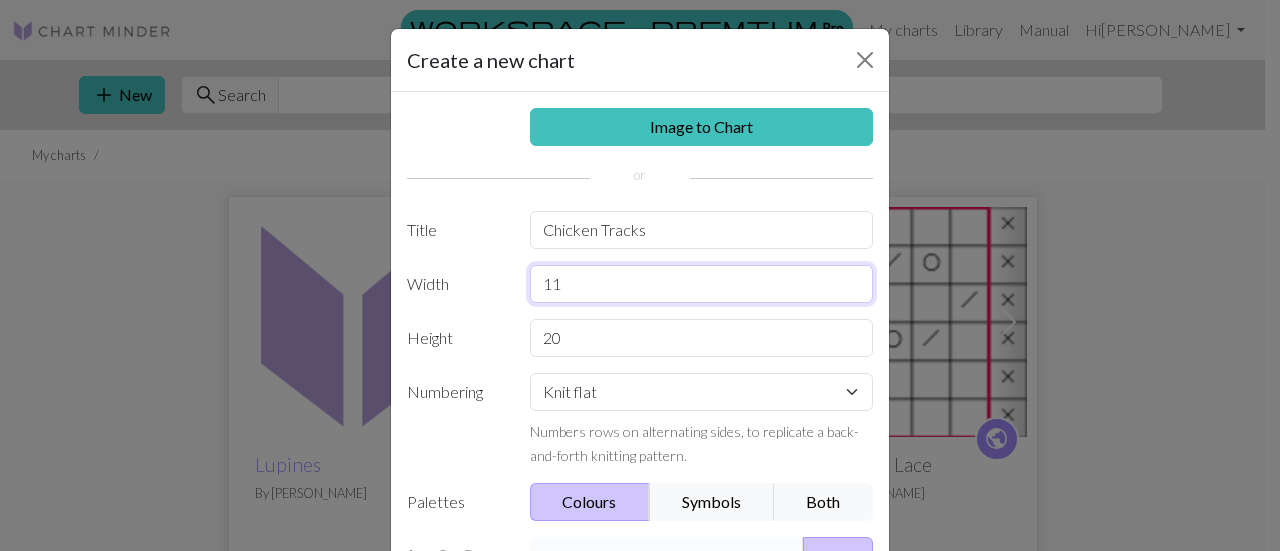 type on "11" 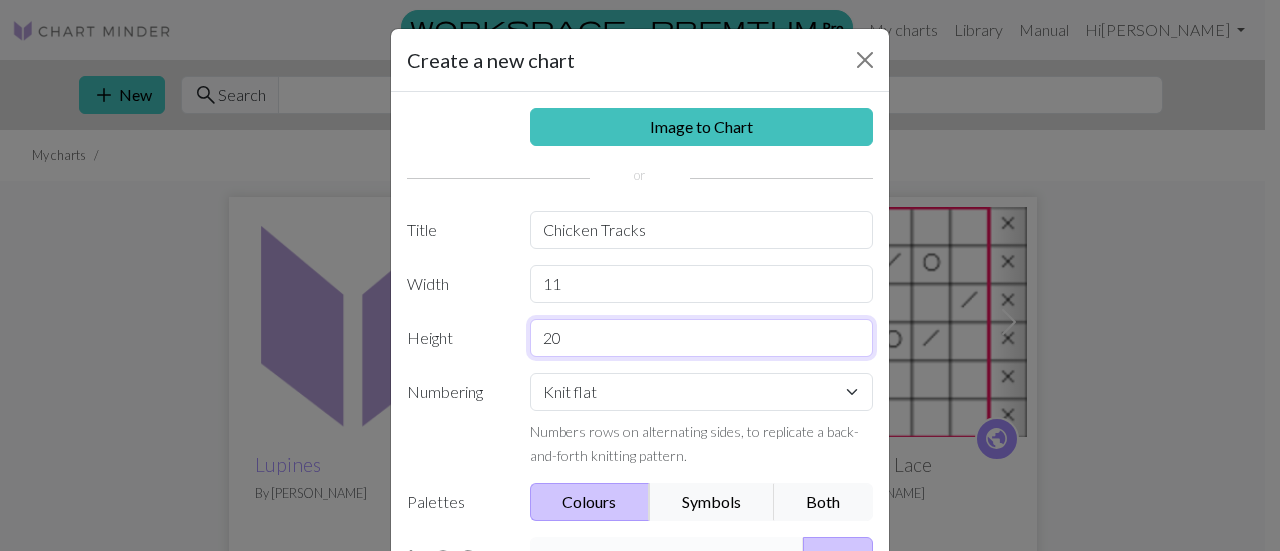 click on "20" at bounding box center [702, 338] 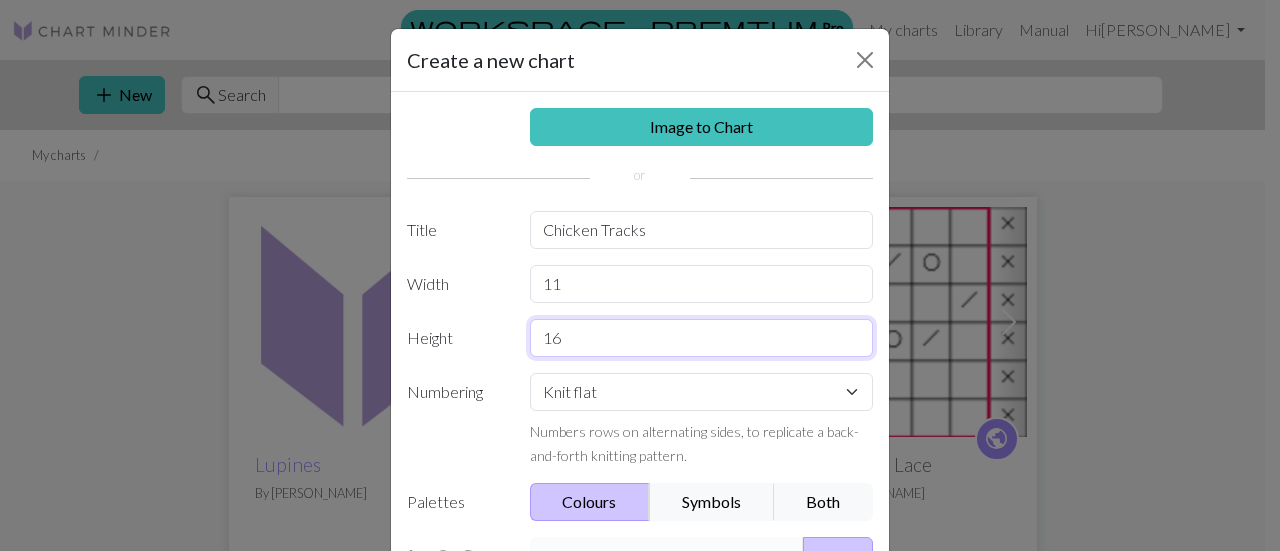 type on "16" 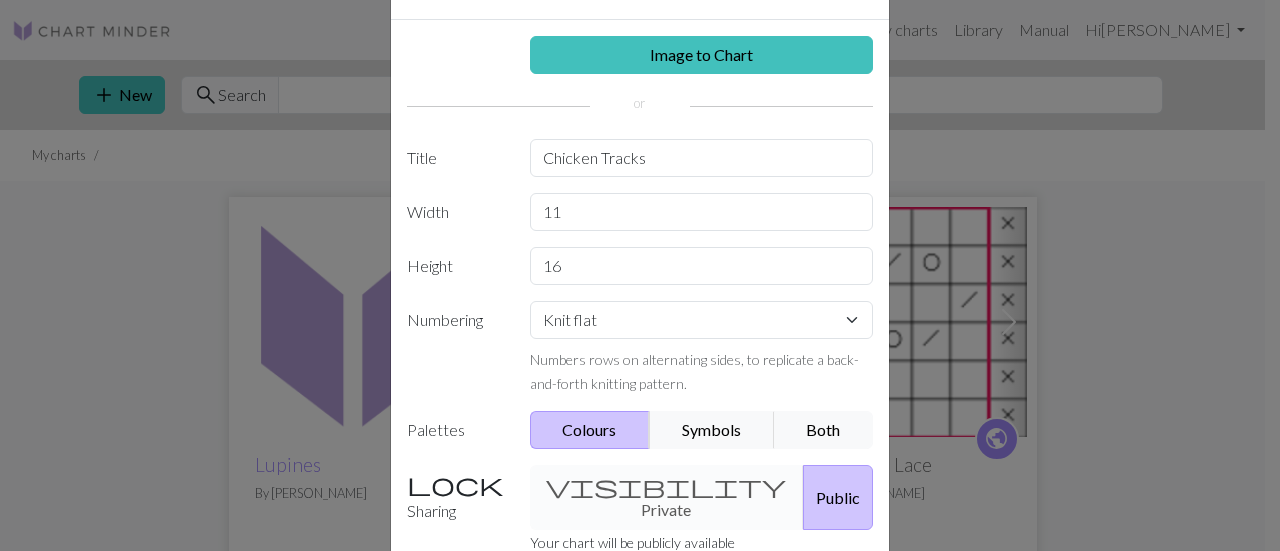 scroll, scrollTop: 74, scrollLeft: 0, axis: vertical 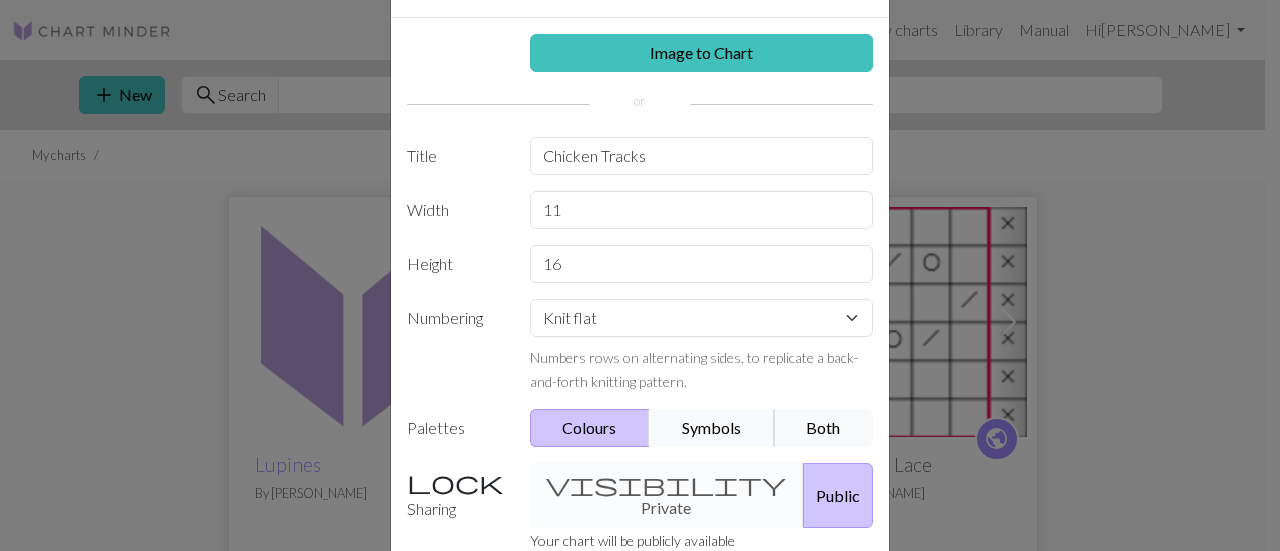 click on "Symbols" at bounding box center [712, 428] 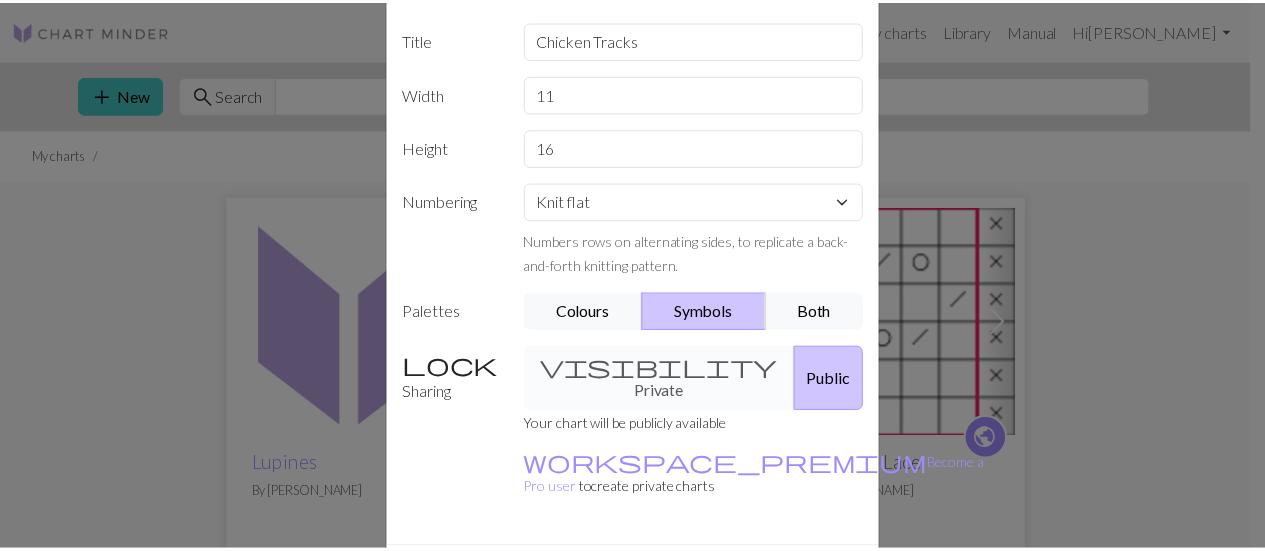 scroll, scrollTop: 234, scrollLeft: 0, axis: vertical 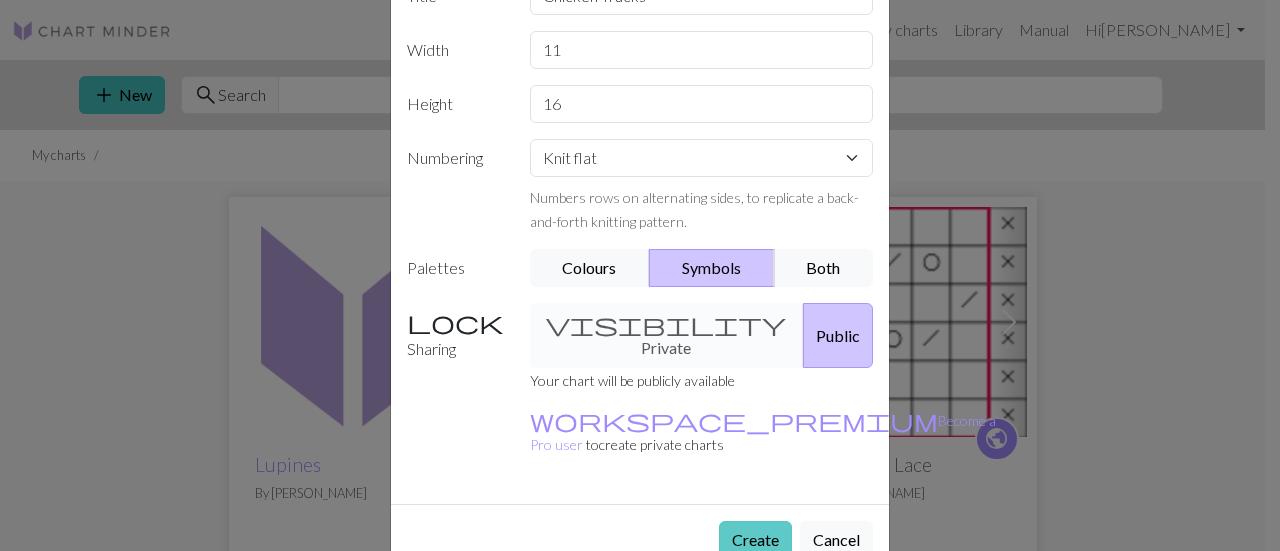 click on "Create" at bounding box center (755, 540) 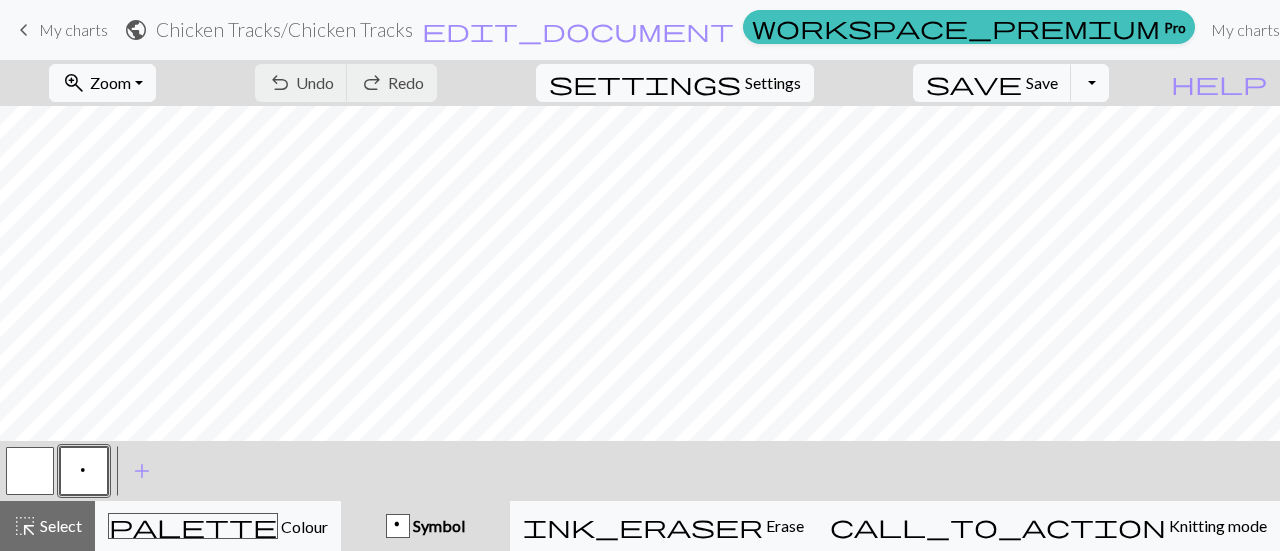 click at bounding box center (30, 471) 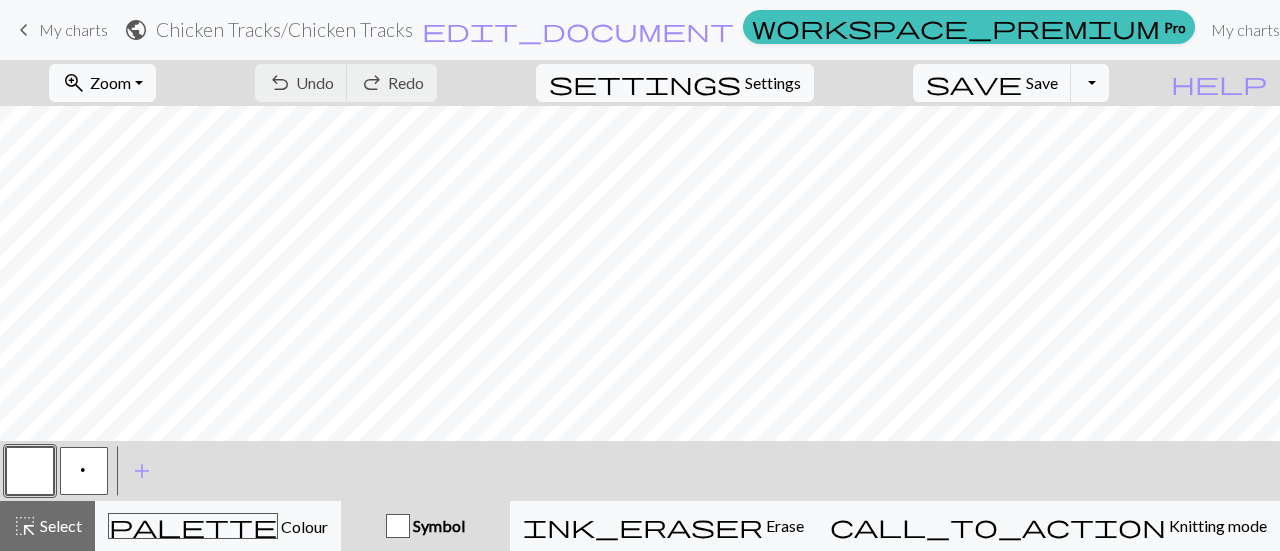 click at bounding box center [30, 471] 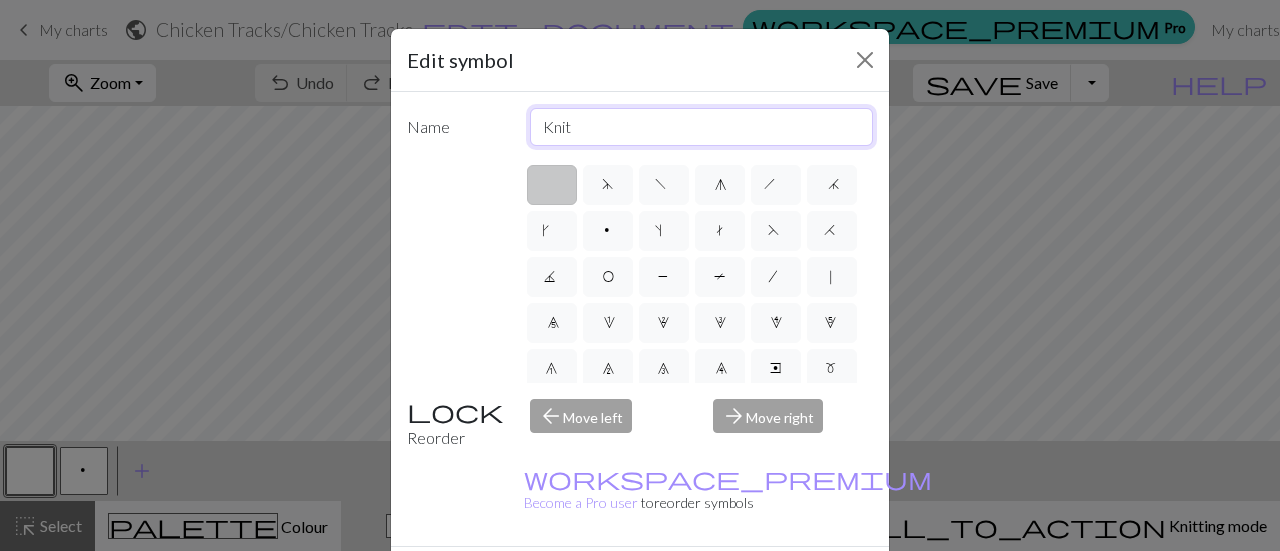 click on "Knit" at bounding box center [702, 127] 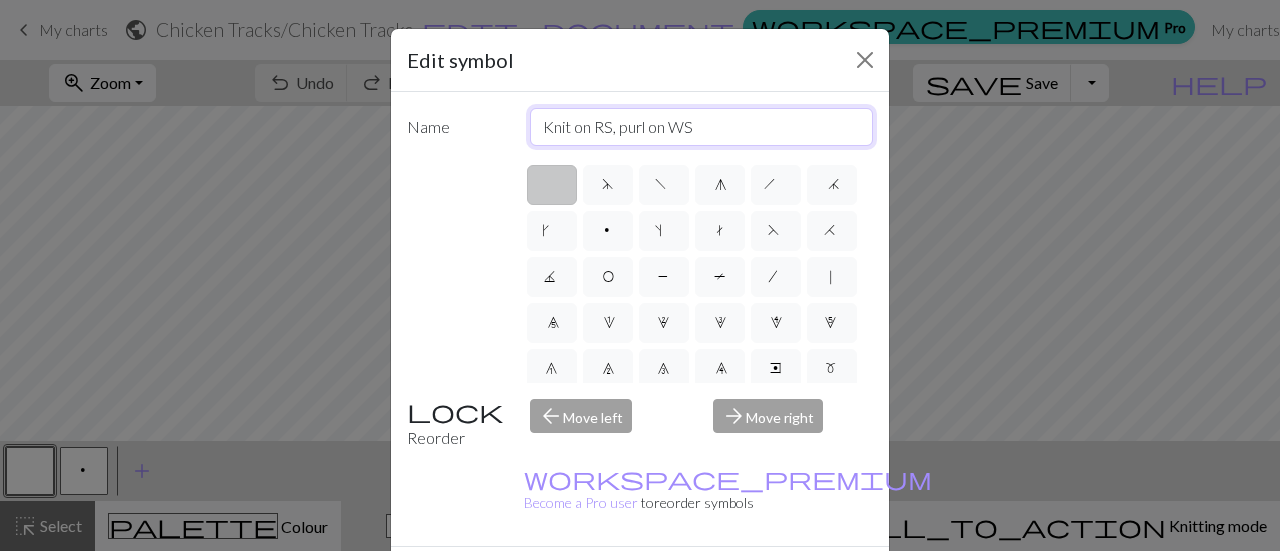 type on "Knit on RS, purl on WS" 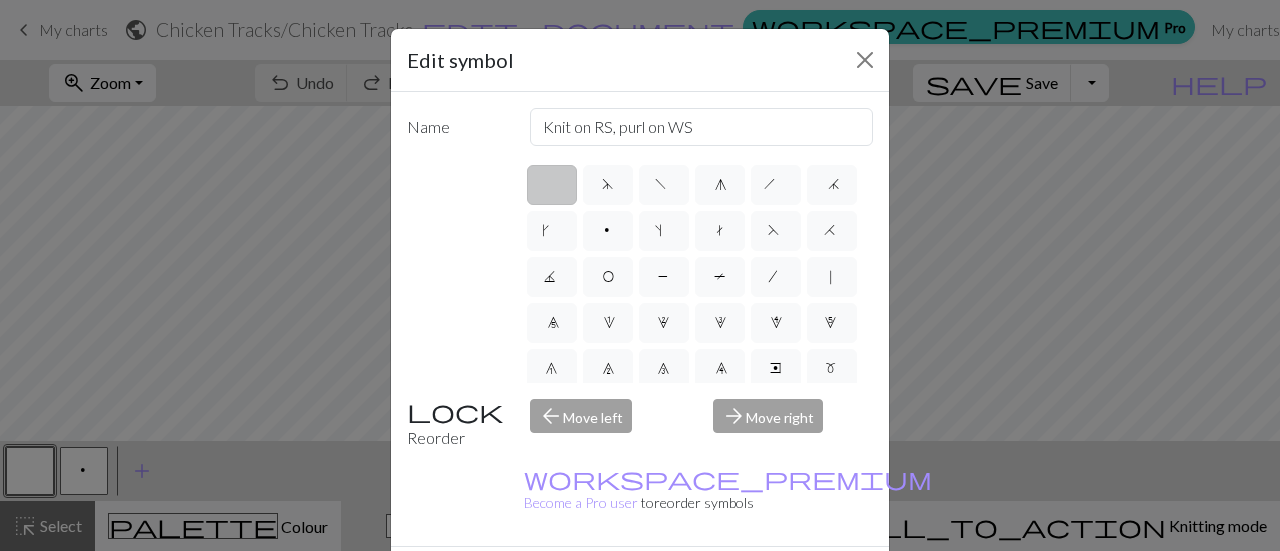 click on "Done" at bounding box center [760, 582] 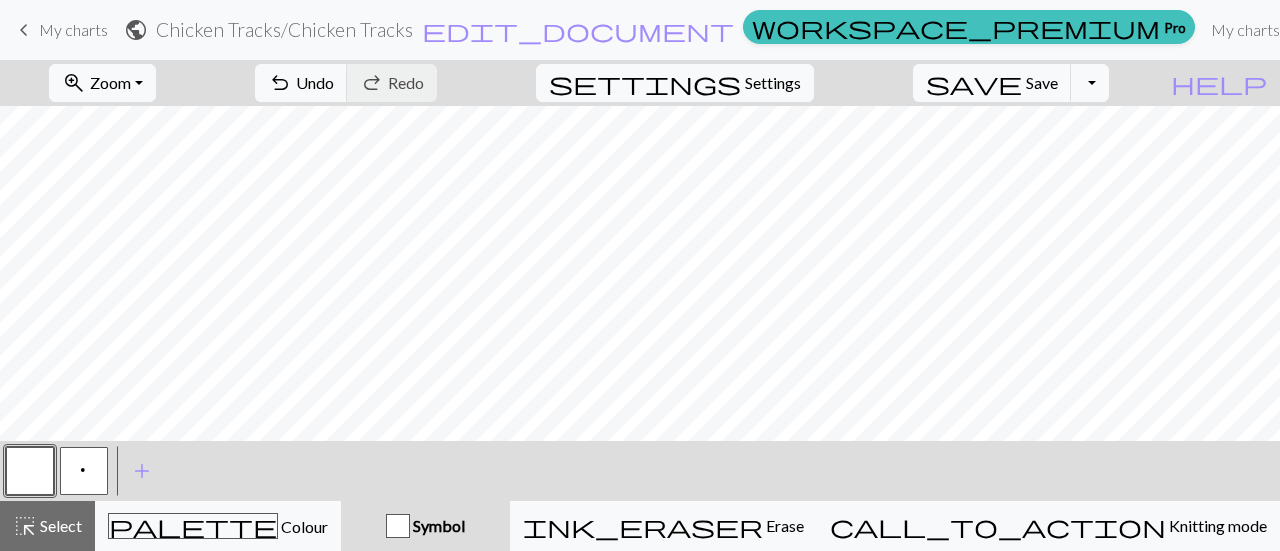 click on "p" at bounding box center (84, 471) 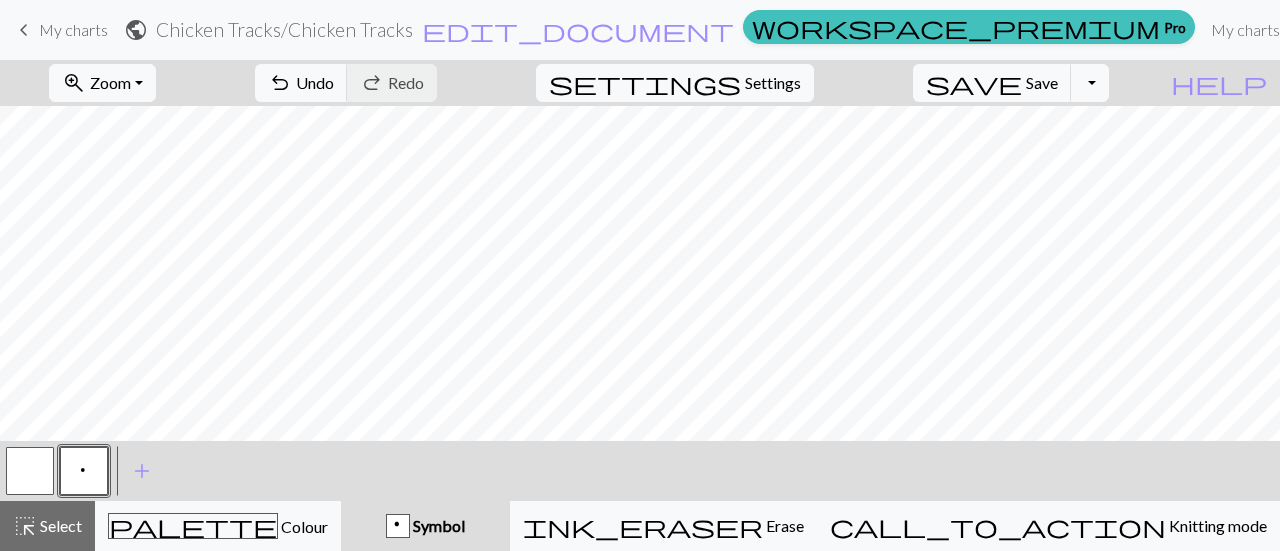 click on "p" at bounding box center (84, 471) 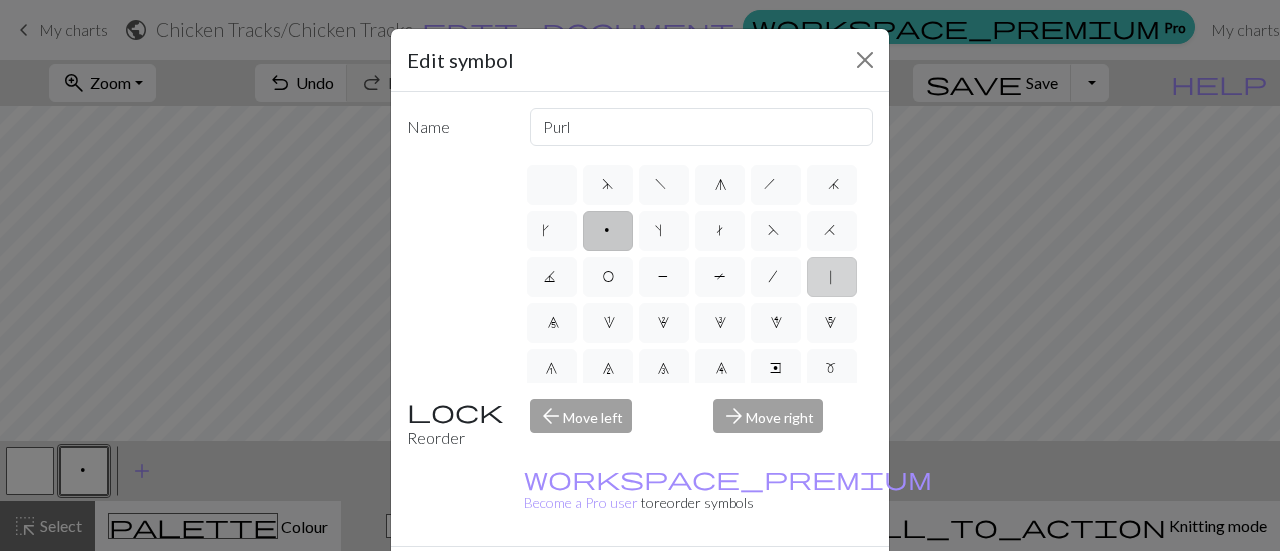 click on "|" at bounding box center (832, 277) 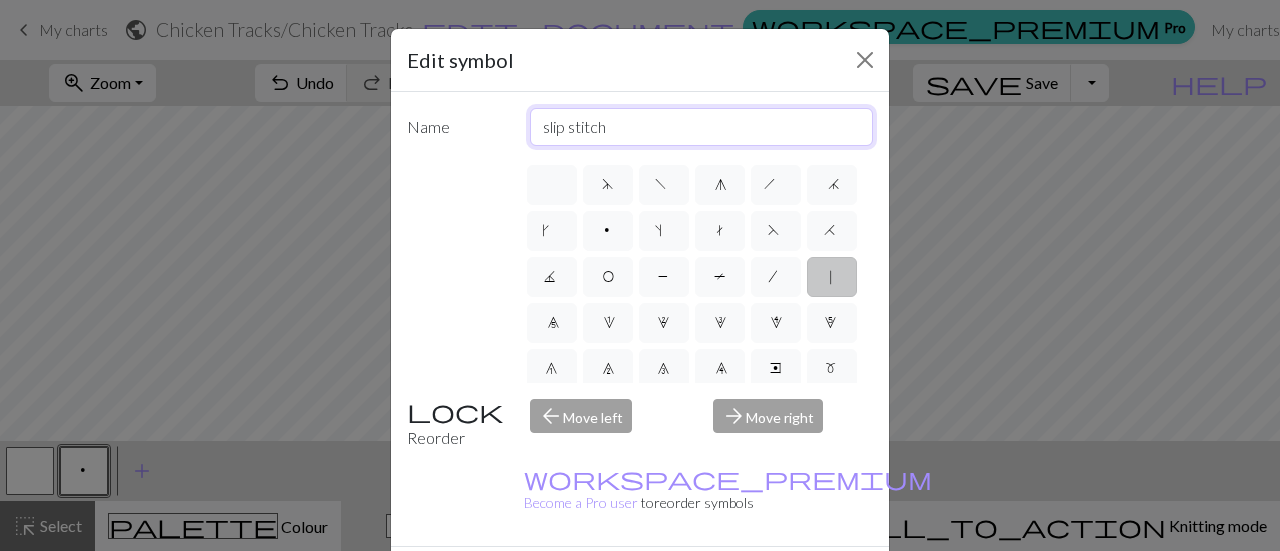 click on "slip stitch" at bounding box center [702, 127] 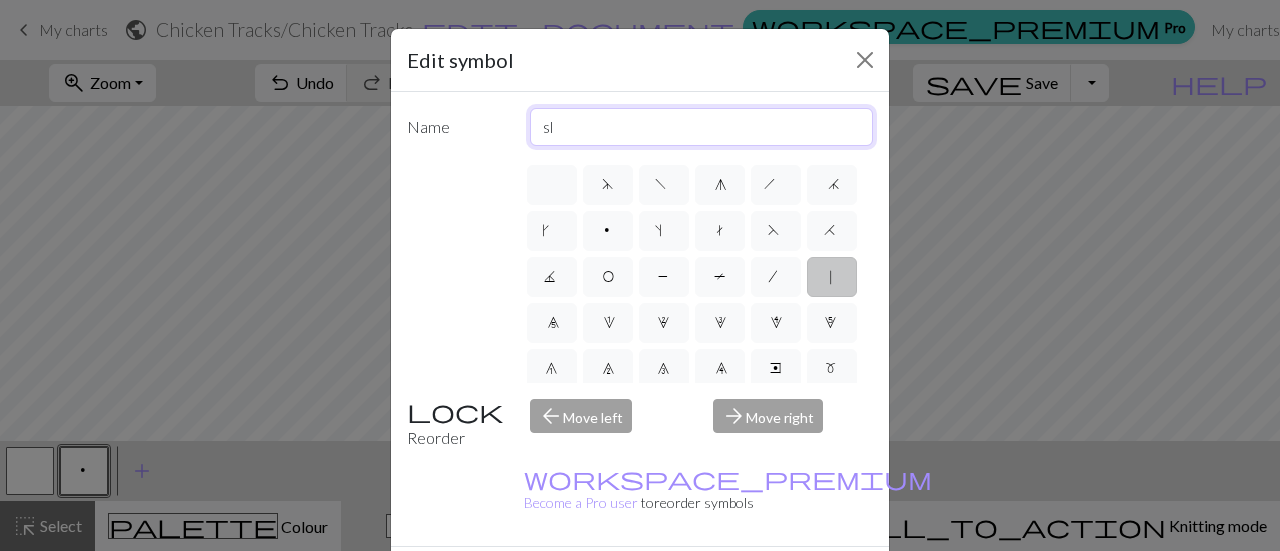 type on "s" 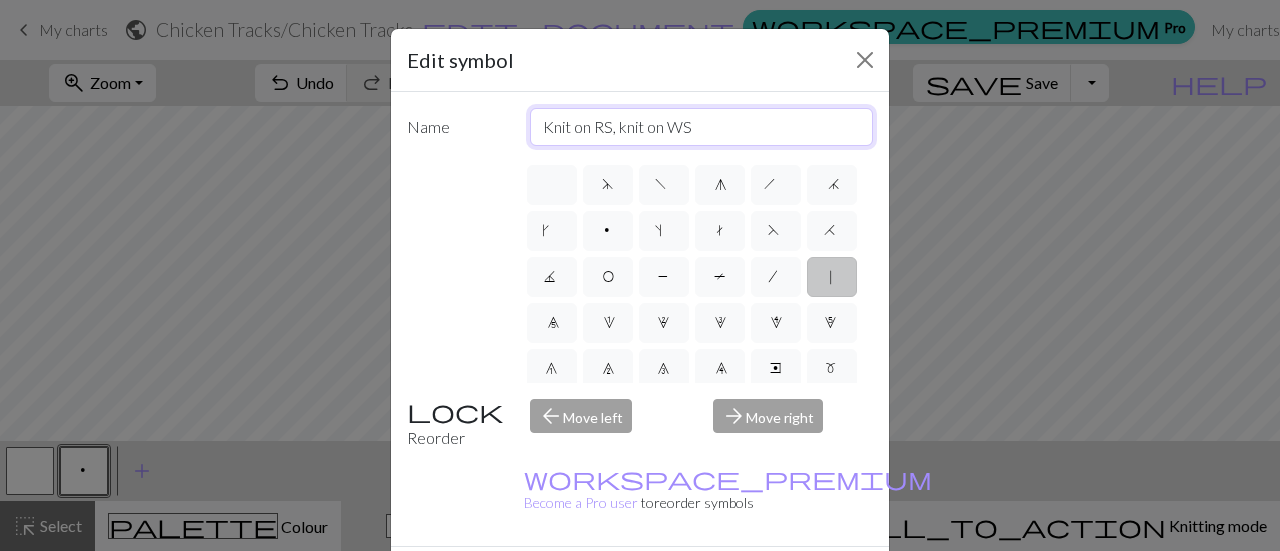 type on "Knit on RS, knit on WS" 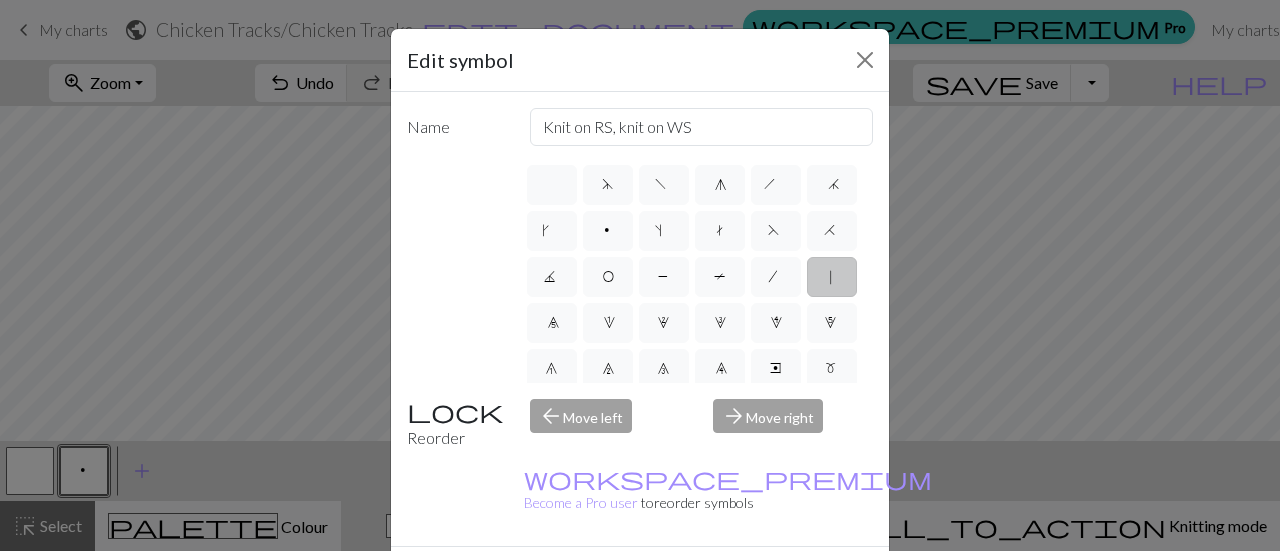 click on "Delete Done Cancel" at bounding box center (640, 581) 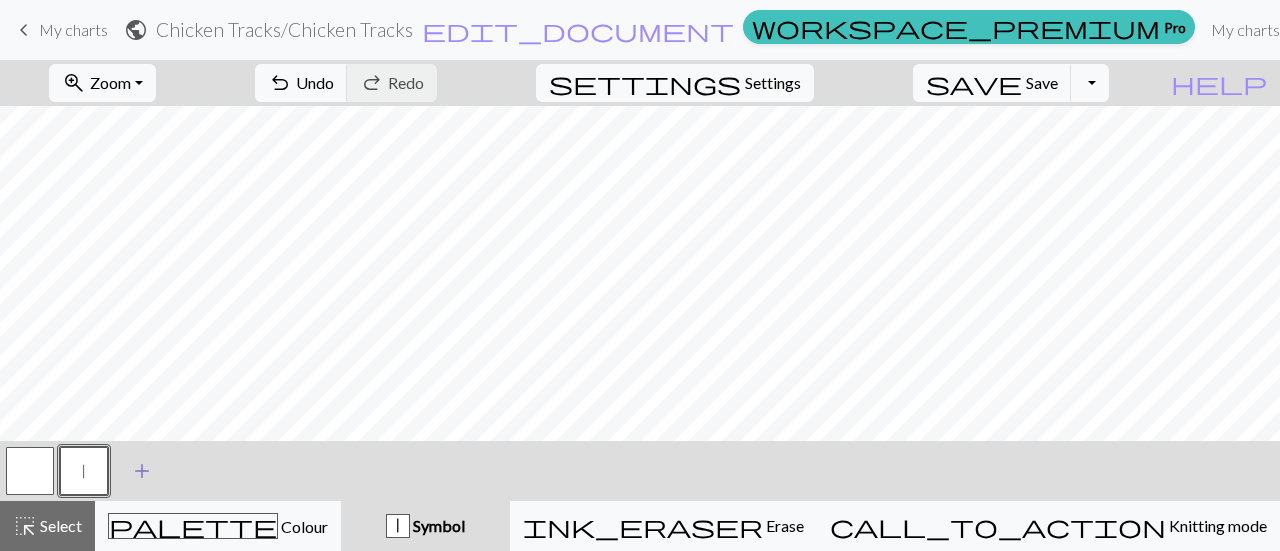 click on "add" at bounding box center [142, 471] 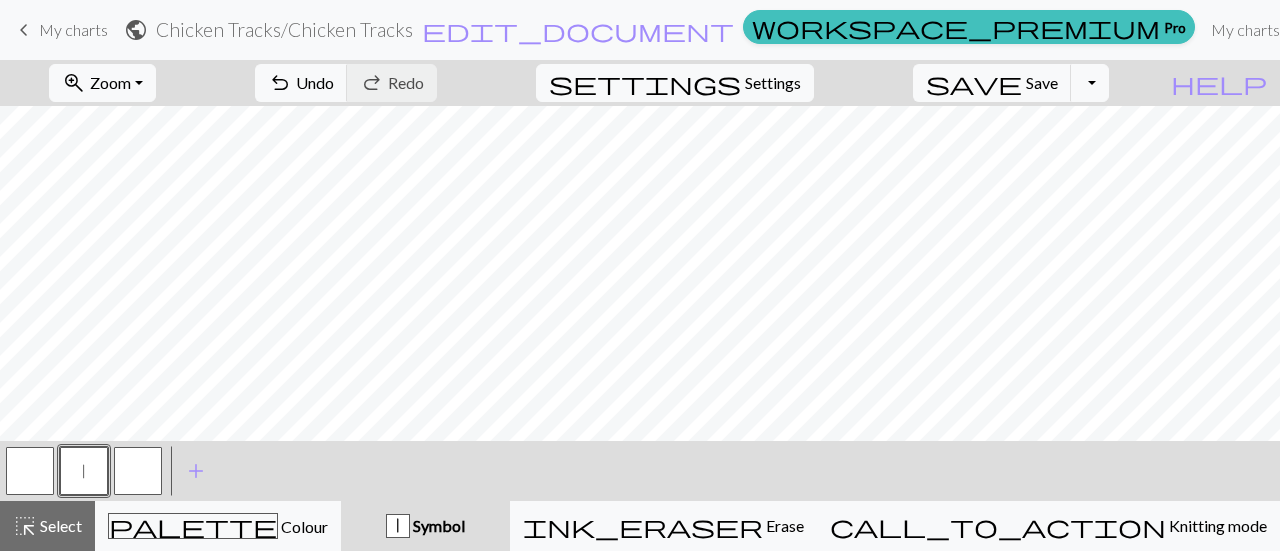 click at bounding box center [138, 471] 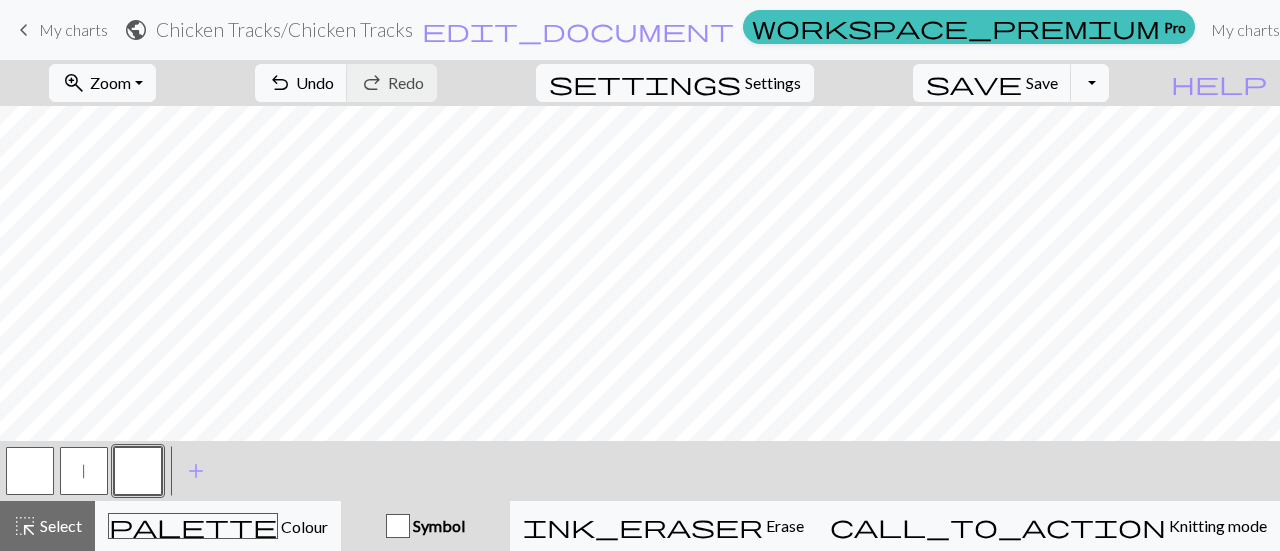 click at bounding box center (138, 471) 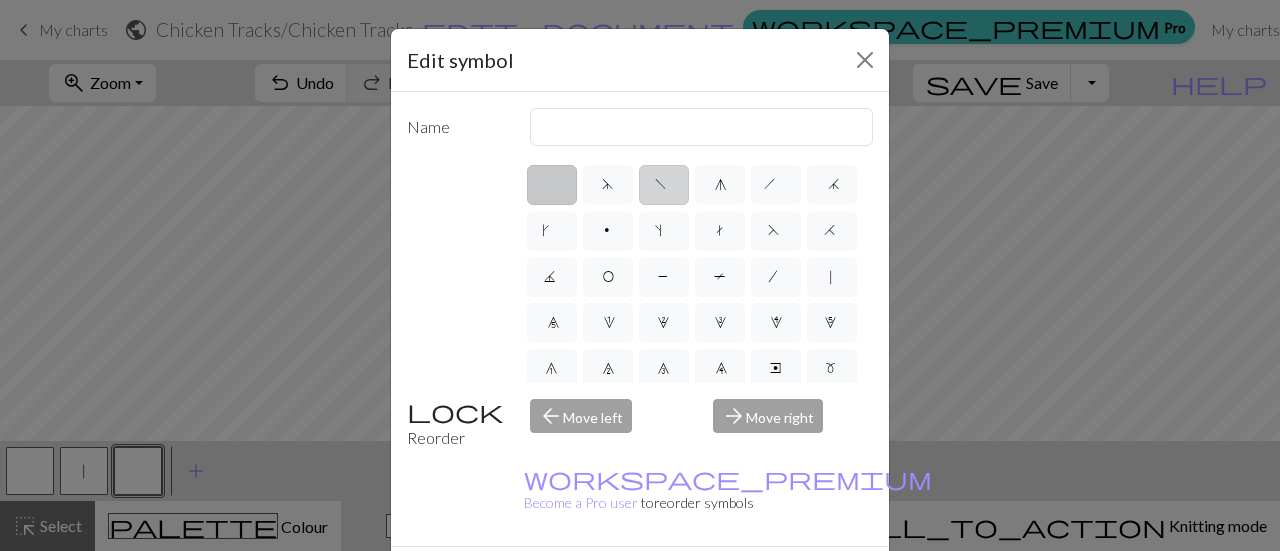 click on "f" at bounding box center (664, 185) 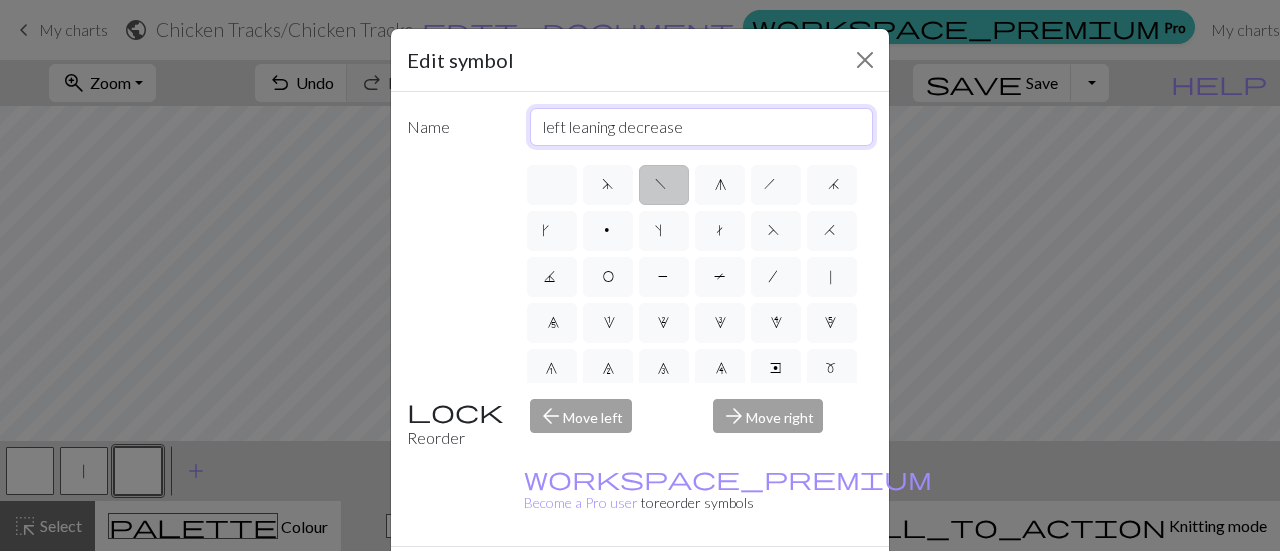 click on "left leaning decrease" at bounding box center [702, 127] 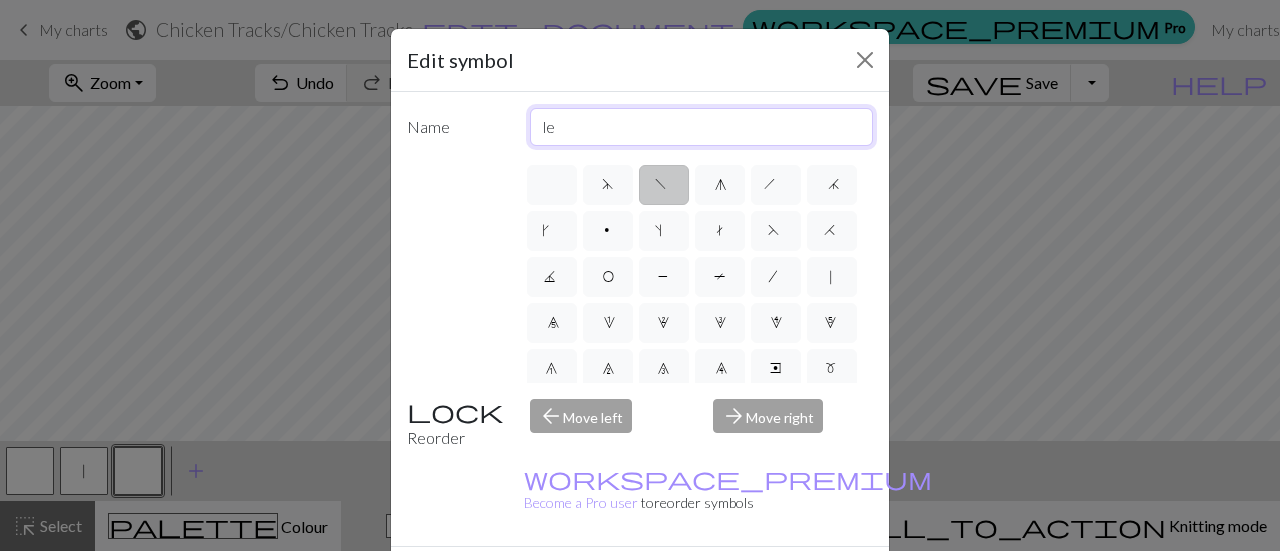type on "l" 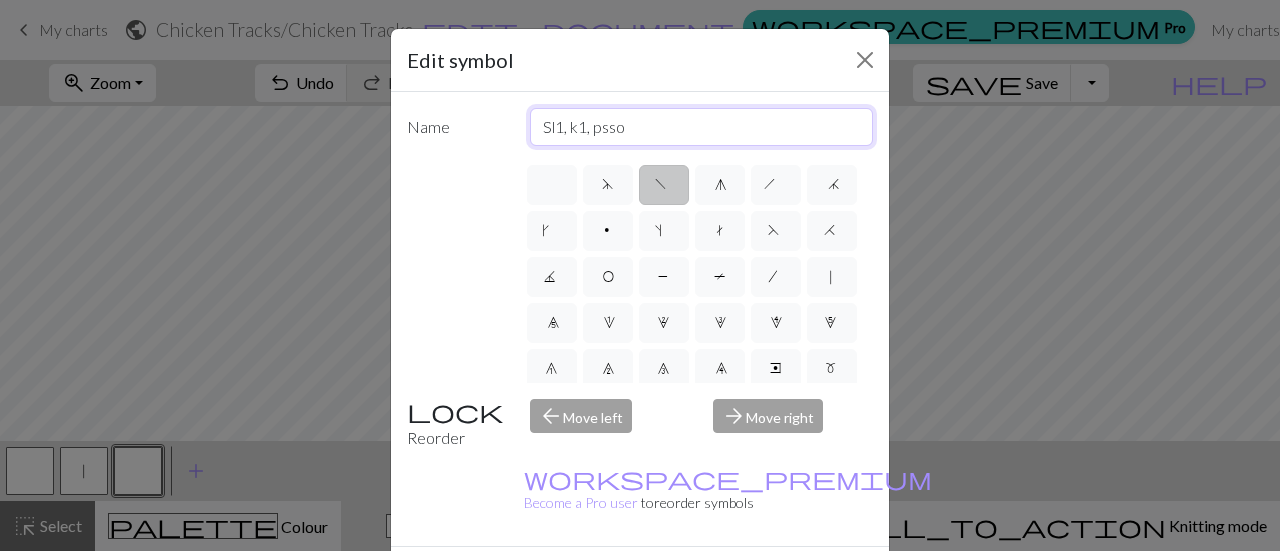 type on "Sl1, k1, psso" 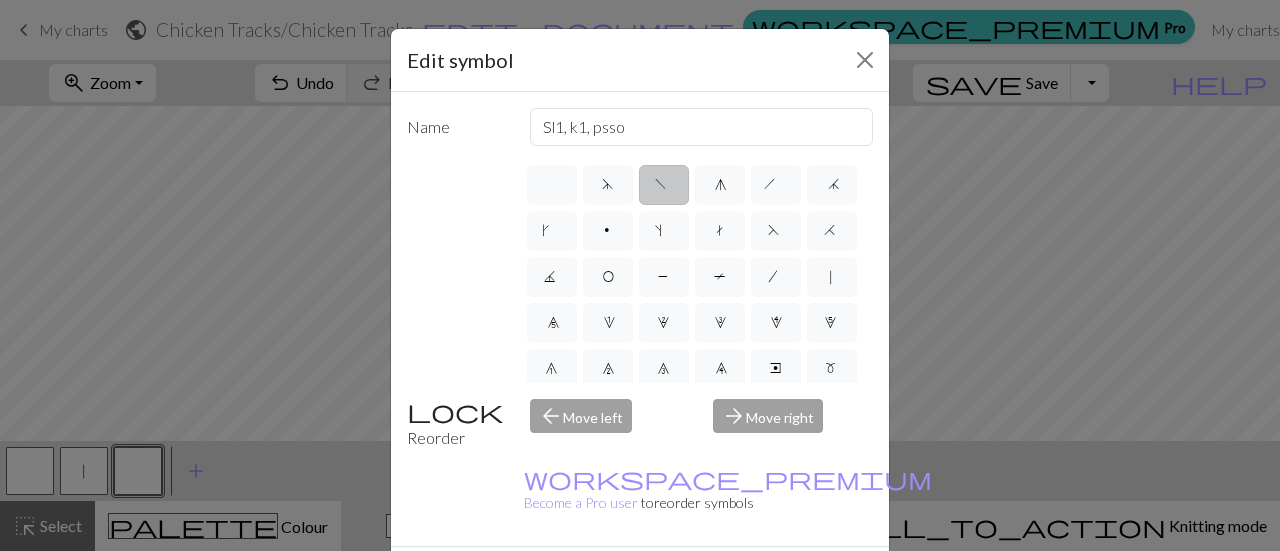 click on "Done" at bounding box center (760, 582) 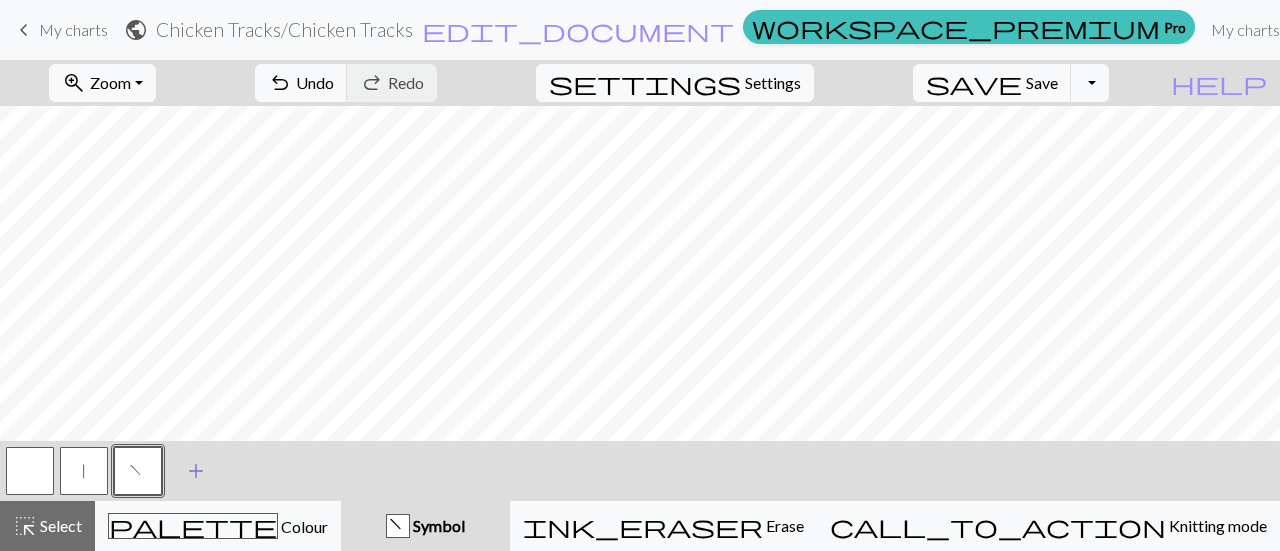 click on "add" at bounding box center [196, 471] 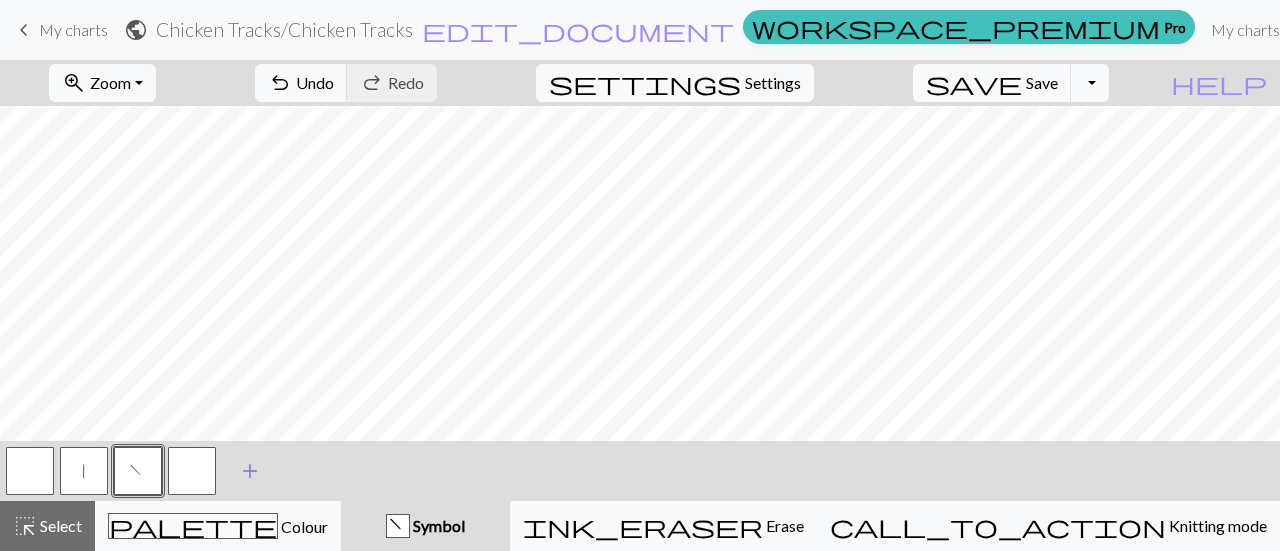 click at bounding box center [192, 471] 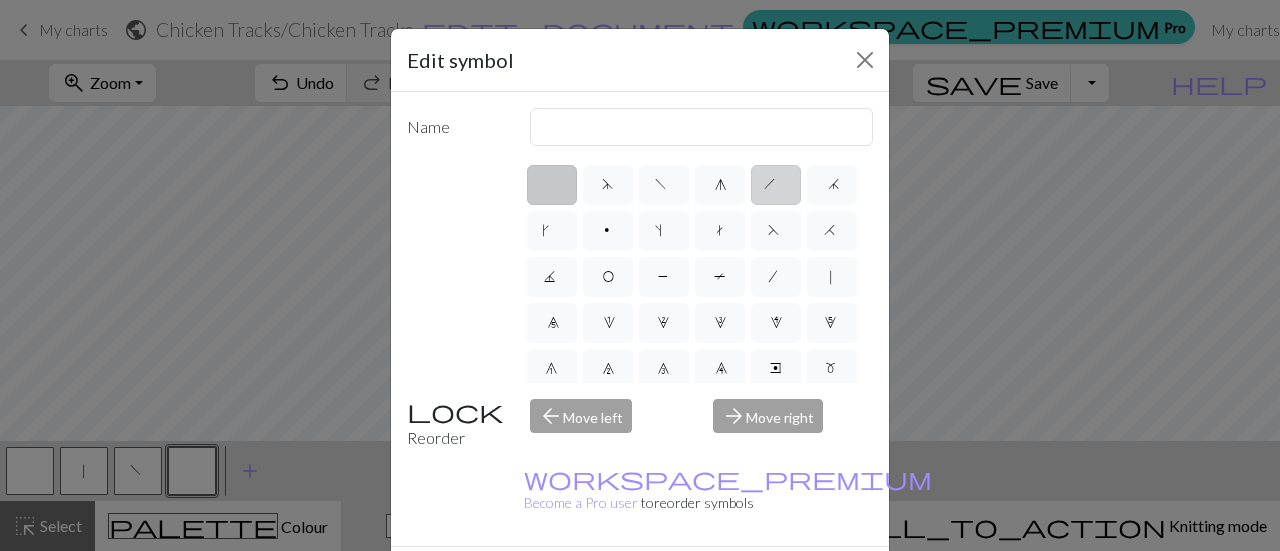 click on "h" at bounding box center [776, 185] 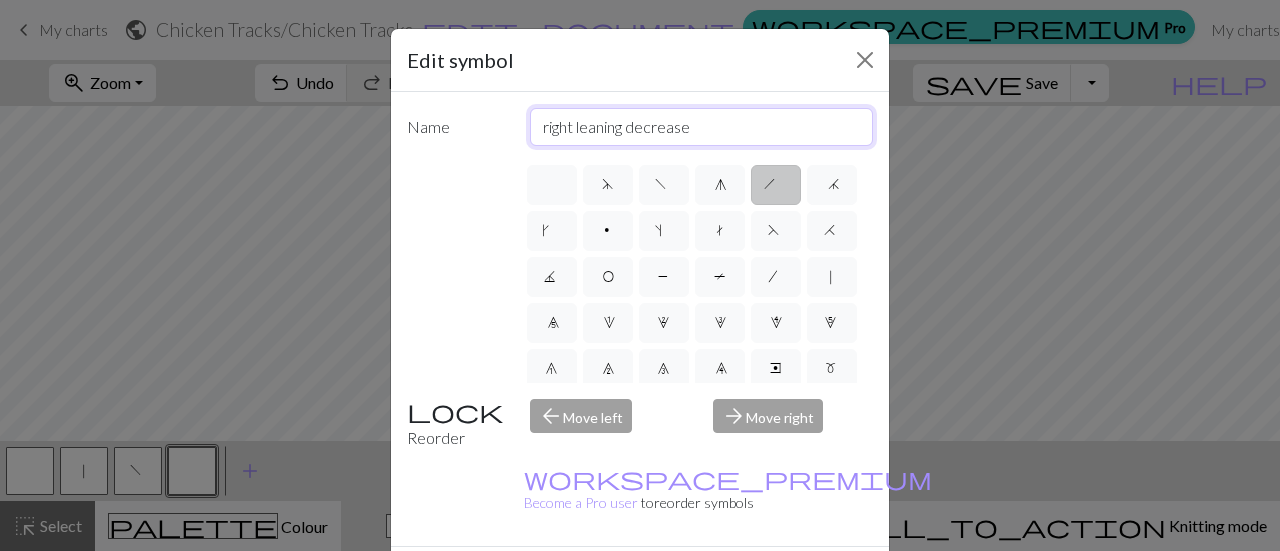 click on "right leaning decrease" at bounding box center [702, 127] 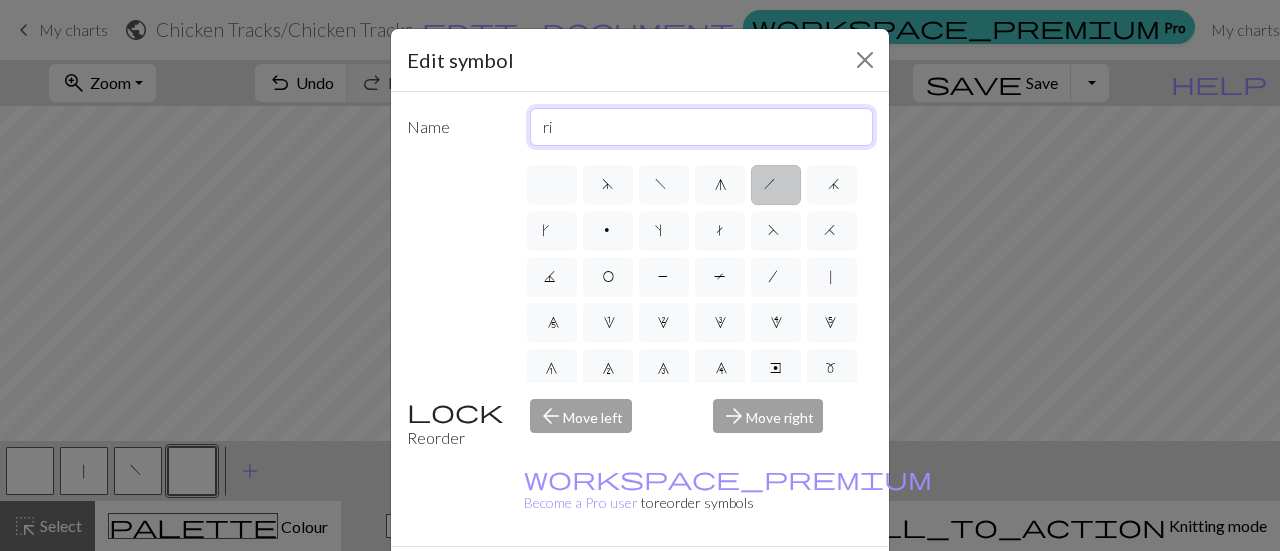 type on "r" 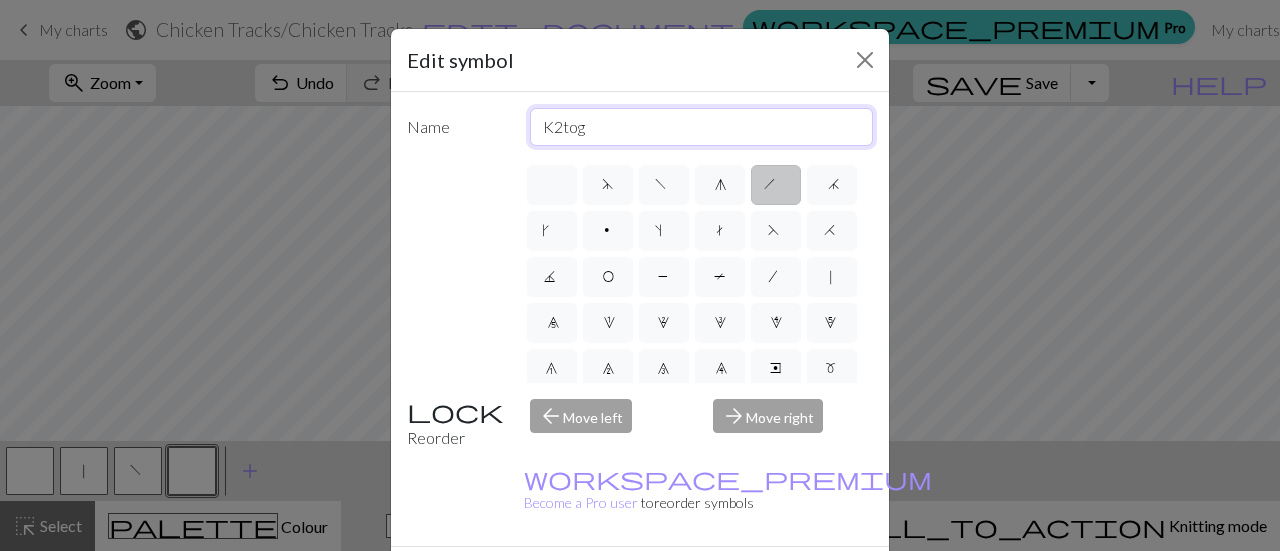 type on "K2tog" 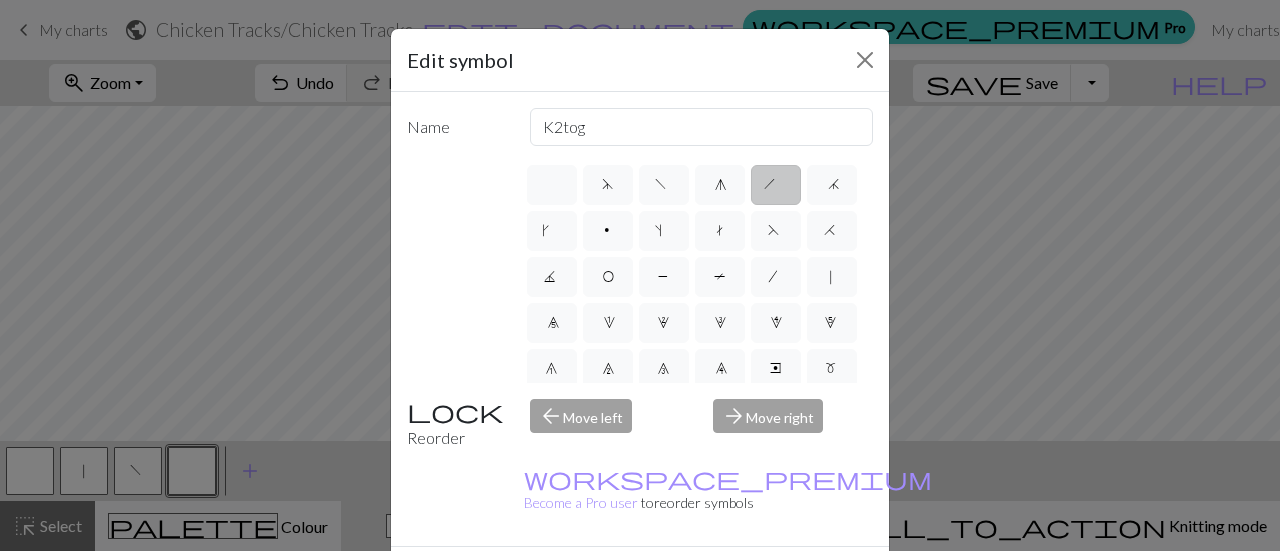 click on "Done" at bounding box center [760, 582] 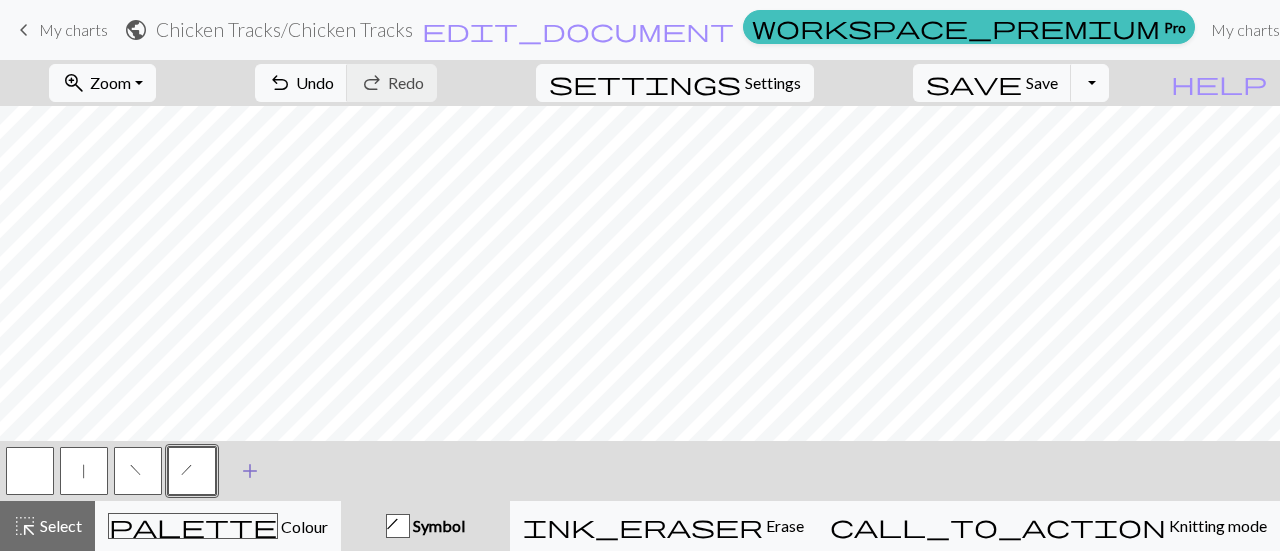 click on "add" at bounding box center (250, 471) 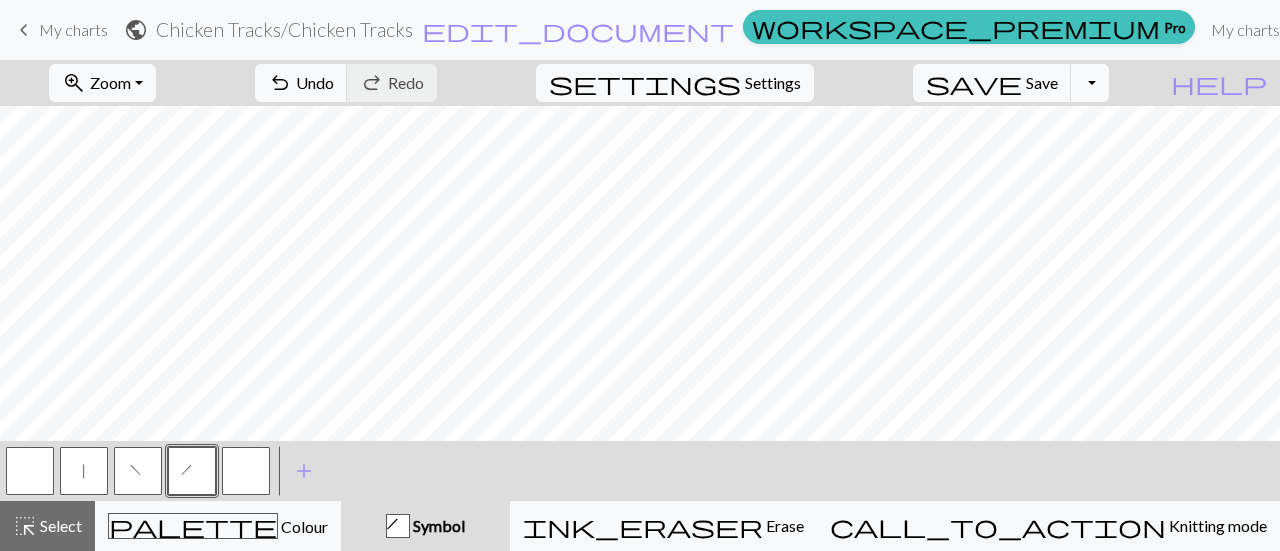 click at bounding box center [246, 471] 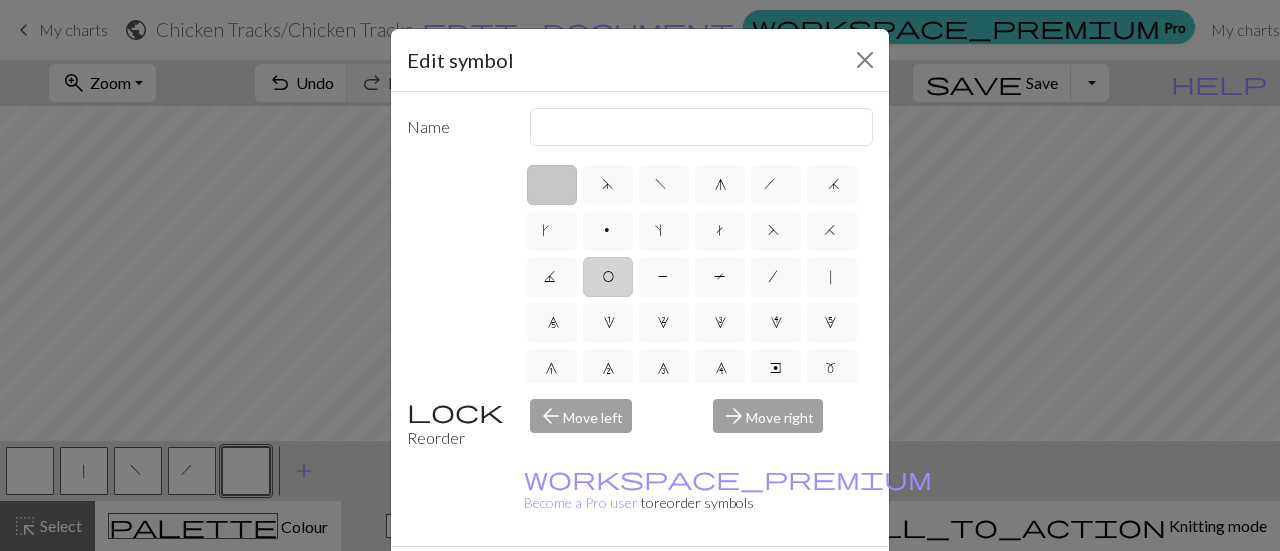 click on "O" at bounding box center (608, 279) 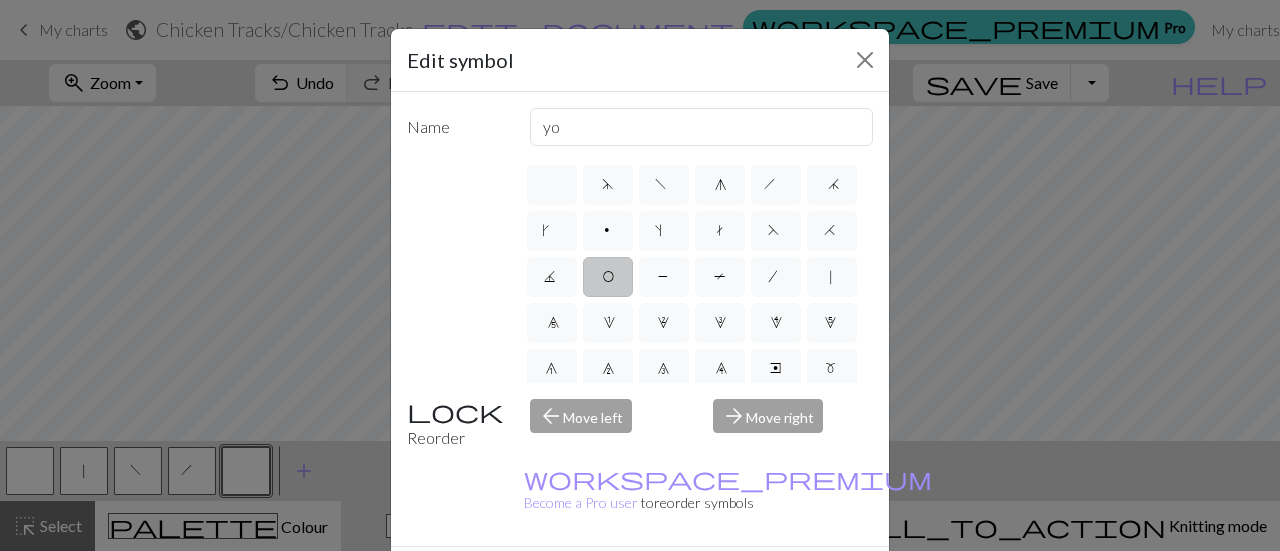 click on "Done" at bounding box center [760, 582] 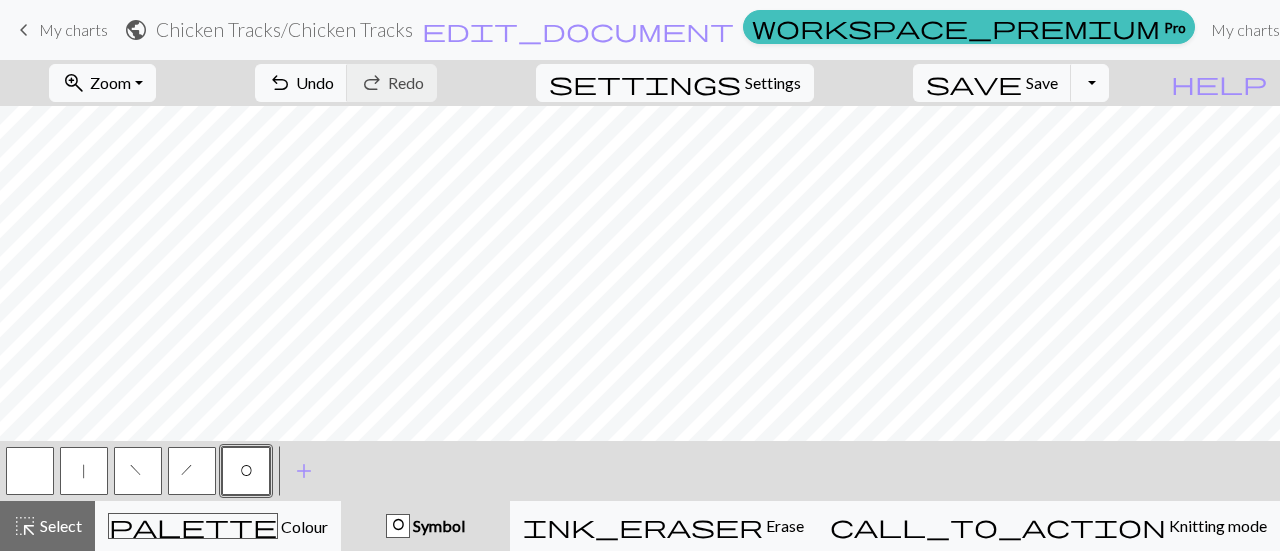 click on "|" at bounding box center (84, 471) 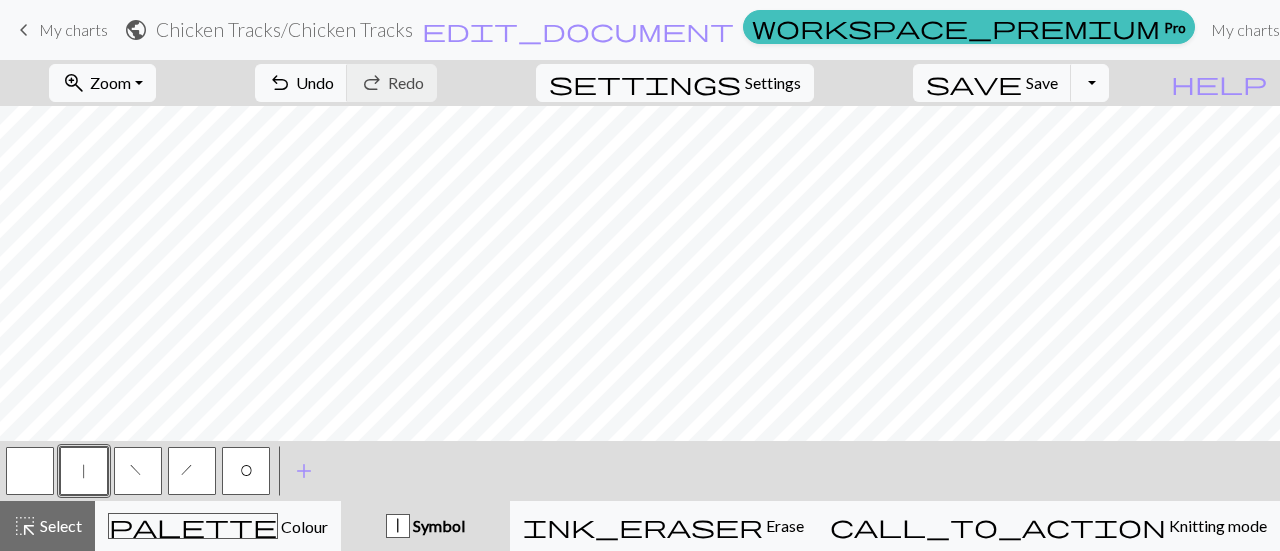 click on "O" at bounding box center (246, 473) 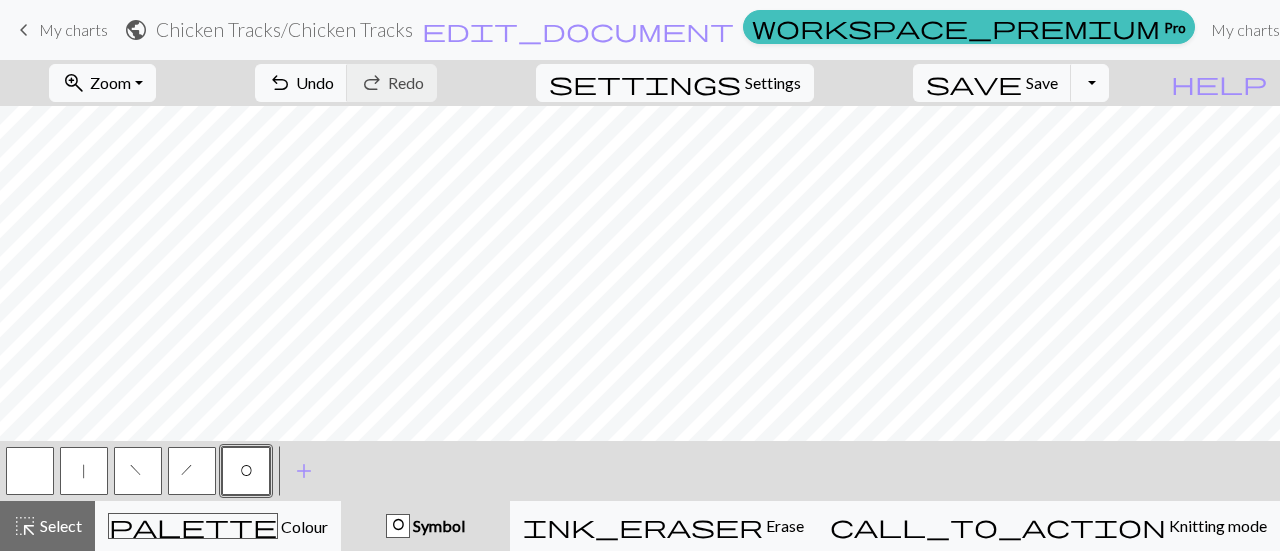 click on "h" at bounding box center [192, 471] 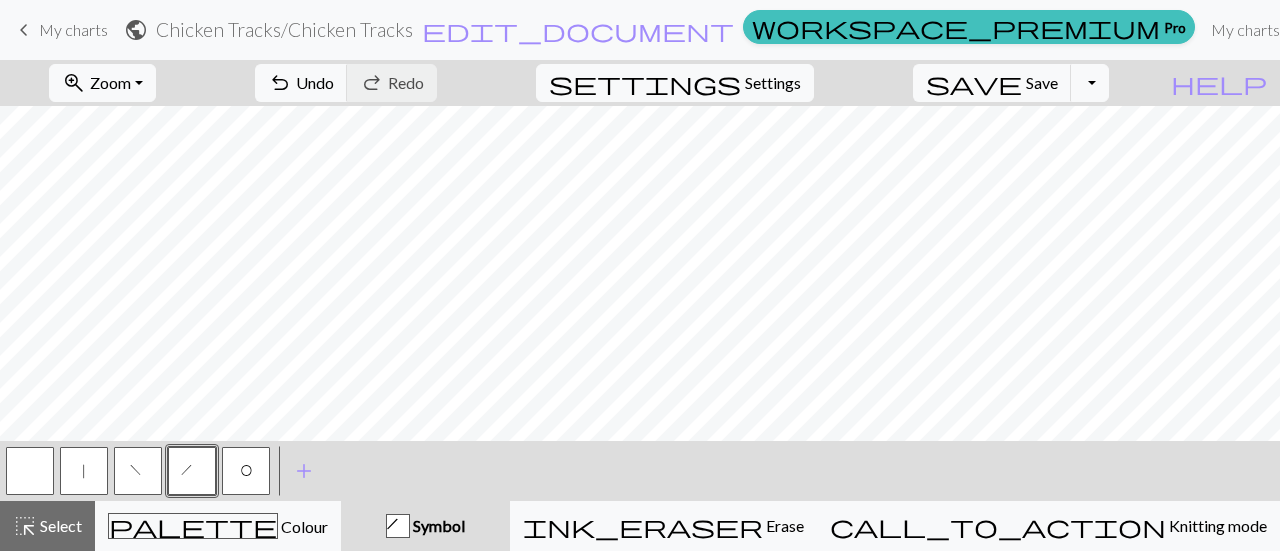 click on "O" at bounding box center [246, 471] 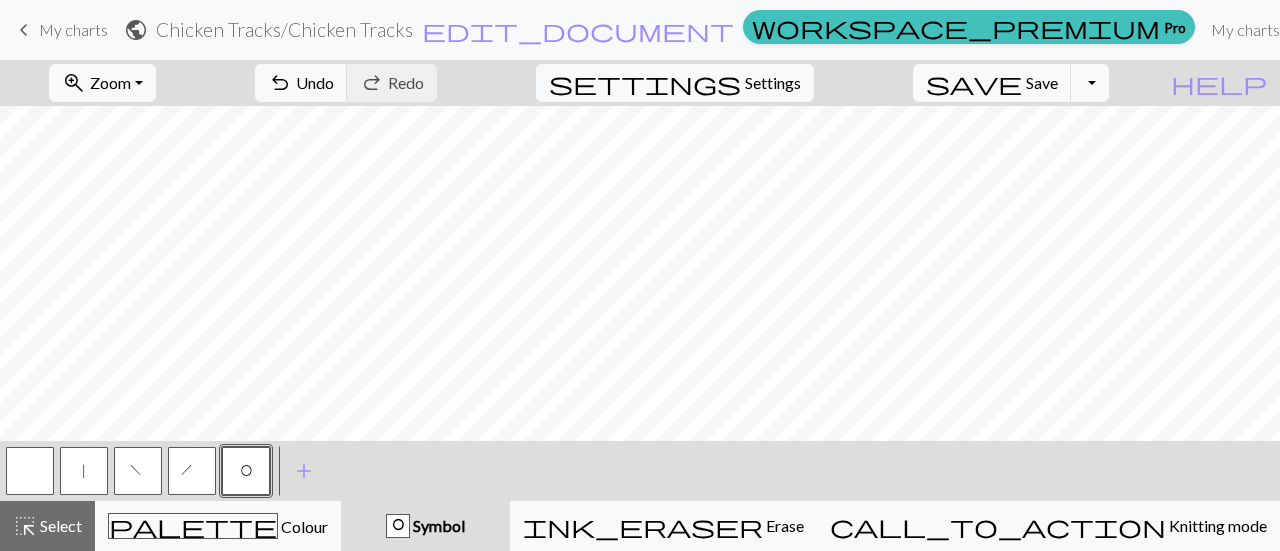 click on "f" at bounding box center [138, 471] 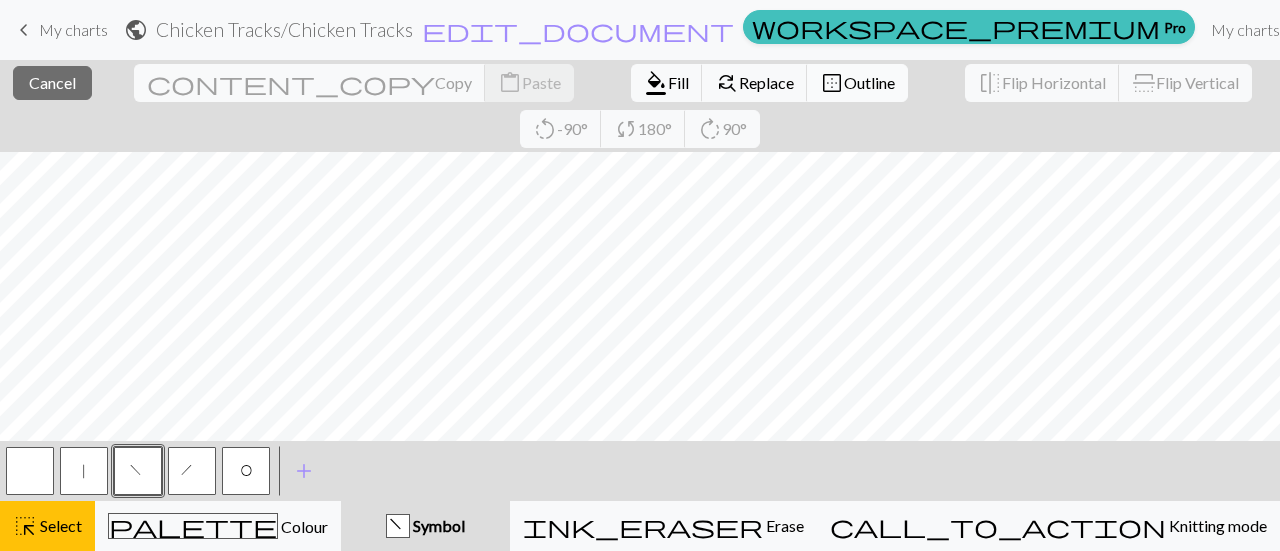 click on "border_outer  Outline" at bounding box center (857, 83) 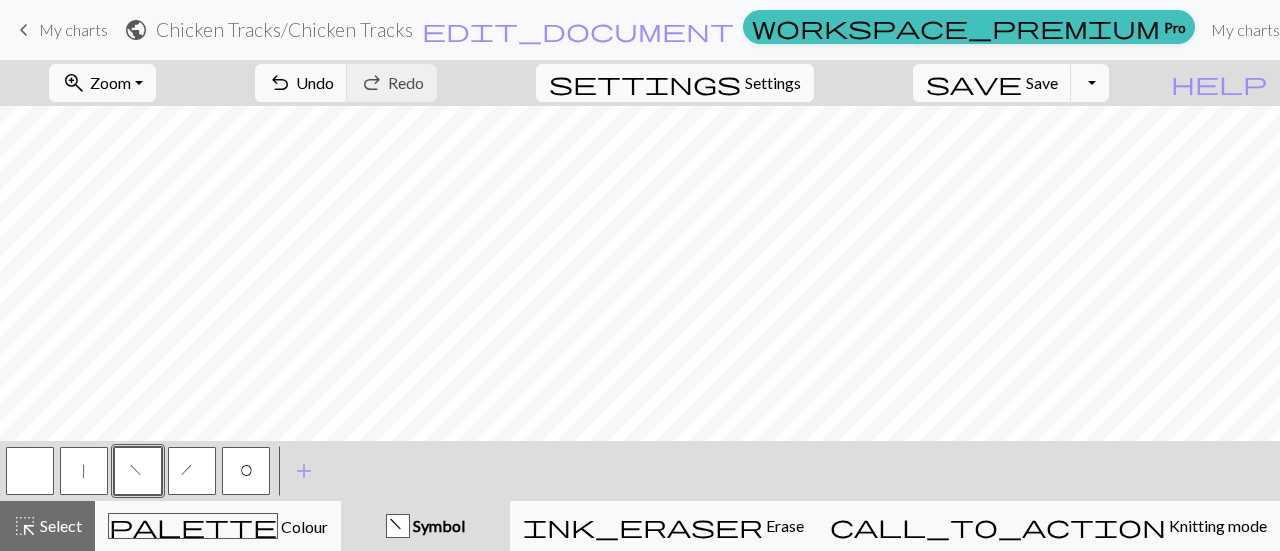 click on "Settings" at bounding box center [773, 83] 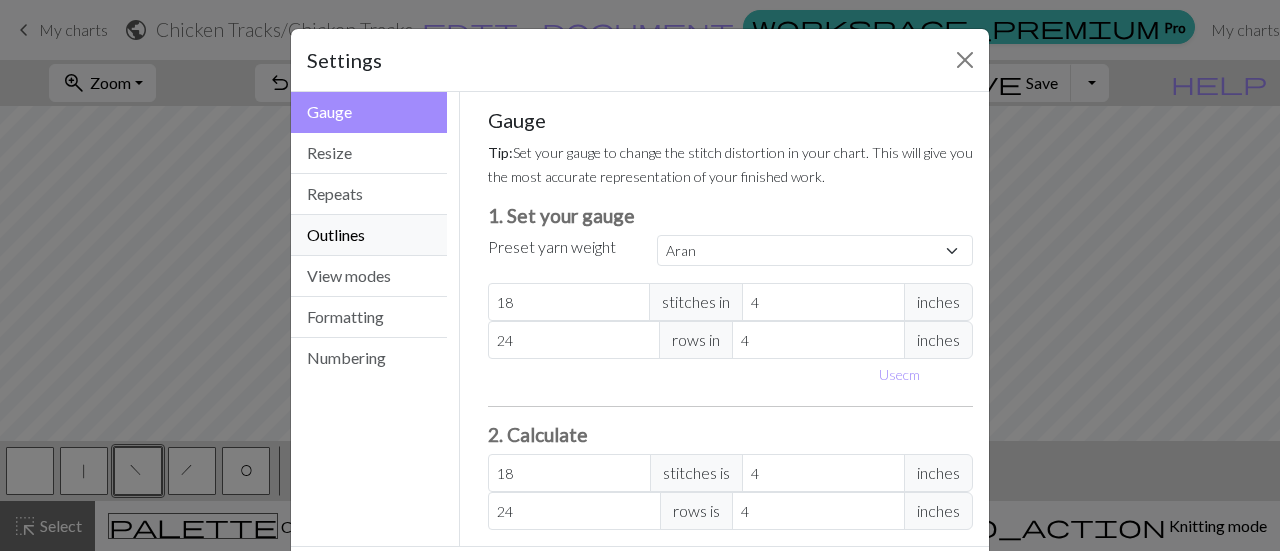 click on "Outlines" at bounding box center (369, 235) 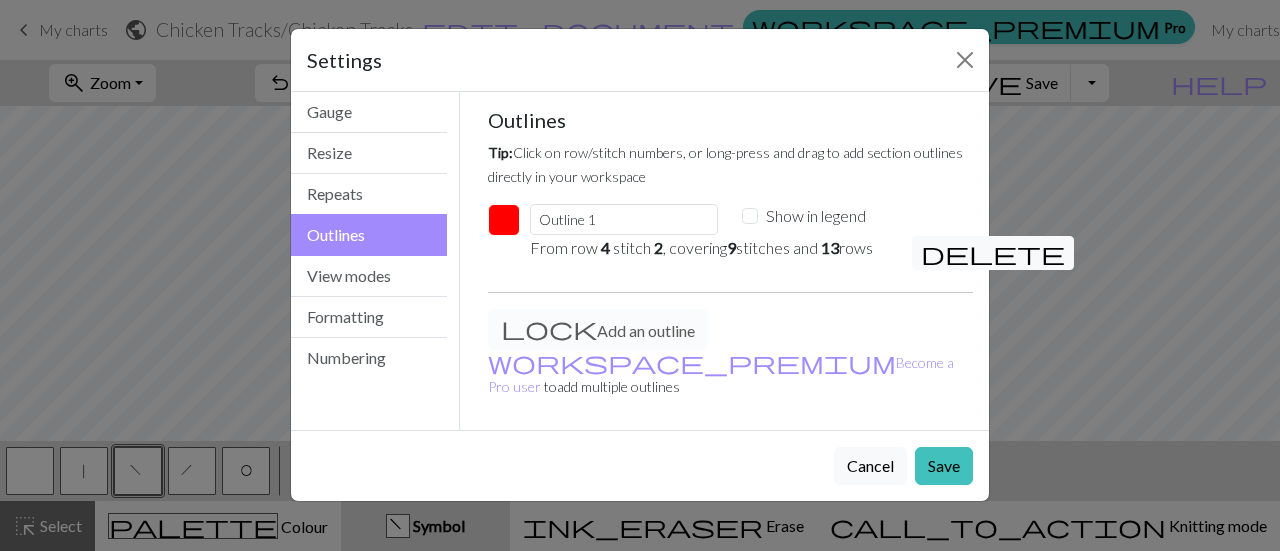 click at bounding box center (504, 220) 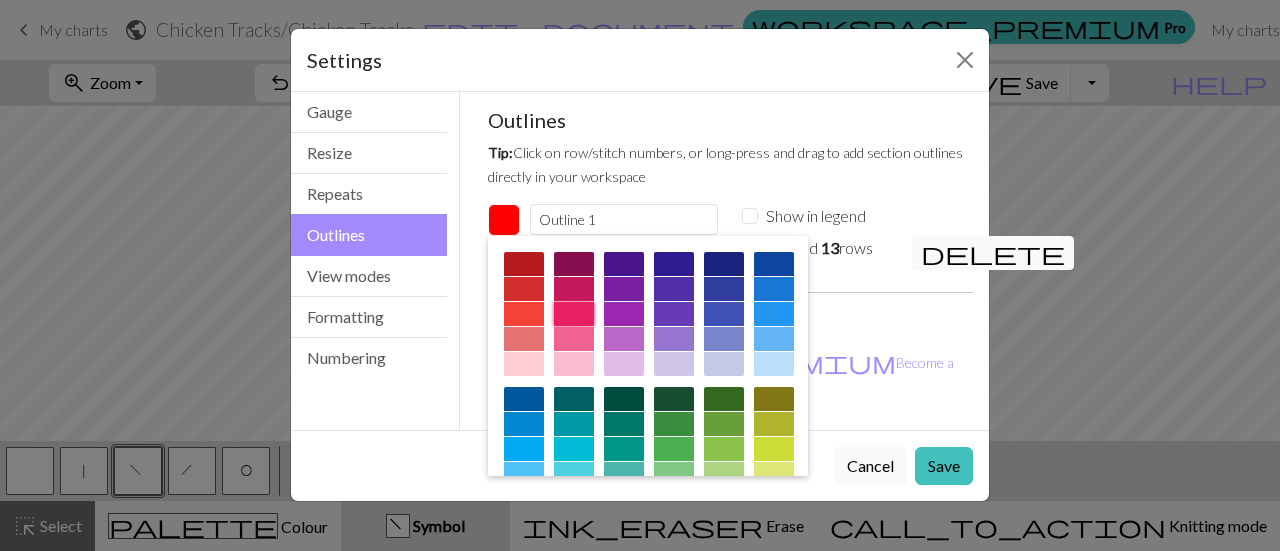 click at bounding box center [574, 314] 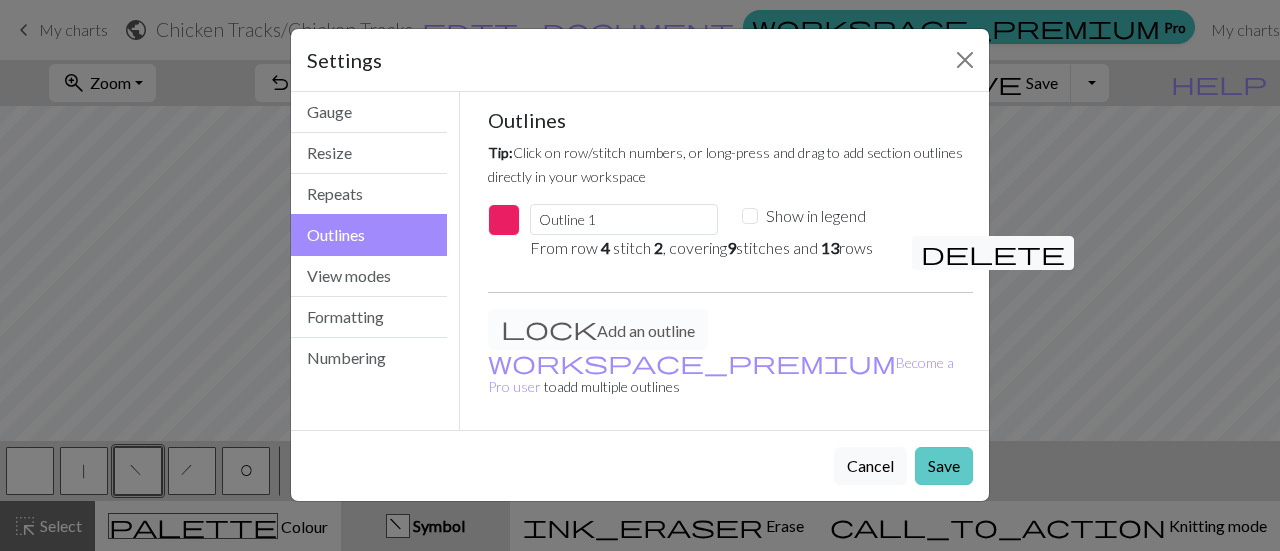 click on "Save" at bounding box center [944, 466] 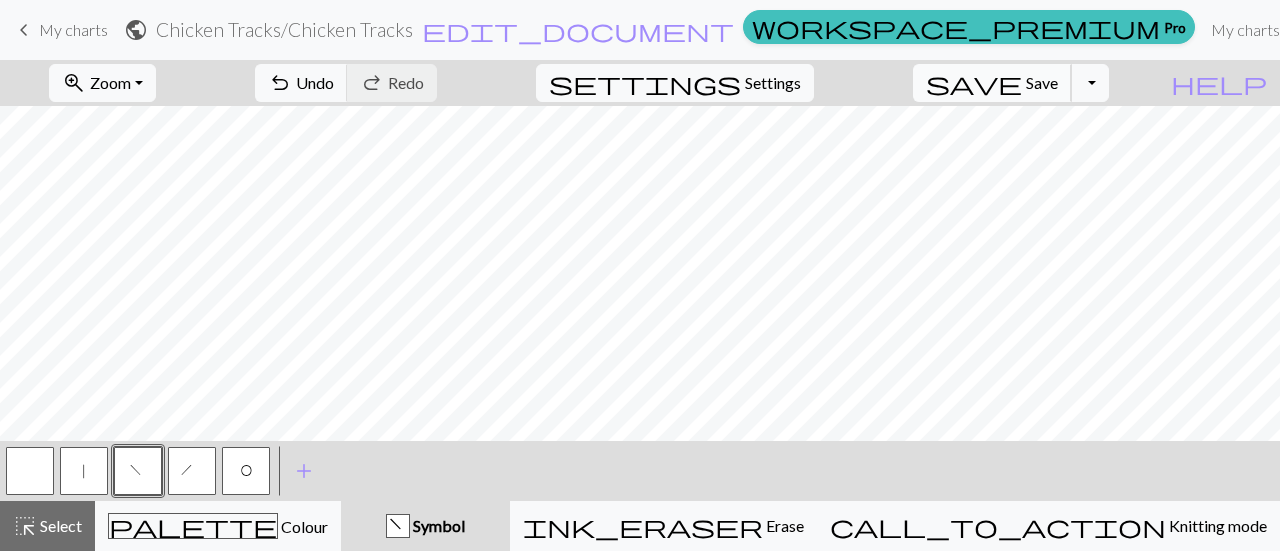 click on "Save" at bounding box center (1042, 82) 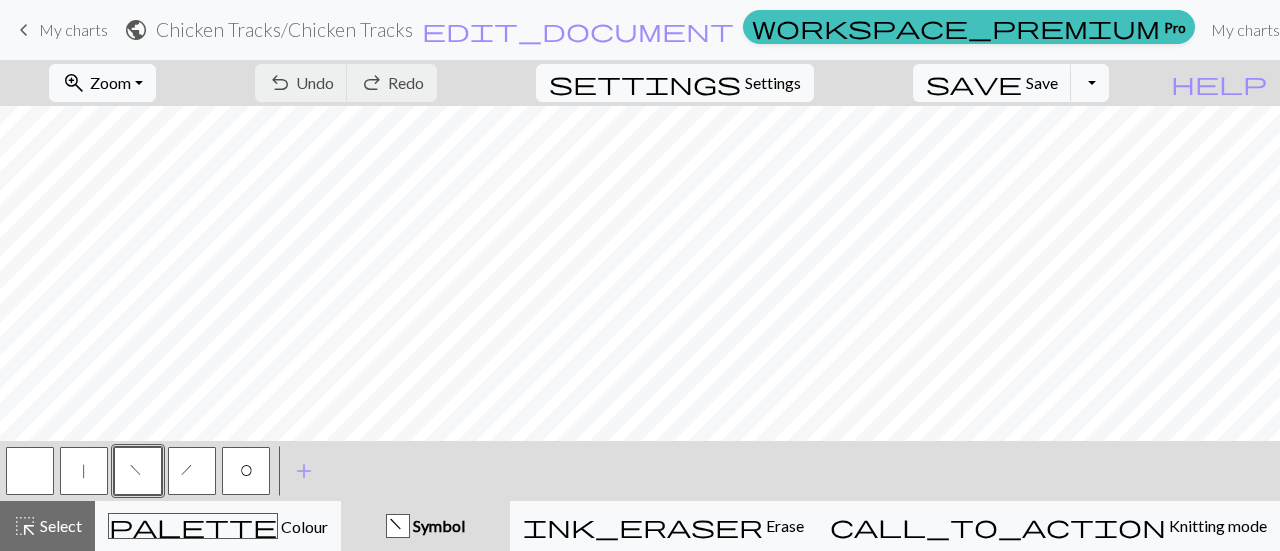 click on "keyboard_arrow_left" at bounding box center [24, 30] 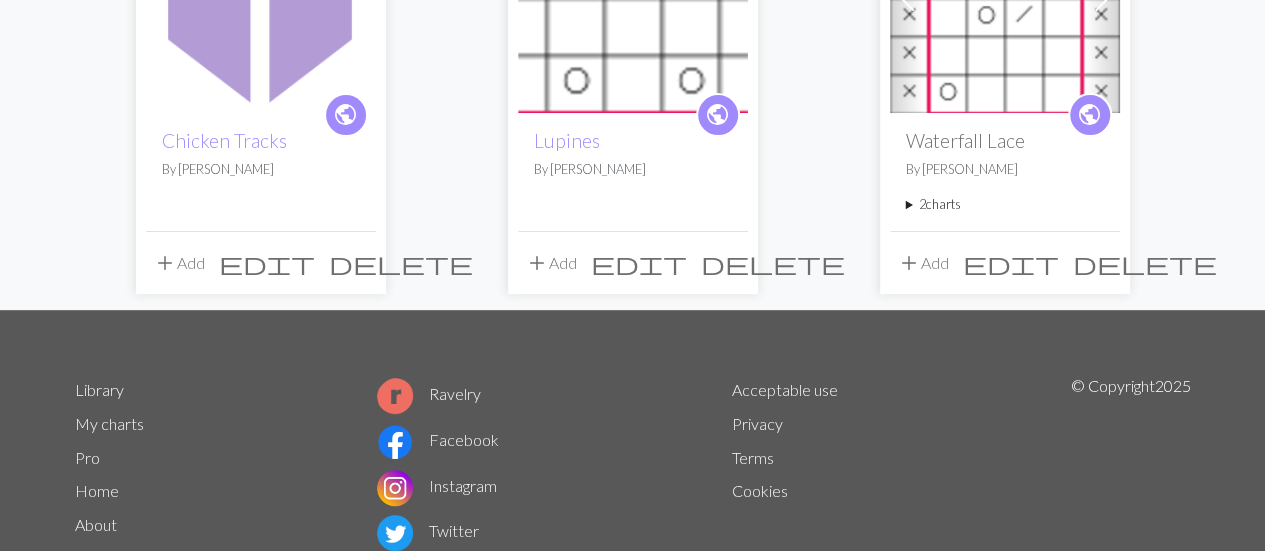 scroll, scrollTop: 329, scrollLeft: 0, axis: vertical 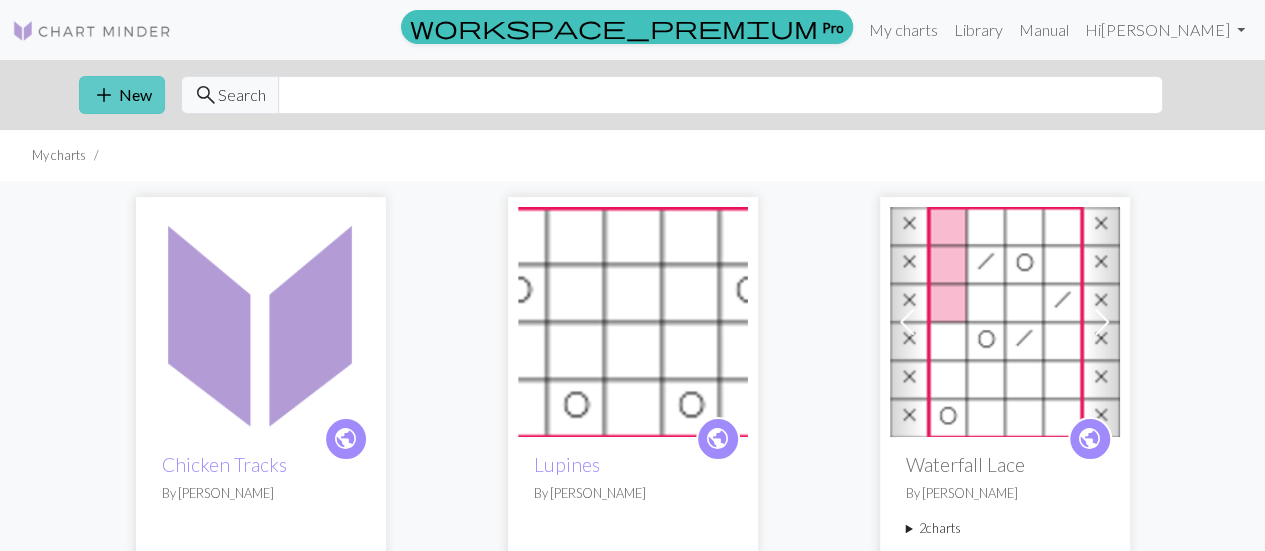 click on "add" at bounding box center [104, 95] 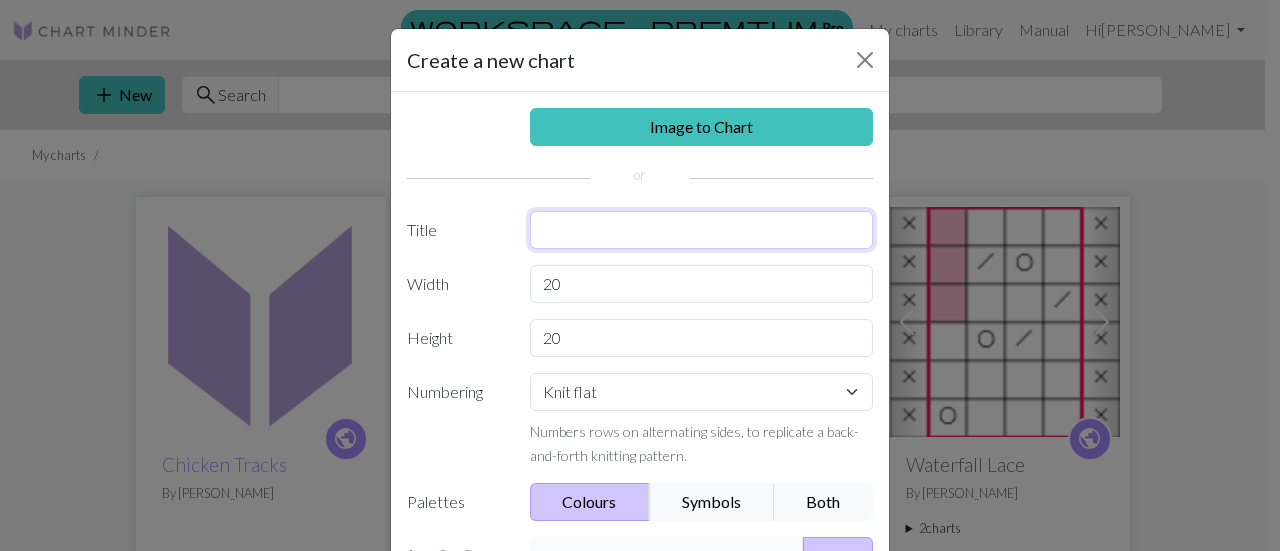click at bounding box center [702, 230] 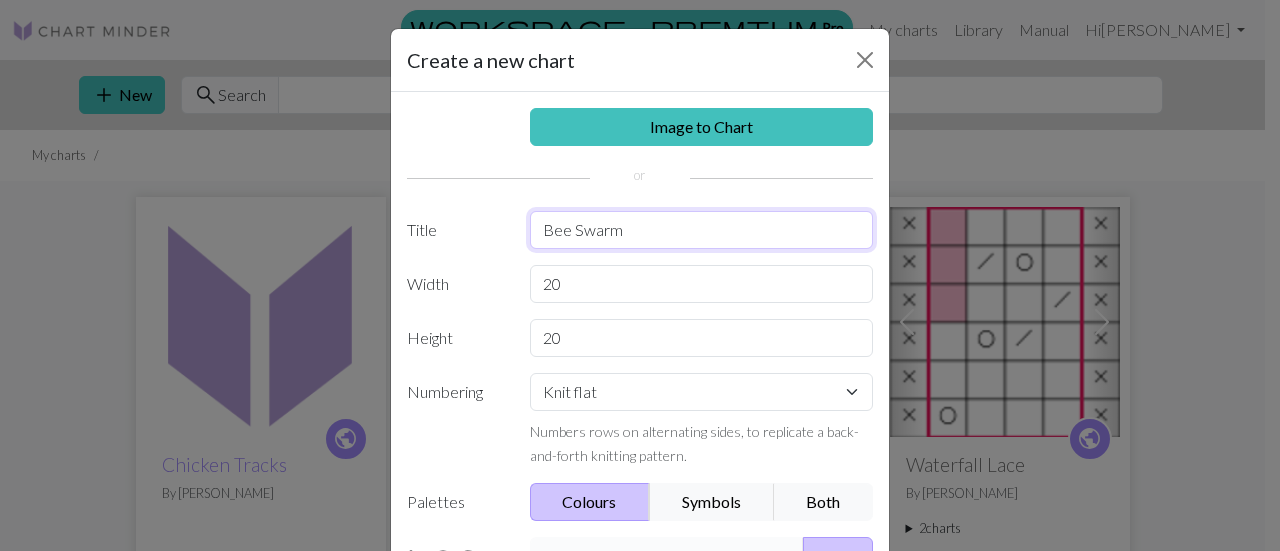 type on "Bee Swarm" 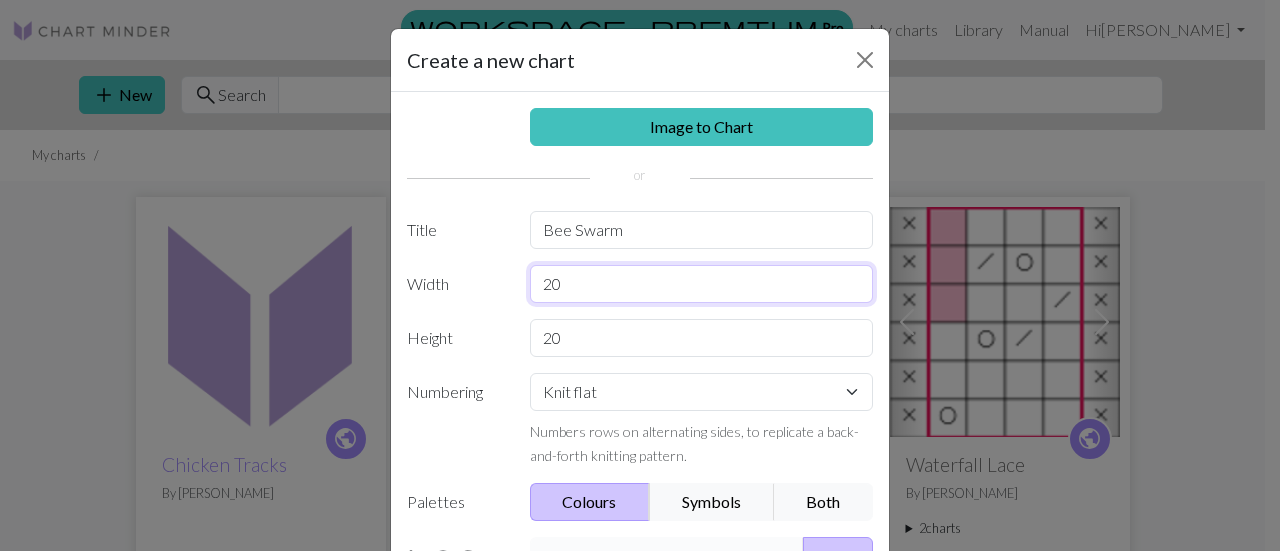 click on "20" at bounding box center [702, 284] 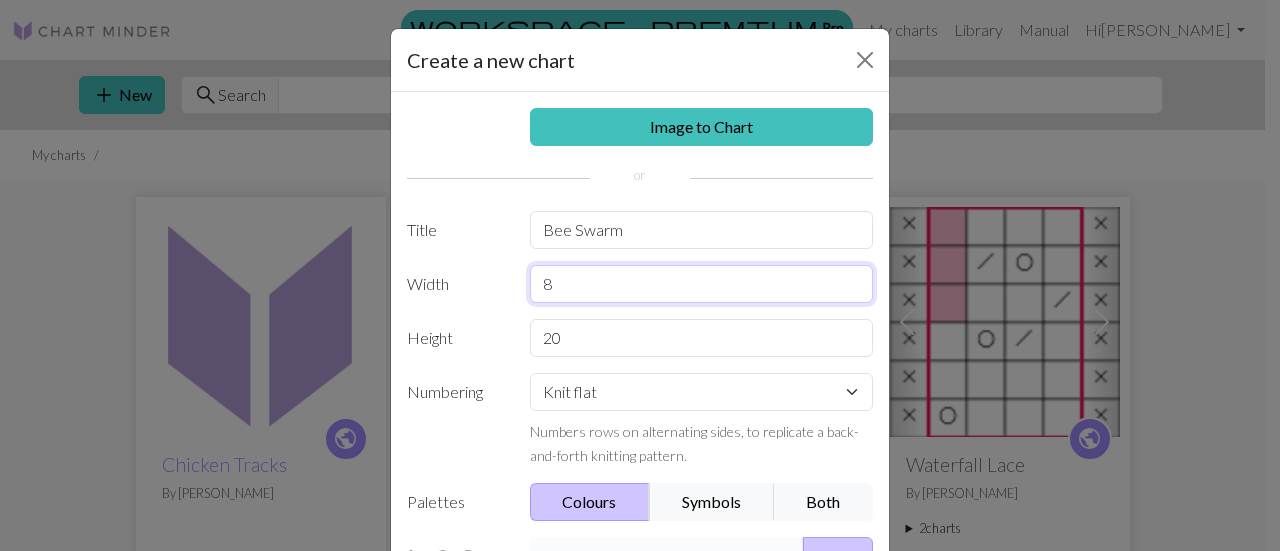 type on "8" 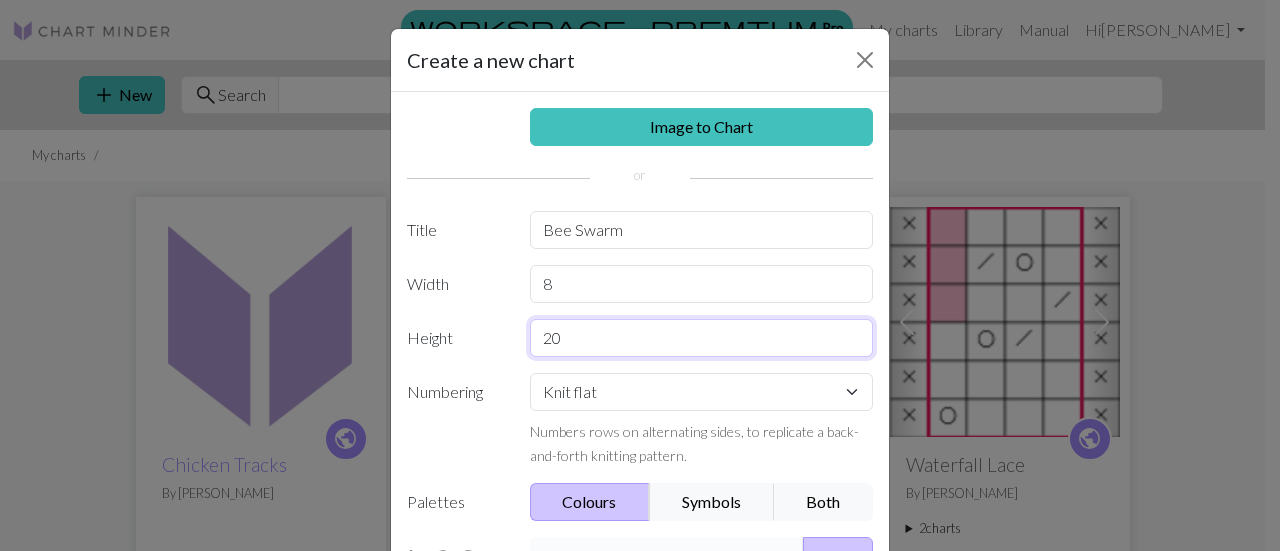 click on "20" at bounding box center (702, 338) 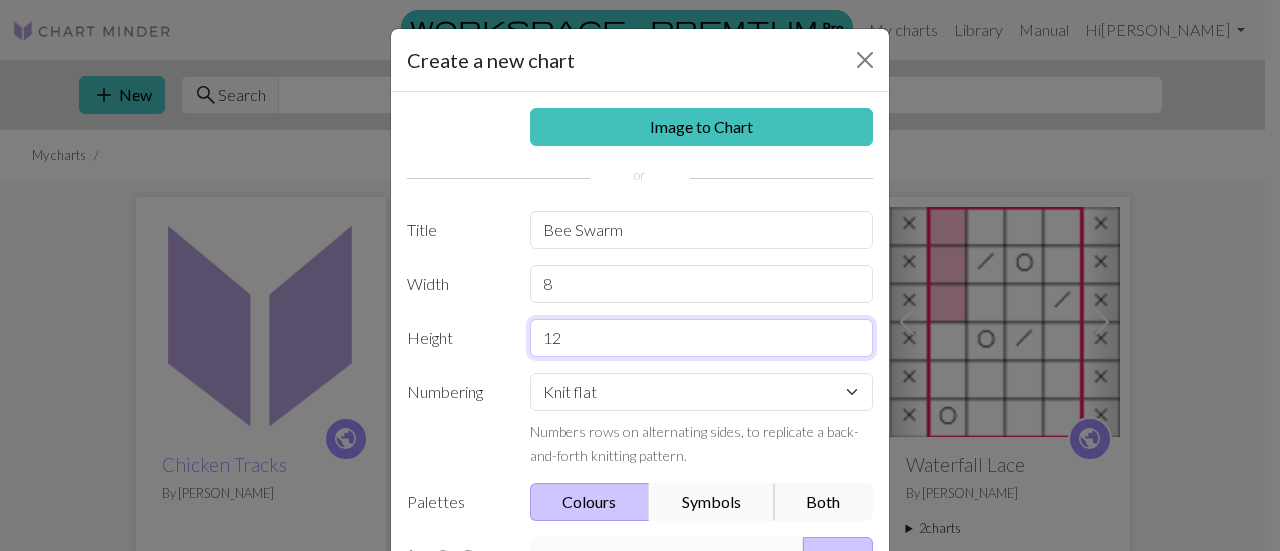 type on "12" 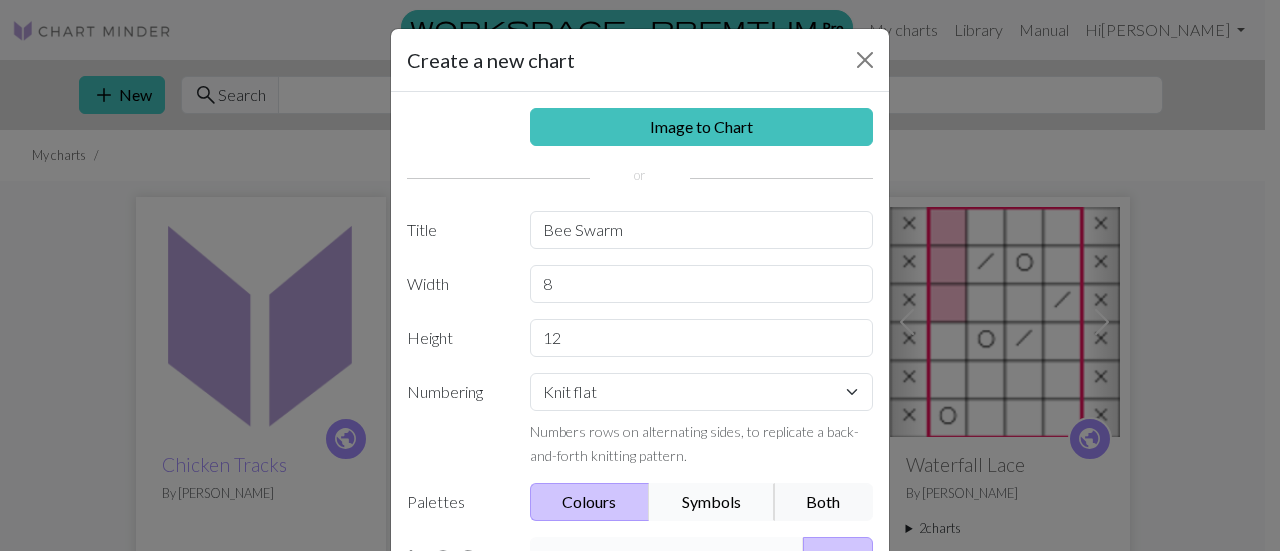 drag, startPoint x: 740, startPoint y: 508, endPoint x: 756, endPoint y: 517, distance: 18.35756 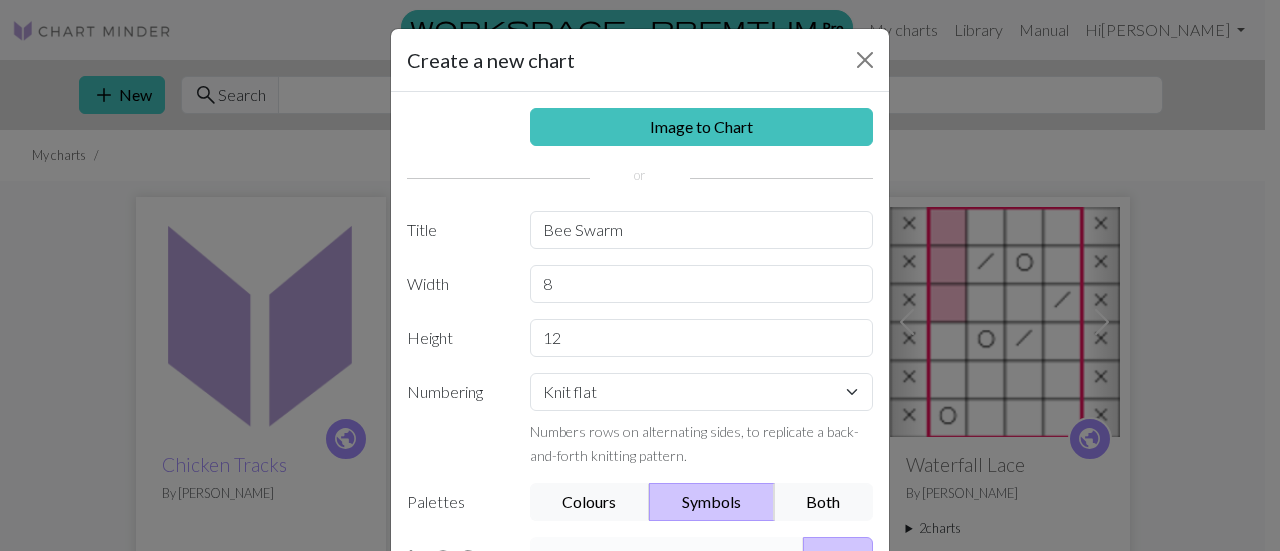 click on "Public" at bounding box center (838, 569) 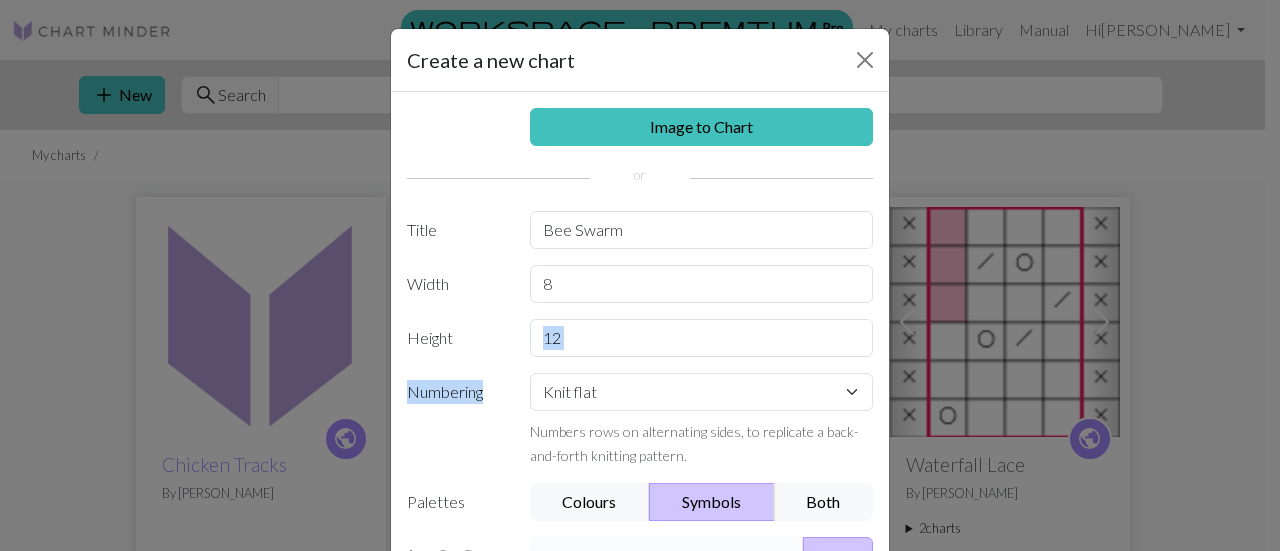 drag, startPoint x: 1262, startPoint y: 334, endPoint x: 1271, endPoint y: 356, distance: 23.769728 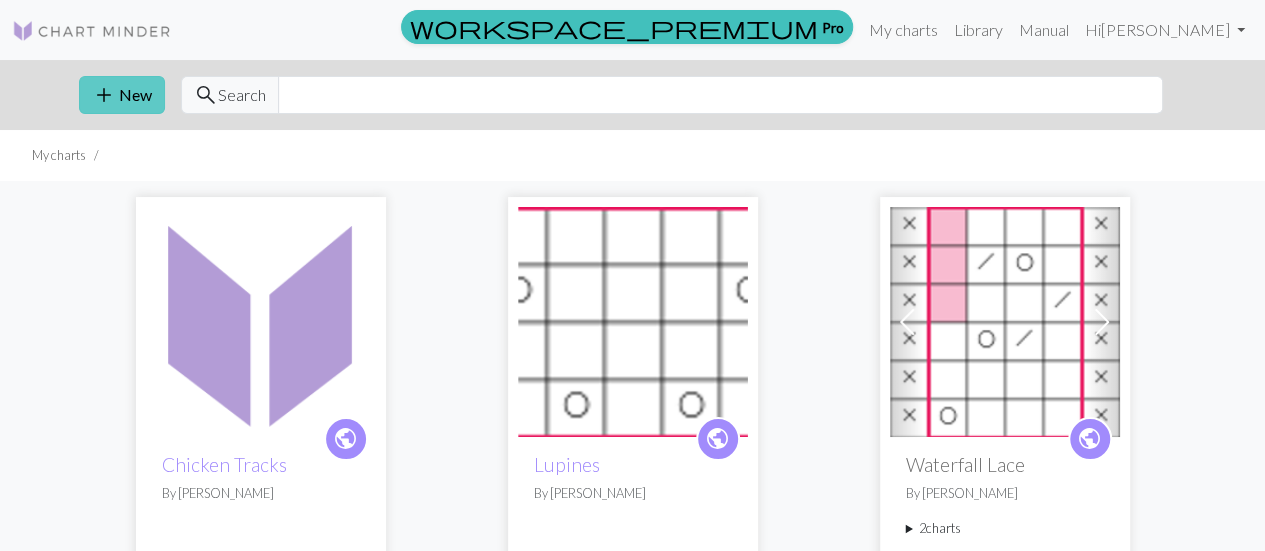 click on "add   New" at bounding box center [122, 95] 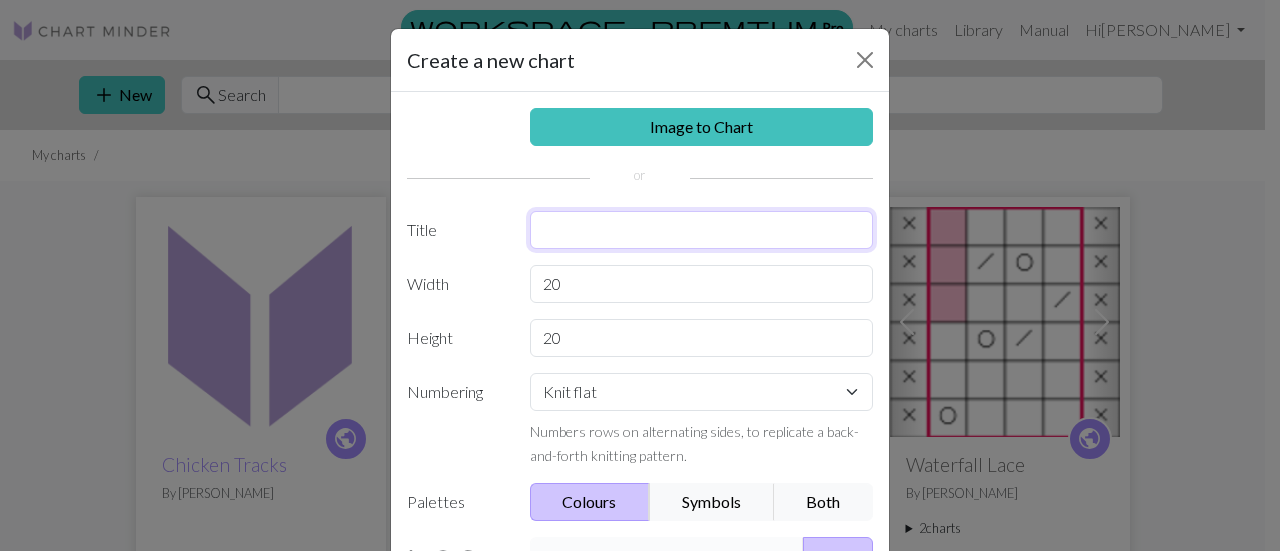 click at bounding box center (702, 230) 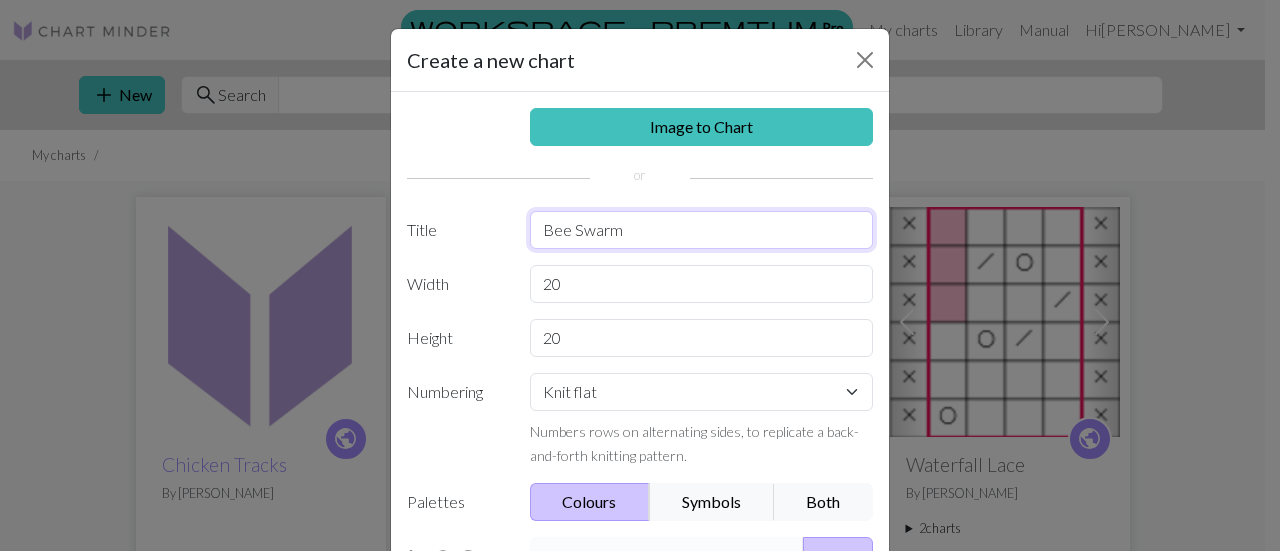 type on "Bee Swarm" 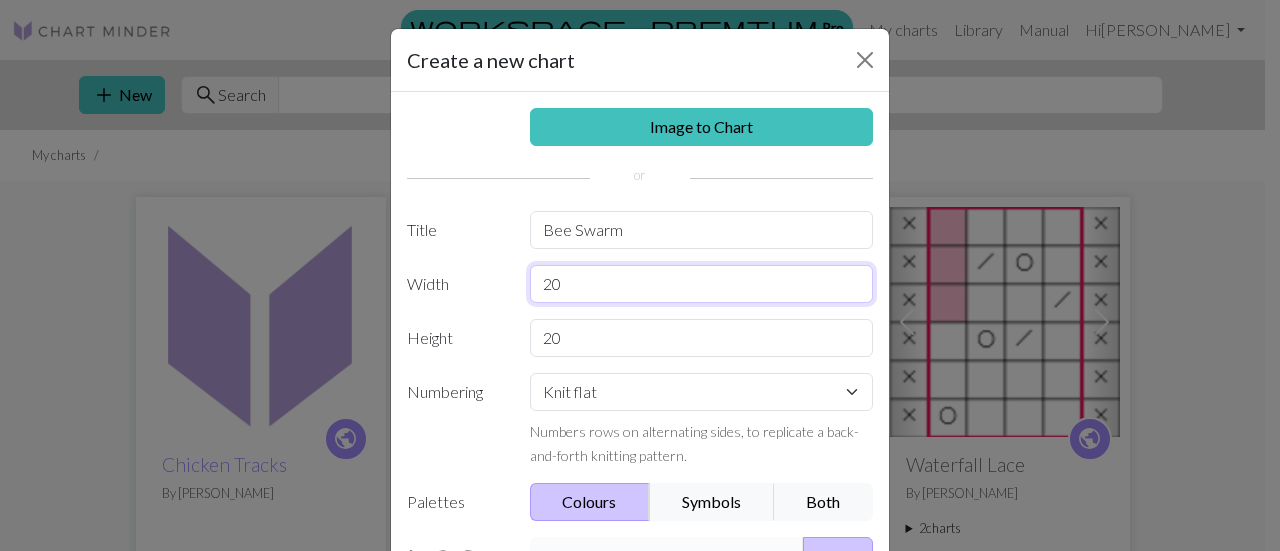 click on "20" at bounding box center [702, 284] 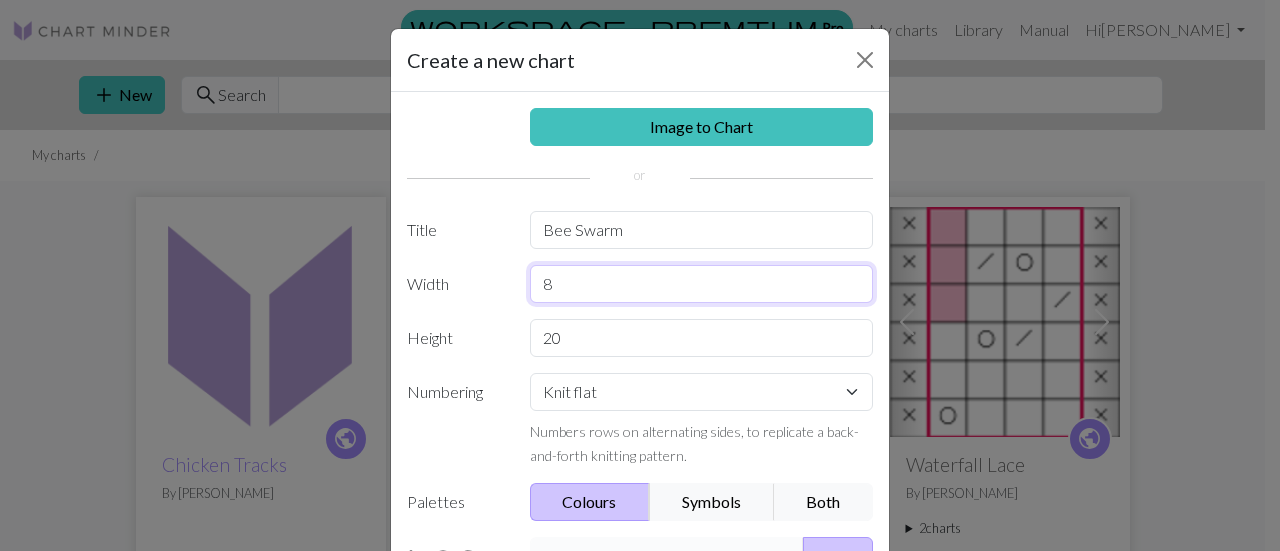type on "8" 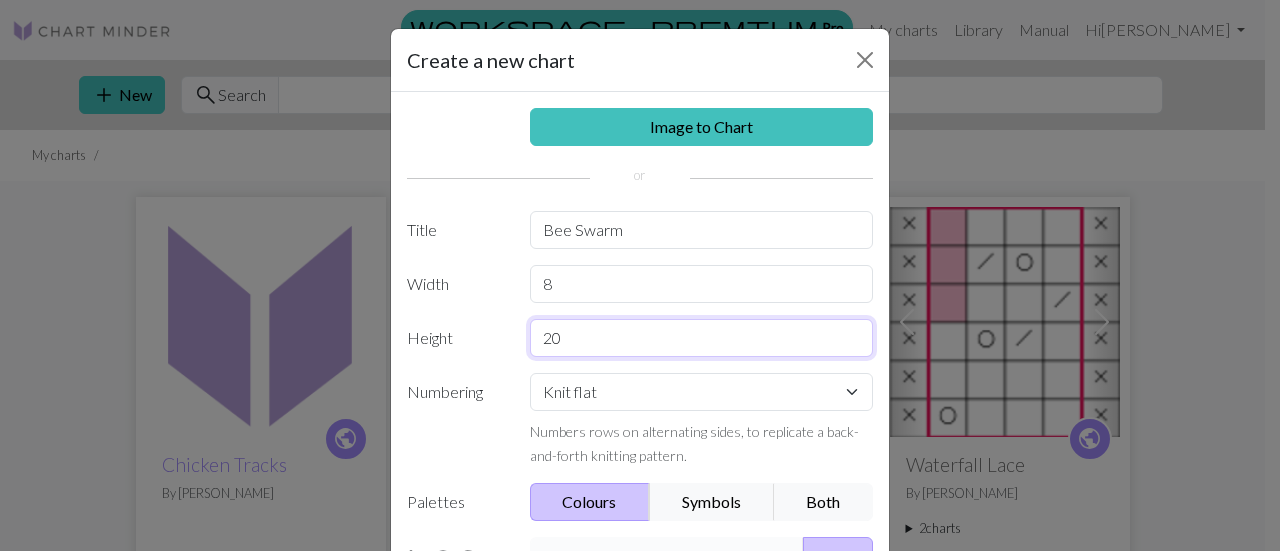 click on "20" at bounding box center (702, 338) 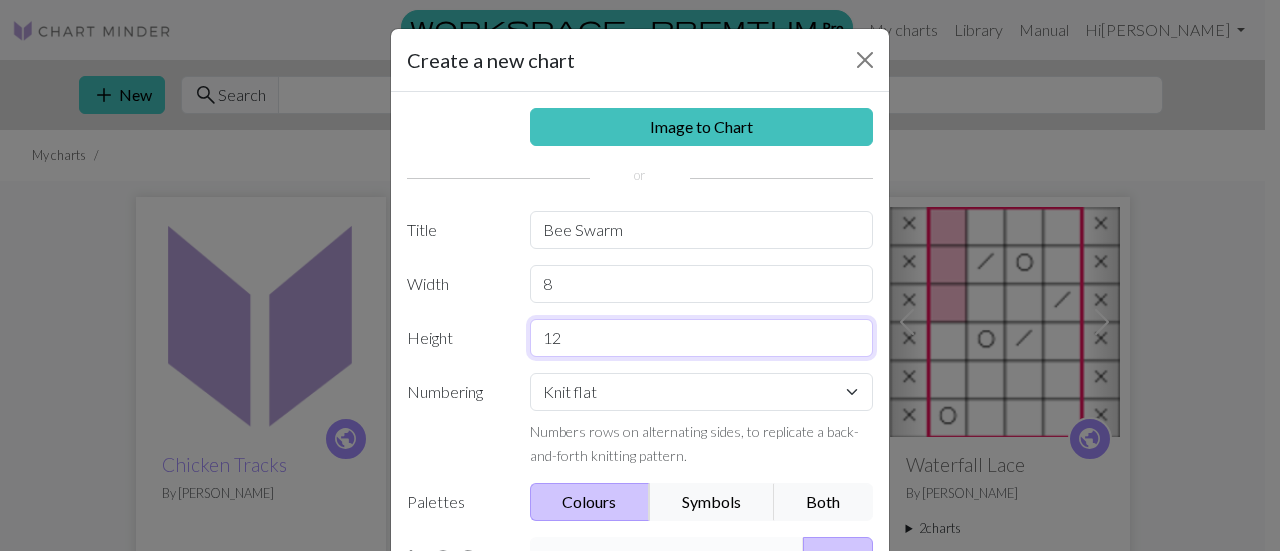 type on "12" 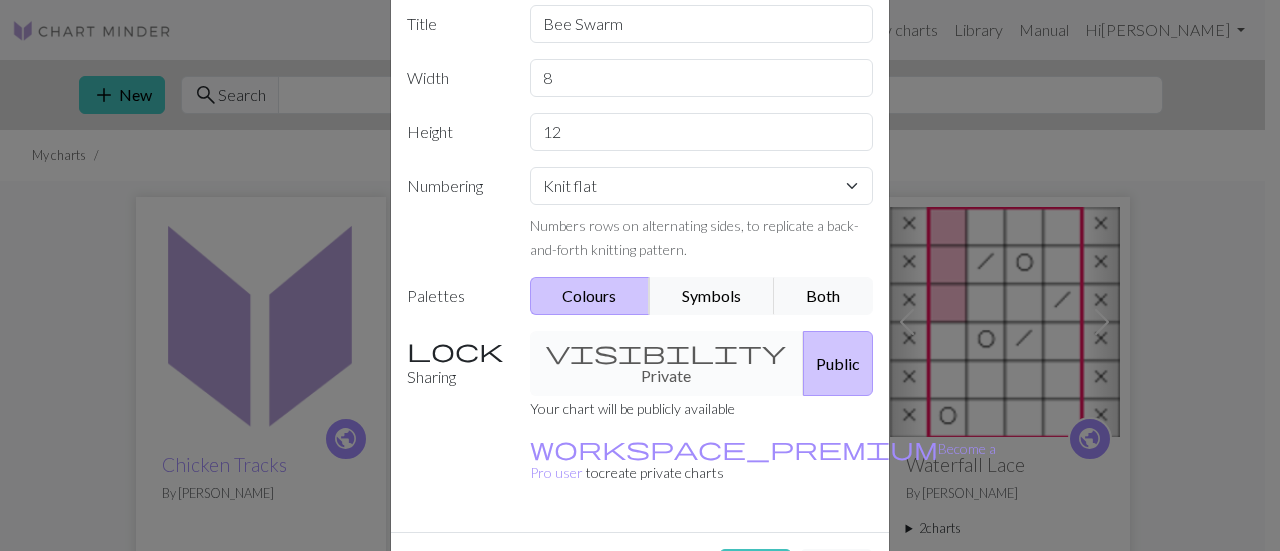 scroll, scrollTop: 220, scrollLeft: 0, axis: vertical 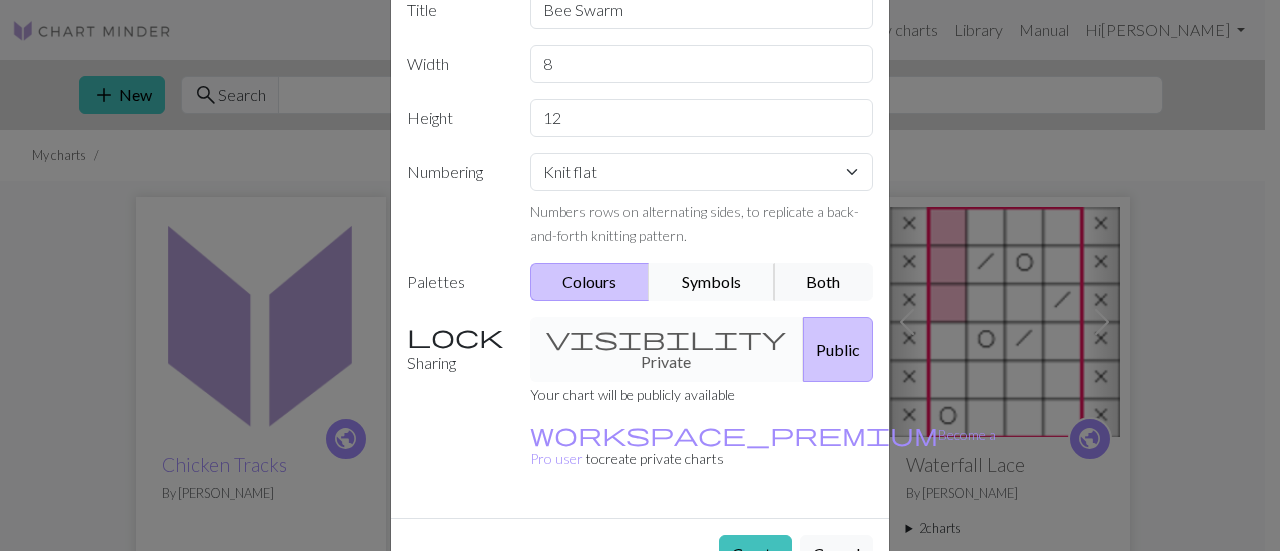 click on "Symbols" at bounding box center [712, 282] 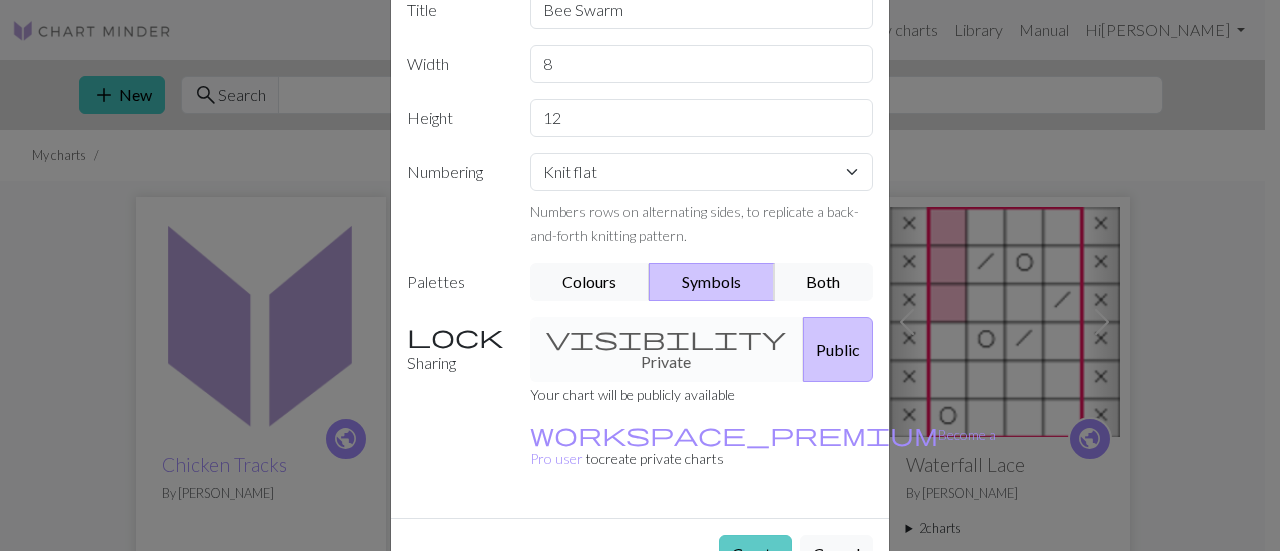 click on "Create" at bounding box center (755, 554) 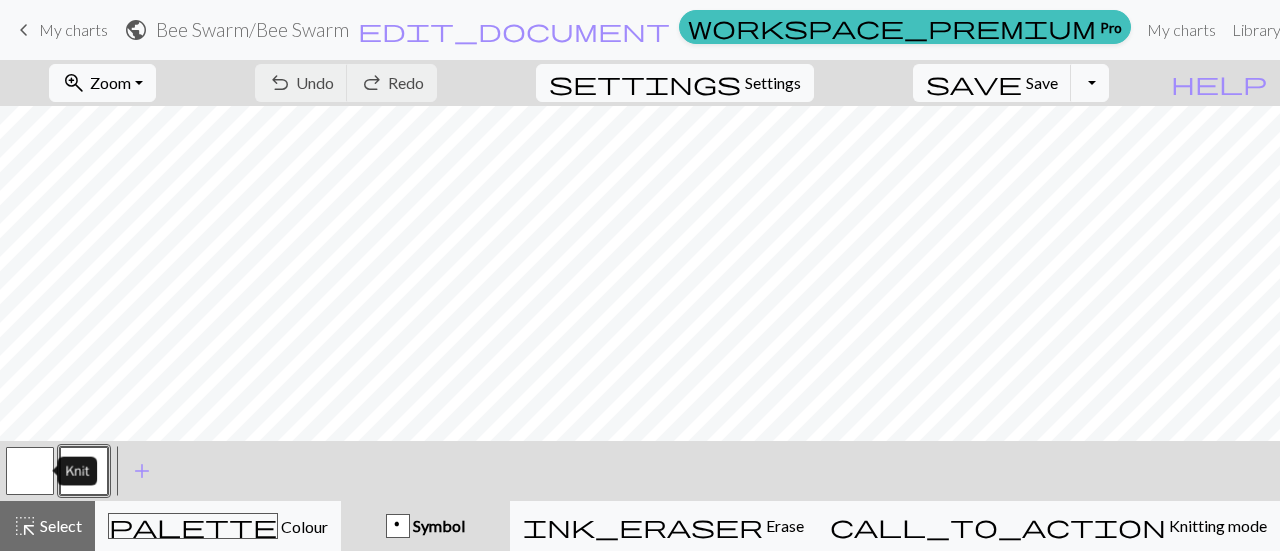 click at bounding box center [30, 471] 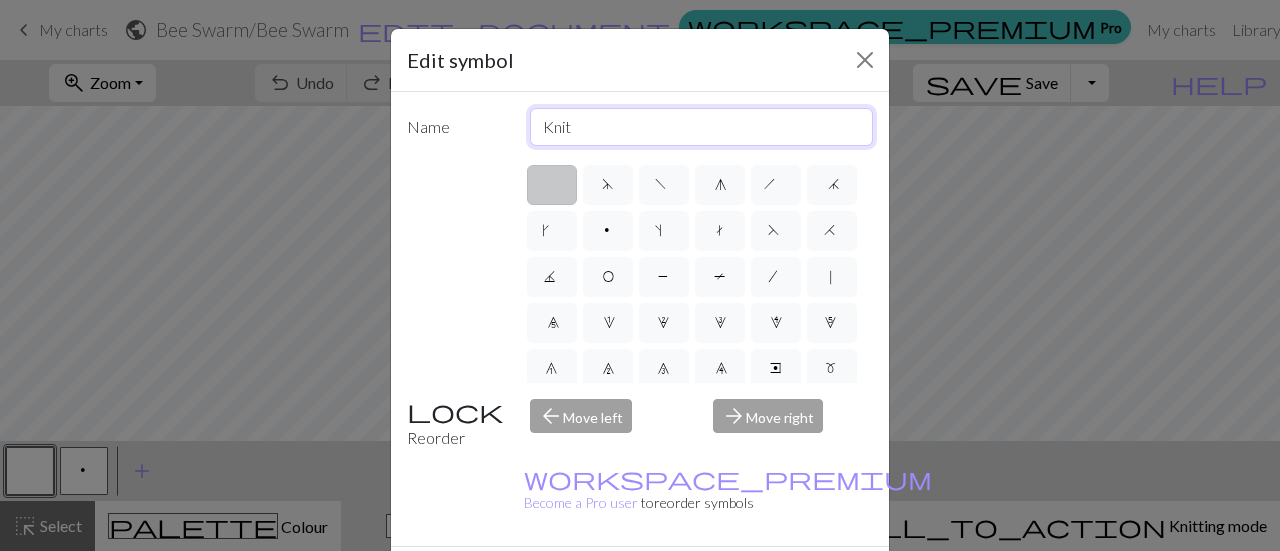 click on "Knit" at bounding box center (702, 127) 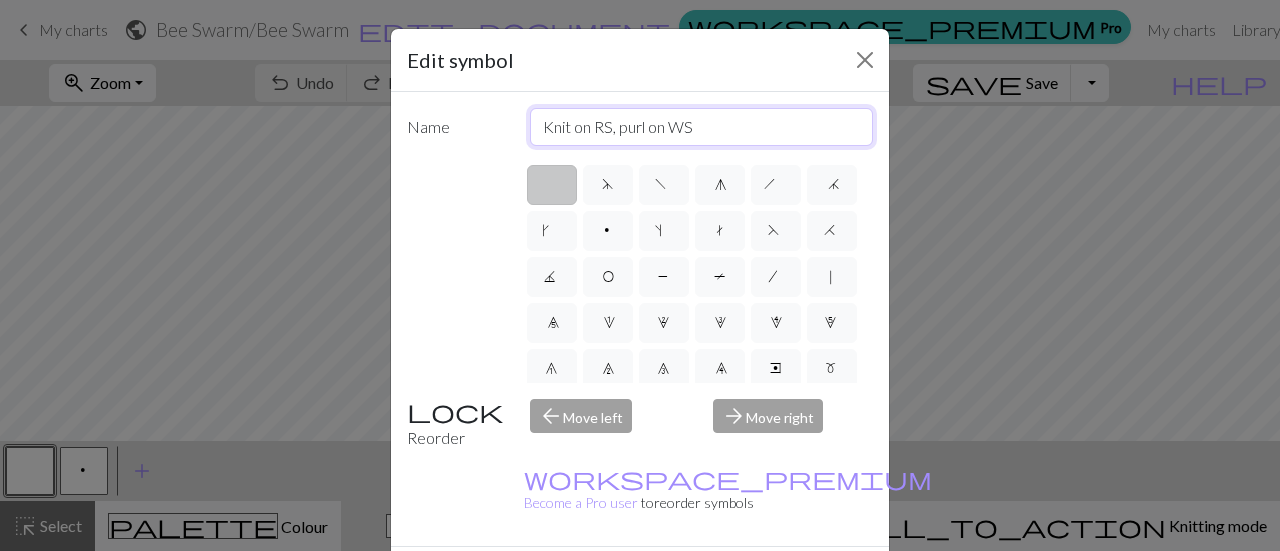 type on "Knit on RS, purl on WS" 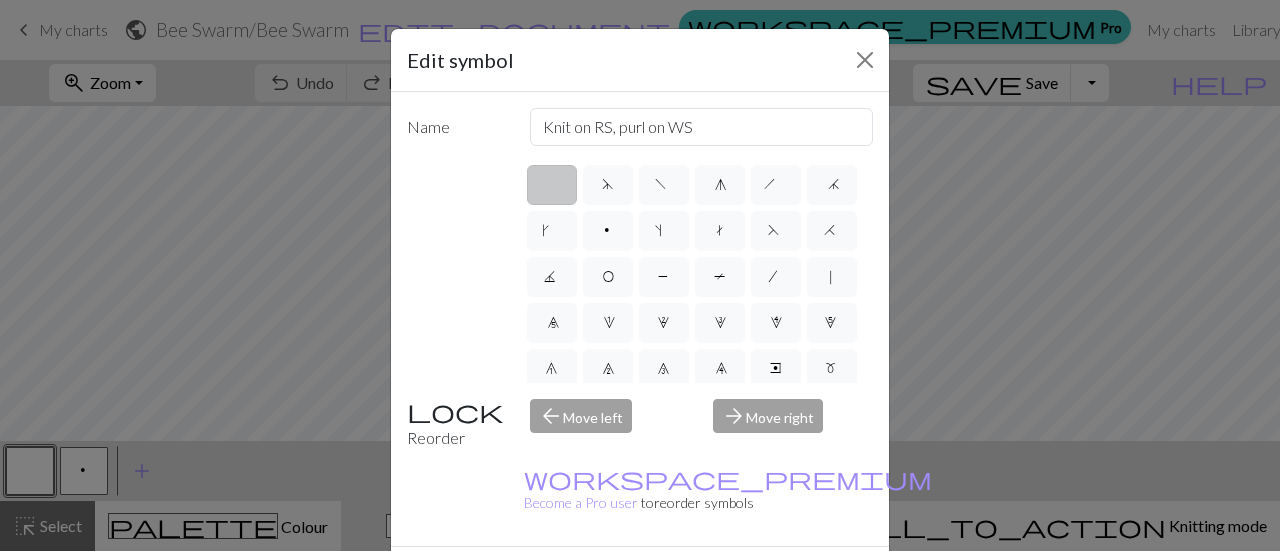 click on "Done" at bounding box center (760, 582) 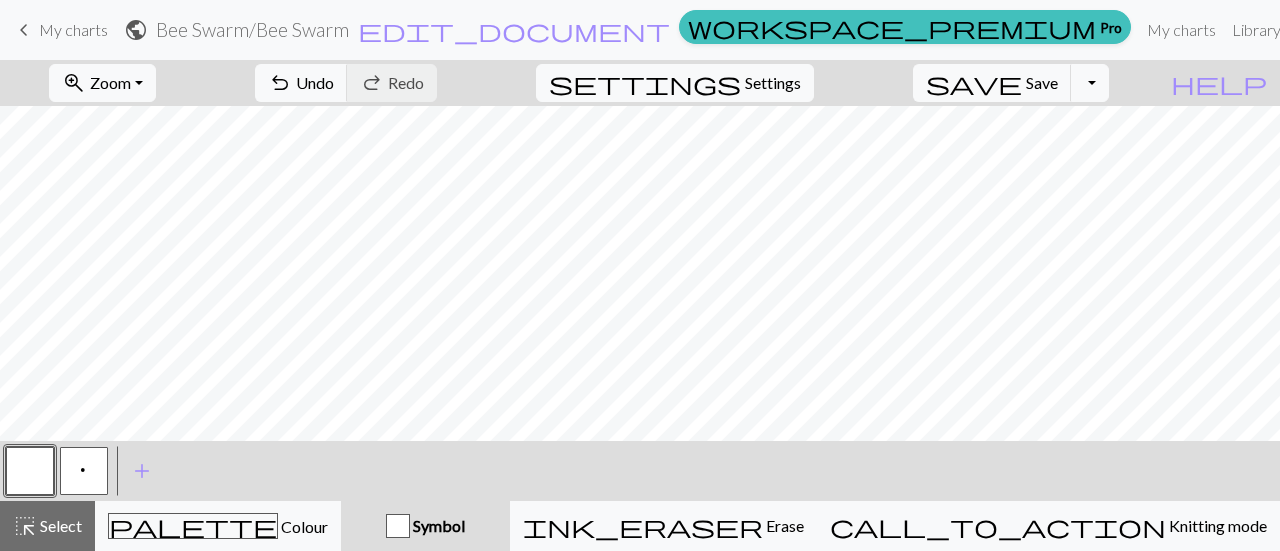 click on "p" at bounding box center (84, 471) 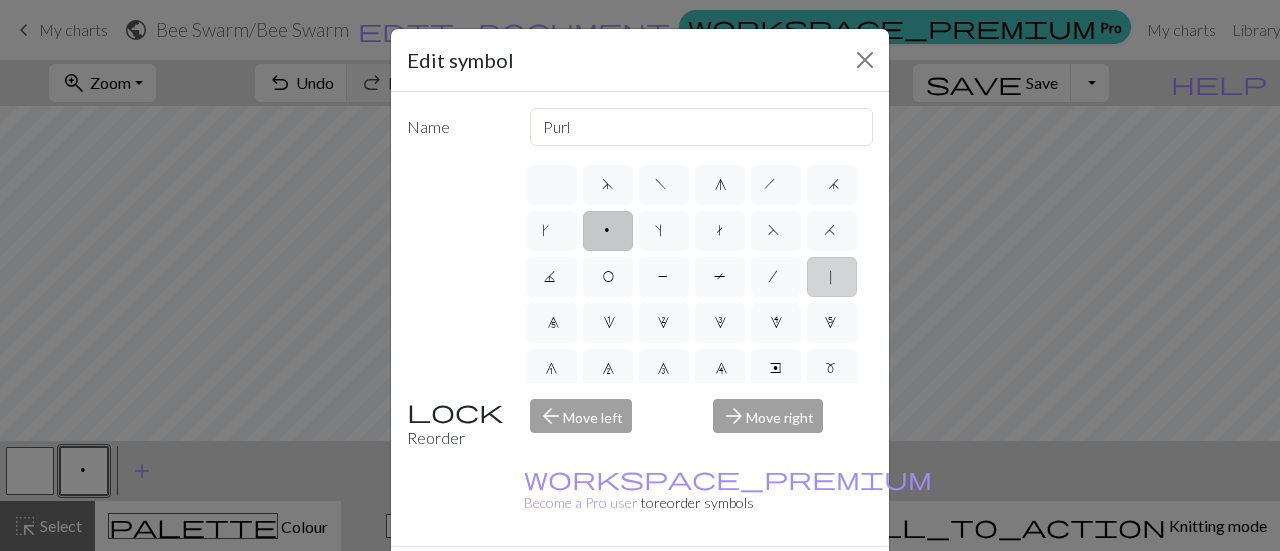 click on "|" at bounding box center [831, 279] 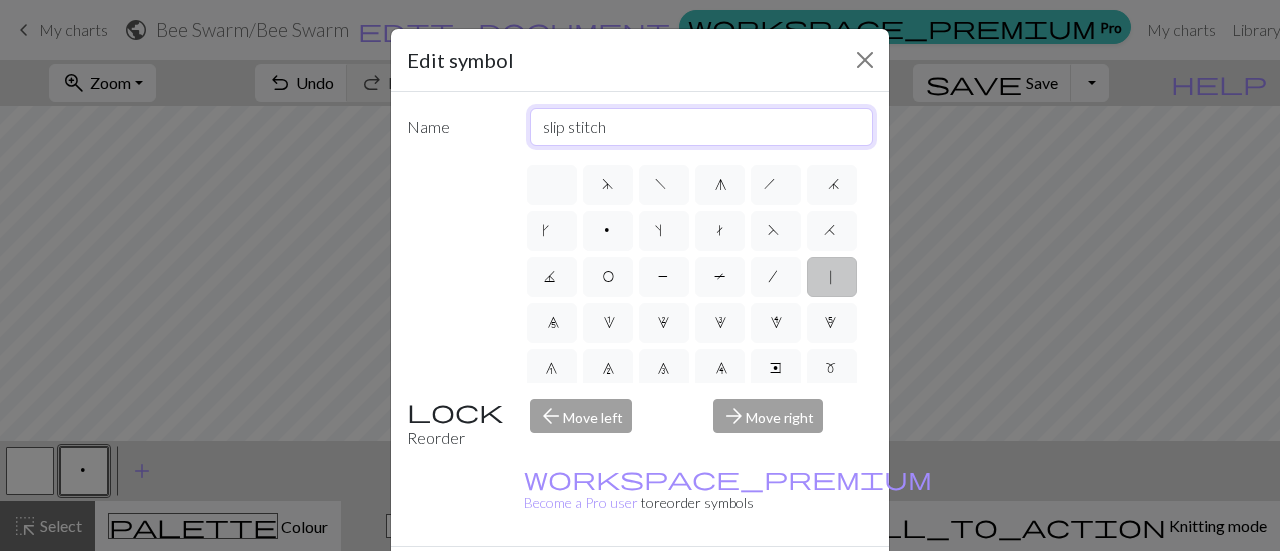 click on "slip stitch" at bounding box center [702, 127] 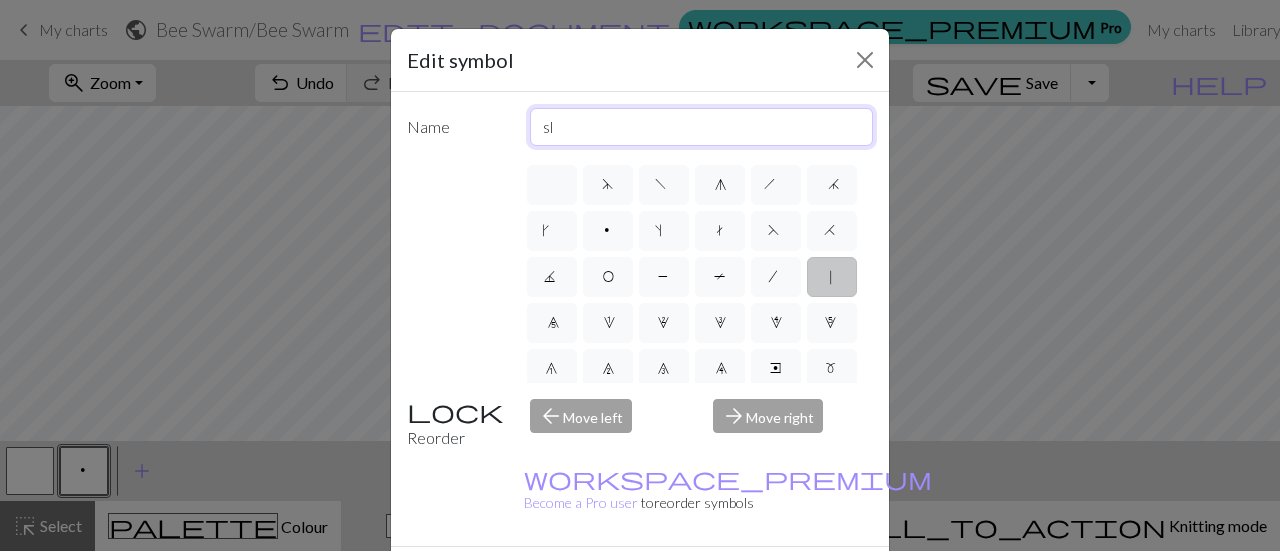 type on "s" 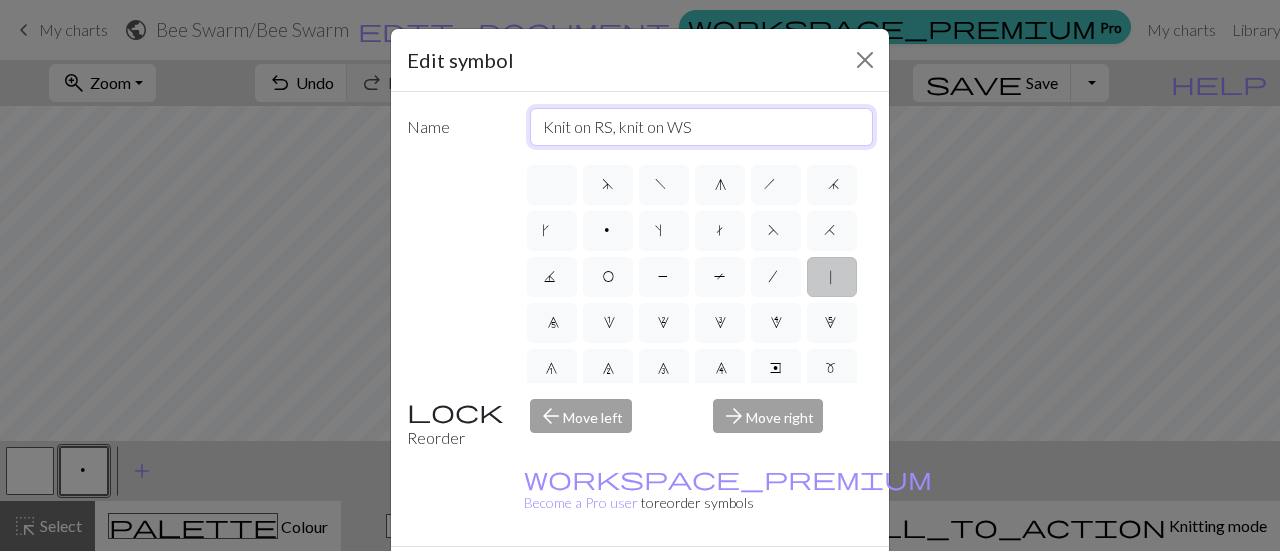 type on "Knit on RS, knit on WS" 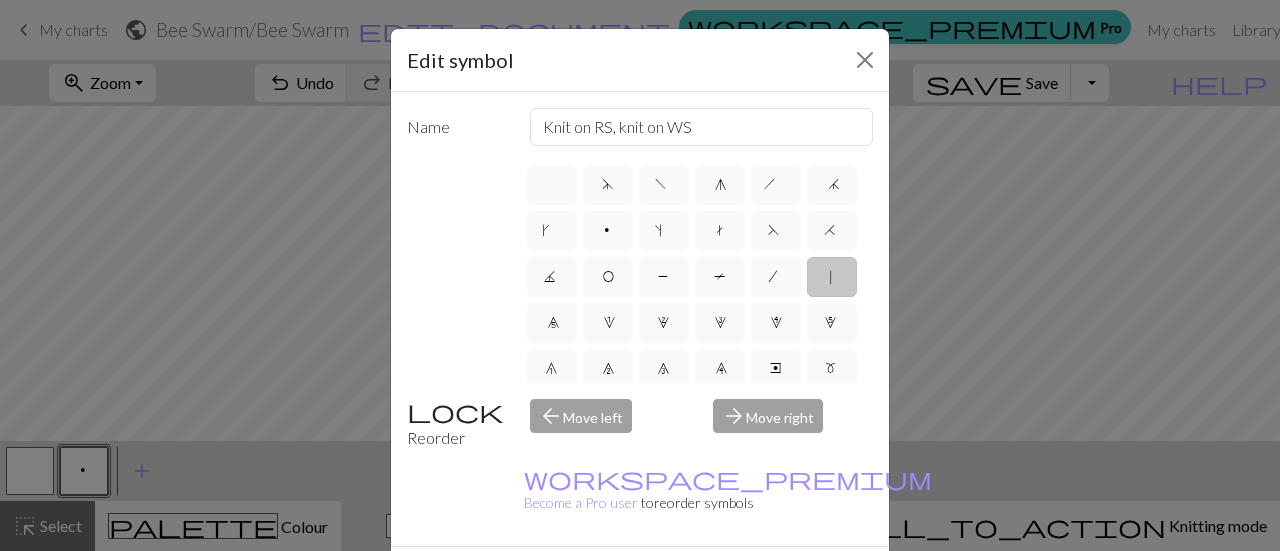click on "Done" at bounding box center [760, 582] 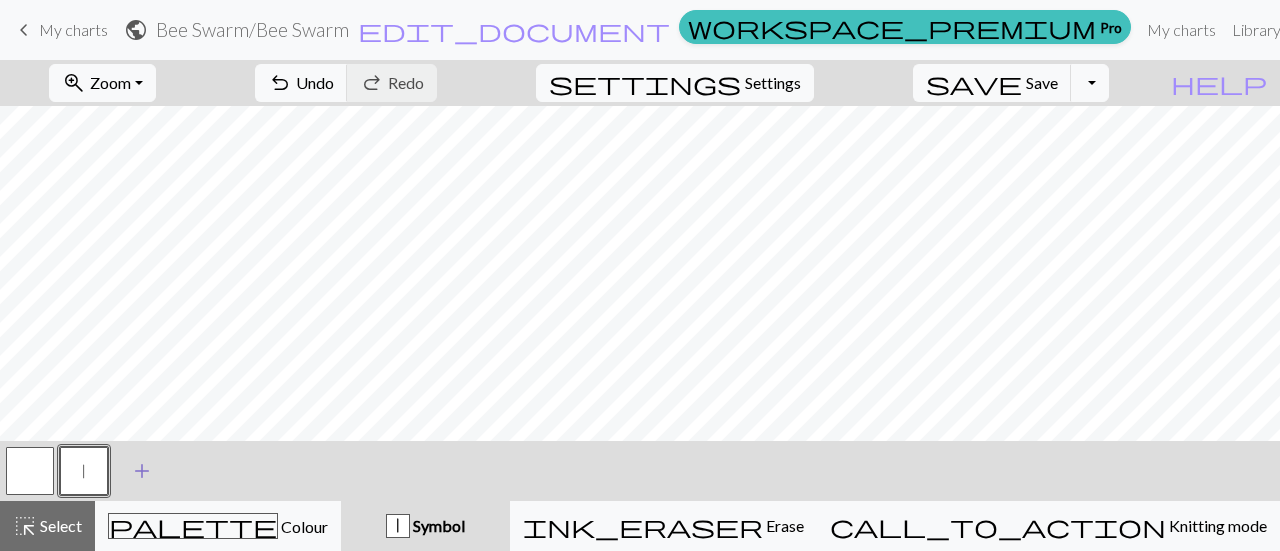 click on "add" at bounding box center (142, 471) 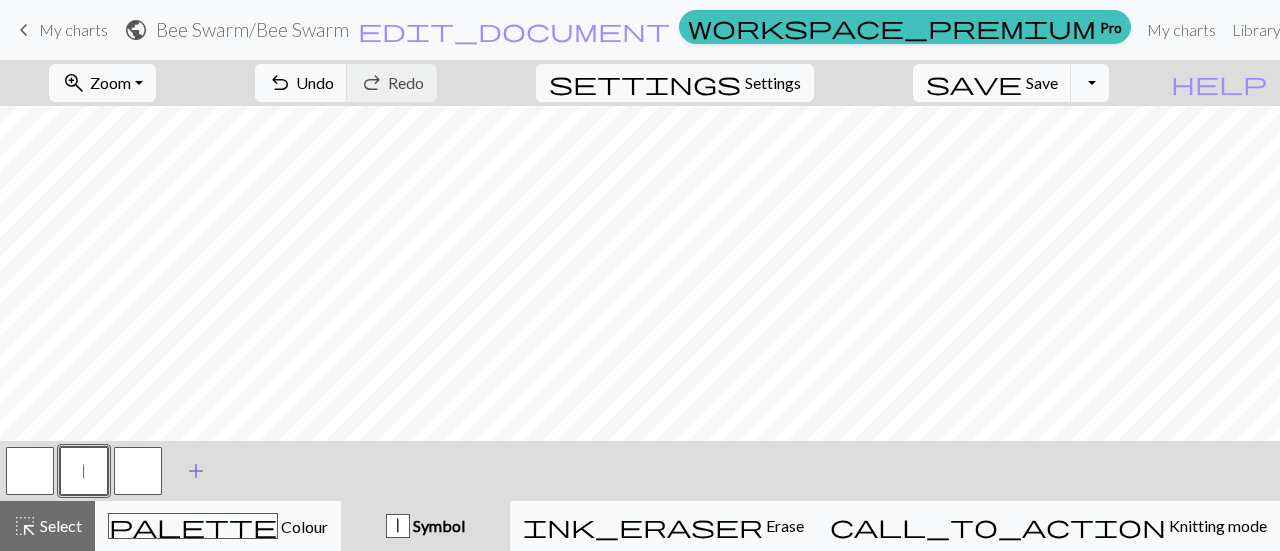 click at bounding box center [138, 471] 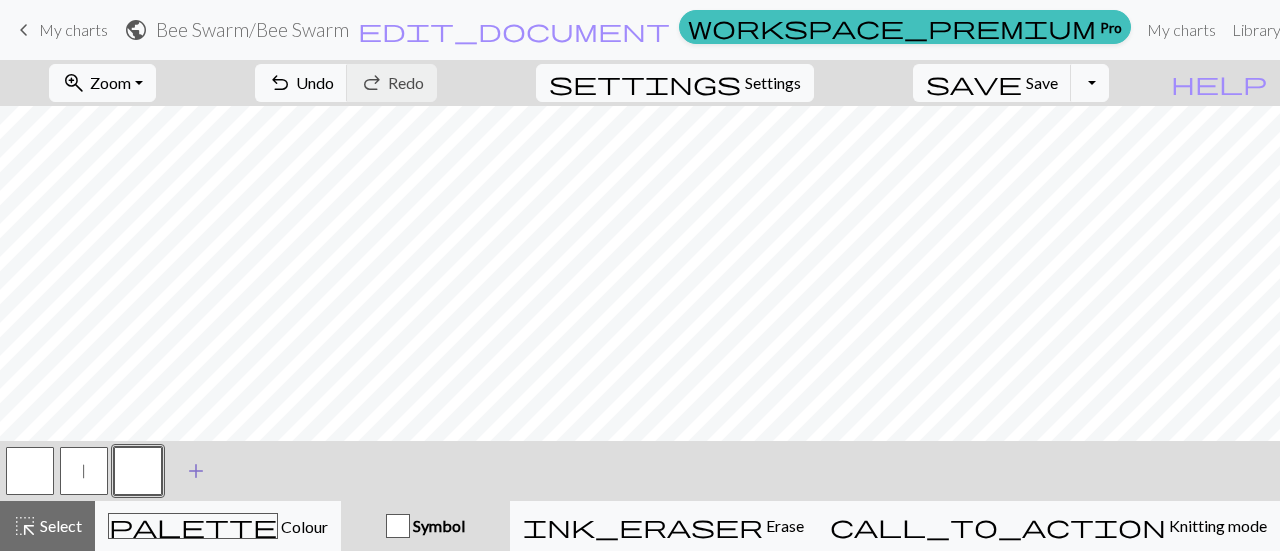 click at bounding box center (138, 471) 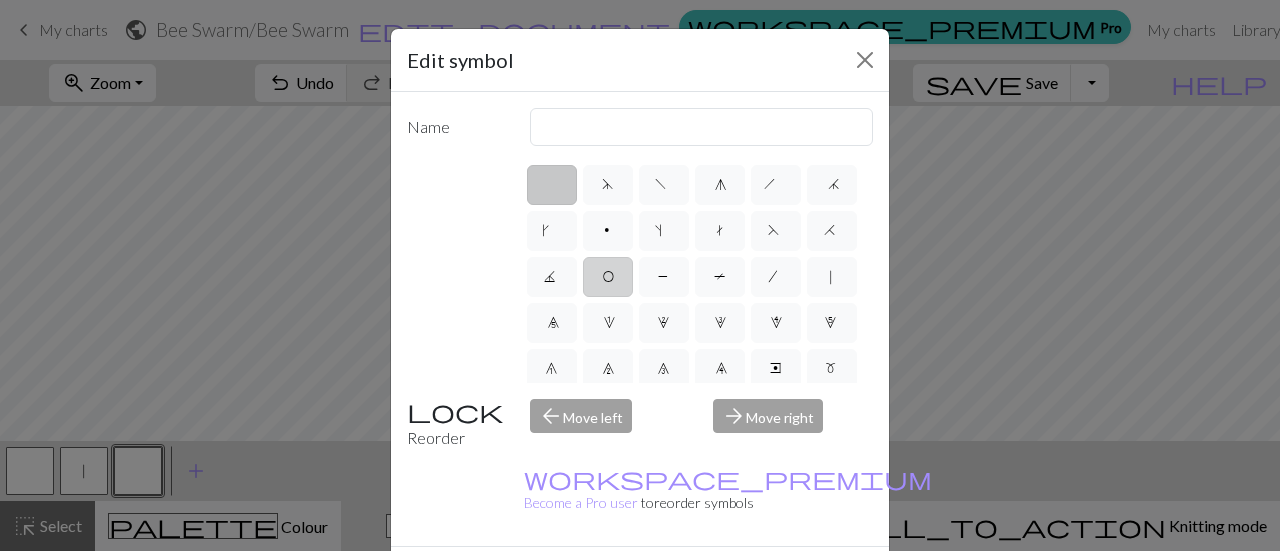click on "O" at bounding box center [608, 277] 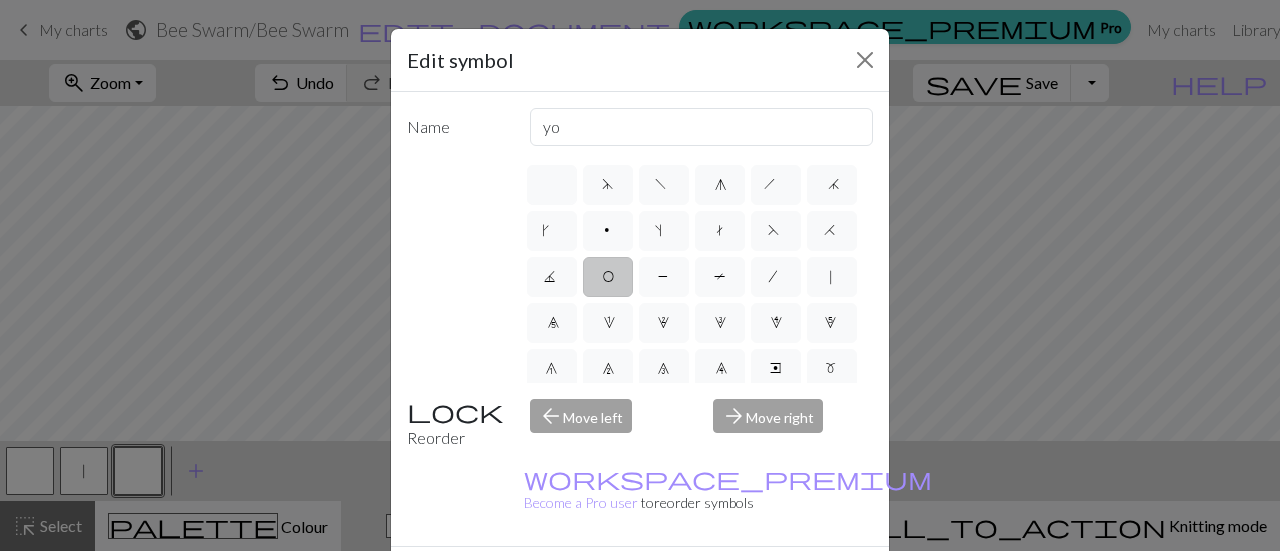 click on "Done" at bounding box center (760, 582) 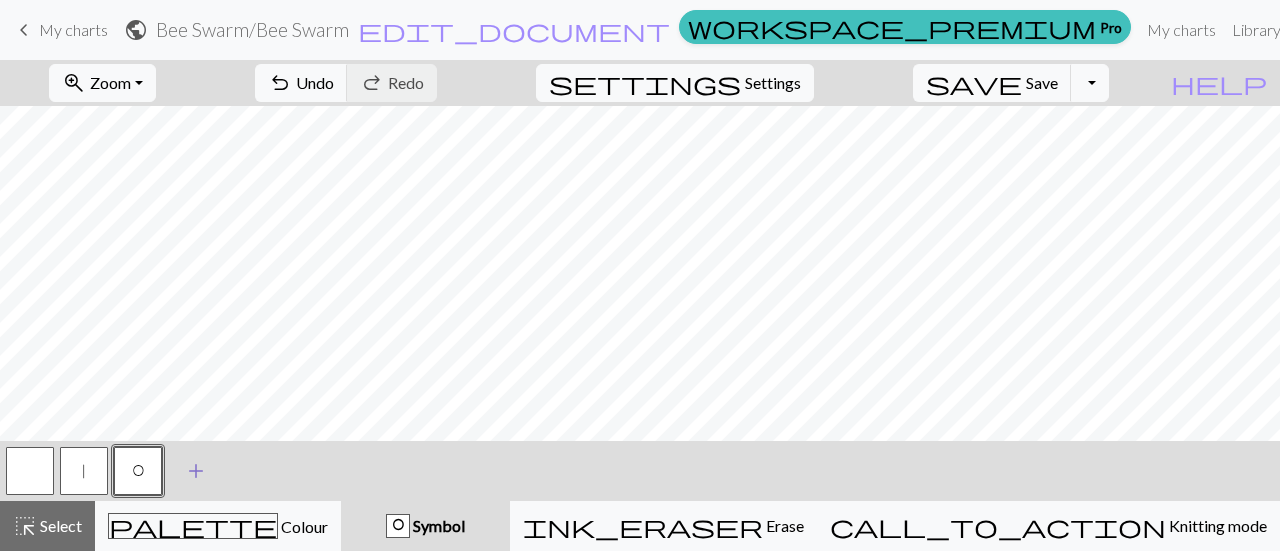 click on "add" at bounding box center [196, 471] 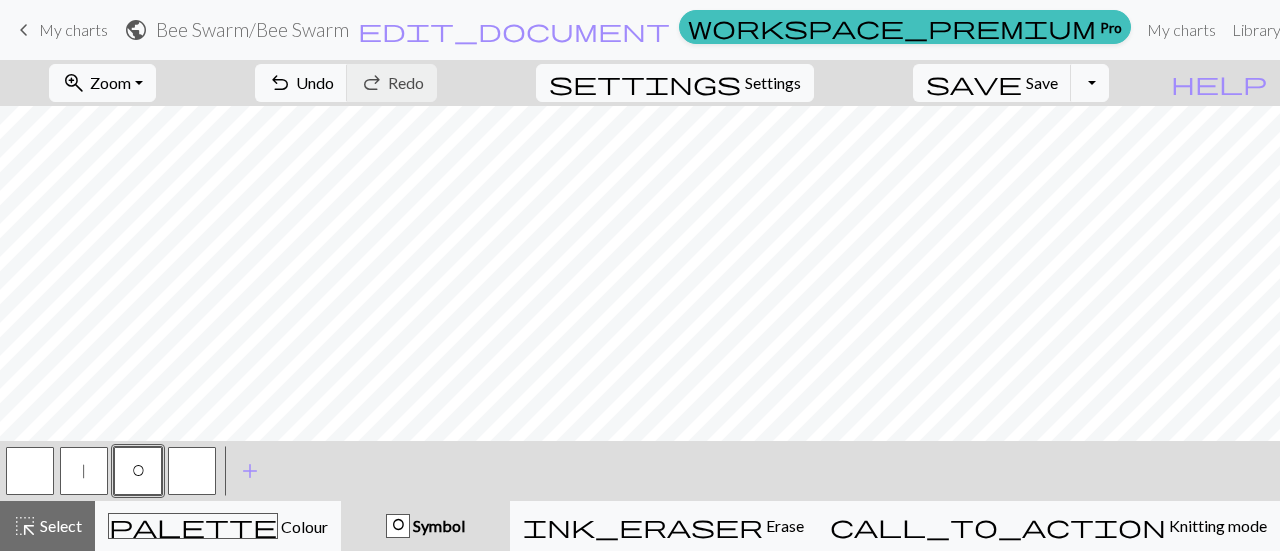 click at bounding box center (192, 471) 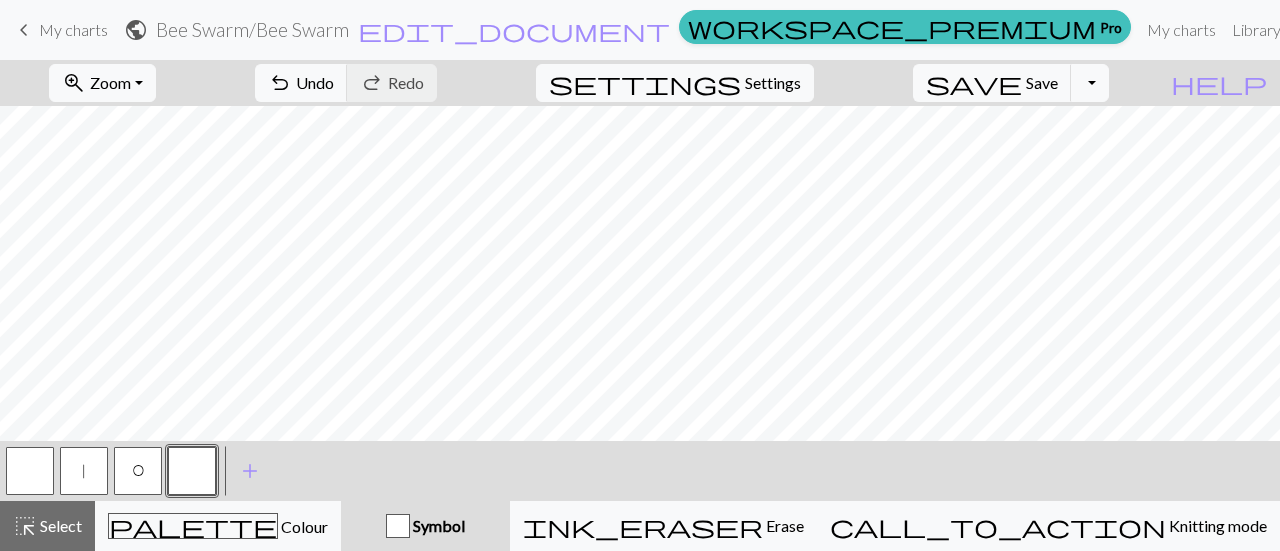 click at bounding box center [192, 471] 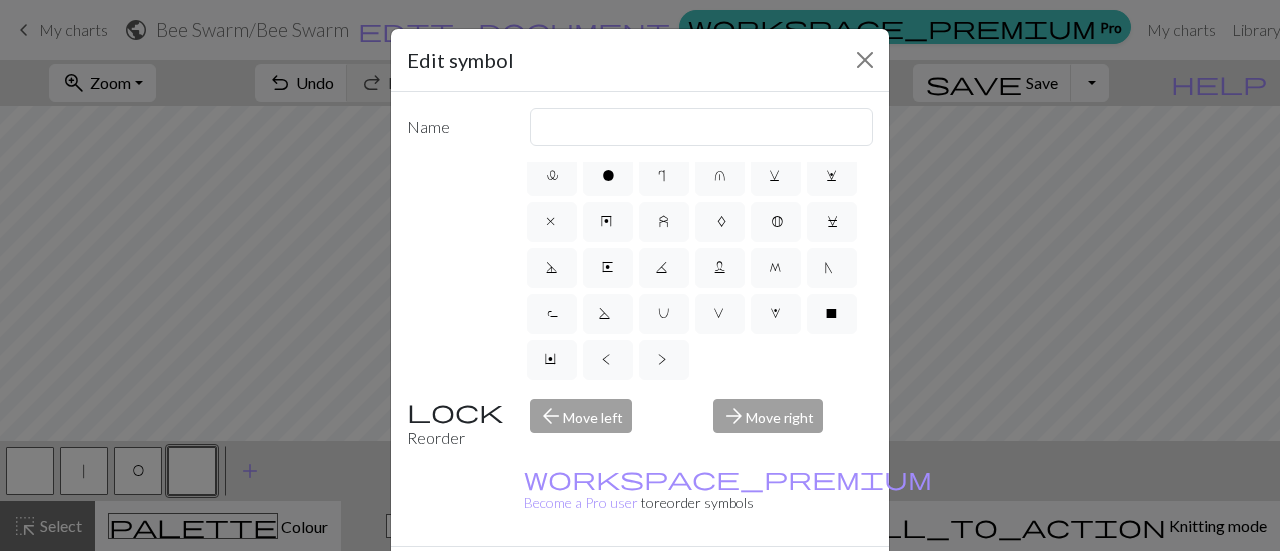 scroll, scrollTop: 560, scrollLeft: 0, axis: vertical 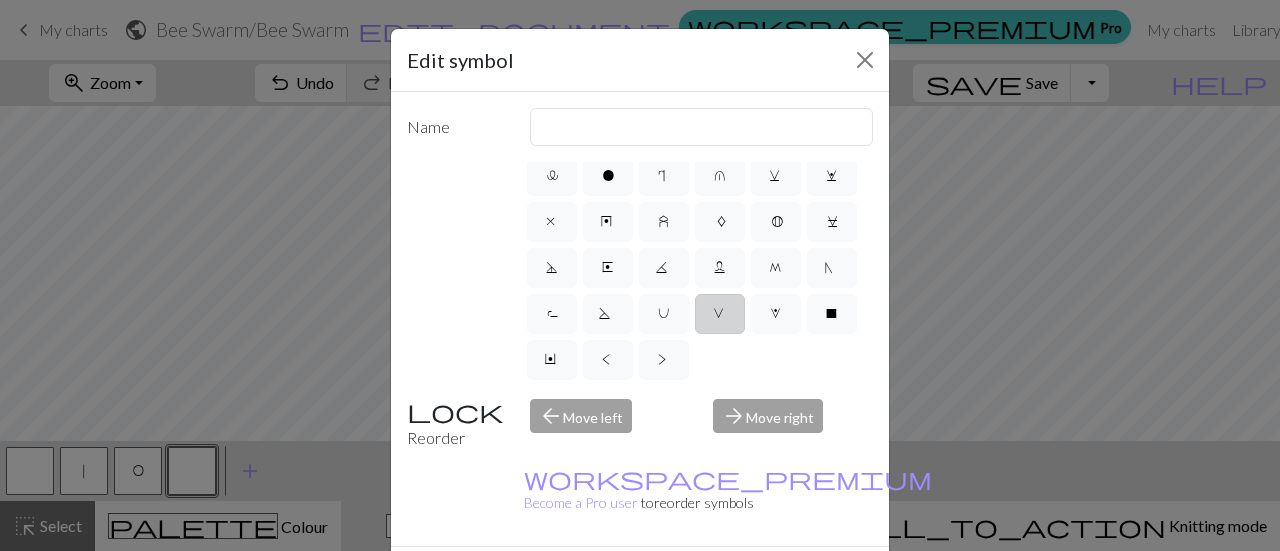 click on "V" at bounding box center [720, 314] 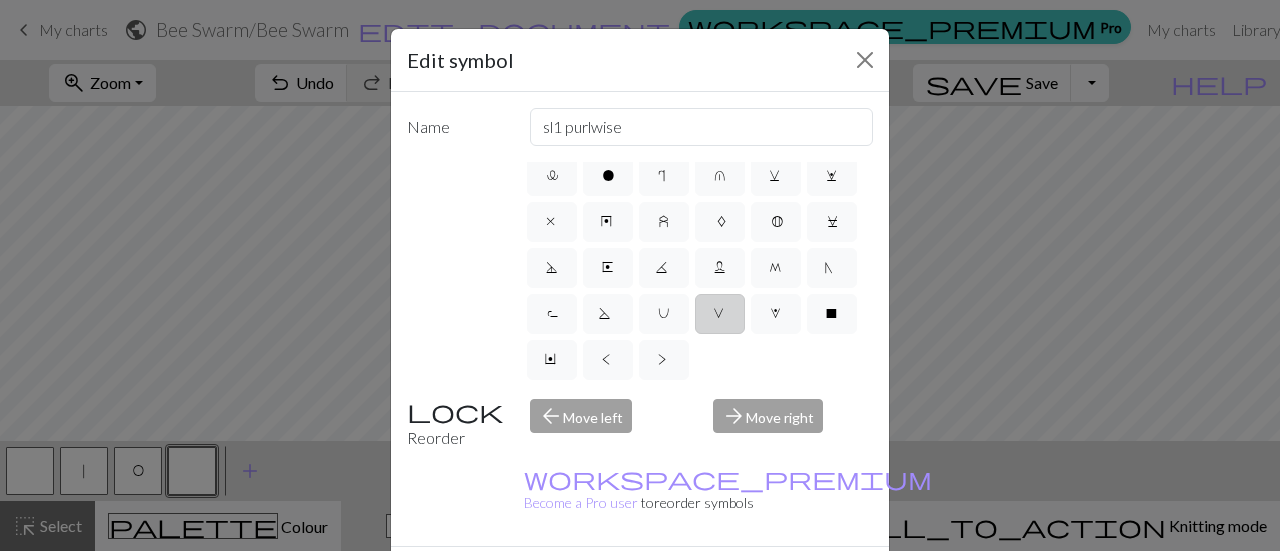 scroll, scrollTop: 368, scrollLeft: 0, axis: vertical 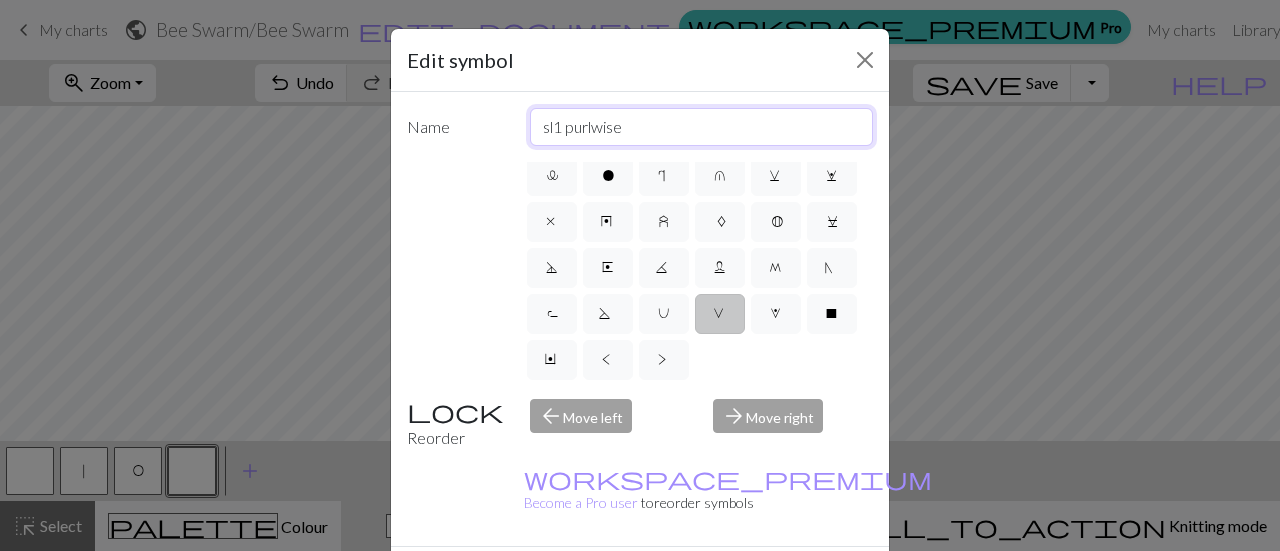 click on "sl1 purlwise" at bounding box center (702, 127) 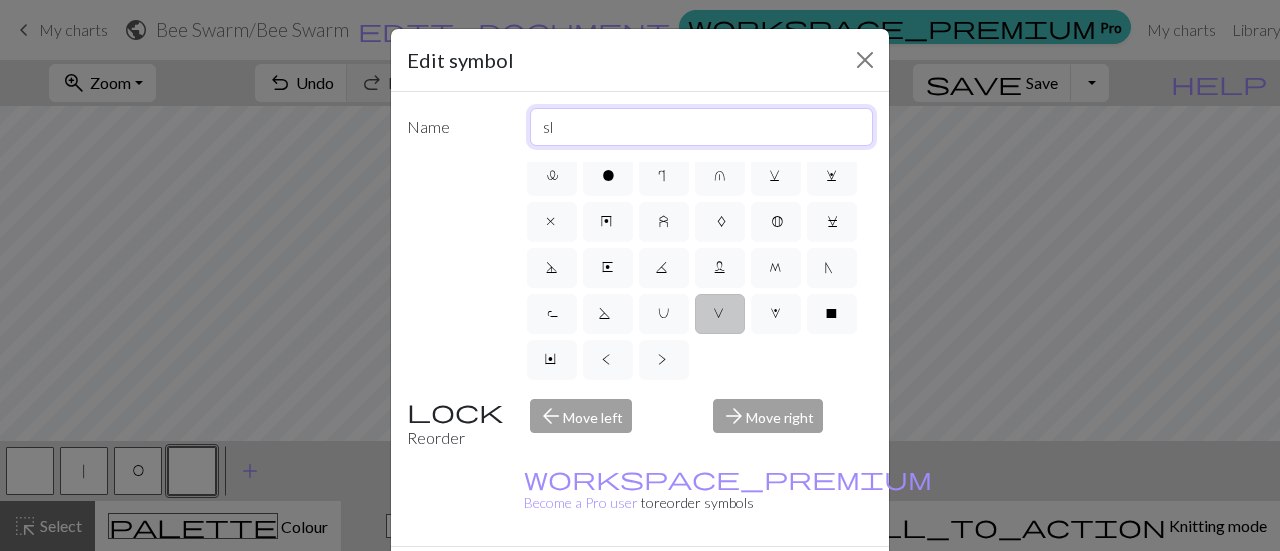 type on "s" 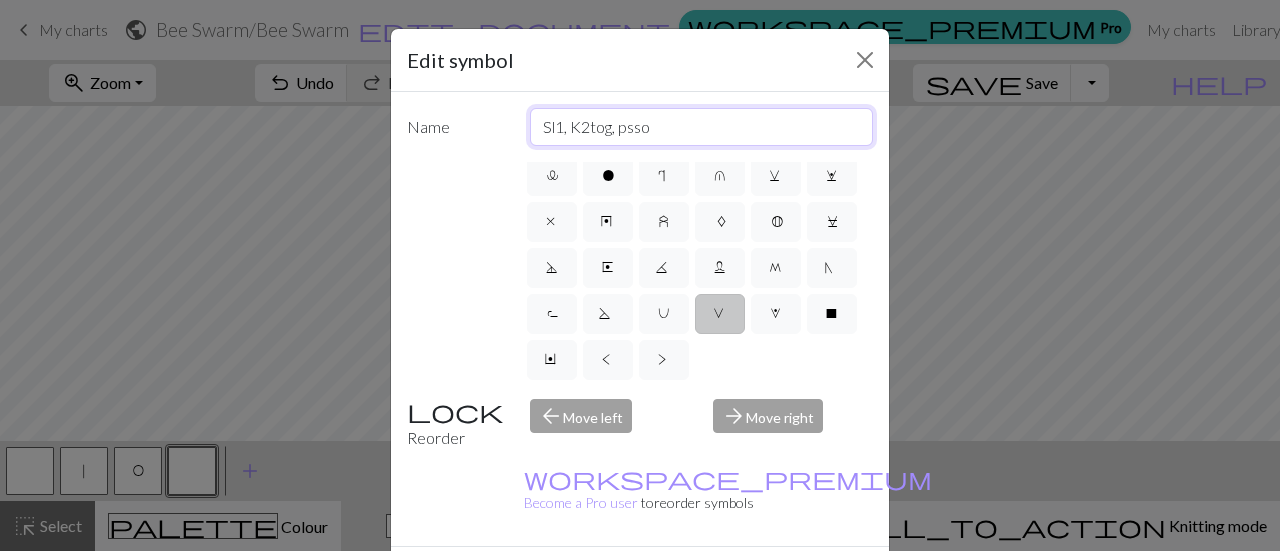 type on "Sl1, K2tog, psso" 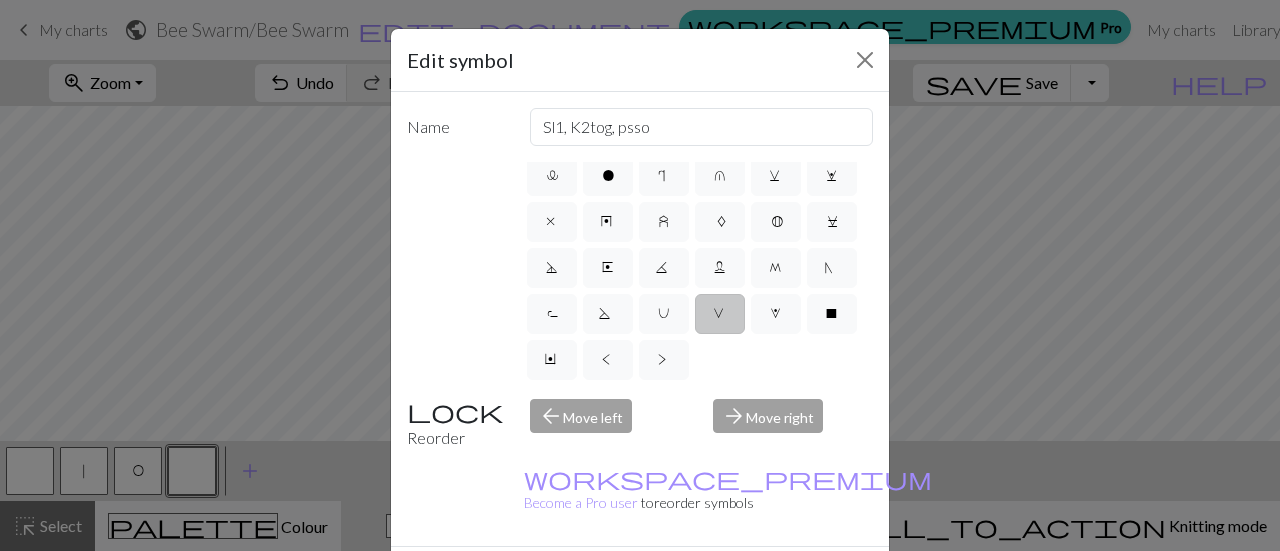 click on "Done" at bounding box center (760, 582) 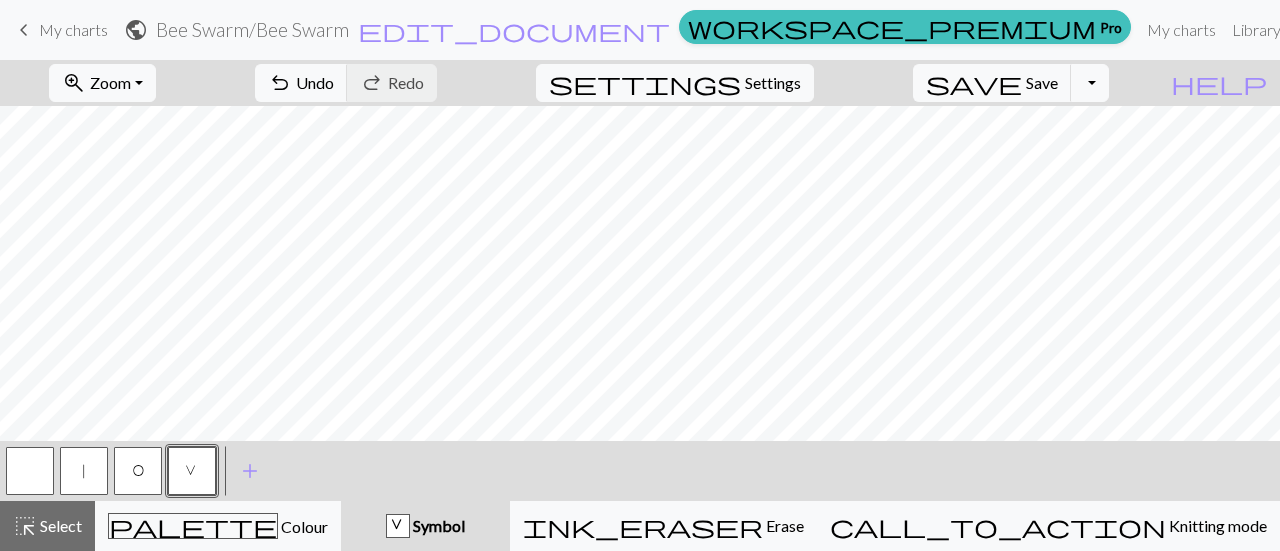 click on "|" at bounding box center [84, 471] 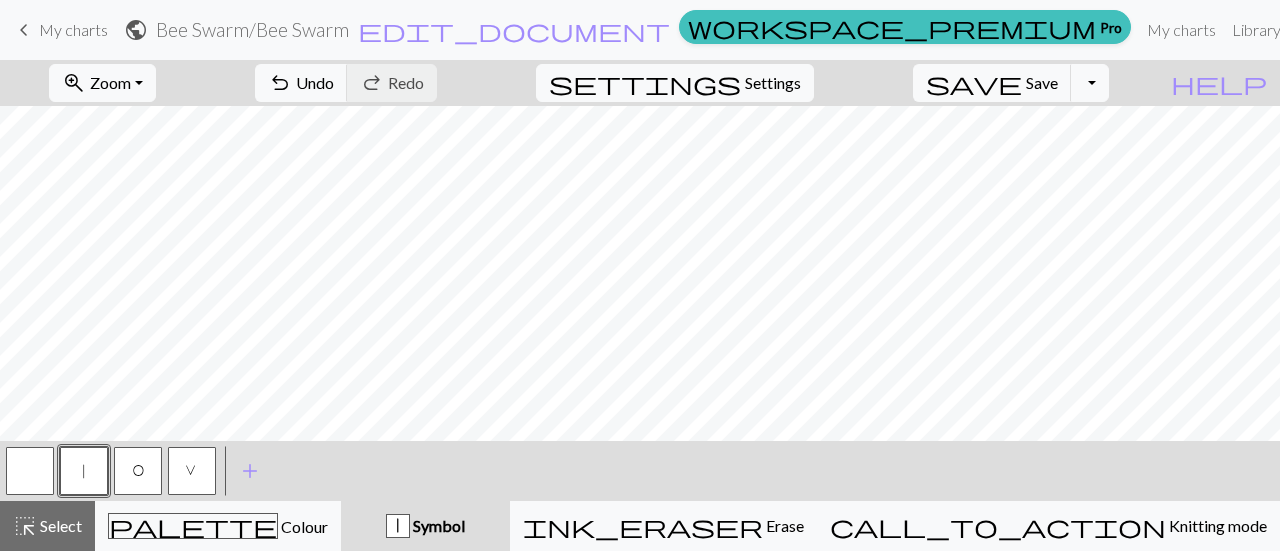 click on "O" at bounding box center (138, 473) 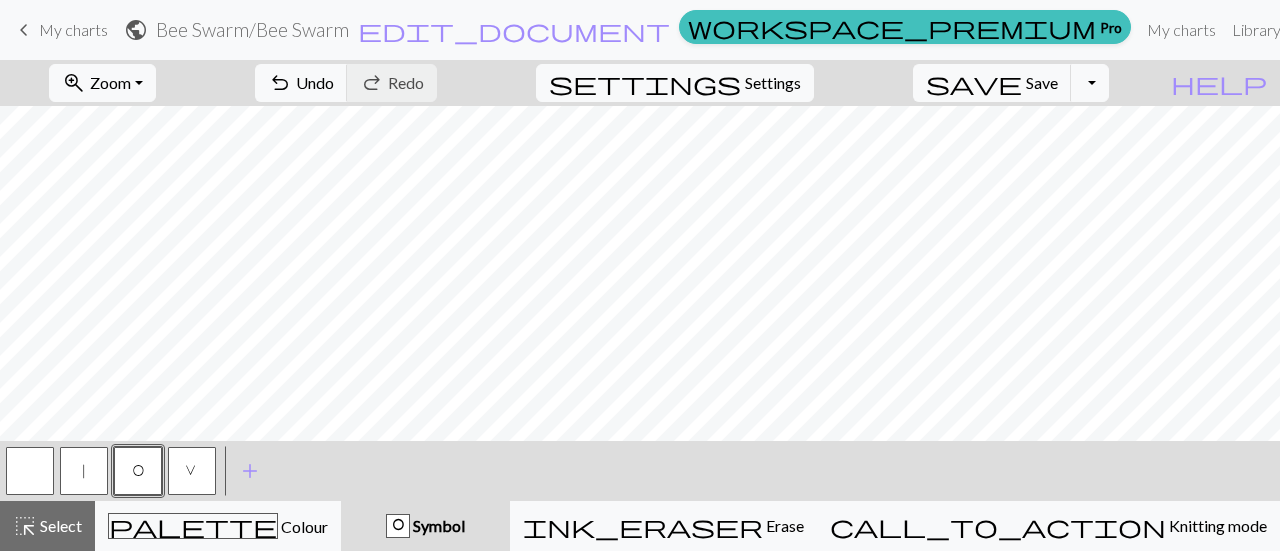 click on "V" at bounding box center [192, 473] 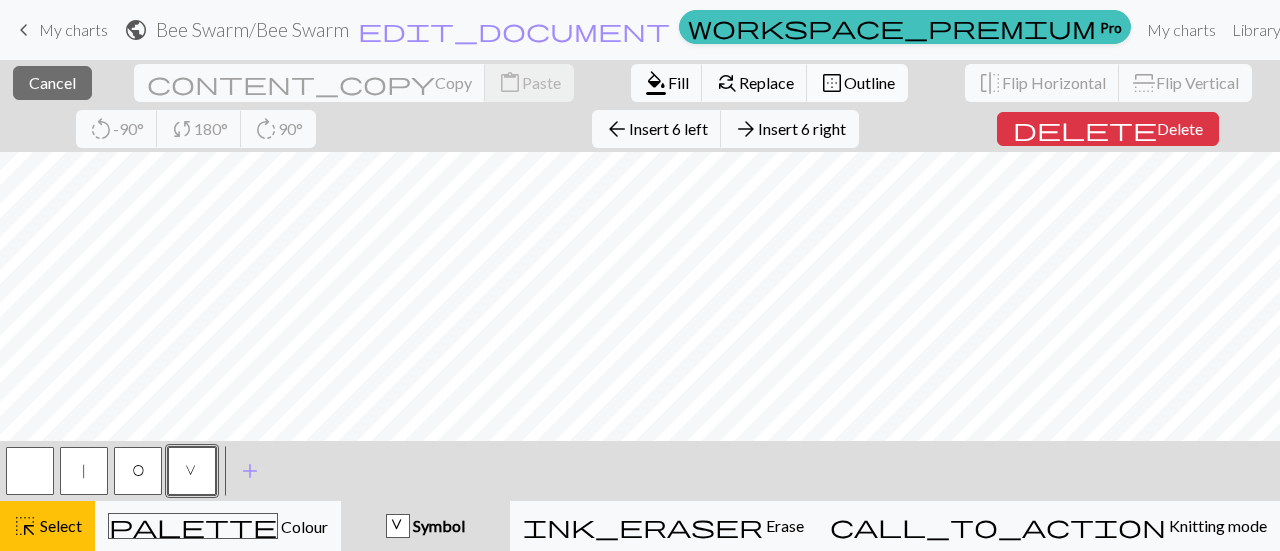 click on "Outline" at bounding box center (869, 82) 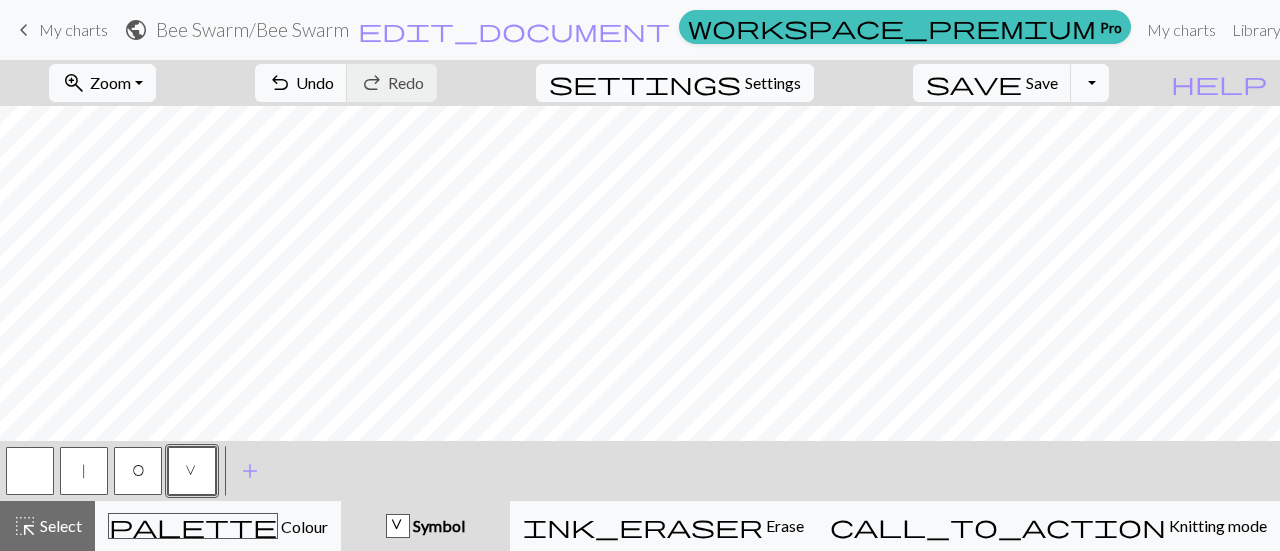 click on "settings  Settings" at bounding box center (675, 83) 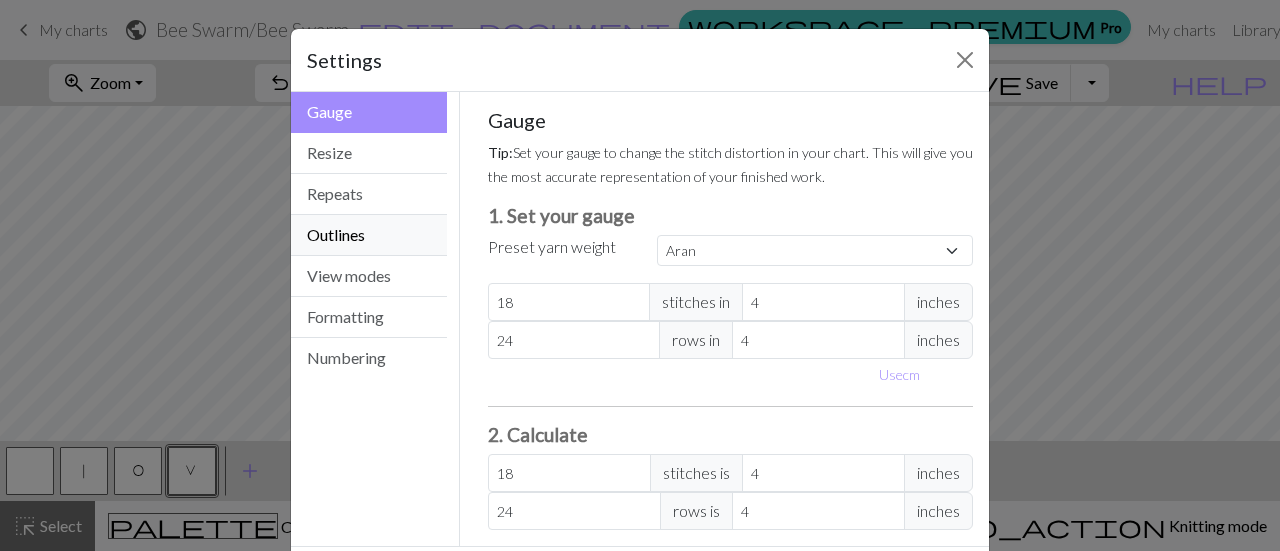 click on "Outlines" at bounding box center (369, 235) 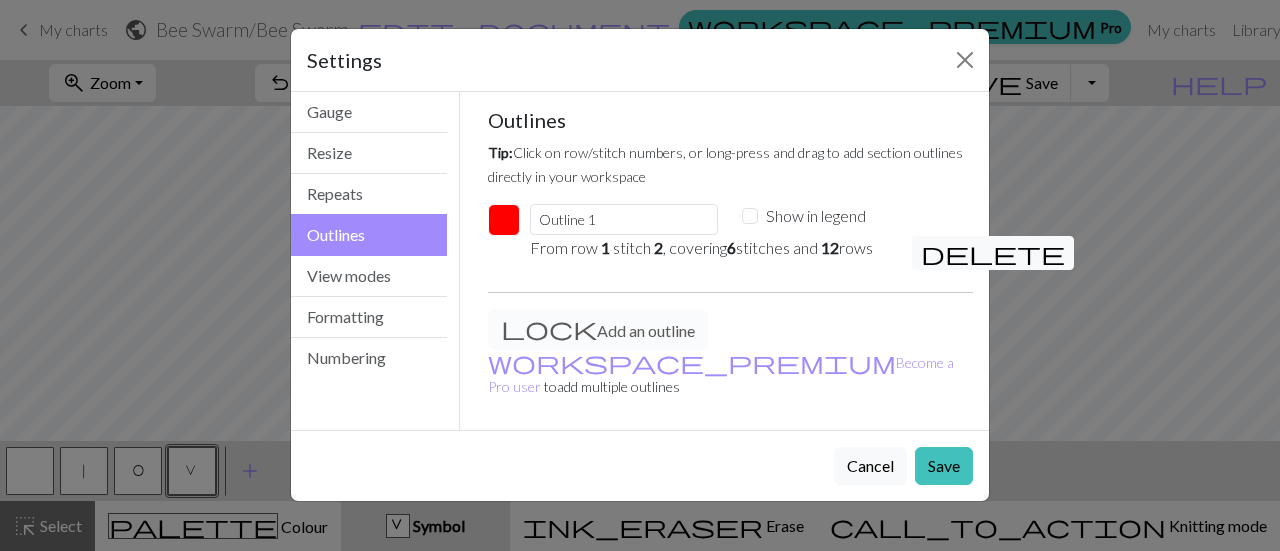 click at bounding box center (504, 220) 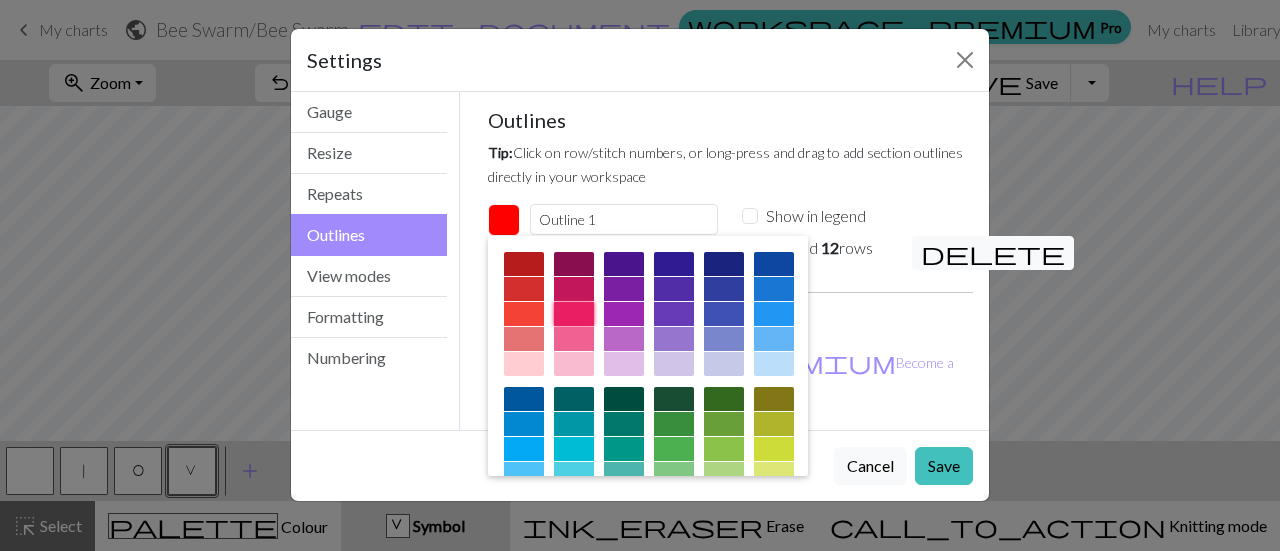 click at bounding box center (574, 314) 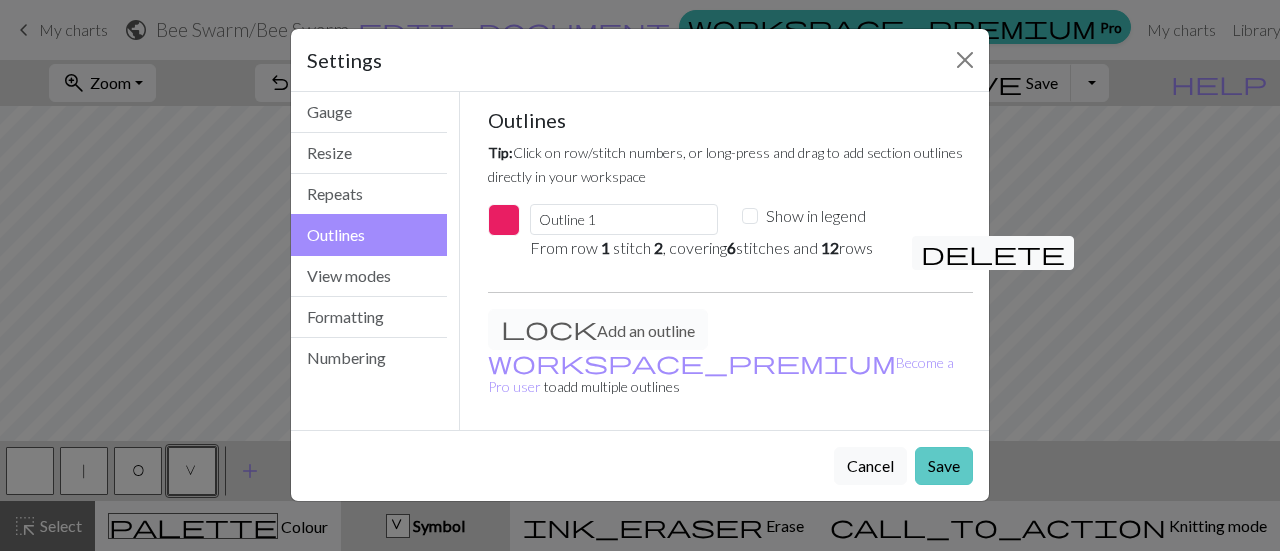 click on "Save" at bounding box center (944, 466) 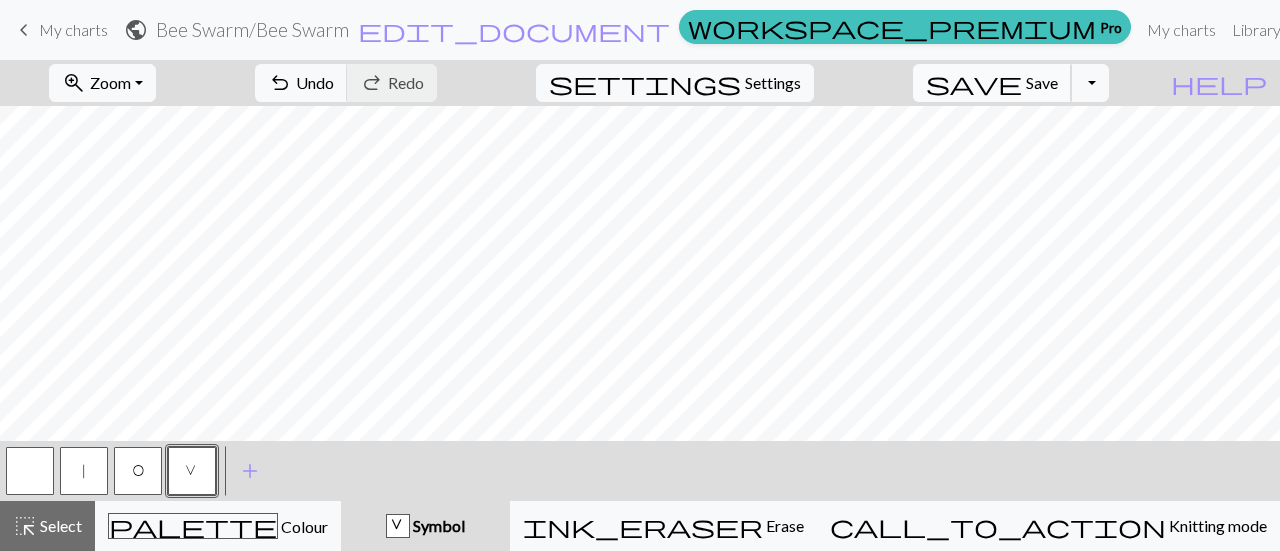 click on "Save" at bounding box center [1042, 82] 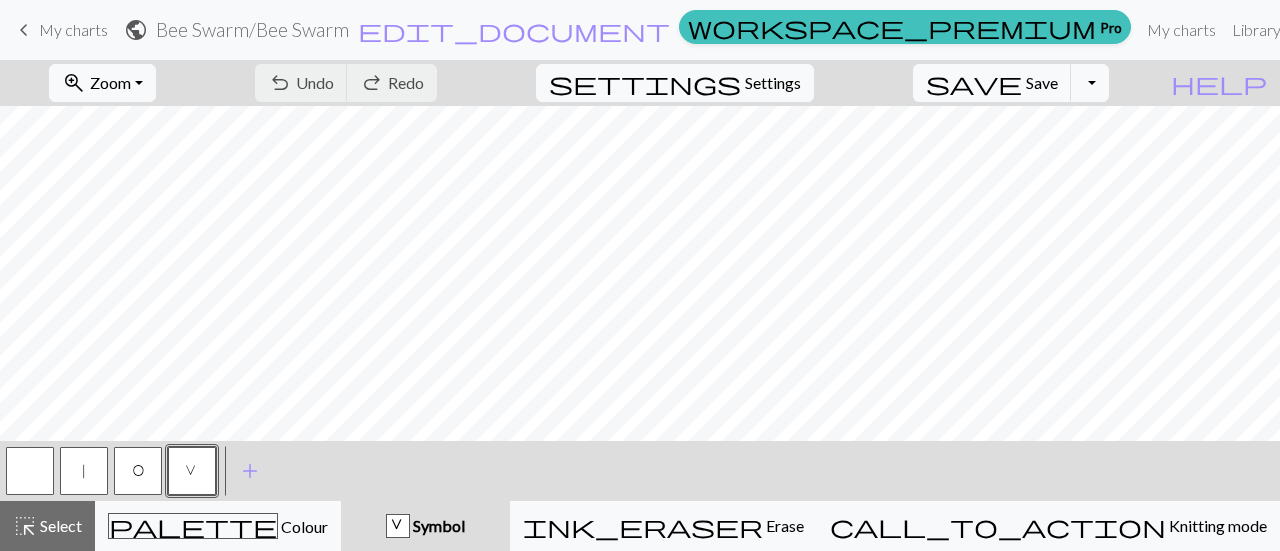 click on "keyboard_arrow_left   My charts" at bounding box center [60, 30] 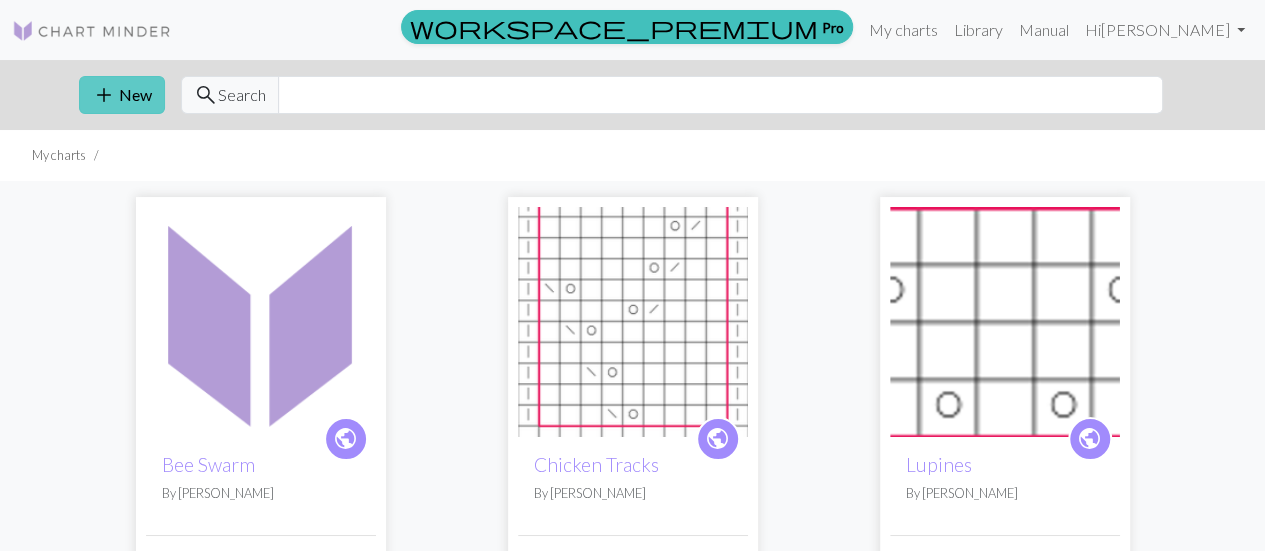 click on "add" at bounding box center [104, 95] 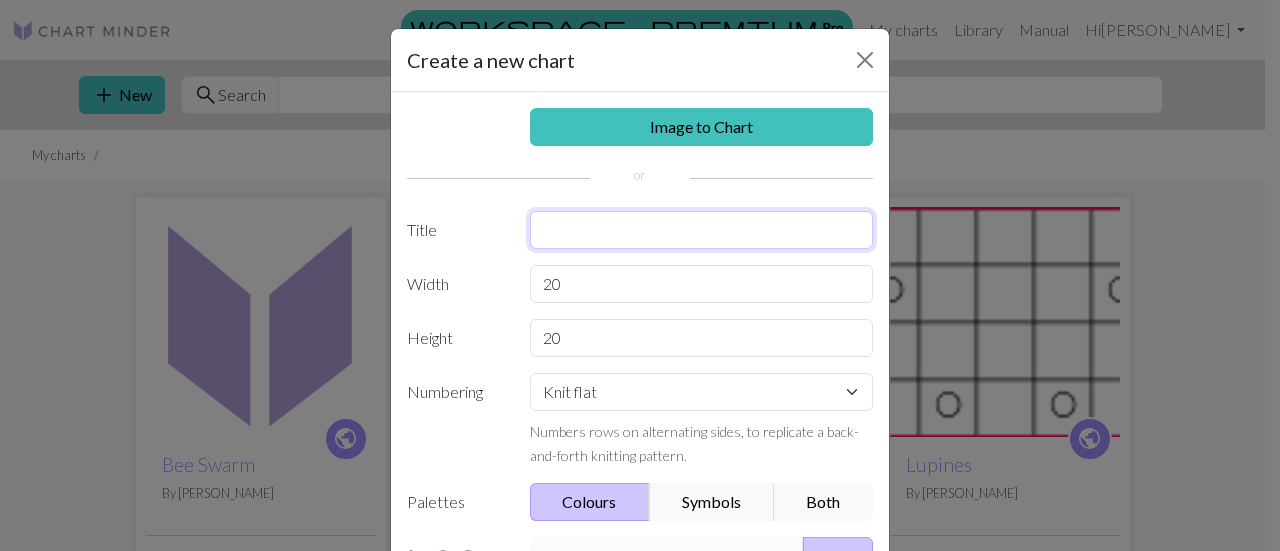 click at bounding box center [702, 230] 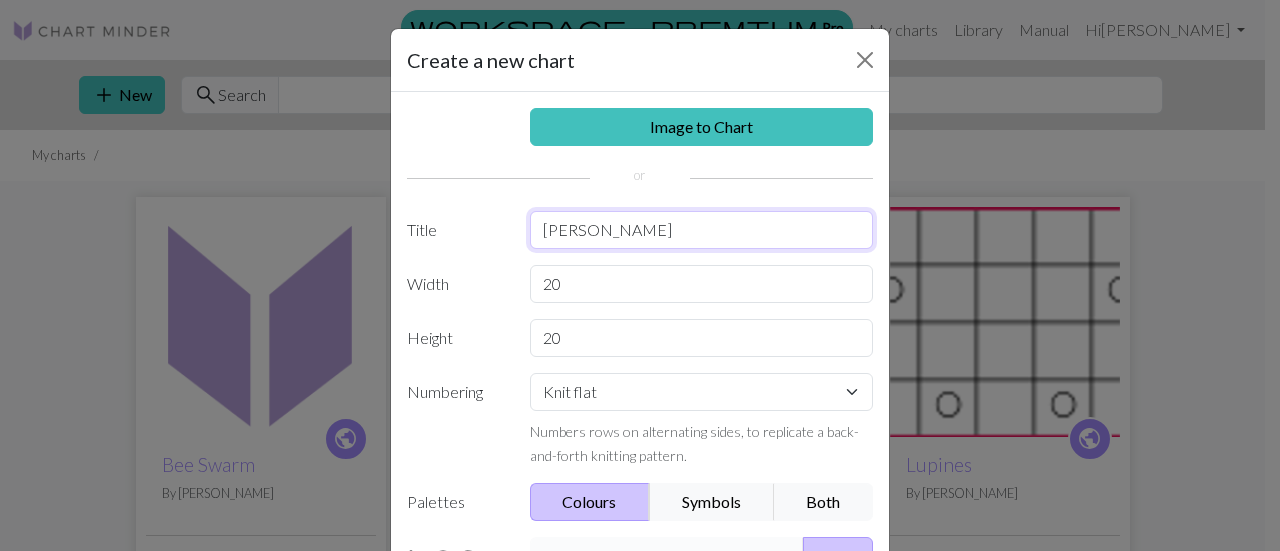 type on "[PERSON_NAME]" 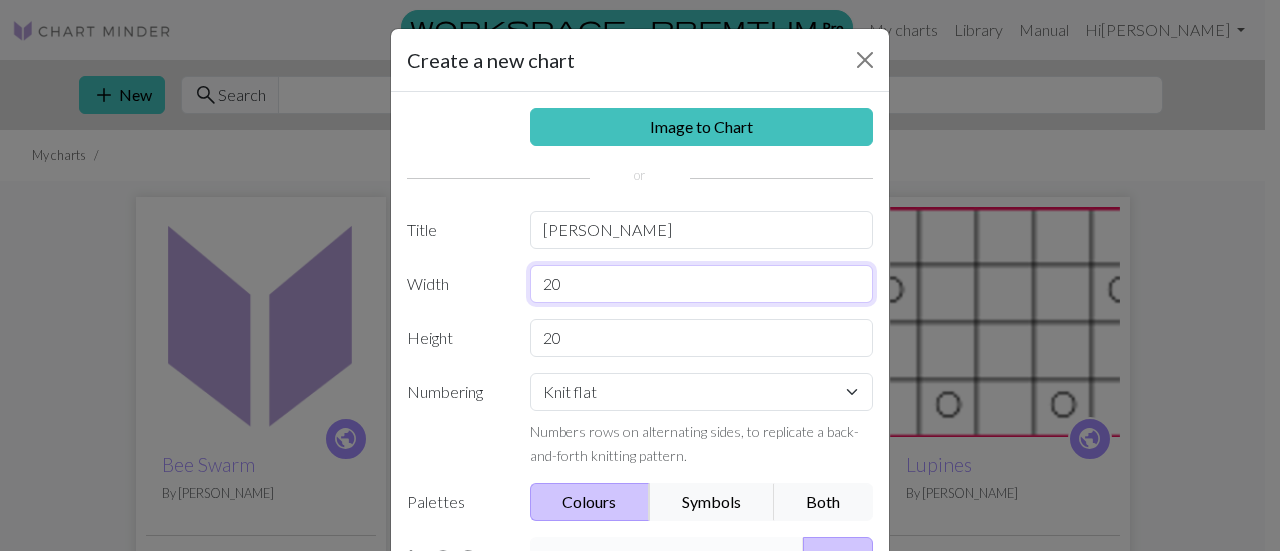 click on "20" at bounding box center (702, 284) 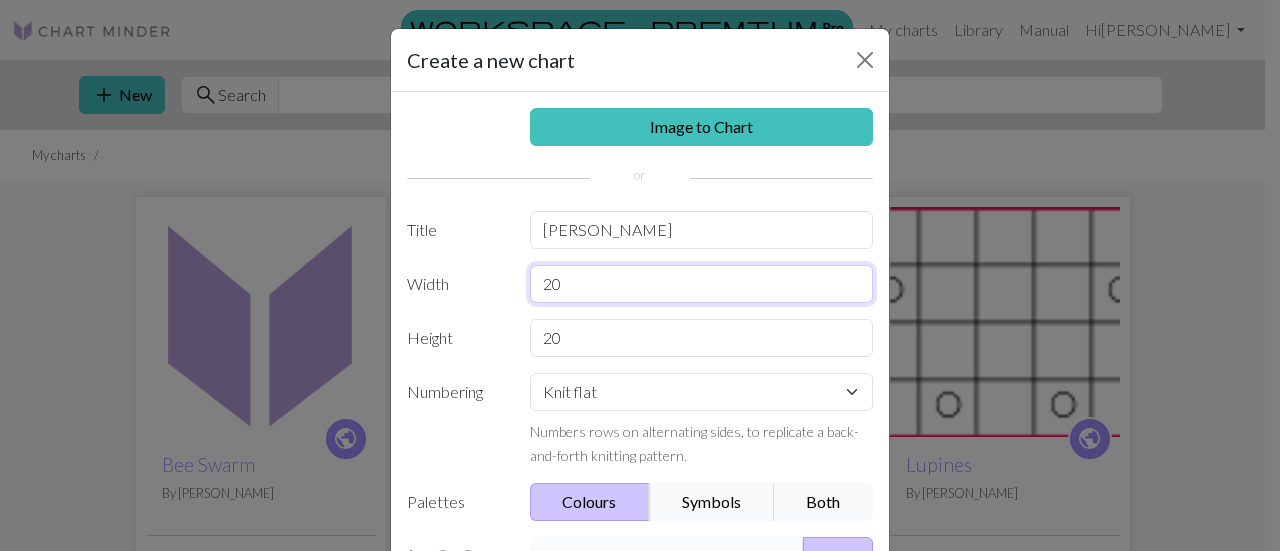 type on "2" 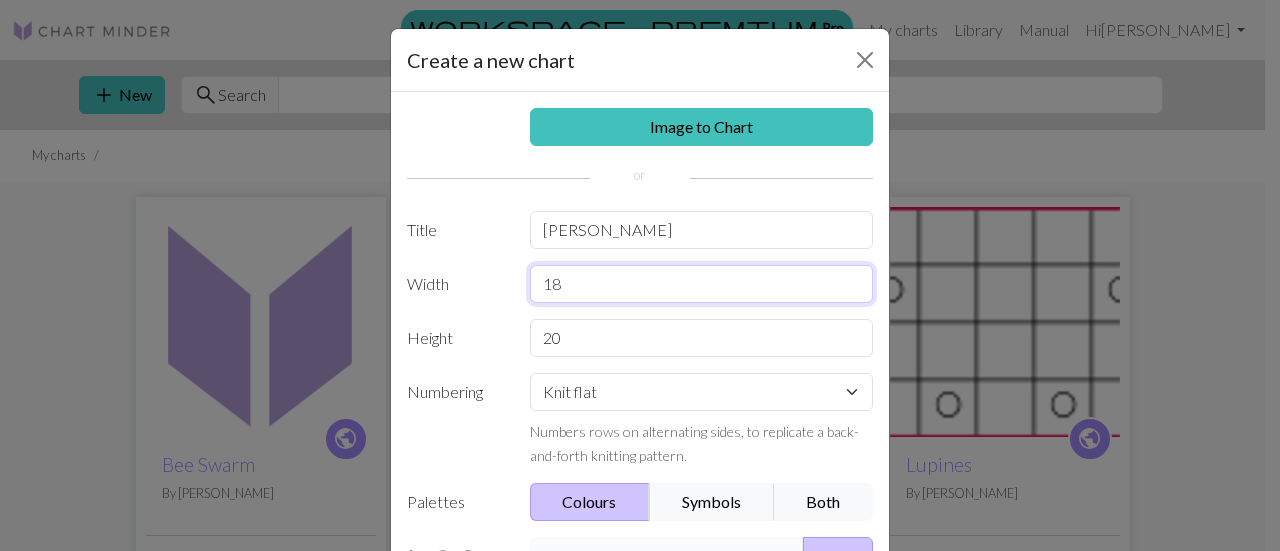 type on "18" 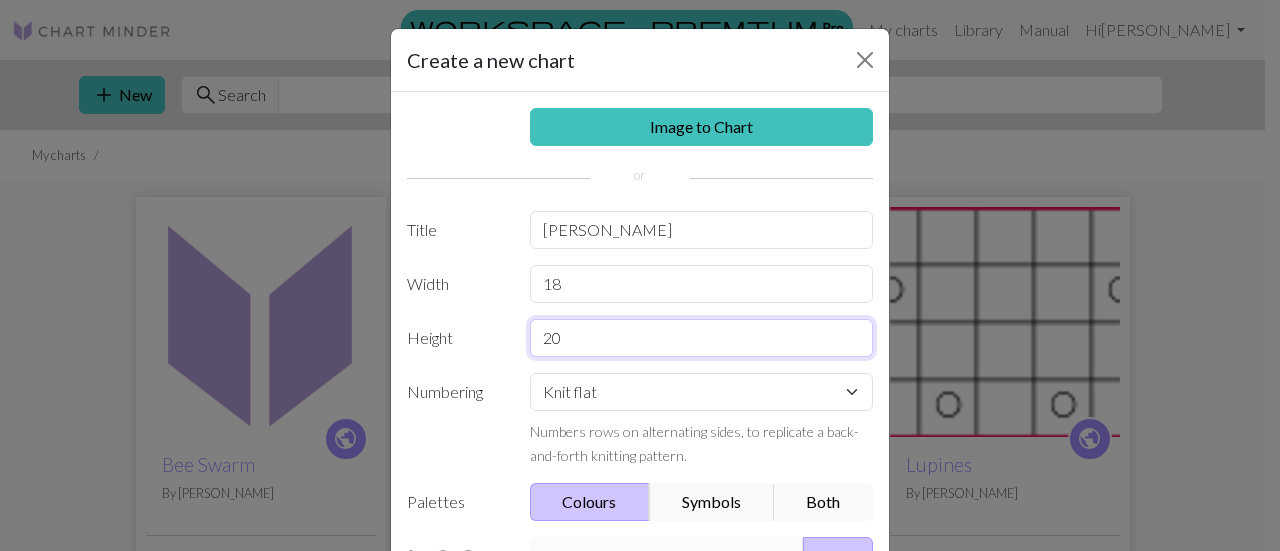 click on "20" at bounding box center [702, 338] 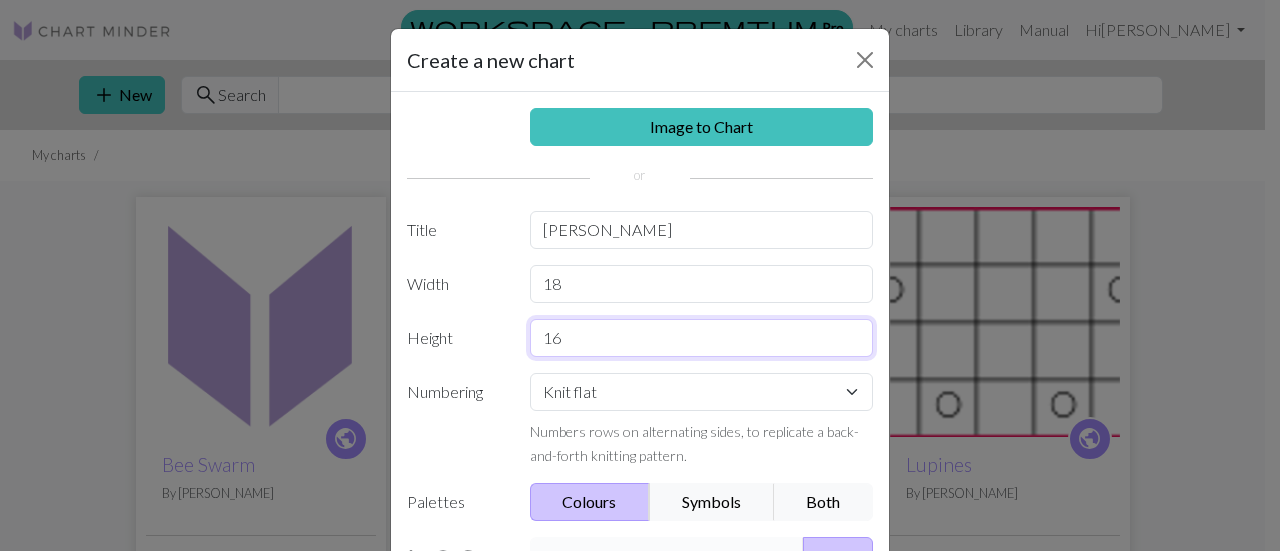 type on "16" 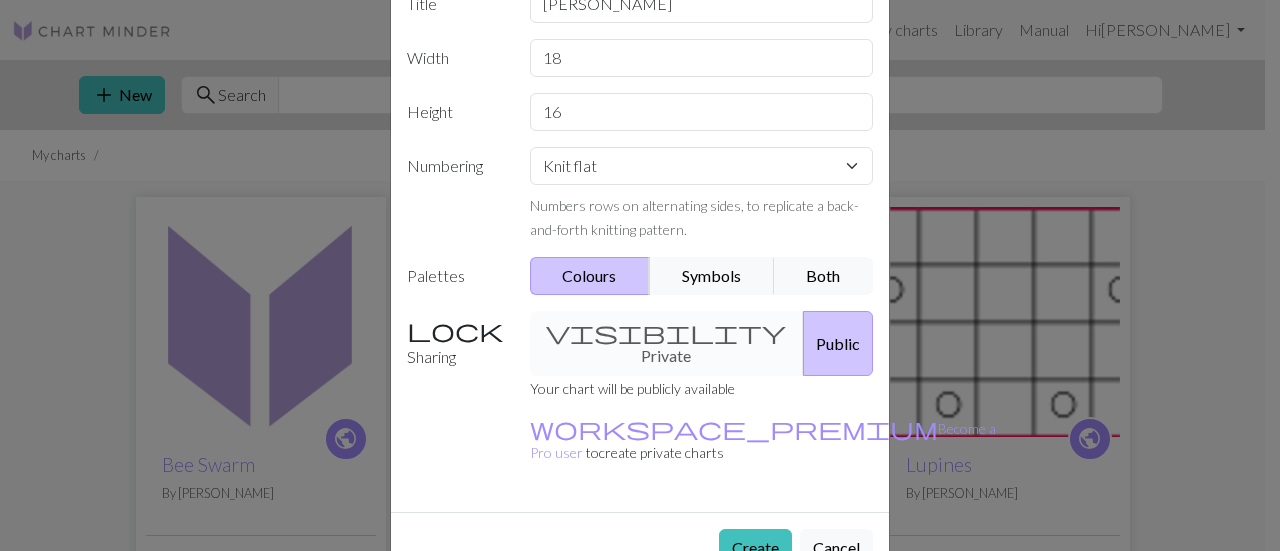 scroll, scrollTop: 234, scrollLeft: 0, axis: vertical 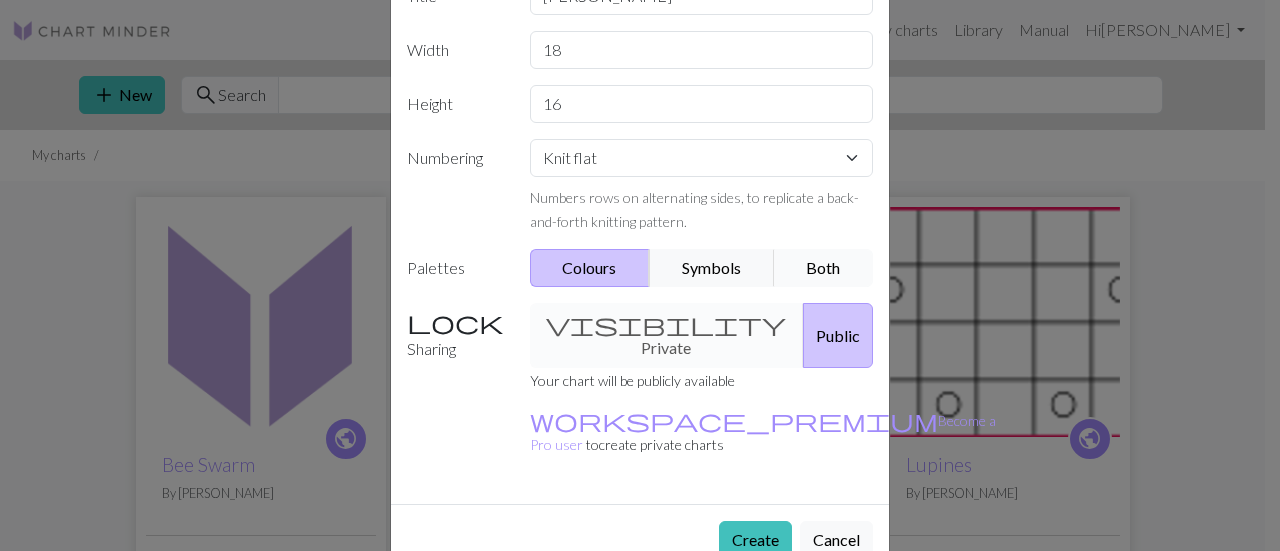 click on "Both" at bounding box center [824, 268] 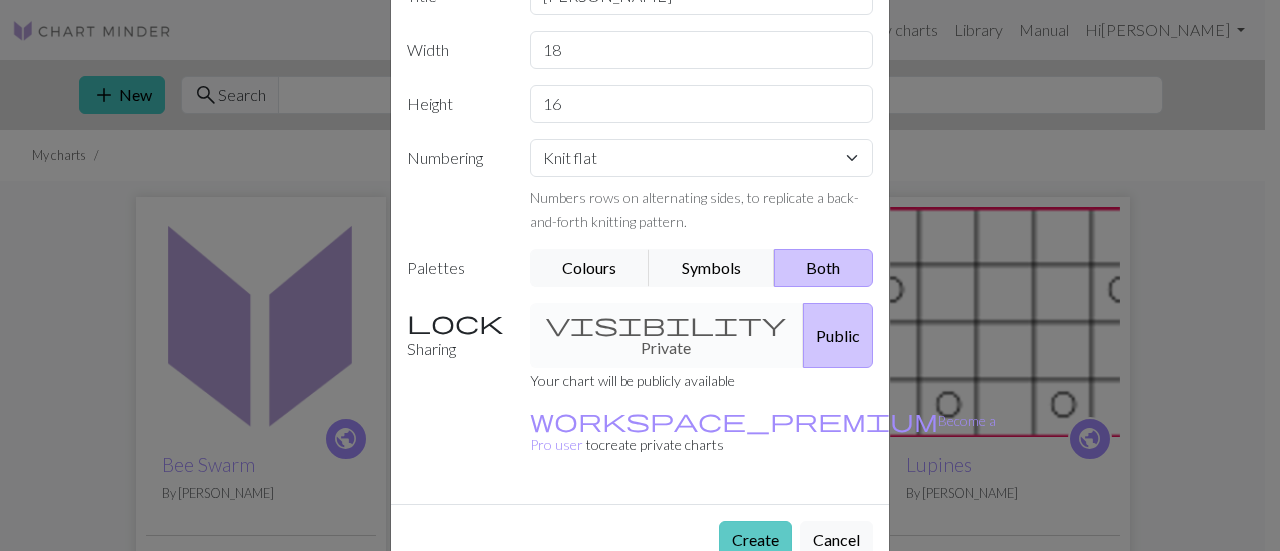 click on "Create" at bounding box center [755, 540] 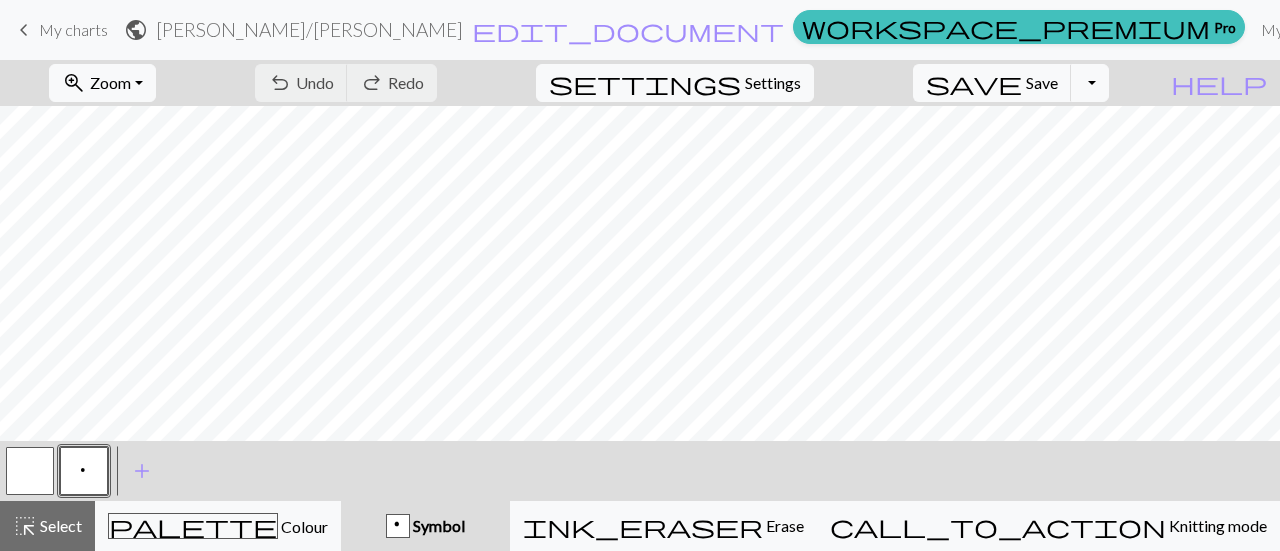click at bounding box center [30, 471] 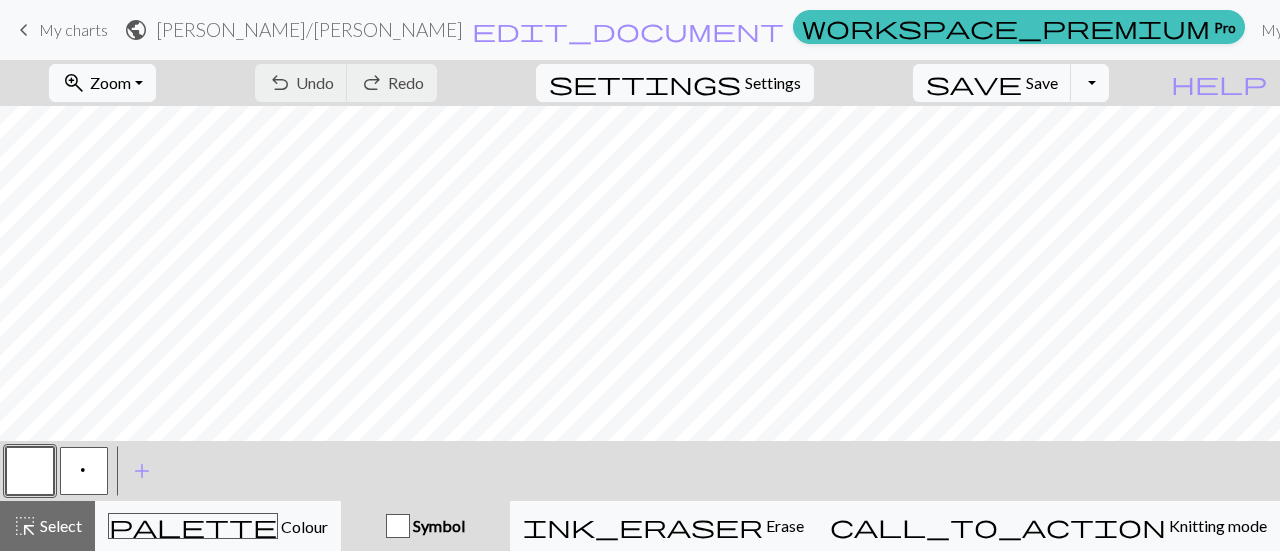 click at bounding box center (30, 471) 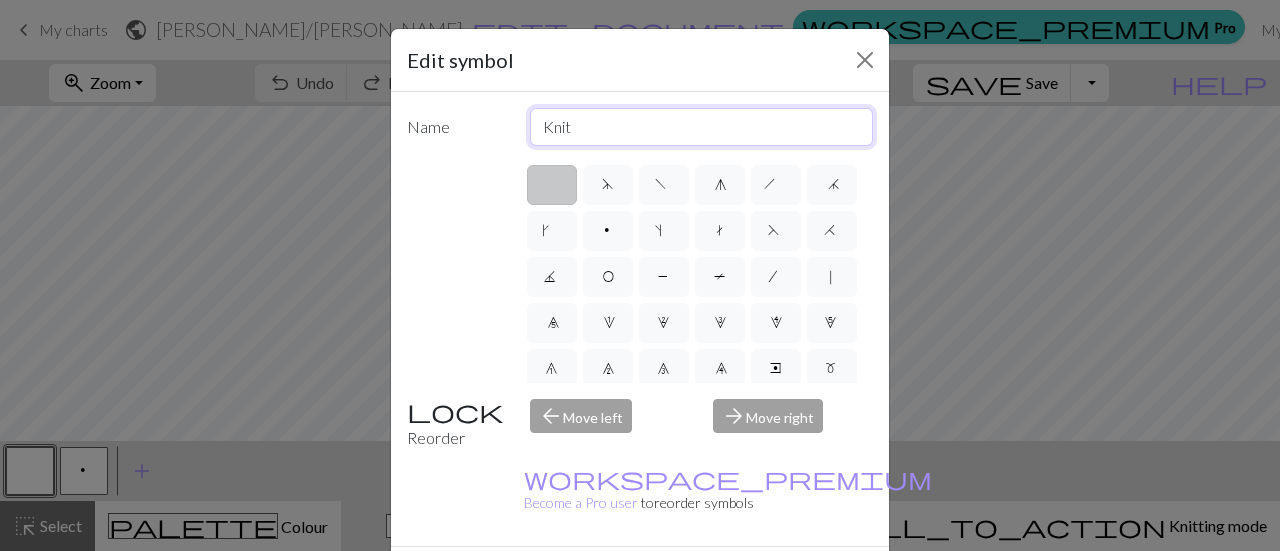 click on "Knit" at bounding box center [702, 127] 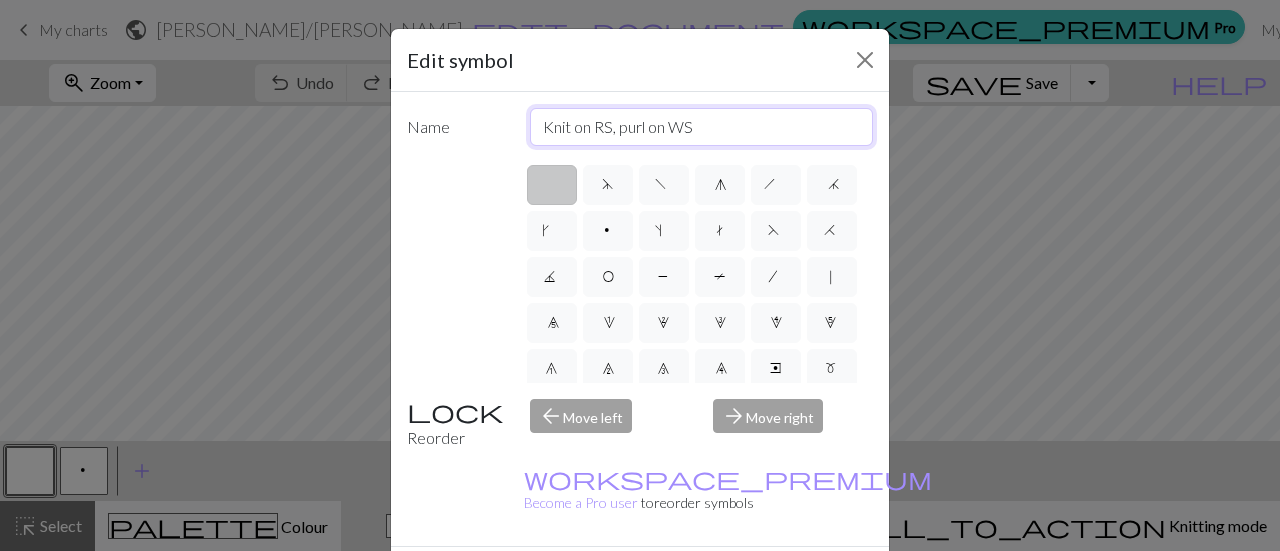 type on "Knit on RS, purl on WS" 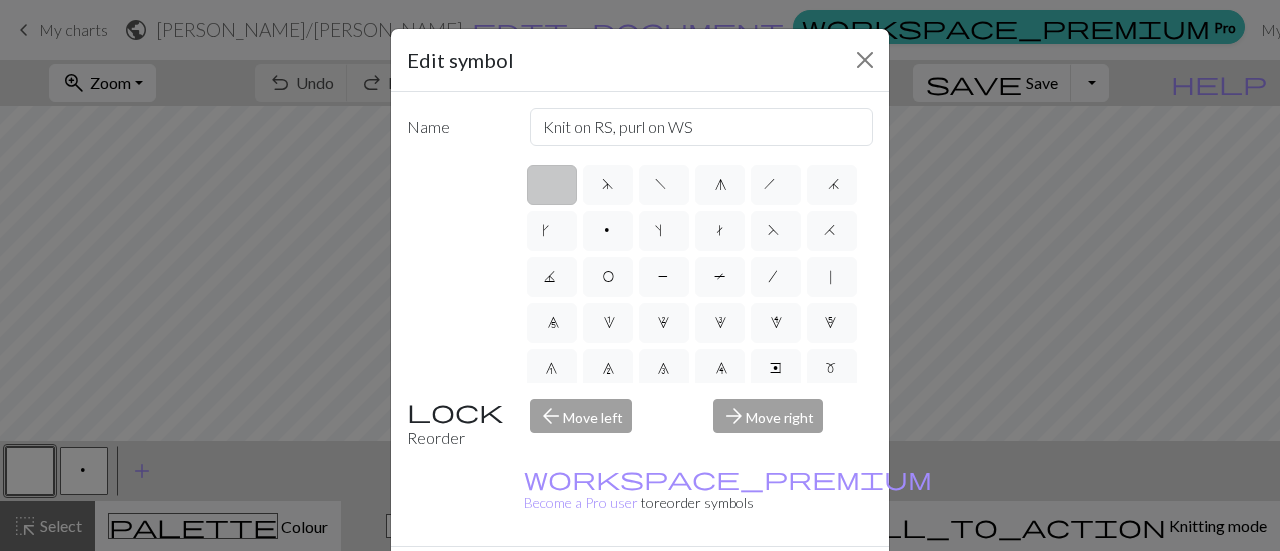 click on "Done" at bounding box center (760, 582) 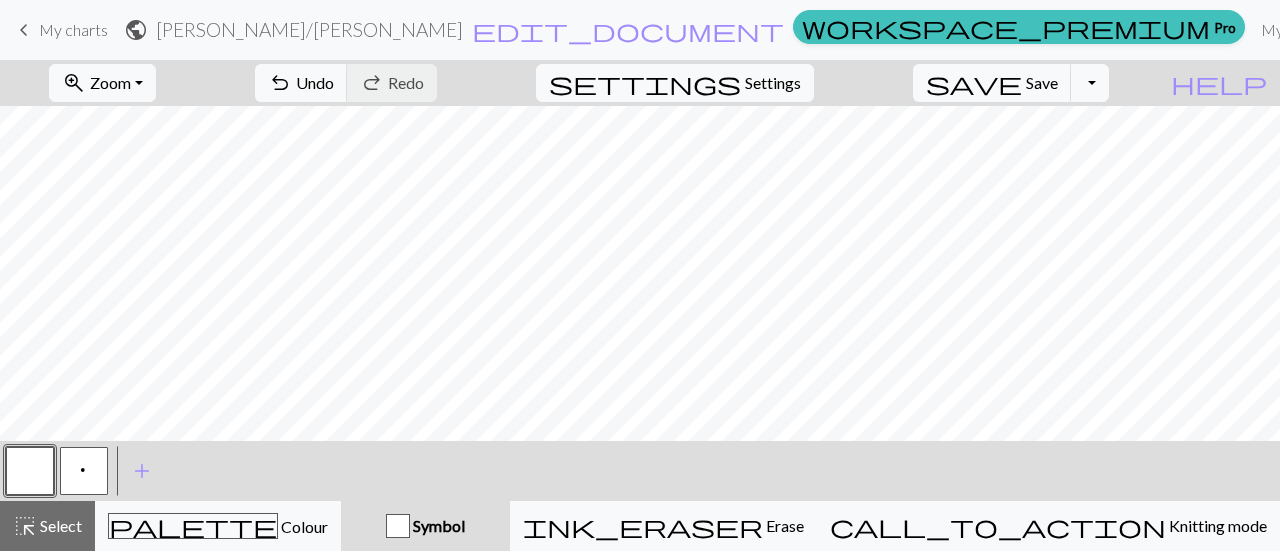 click on "p" at bounding box center [84, 473] 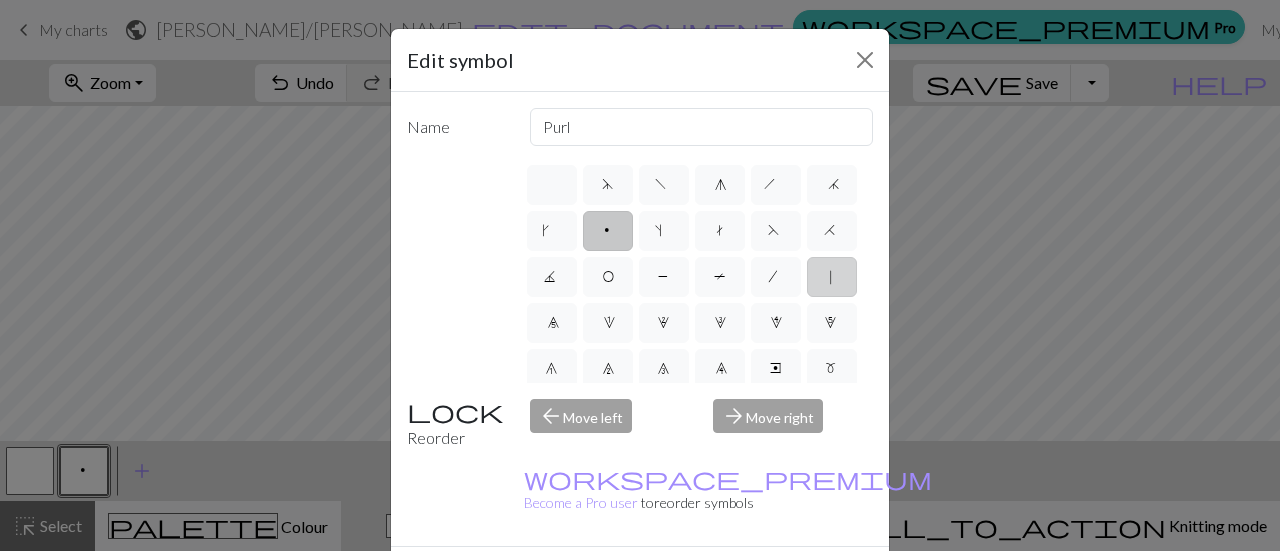 click on "|" at bounding box center [832, 277] 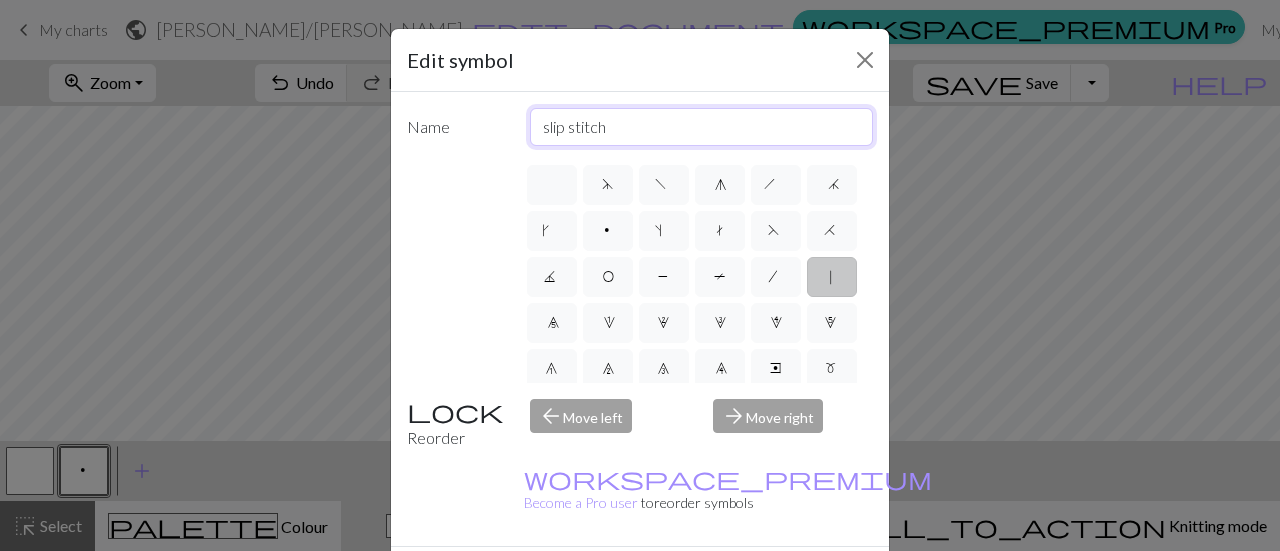 click on "slip stitch" at bounding box center [702, 127] 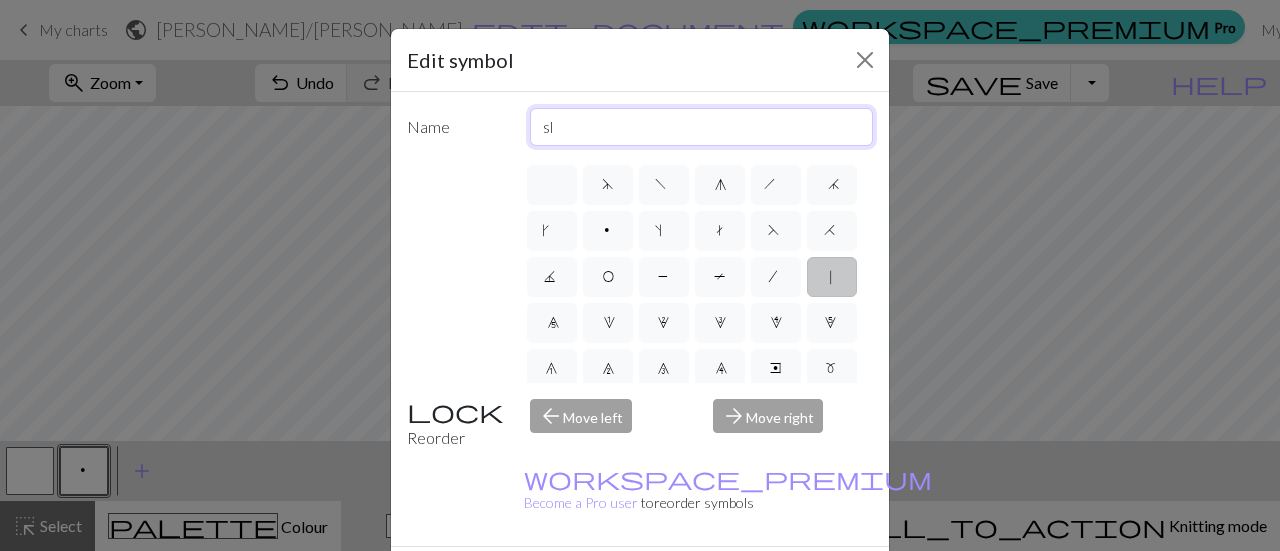 type on "s" 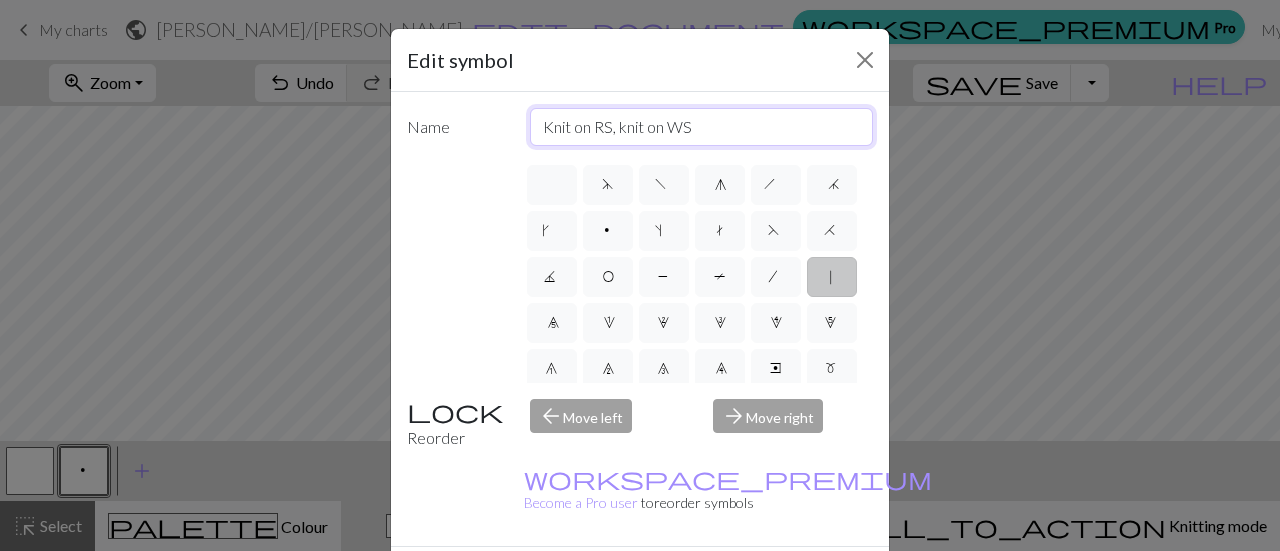 type on "Knit on RS, knit on WS" 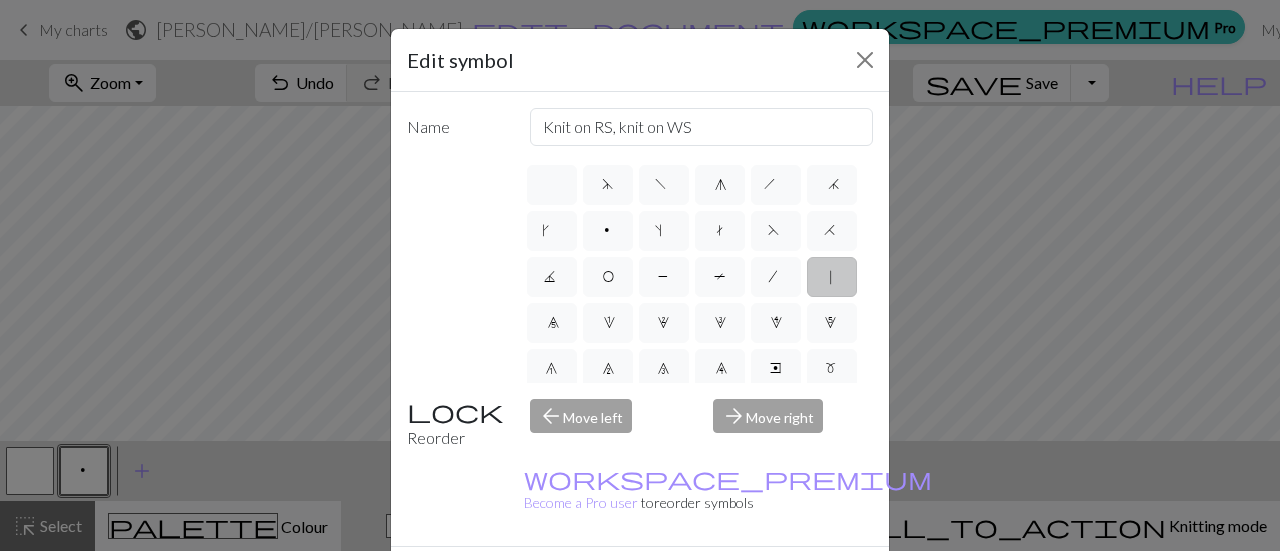 click on "Done" at bounding box center (760, 582) 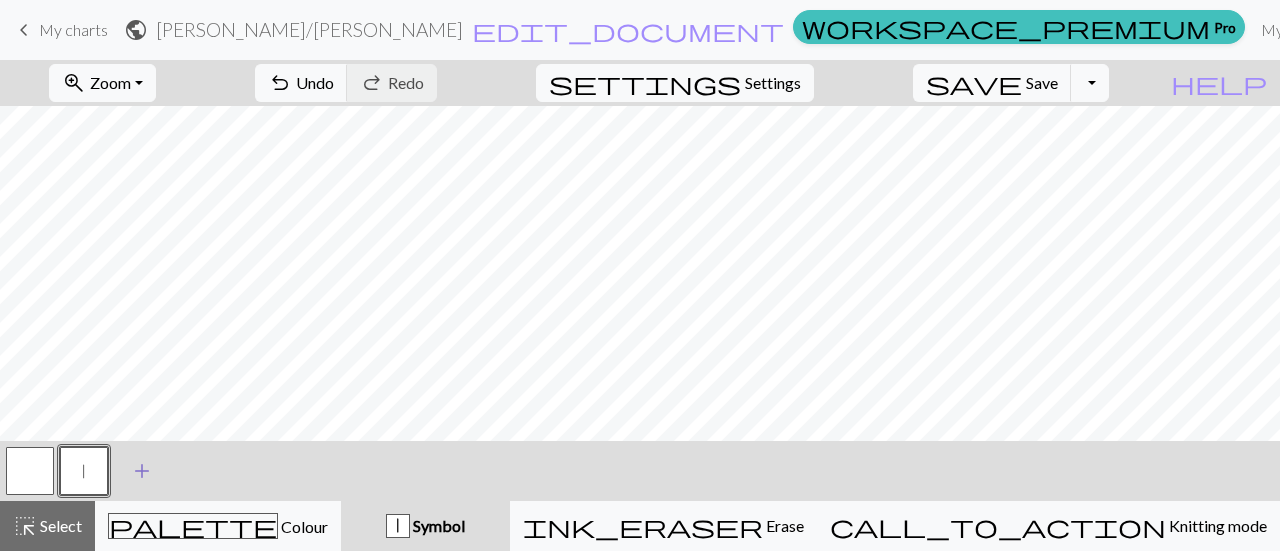 click on "add" at bounding box center [142, 471] 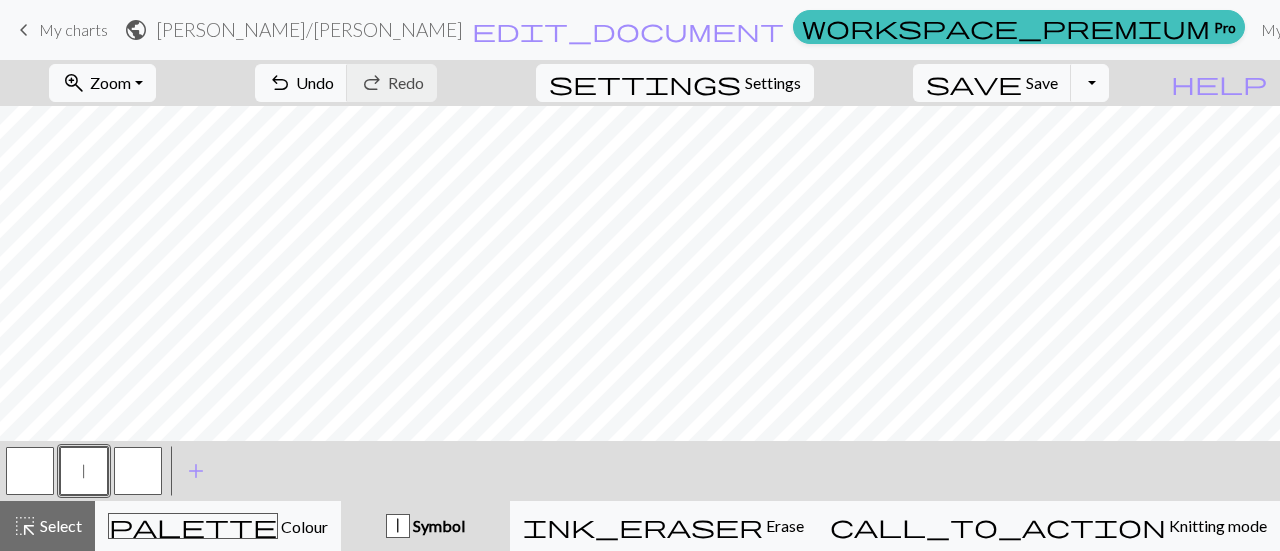 click at bounding box center (138, 471) 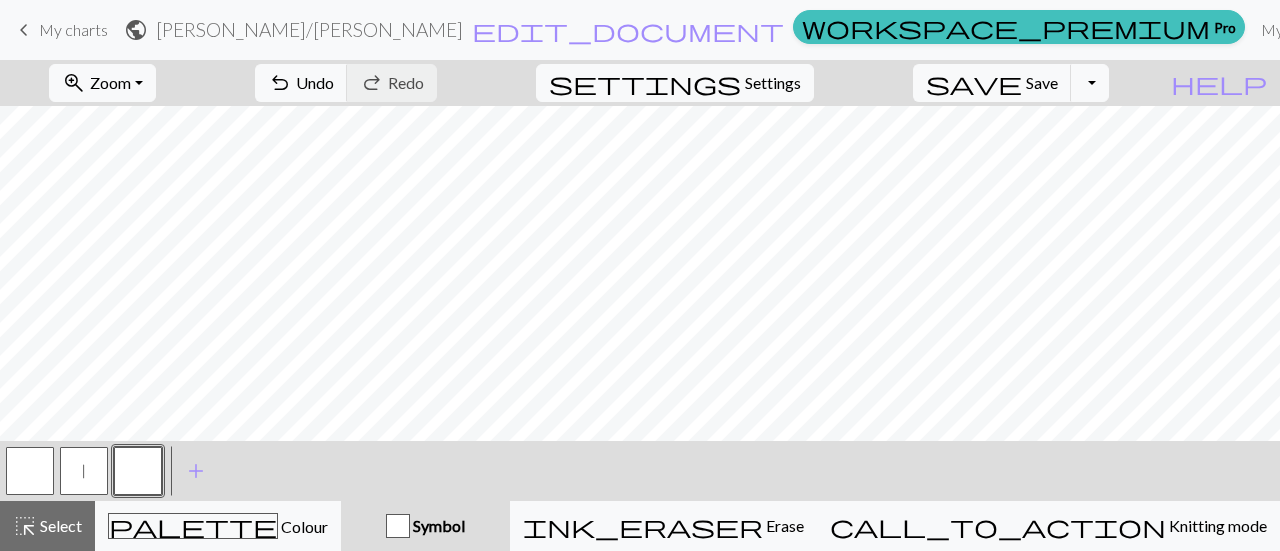 click at bounding box center (138, 471) 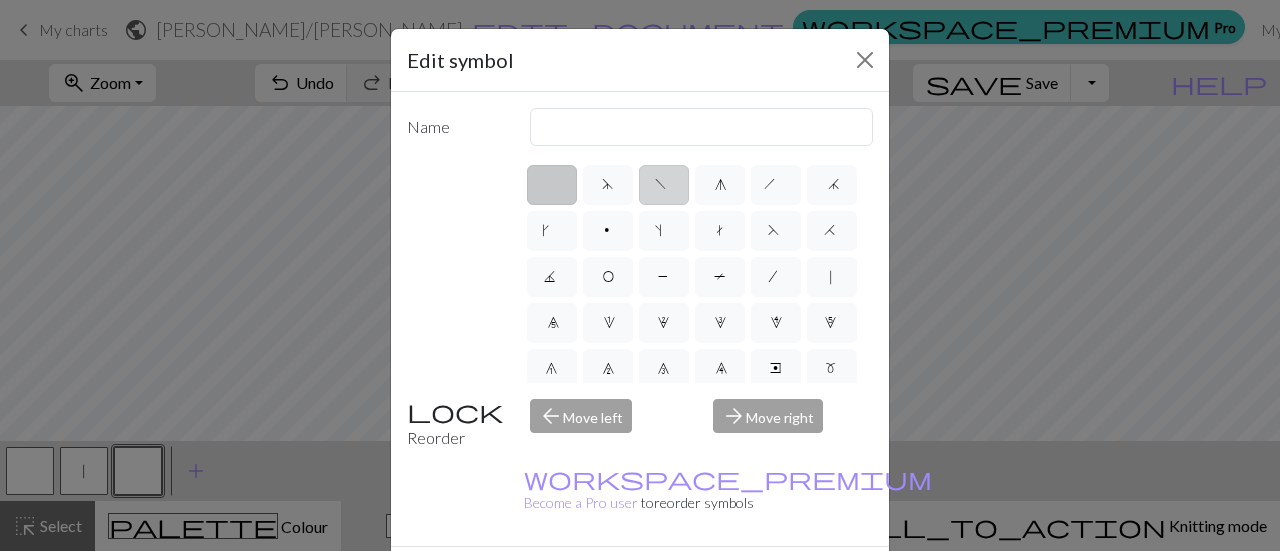 click on "f" at bounding box center (663, 187) 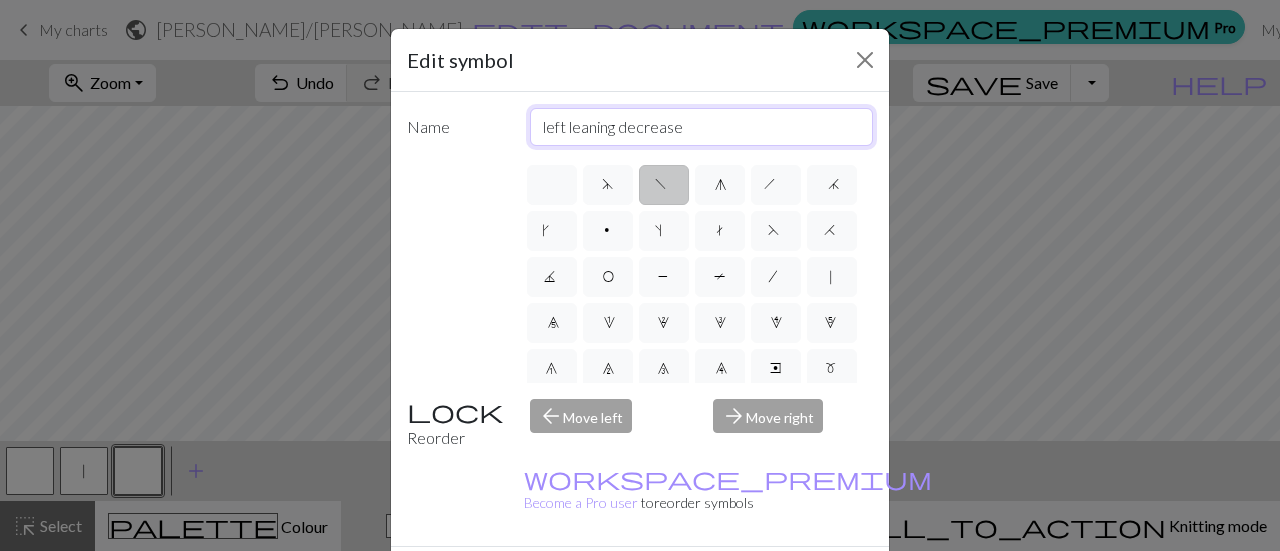 click on "left leaning decrease" at bounding box center [702, 127] 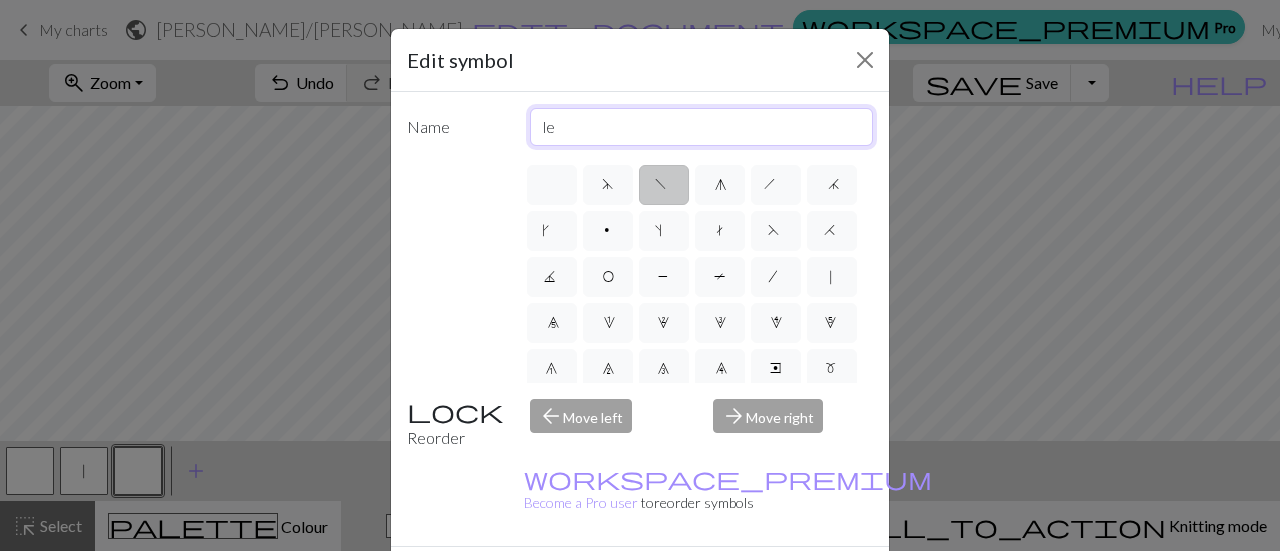 type on "l" 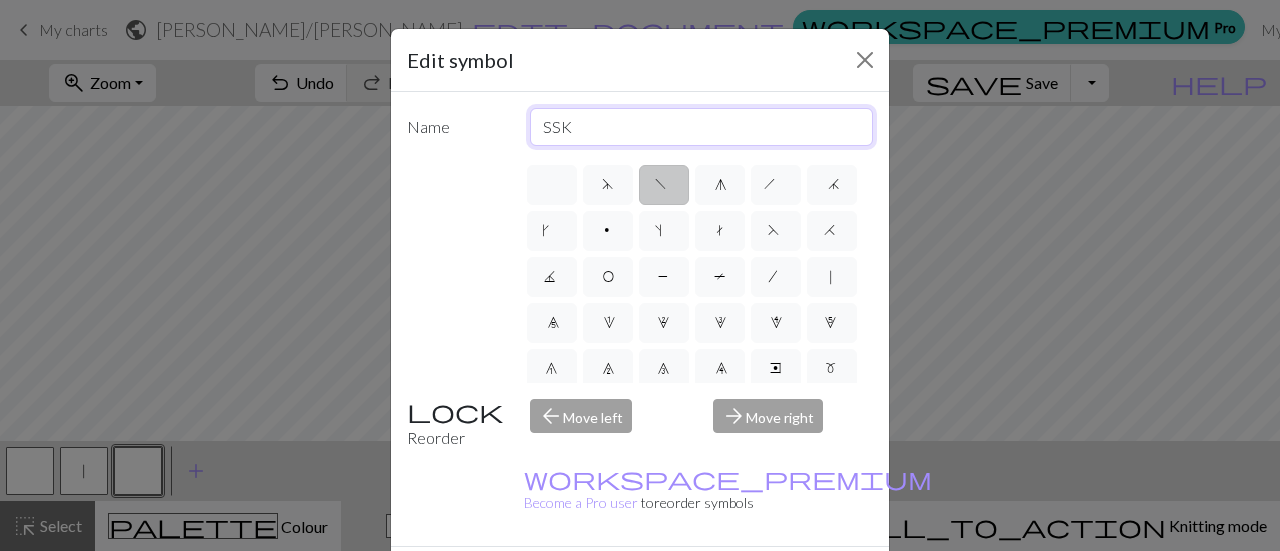type on "SSK" 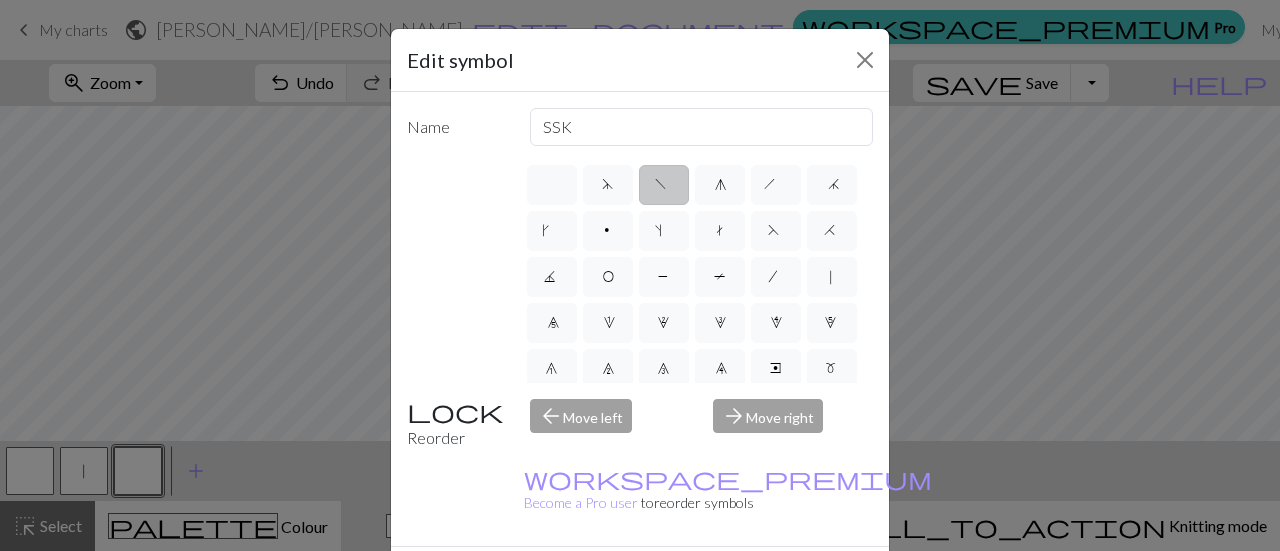 click on "Done" at bounding box center [760, 582] 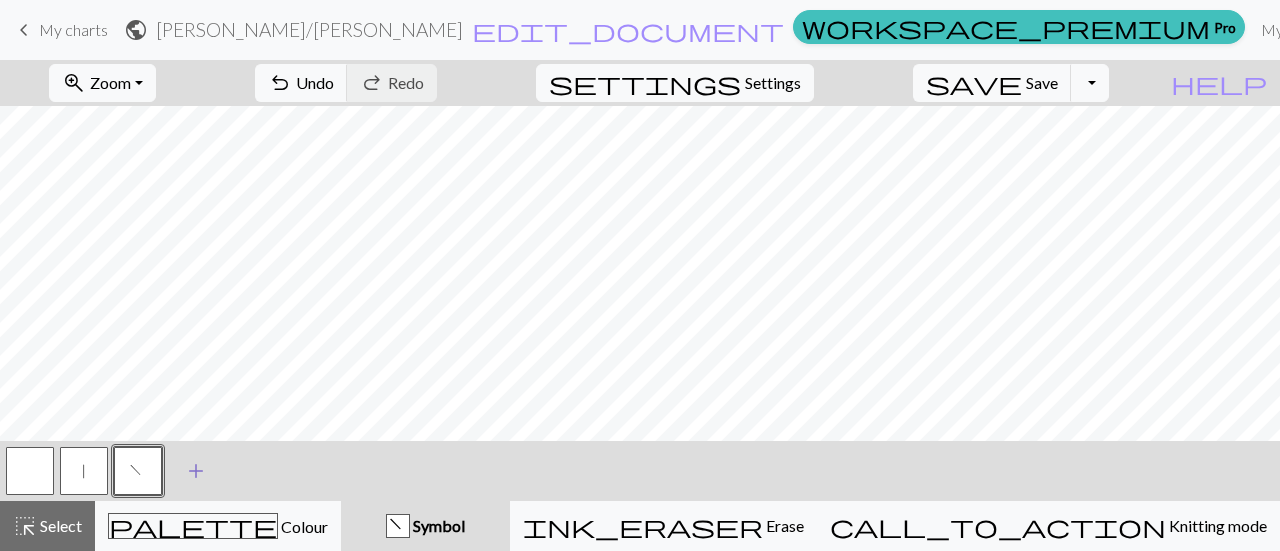 click on "add" at bounding box center (196, 471) 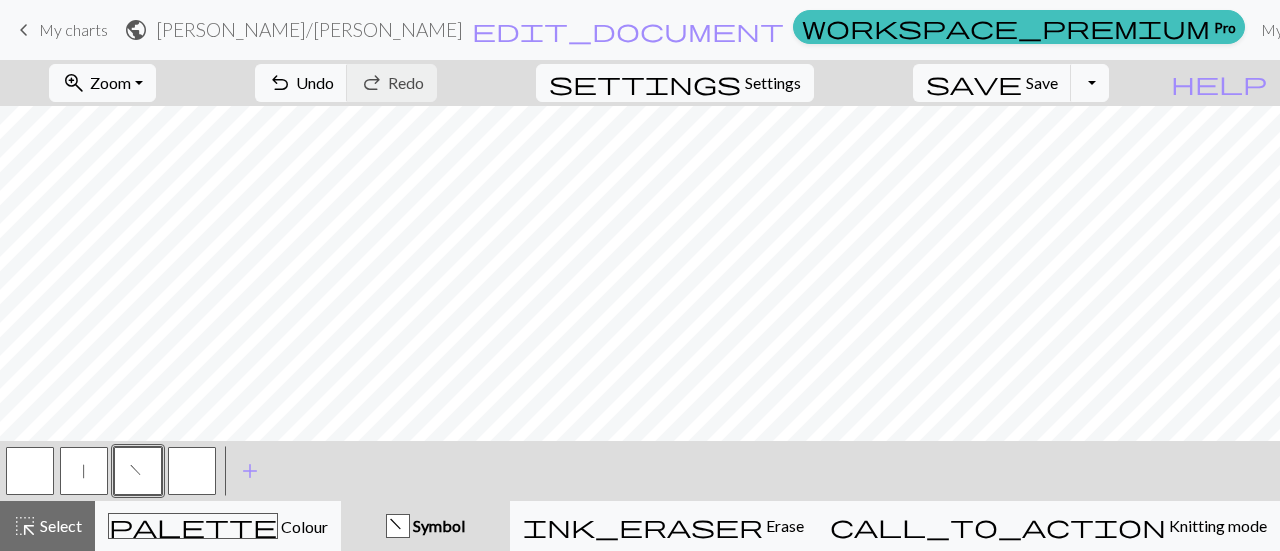 click at bounding box center [192, 471] 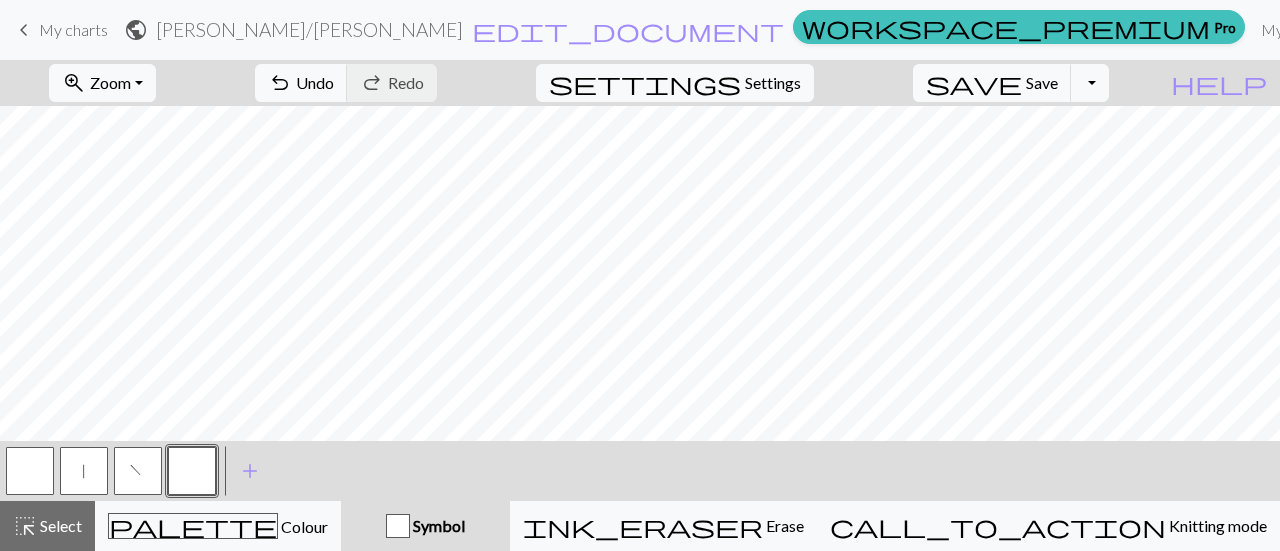 click at bounding box center (192, 471) 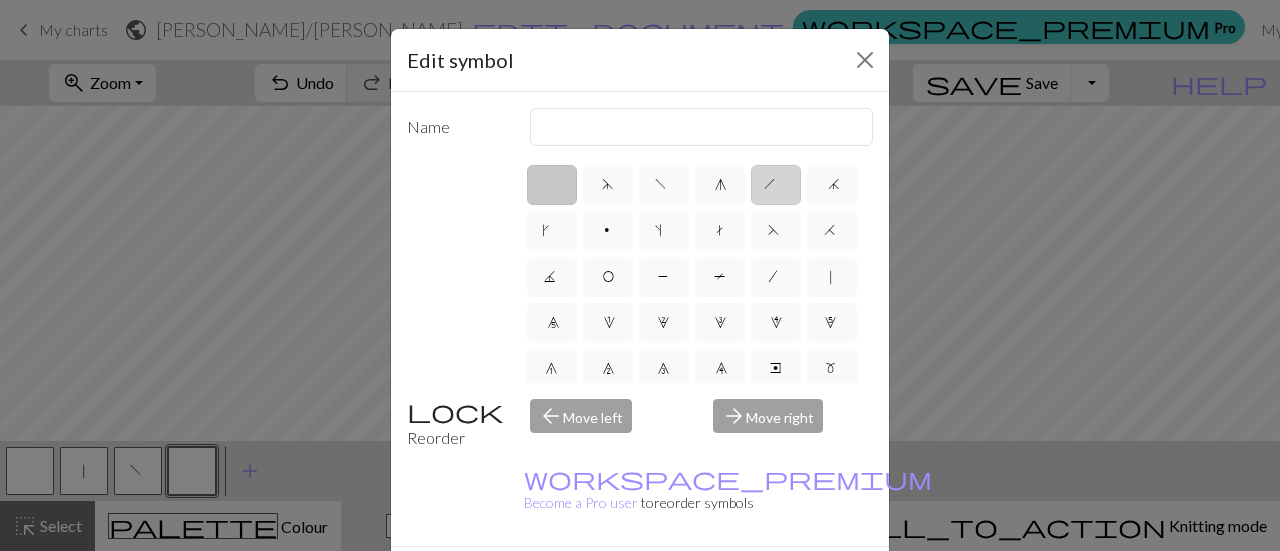 click on "h" at bounding box center [776, 185] 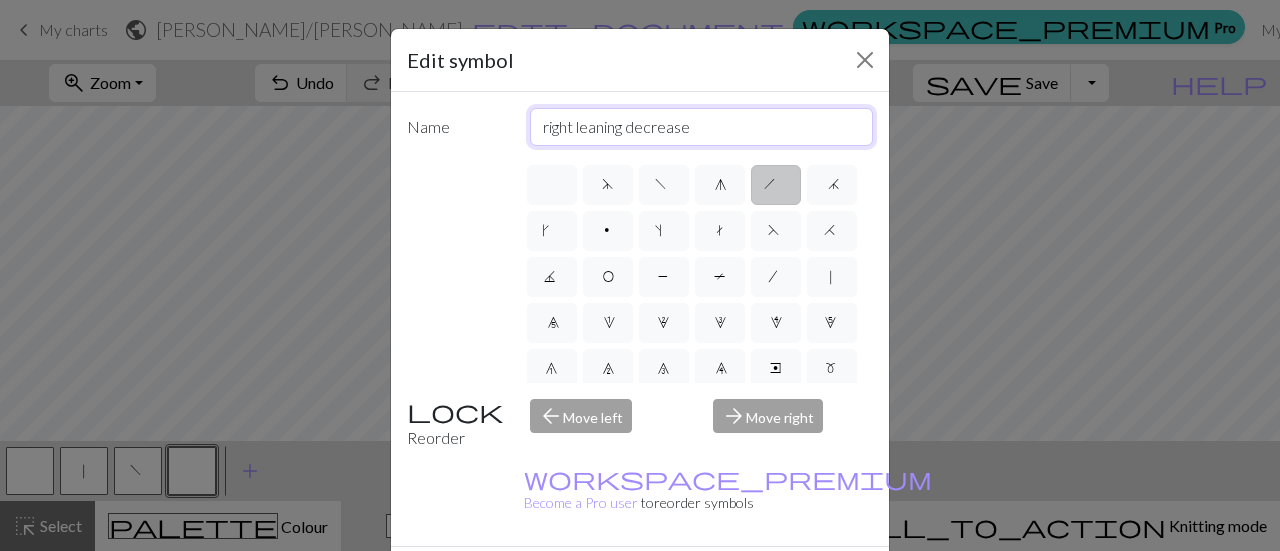 click on "right leaning decrease" at bounding box center [702, 127] 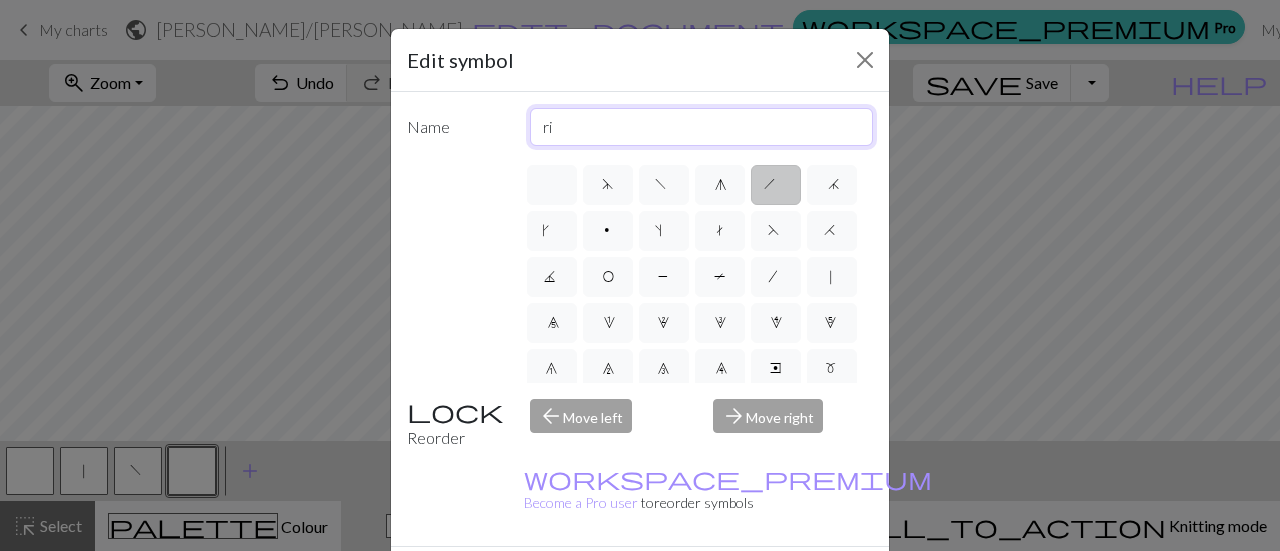 type on "r" 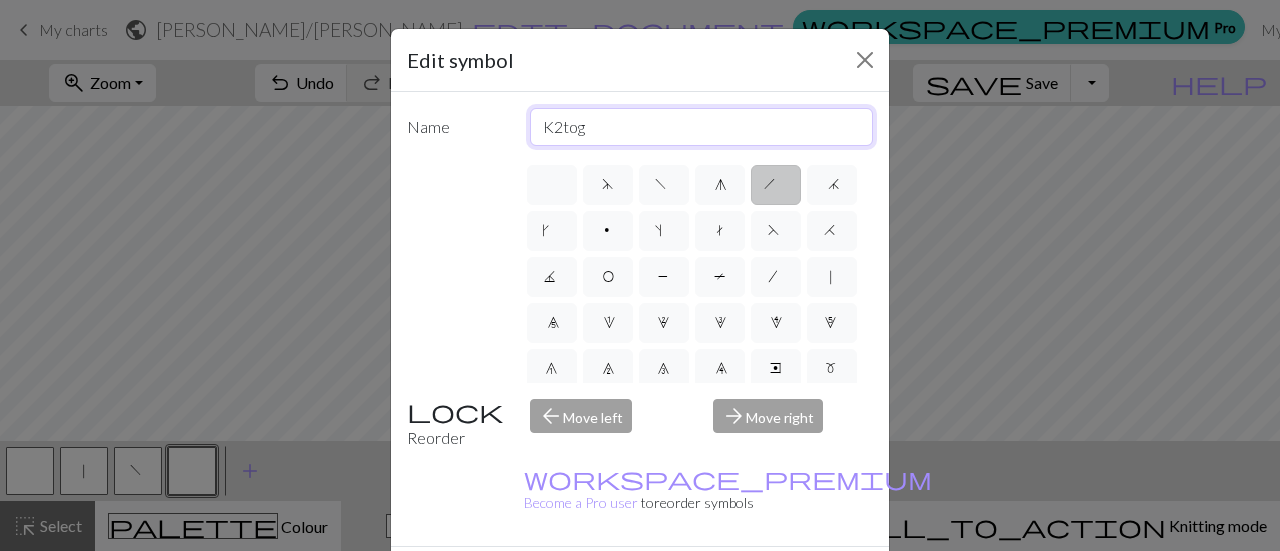 type on "K2tog" 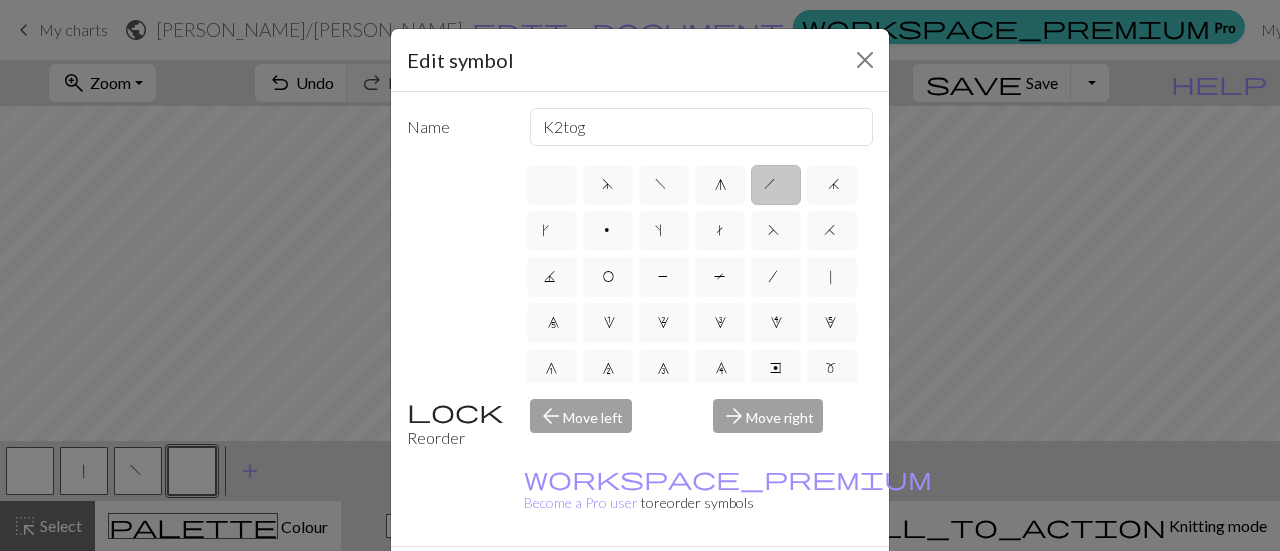 drag, startPoint x: 747, startPoint y: 543, endPoint x: 662, endPoint y: 515, distance: 89.49302 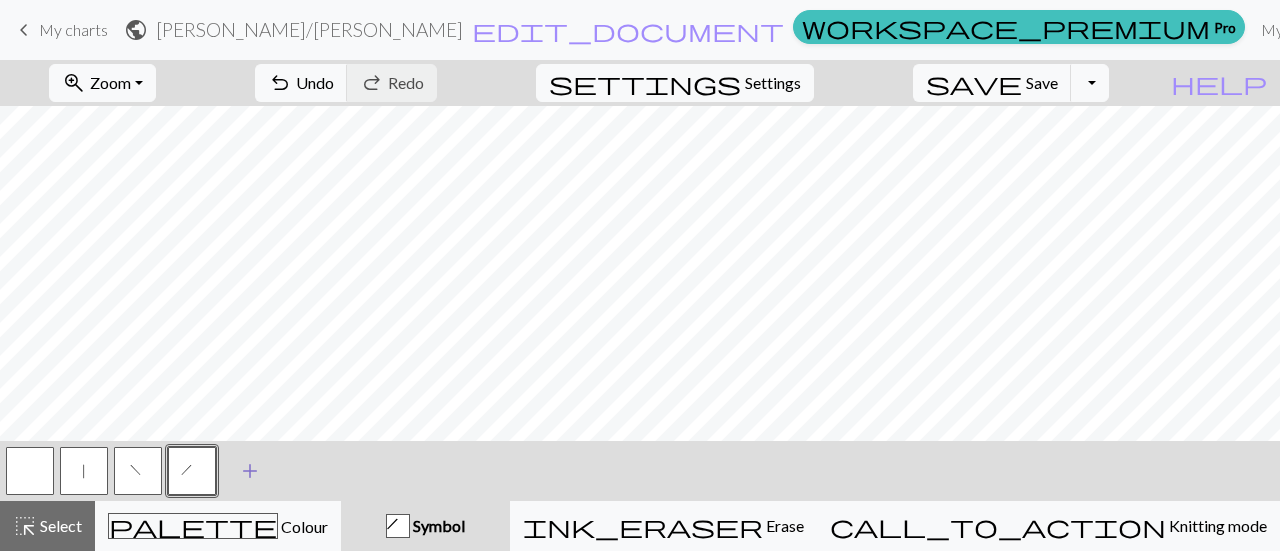click on "add" at bounding box center (250, 471) 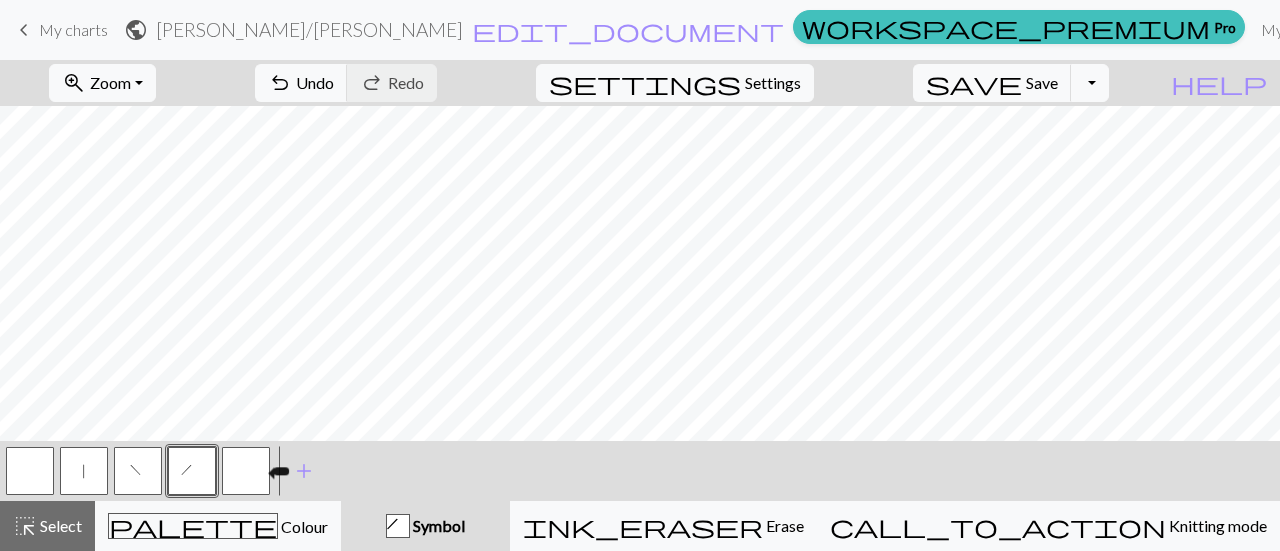 click at bounding box center (246, 471) 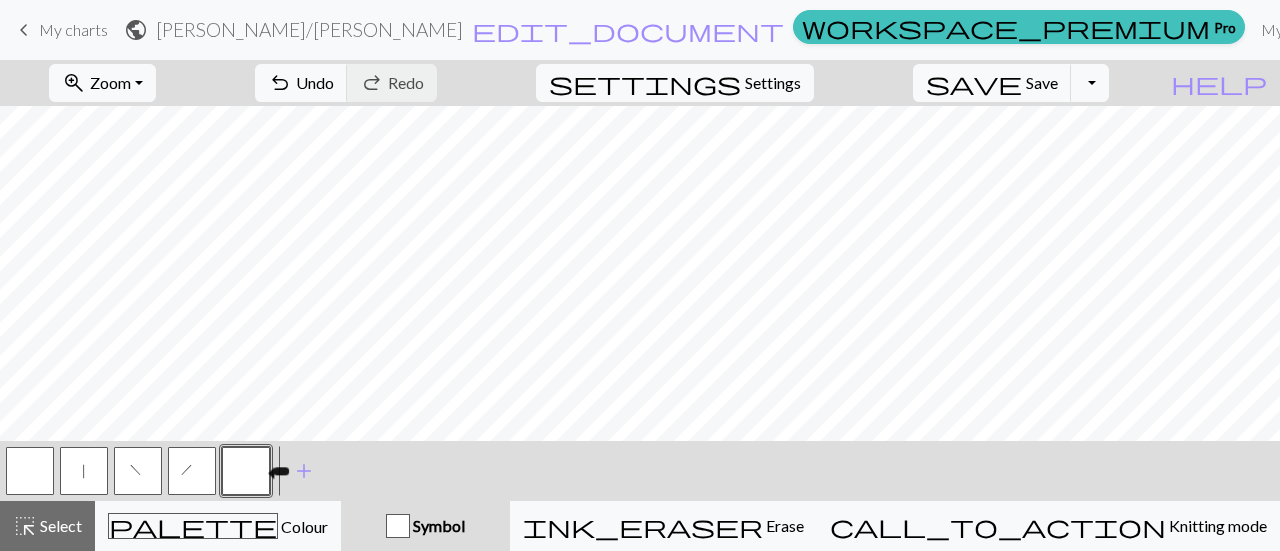 click at bounding box center (246, 471) 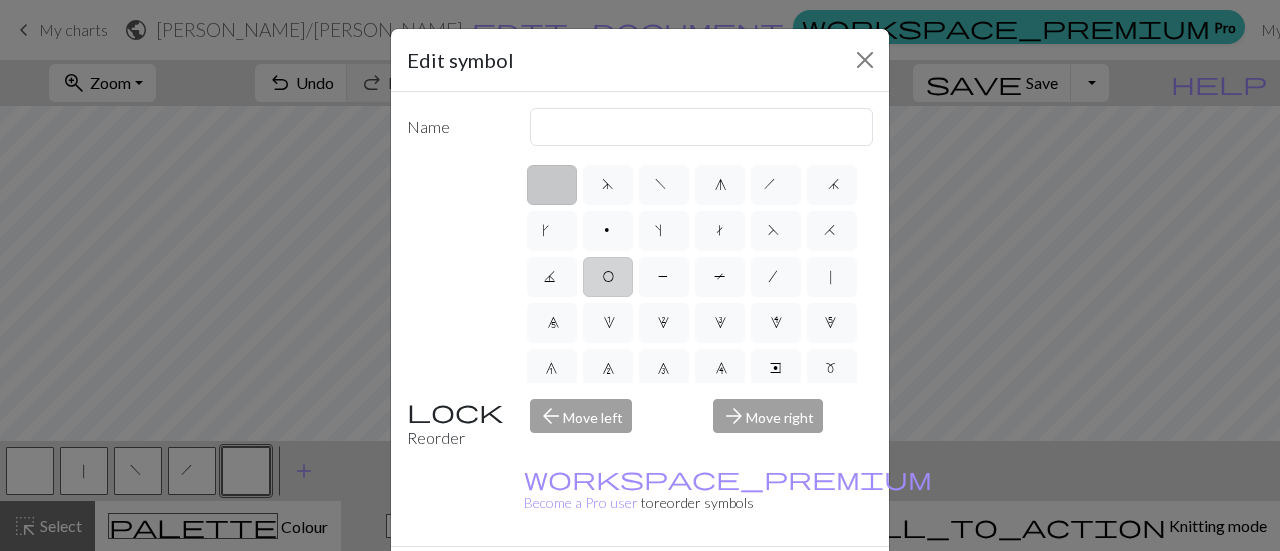 click on "O" at bounding box center [608, 277] 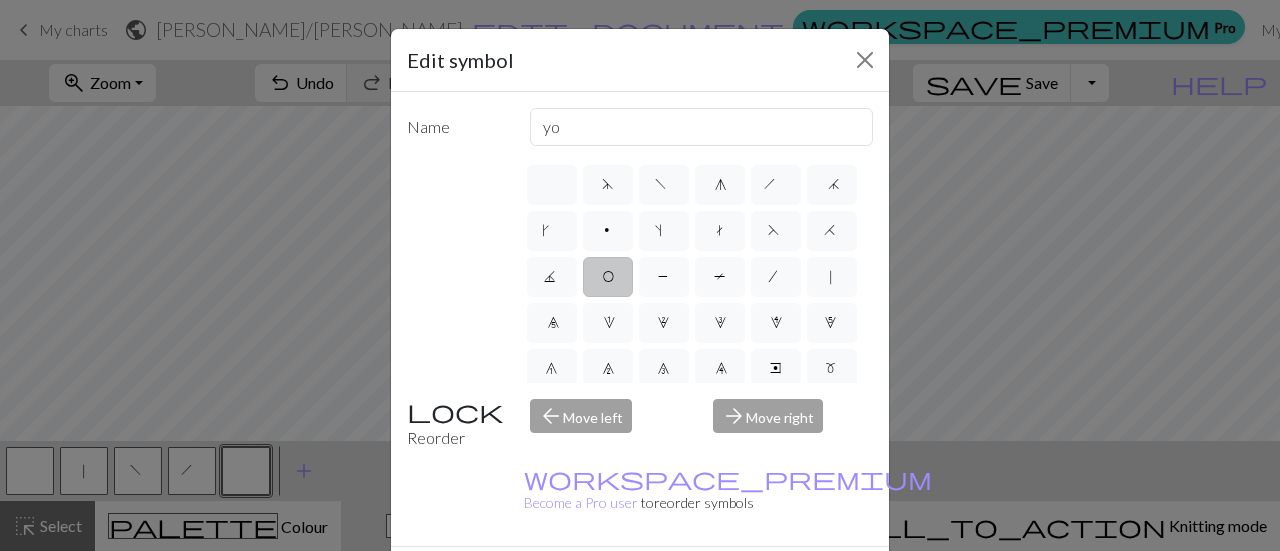 click on "Done" at bounding box center [760, 582] 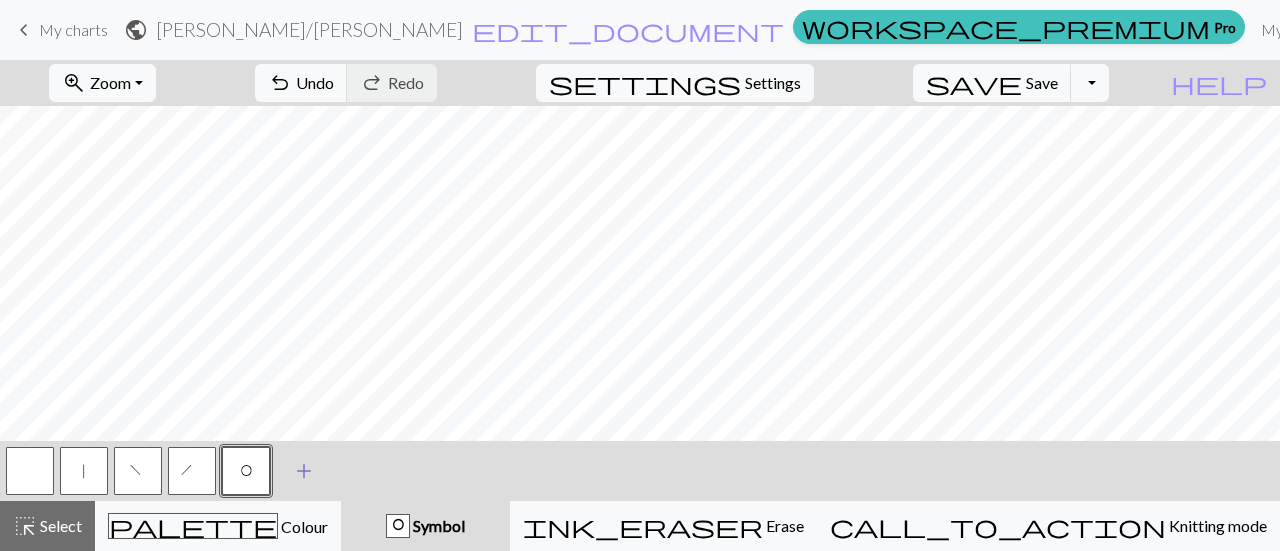 click on "add Add a  symbol" at bounding box center [304, 471] 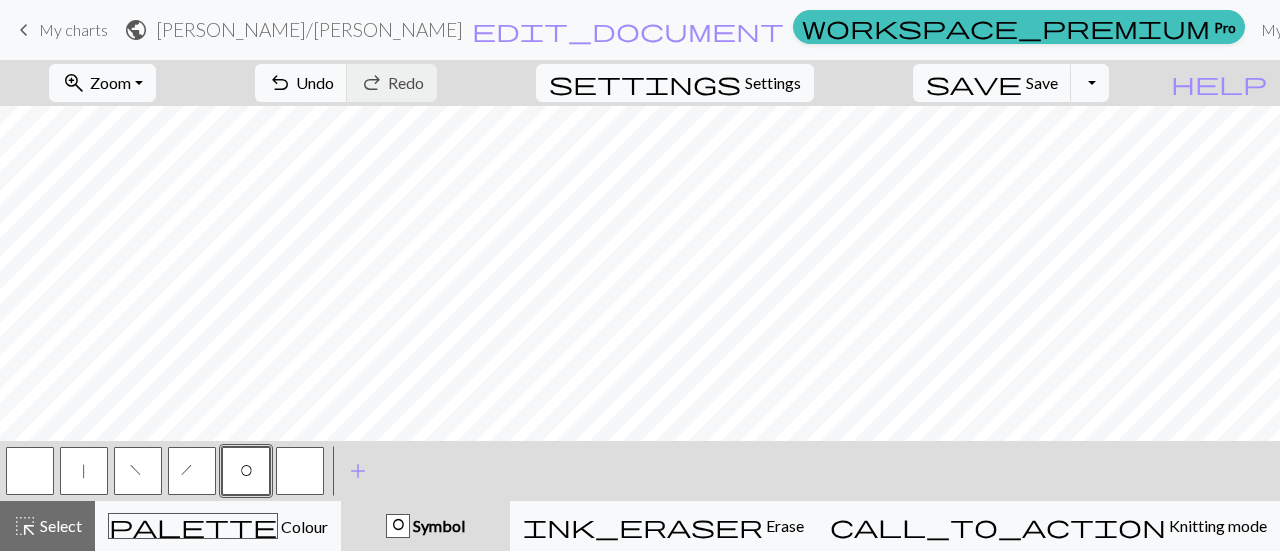 click at bounding box center (300, 471) 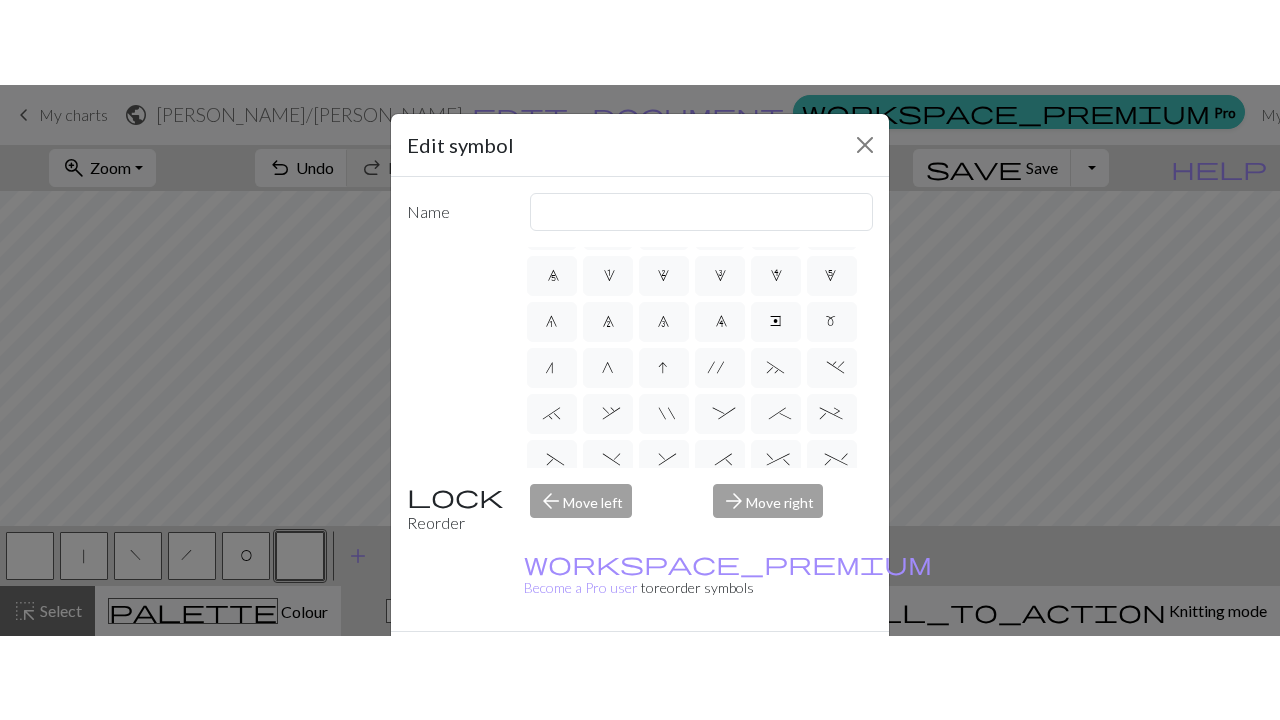 scroll, scrollTop: 160, scrollLeft: 0, axis: vertical 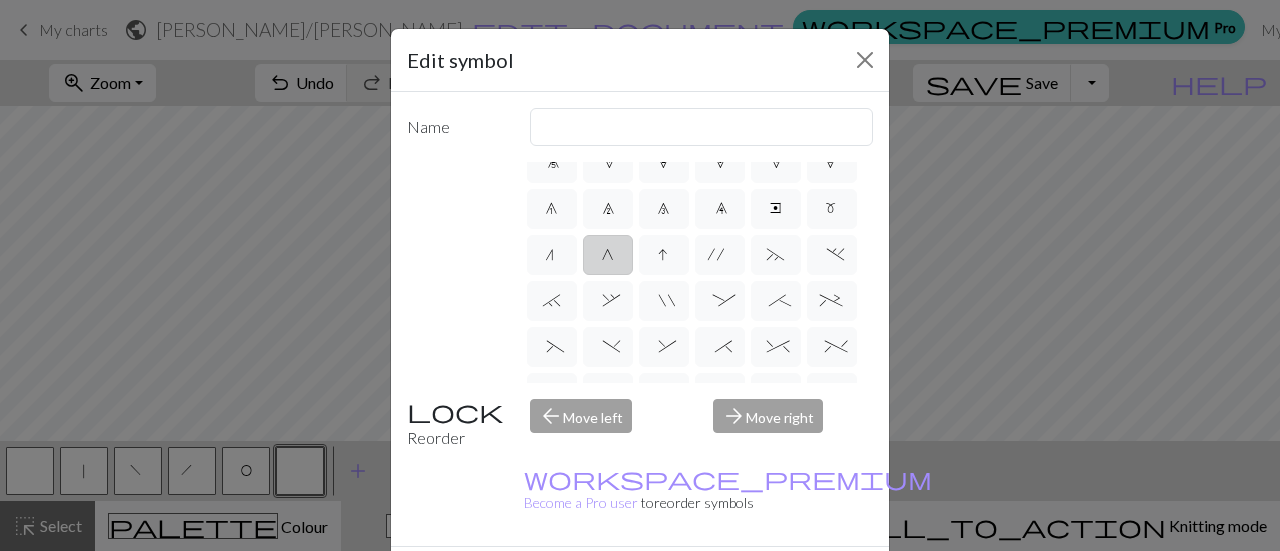 click on "G" at bounding box center (608, 255) 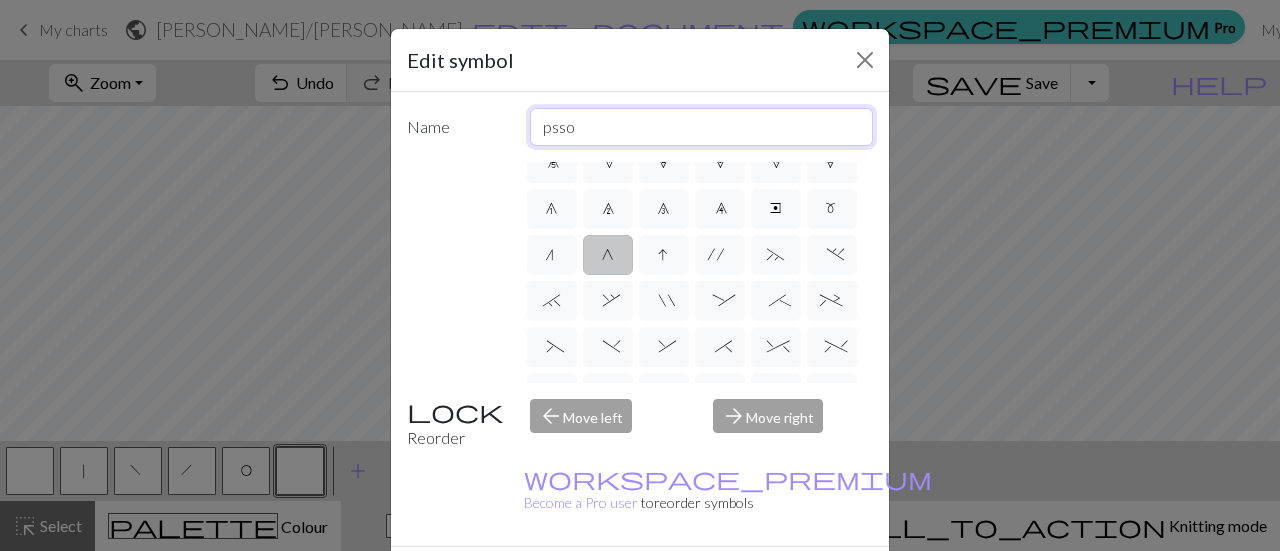 click on "psso" at bounding box center [702, 127] 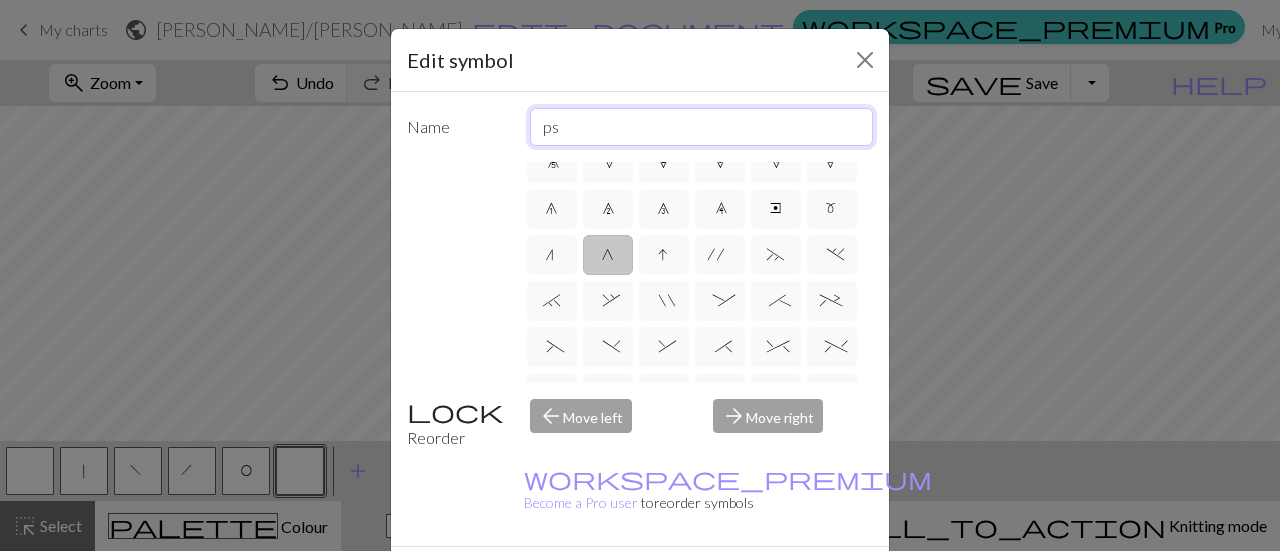 type on "p" 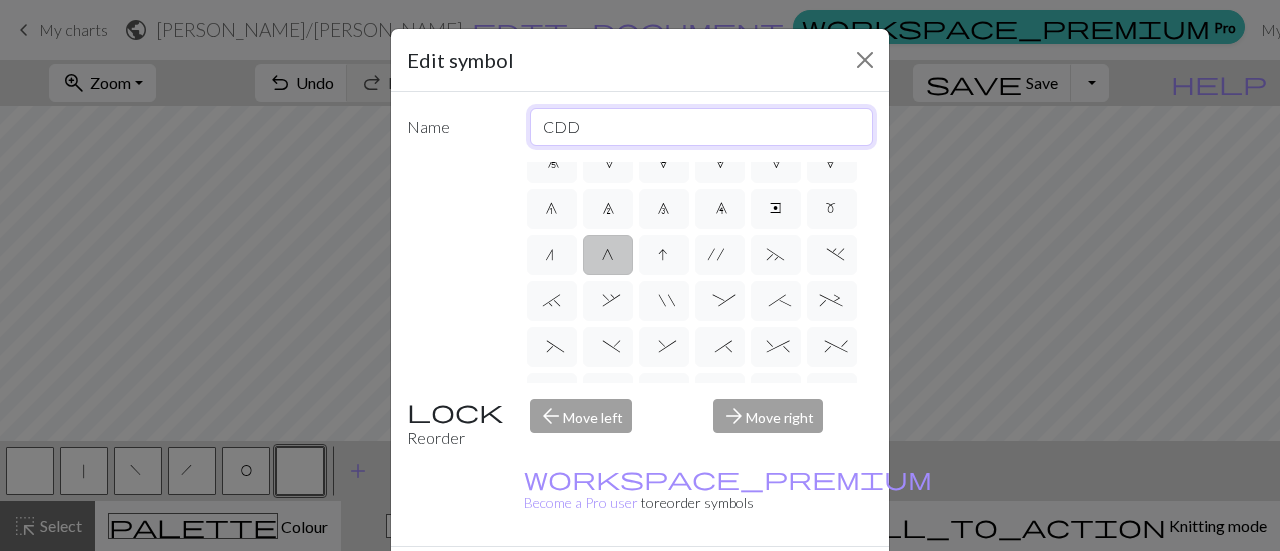 type on "CDD" 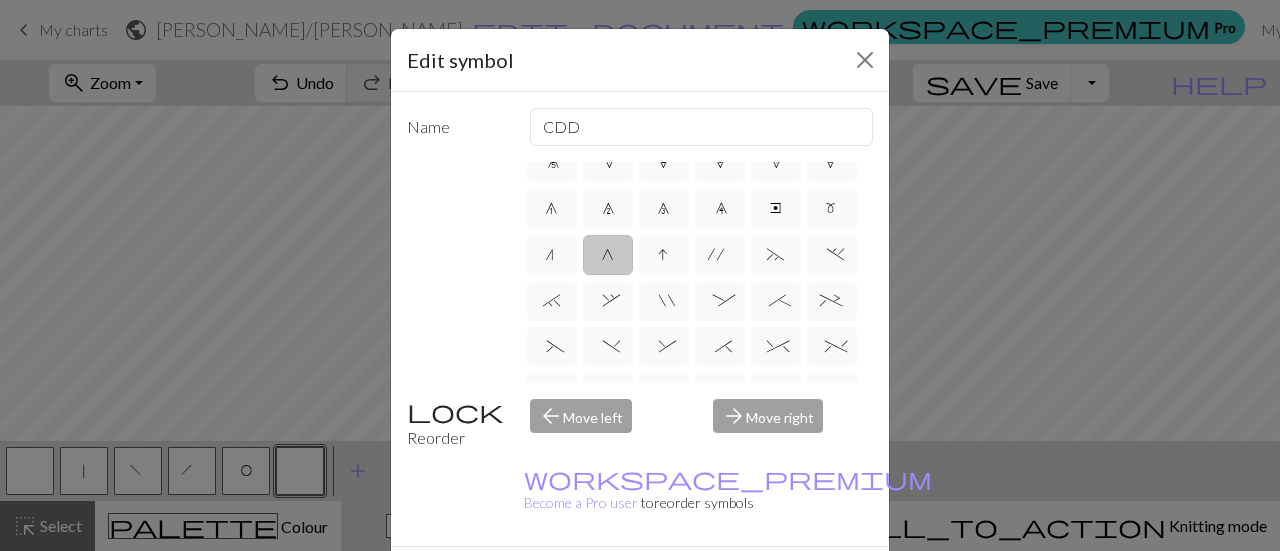 click on "Done" at bounding box center [760, 582] 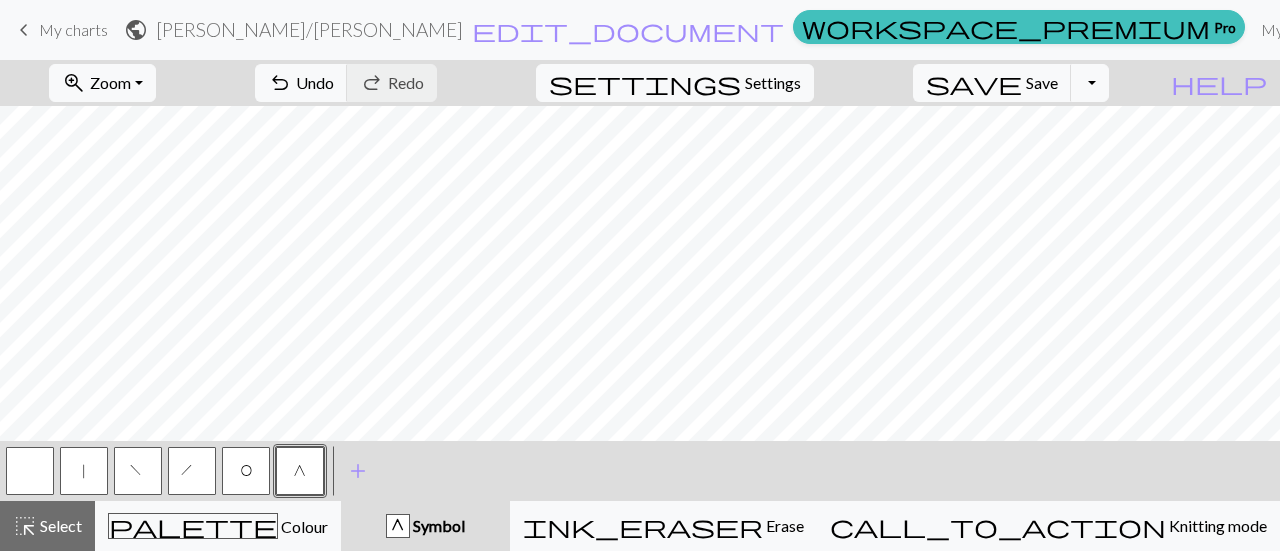 click on "|" at bounding box center (84, 471) 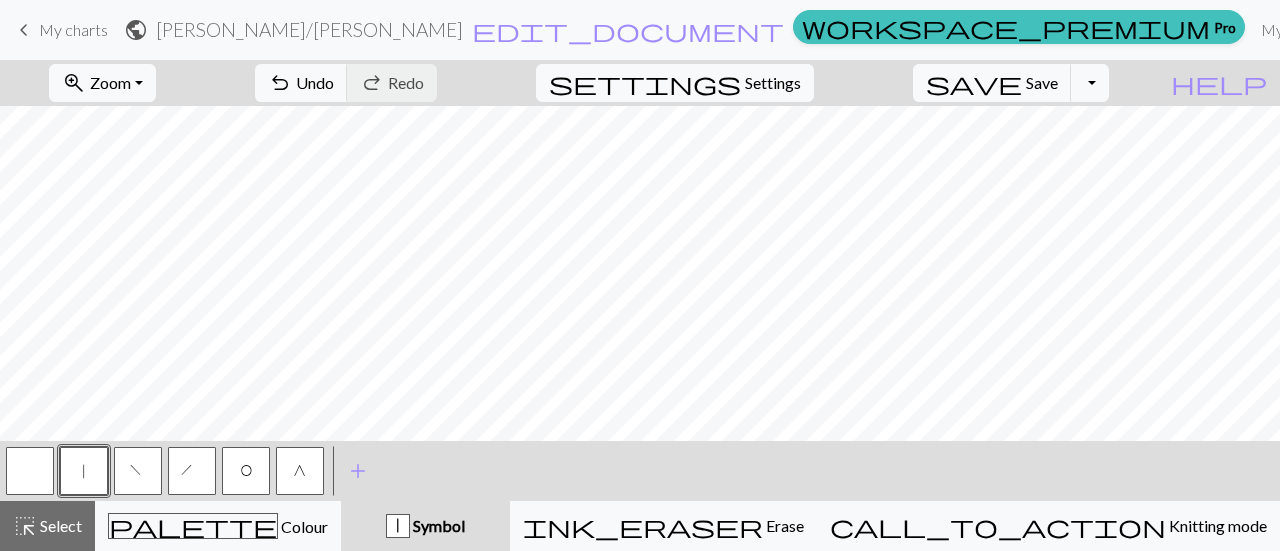 click at bounding box center (30, 471) 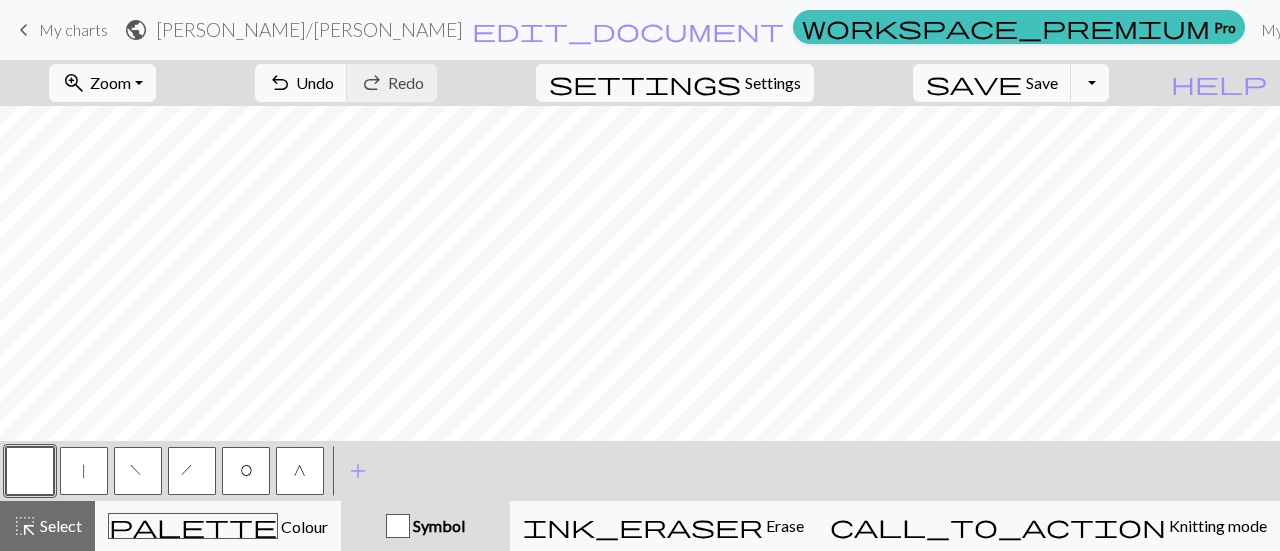 click on "O" at bounding box center [246, 471] 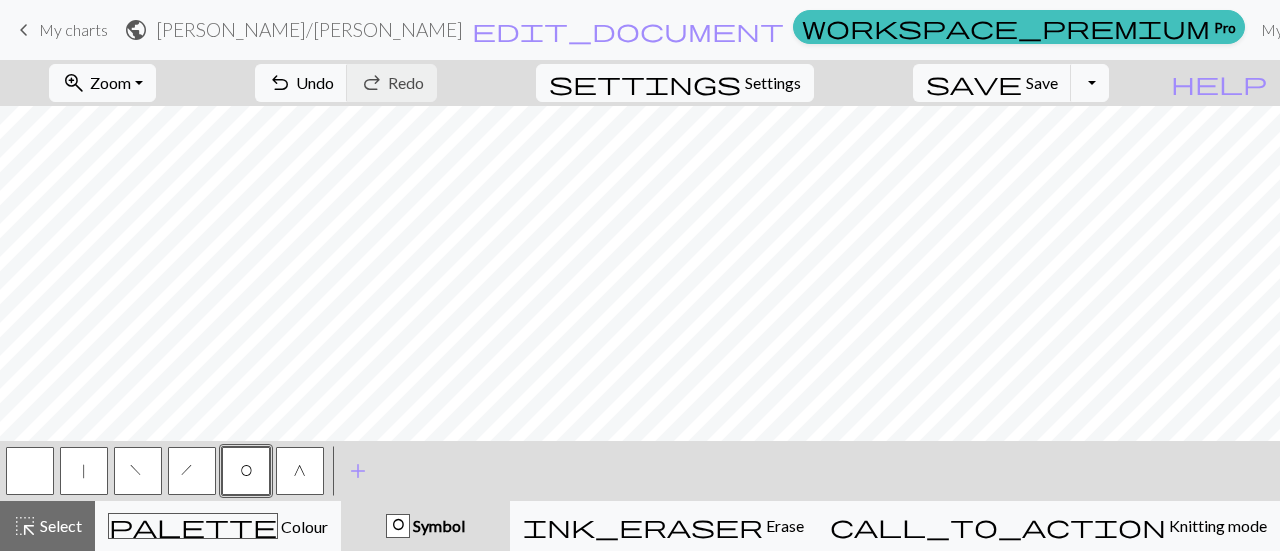 click at bounding box center (30, 471) 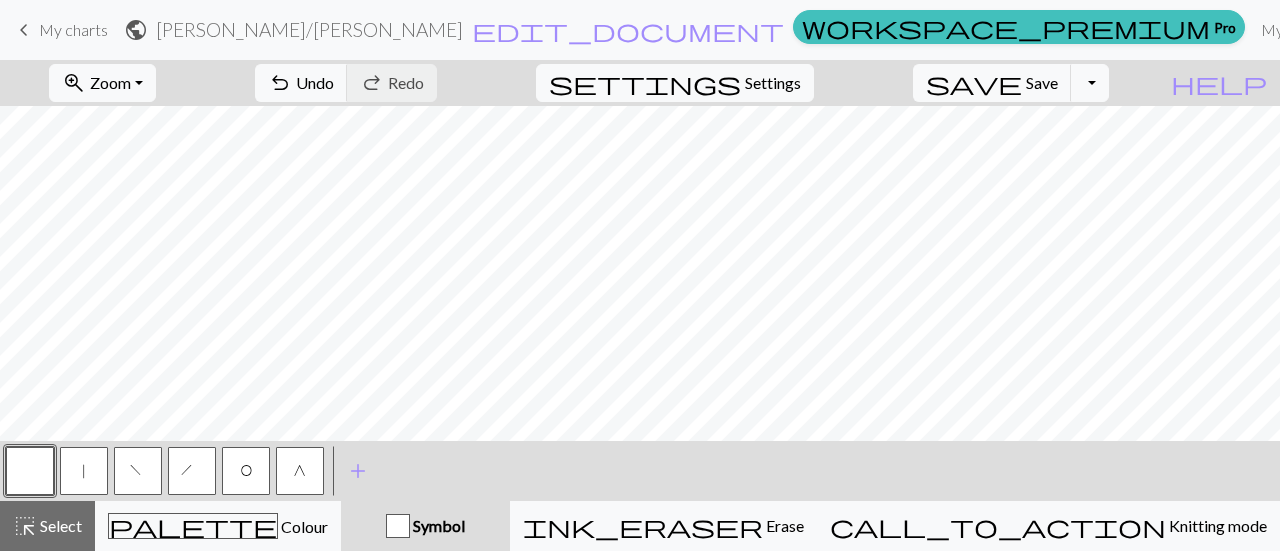click on "O" at bounding box center [246, 471] 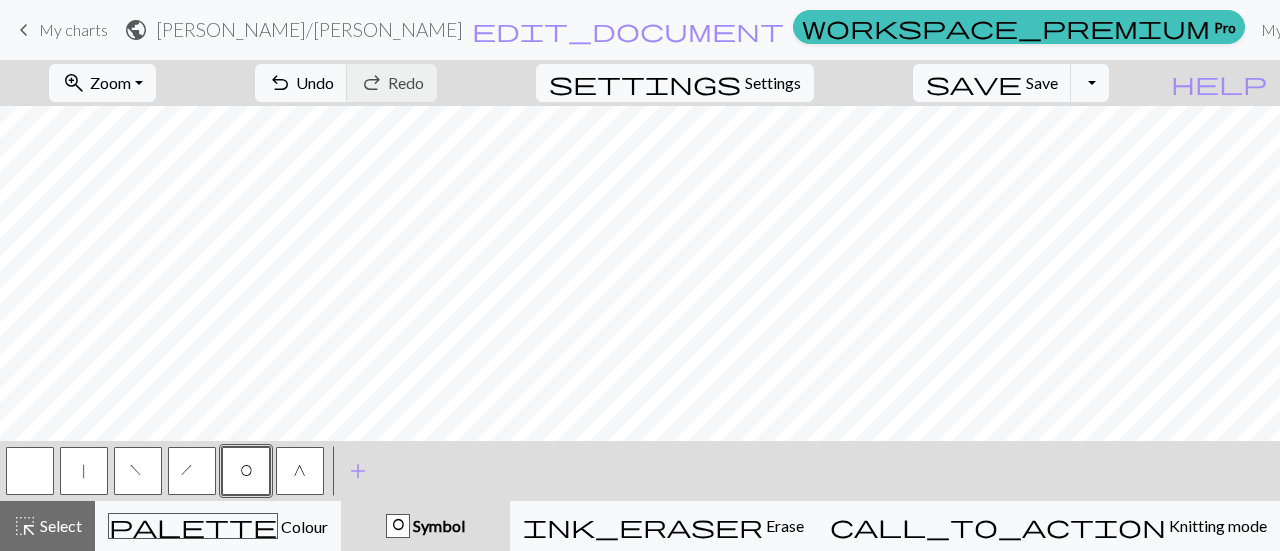 click at bounding box center [30, 471] 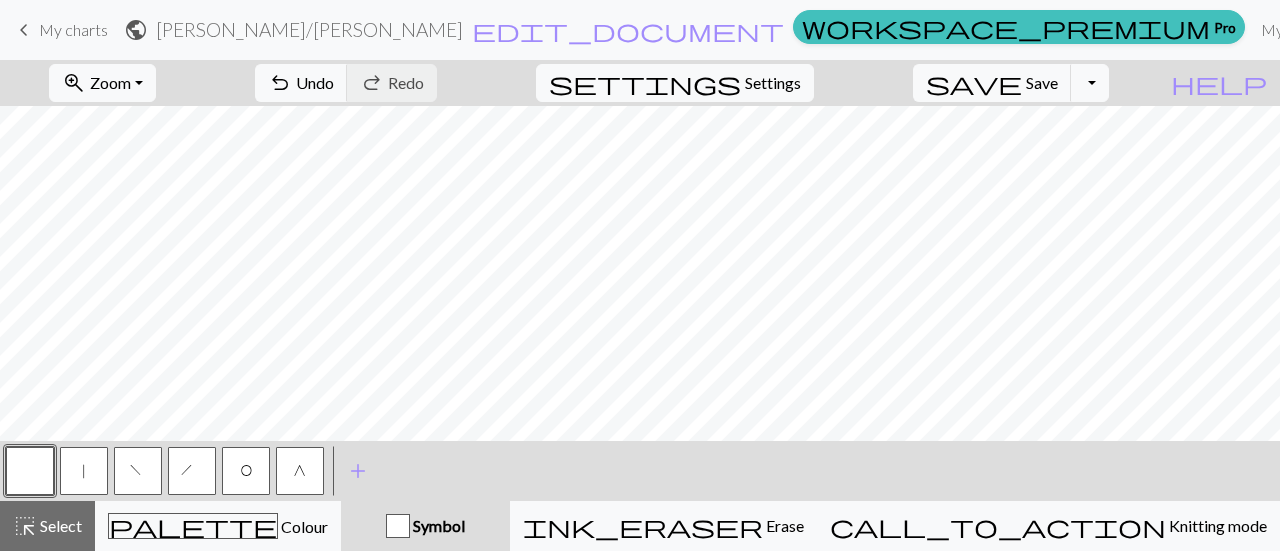 click on "O" at bounding box center [246, 473] 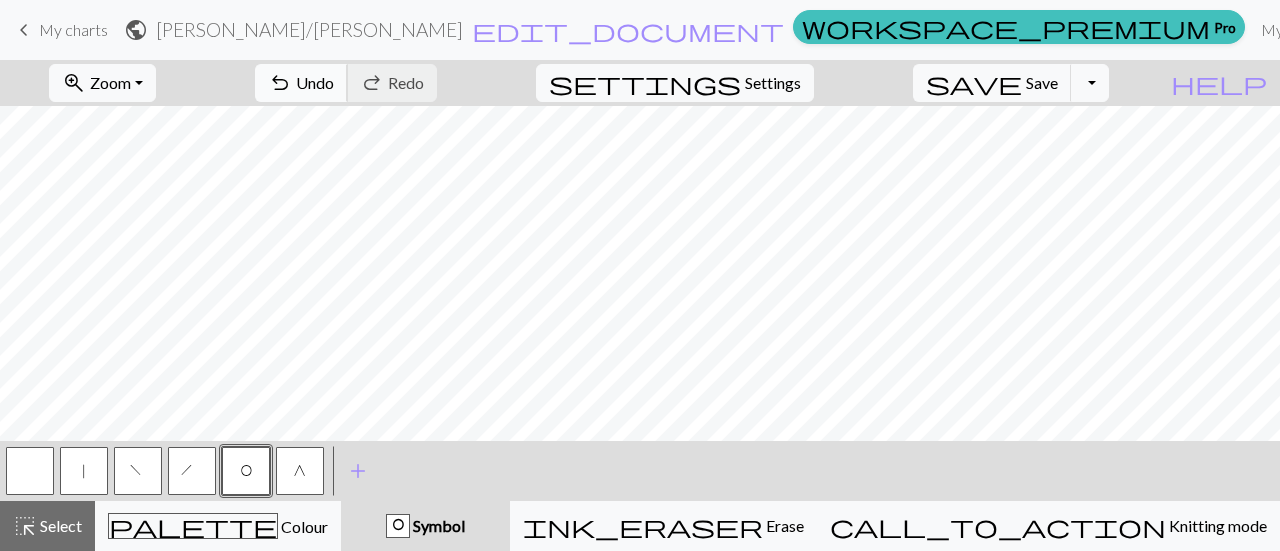 click on "Undo" at bounding box center [315, 82] 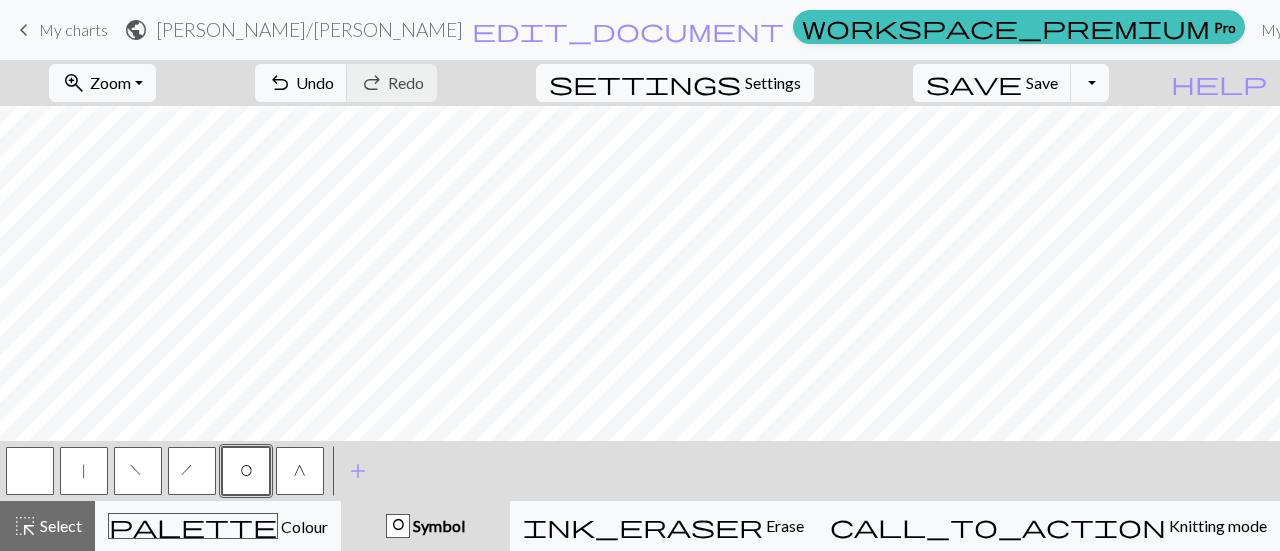 click at bounding box center [30, 471] 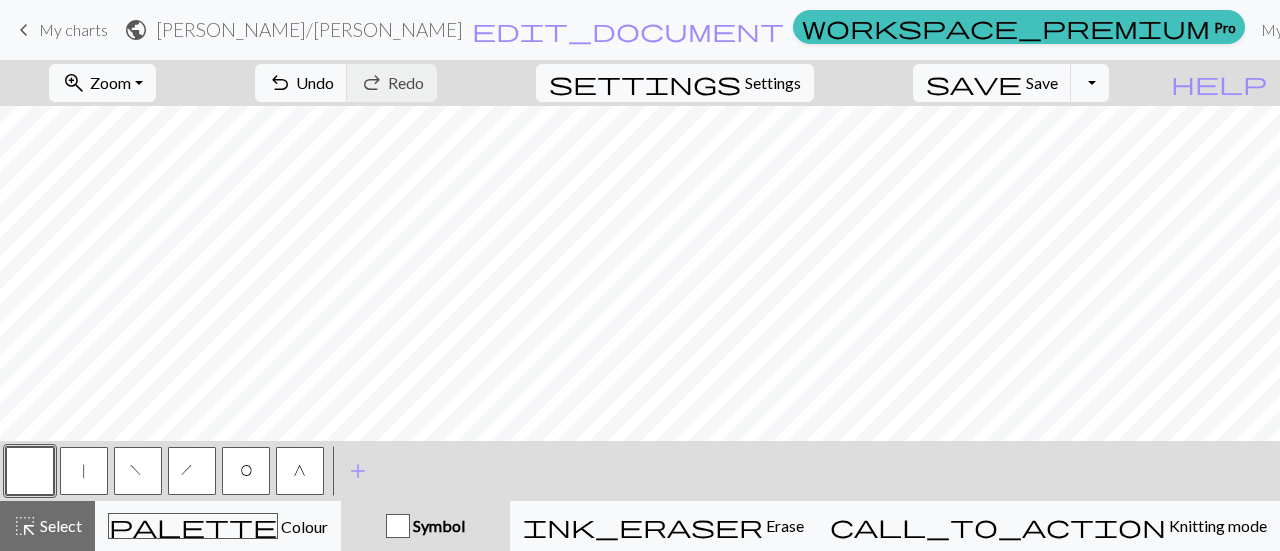 click on "O" at bounding box center (246, 473) 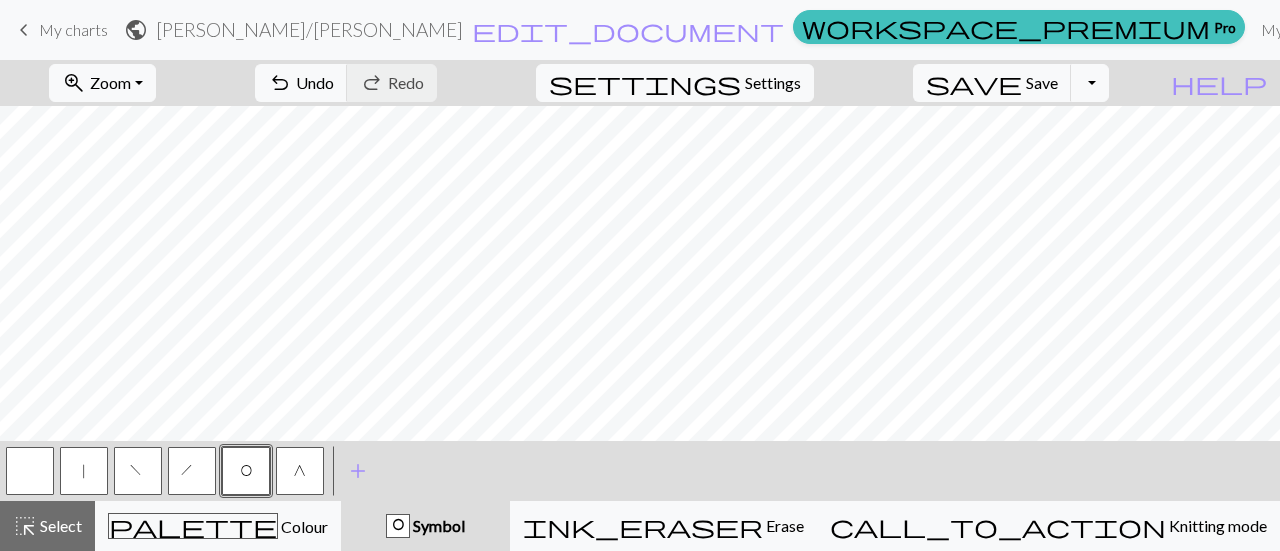 click at bounding box center (30, 471) 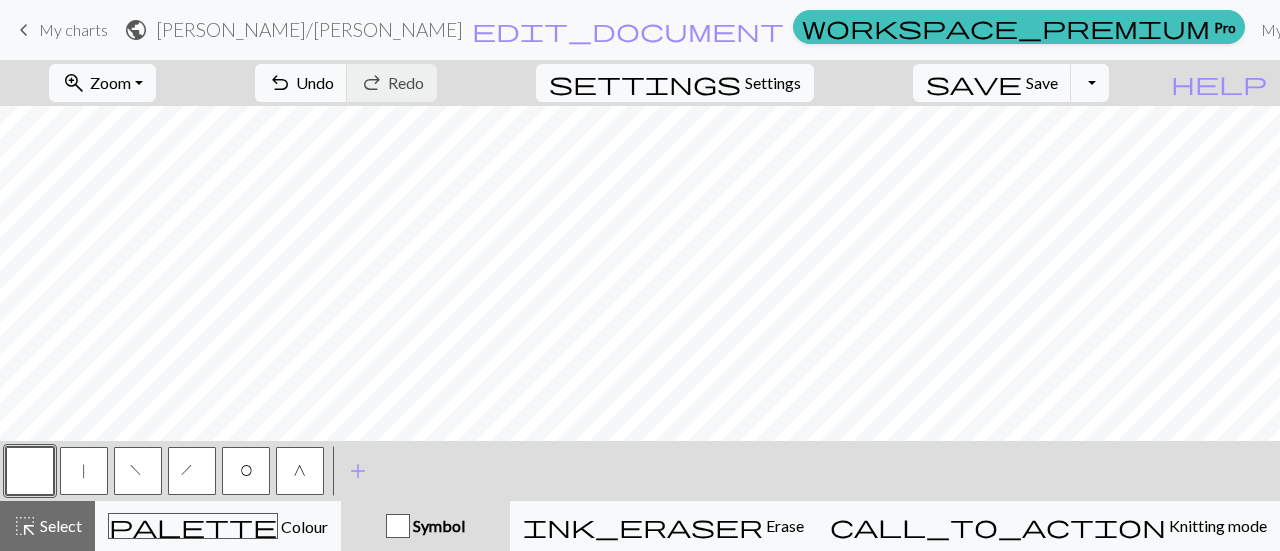 click on "O" at bounding box center (246, 471) 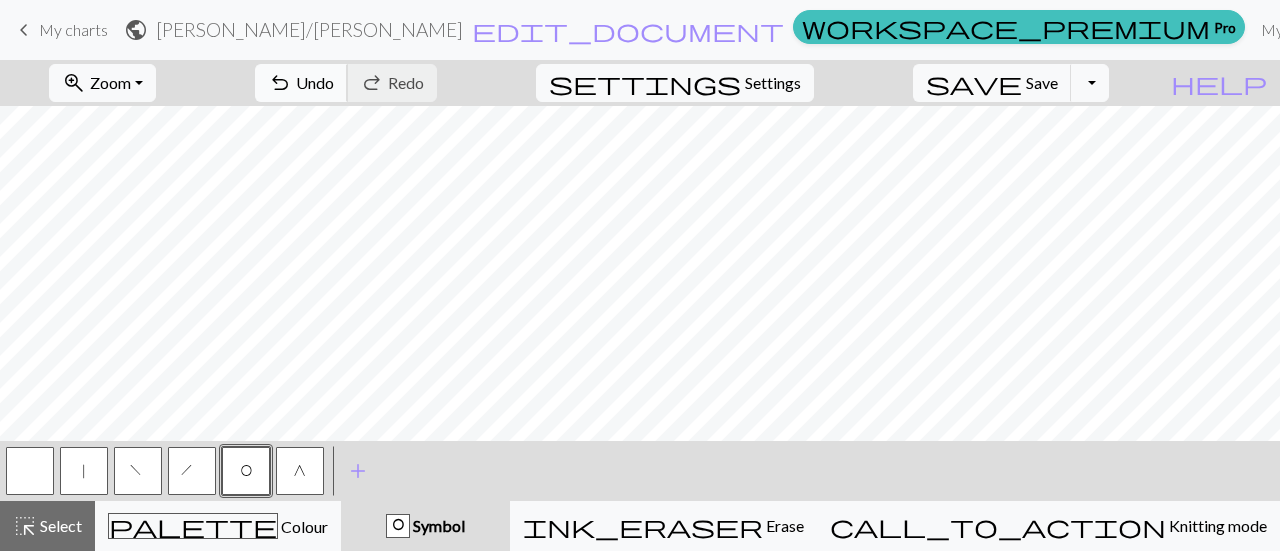 click on "Undo" at bounding box center (315, 82) 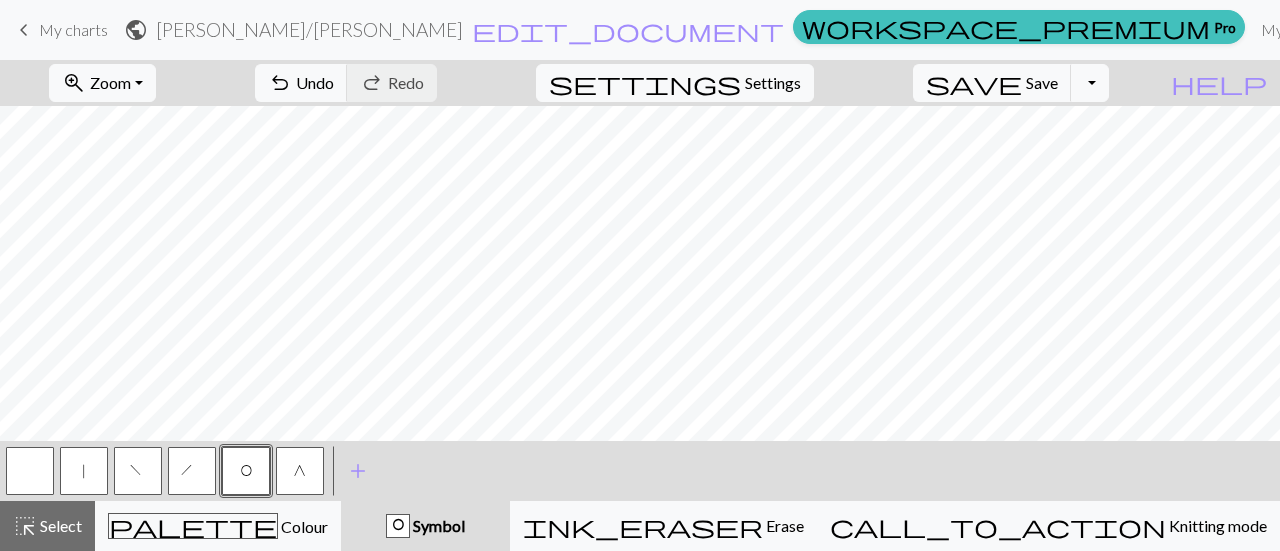 click at bounding box center [30, 471] 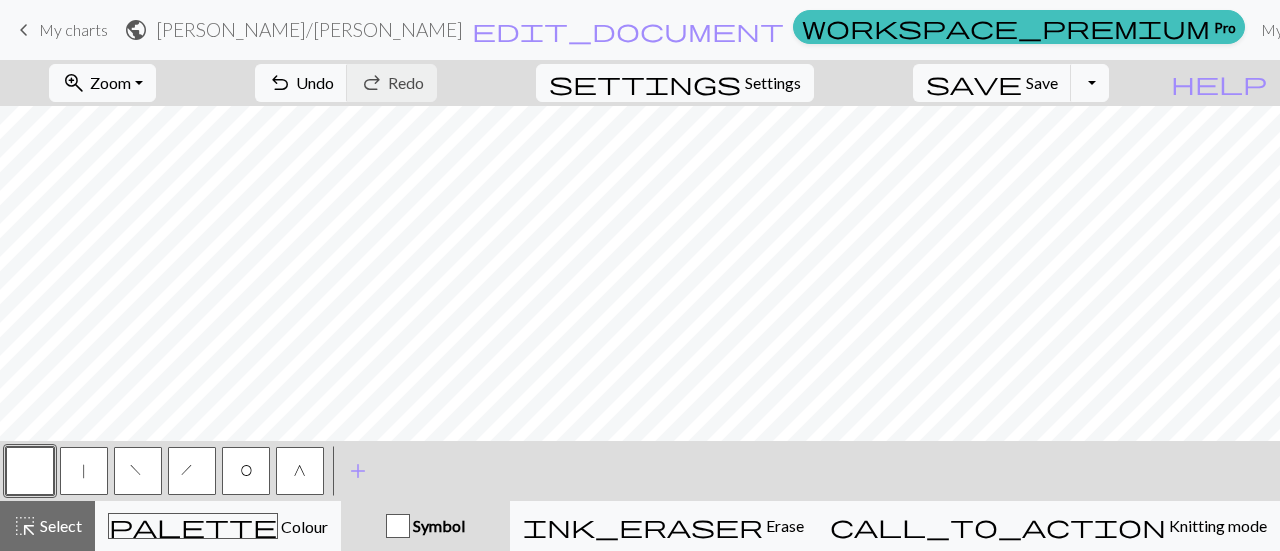 click on "O" at bounding box center [246, 471] 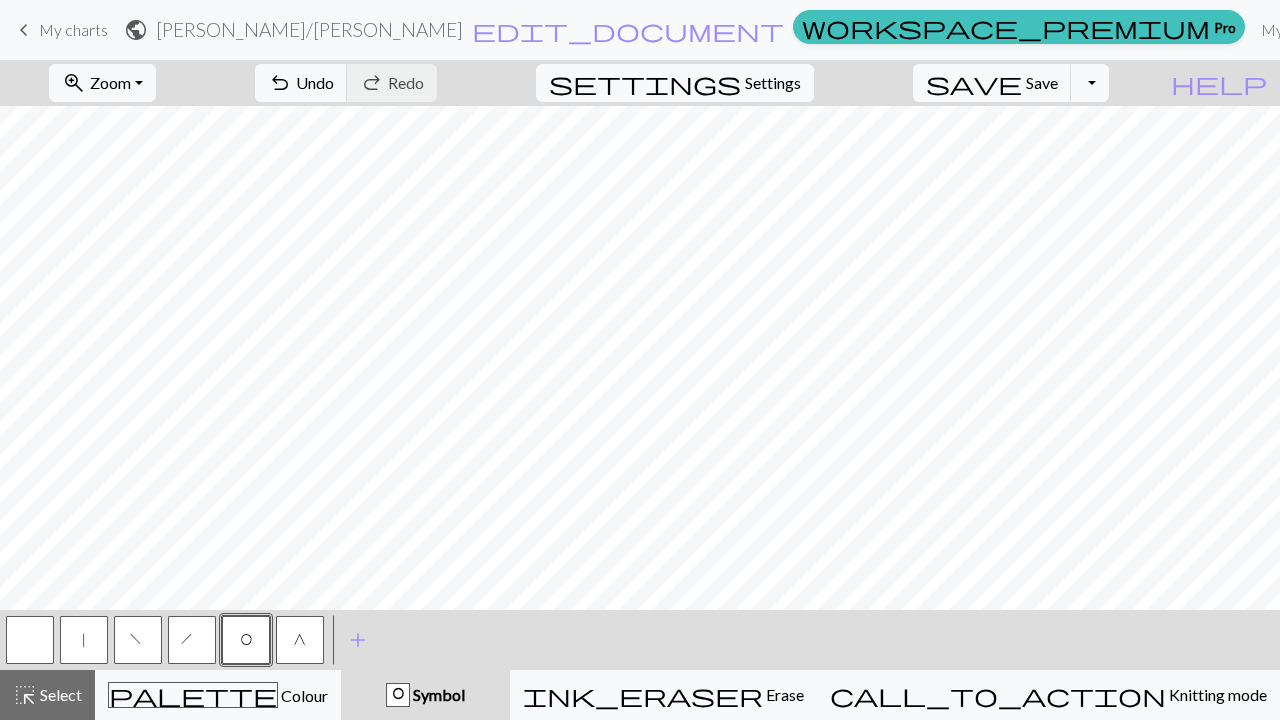 drag, startPoint x: 84, startPoint y: 638, endPoint x: 133, endPoint y: 618, distance: 52.924473 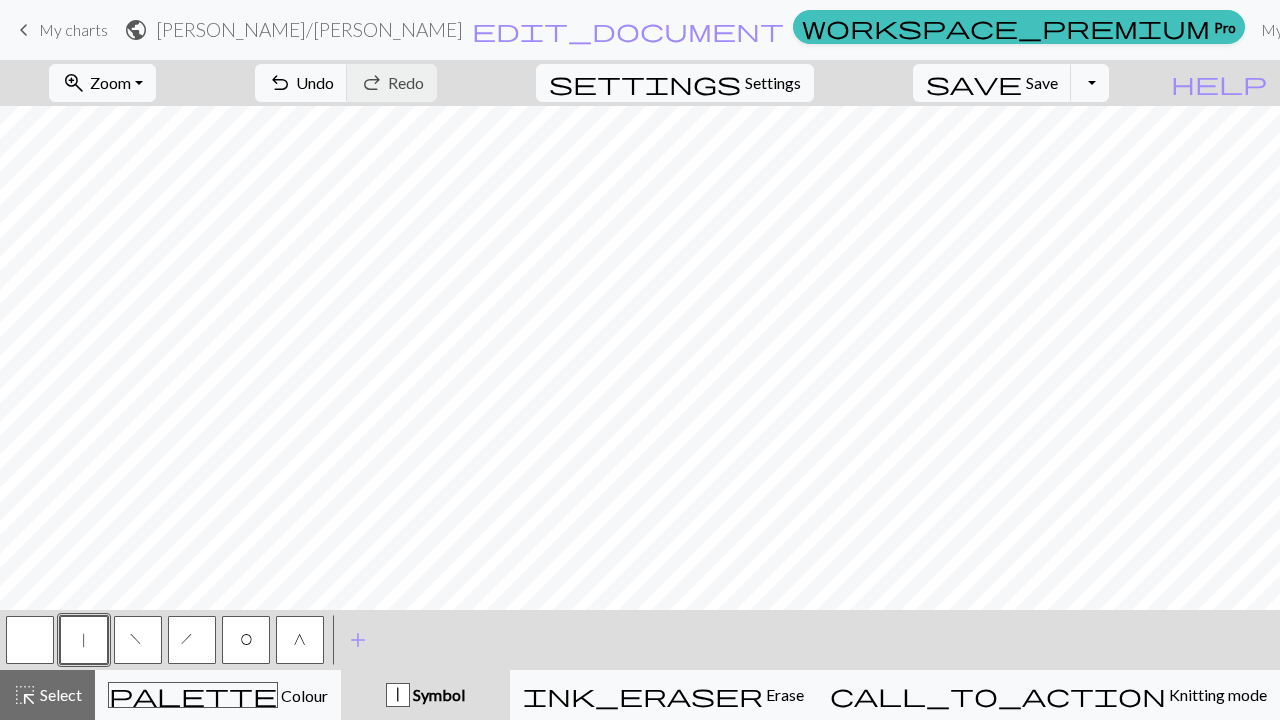 drag, startPoint x: 17, startPoint y: 642, endPoint x: 67, endPoint y: 607, distance: 61.03278 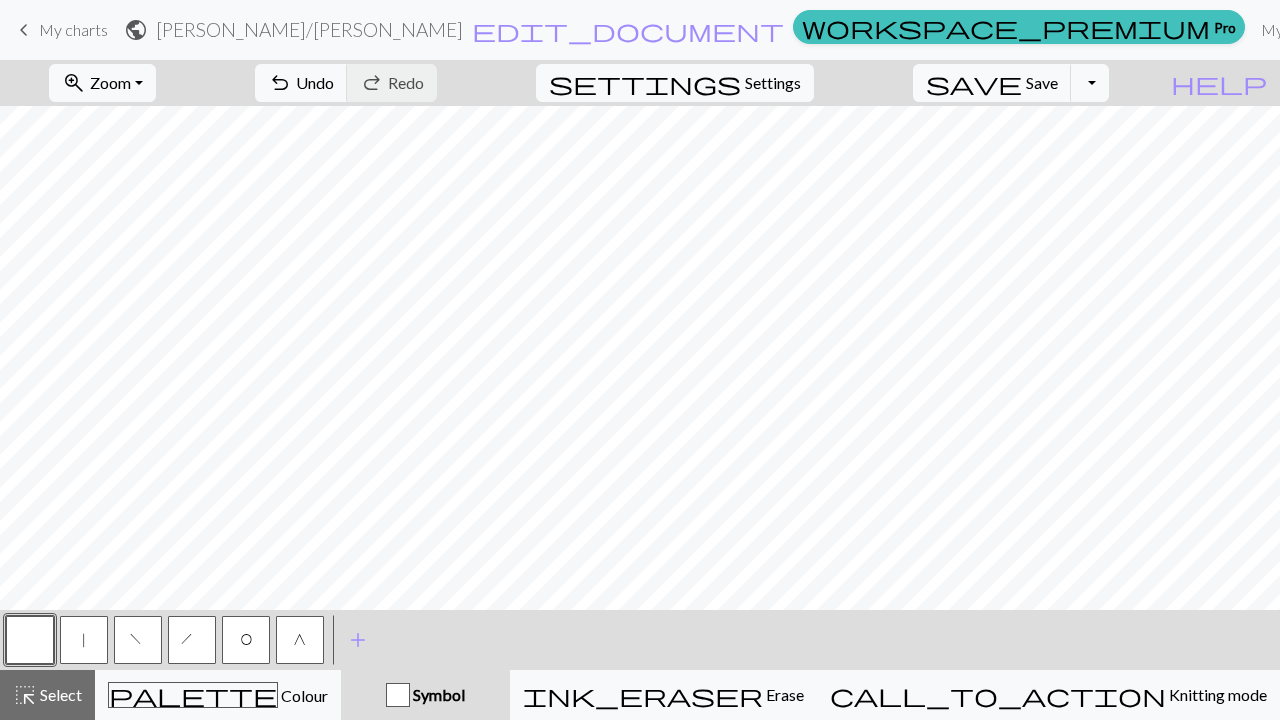 click on "O" at bounding box center (246, 642) 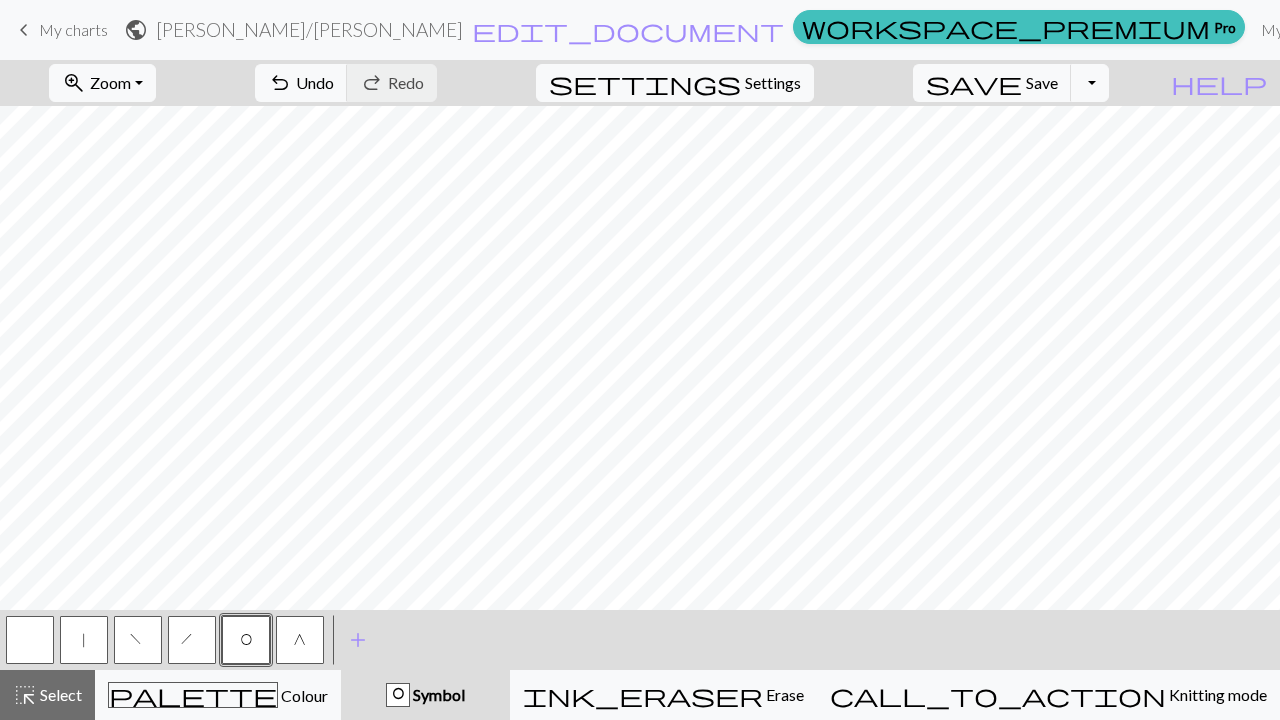 click on "f" at bounding box center [138, 640] 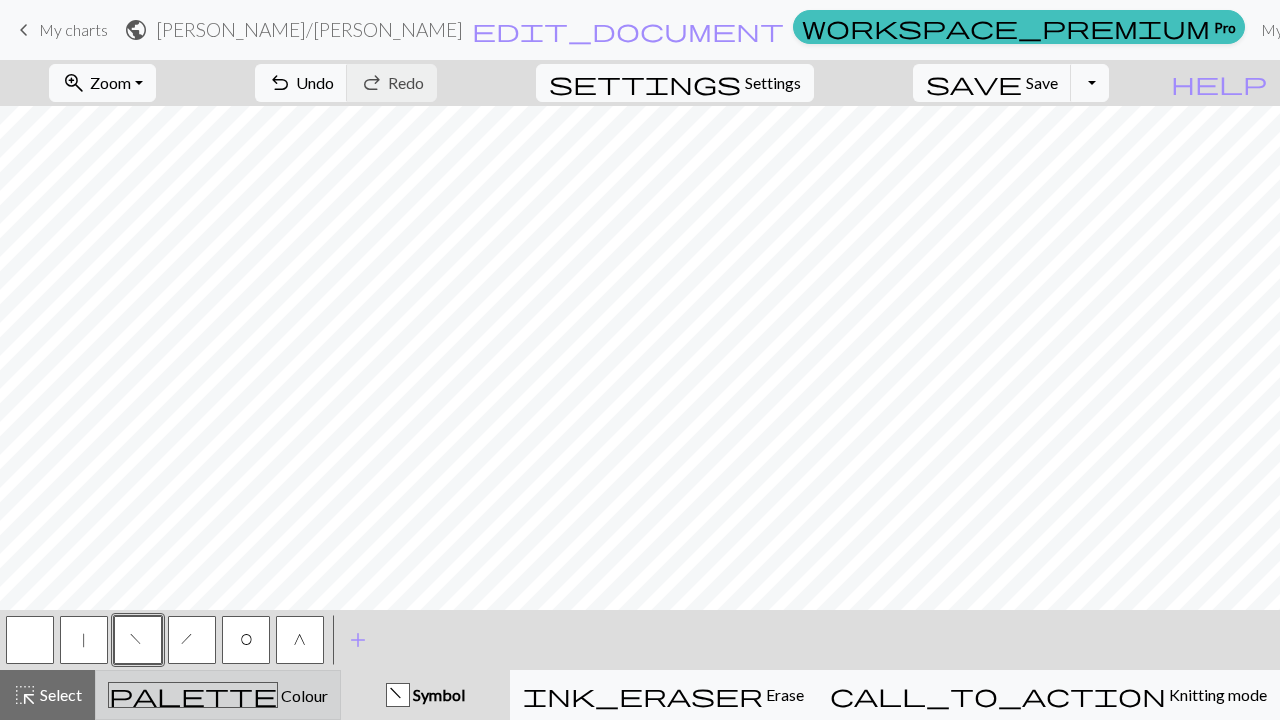 click on "palette" at bounding box center (193, 695) 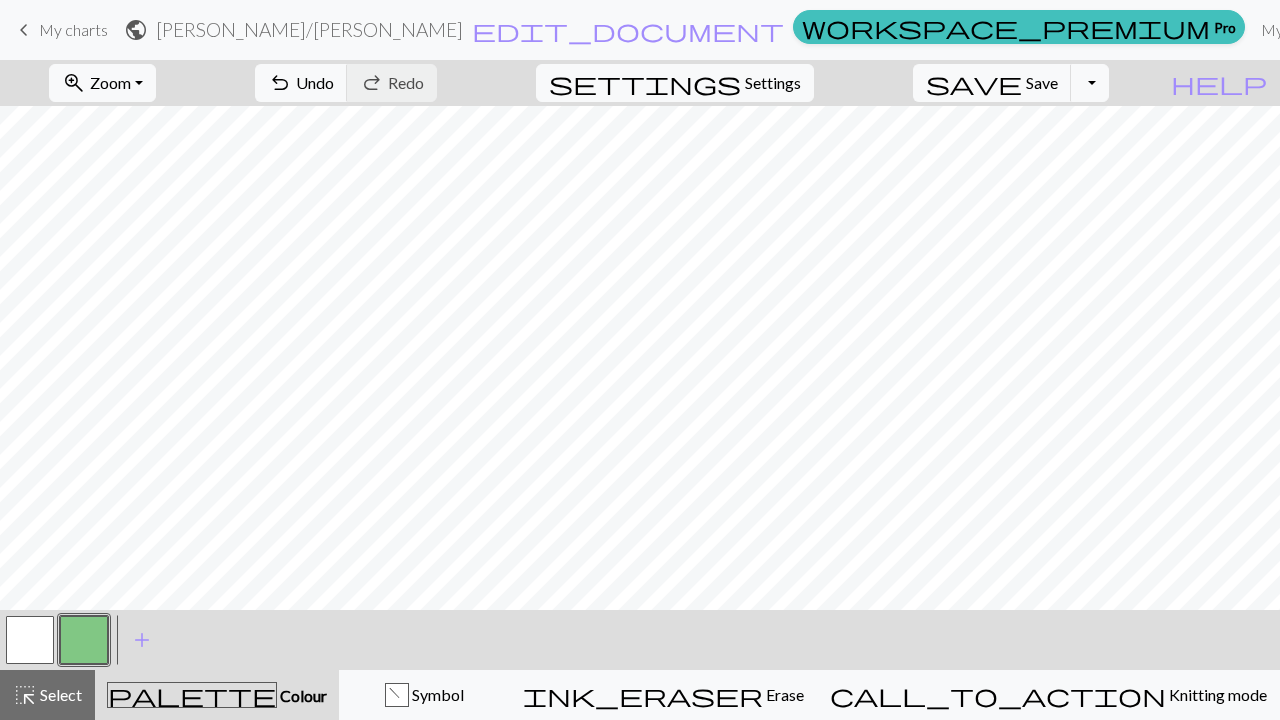 click at bounding box center (84, 640) 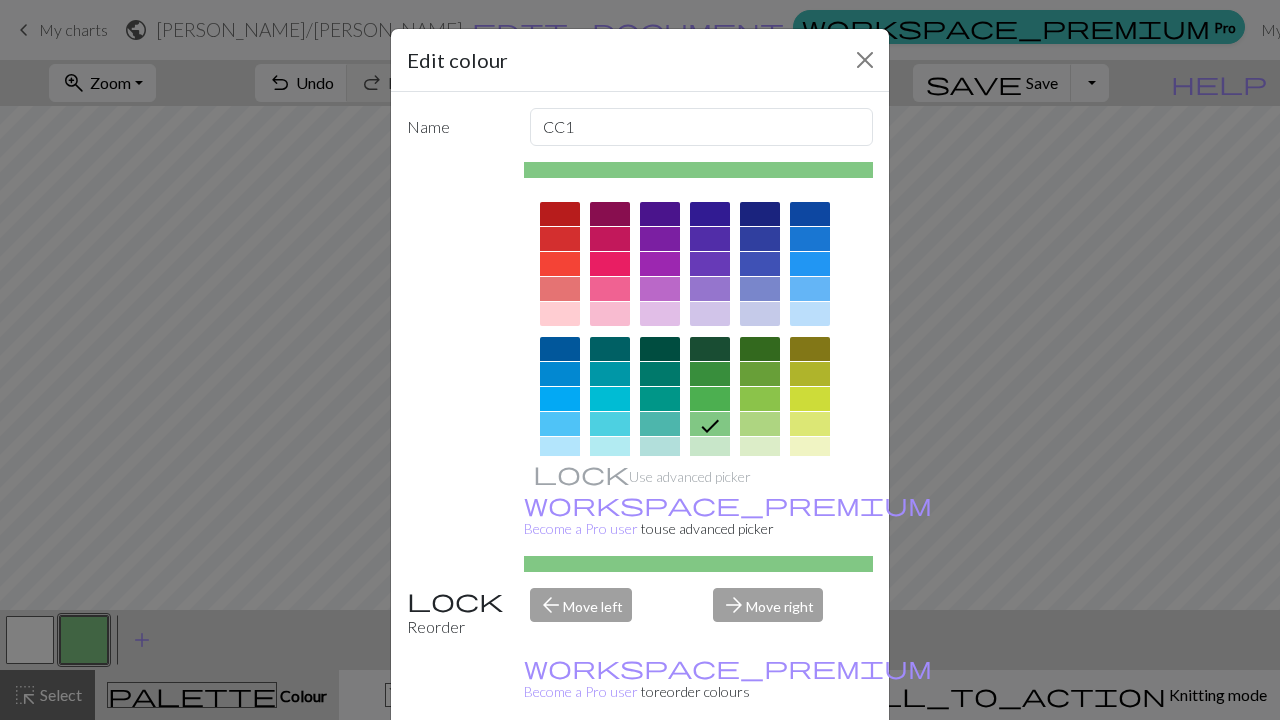 click at bounding box center (610, 314) 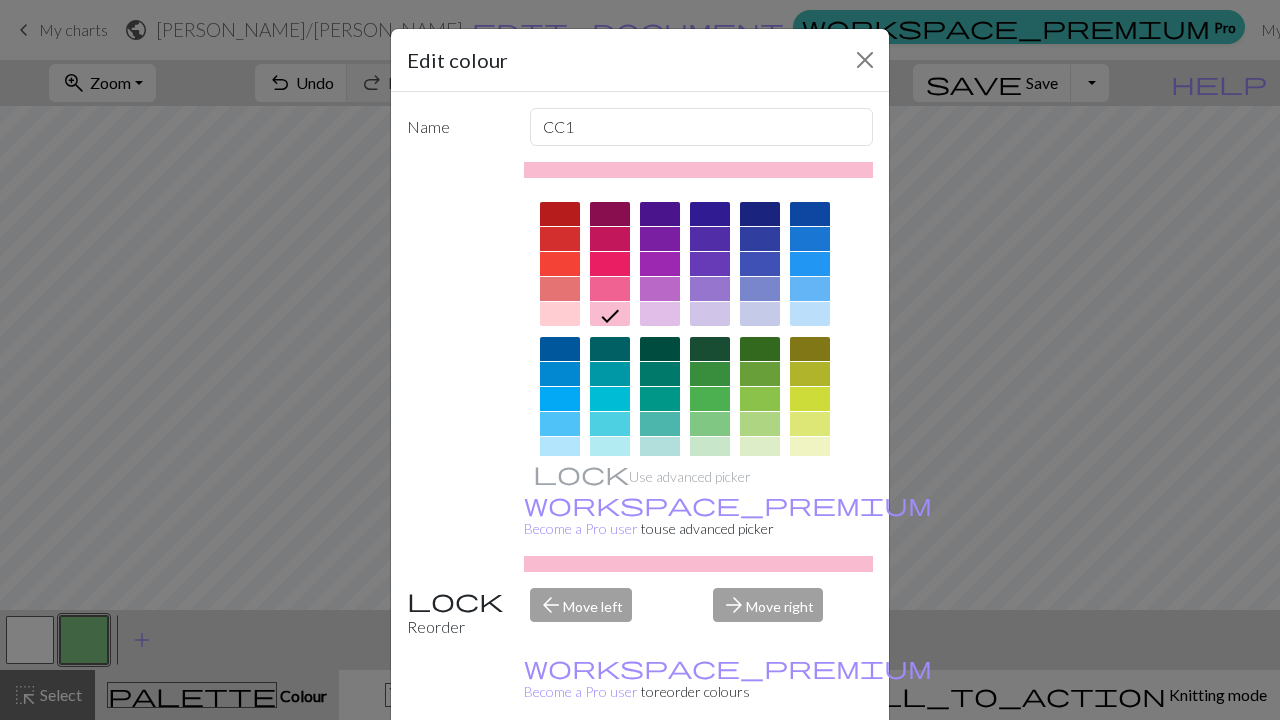 click on "Done" at bounding box center [760, 771] 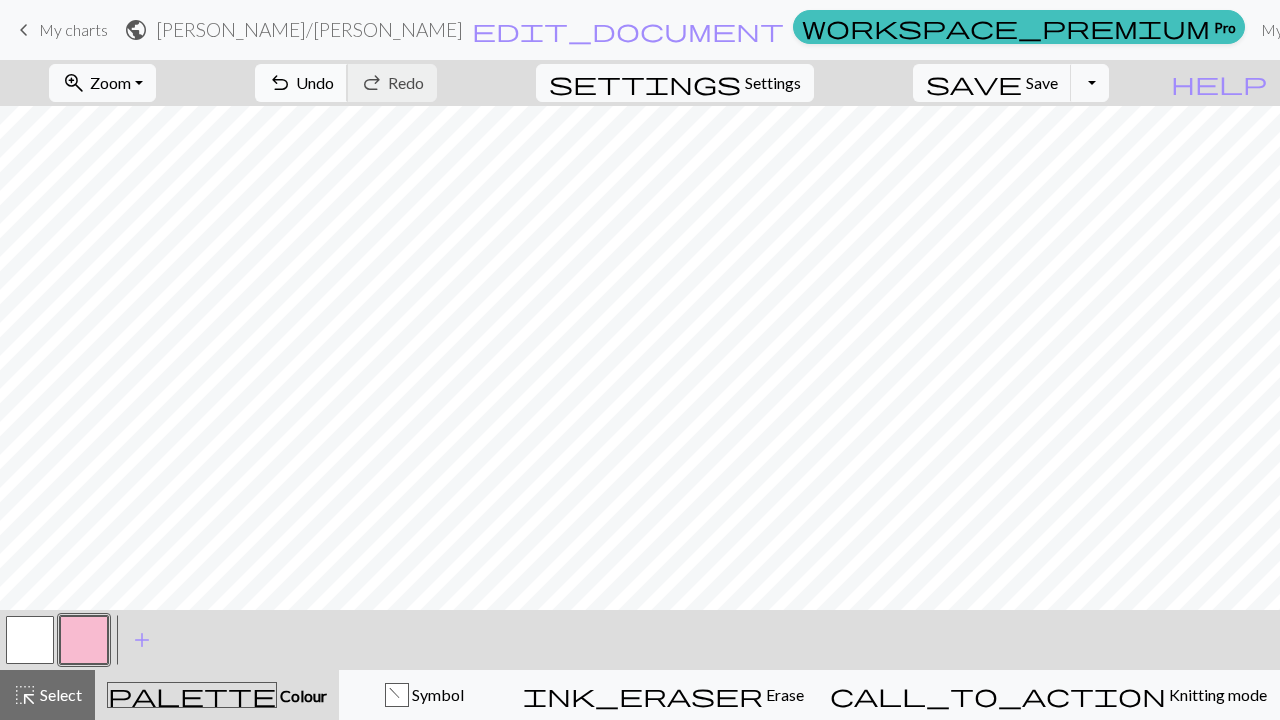 click on "Undo" at bounding box center [315, 82] 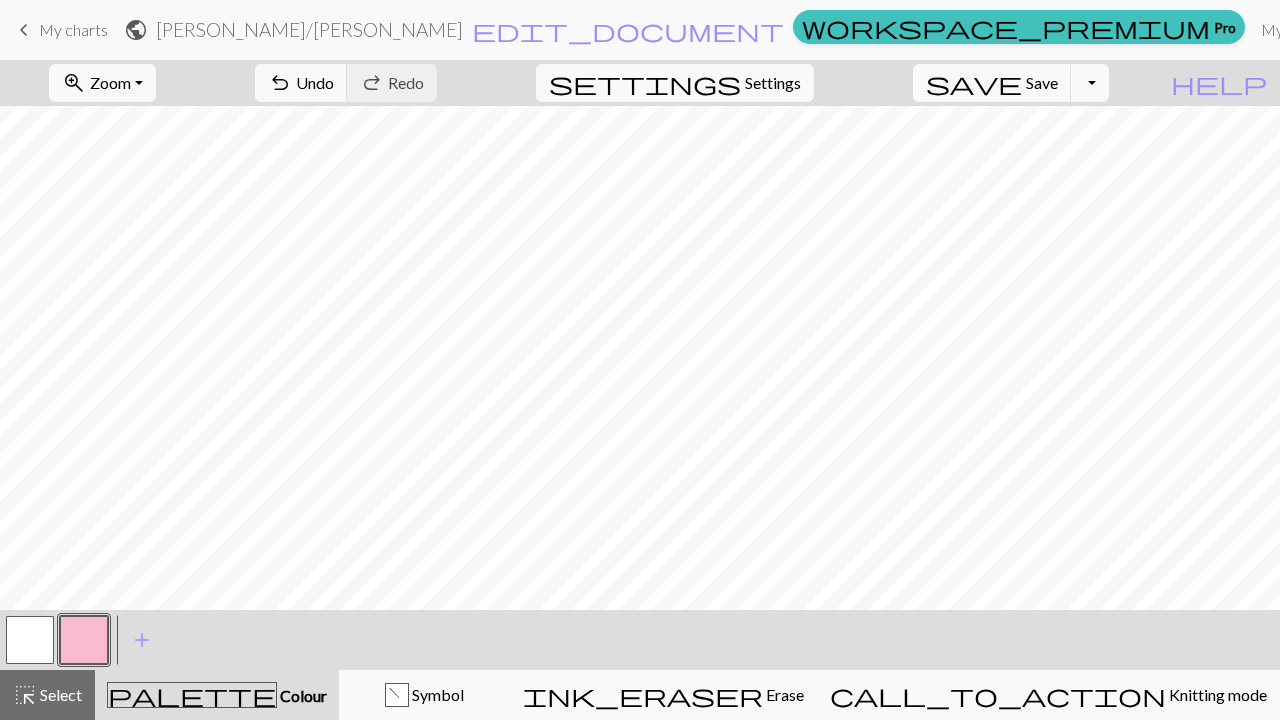 click on "palette   Colour   Colour" at bounding box center (217, 695) 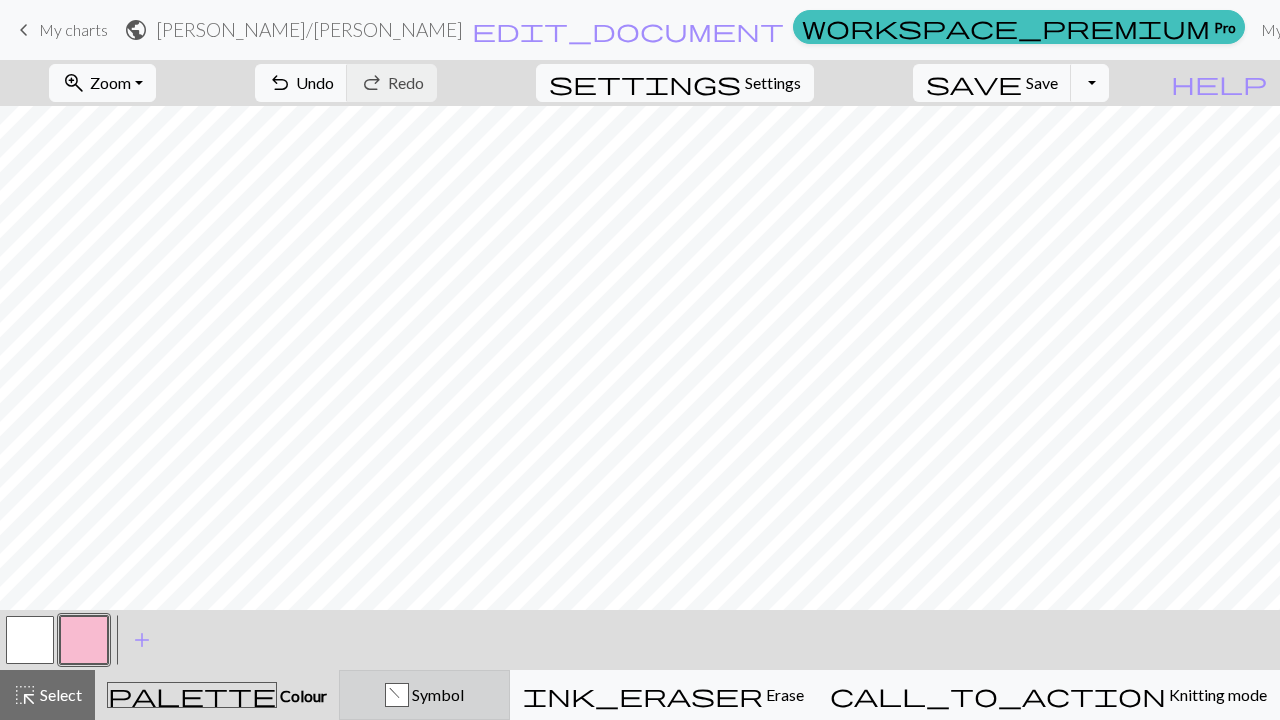 click on "f   Symbol" at bounding box center (424, 695) 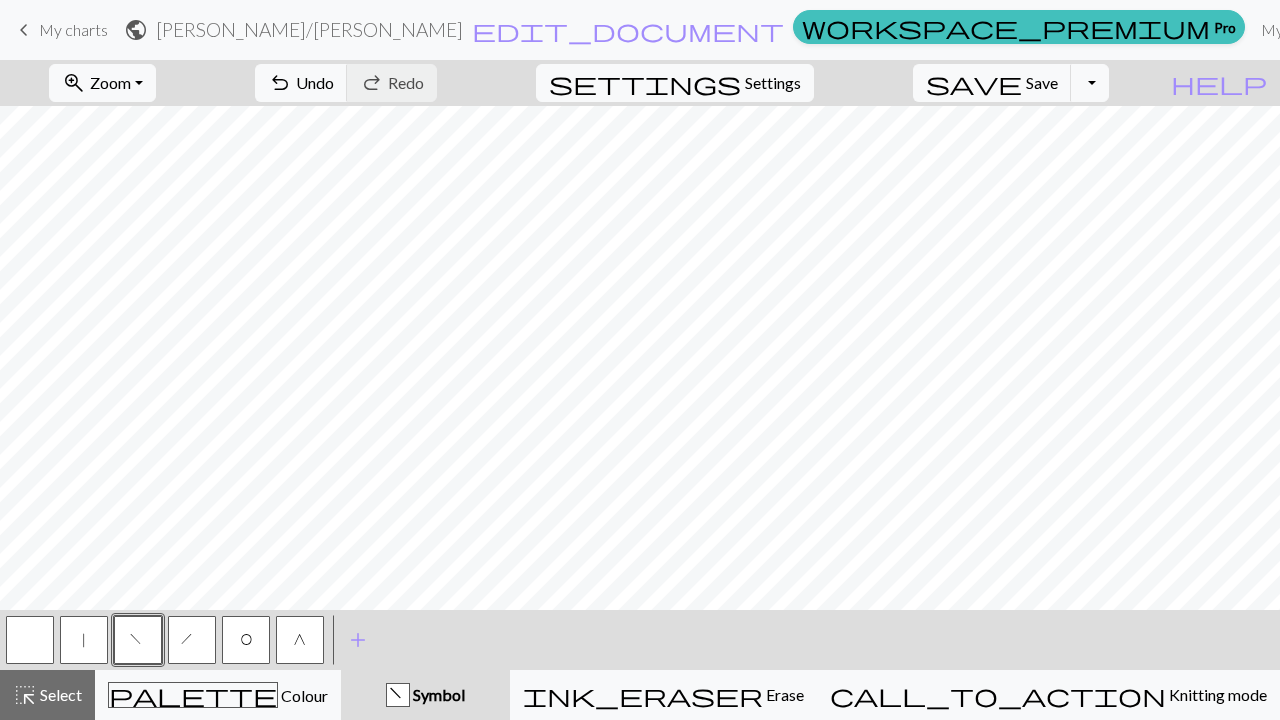 click on "h" at bounding box center [192, 640] 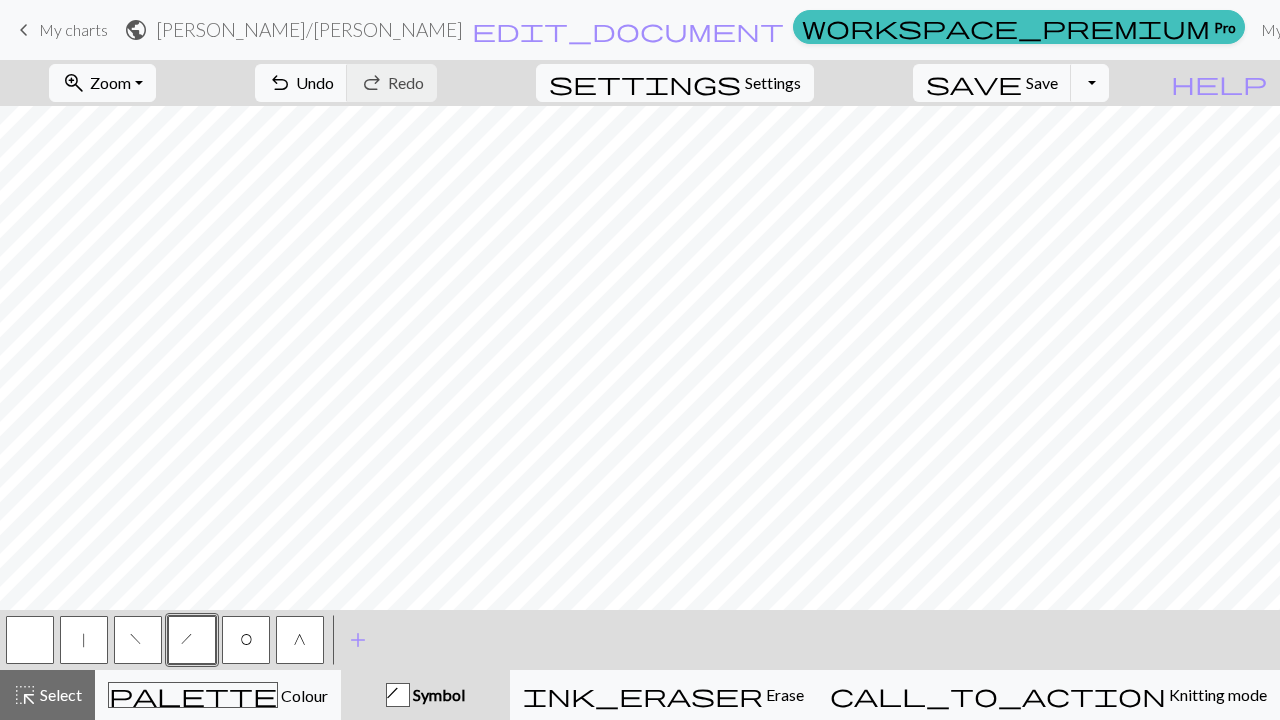 click on "G" at bounding box center [300, 642] 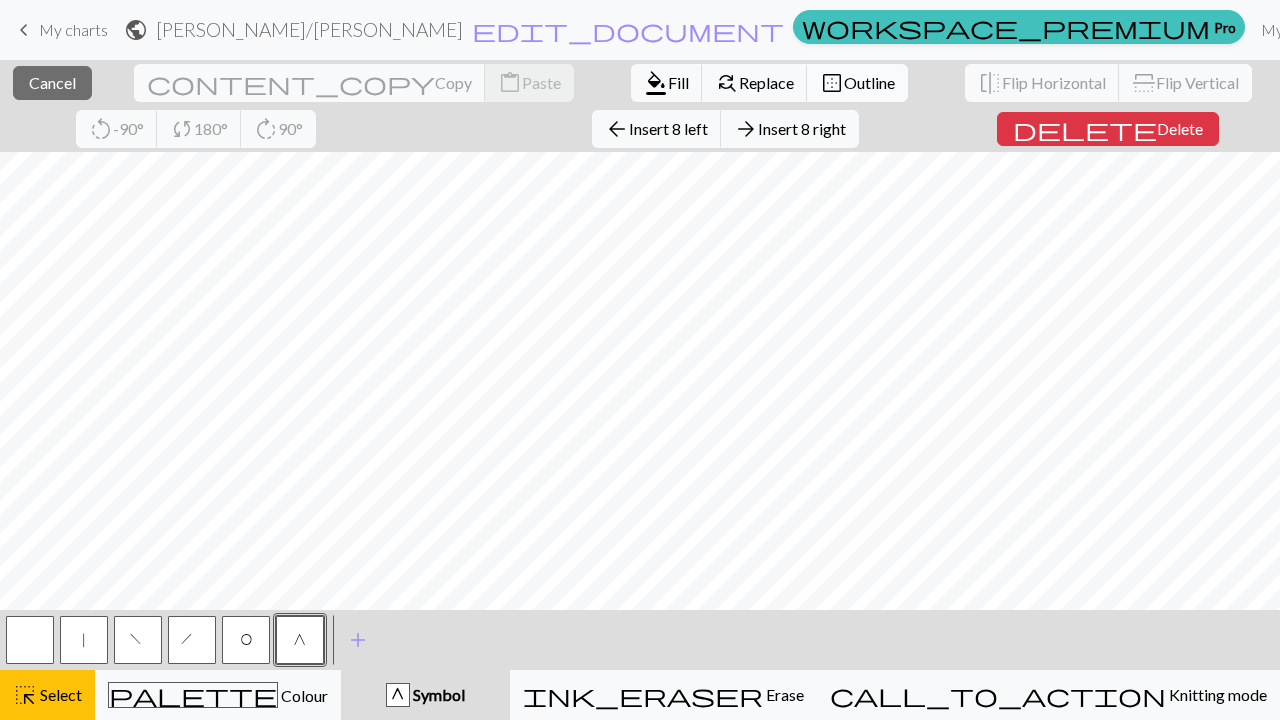click on "border_outer" at bounding box center (832, 83) 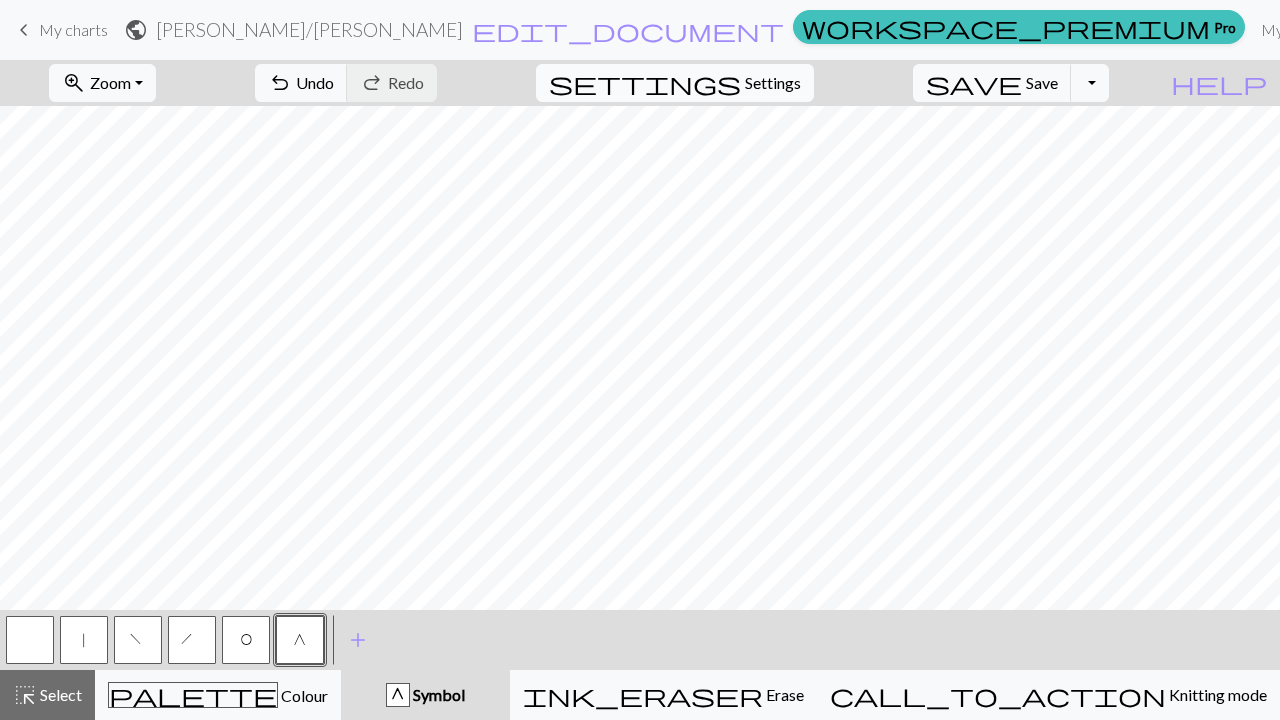 click on "settings" at bounding box center (645, 83) 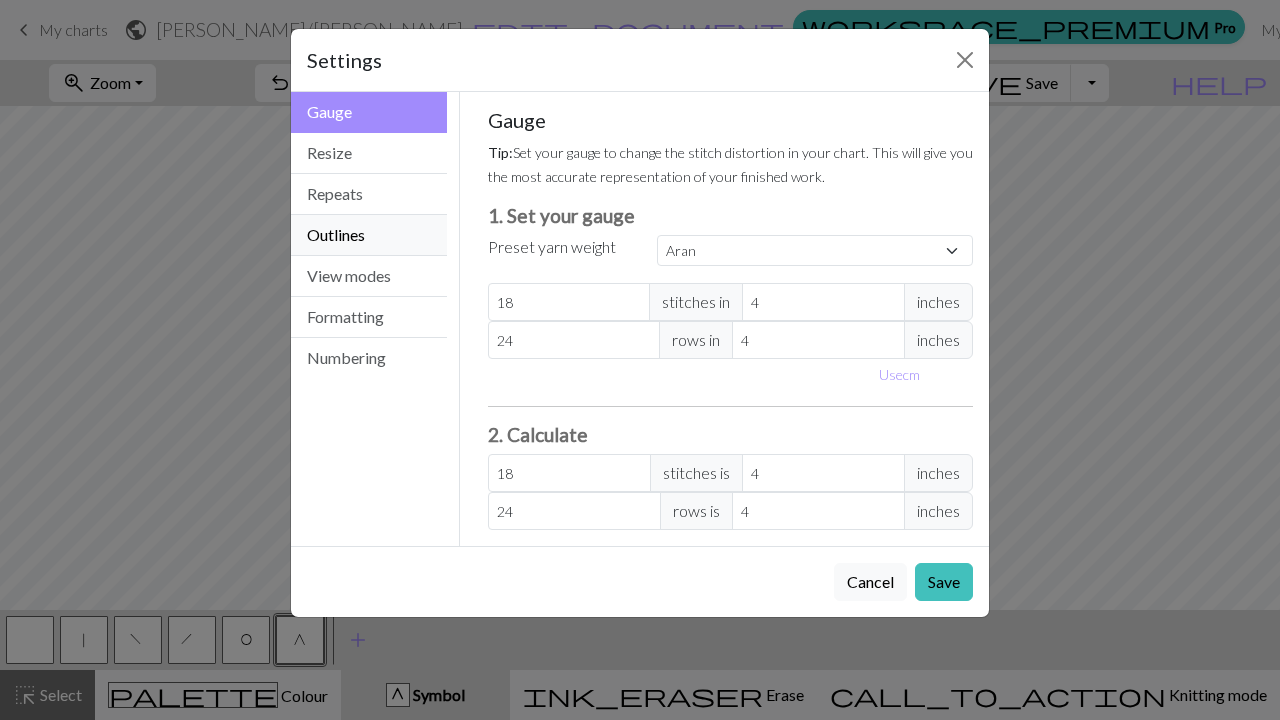 click on "Outlines" at bounding box center [369, 235] 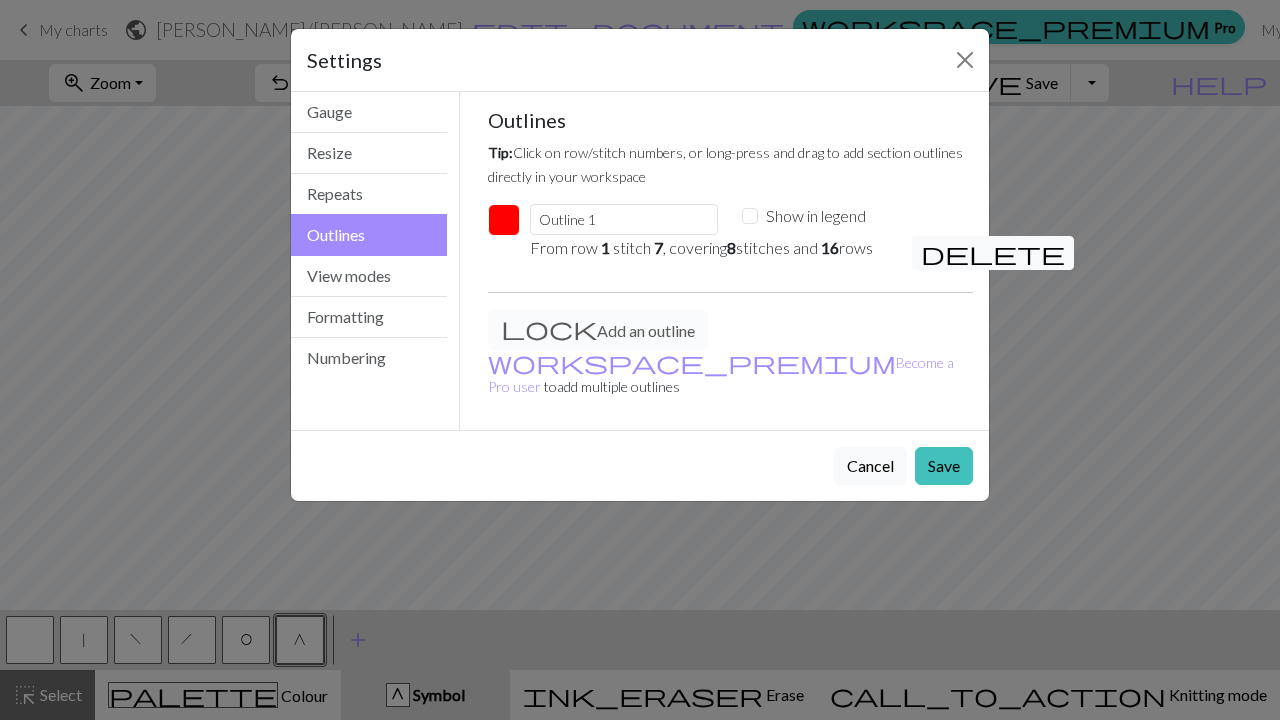 click at bounding box center [504, 220] 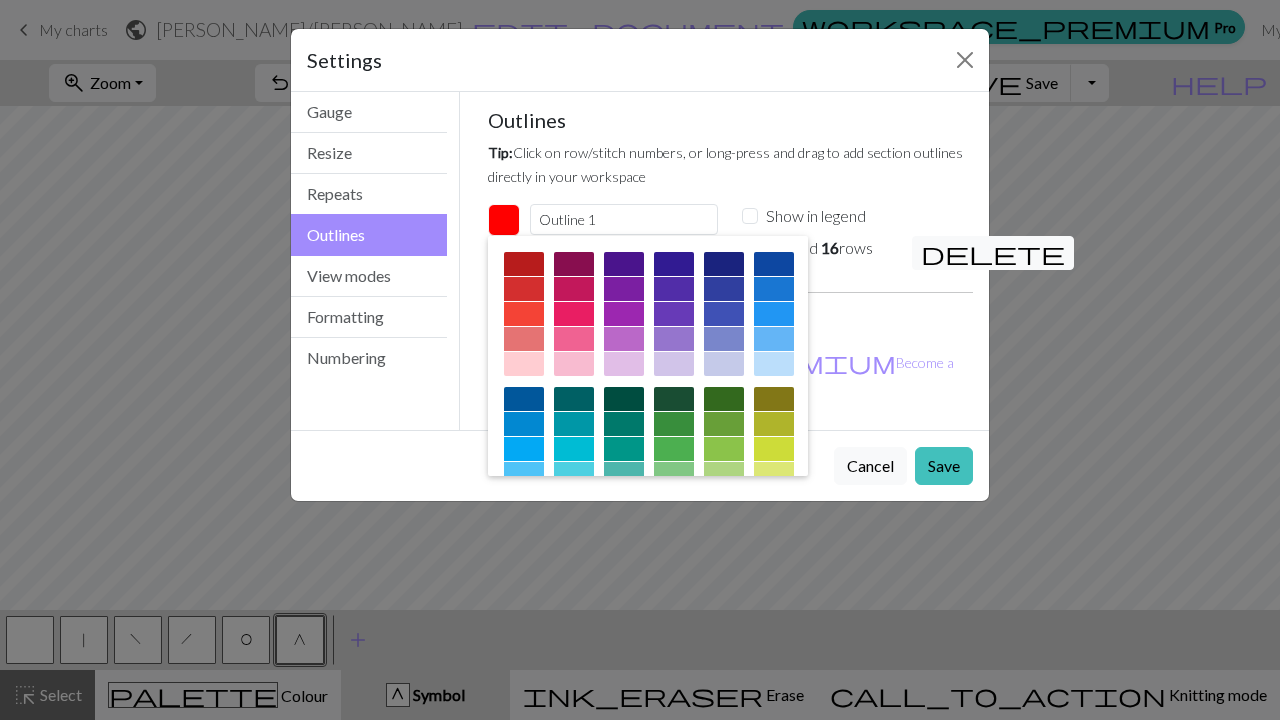 click at bounding box center [574, 314] 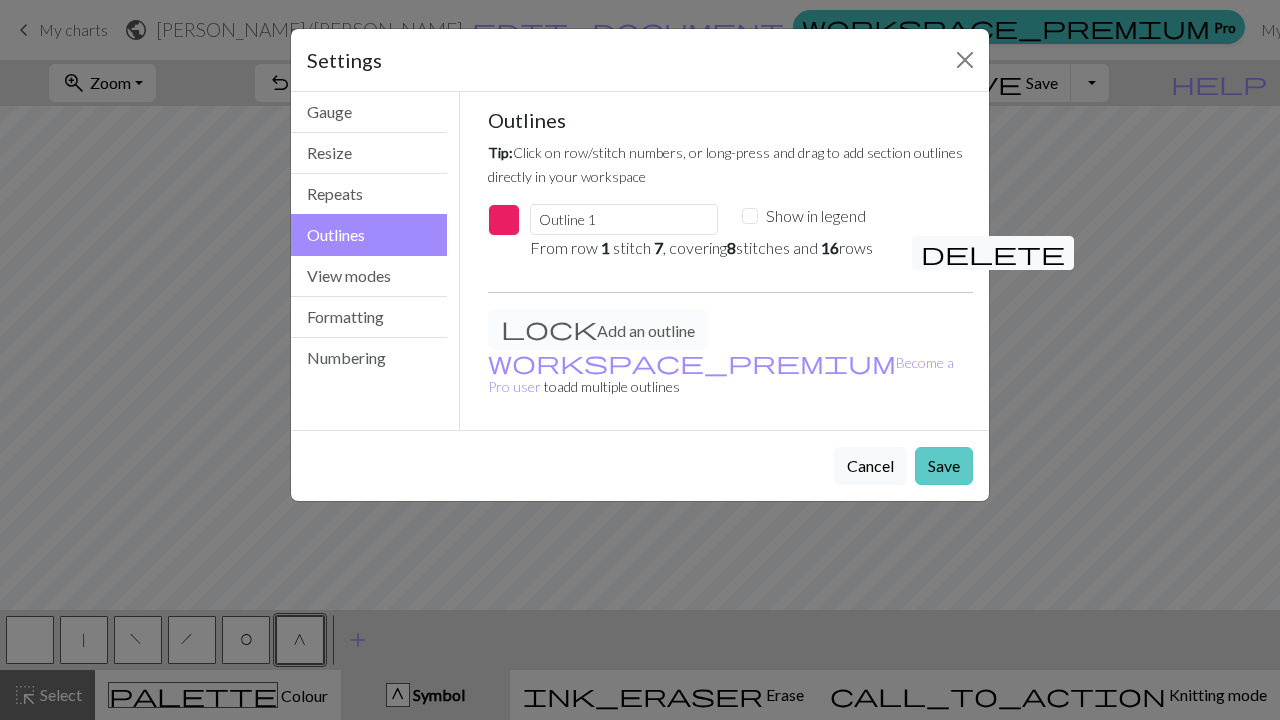 click on "Save" at bounding box center [944, 466] 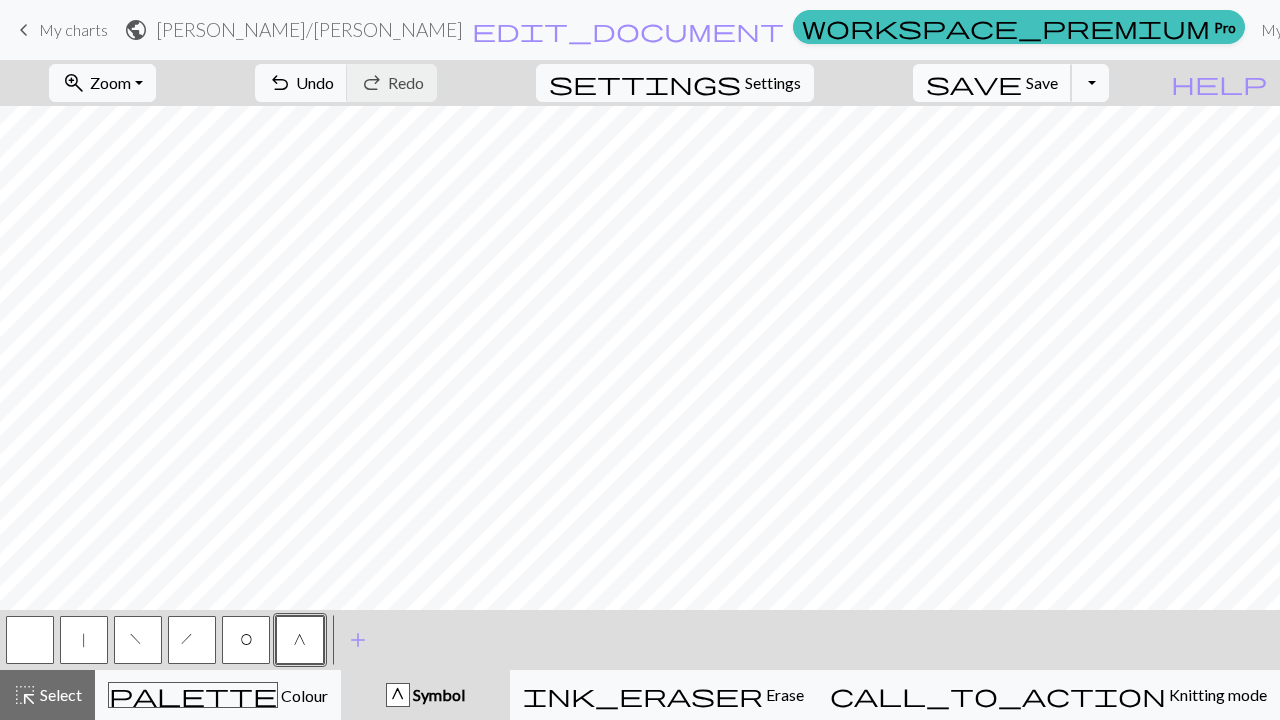 click on "save" at bounding box center [974, 83] 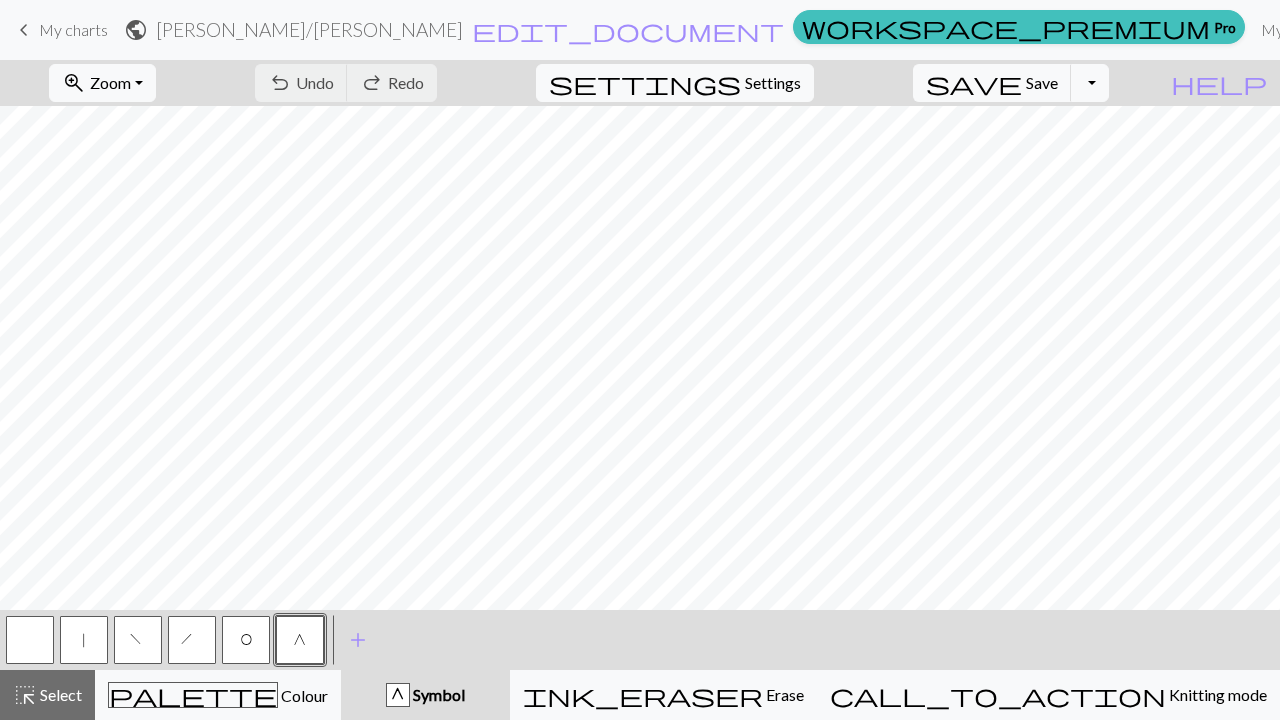 click on "My charts" at bounding box center [73, 29] 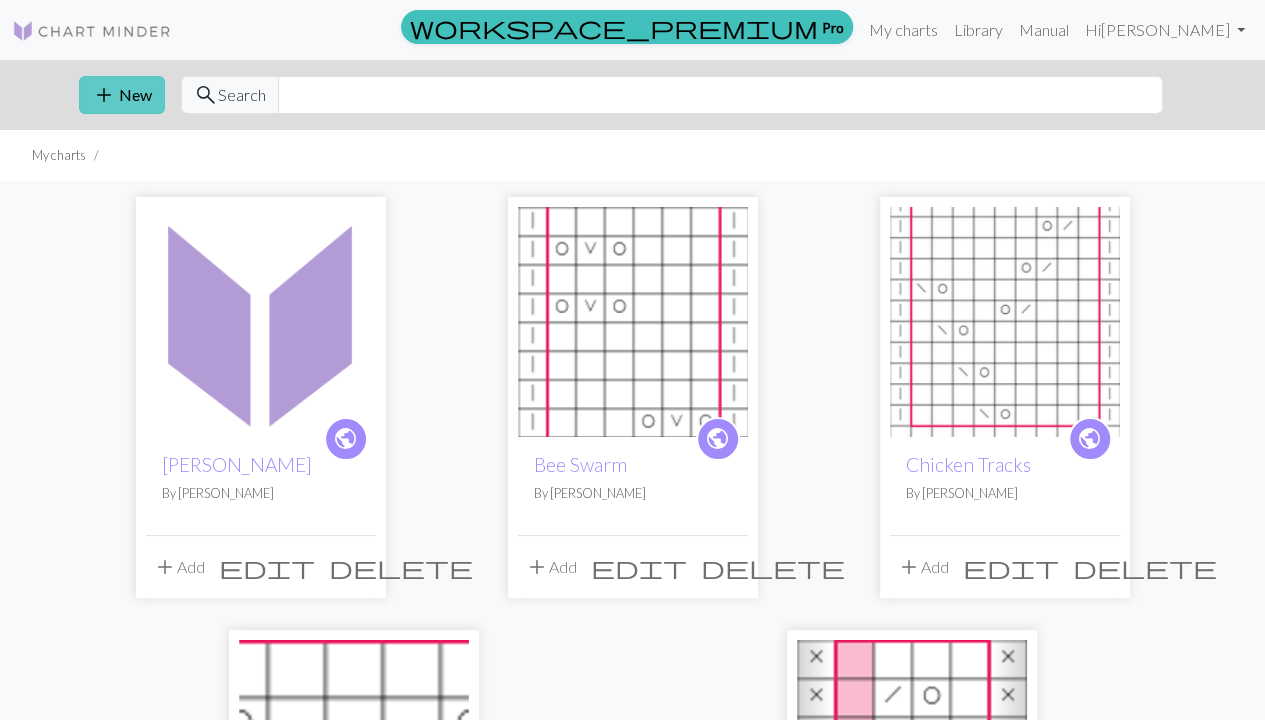 click on "add" at bounding box center (104, 95) 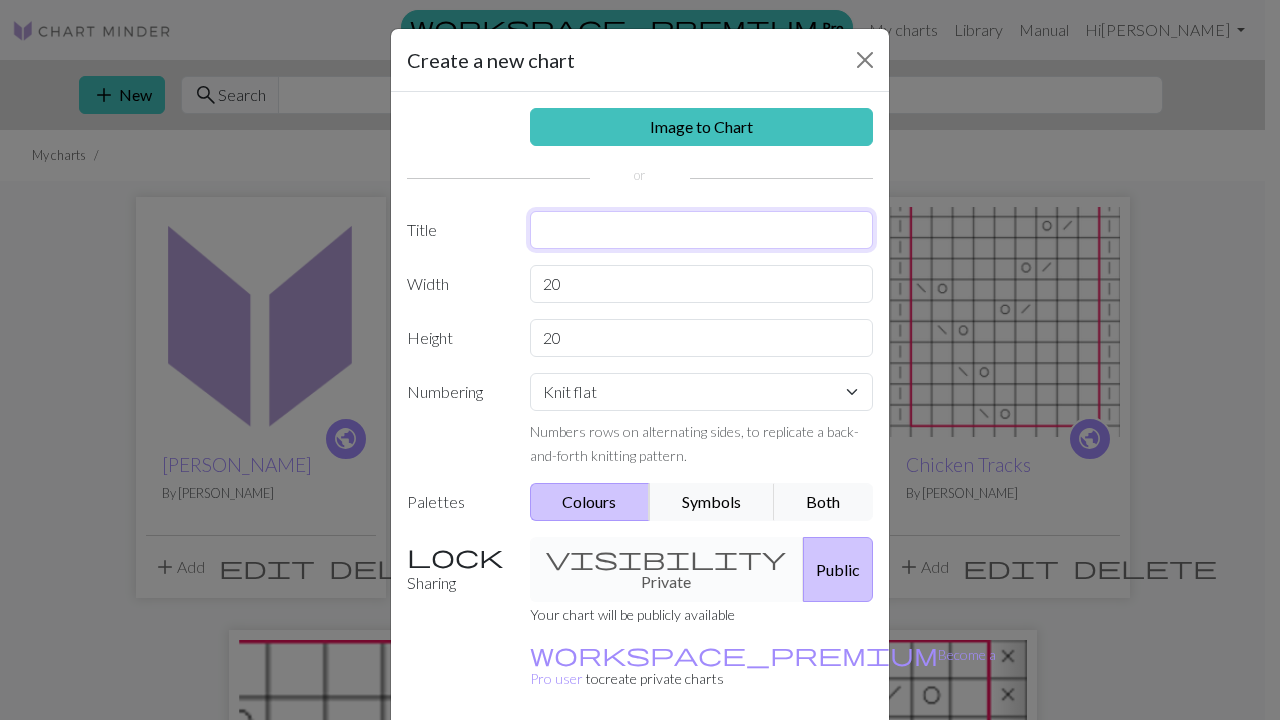click at bounding box center [702, 230] 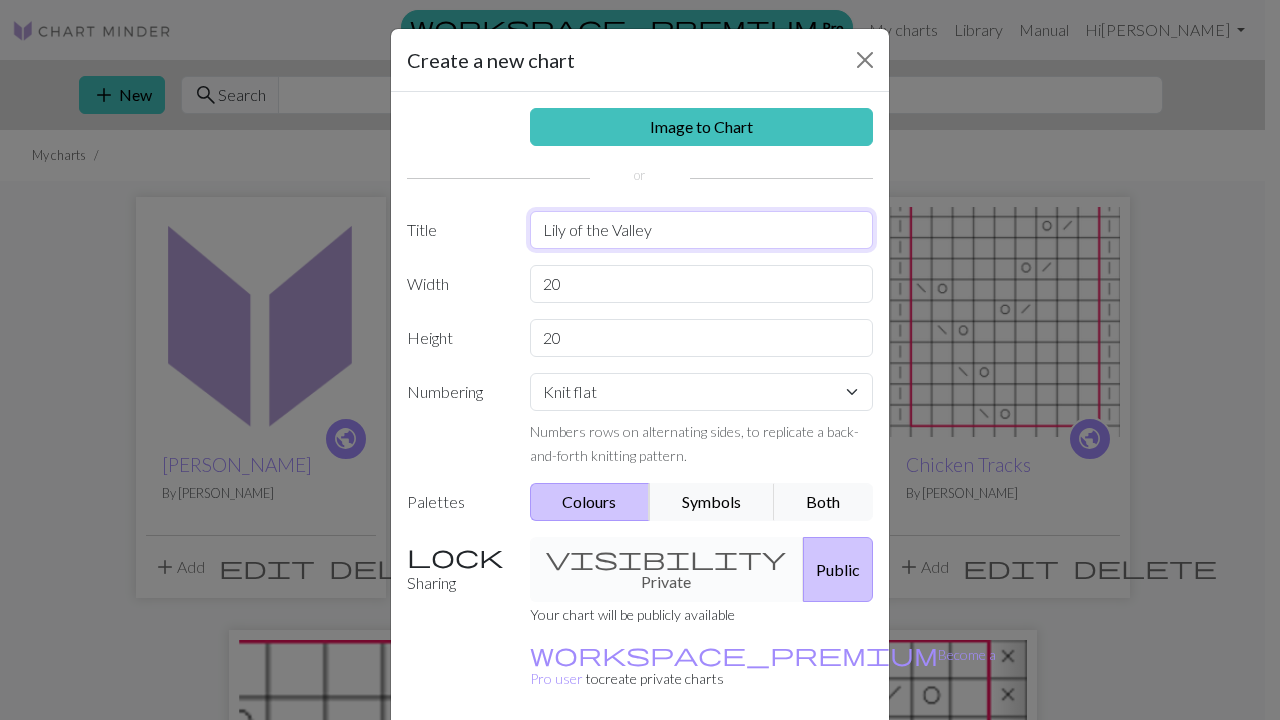 type on "Lily of the Valley" 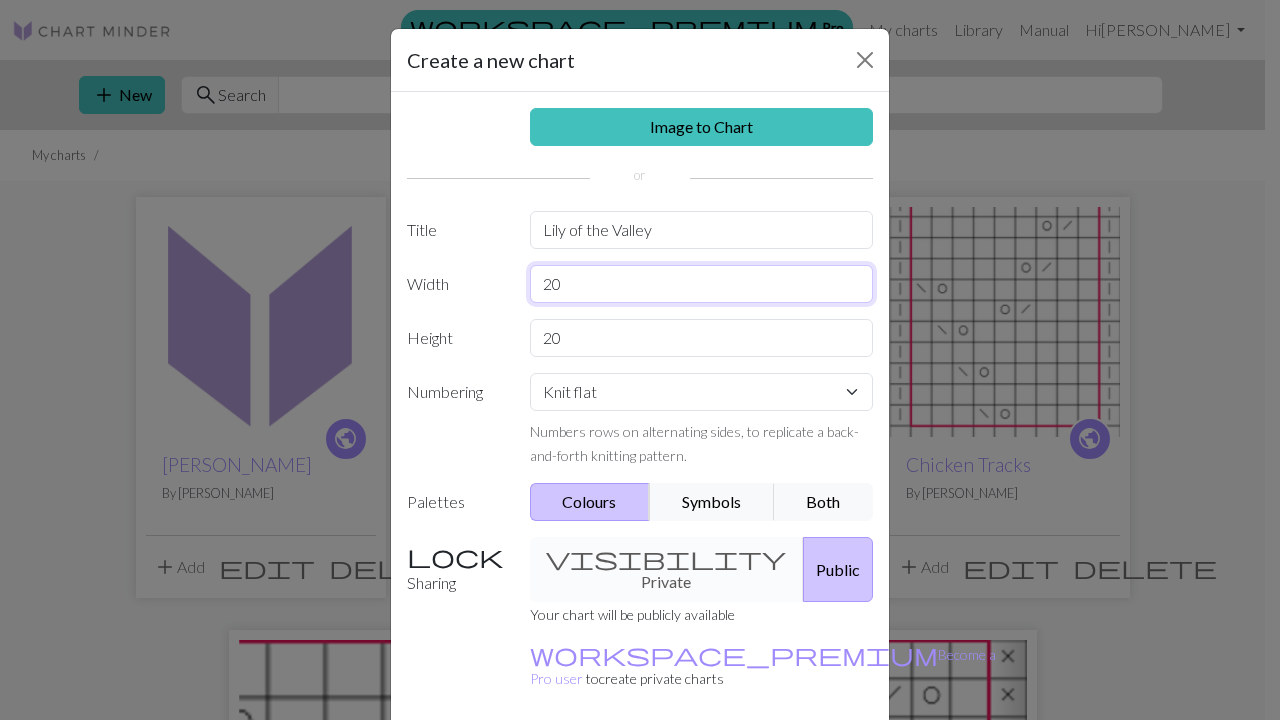 click on "20" at bounding box center (702, 284) 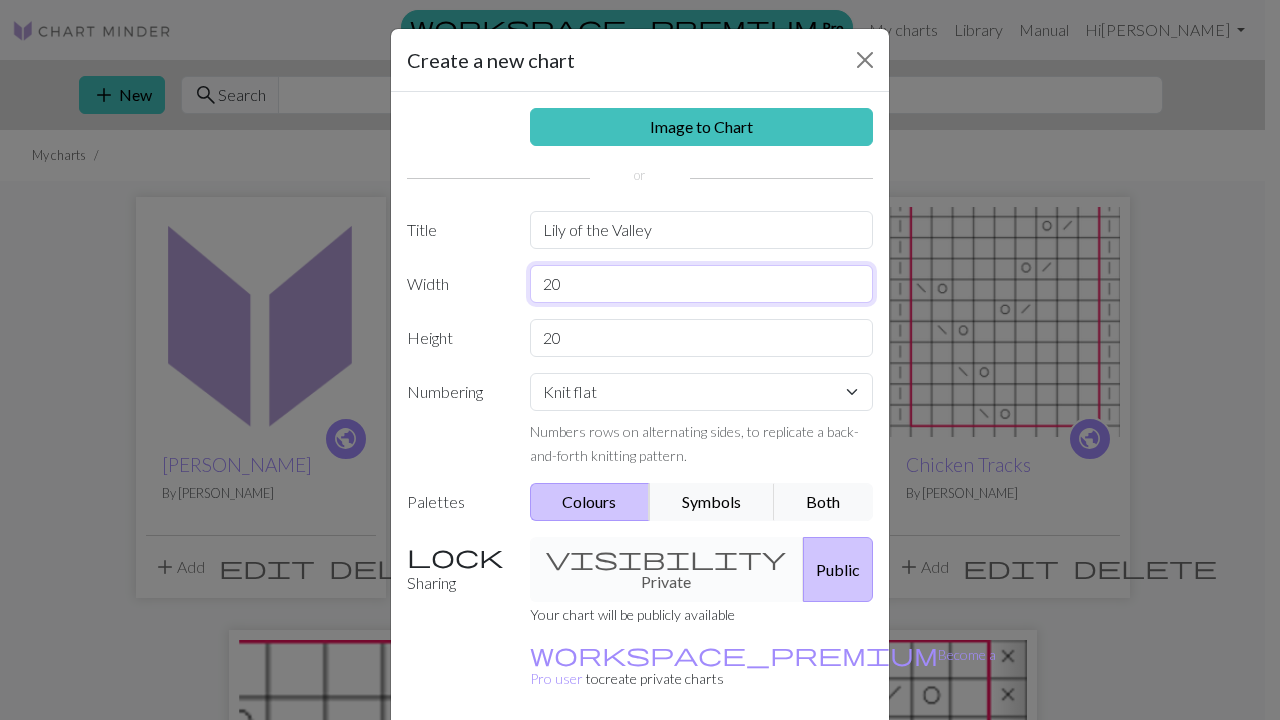 type on "2" 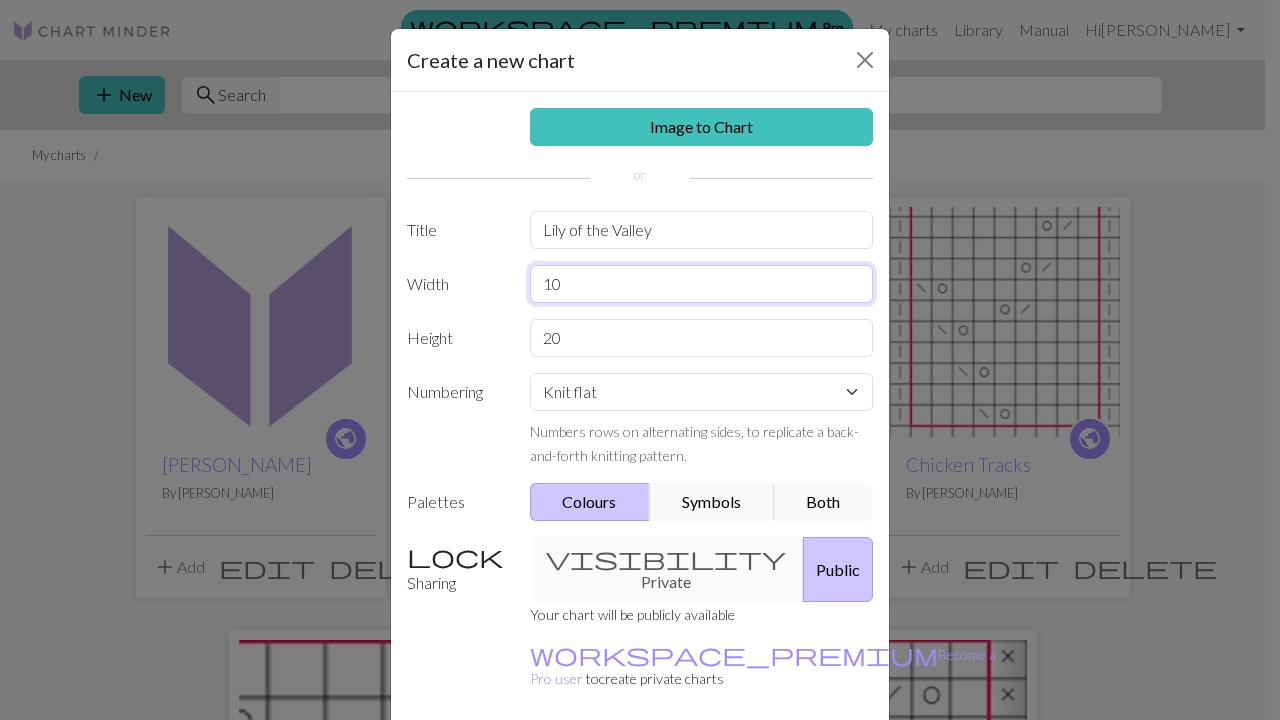 type on "10" 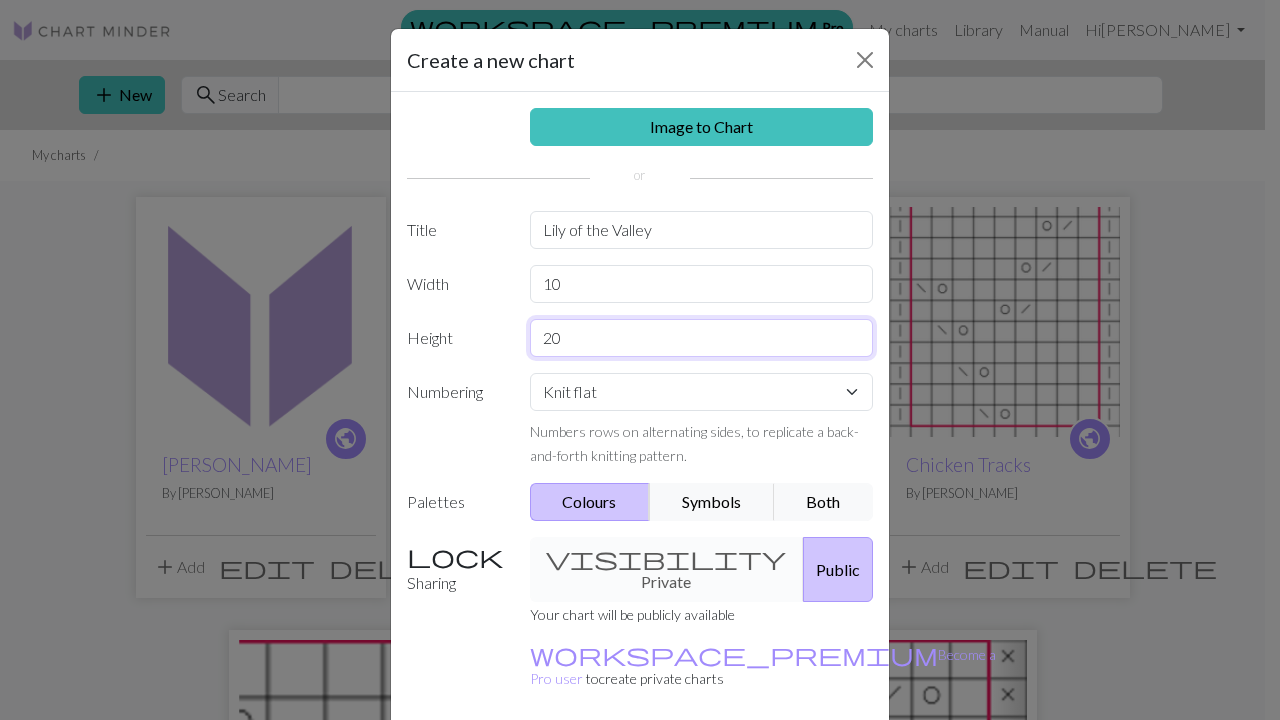click on "20" at bounding box center (702, 338) 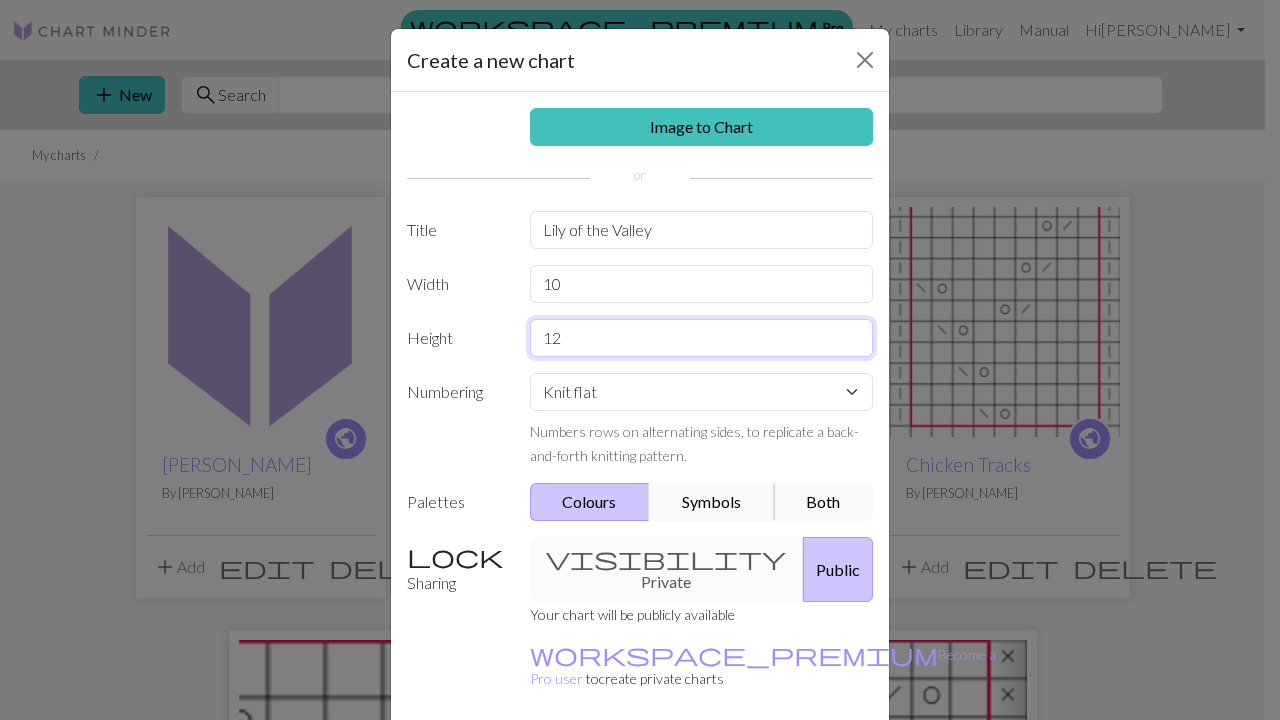 type on "12" 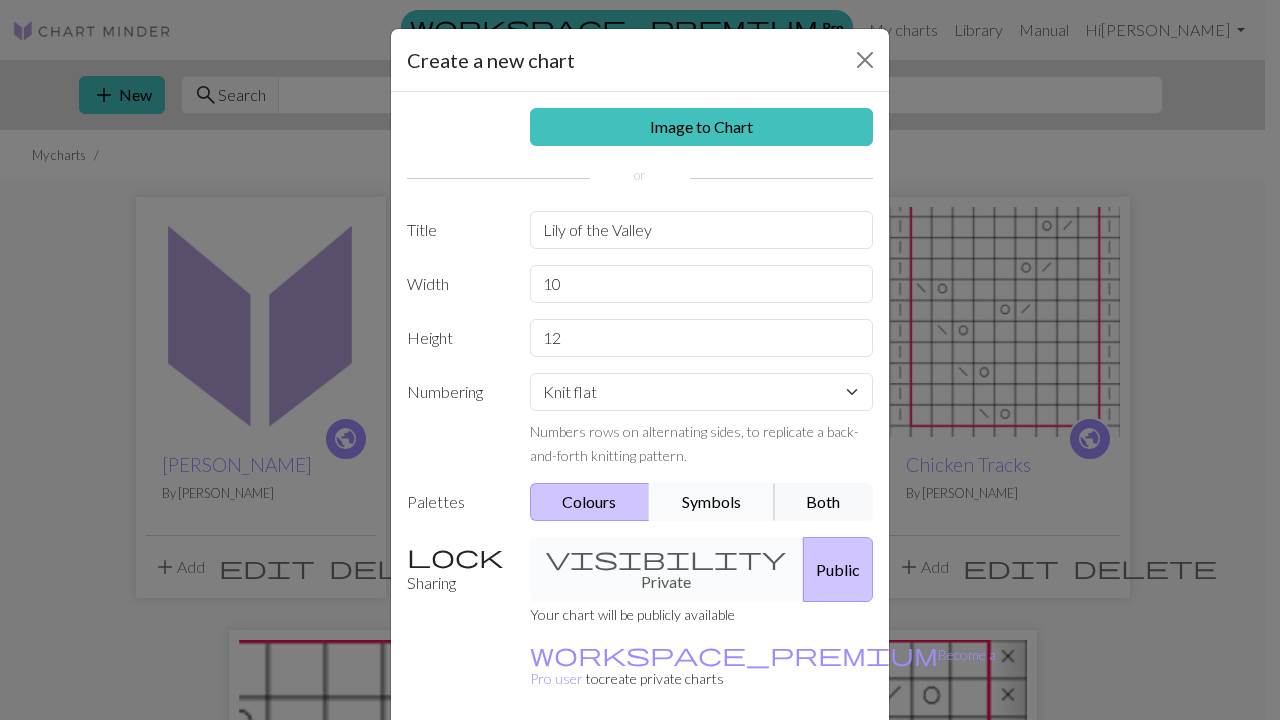 click on "Symbols" at bounding box center [712, 502] 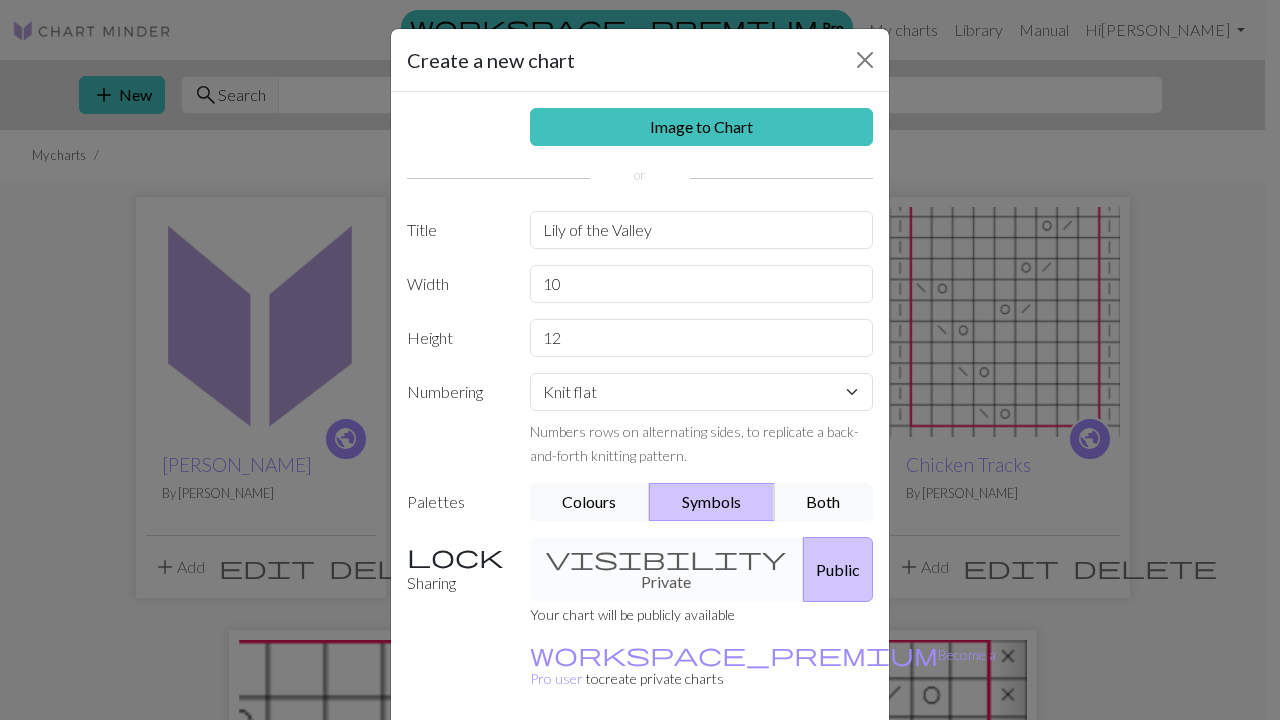 scroll, scrollTop: 66, scrollLeft: 0, axis: vertical 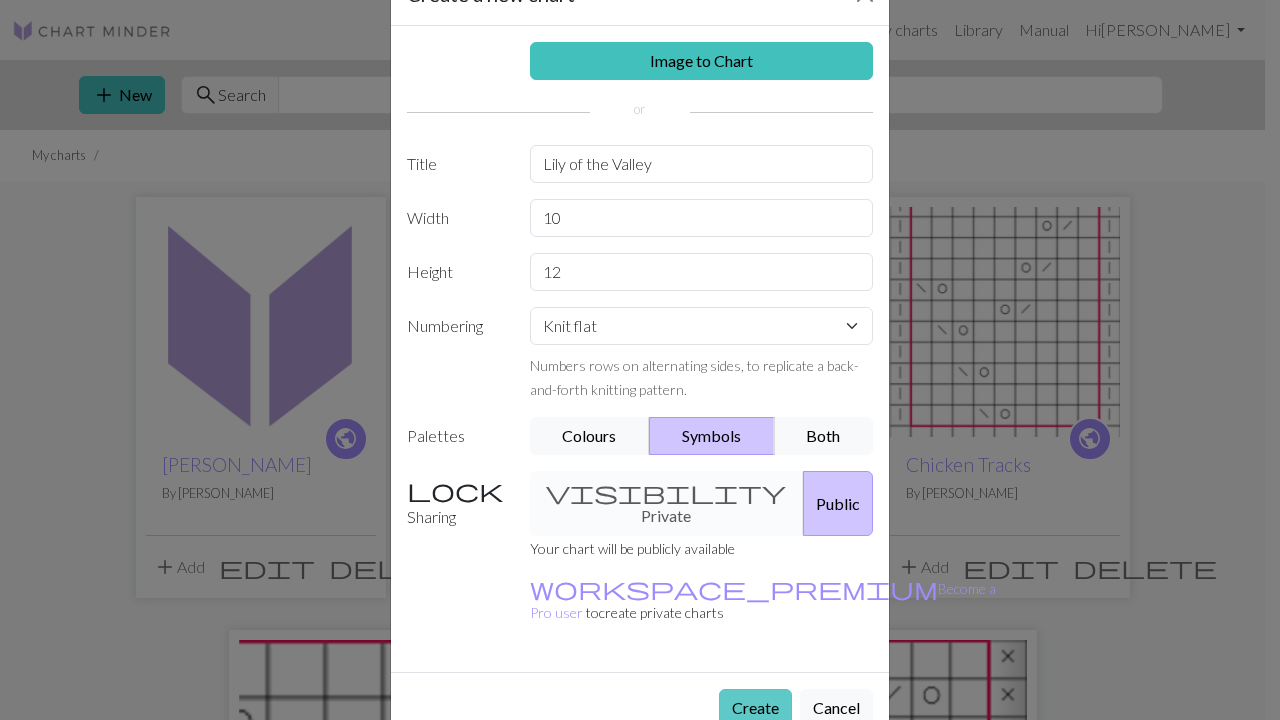 click on "Create" at bounding box center (755, 708) 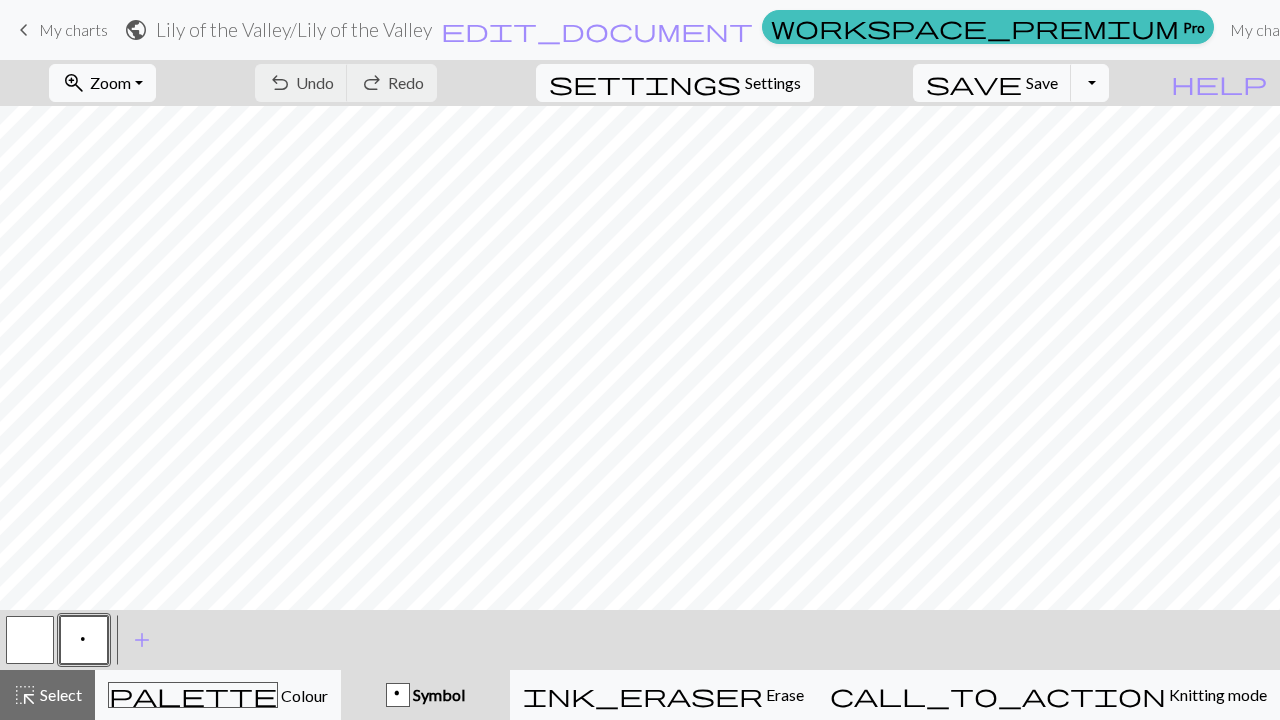 click at bounding box center (30, 640) 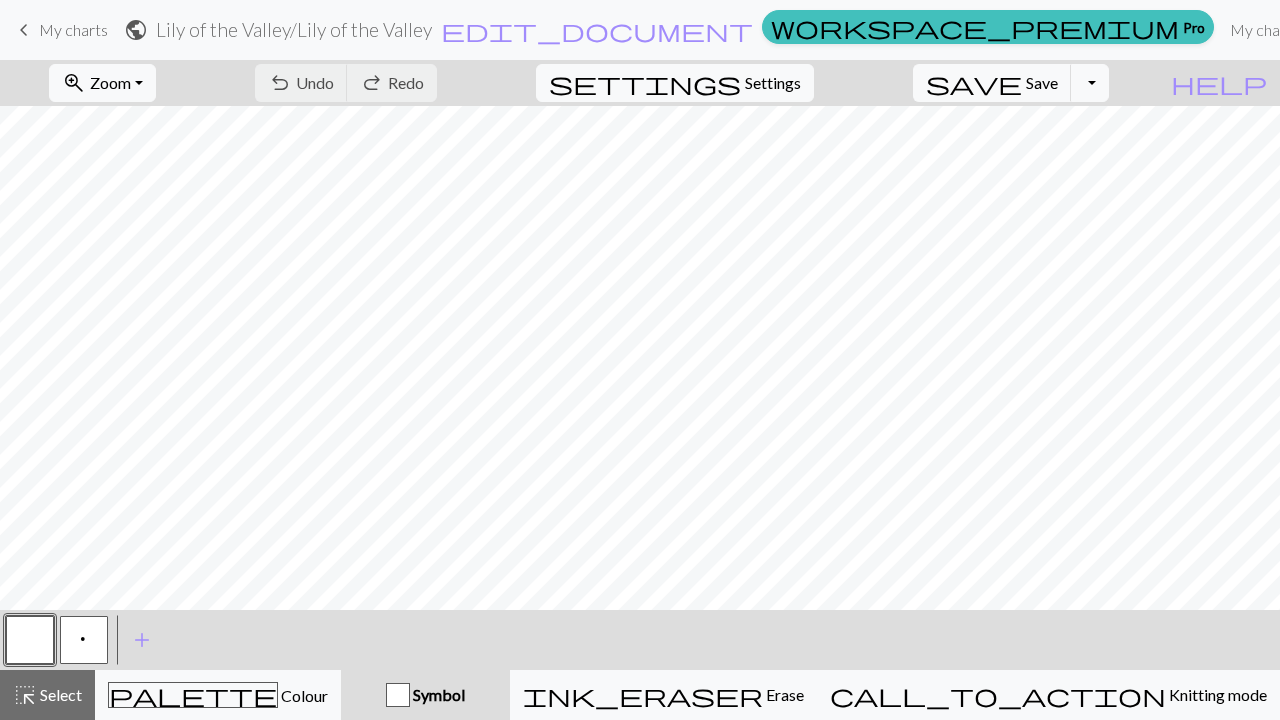 click at bounding box center [30, 640] 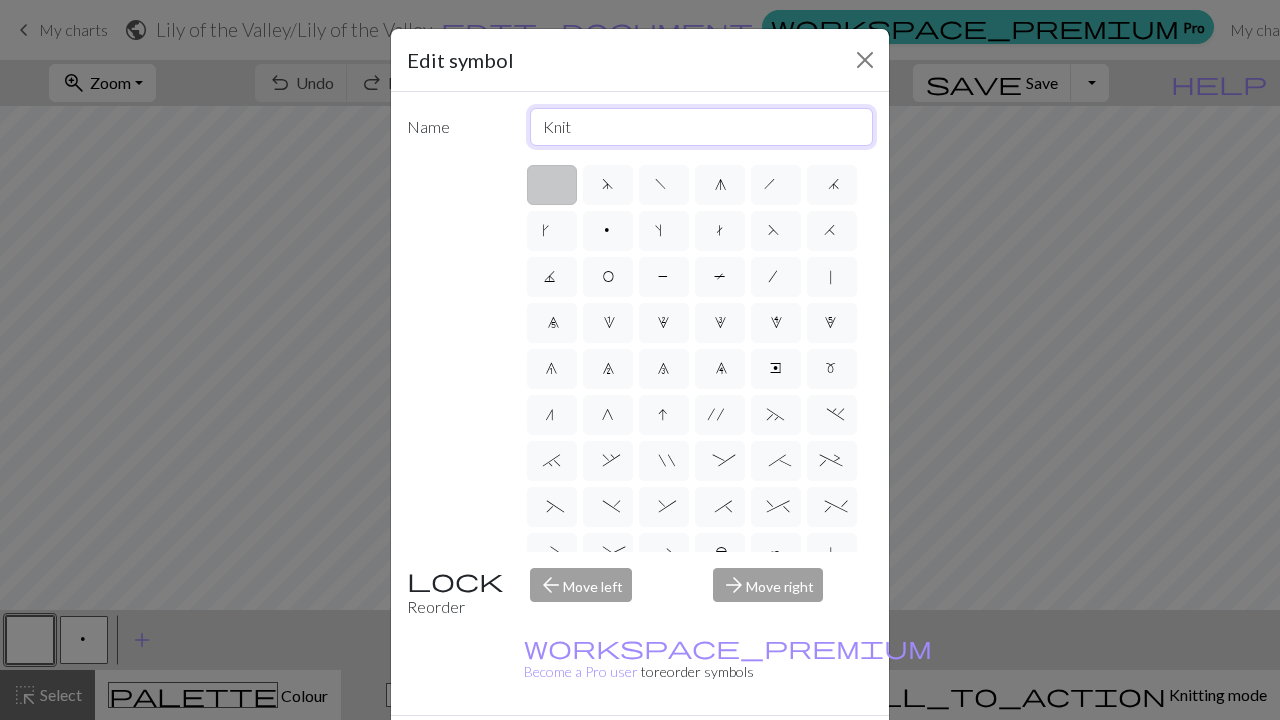 click on "Knit" at bounding box center (702, 127) 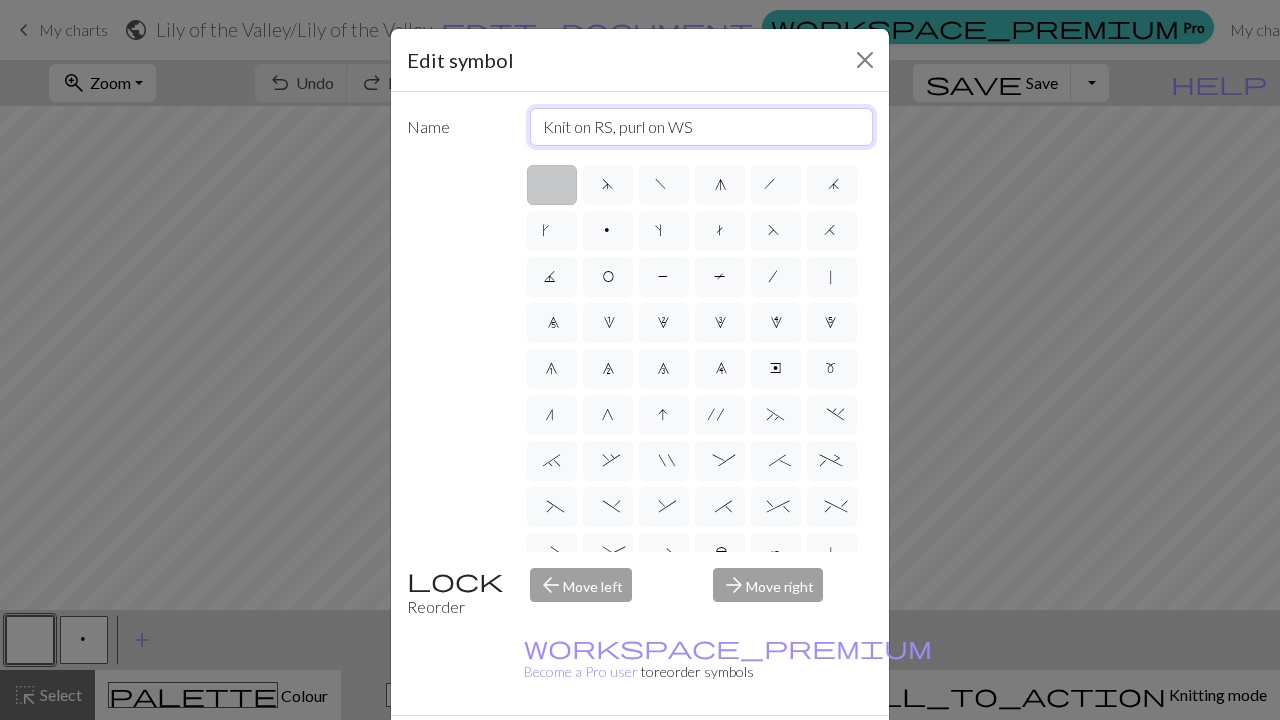 type on "Knit on RS, purl on WS" 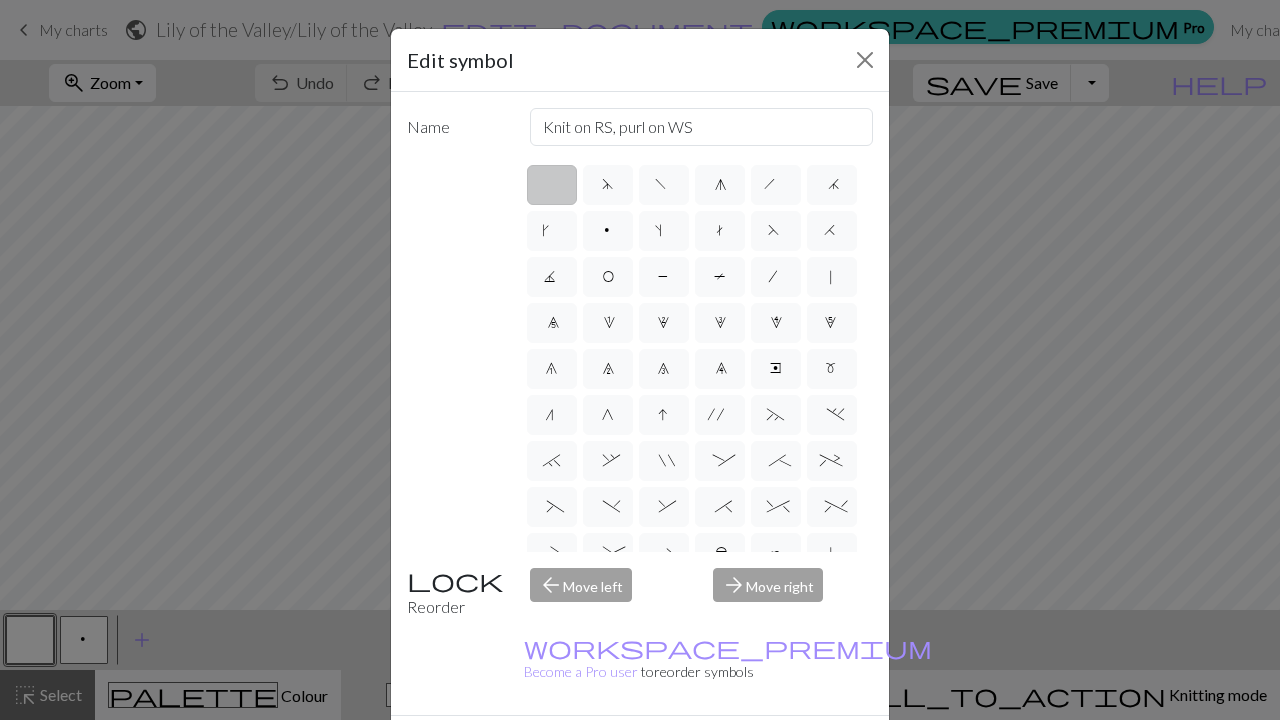 click on "Done" at bounding box center (760, 751) 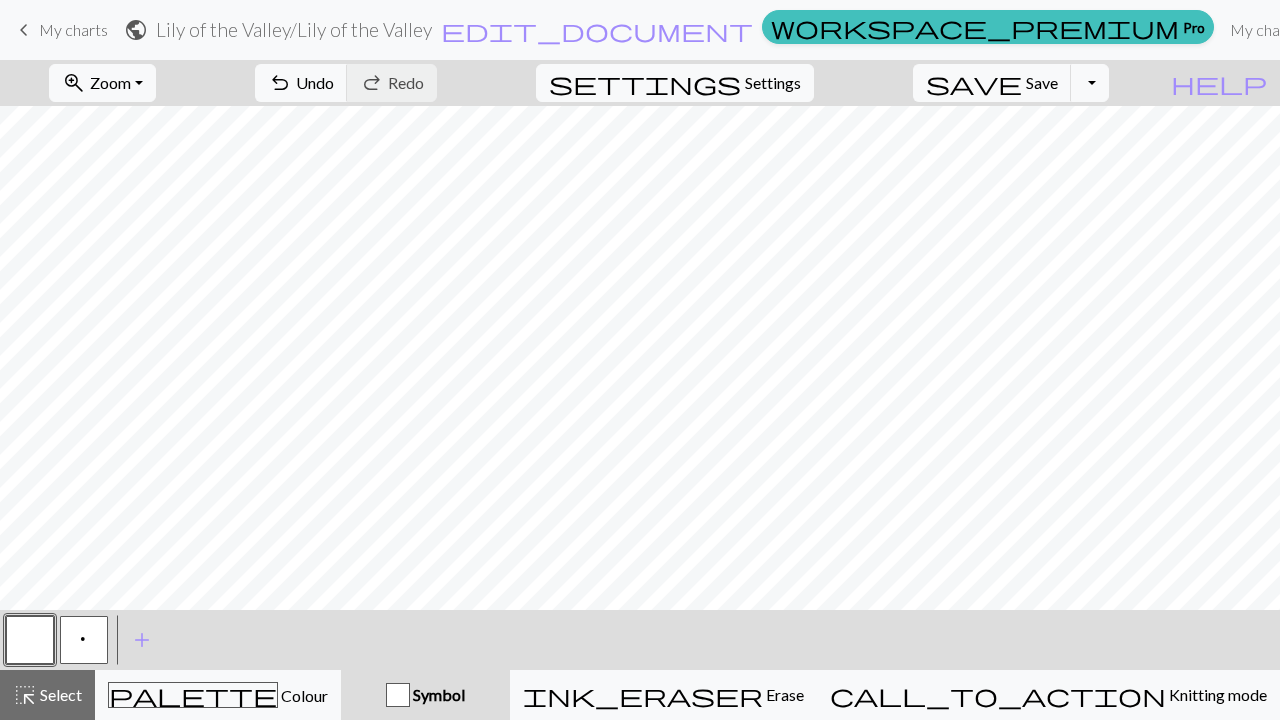 click on "p" at bounding box center (84, 640) 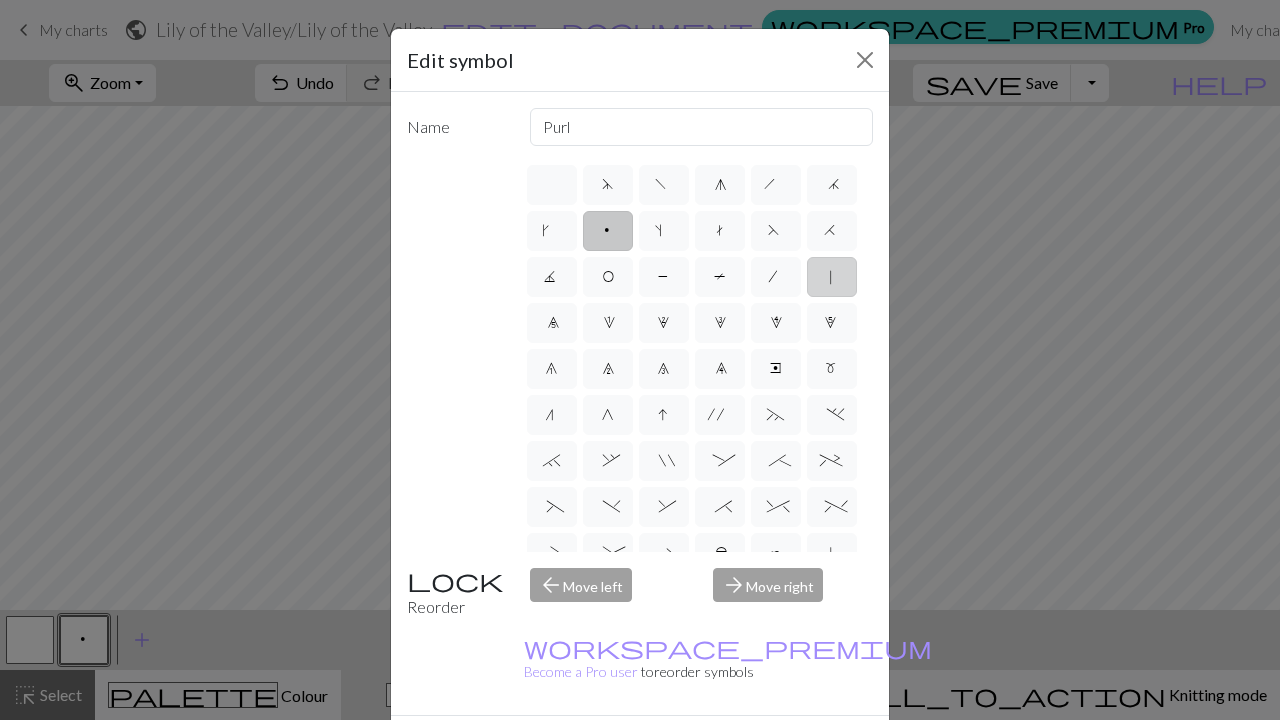 click on "|" at bounding box center (831, 279) 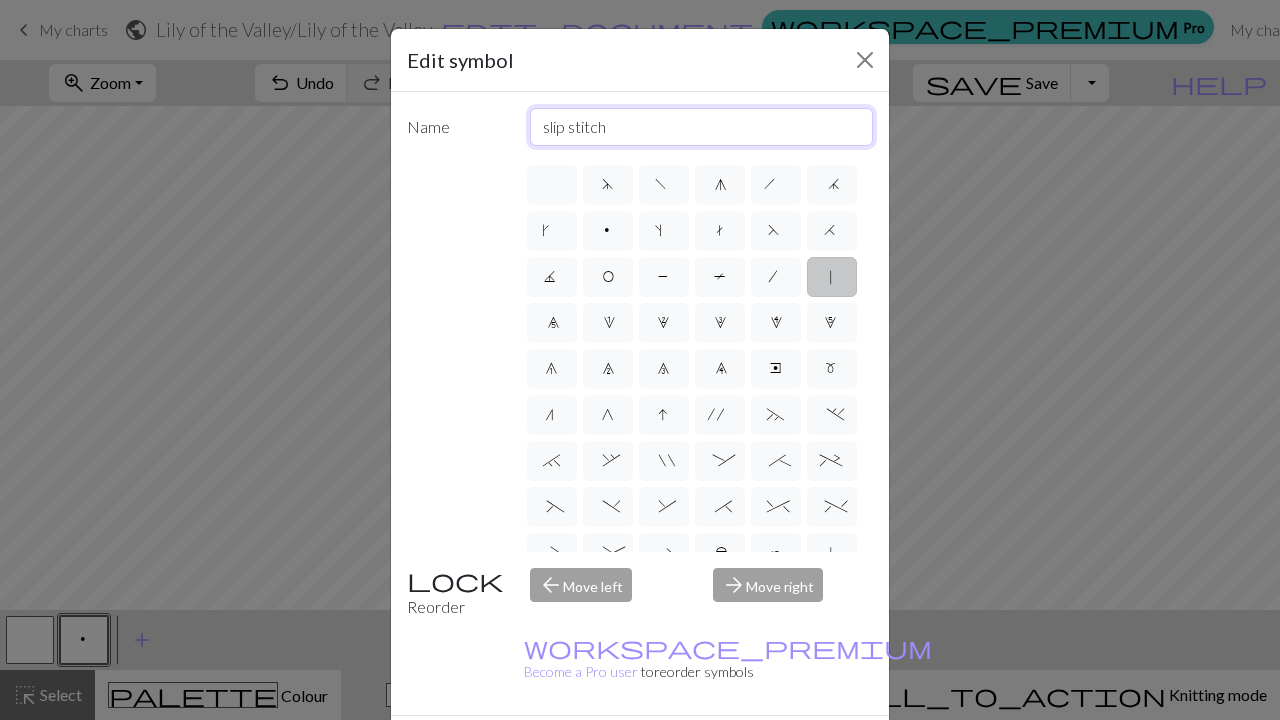 click on "slip stitch" at bounding box center (702, 127) 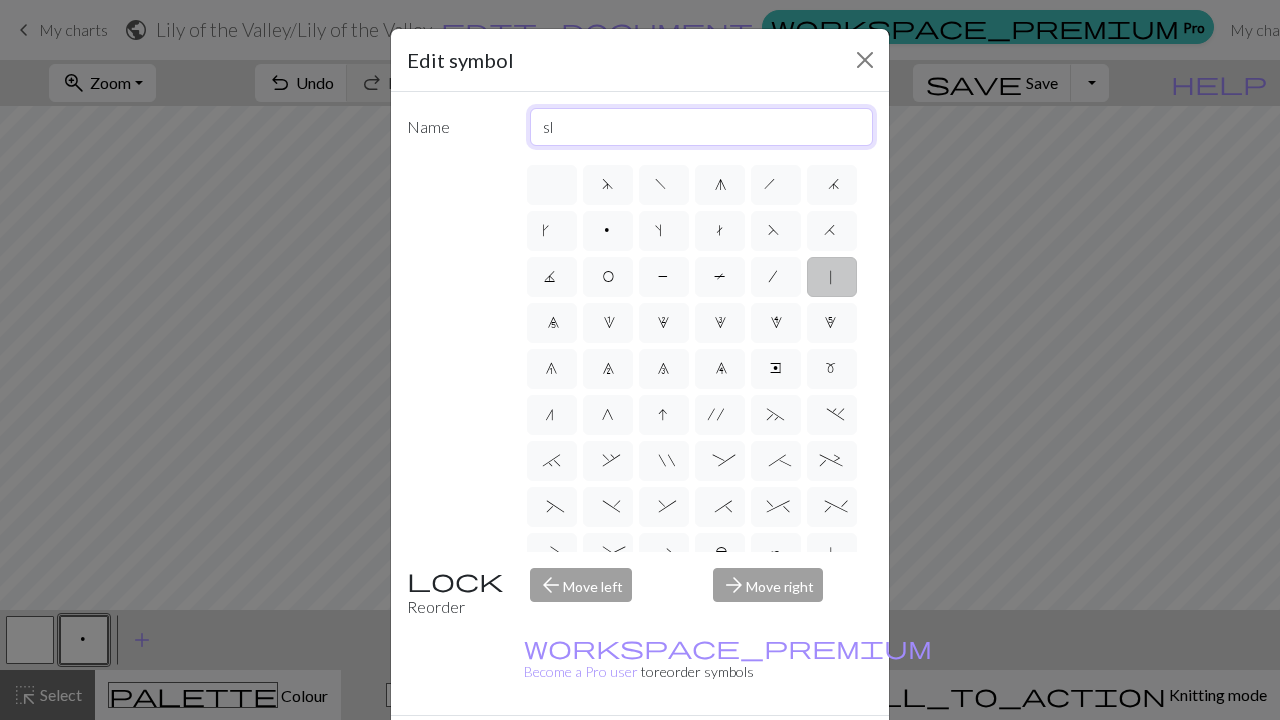 type on "s" 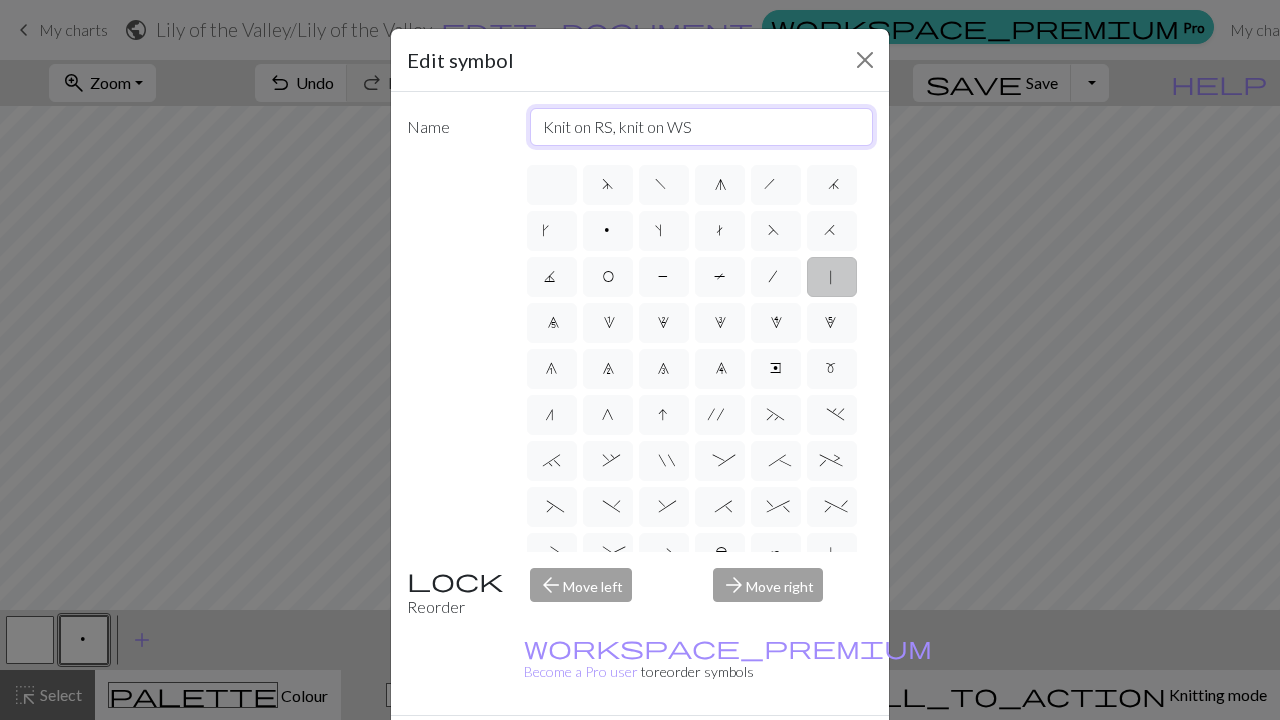 type on "Knit on RS, knit on WS" 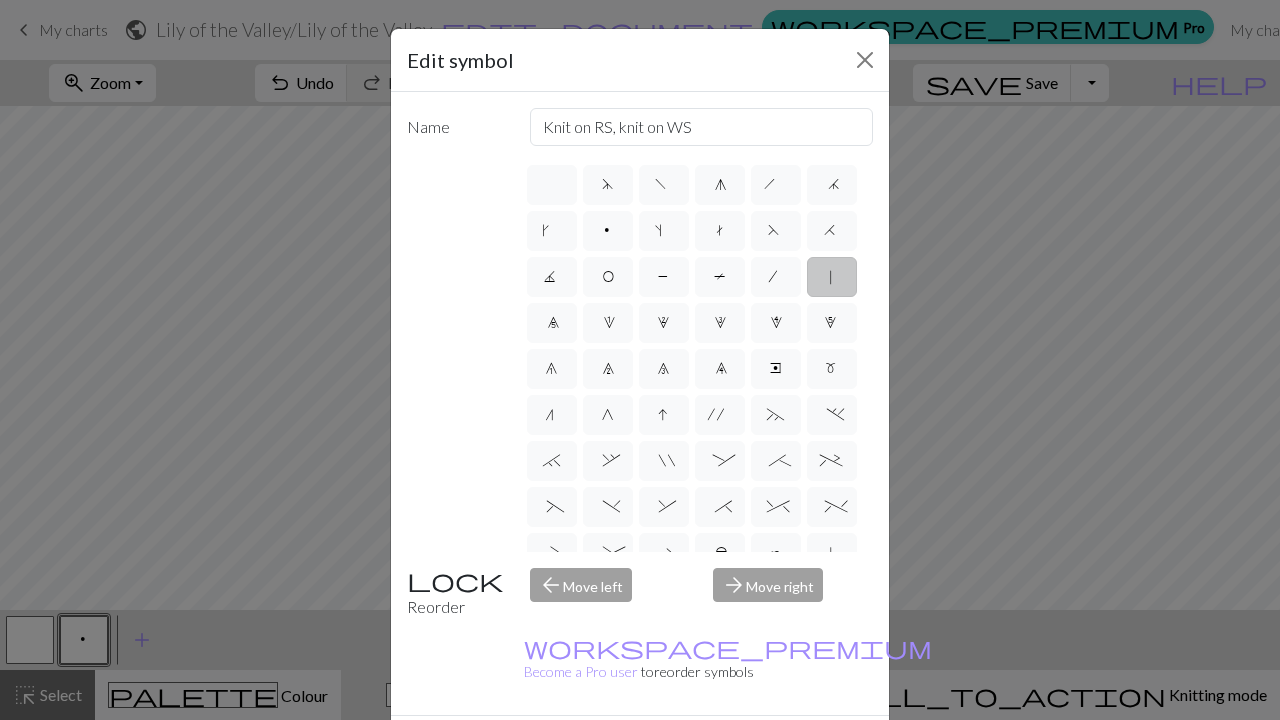 click on "Done" at bounding box center [760, 751] 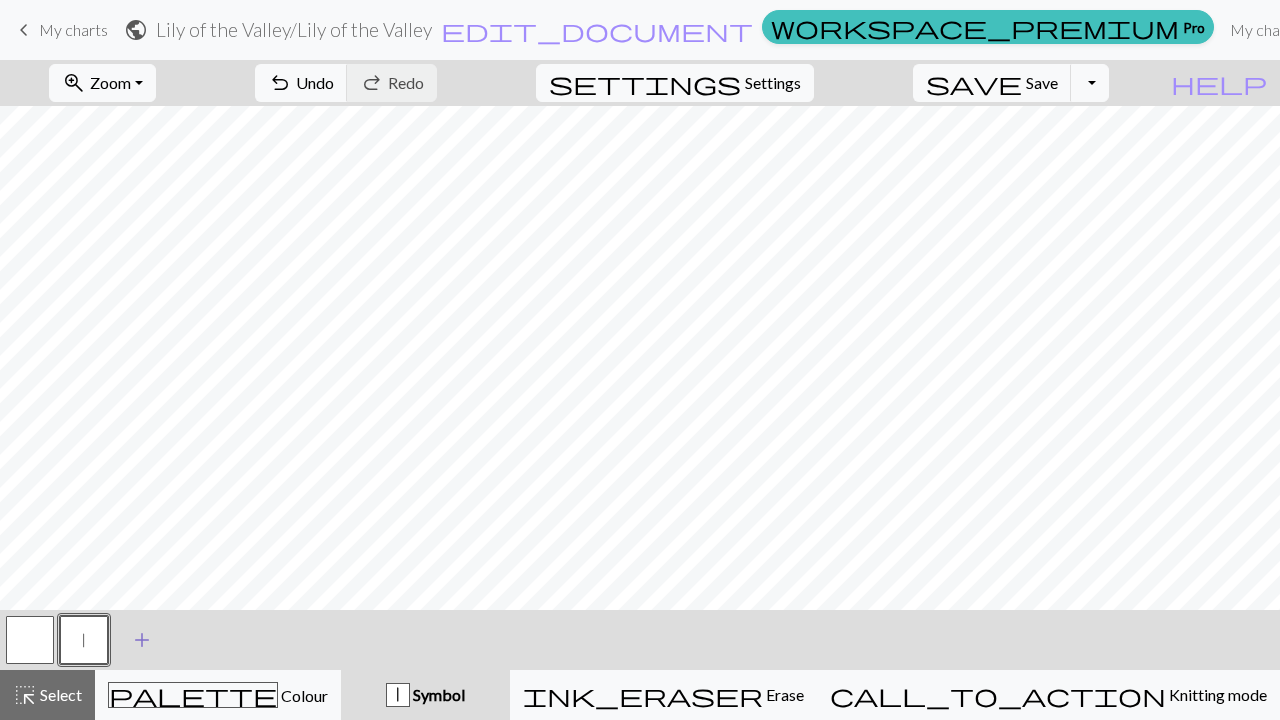 click on "add Add a  symbol" at bounding box center [142, 640] 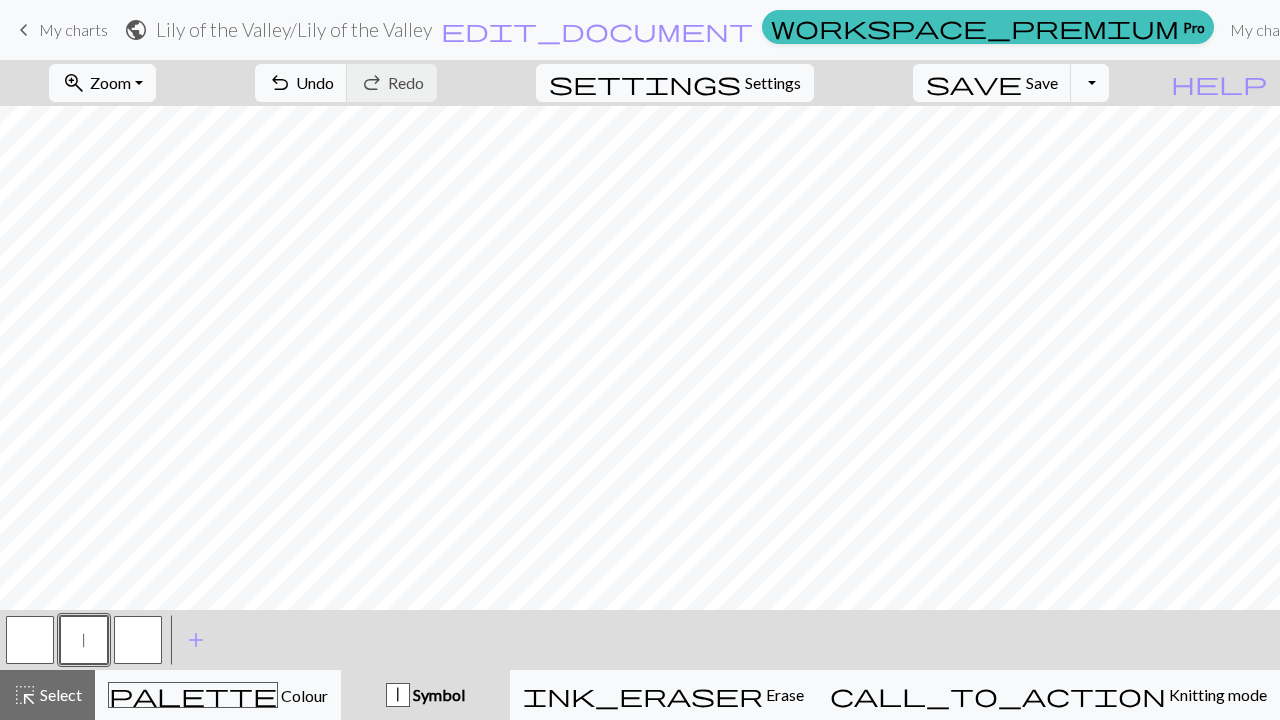 click at bounding box center [138, 640] 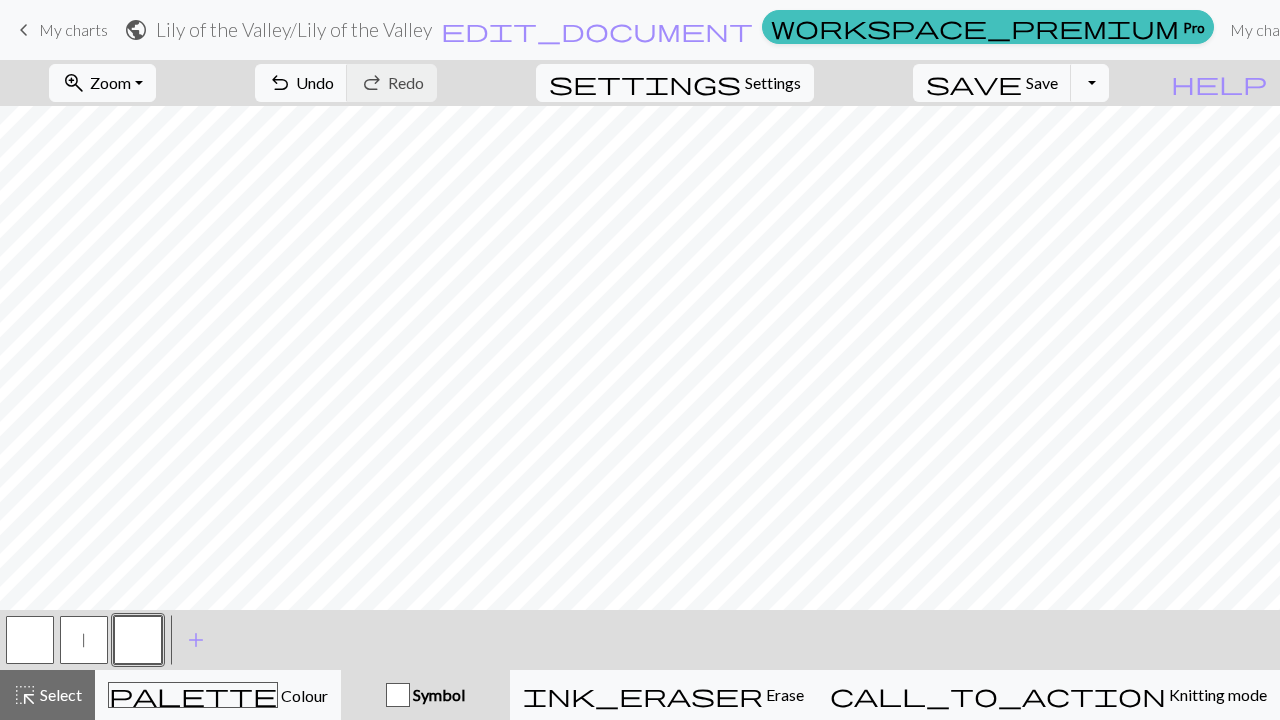 click at bounding box center (138, 640) 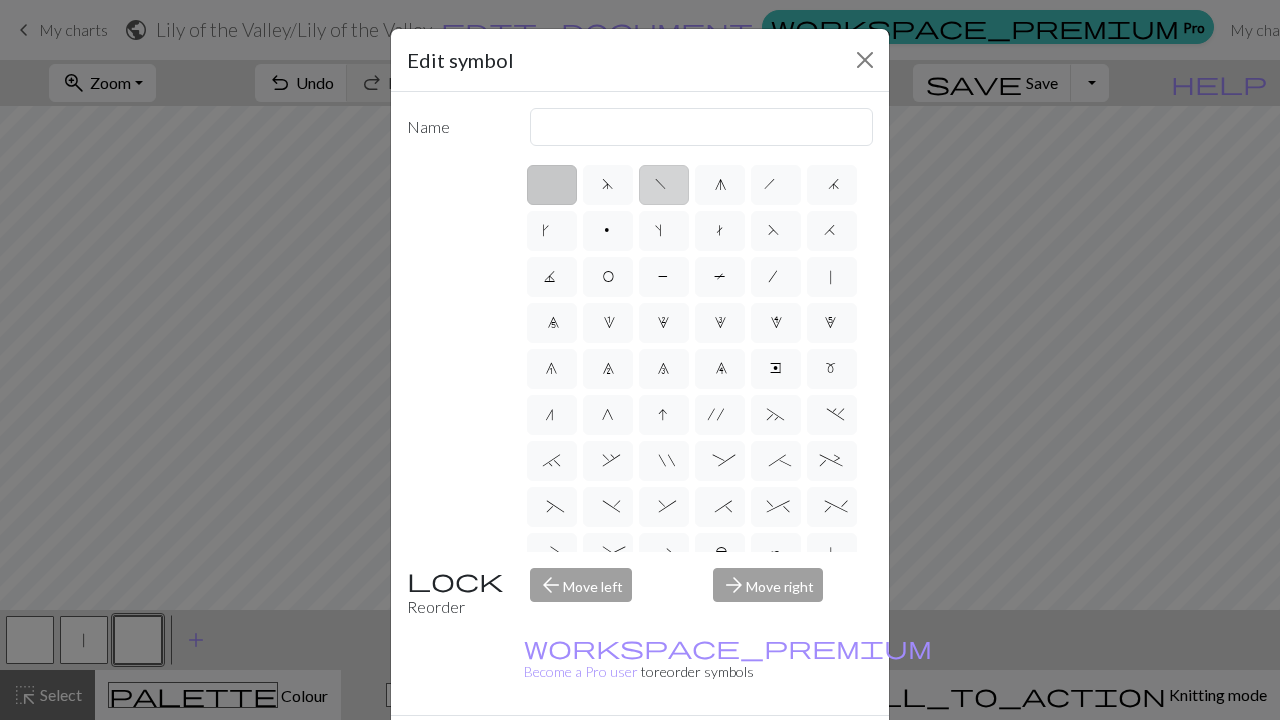 click on "f" at bounding box center [664, 185] 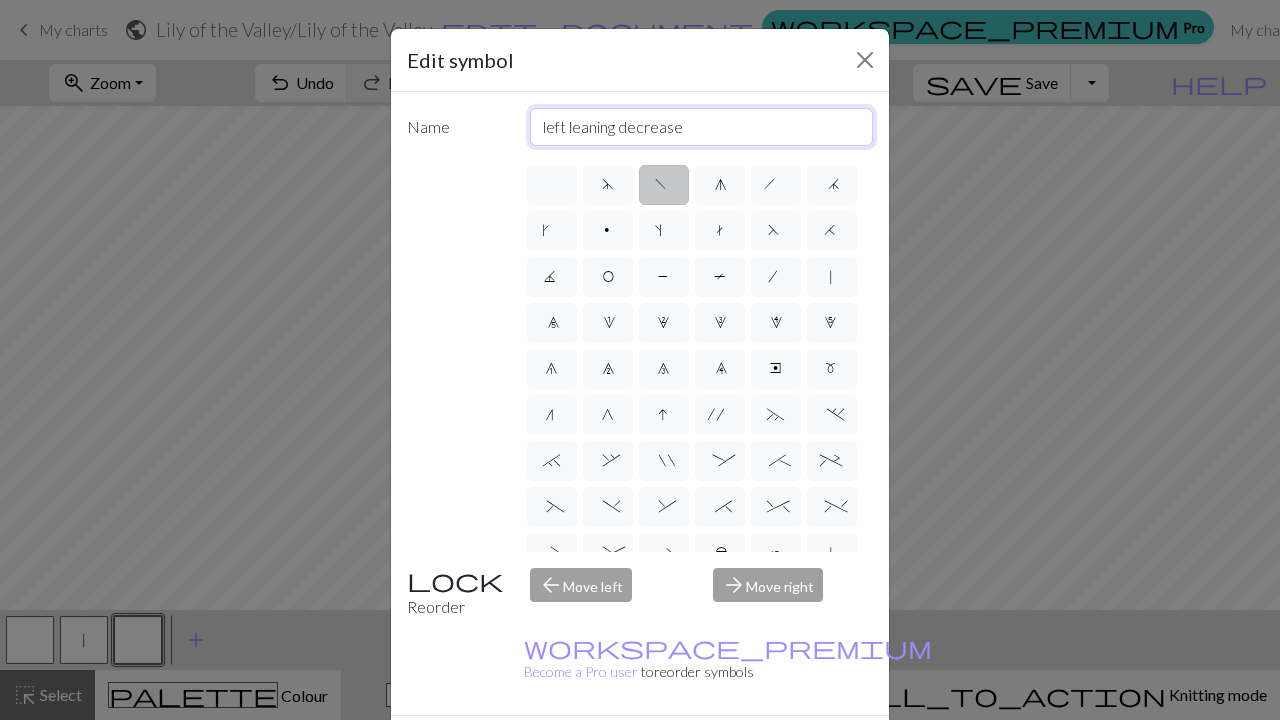 click on "left leaning decrease" at bounding box center (702, 127) 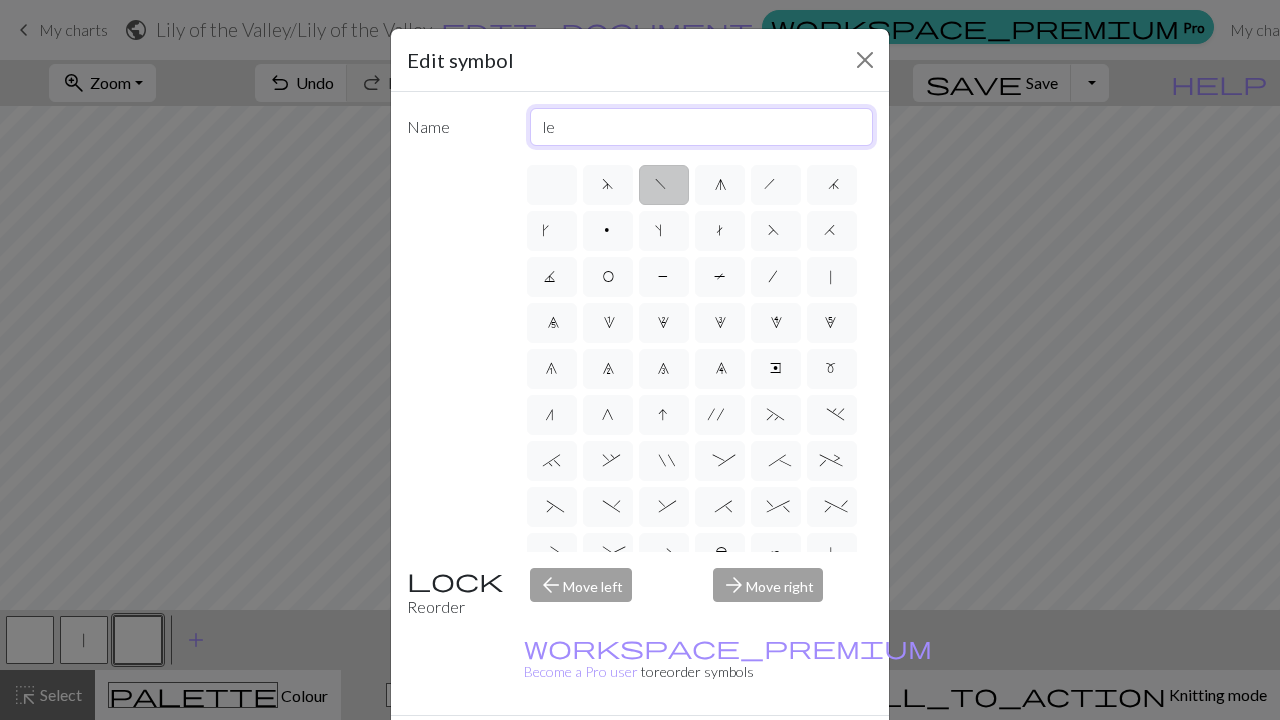 type on "l" 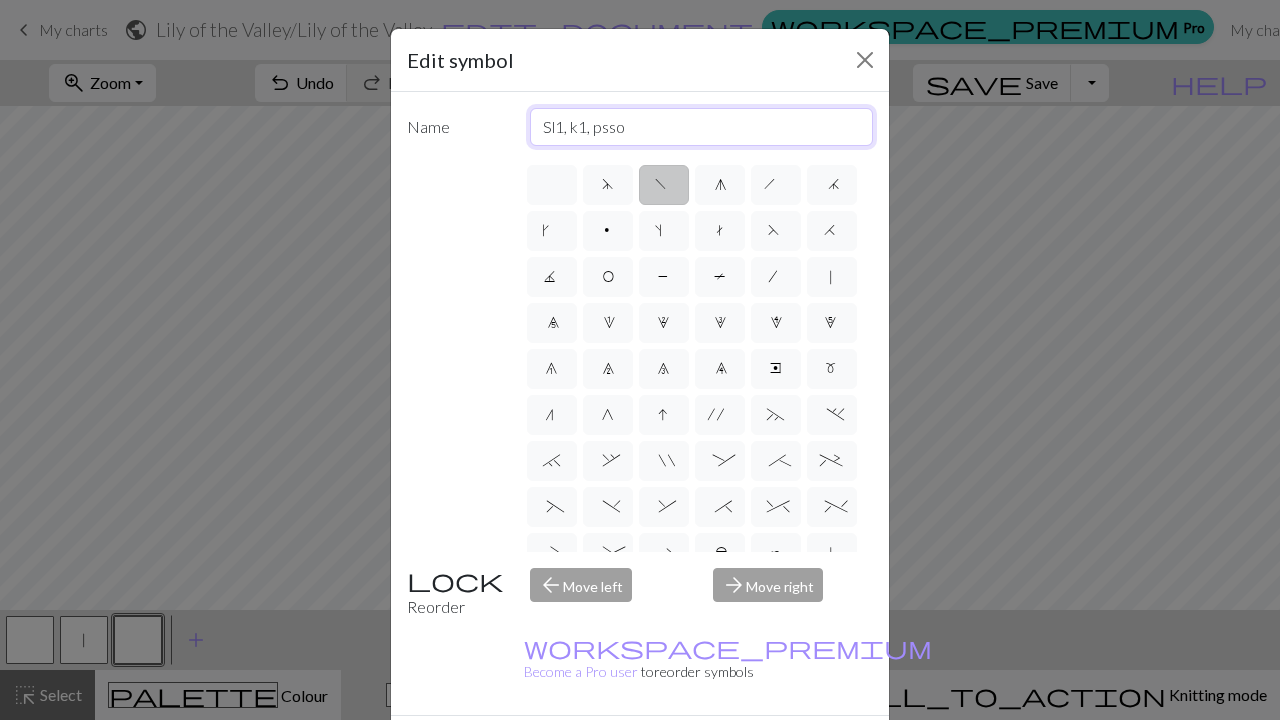 type on "Sl1, k1, psso" 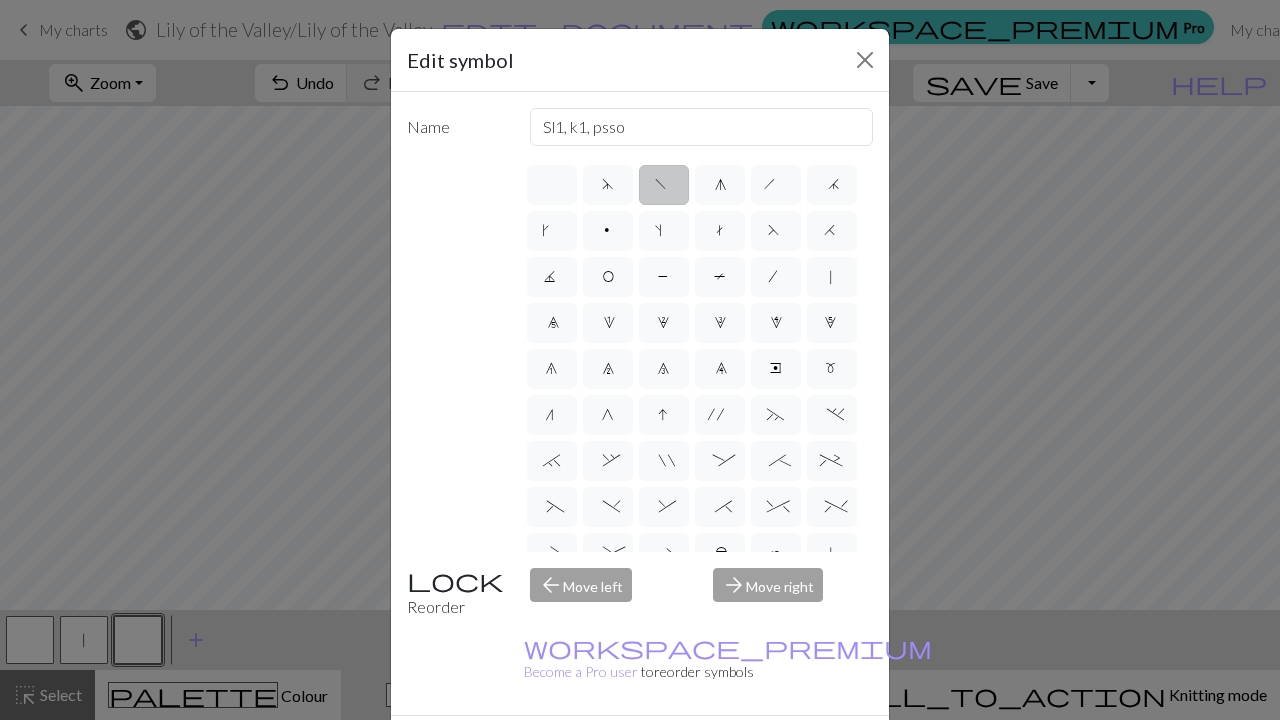 click on "Done" at bounding box center (760, 751) 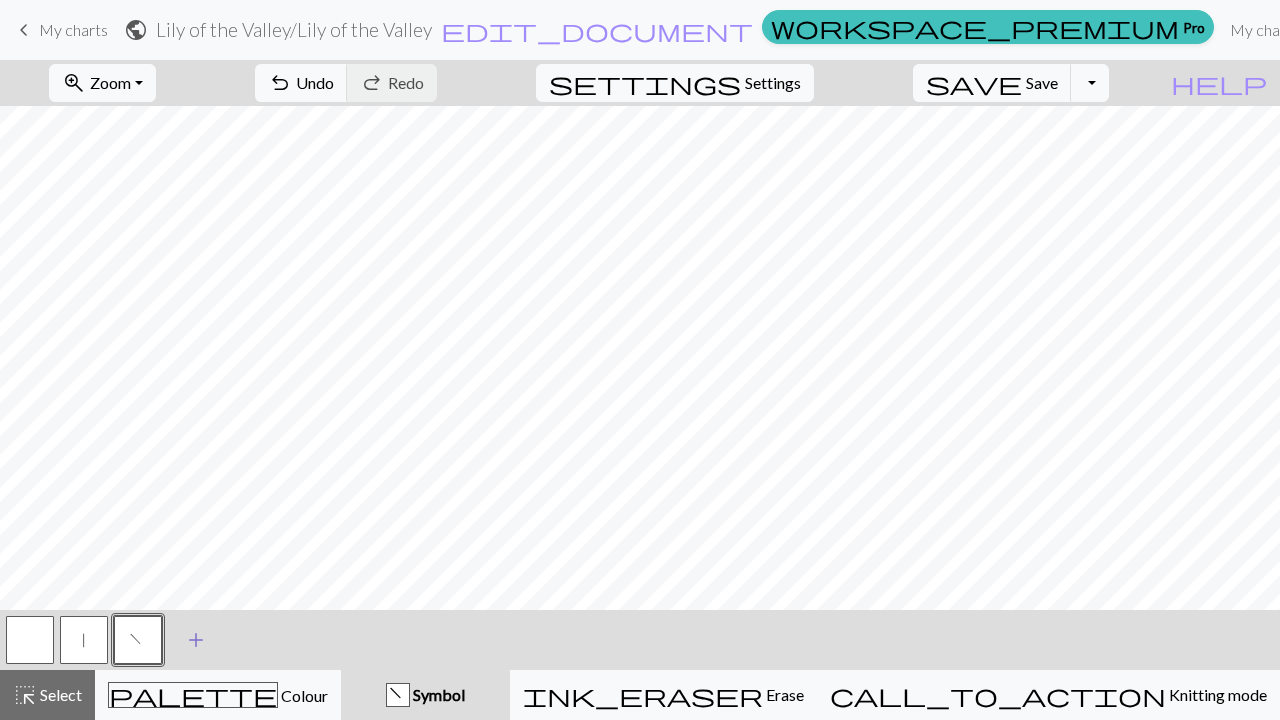 click on "add" at bounding box center (196, 640) 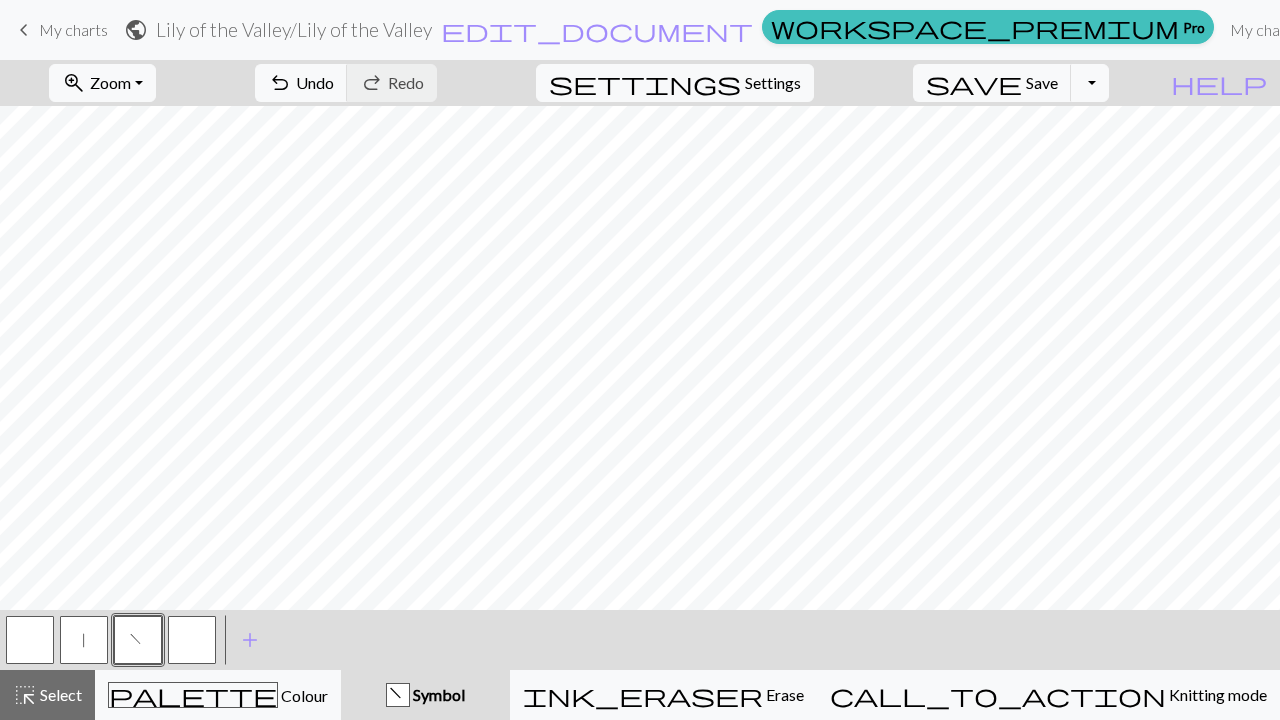 click at bounding box center (192, 640) 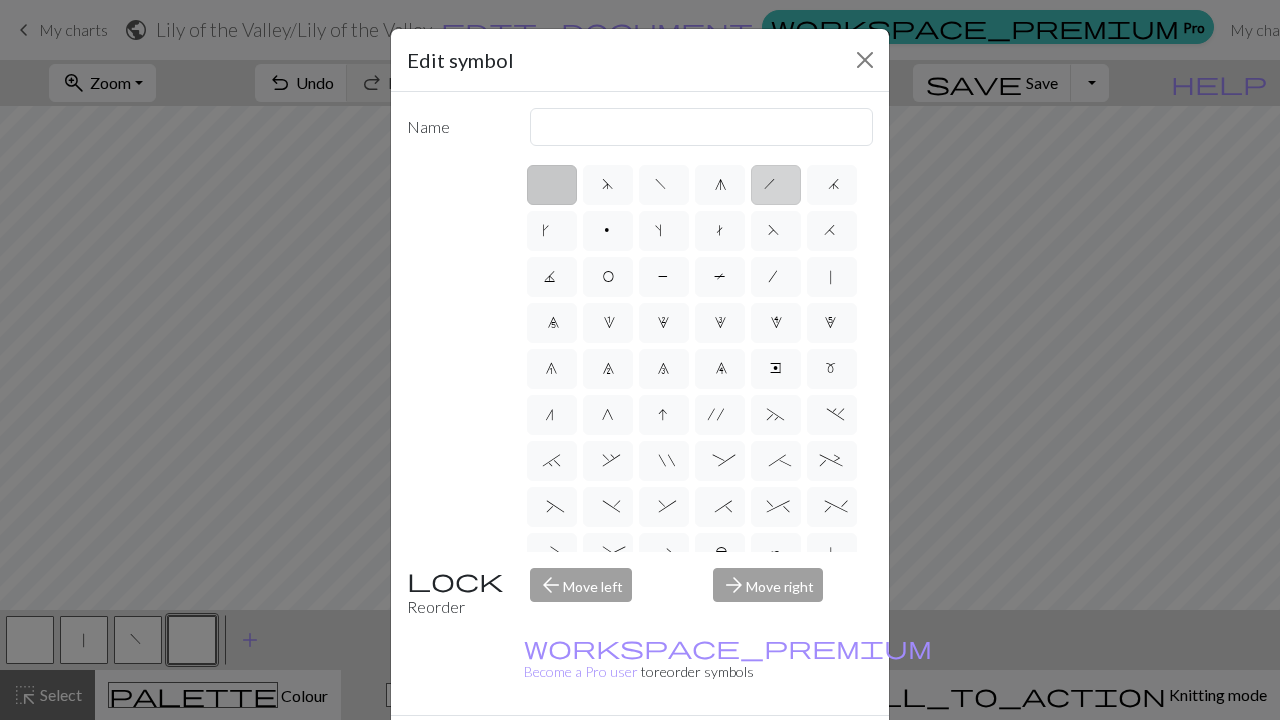 click on "h" at bounding box center [776, 185] 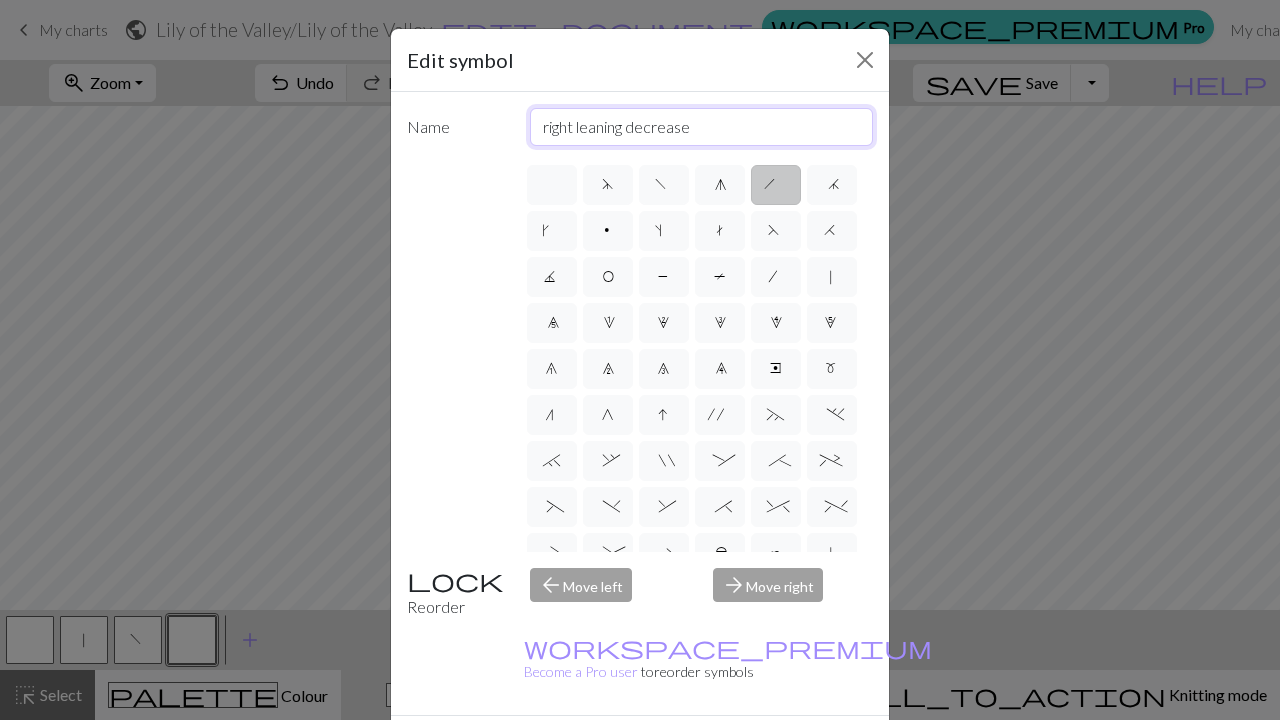 click on "right leaning decrease" at bounding box center (702, 127) 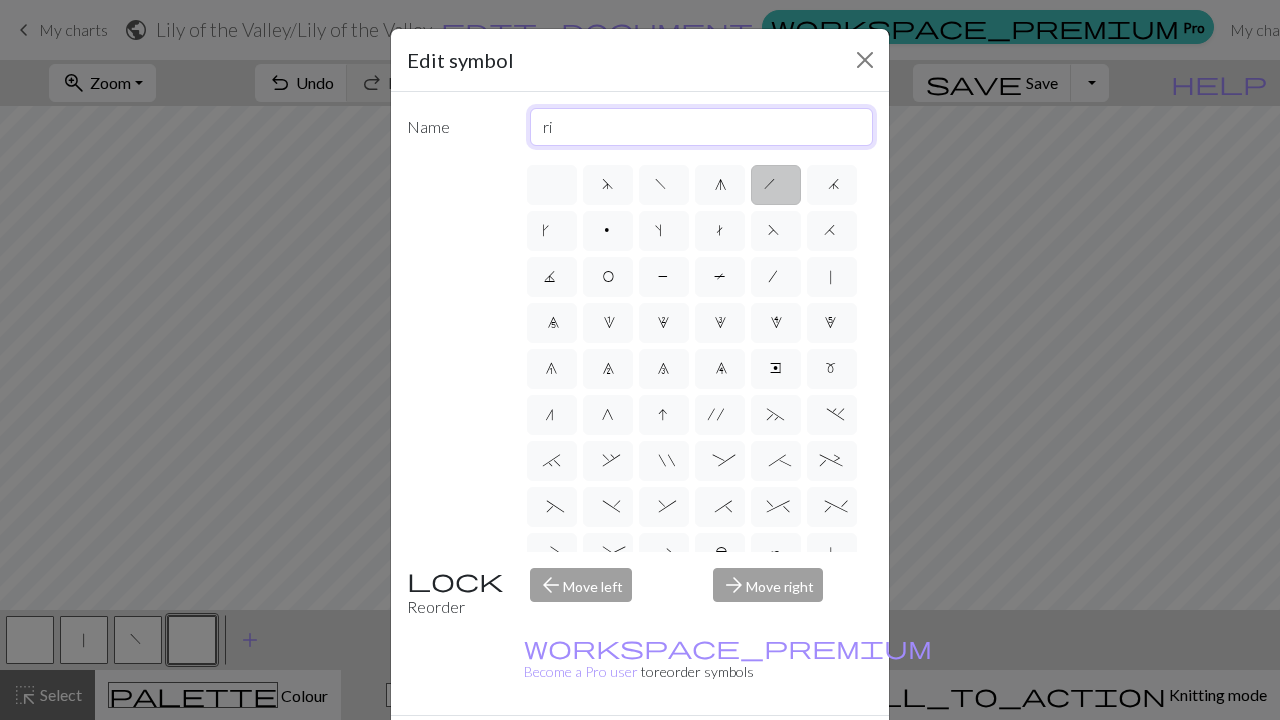 type on "r" 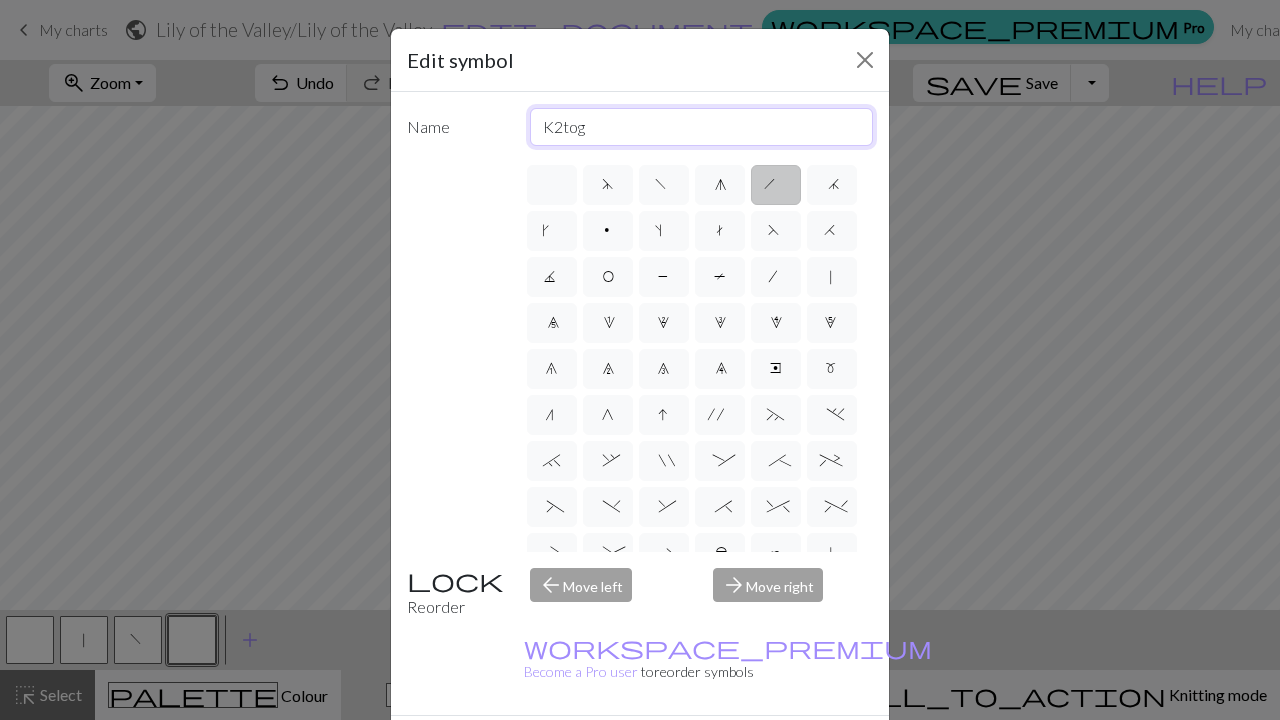 type on "K2tog" 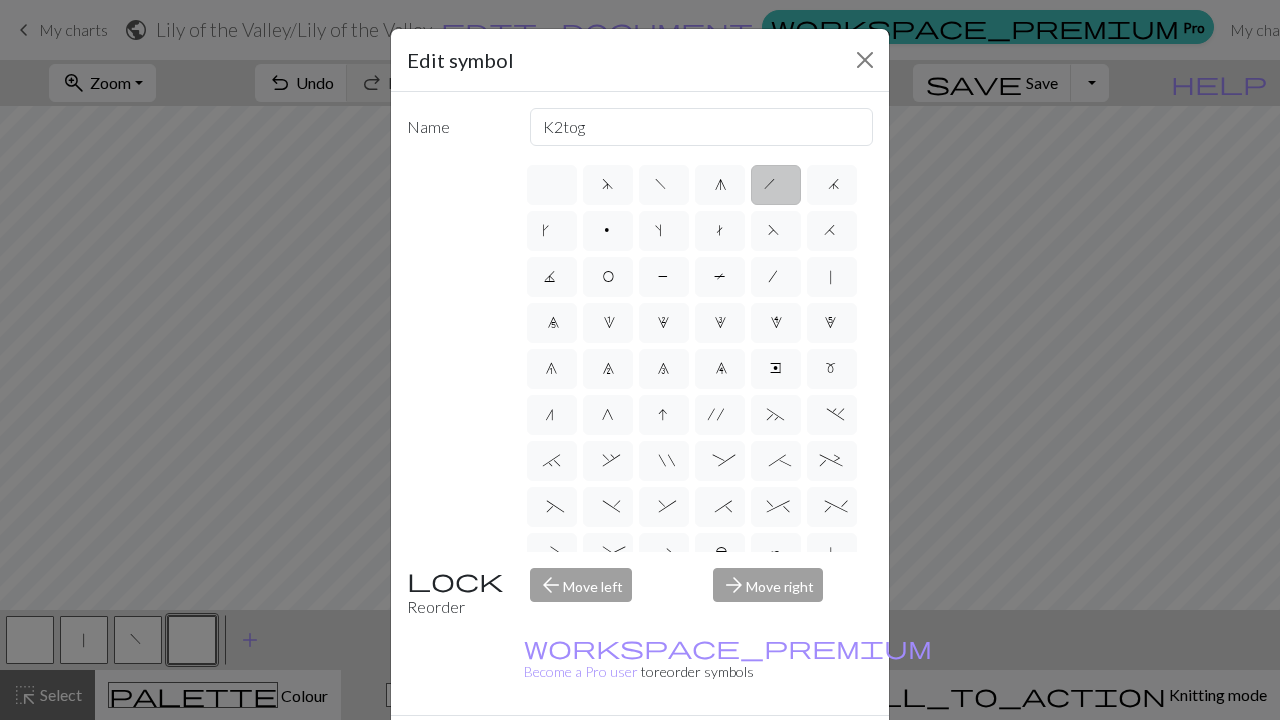 click on "Done" at bounding box center (760, 751) 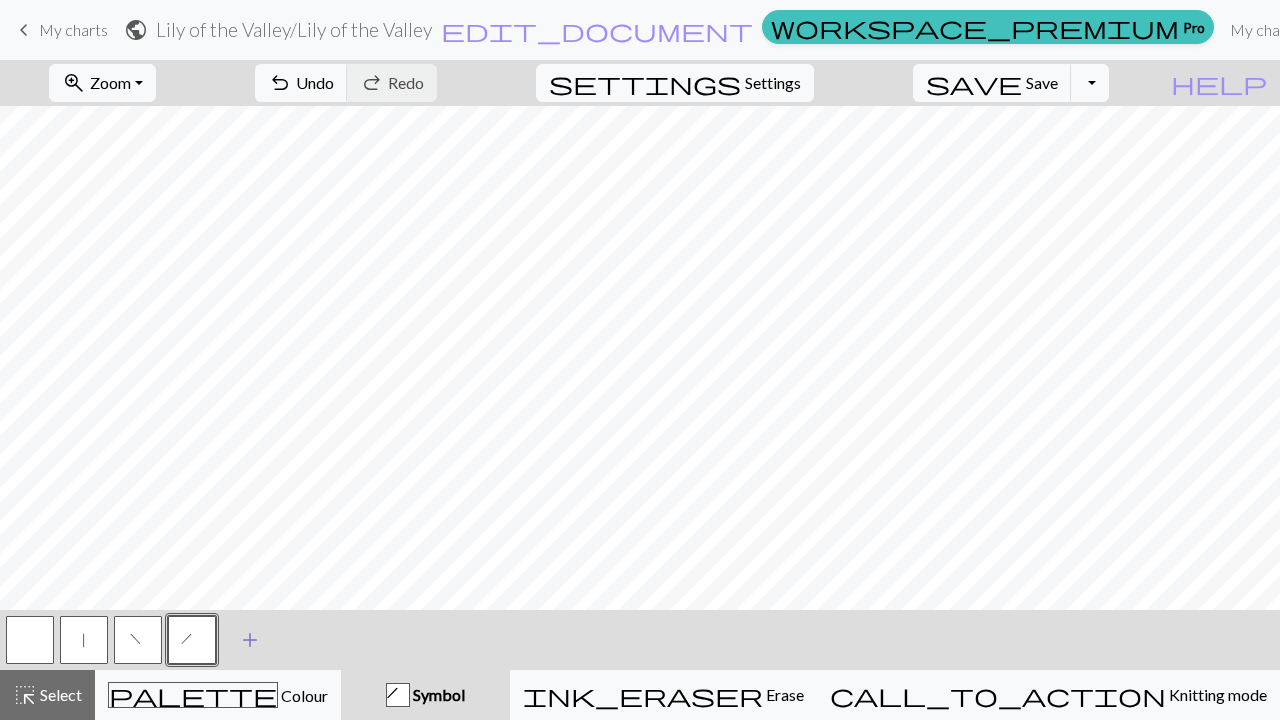 click on "add" at bounding box center (250, 640) 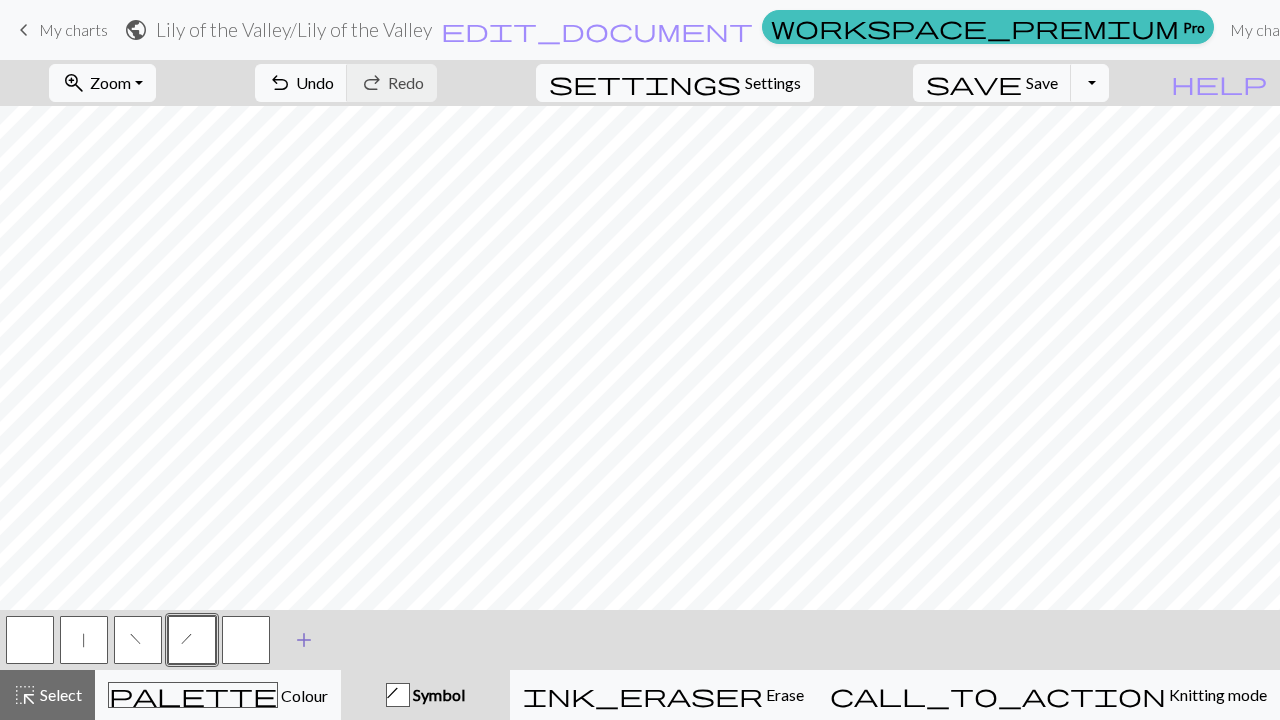 click at bounding box center (246, 640) 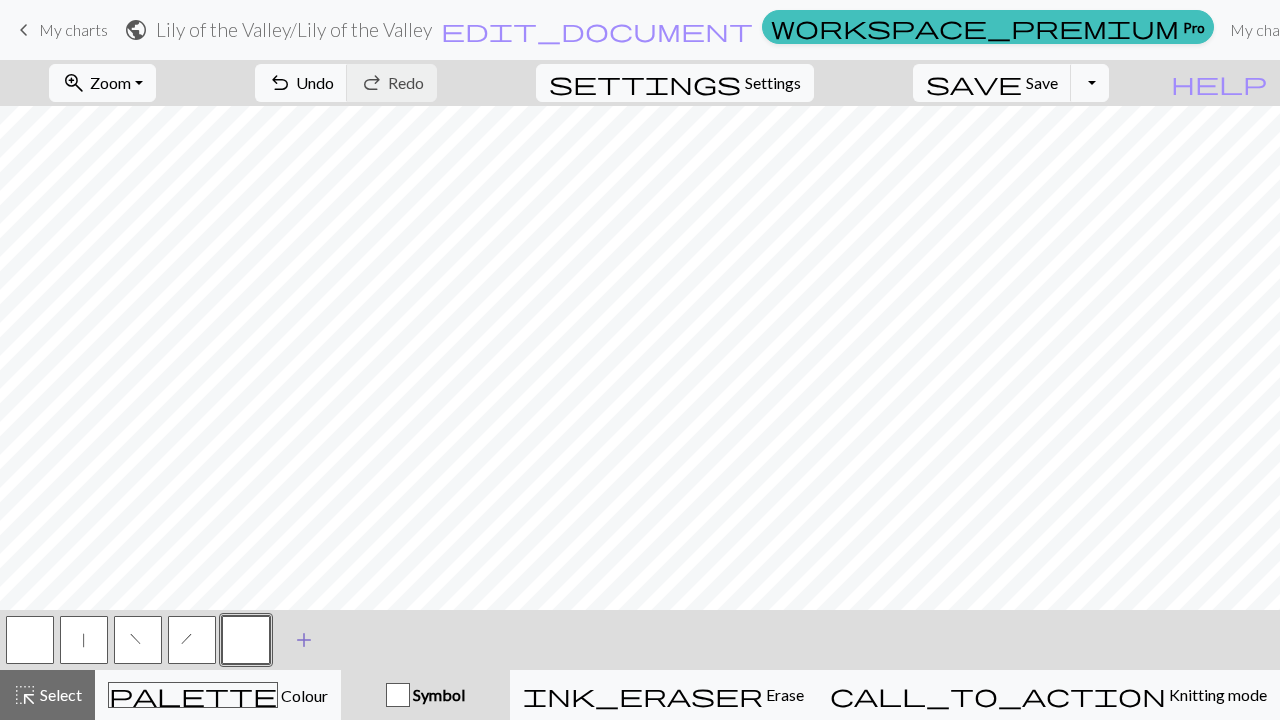 click at bounding box center (246, 640) 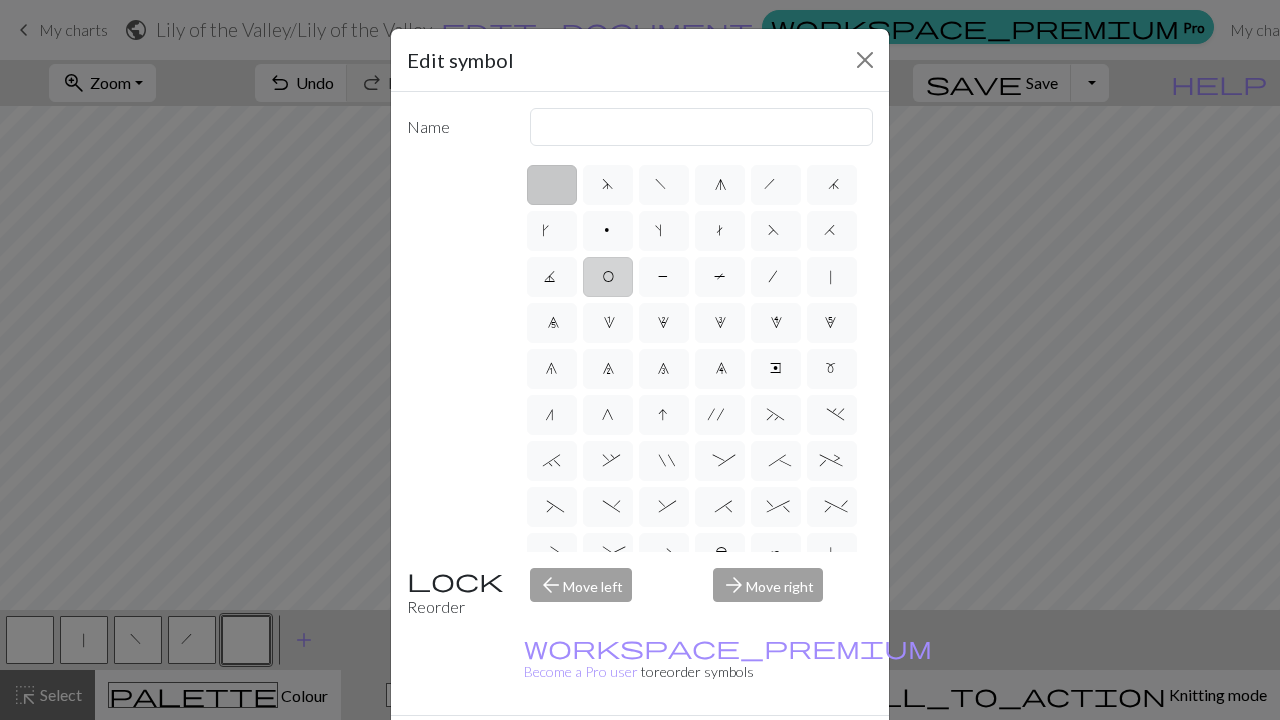 click on "O" at bounding box center (608, 277) 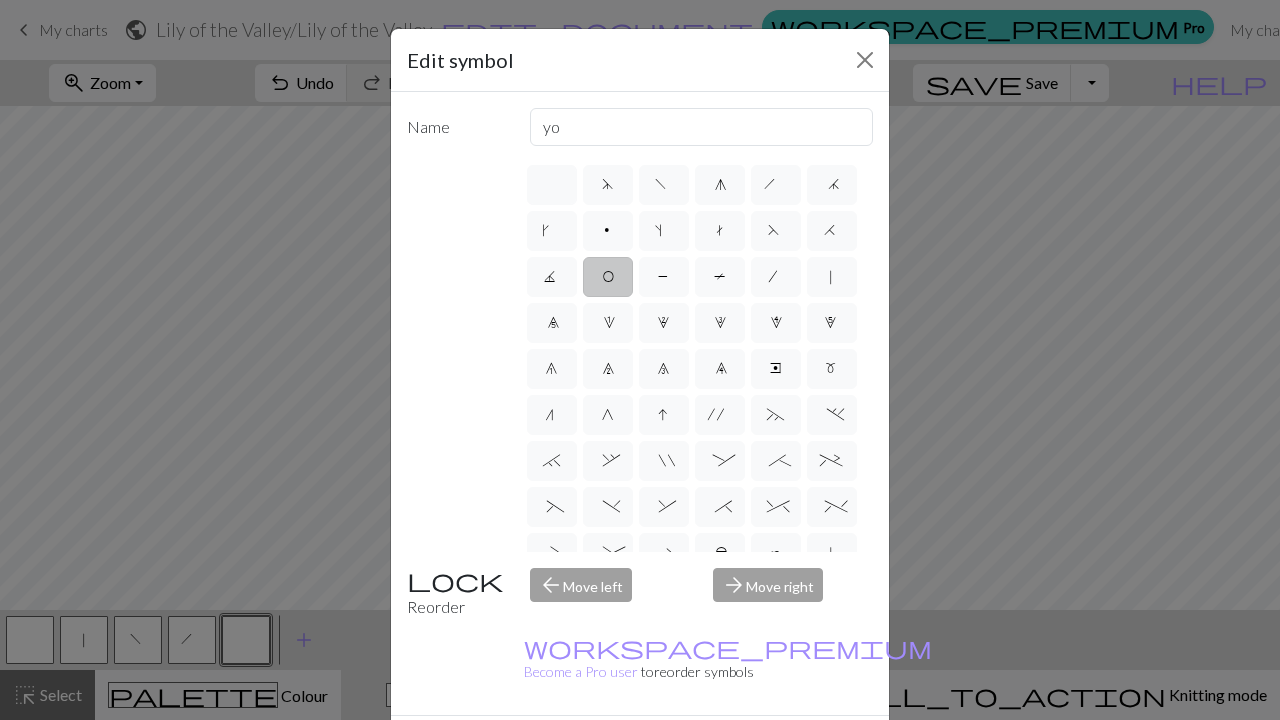 click on "Done" at bounding box center [760, 751] 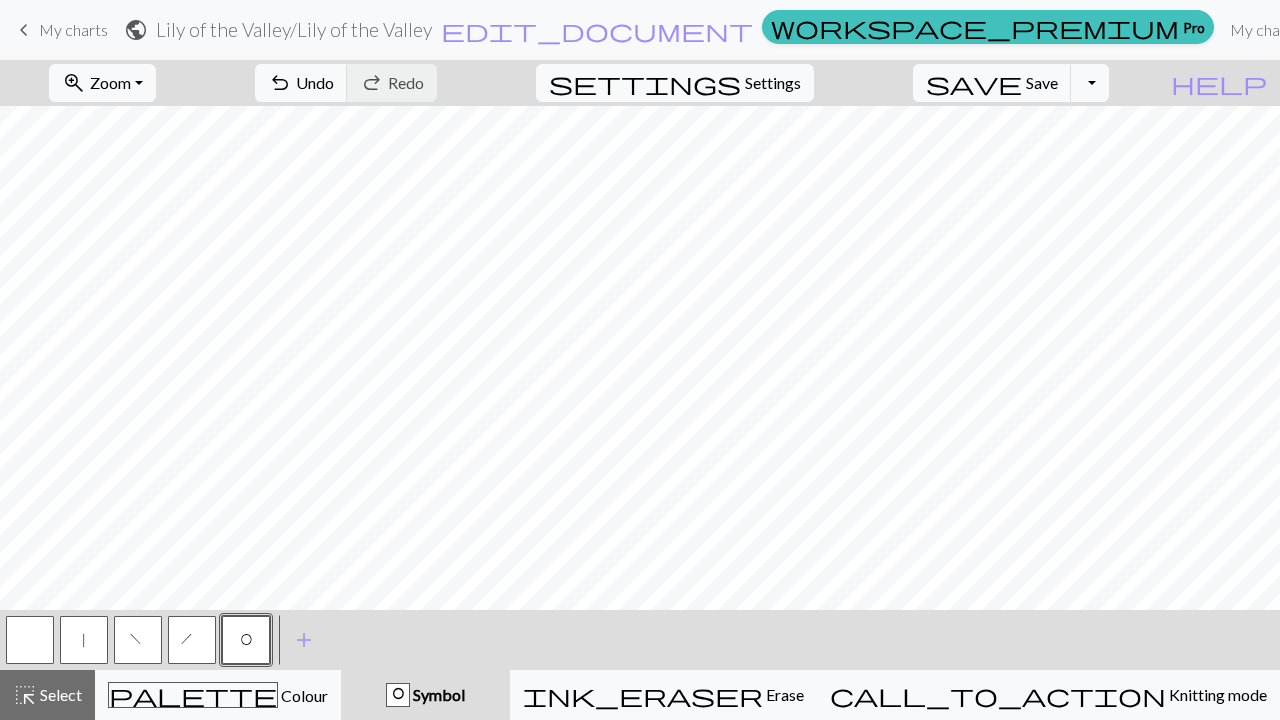 click on "|" at bounding box center [84, 640] 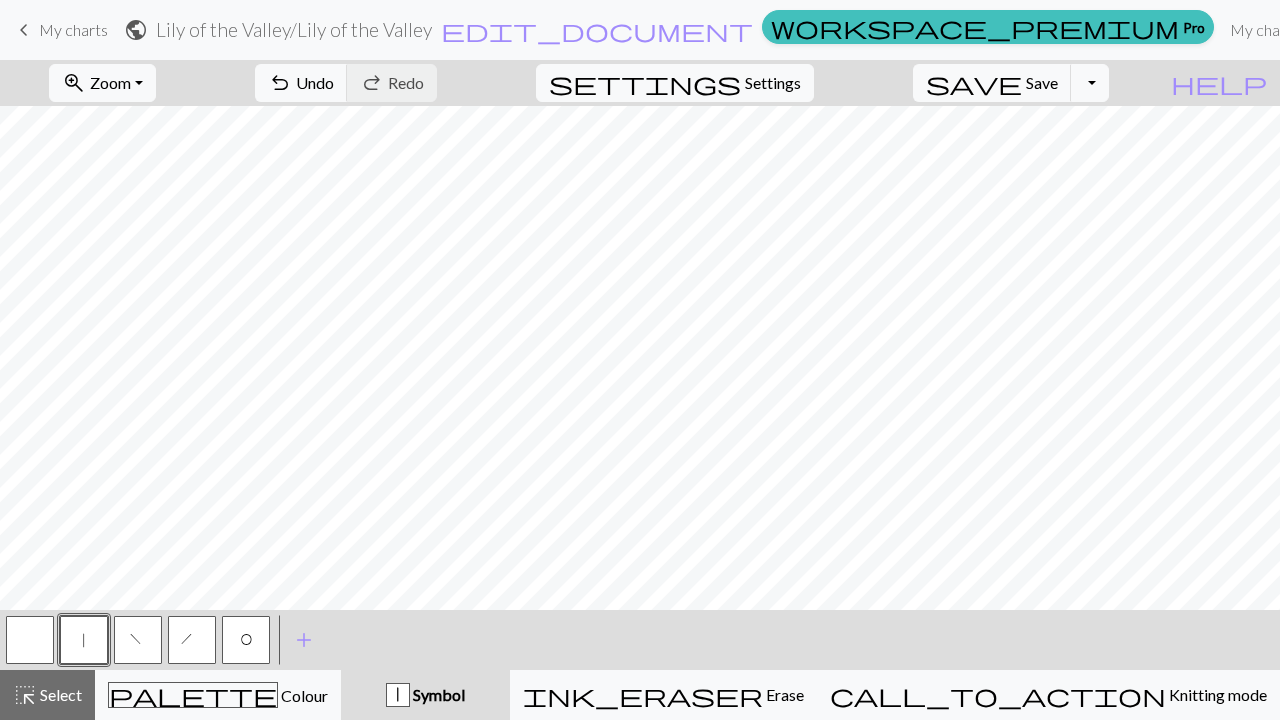 click on "f" at bounding box center (138, 640) 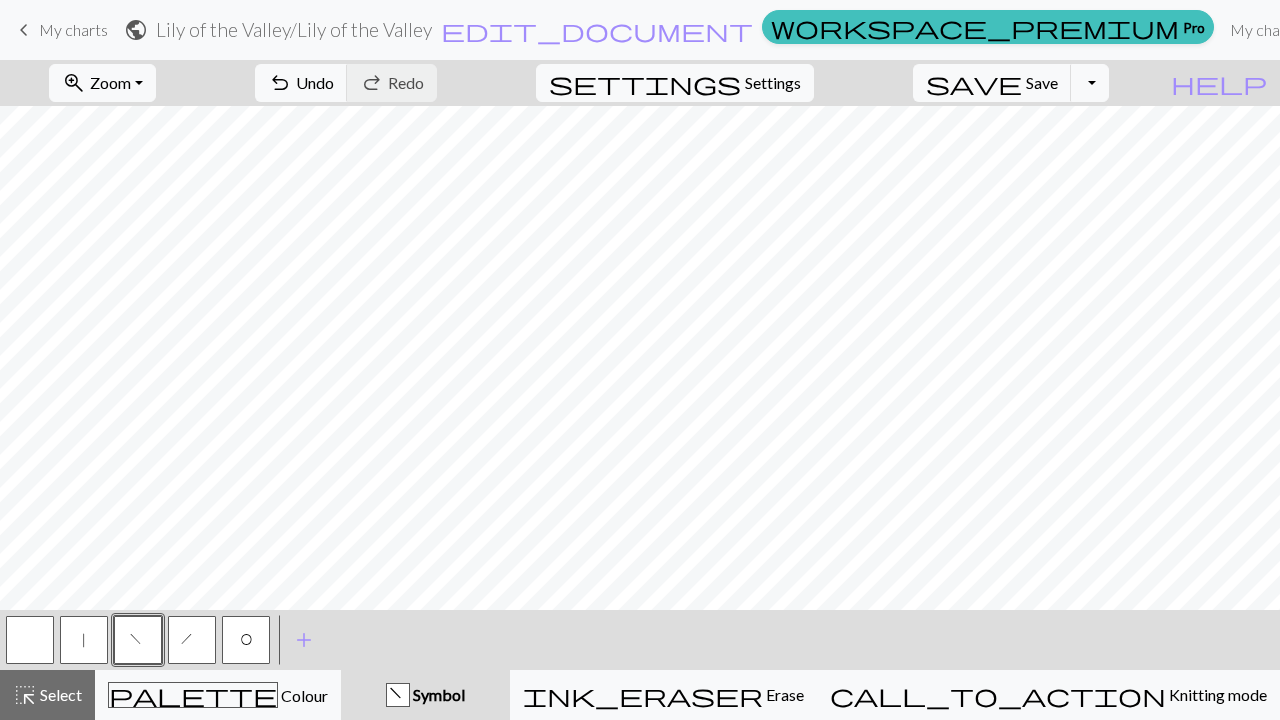 click on "h" at bounding box center [192, 640] 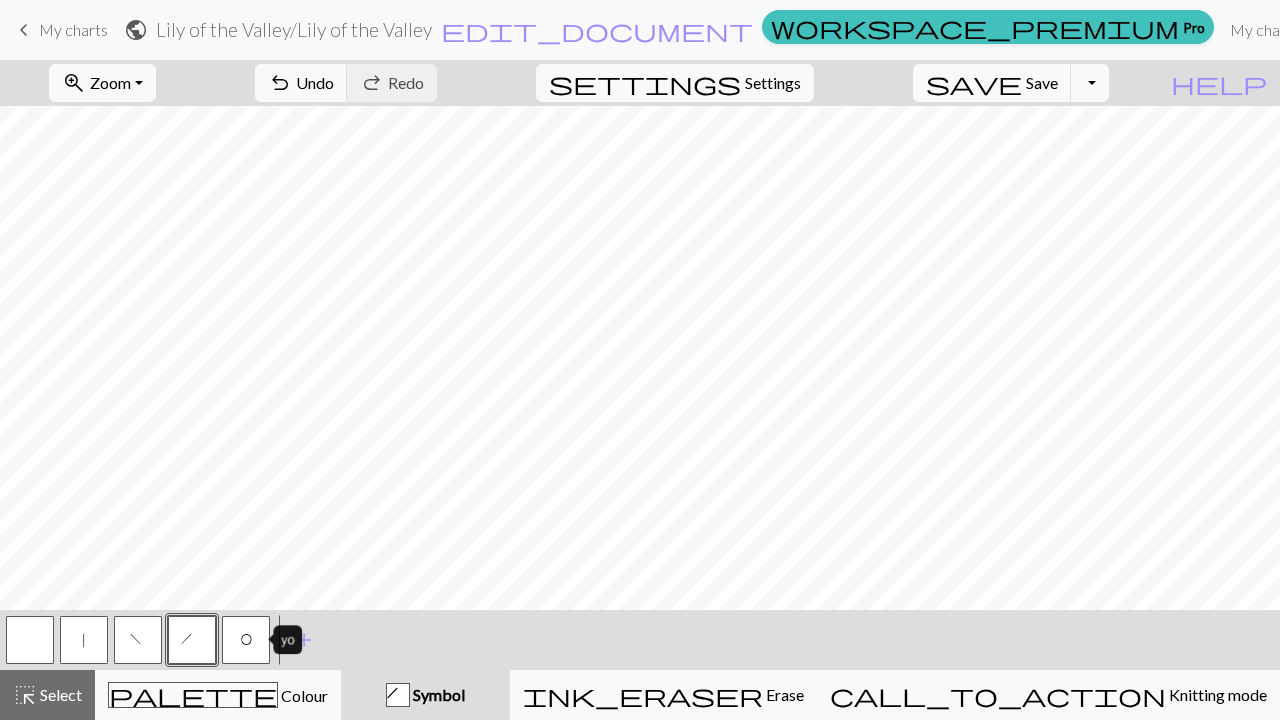 click on "O" at bounding box center [246, 642] 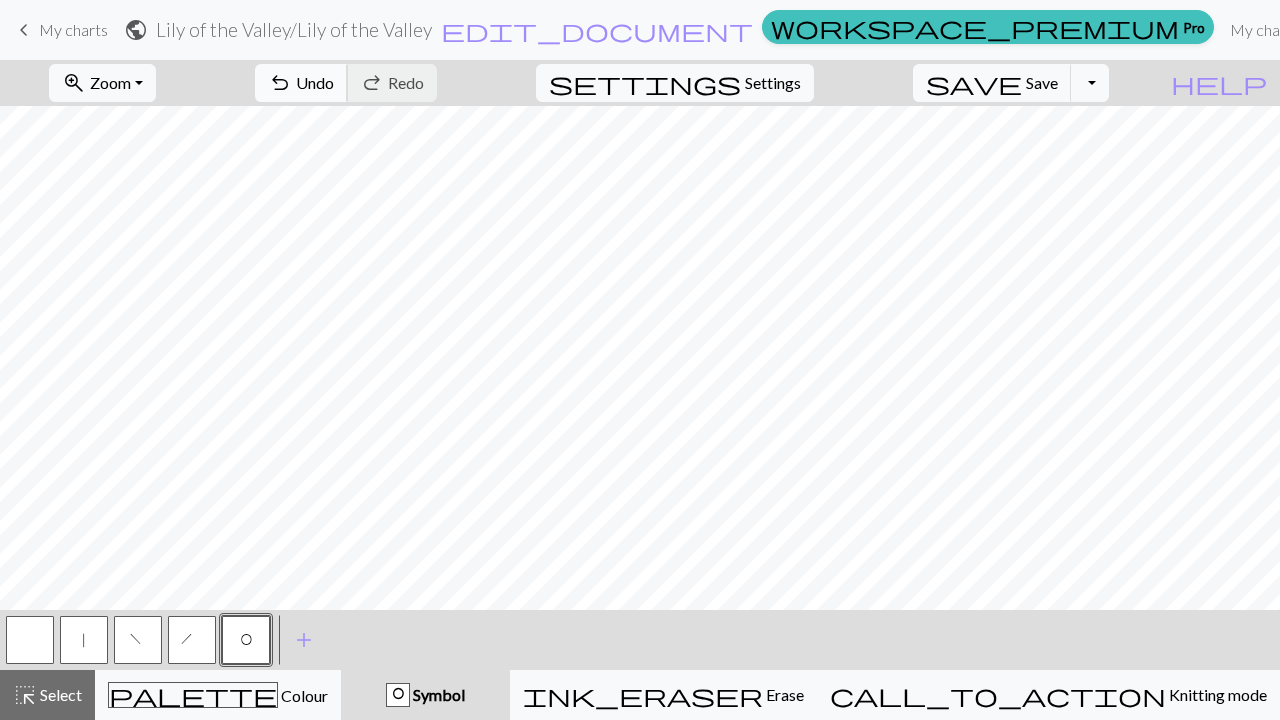 click on "Undo" at bounding box center [315, 82] 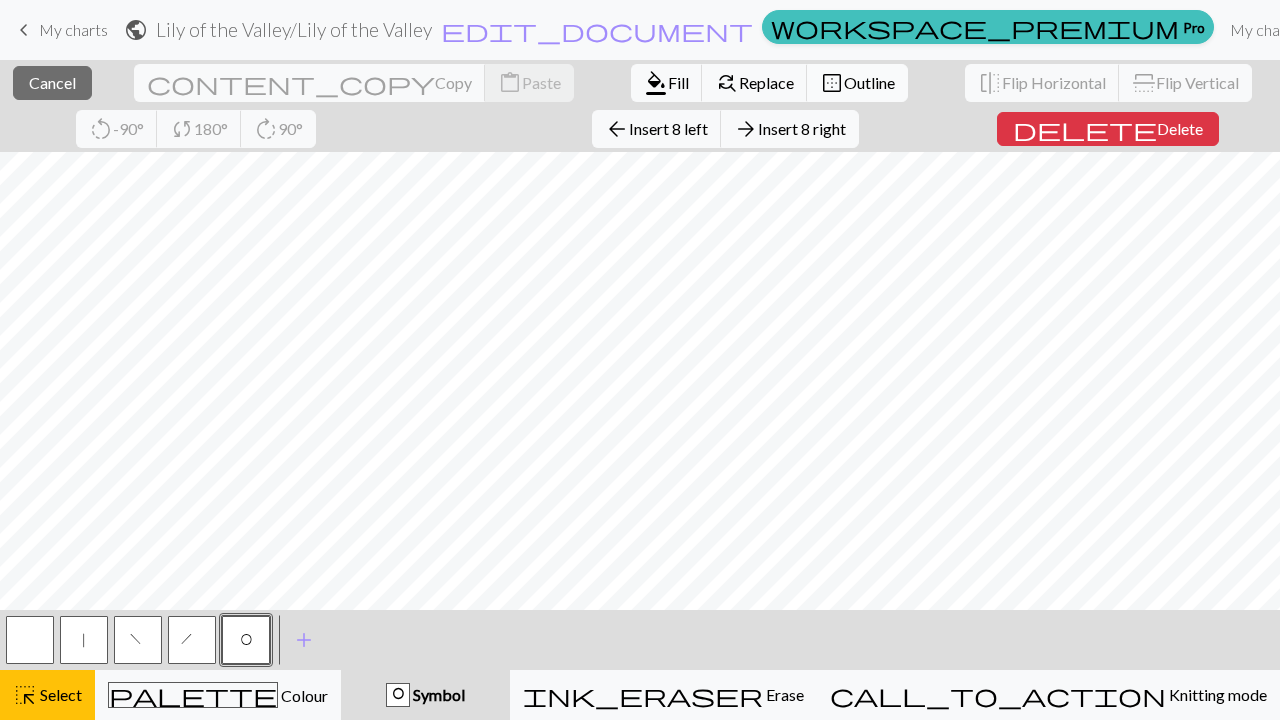 click on "border_outer" at bounding box center (832, 83) 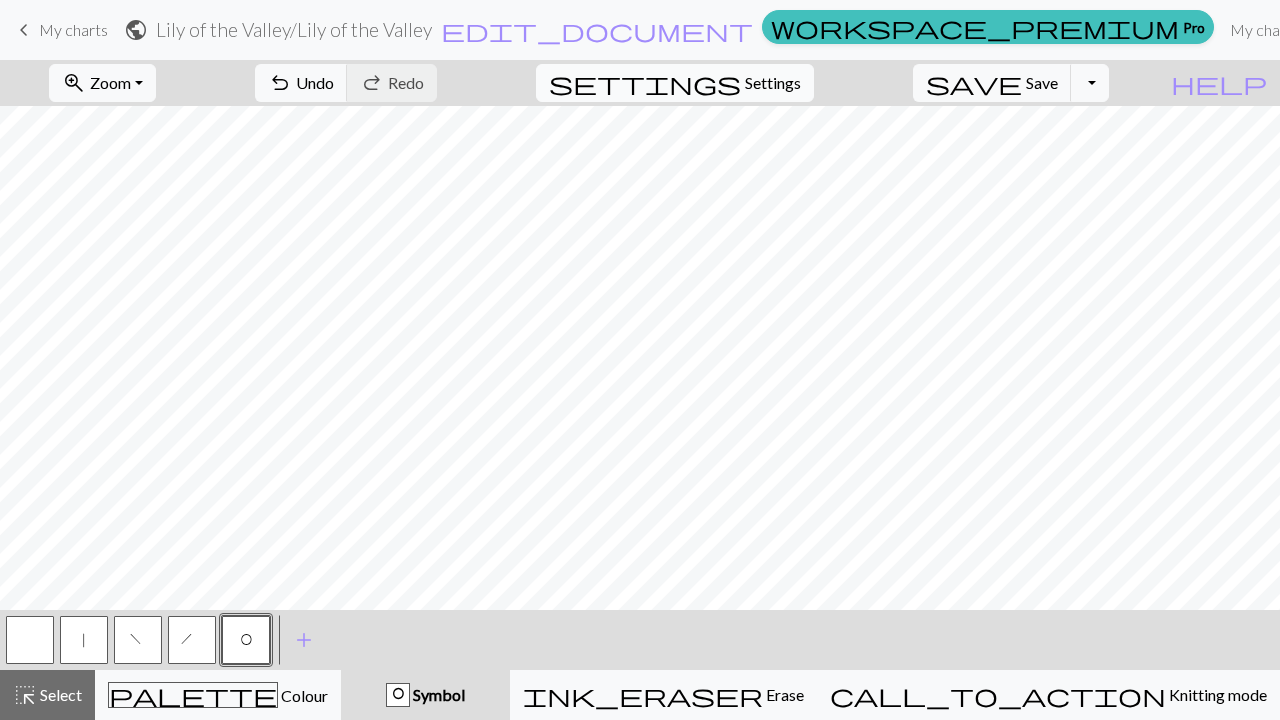 click on "settings  Settings" at bounding box center [675, 83] 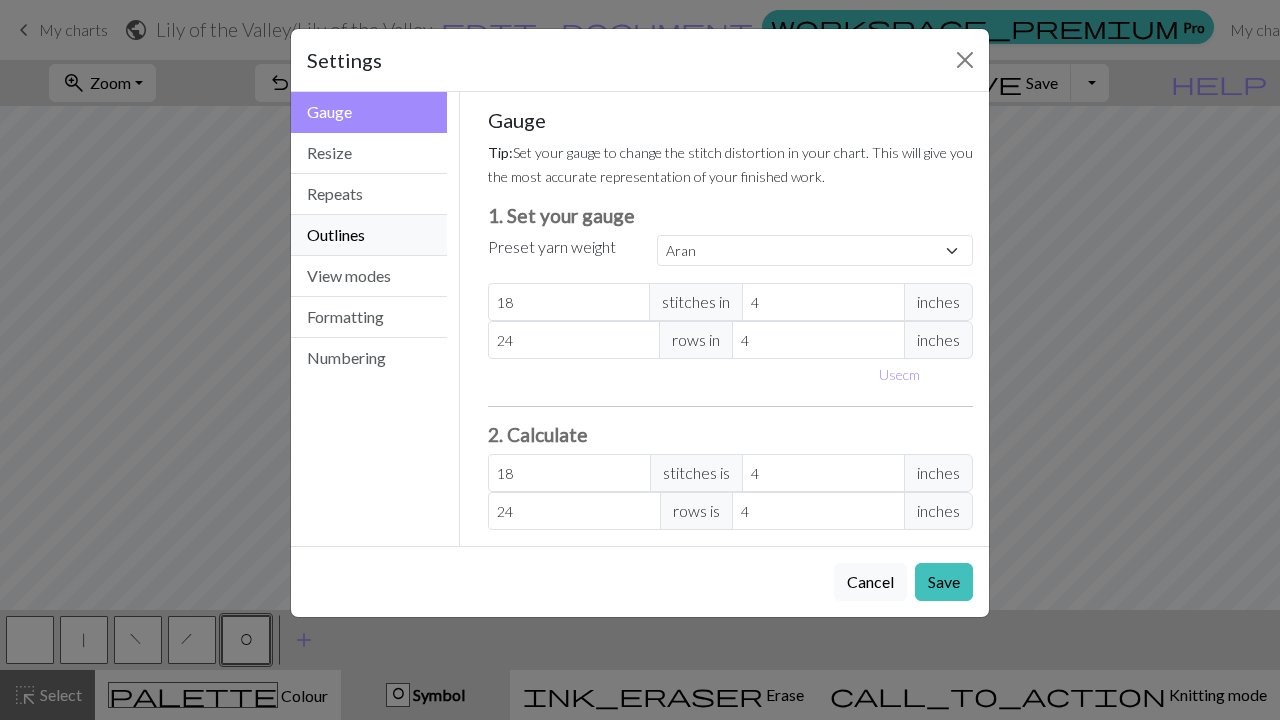 click on "Outlines" at bounding box center (369, 235) 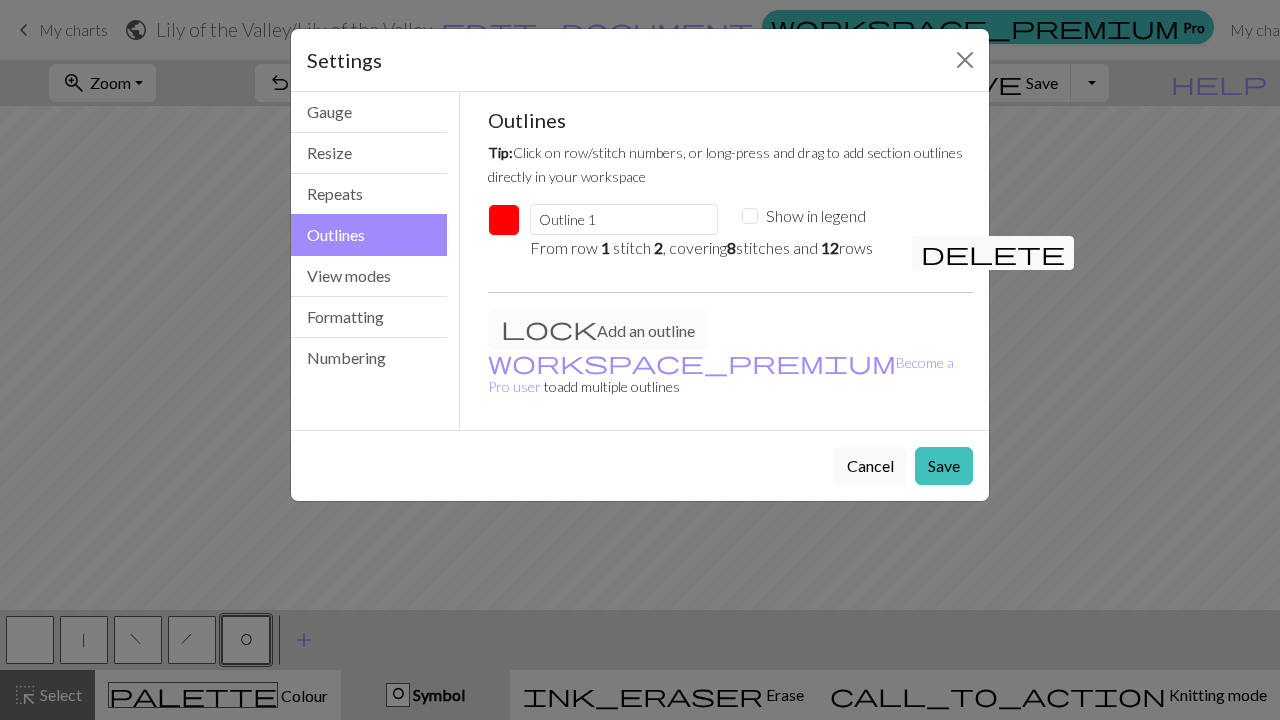 click at bounding box center [504, 220] 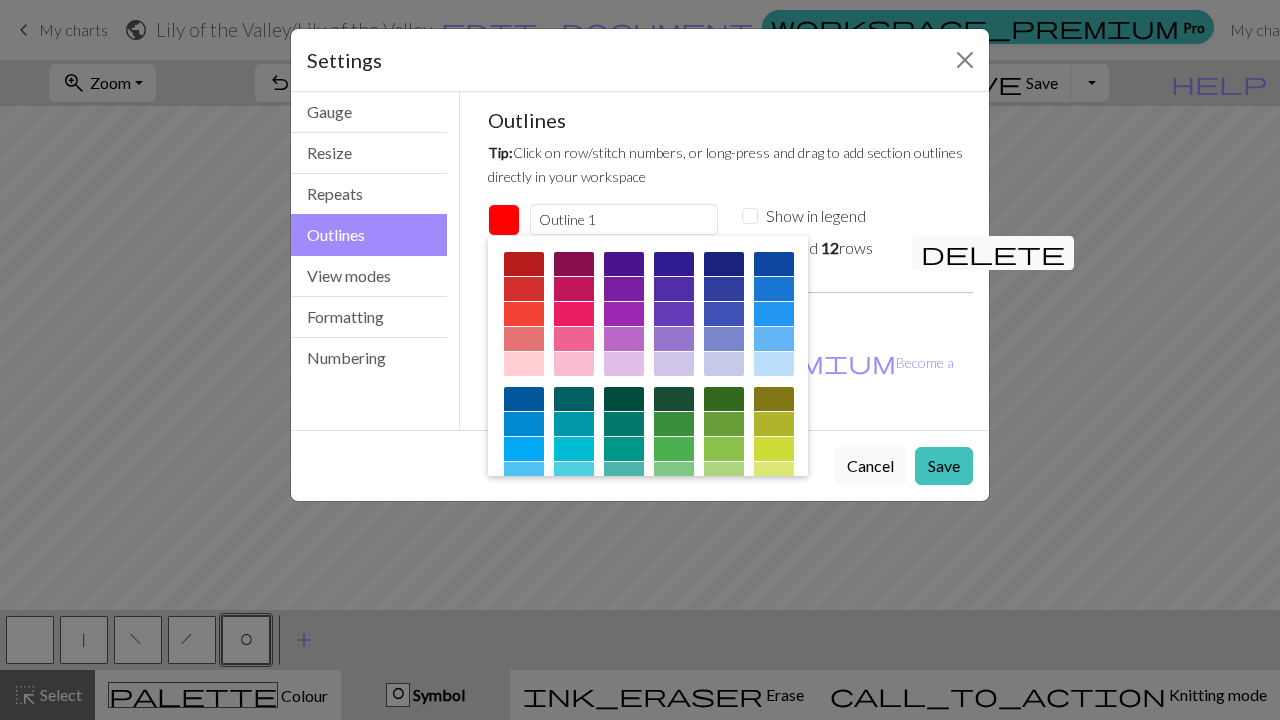 click at bounding box center (574, 314) 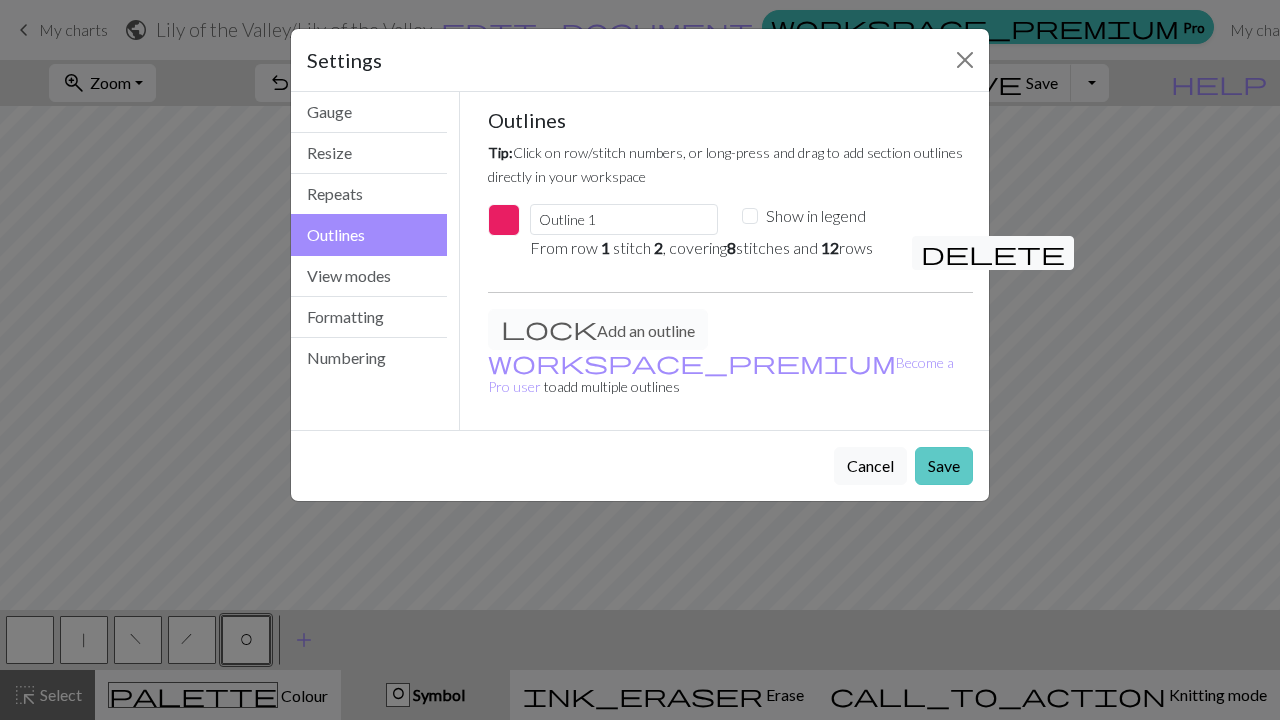 click on "Save" at bounding box center (944, 466) 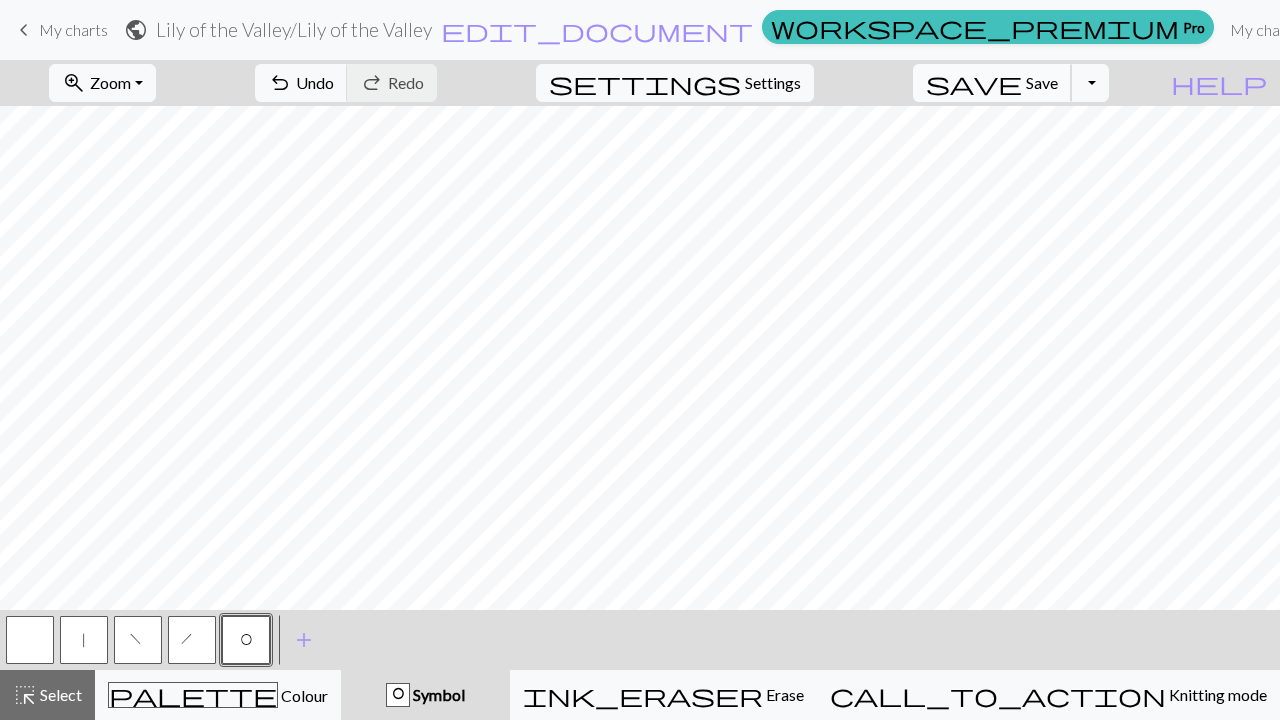 click on "Save" at bounding box center (1042, 82) 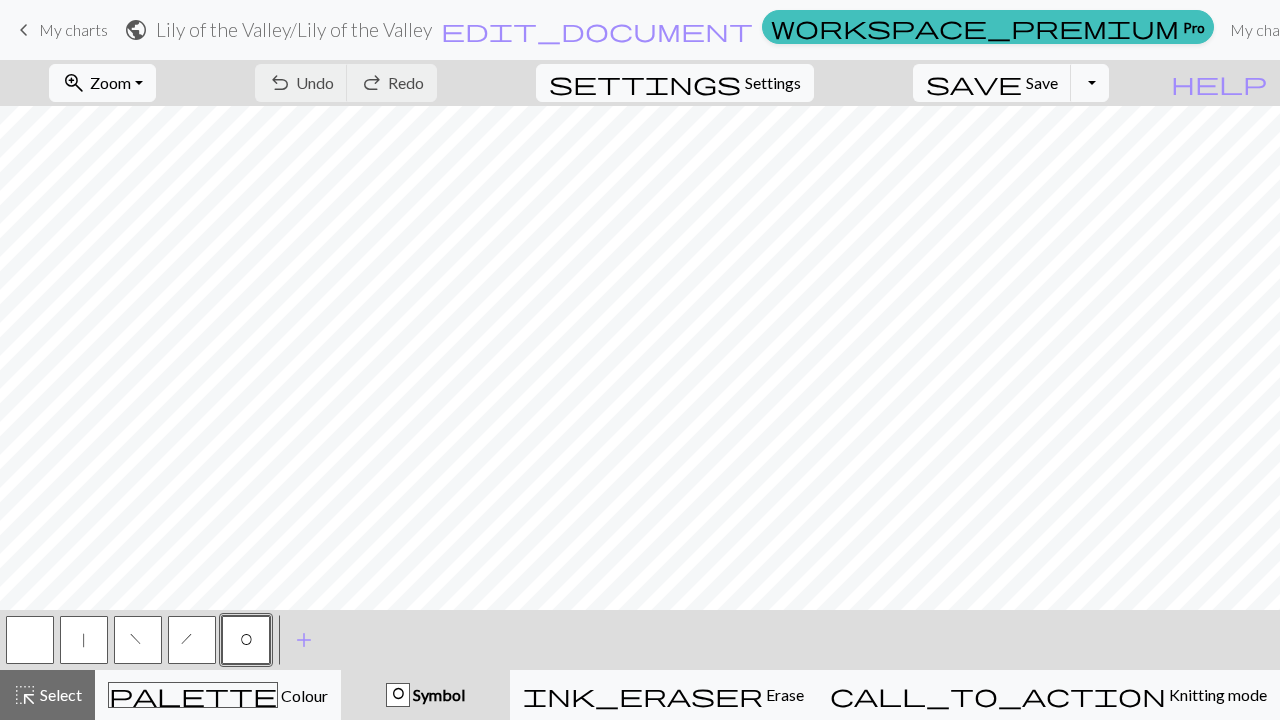 click on "My charts" at bounding box center (73, 29) 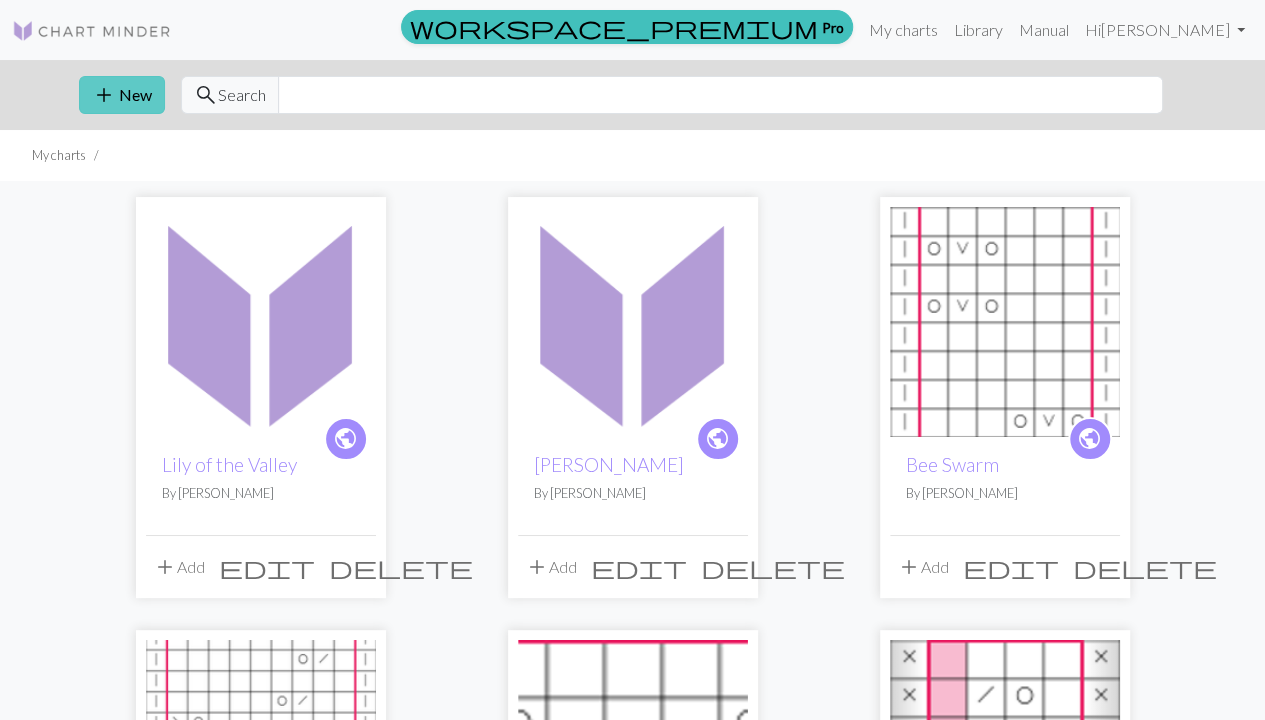 click on "add   New" at bounding box center [122, 95] 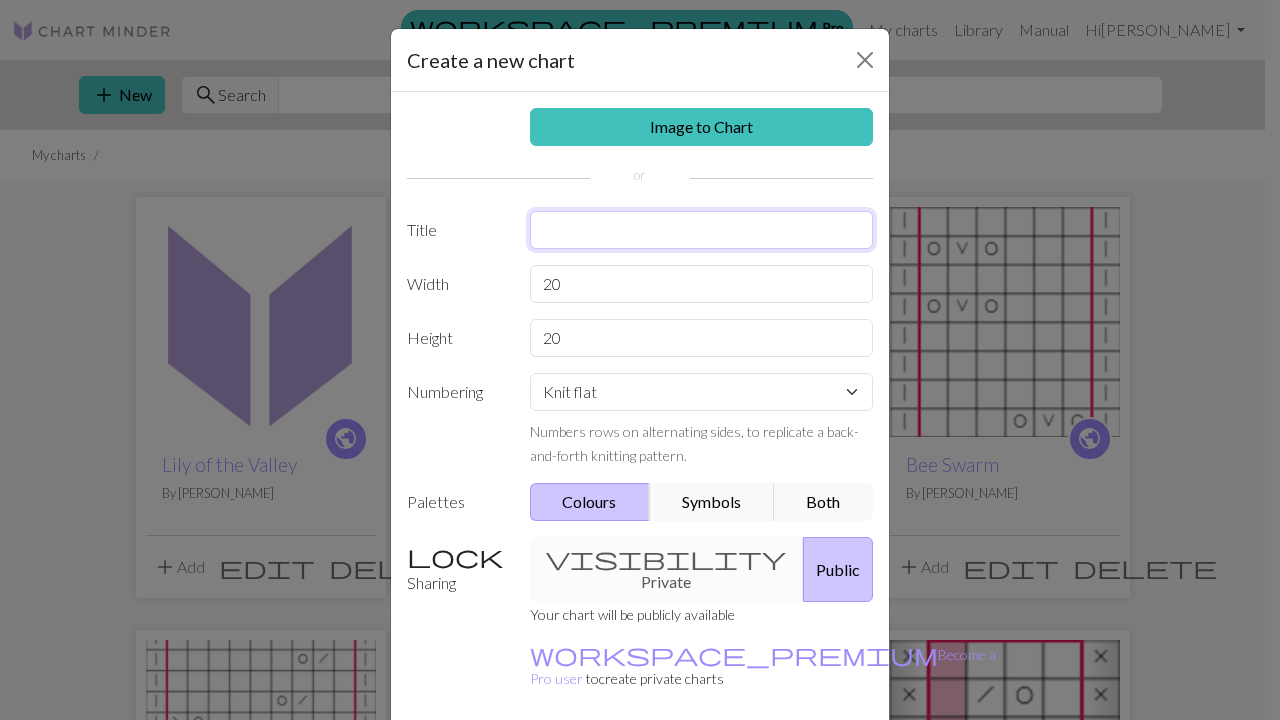 click at bounding box center (702, 230) 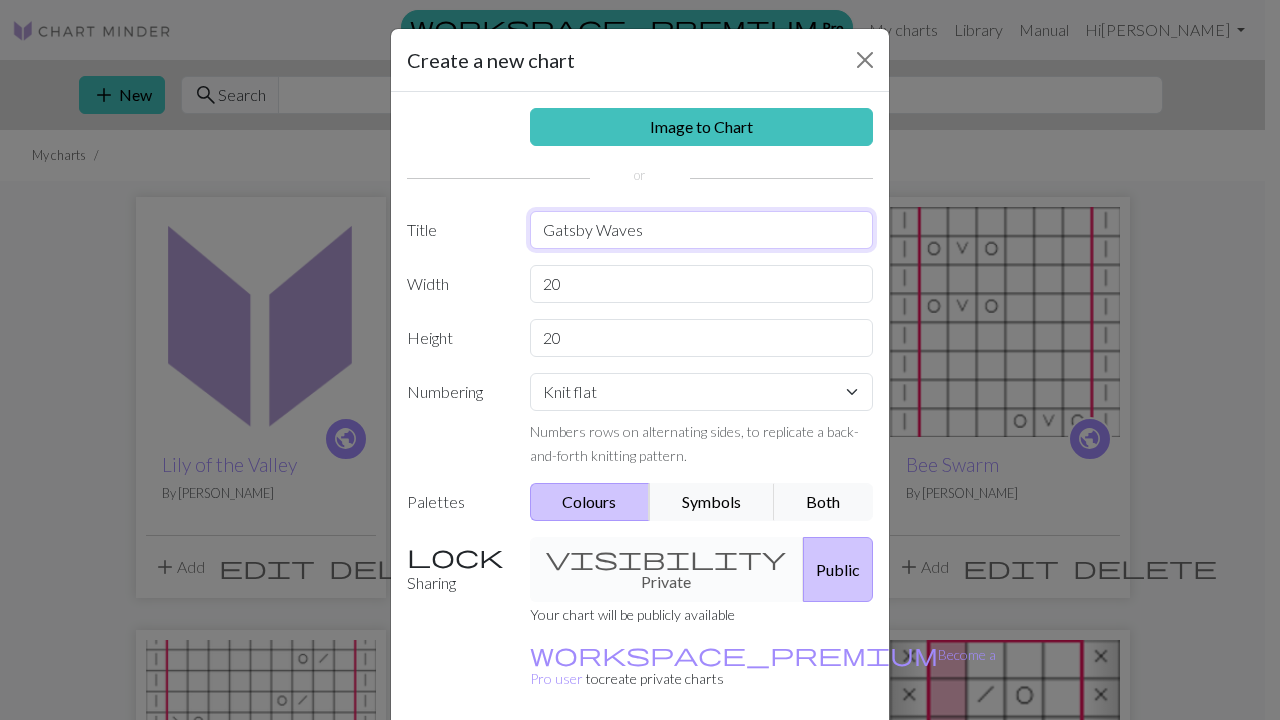 type on "Gatsby Waves" 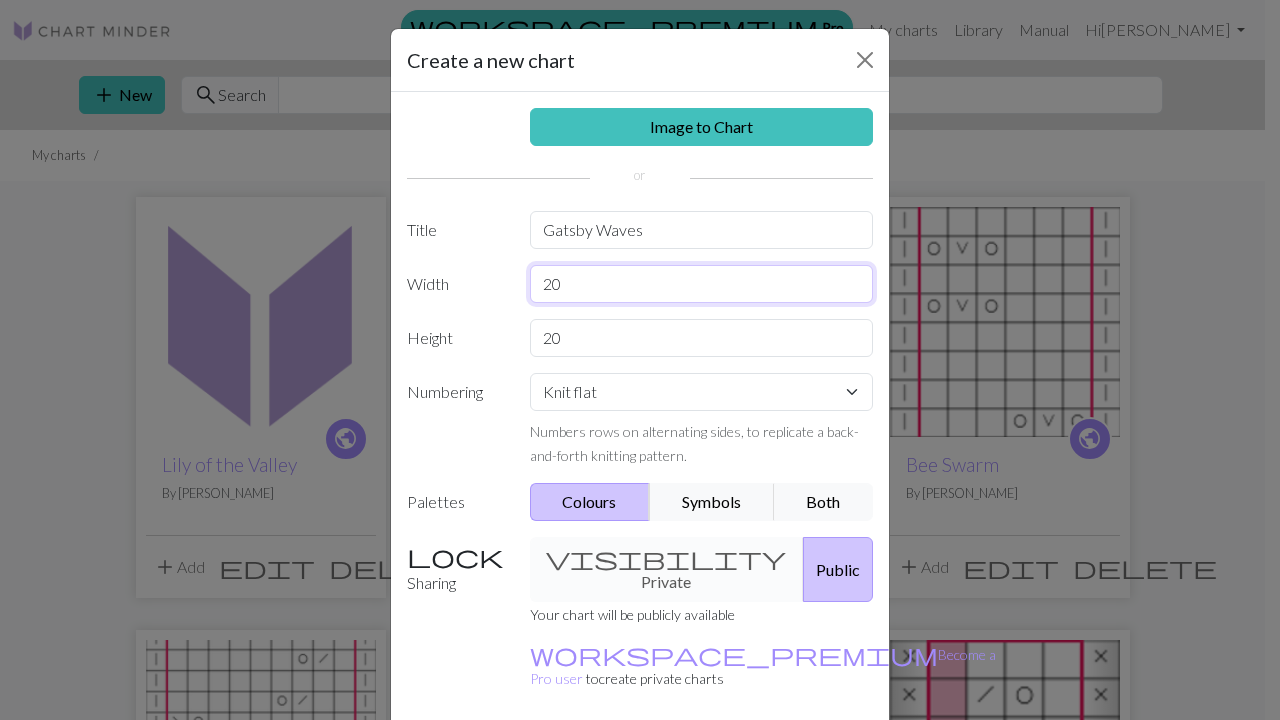 click on "20" at bounding box center [702, 284] 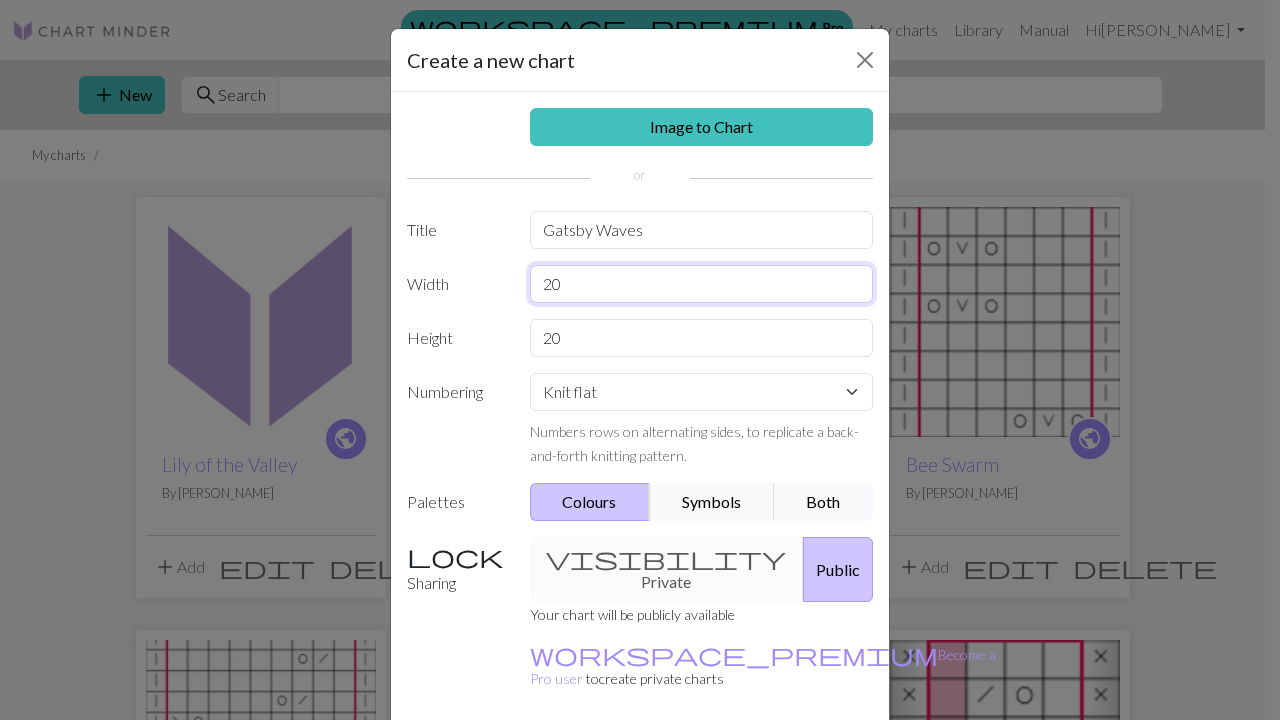 type on "2" 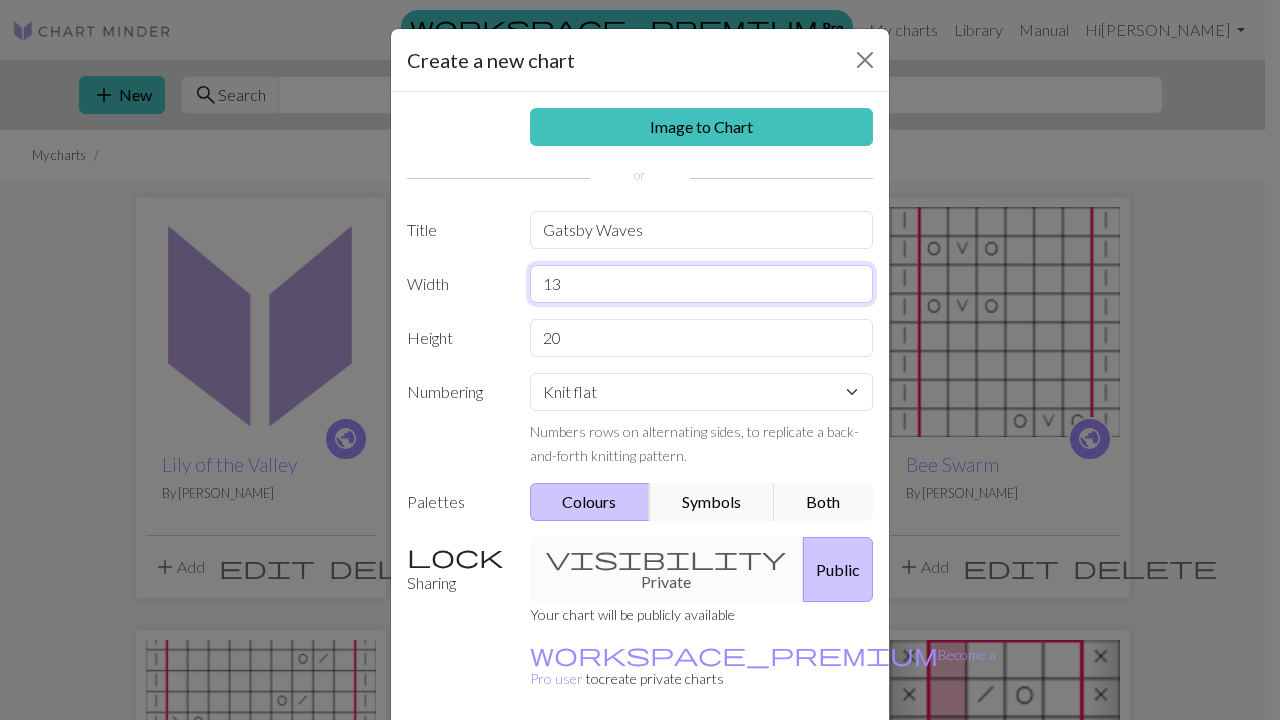 type on "13" 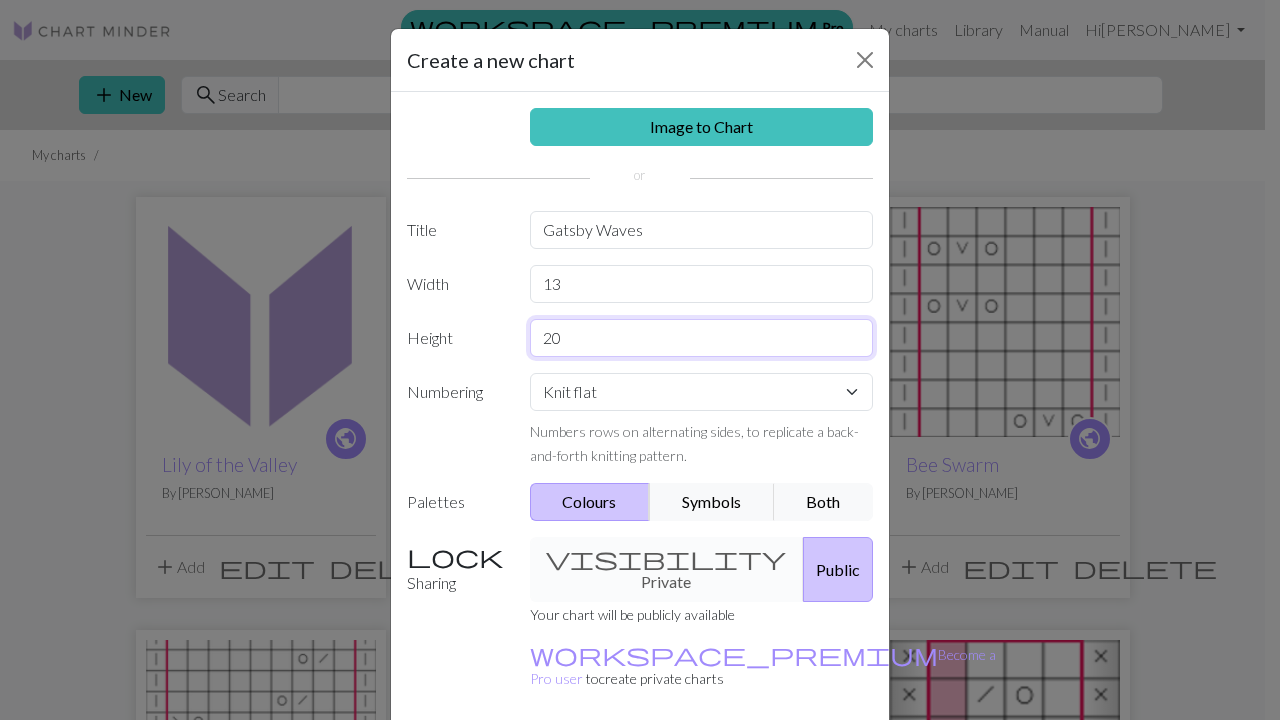 click on "20" at bounding box center [702, 338] 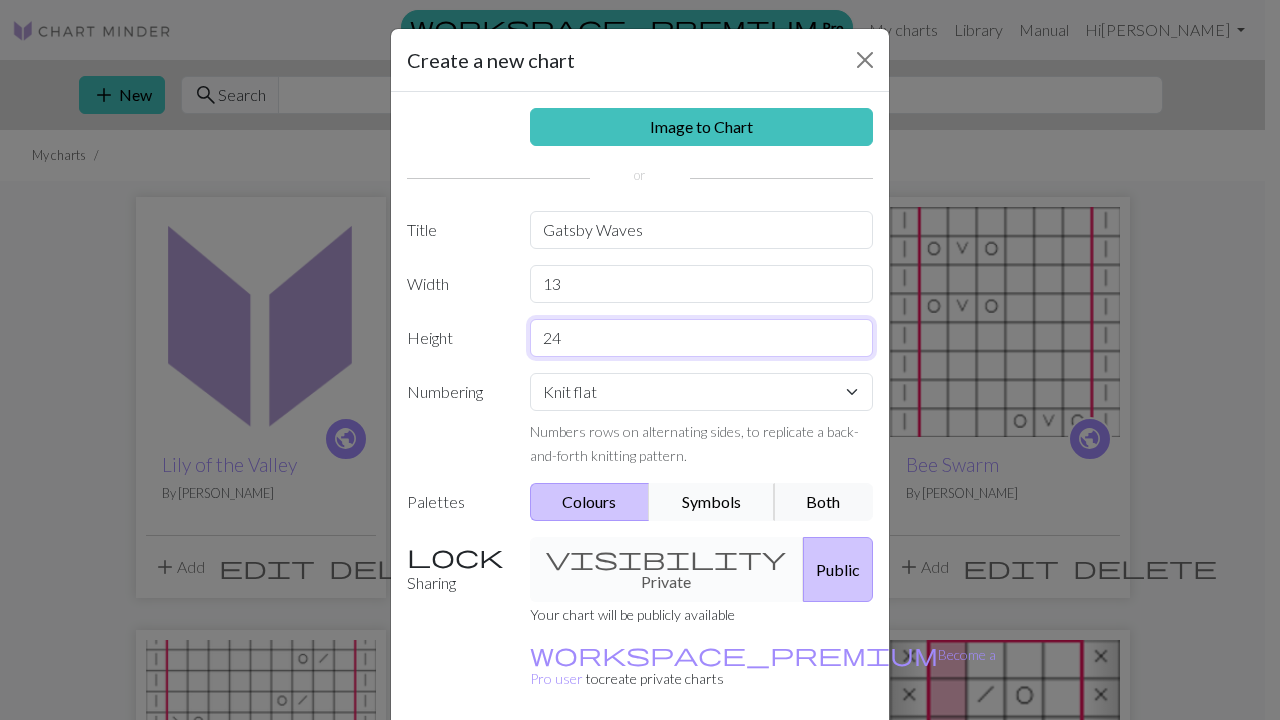 type on "24" 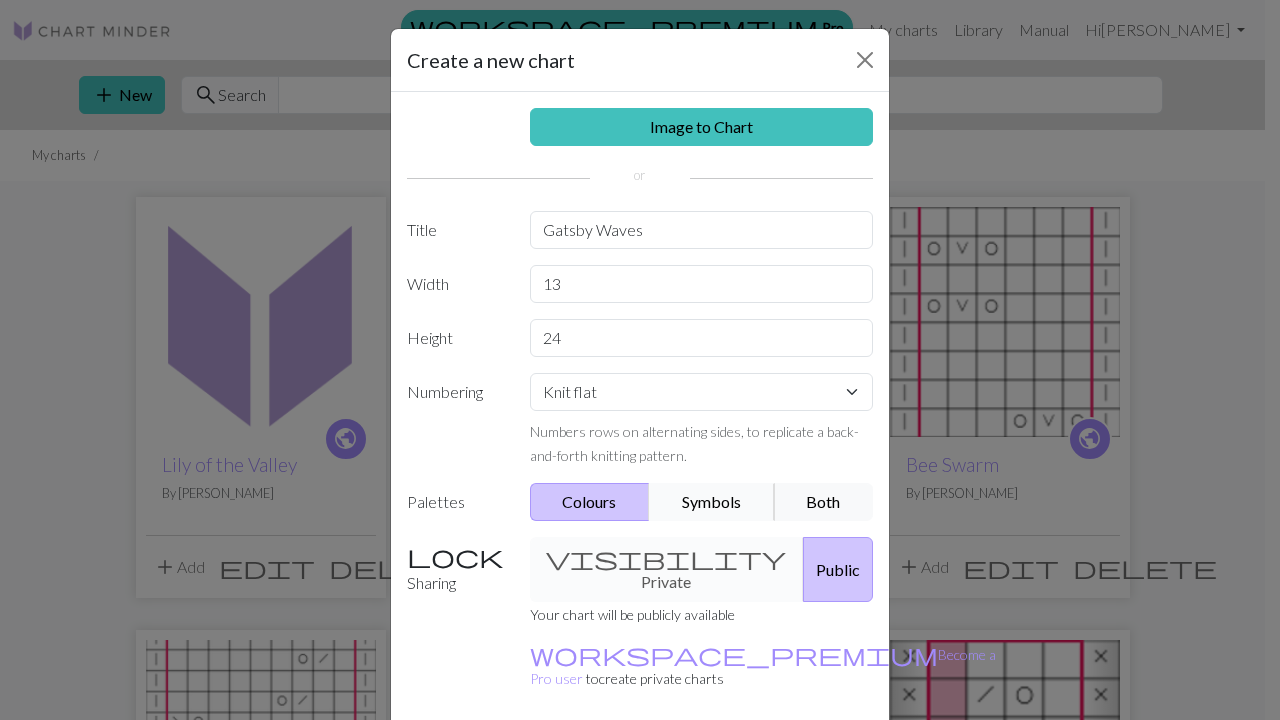 click on "Symbols" at bounding box center [712, 502] 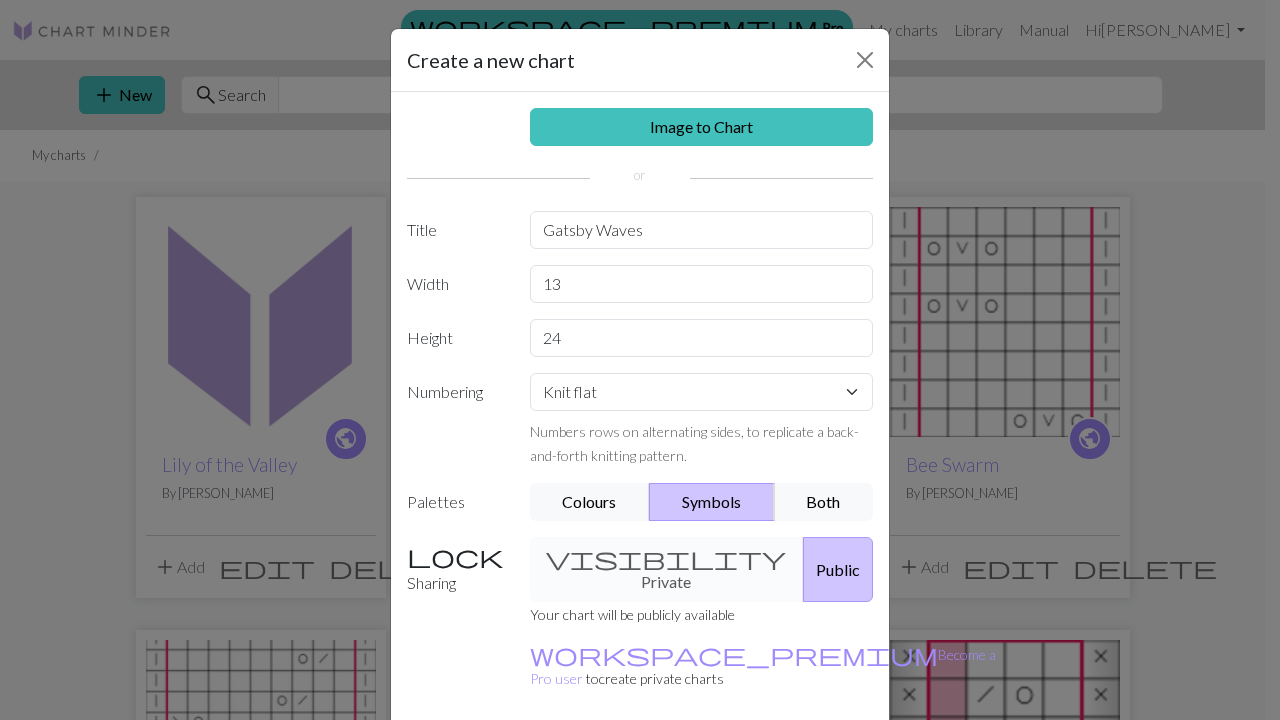click on "Create" at bounding box center (755, 774) 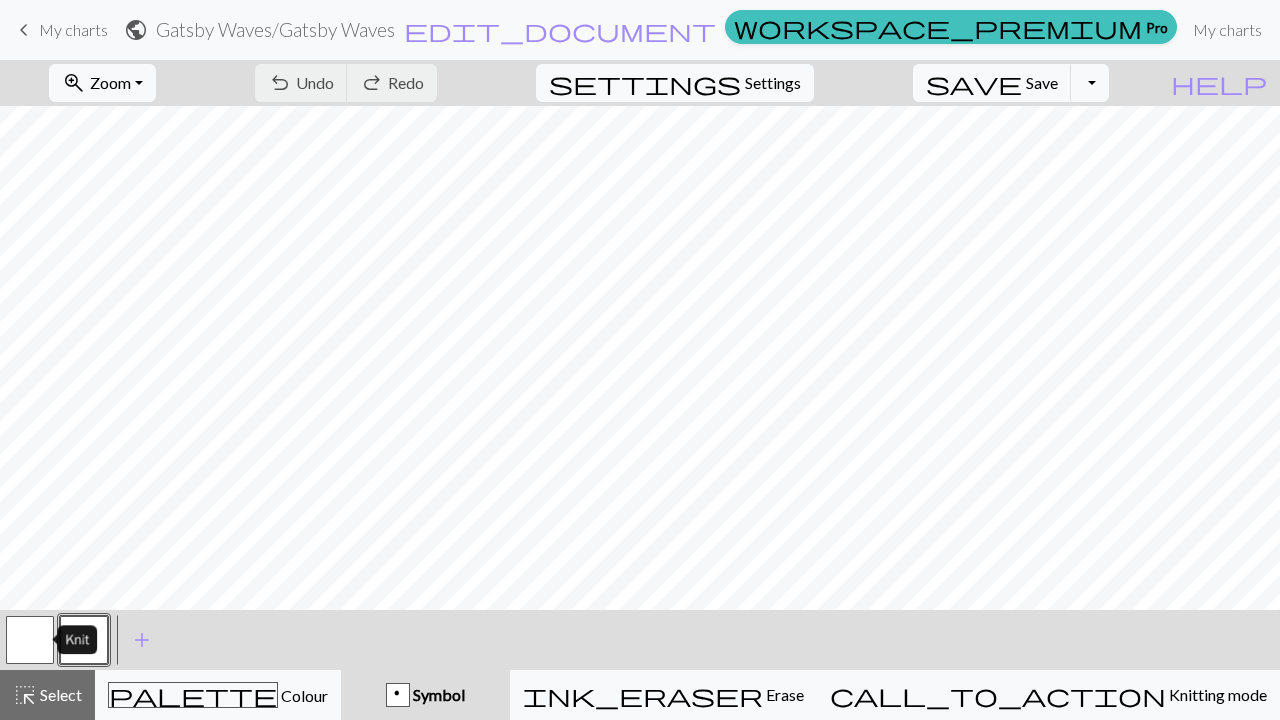 click at bounding box center (30, 640) 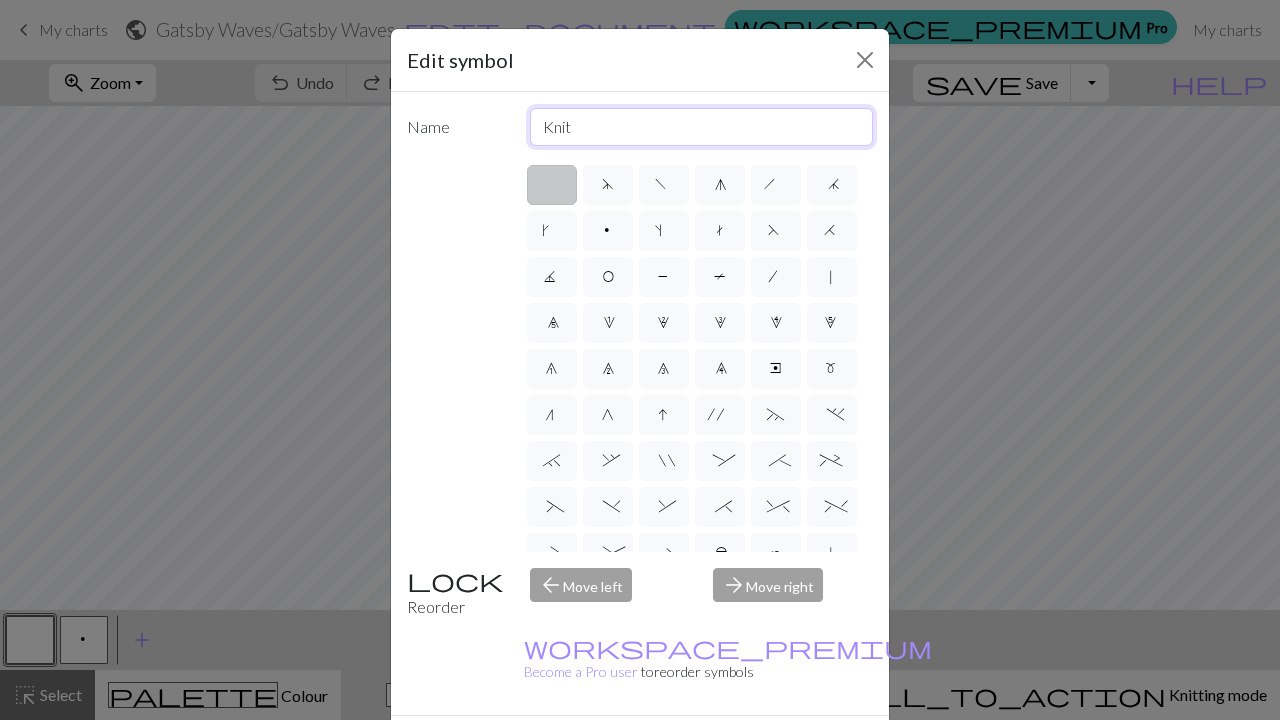 click on "Knit" at bounding box center (702, 127) 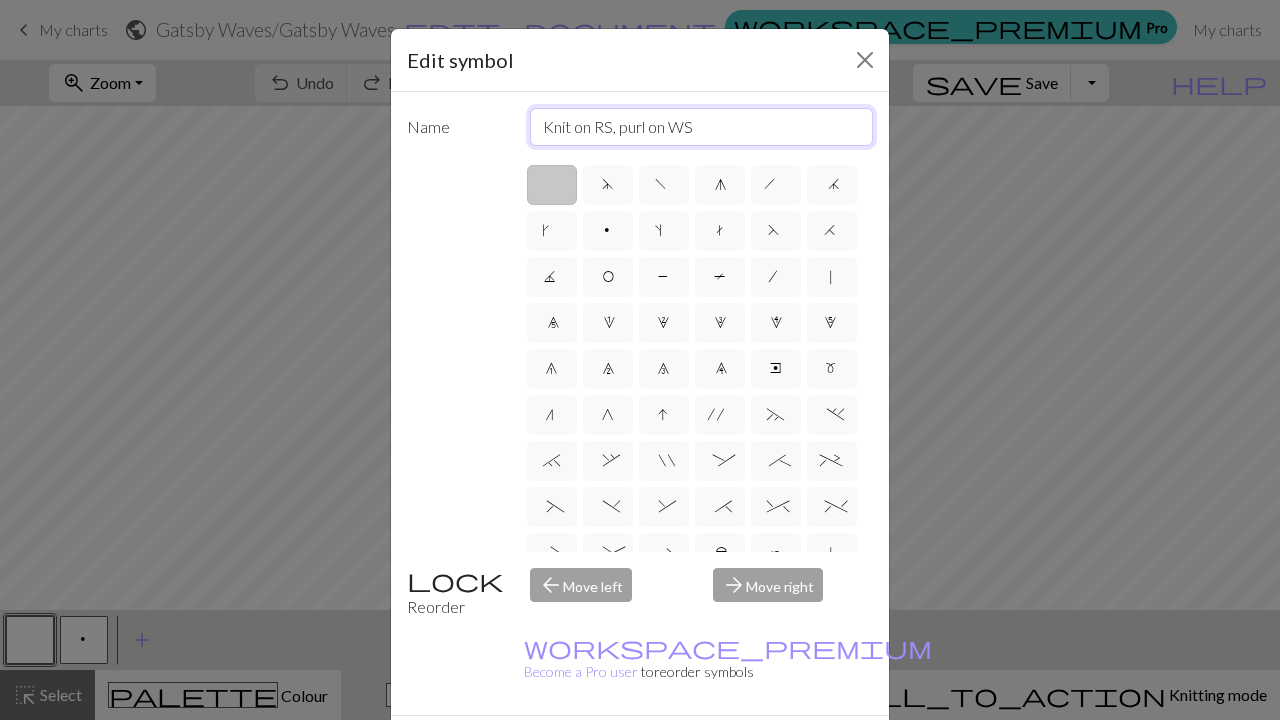 type on "Knit on RS, purl on WS" 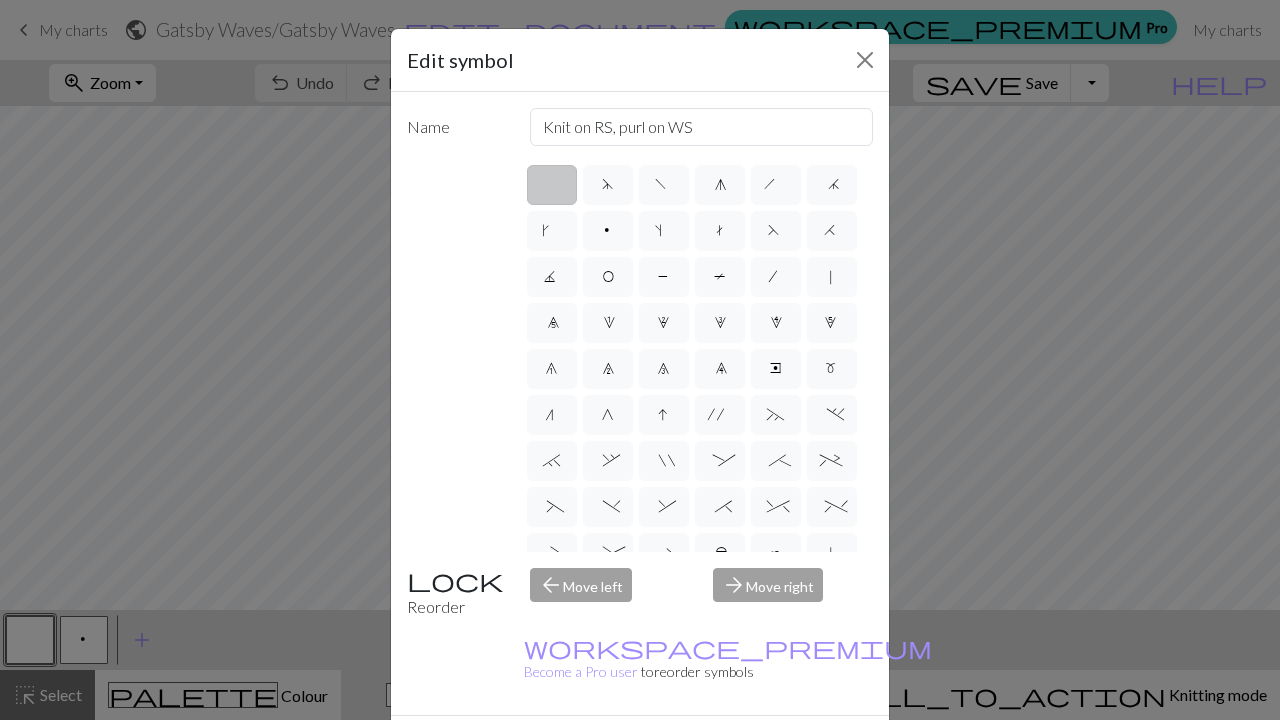 click on "Done" at bounding box center [760, 751] 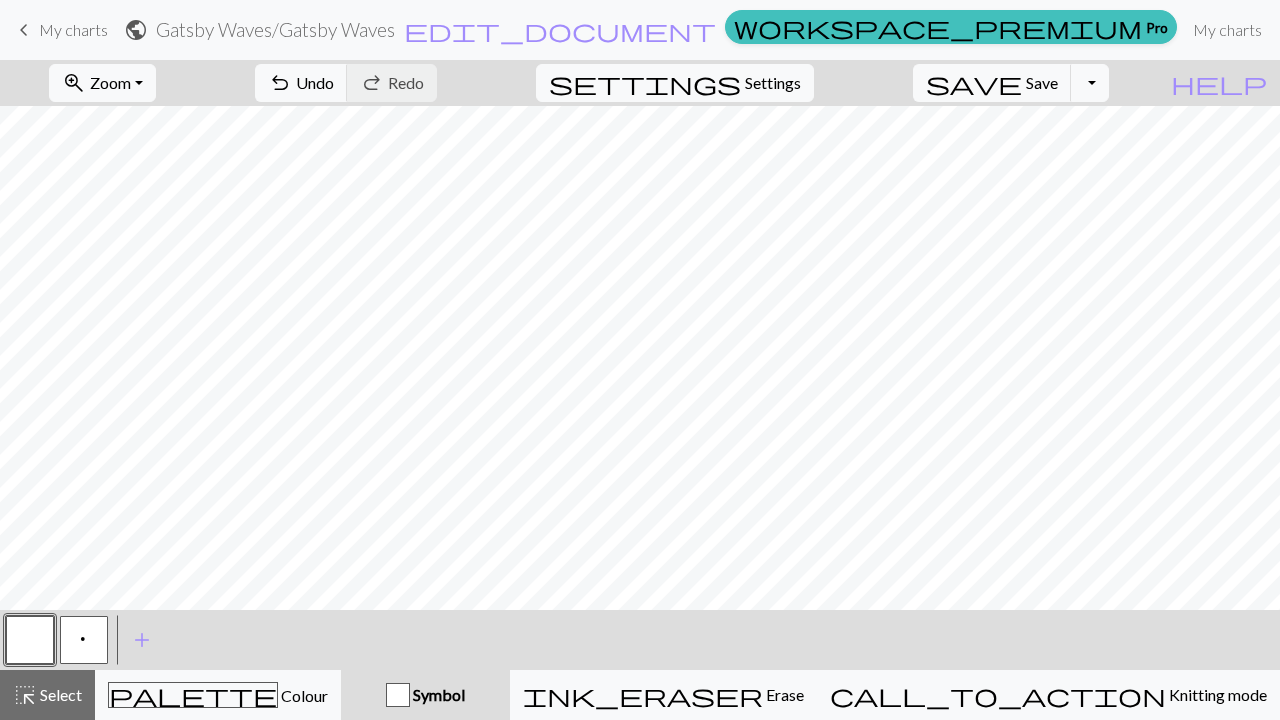 click on "p" at bounding box center (84, 640) 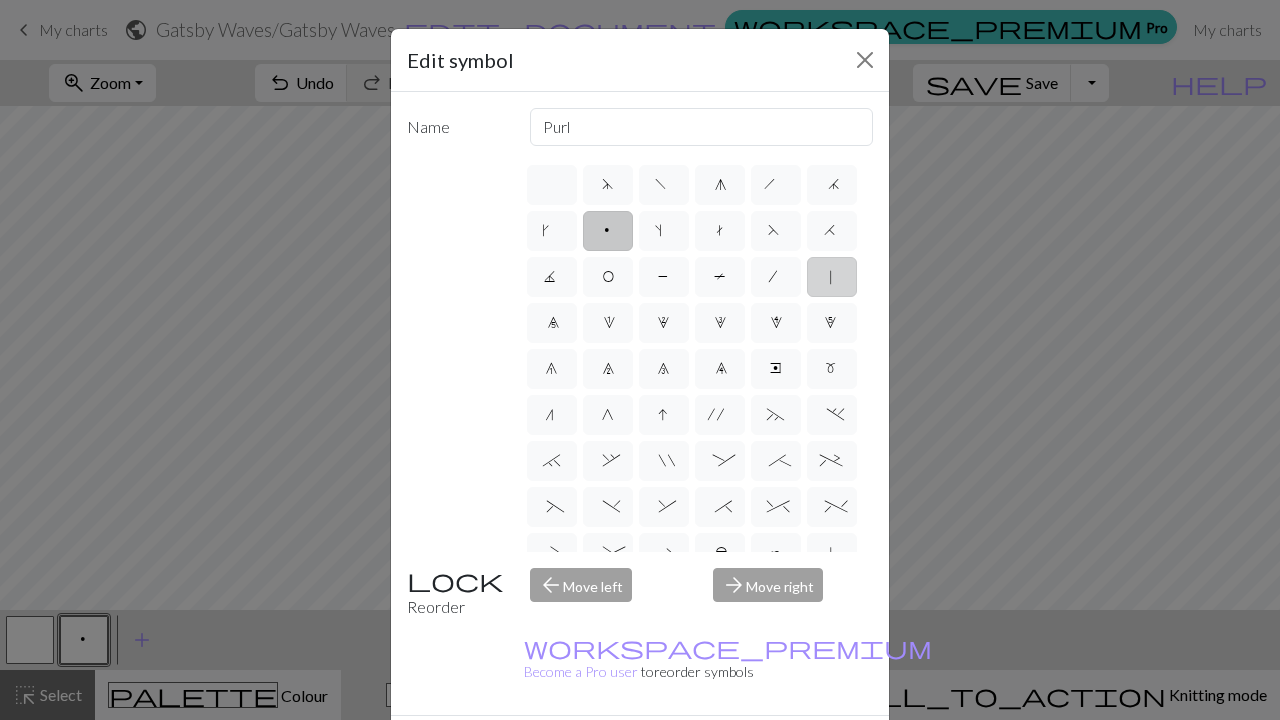 click on "|" at bounding box center (832, 277) 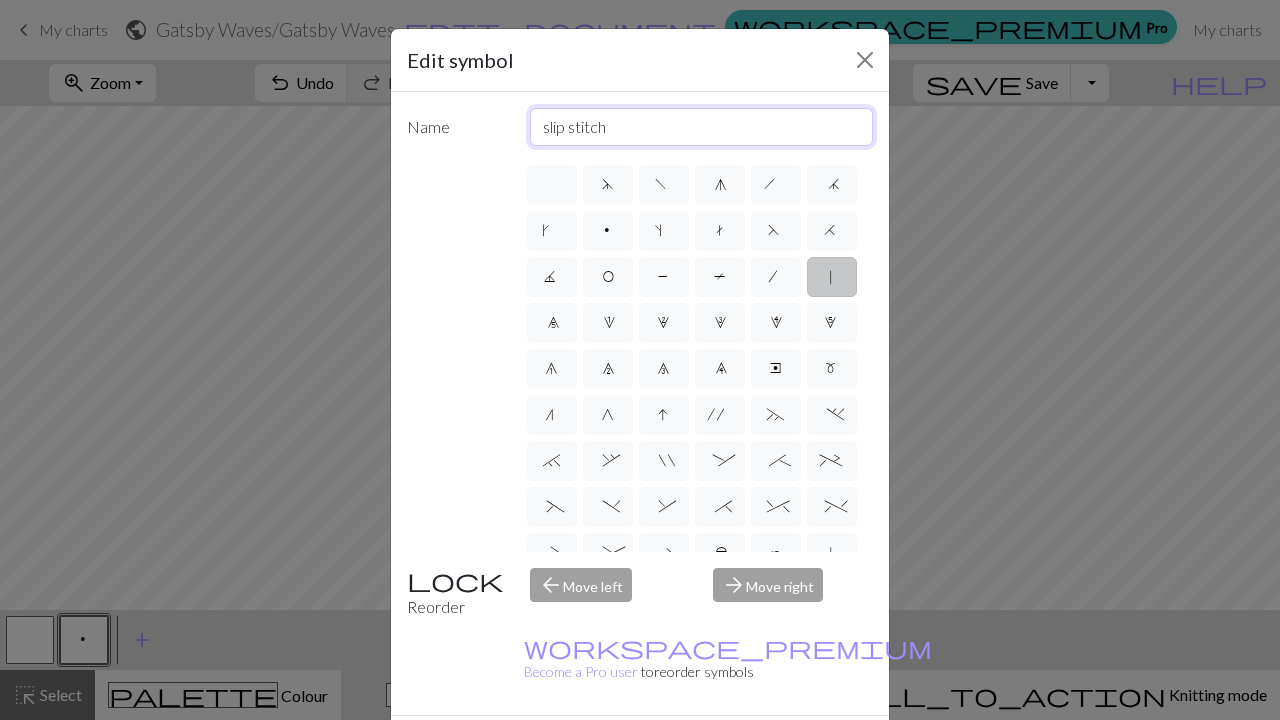 click on "slip stitch" at bounding box center [702, 127] 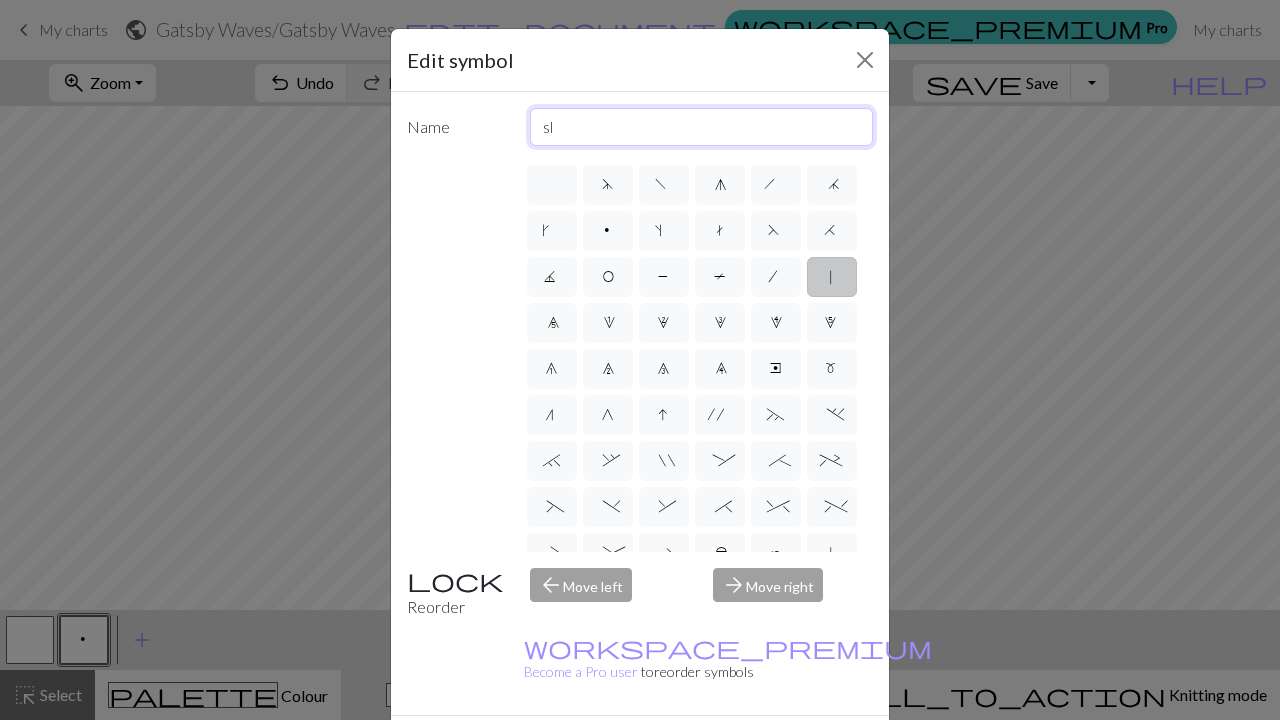 type on "s" 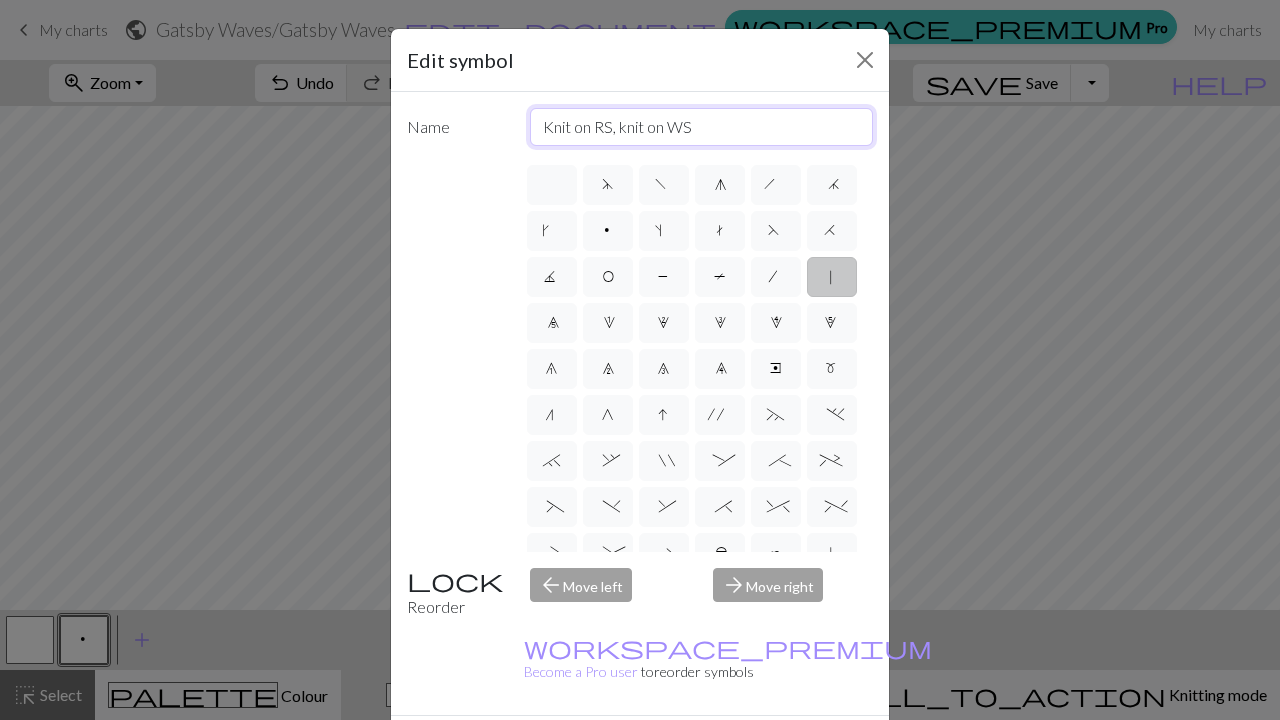 type on "Knit on RS, knit on WS" 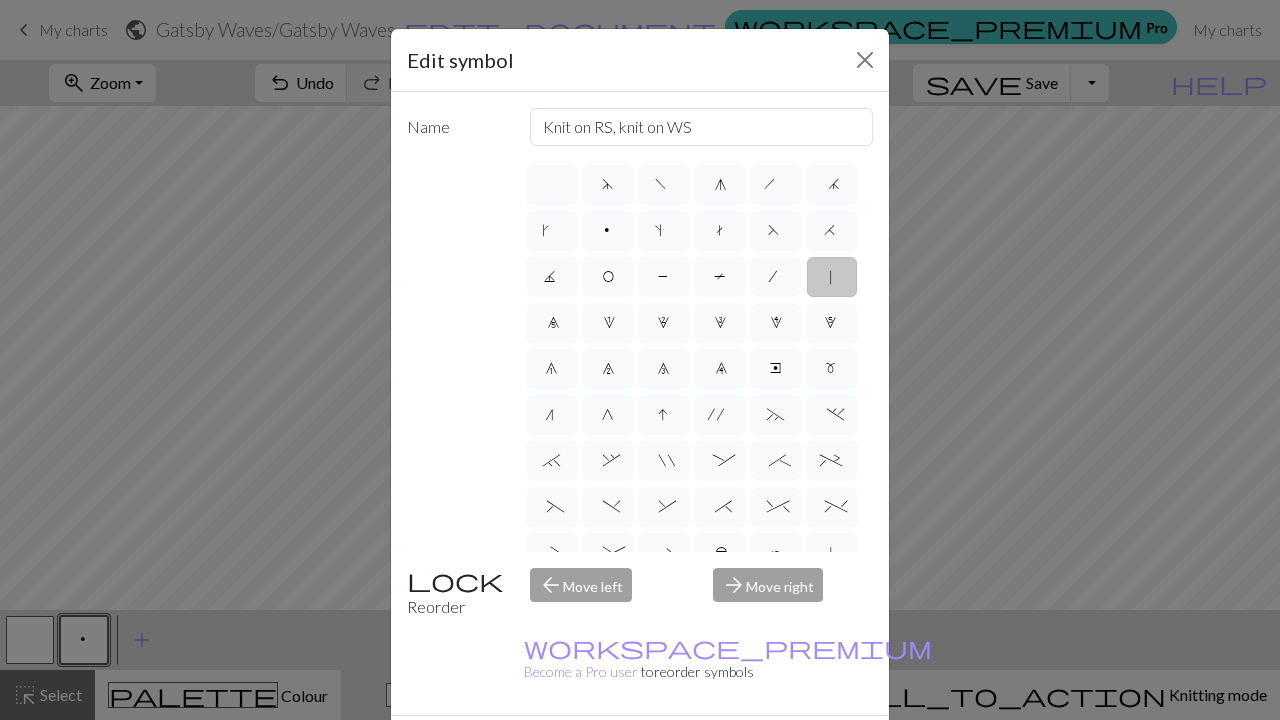 click on "Done" at bounding box center (760, 751) 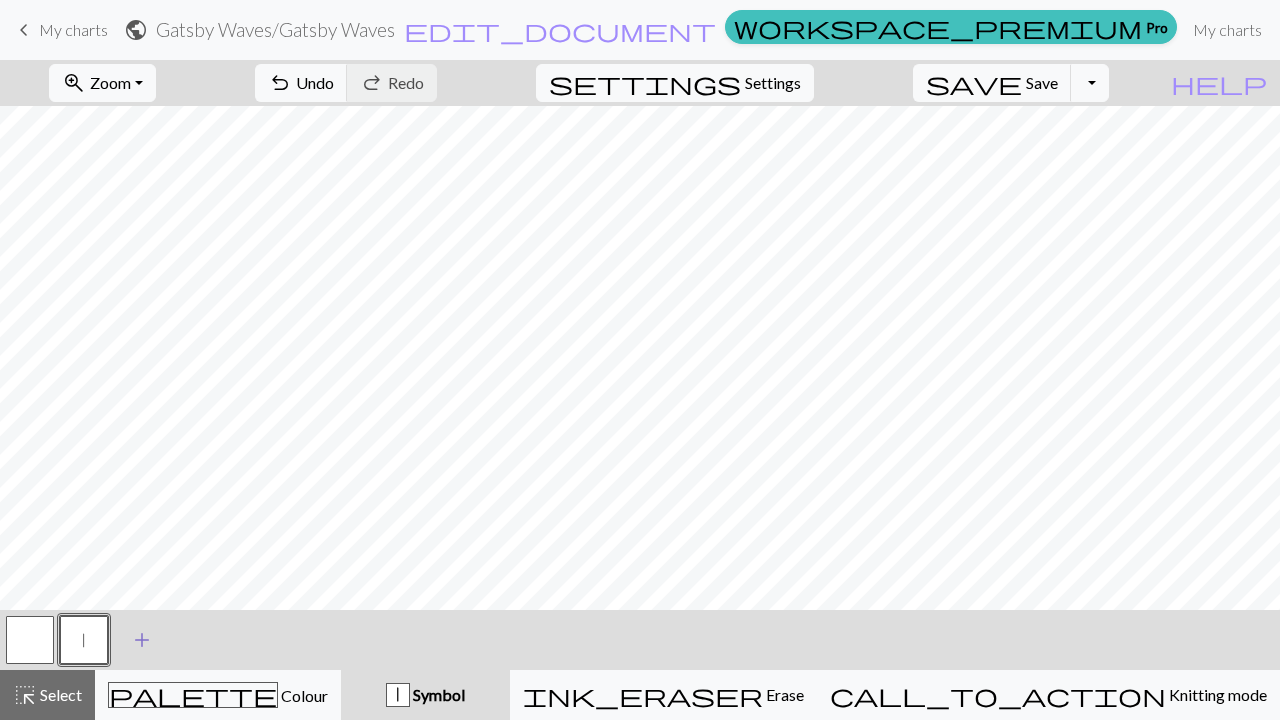 click on "add" at bounding box center [142, 640] 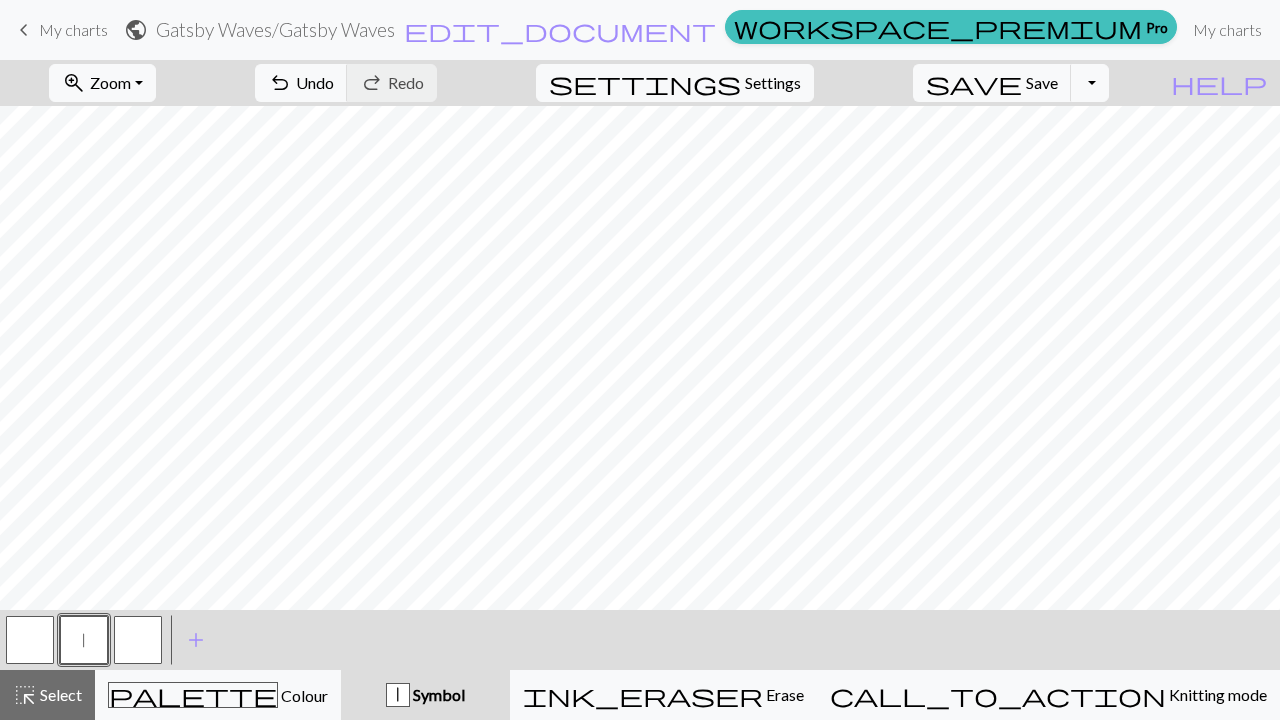 click at bounding box center (138, 640) 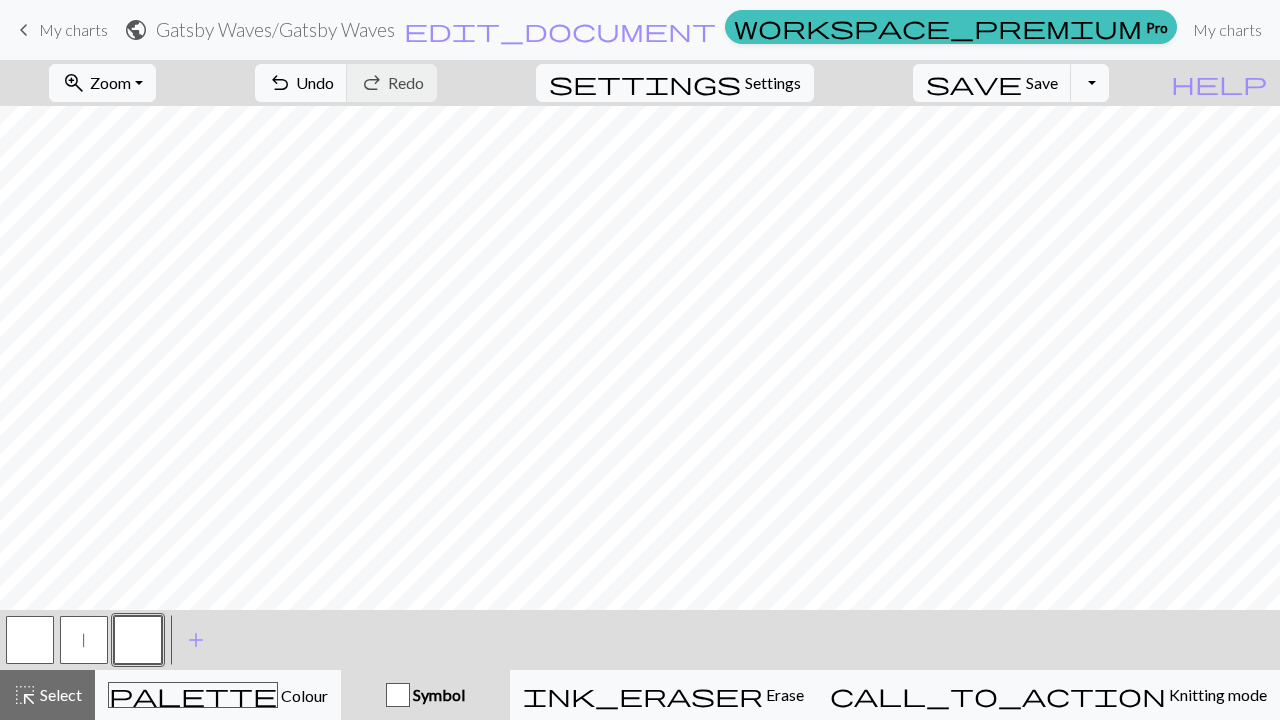 click at bounding box center (138, 640) 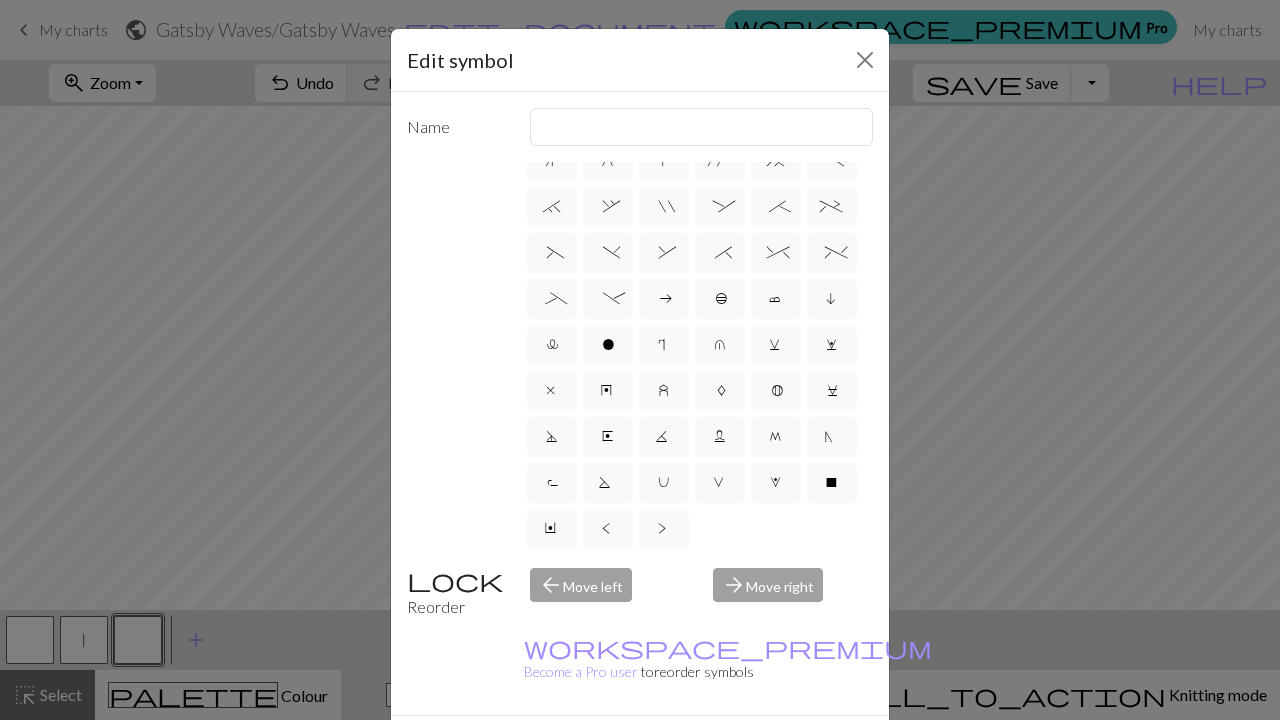 scroll, scrollTop: 360, scrollLeft: 0, axis: vertical 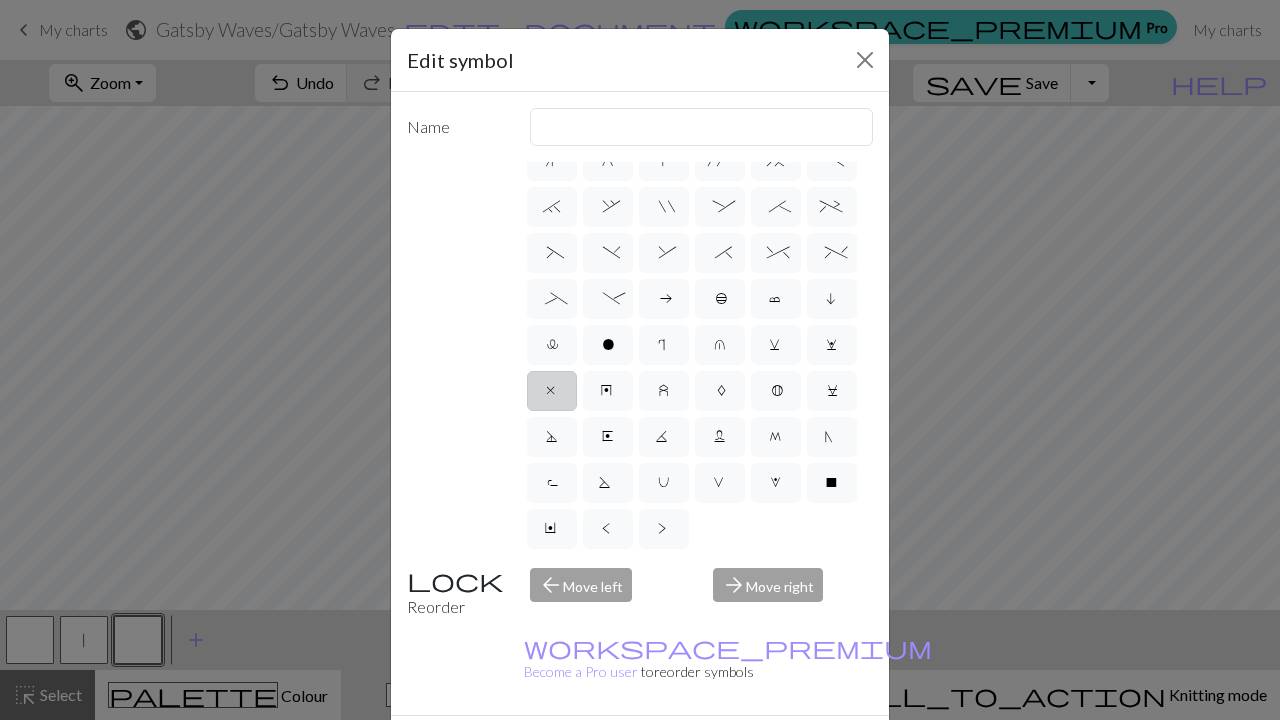 click on "x" at bounding box center [552, 393] 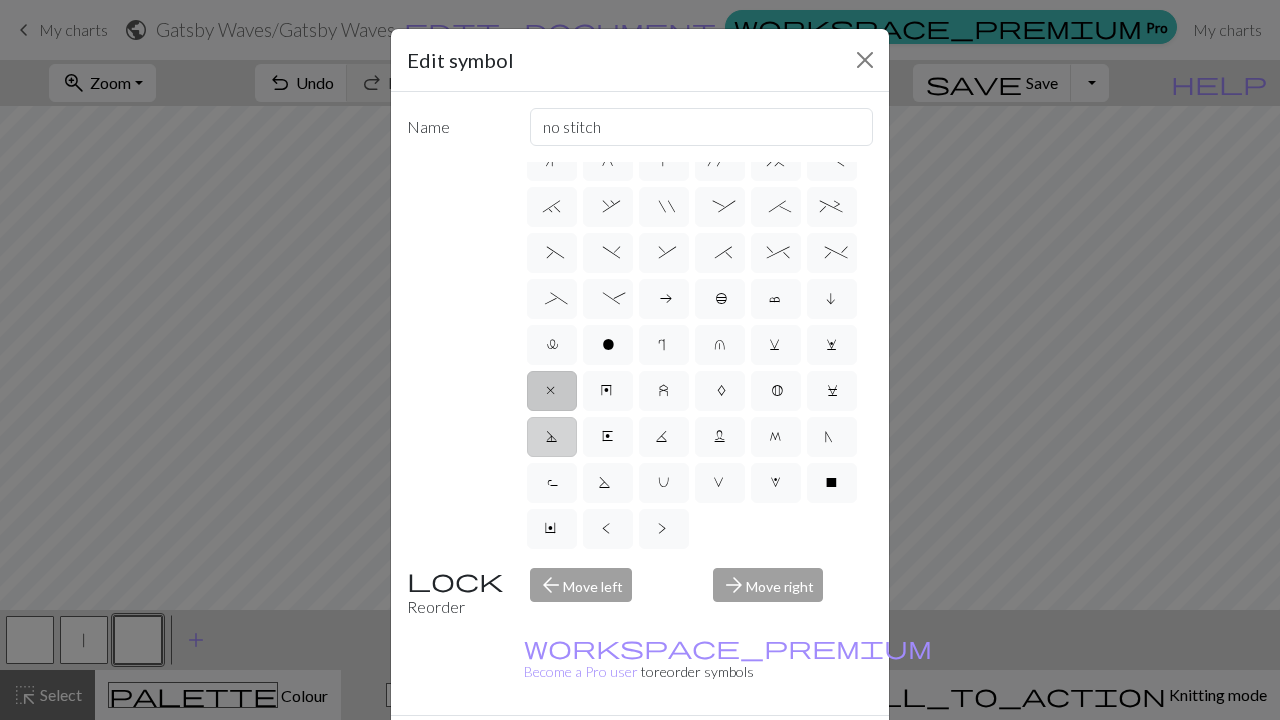 scroll, scrollTop: 200, scrollLeft: 0, axis: vertical 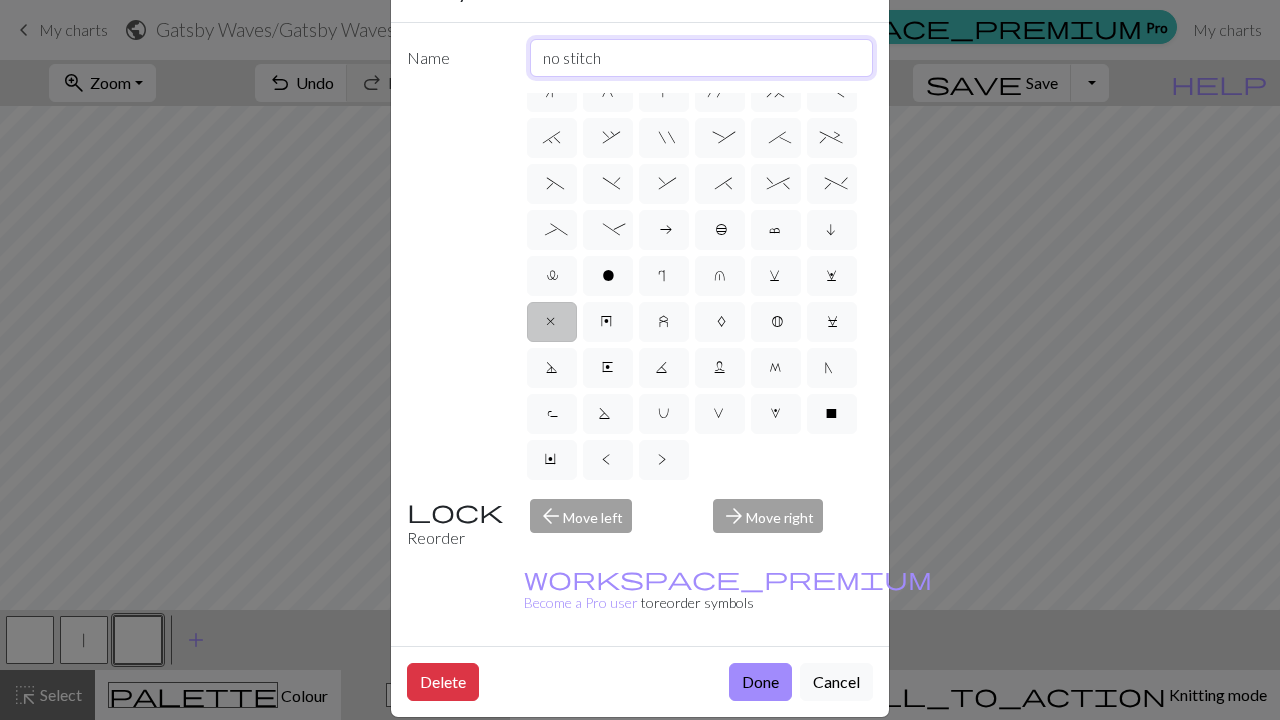 click on "no stitch" at bounding box center (702, 58) 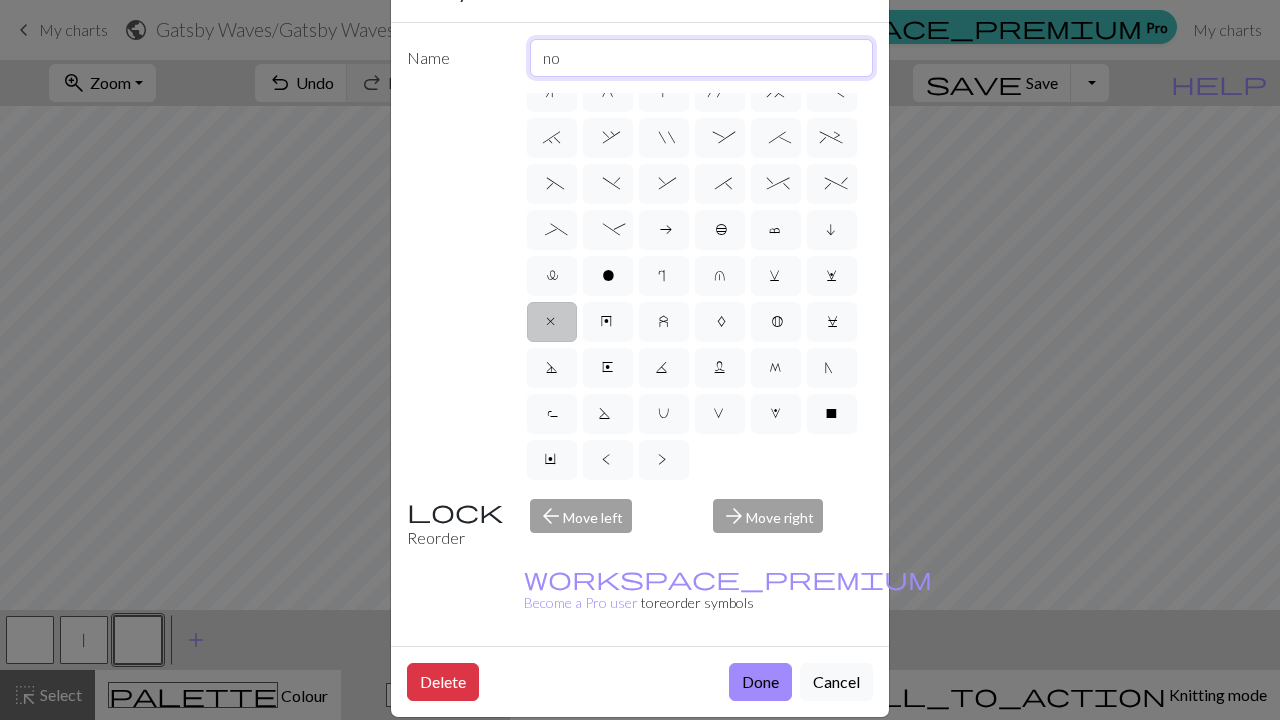 type on "n" 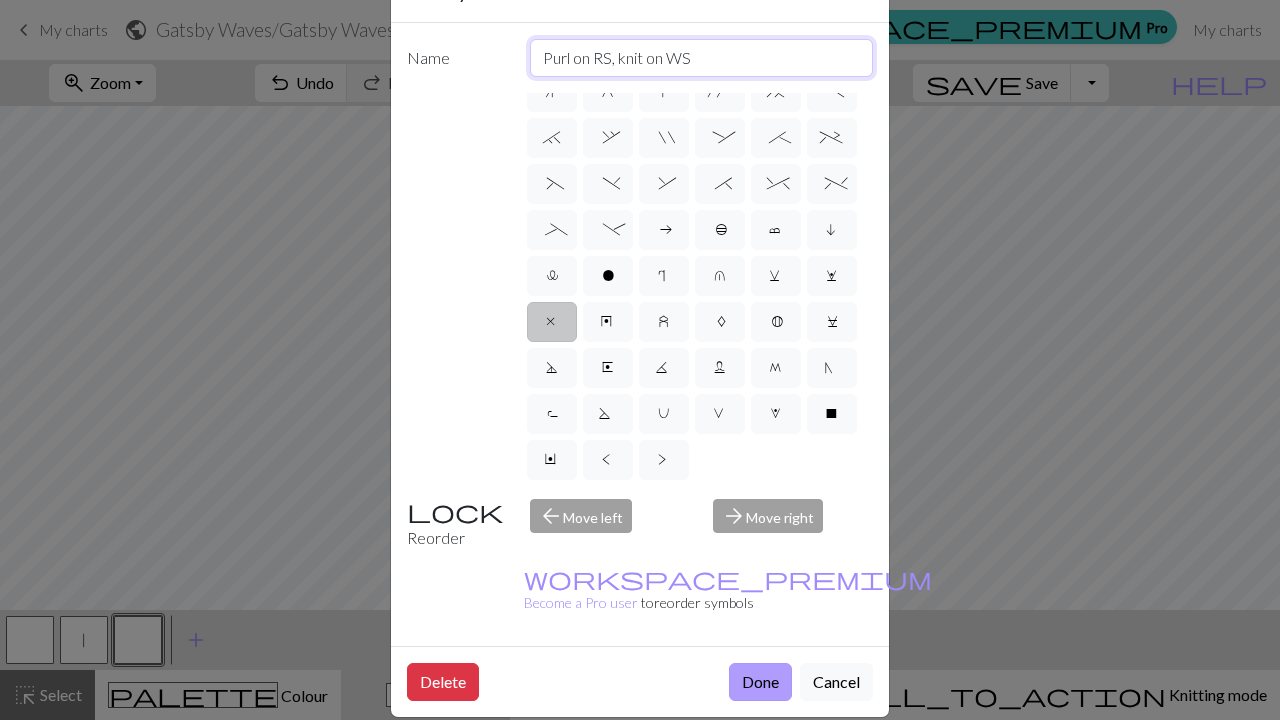 type on "Purl on RS, knit on WS" 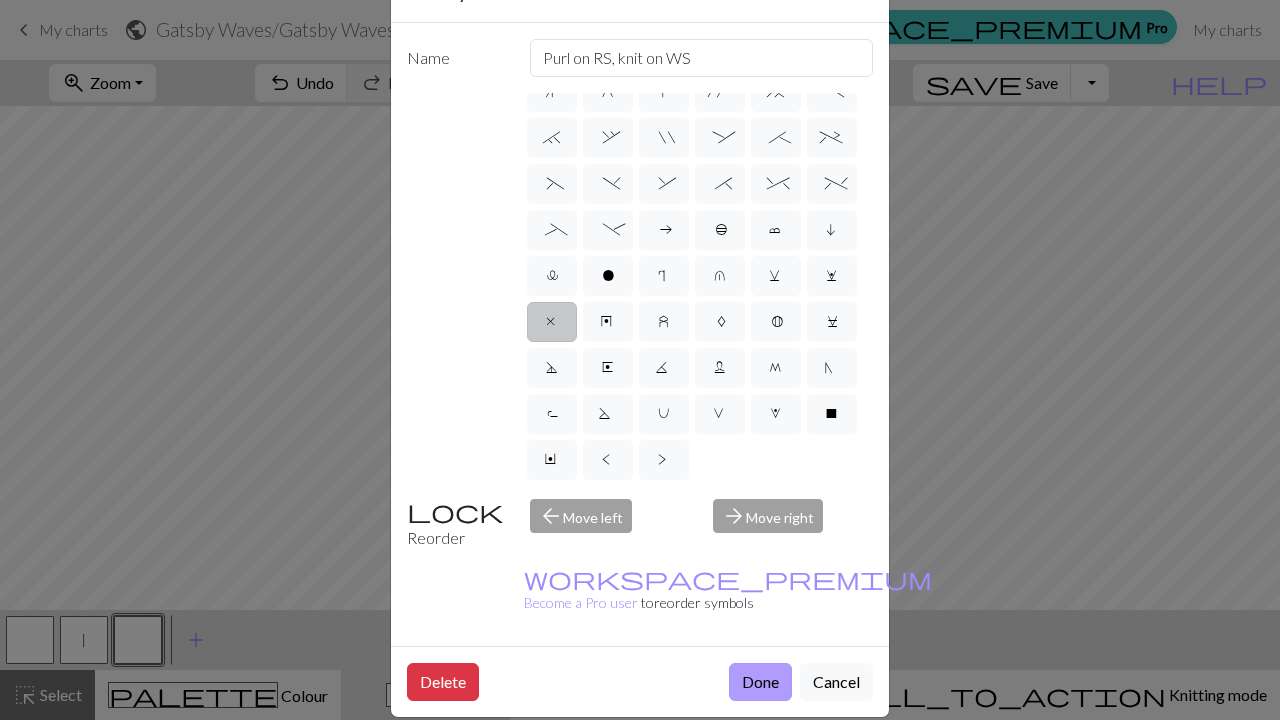 click on "Done" at bounding box center [760, 682] 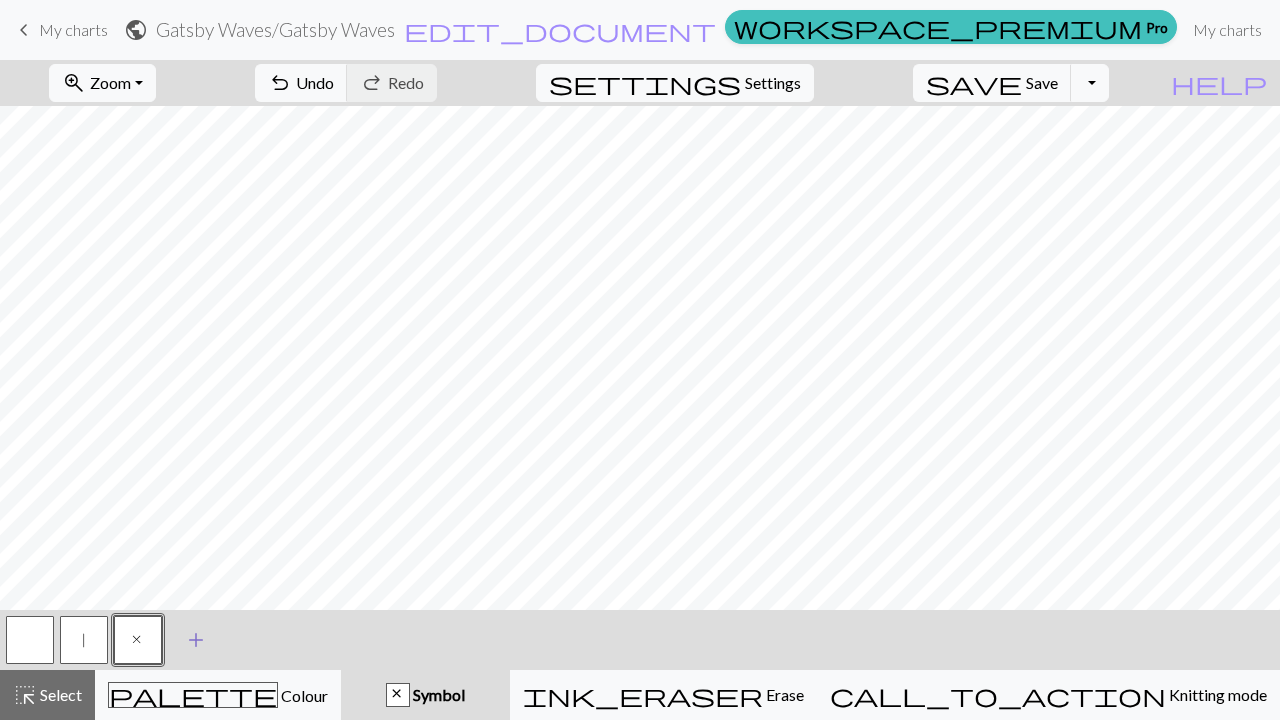 click on "add Add a  symbol" at bounding box center [196, 640] 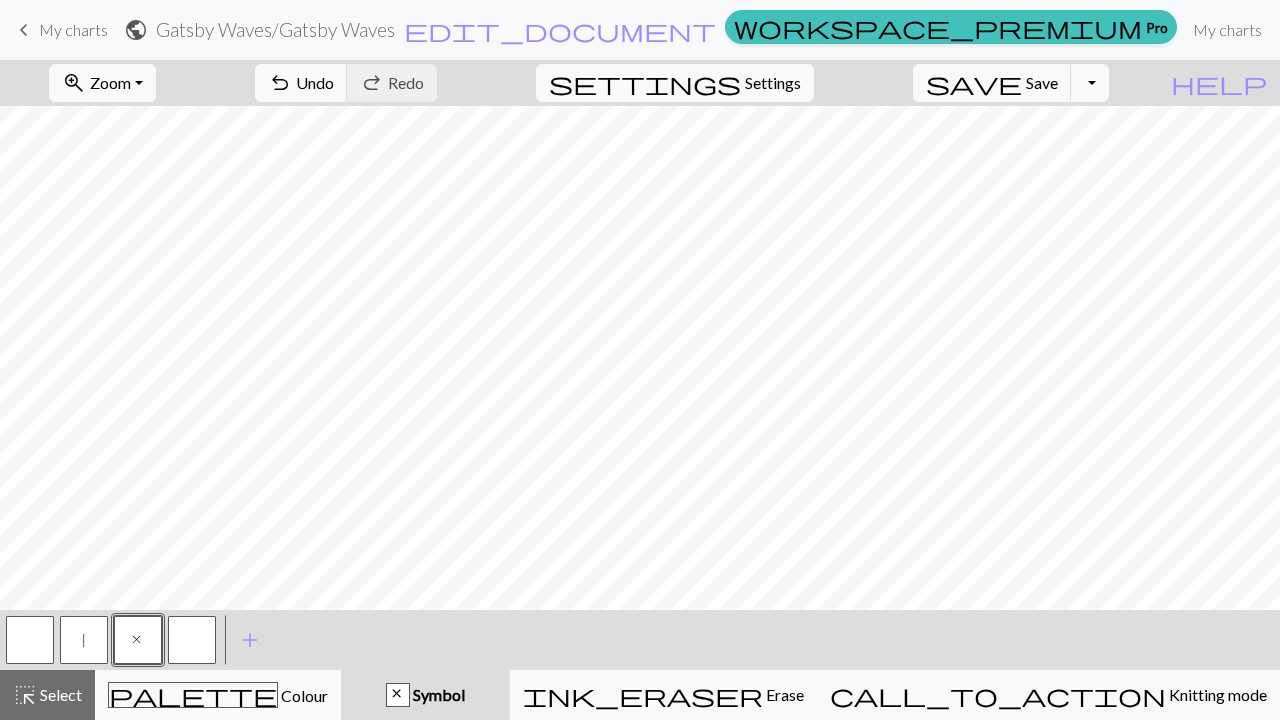 click at bounding box center [192, 640] 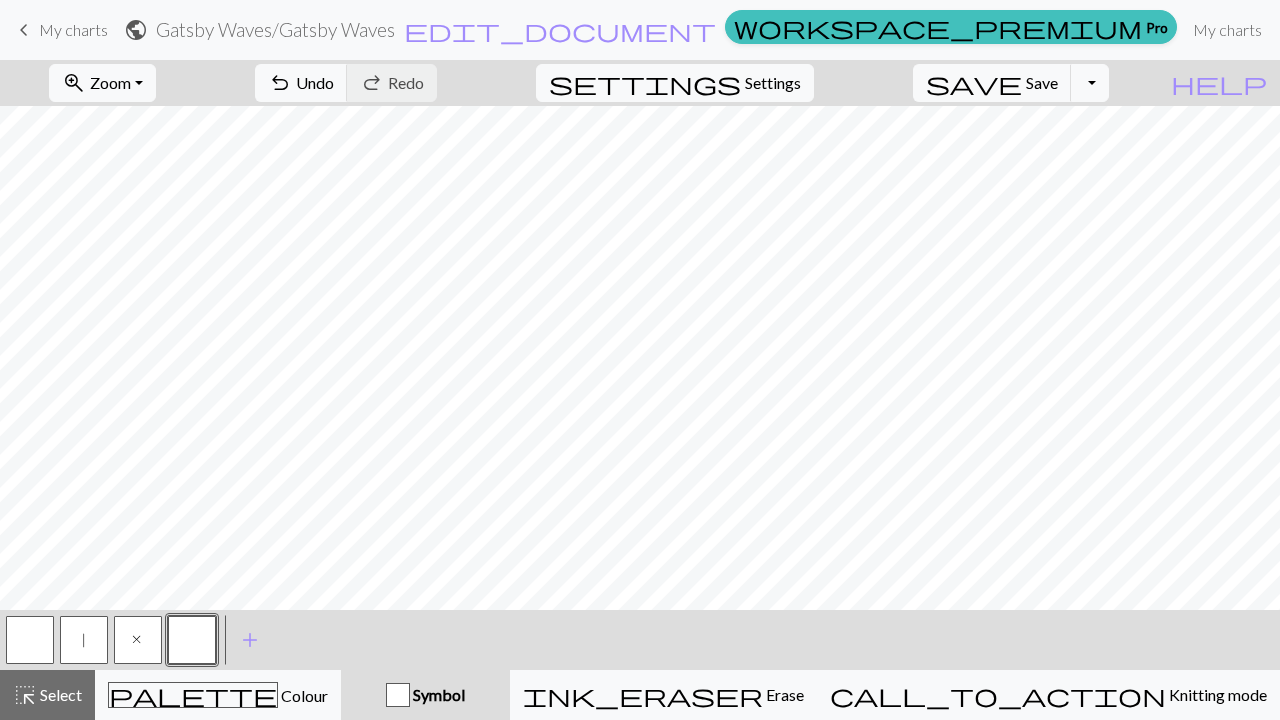 click at bounding box center (192, 640) 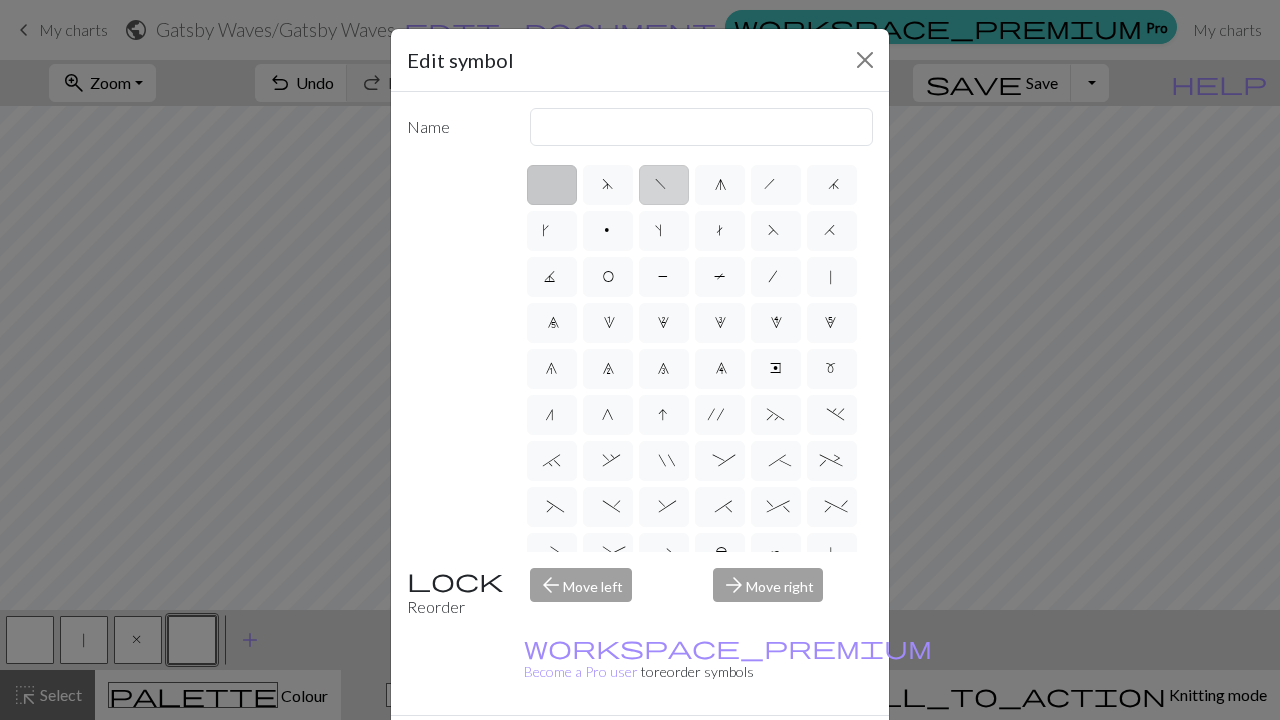 click on "f" at bounding box center (663, 187) 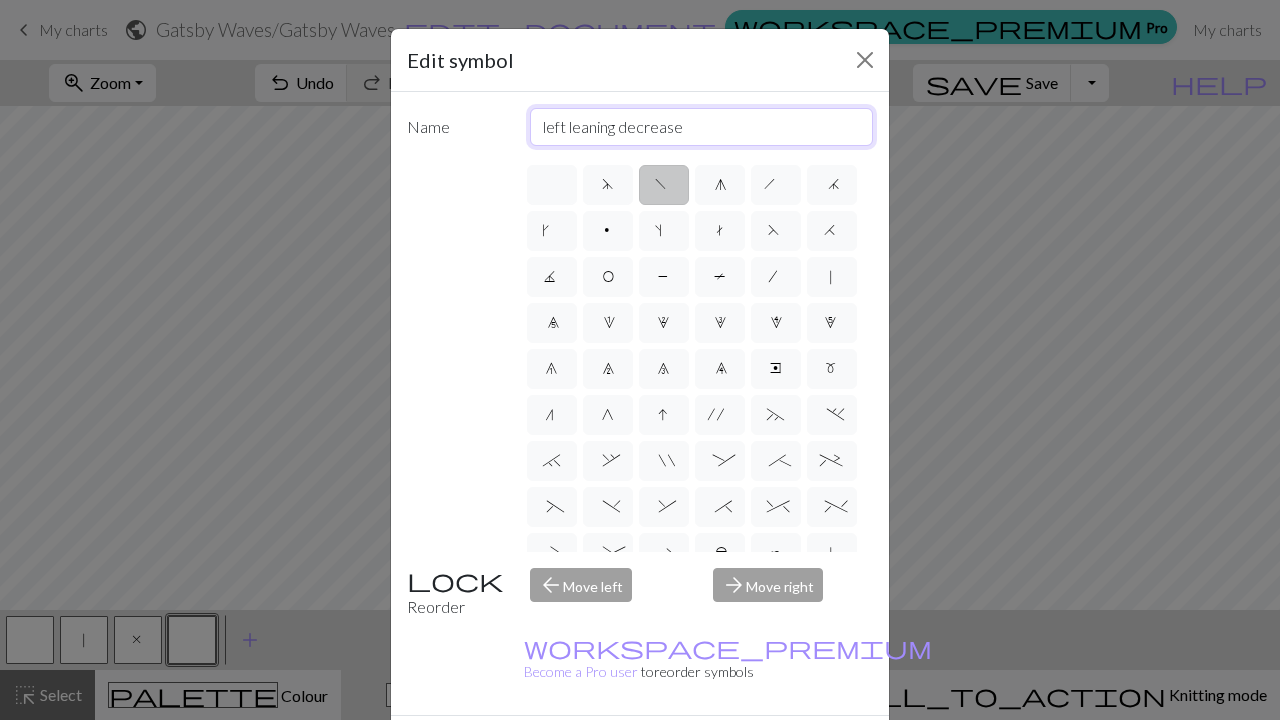 click on "left leaning decrease" at bounding box center [702, 127] 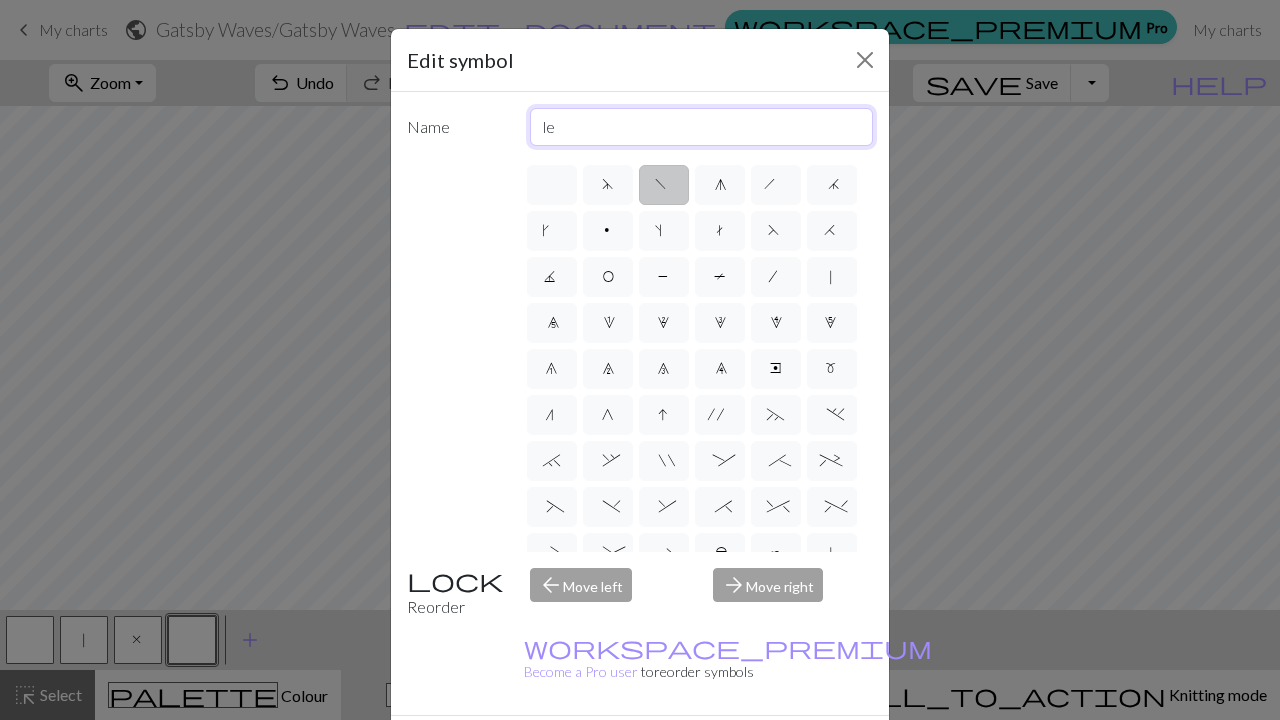 type on "l" 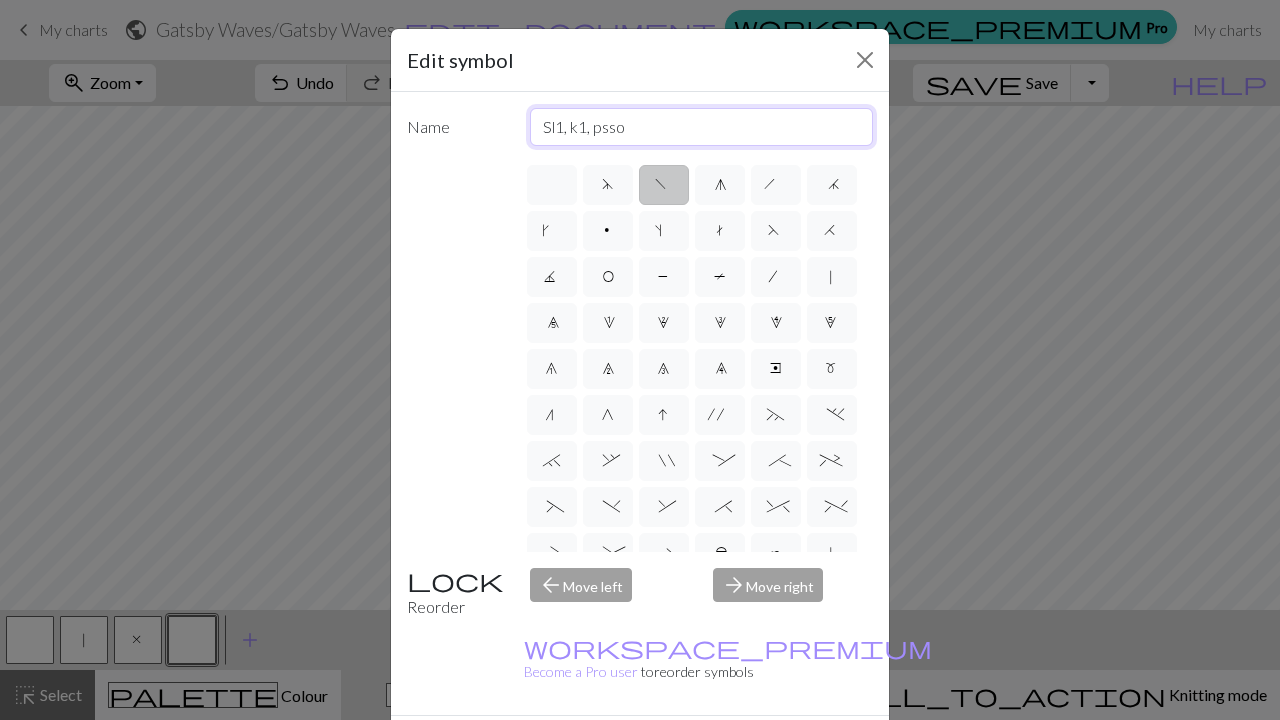 type on "Sl1, k1, psso" 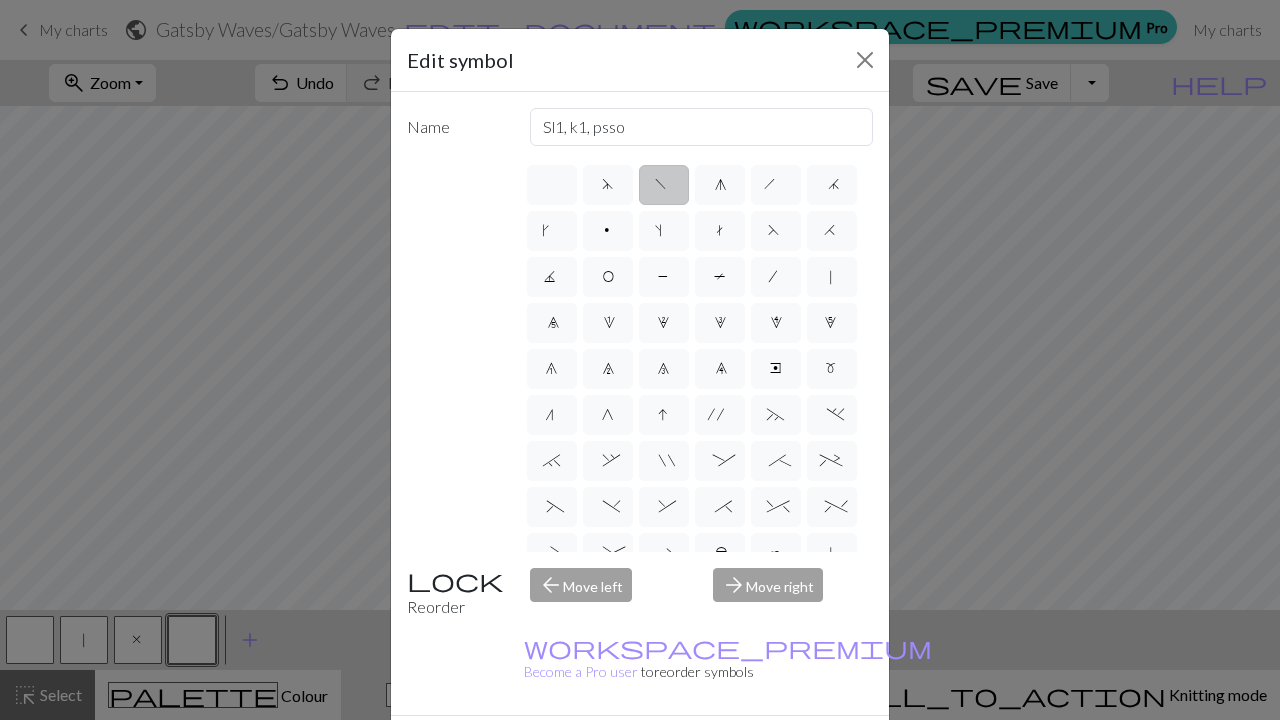 click on "Done" at bounding box center [760, 751] 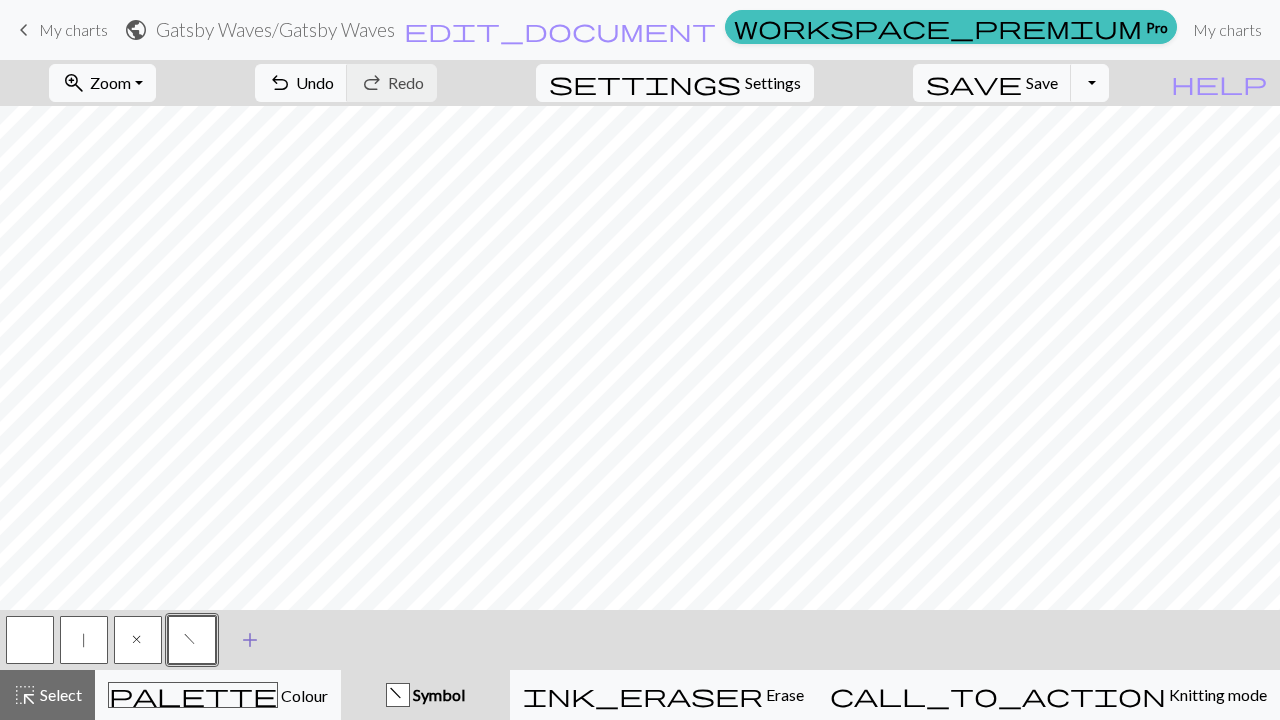click on "add" at bounding box center (250, 640) 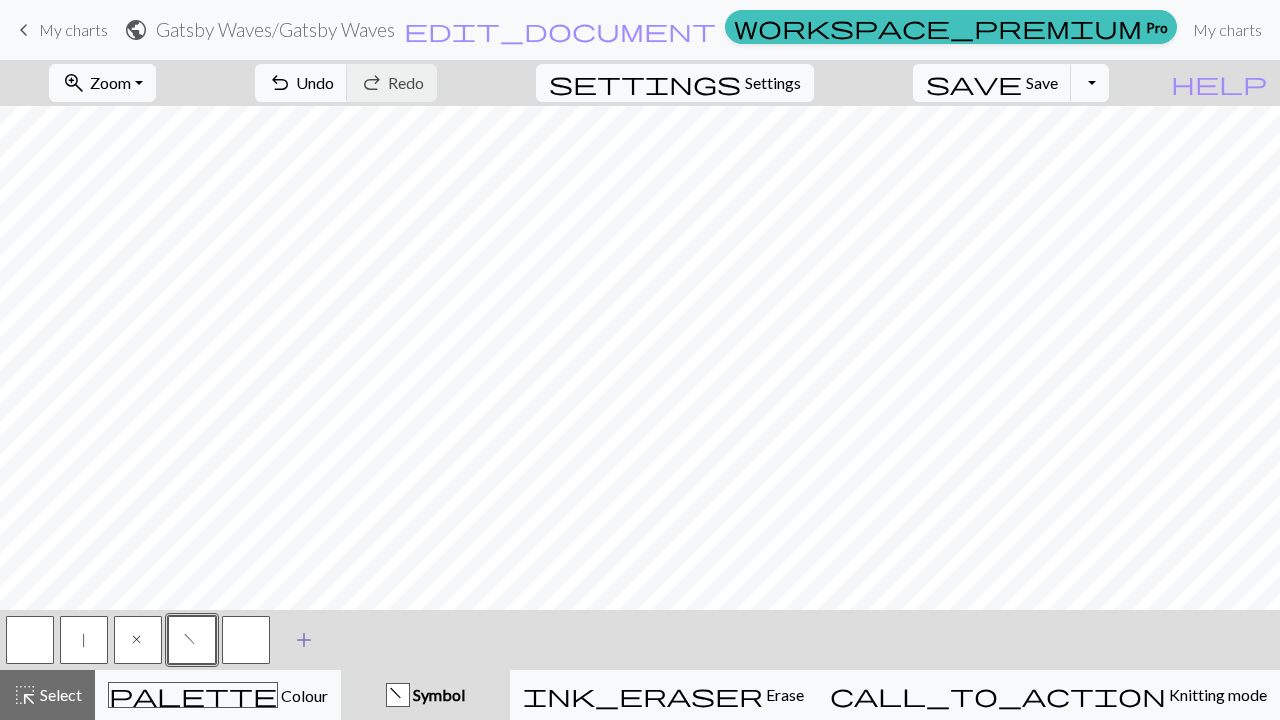 click at bounding box center [246, 640] 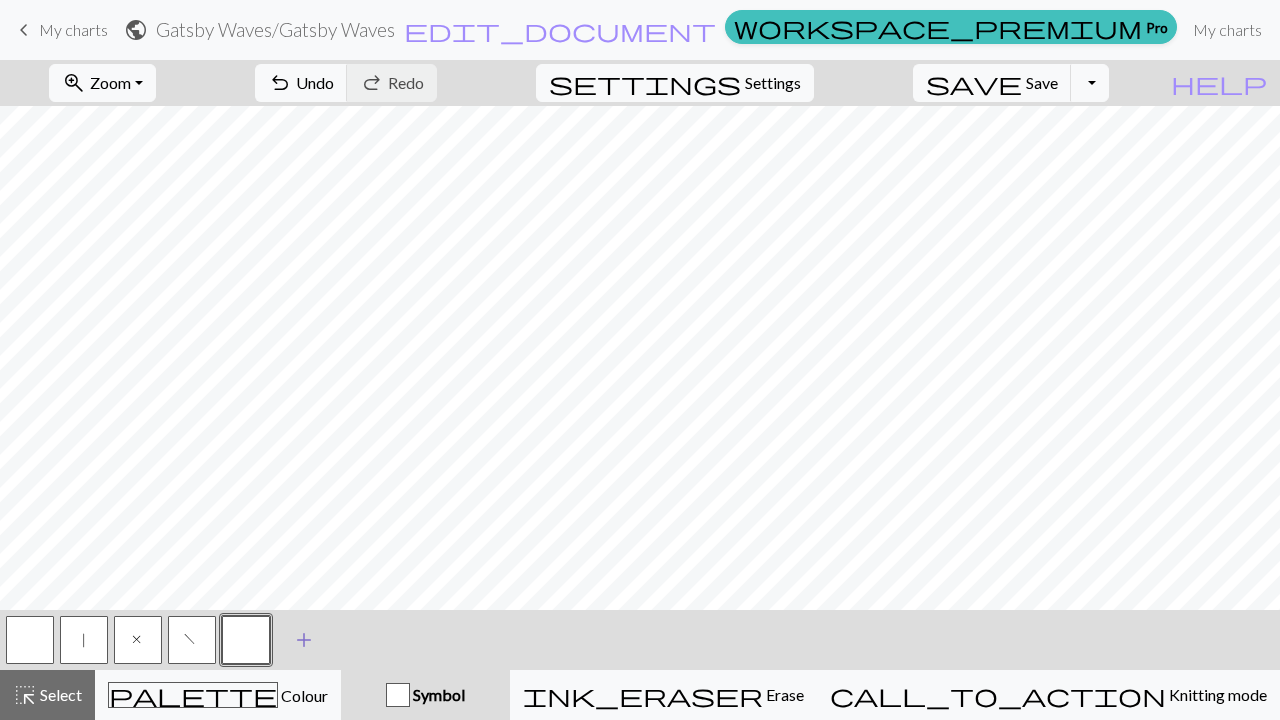 click at bounding box center [246, 640] 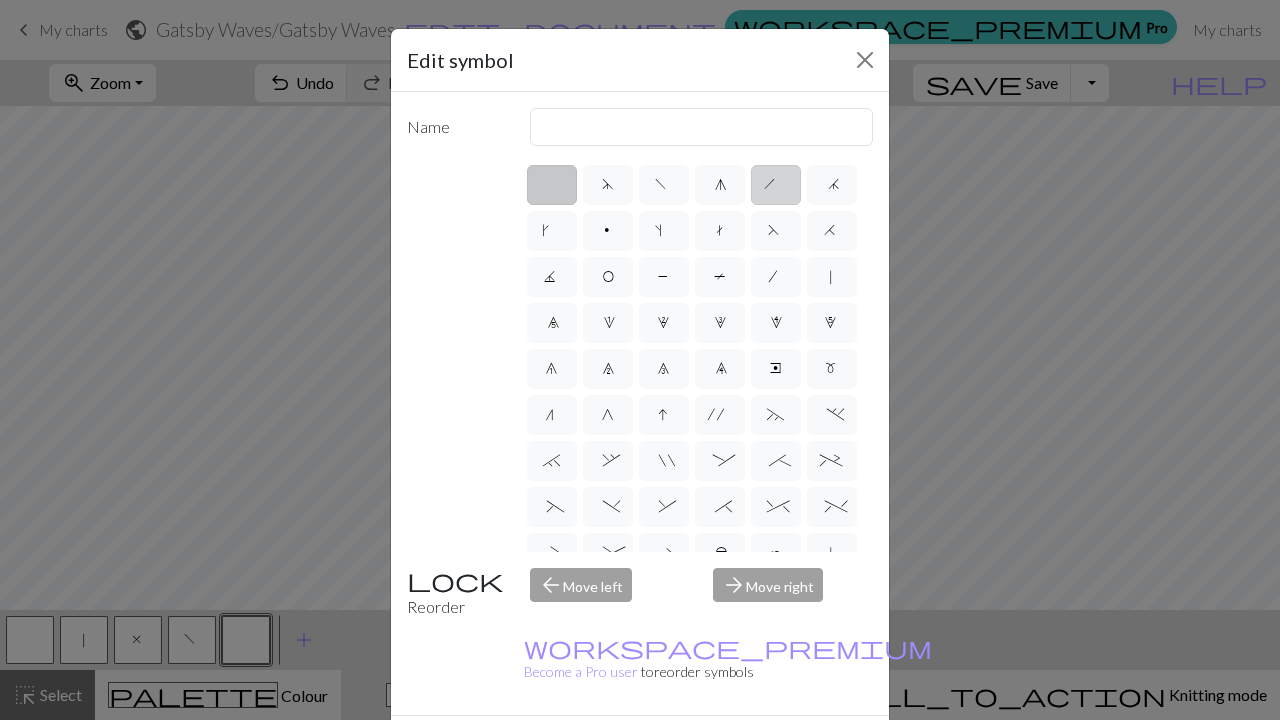 click on "h" at bounding box center (776, 185) 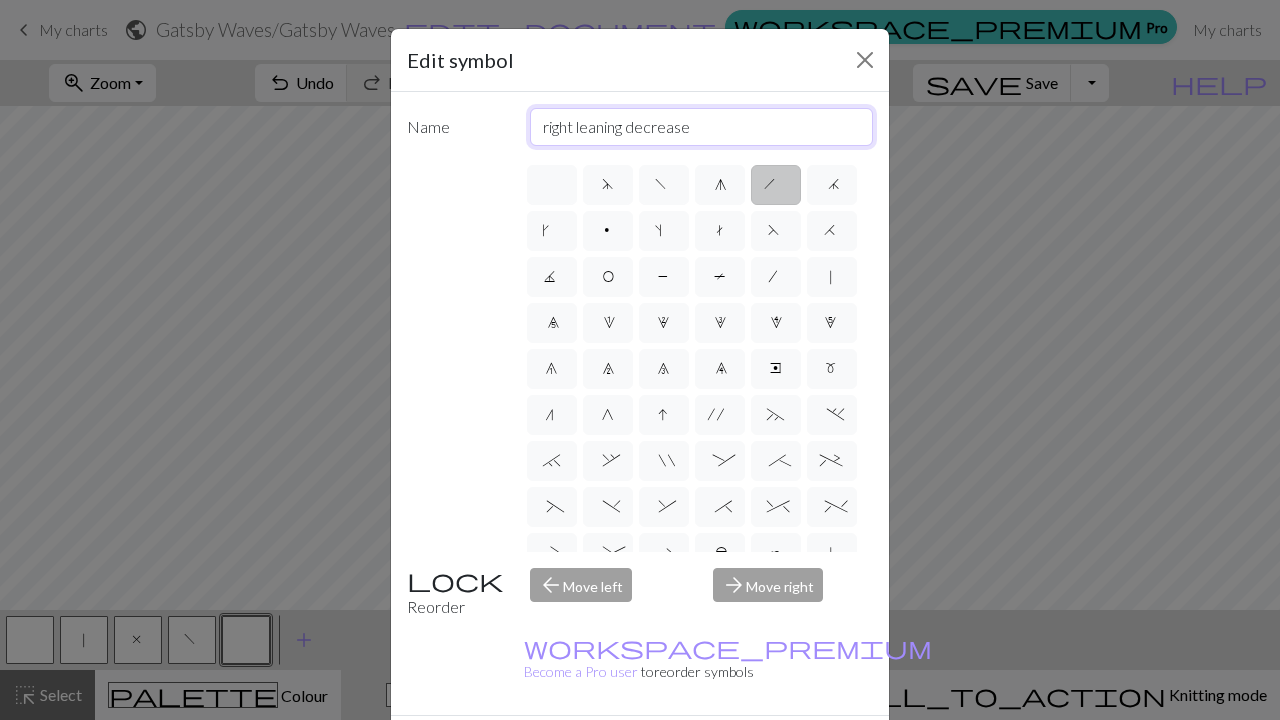 click on "right leaning decrease" at bounding box center (702, 127) 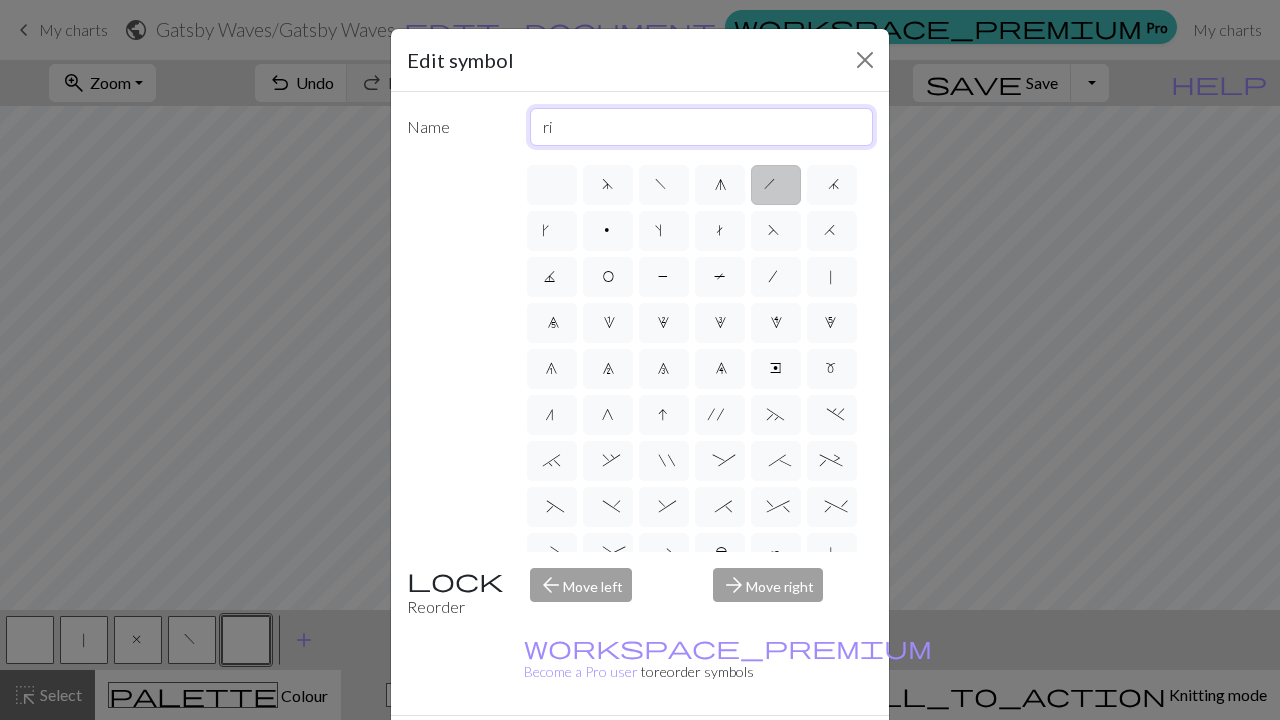 type on "r" 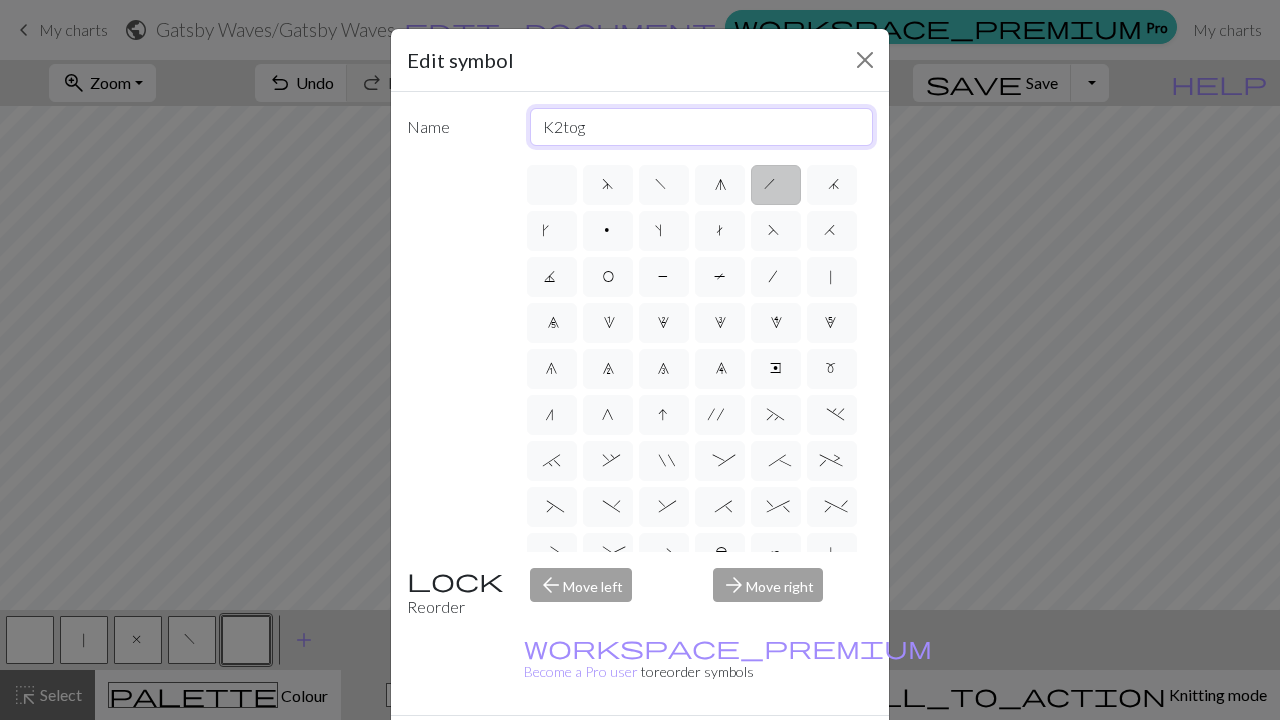 type on "K2tog" 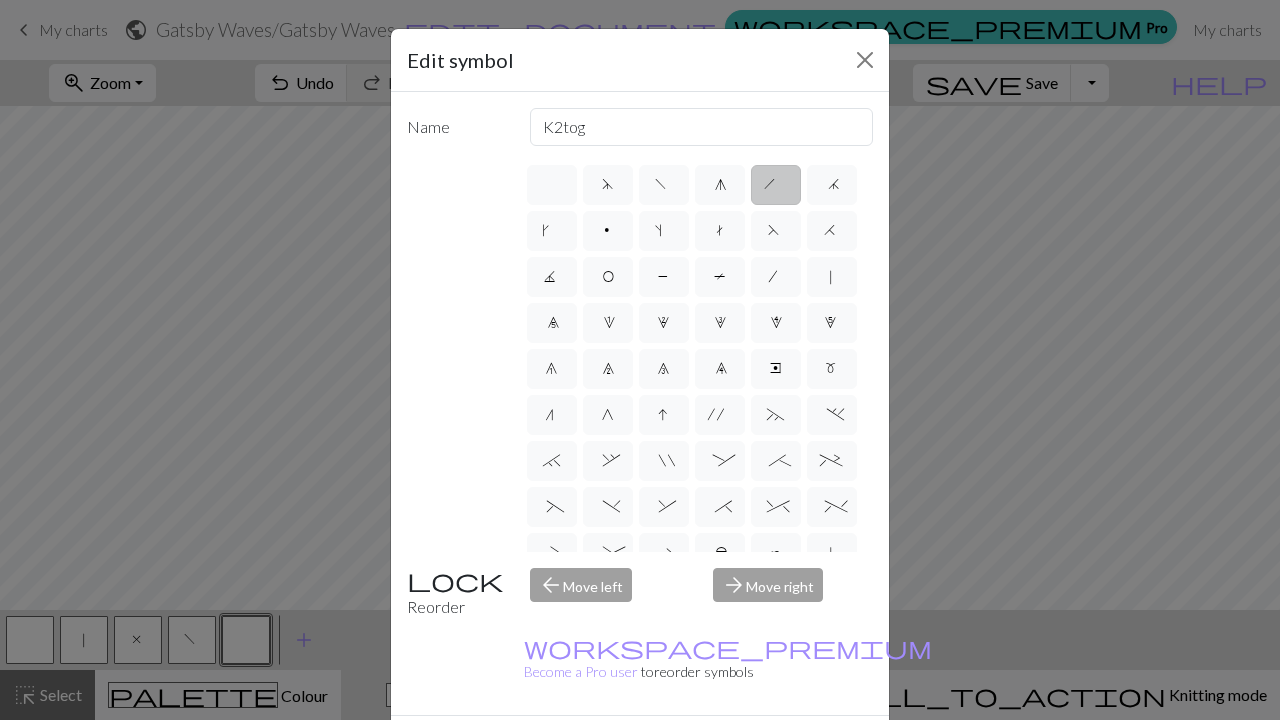 click on "Done" at bounding box center [760, 751] 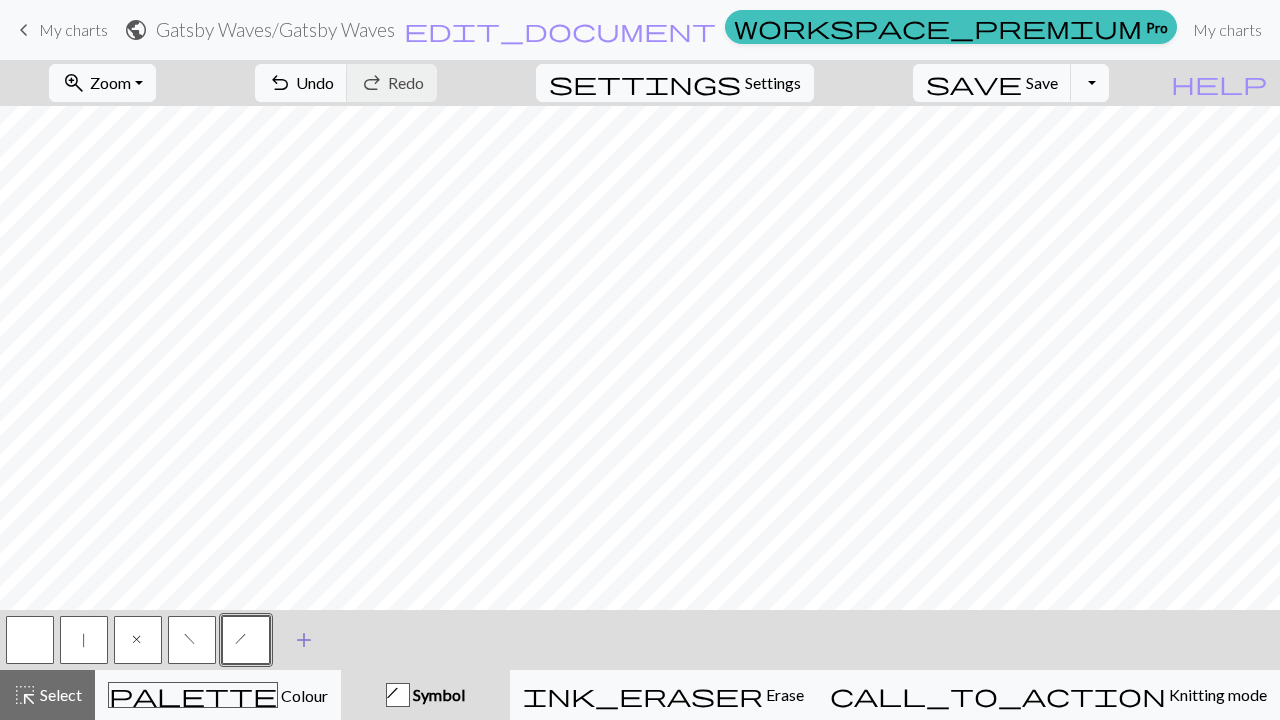 click on "add Add a  symbol" at bounding box center [304, 640] 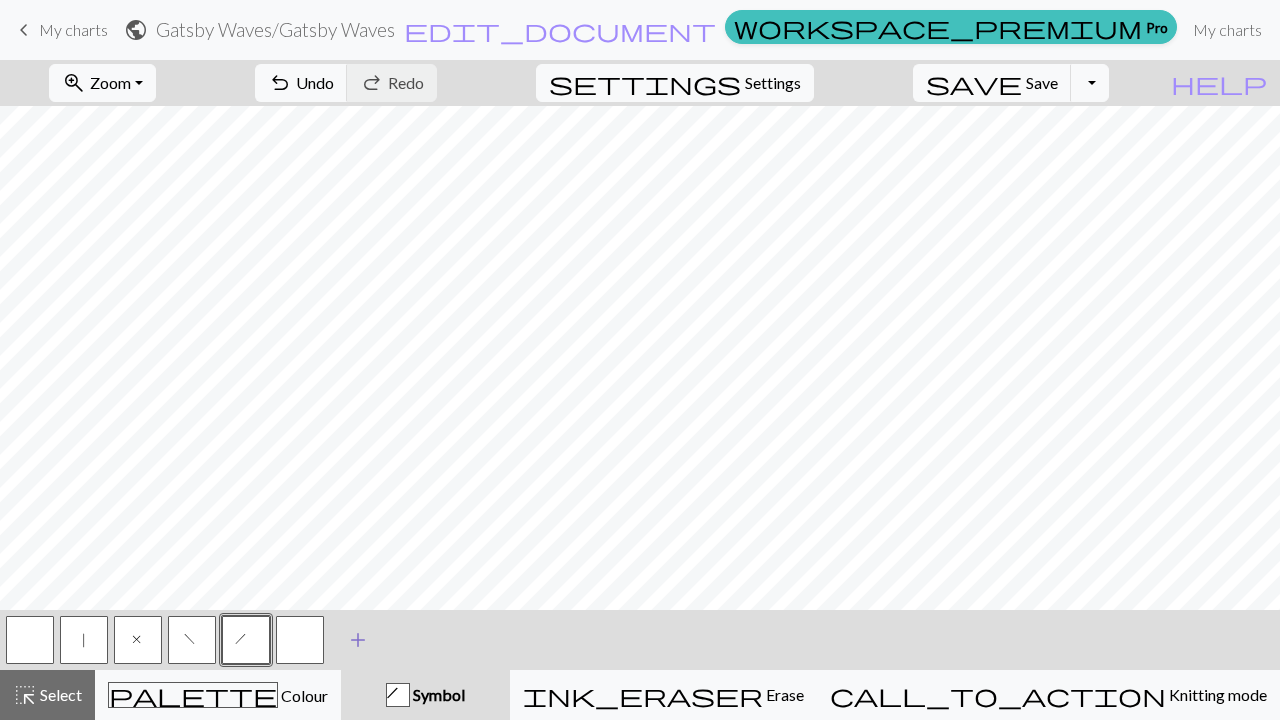 click at bounding box center [300, 640] 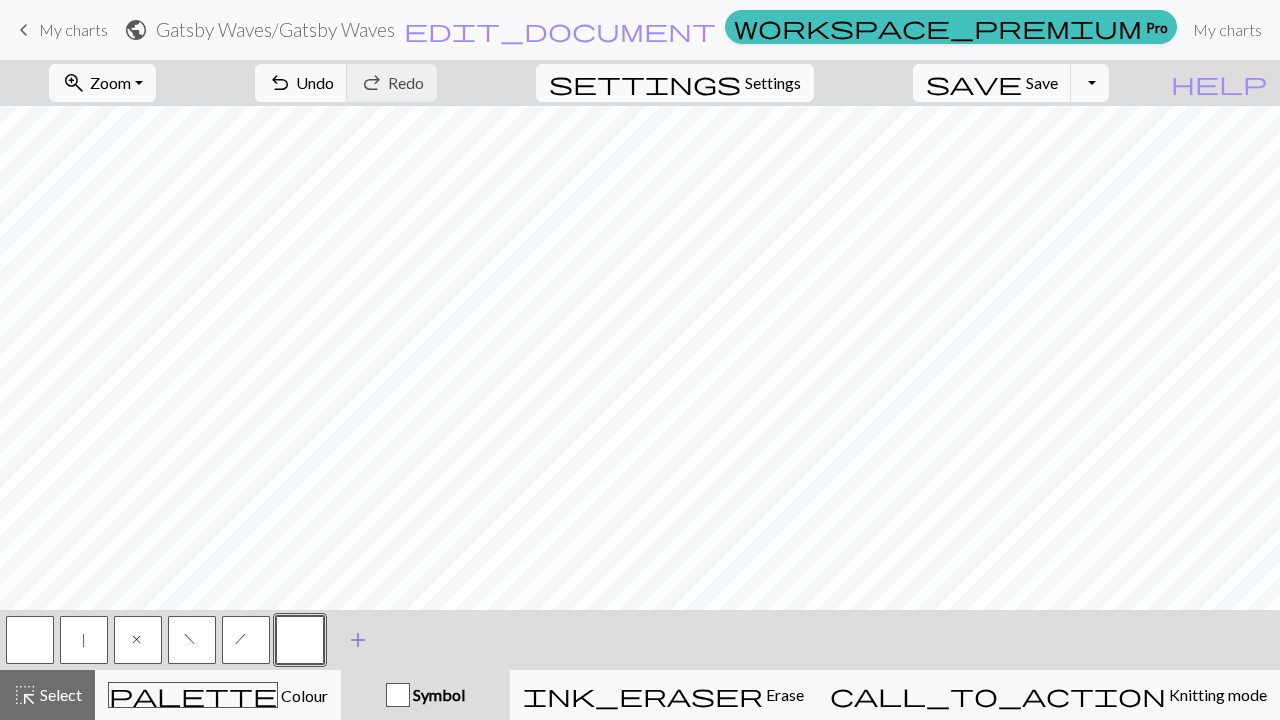 click at bounding box center (300, 640) 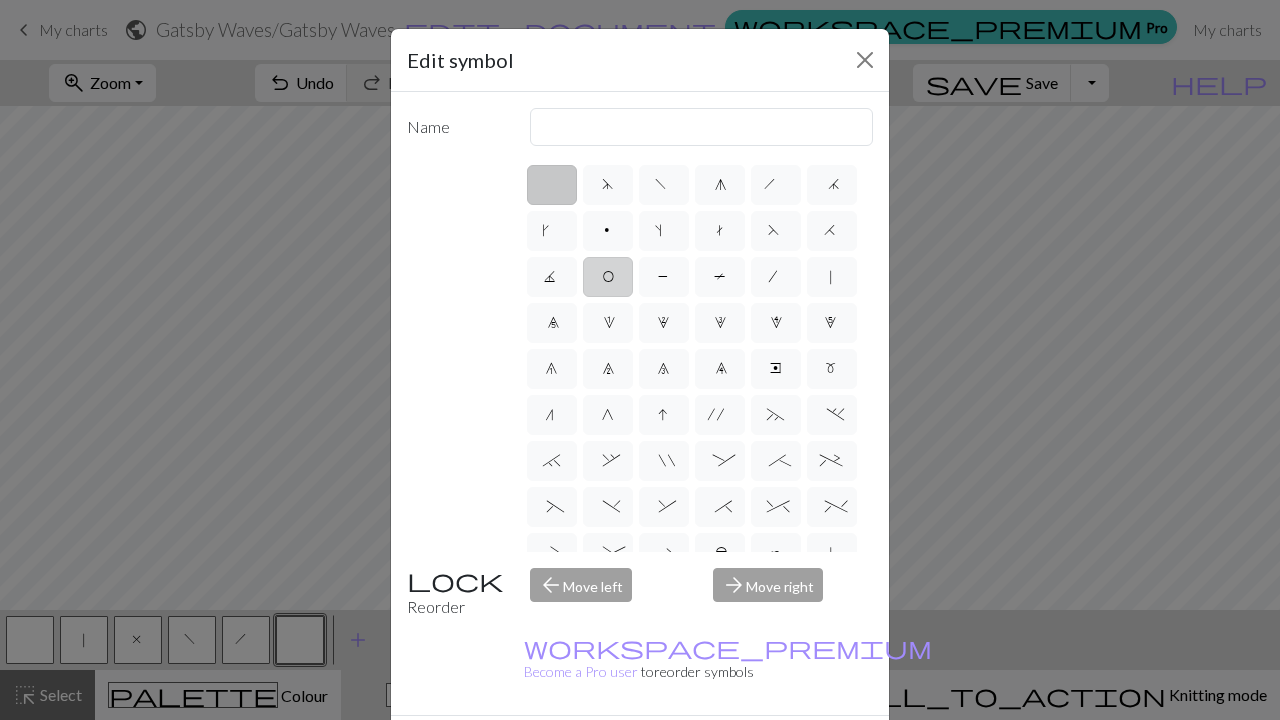click on "O" at bounding box center (608, 277) 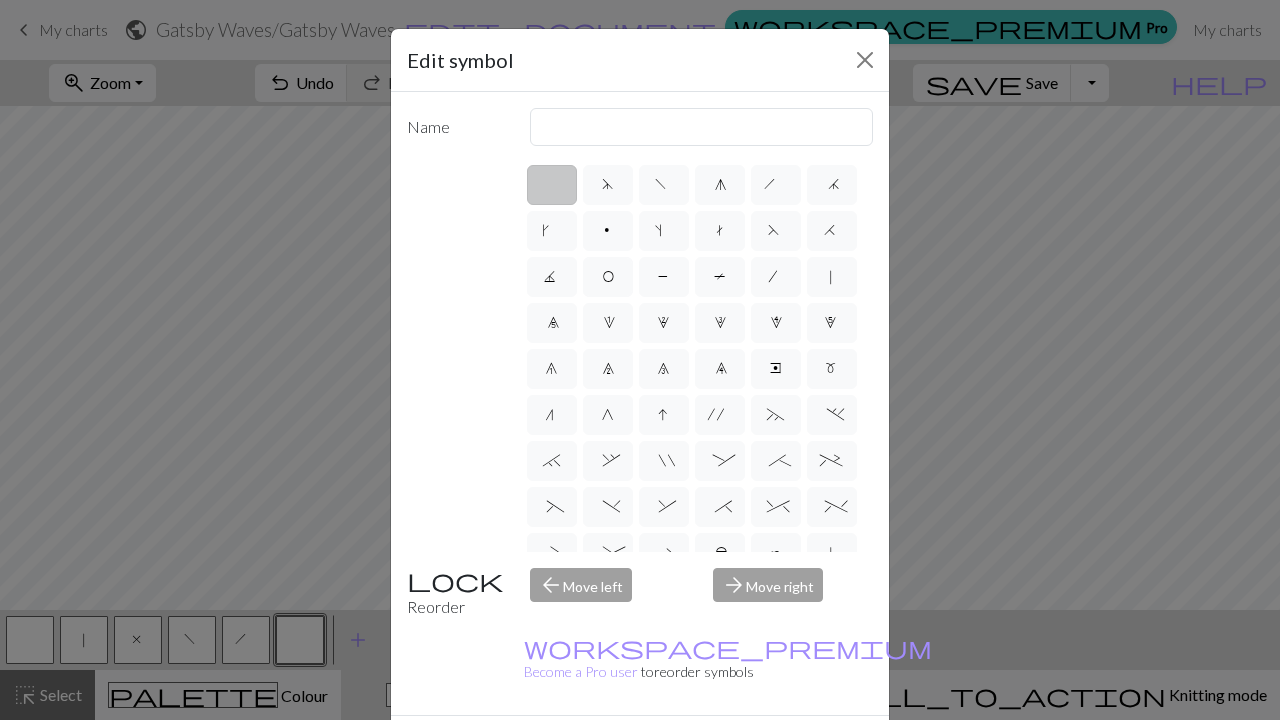 type on "yo" 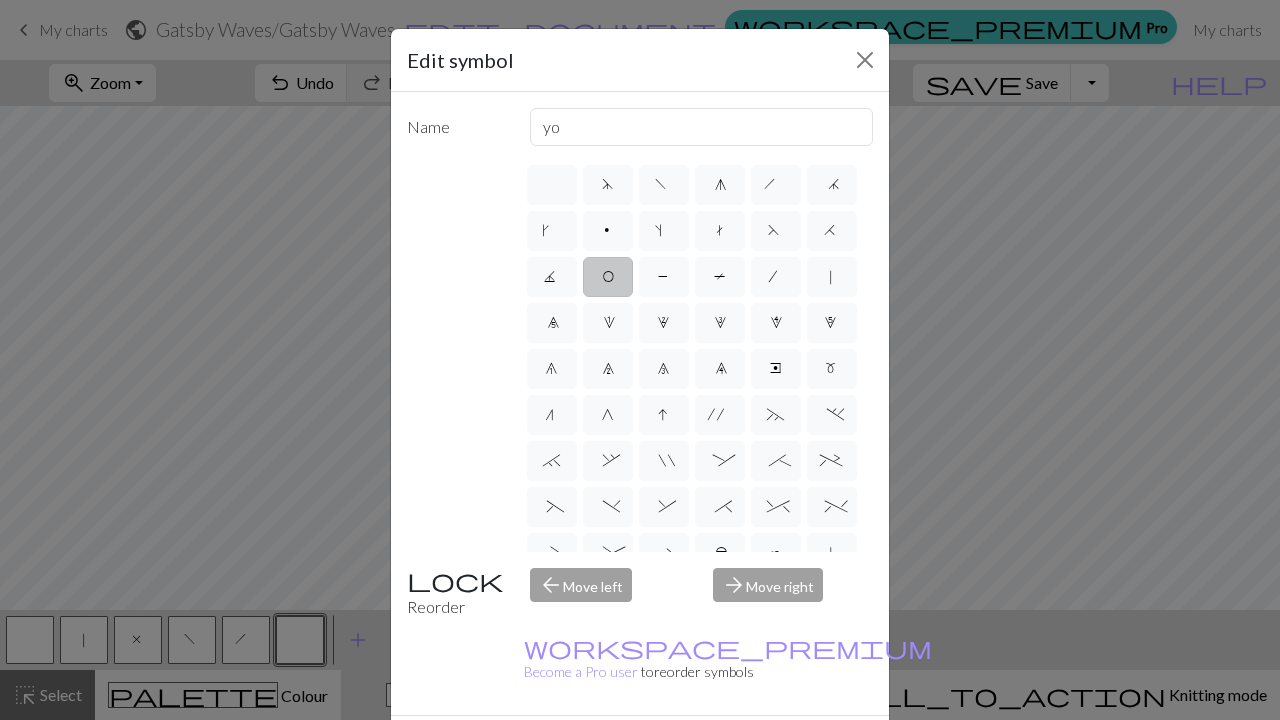click on "Done" at bounding box center (760, 751) 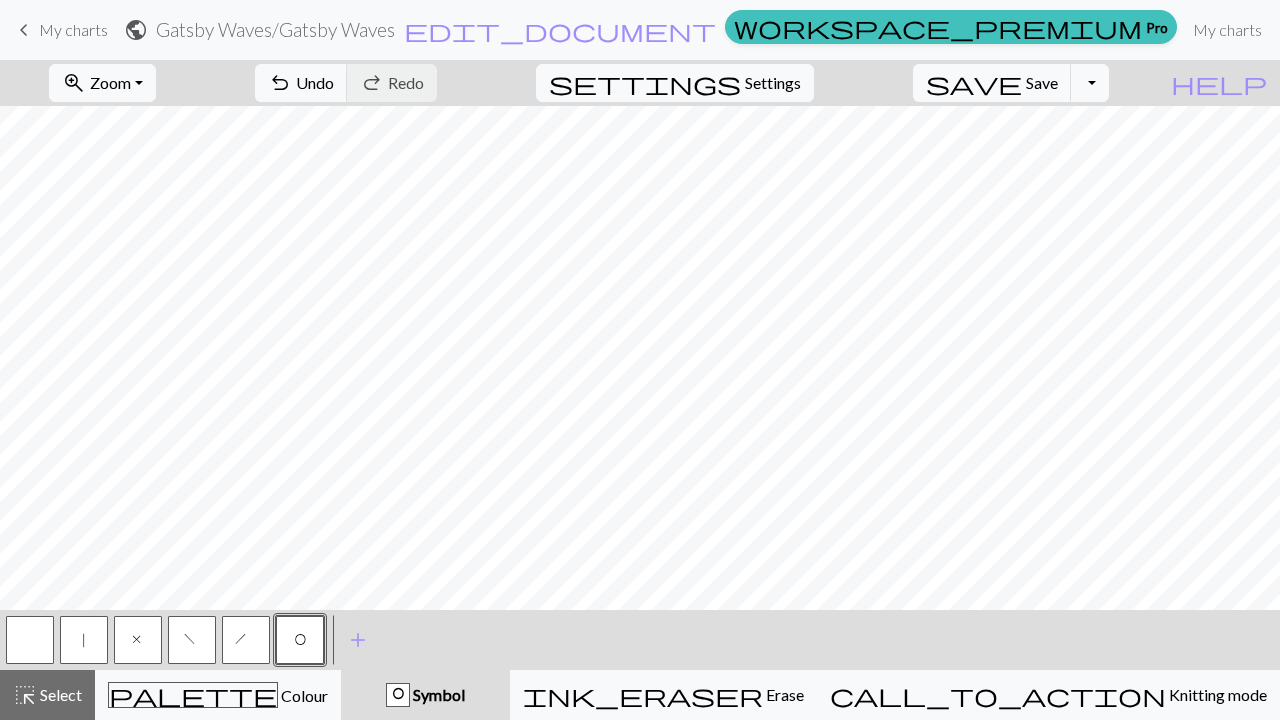 click on "|" at bounding box center [84, 640] 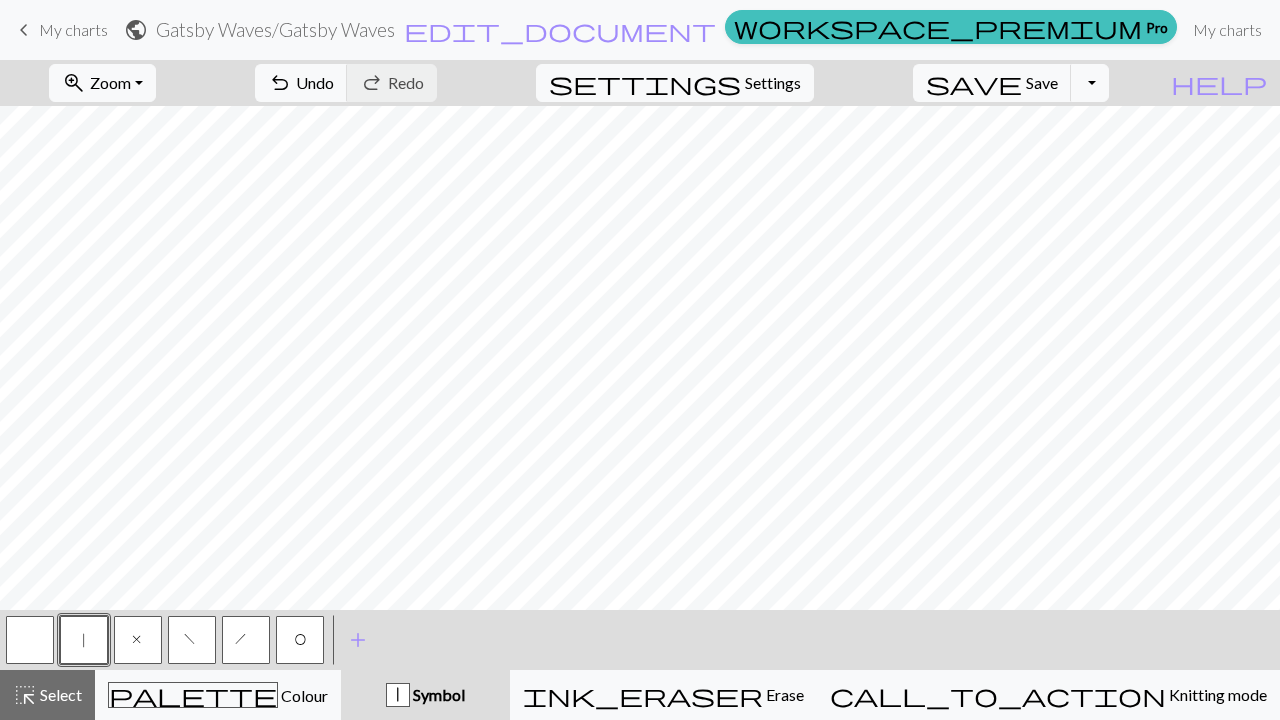click at bounding box center (30, 640) 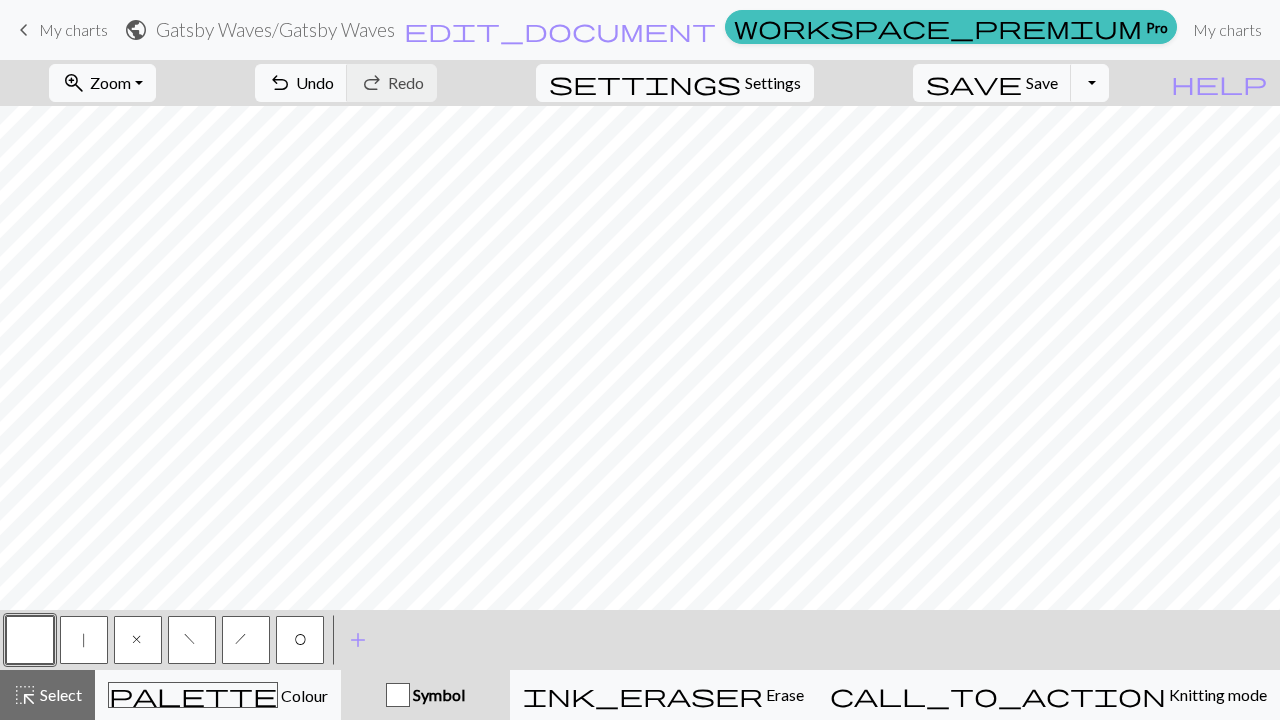 click on "x" at bounding box center (138, 640) 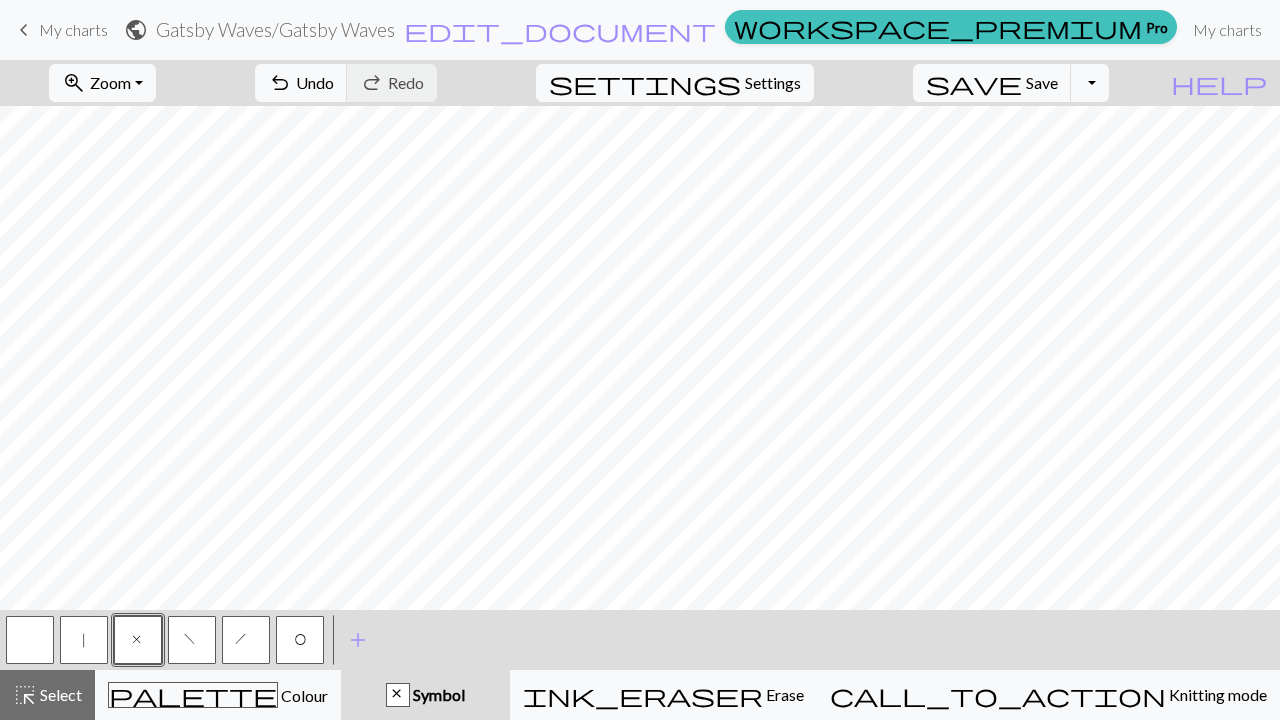 click on "O" at bounding box center [300, 642] 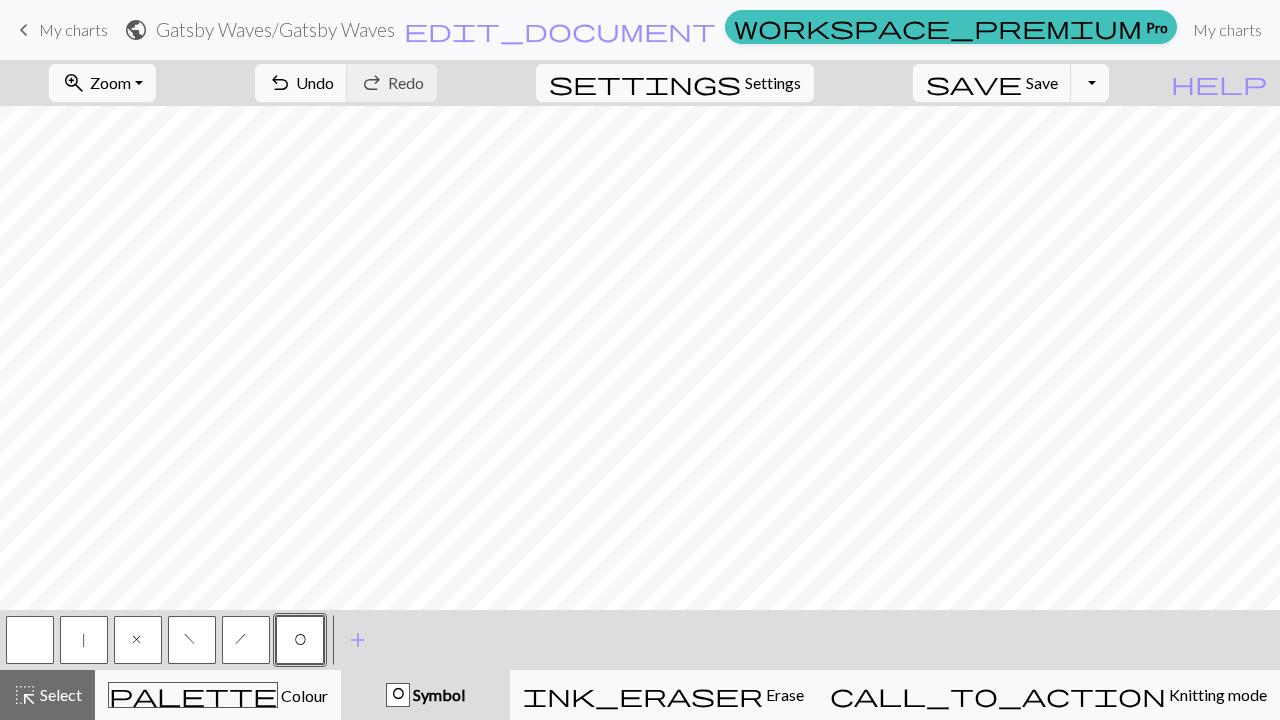 click on "h" at bounding box center (246, 640) 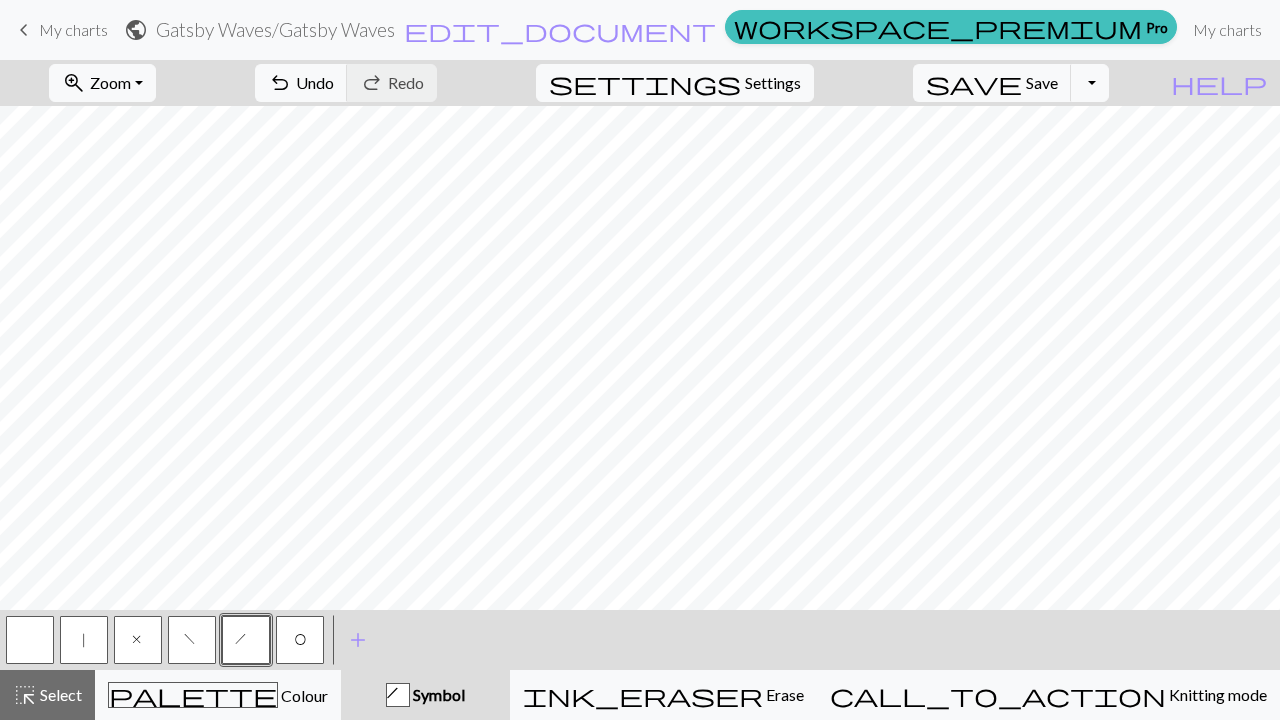 click on "O" at bounding box center [300, 642] 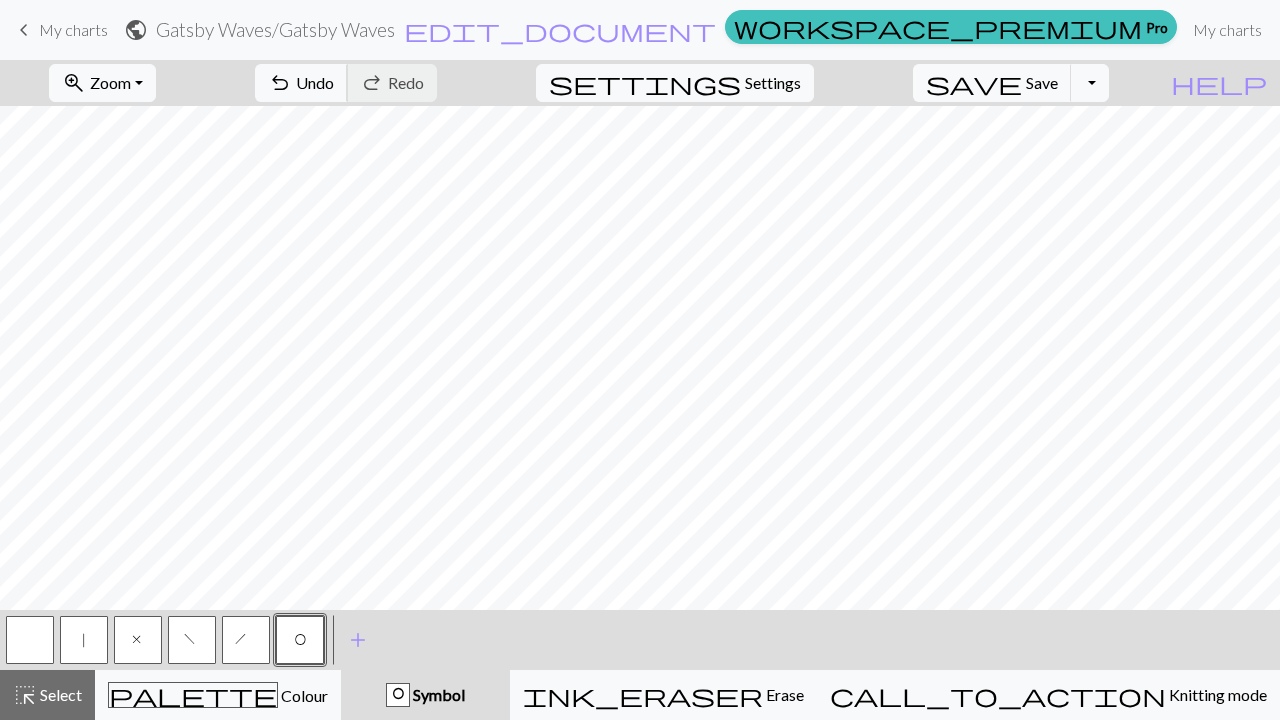 drag, startPoint x: 421, startPoint y: 75, endPoint x: 440, endPoint y: 102, distance: 33.01515 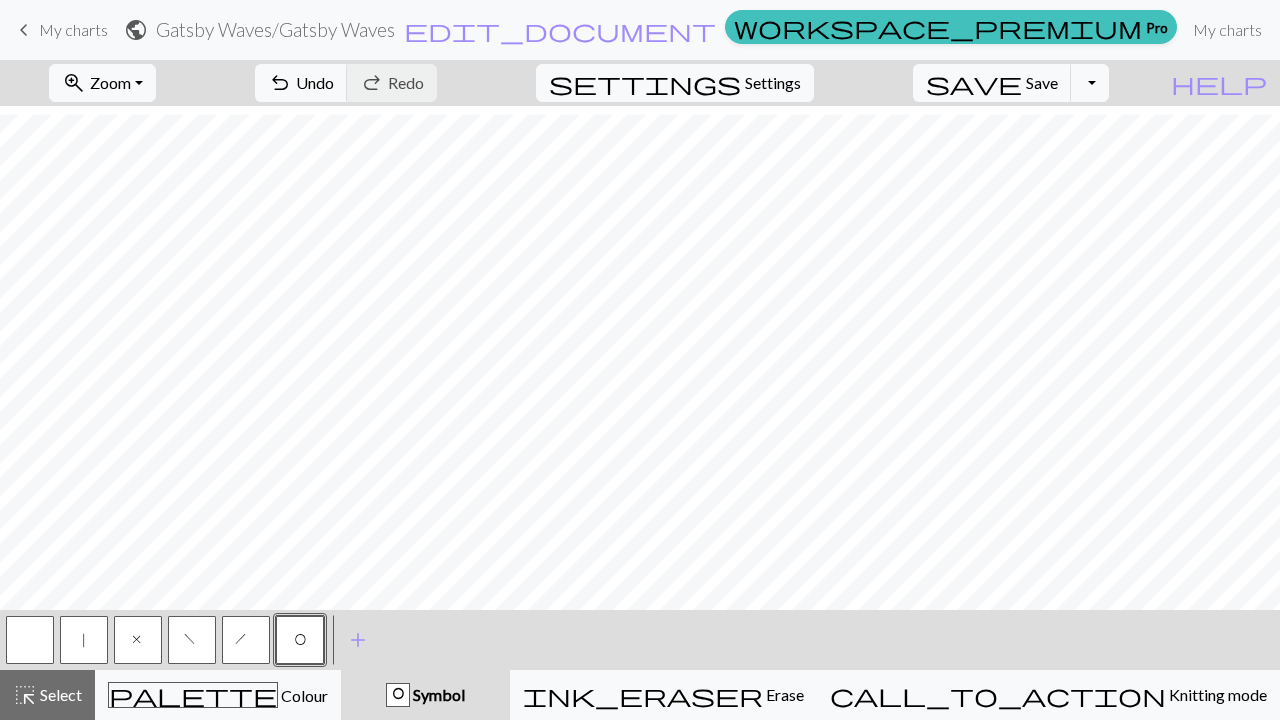 scroll, scrollTop: 80, scrollLeft: 0, axis: vertical 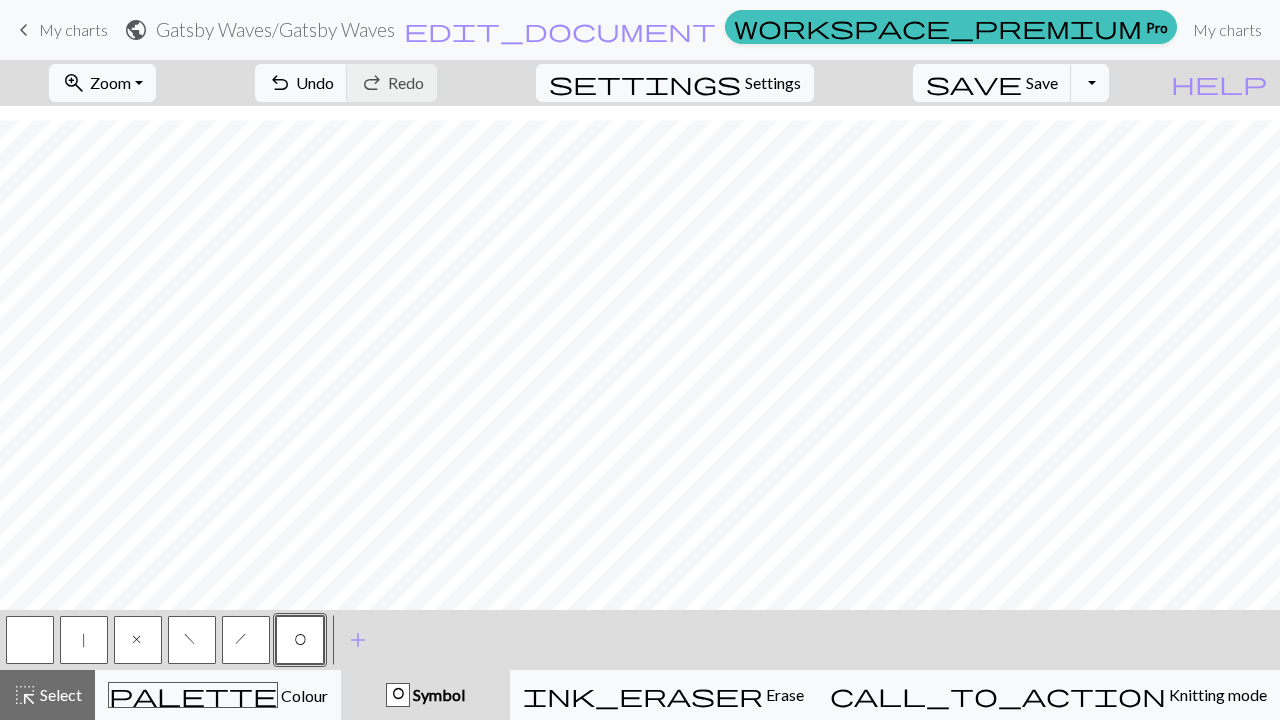 click on "|" at bounding box center [84, 642] 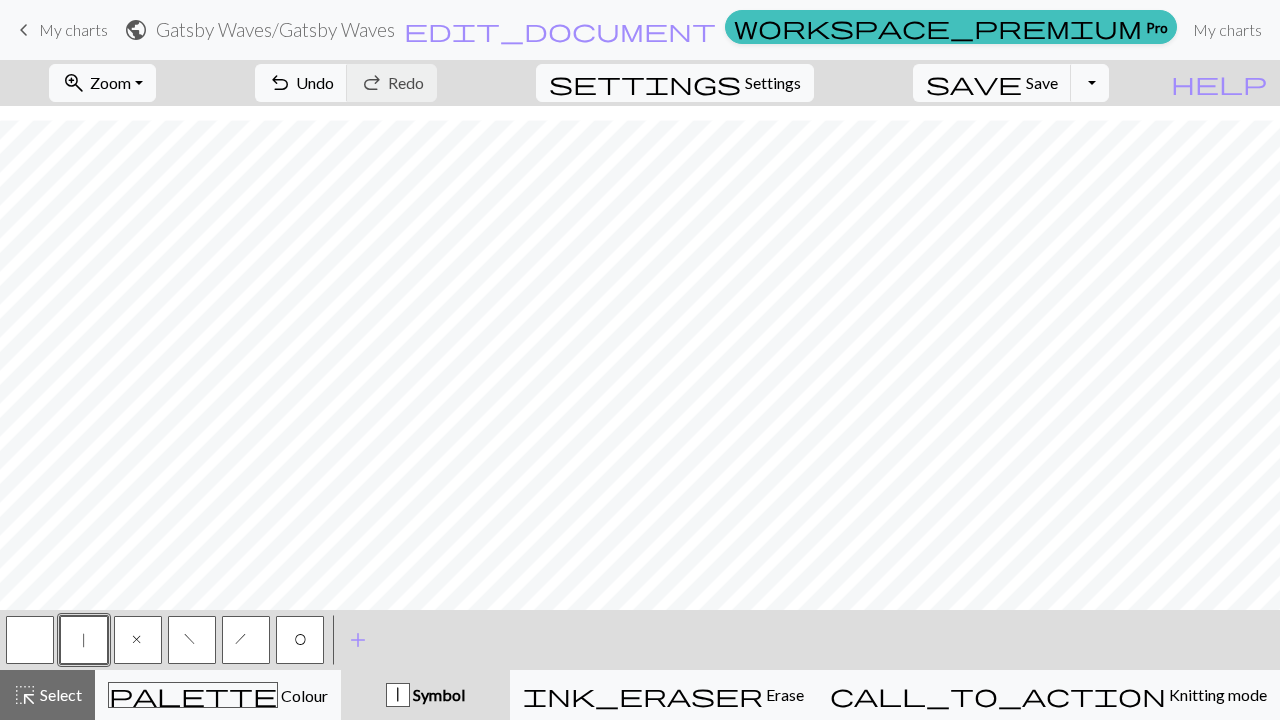 drag, startPoint x: 144, startPoint y: 630, endPoint x: 201, endPoint y: 610, distance: 60.40695 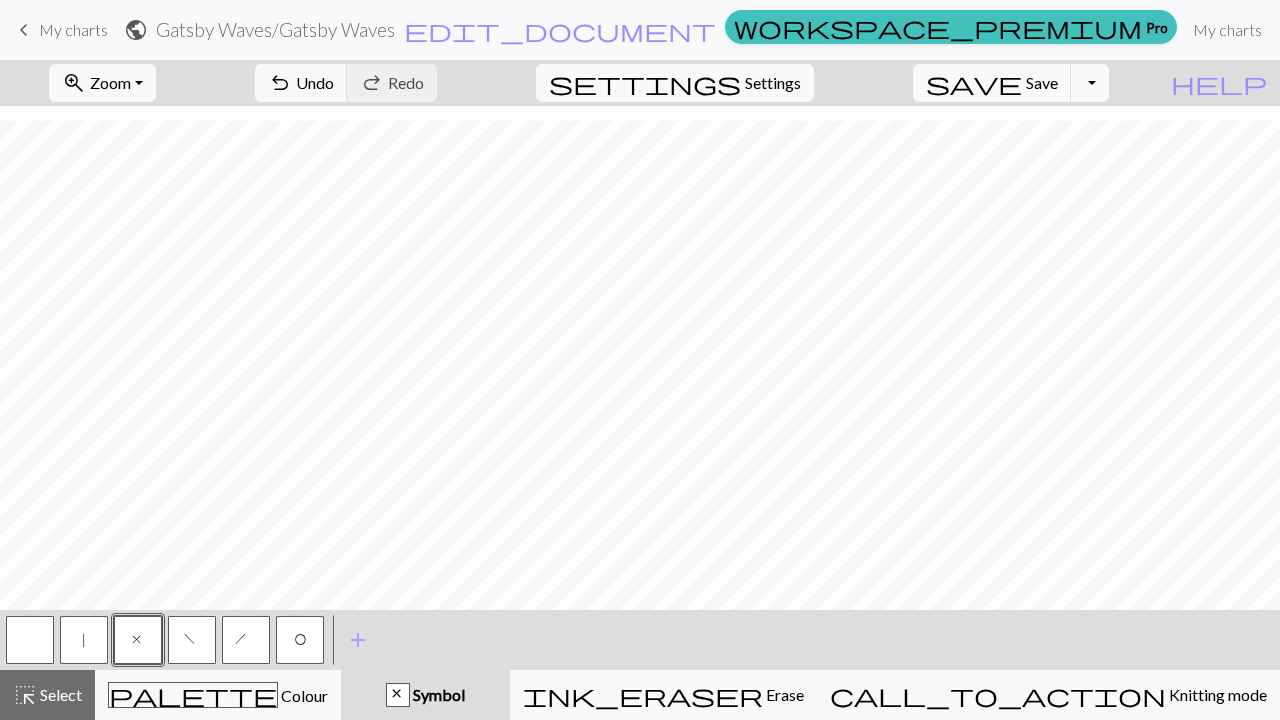 click on "f" at bounding box center (192, 640) 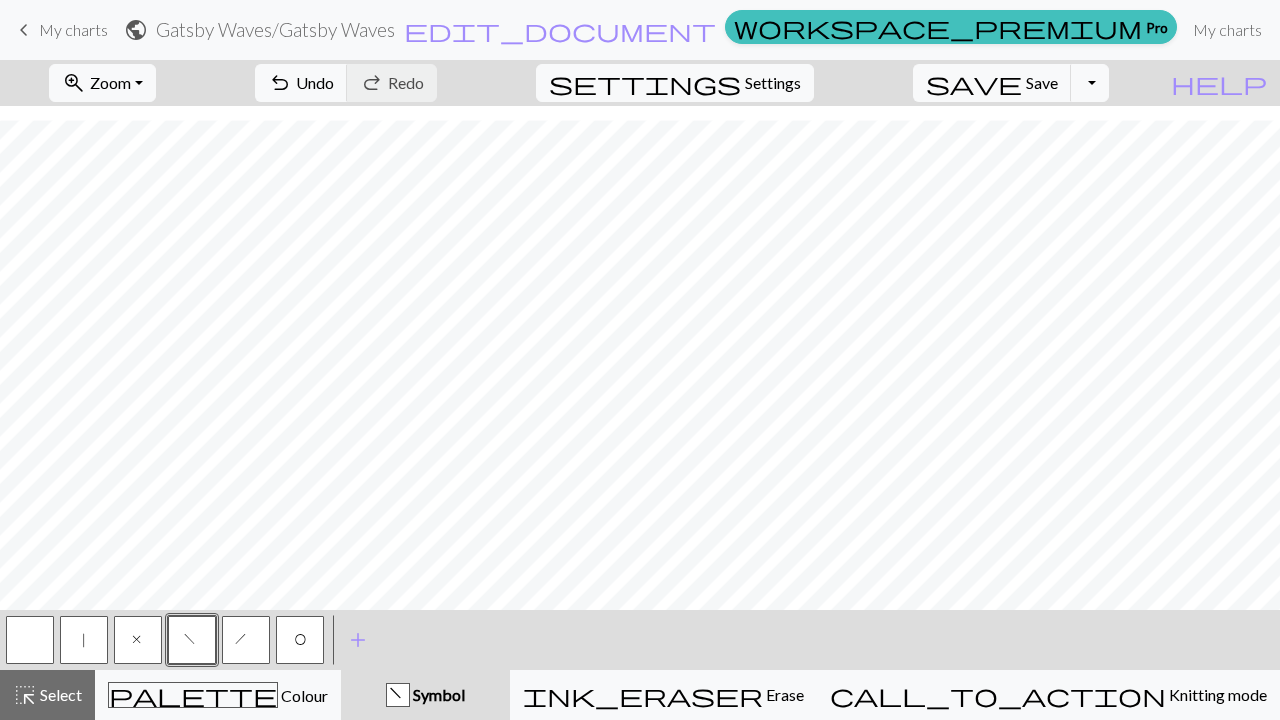 click on "O" at bounding box center (300, 642) 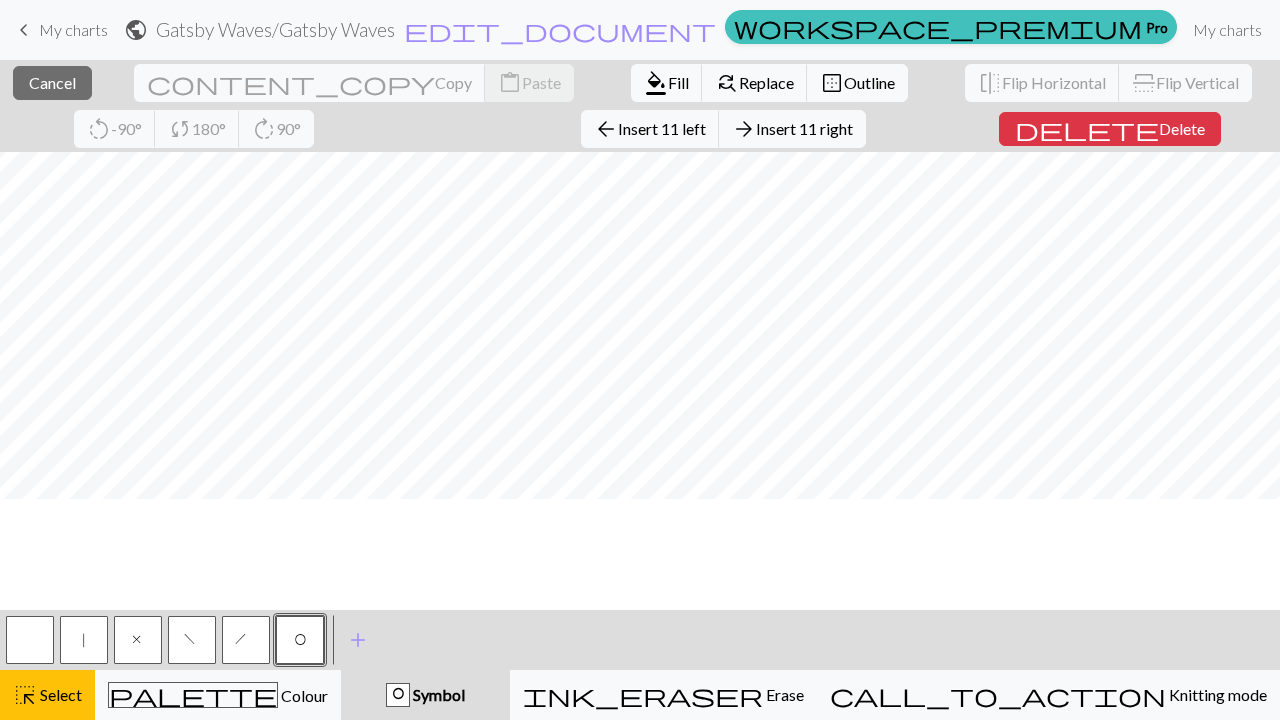 scroll, scrollTop: 0, scrollLeft: 0, axis: both 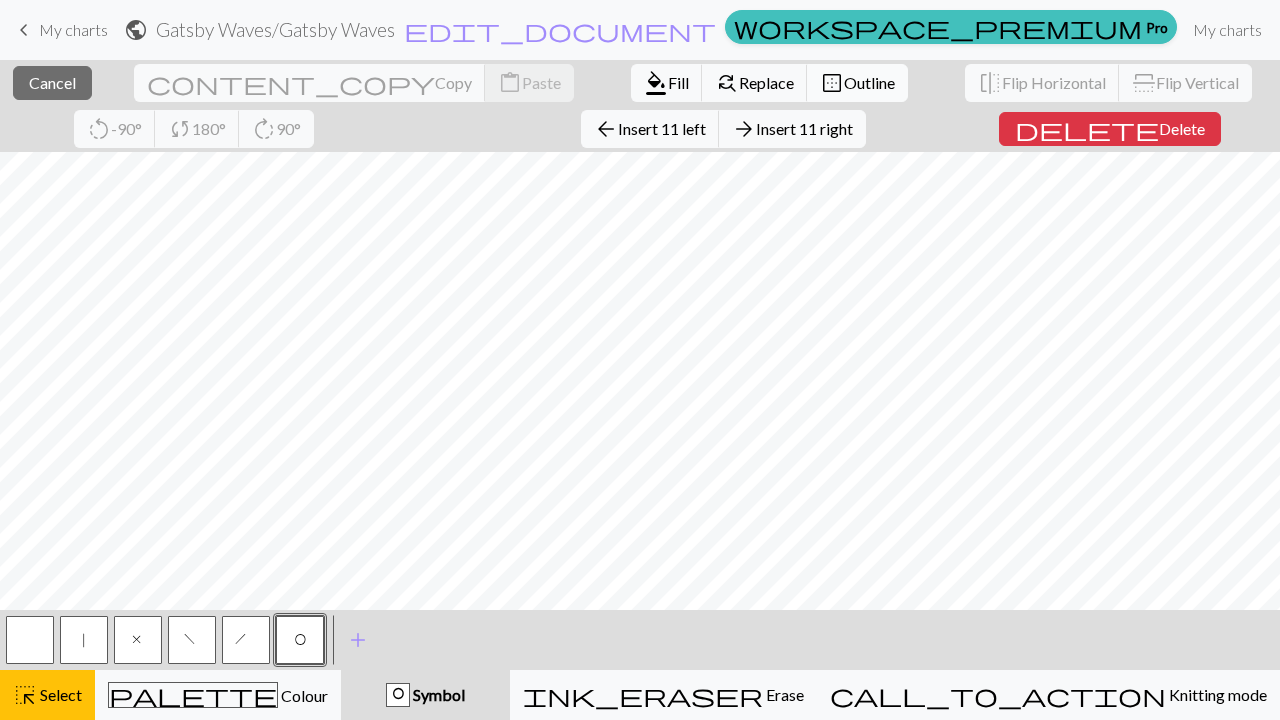 click on "Outline" at bounding box center (869, 82) 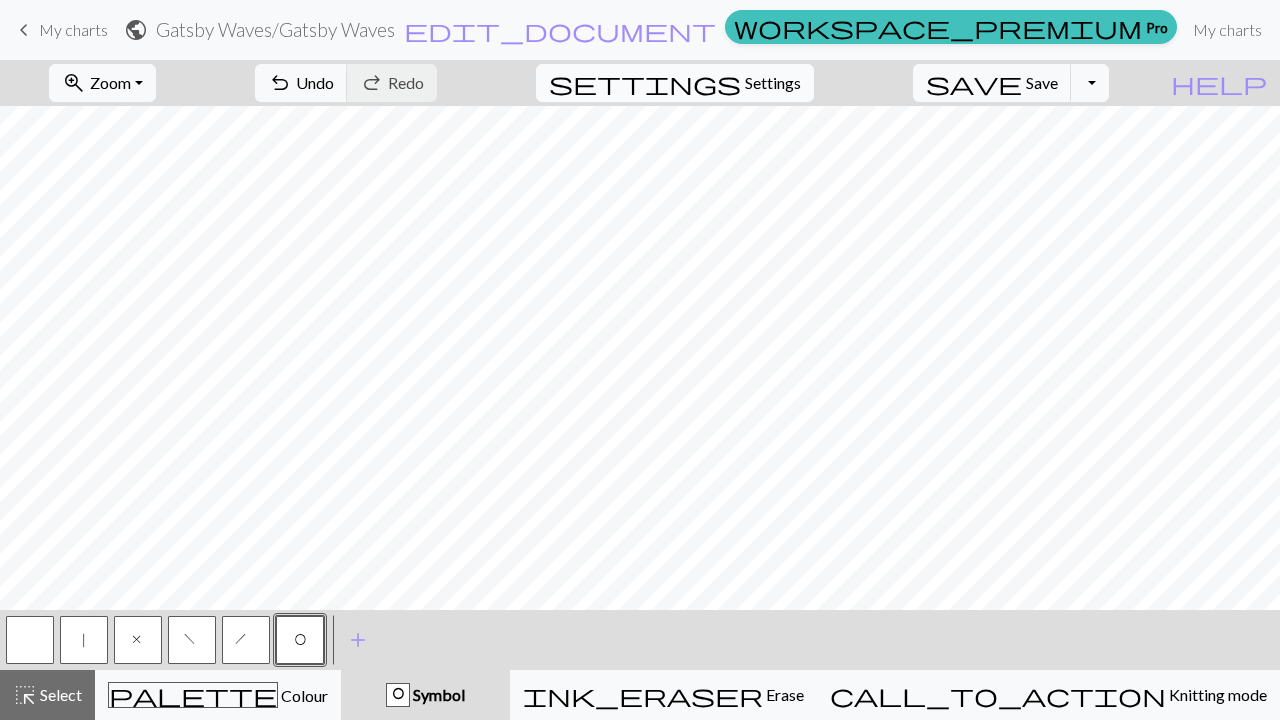 click on "Settings" at bounding box center [773, 83] 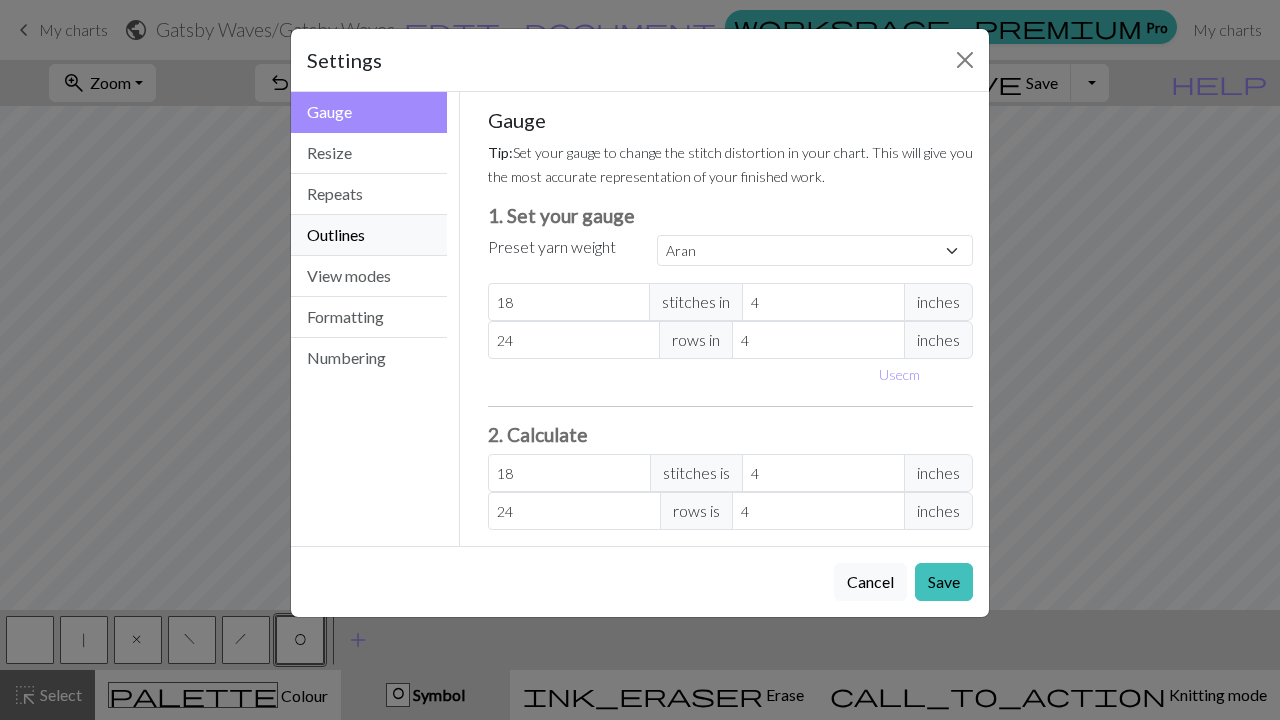 click on "Outlines" at bounding box center [369, 235] 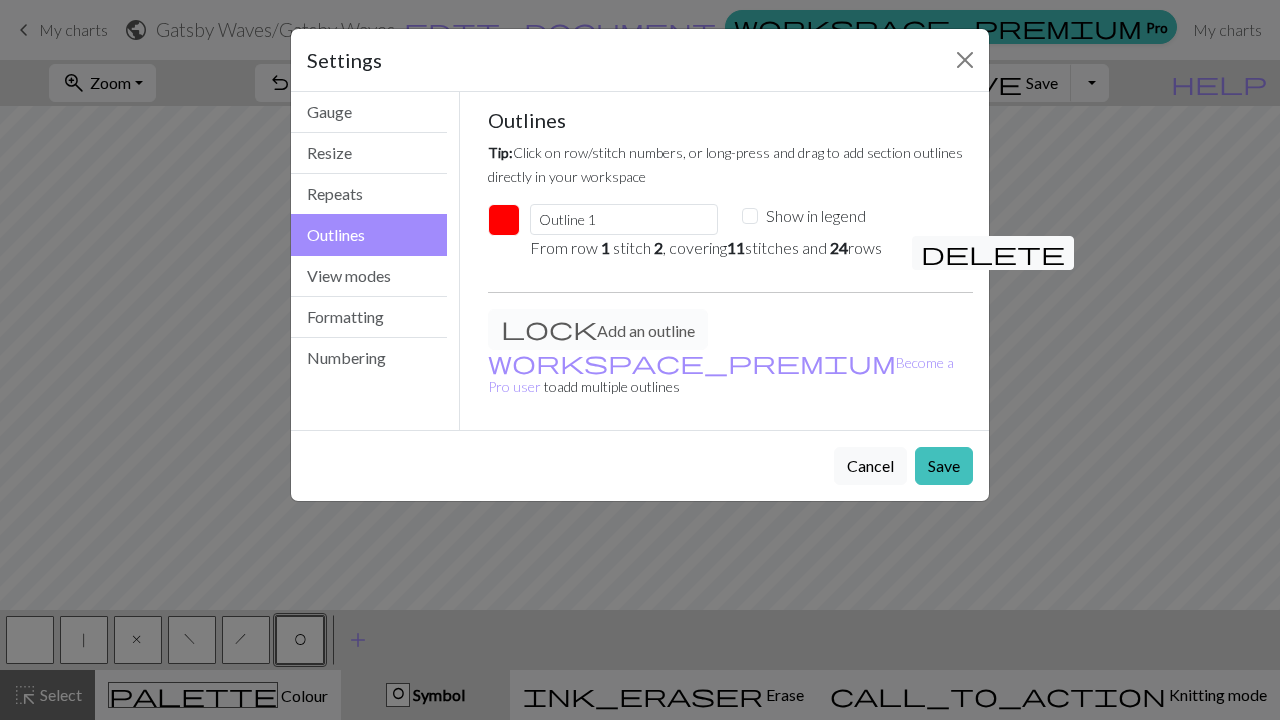 click at bounding box center (504, 220) 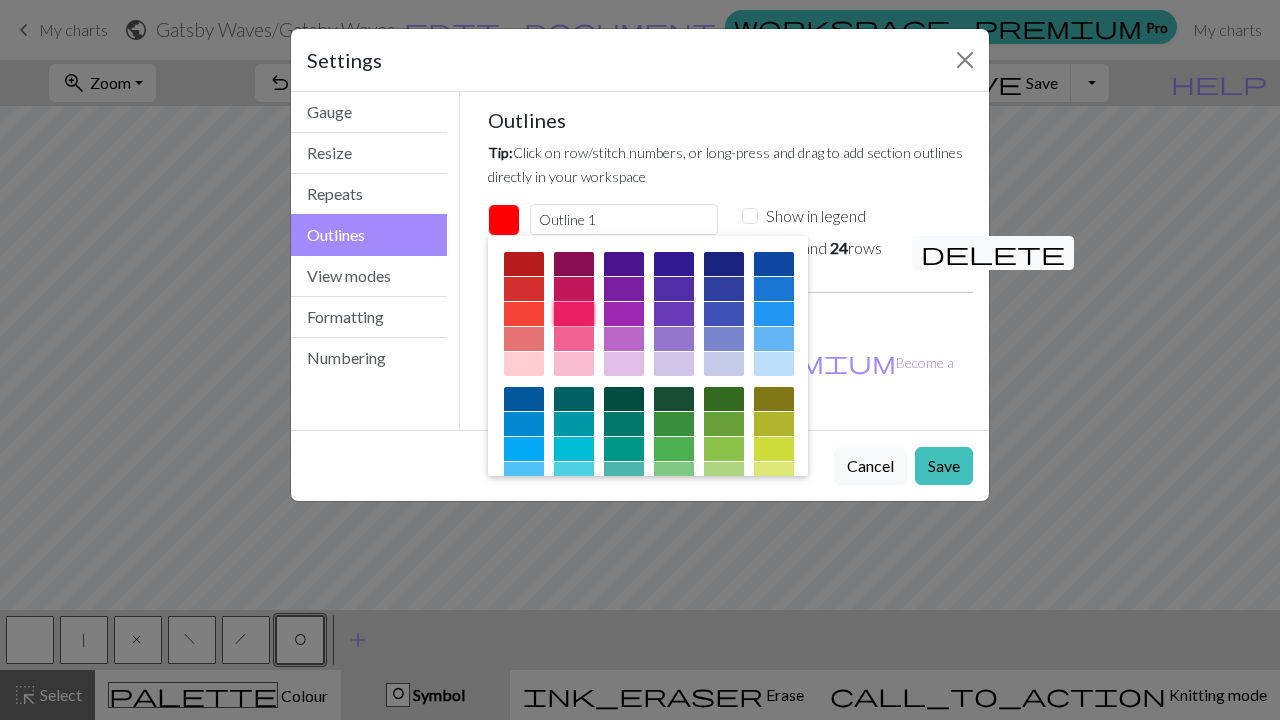 click at bounding box center [574, 314] 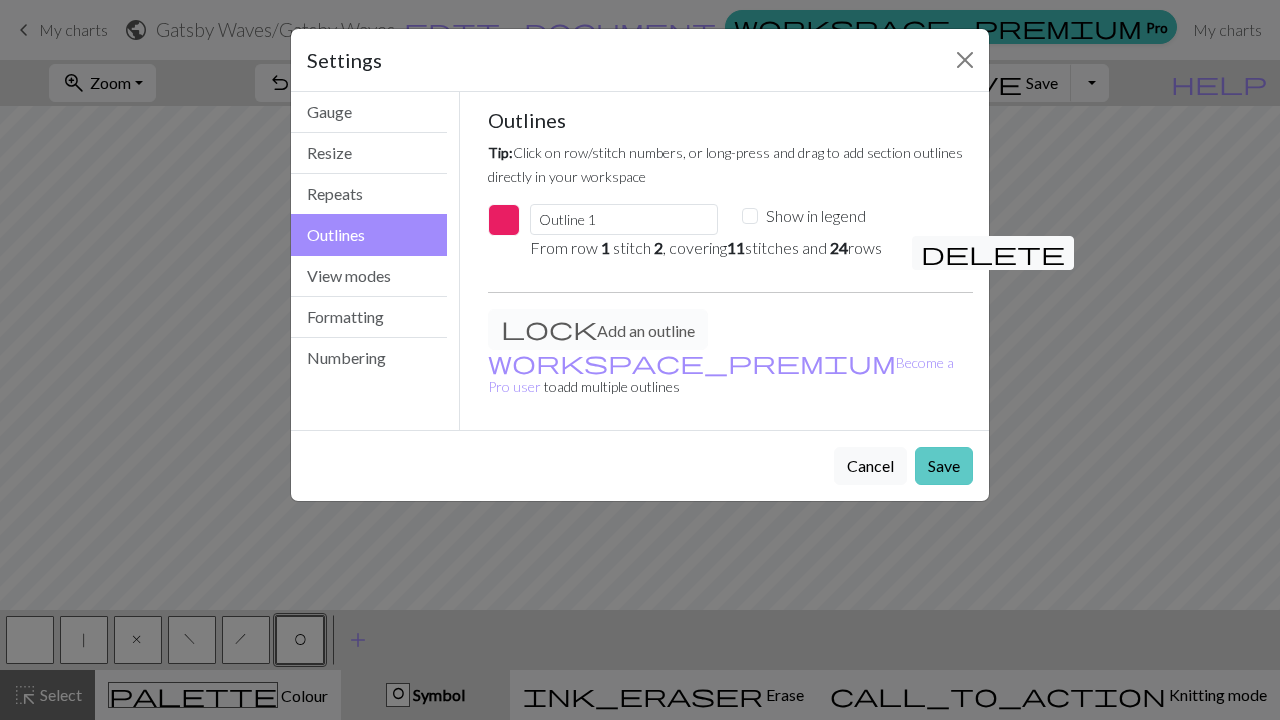click on "Save" at bounding box center [944, 466] 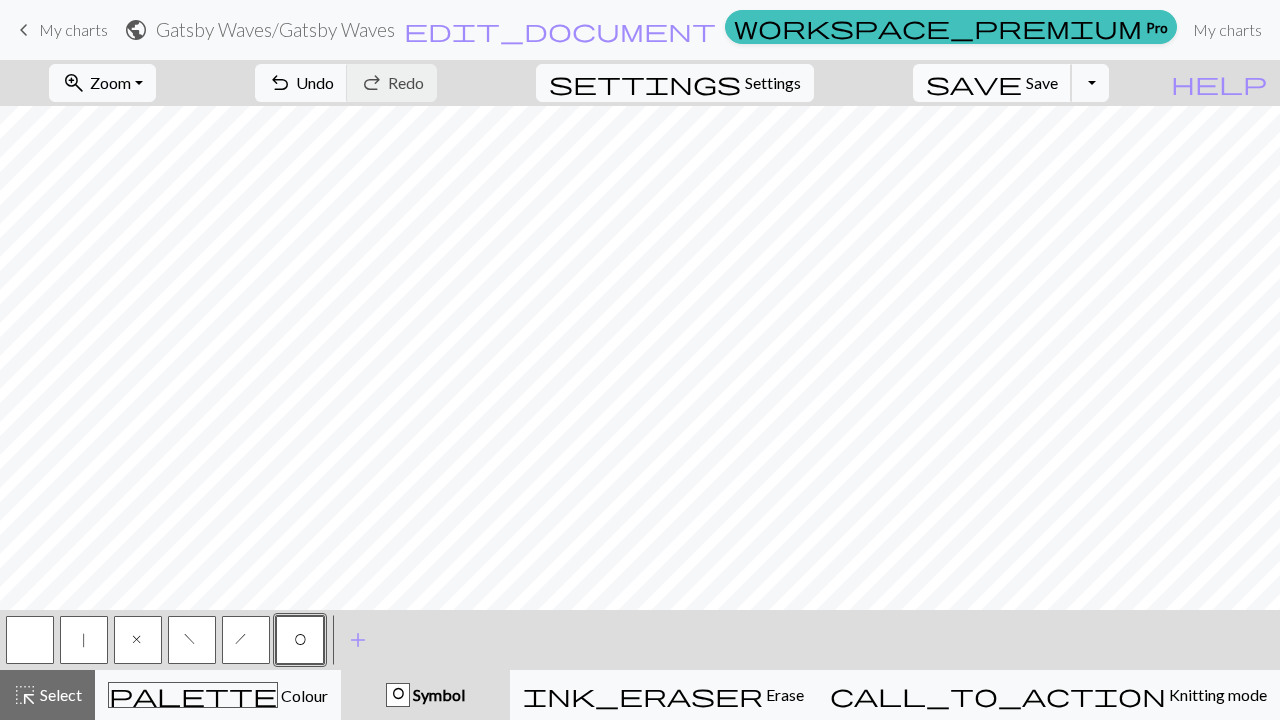 click on "save" at bounding box center (974, 83) 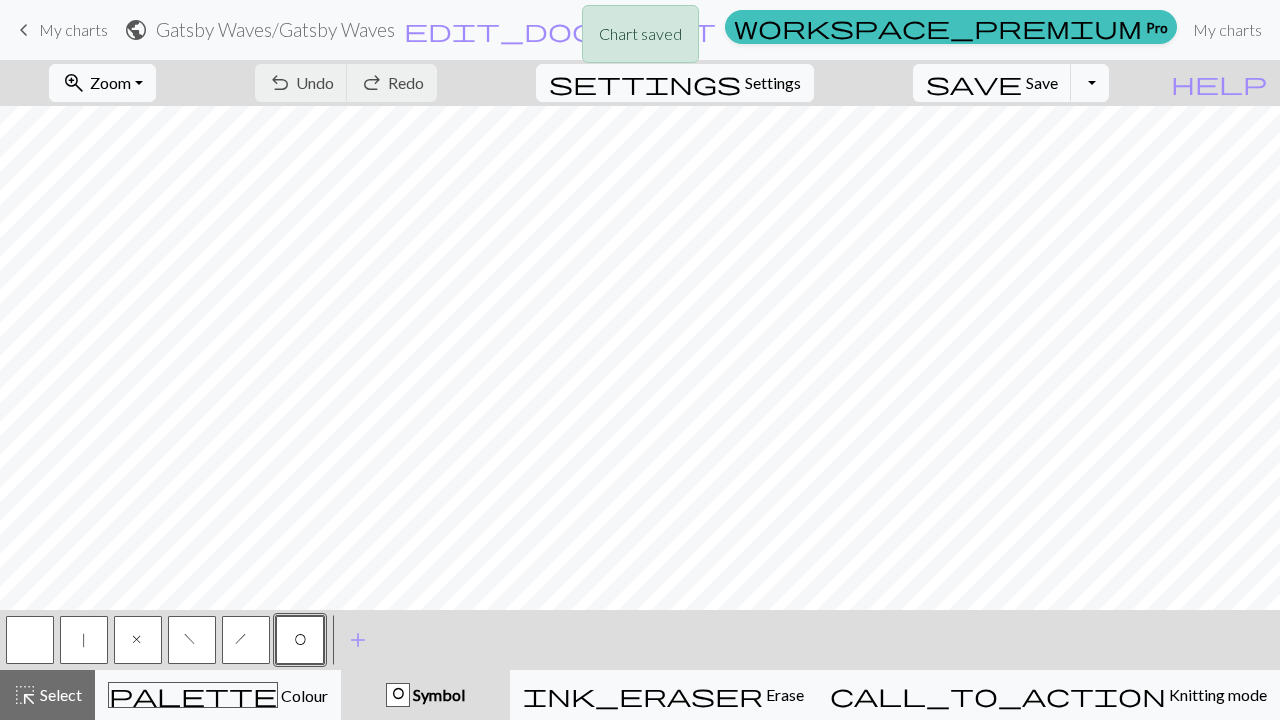click on "Chart saved" at bounding box center [640, 39] 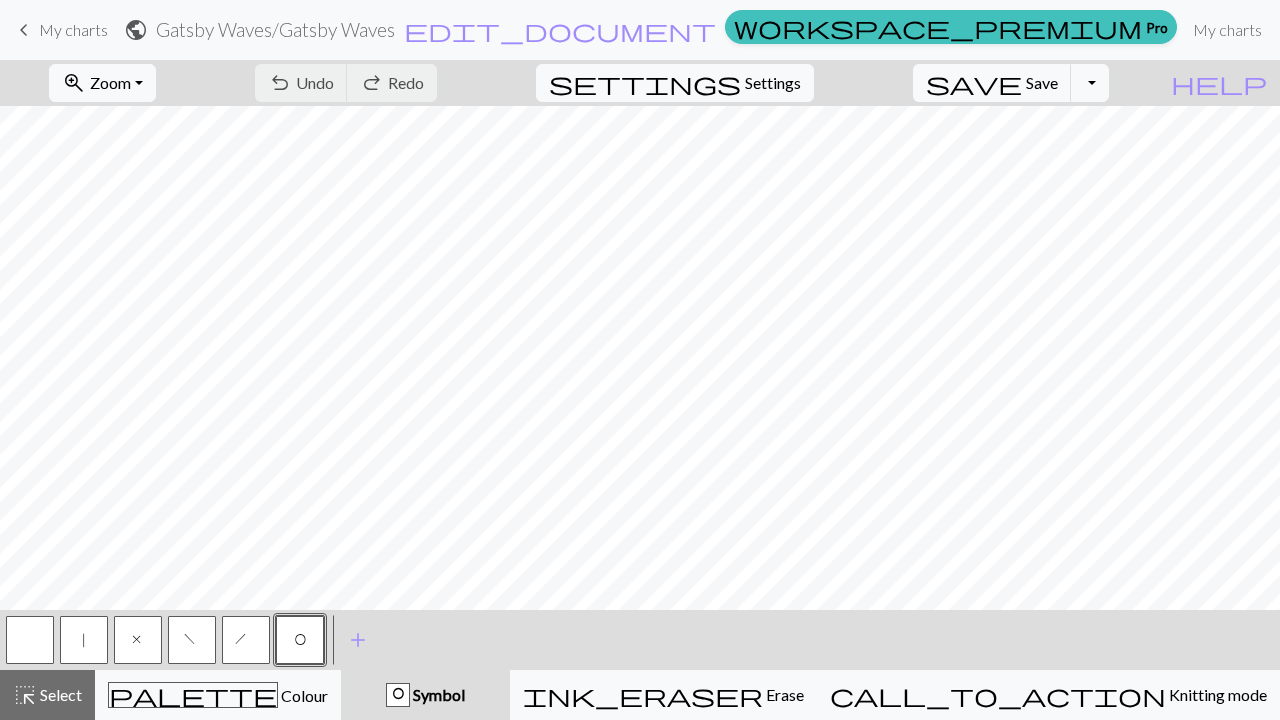 click on "keyboard_arrow_left" at bounding box center (24, 30) 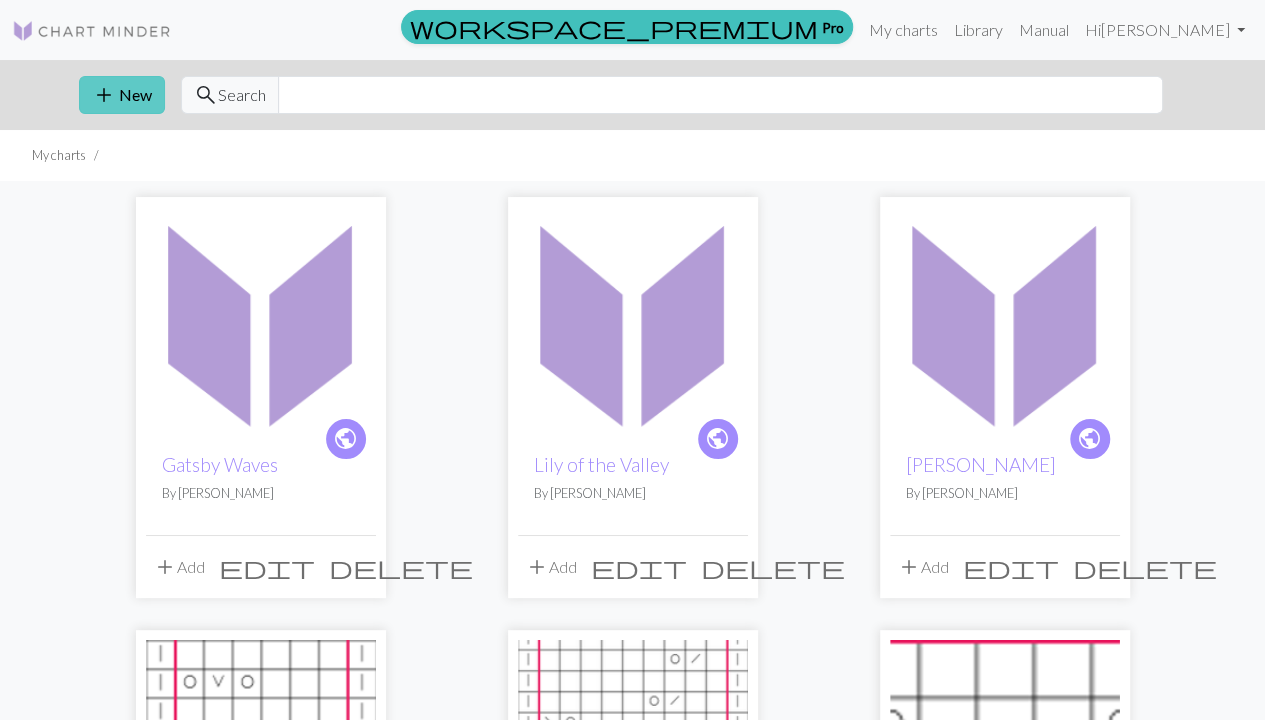 click on "add   New" at bounding box center [122, 95] 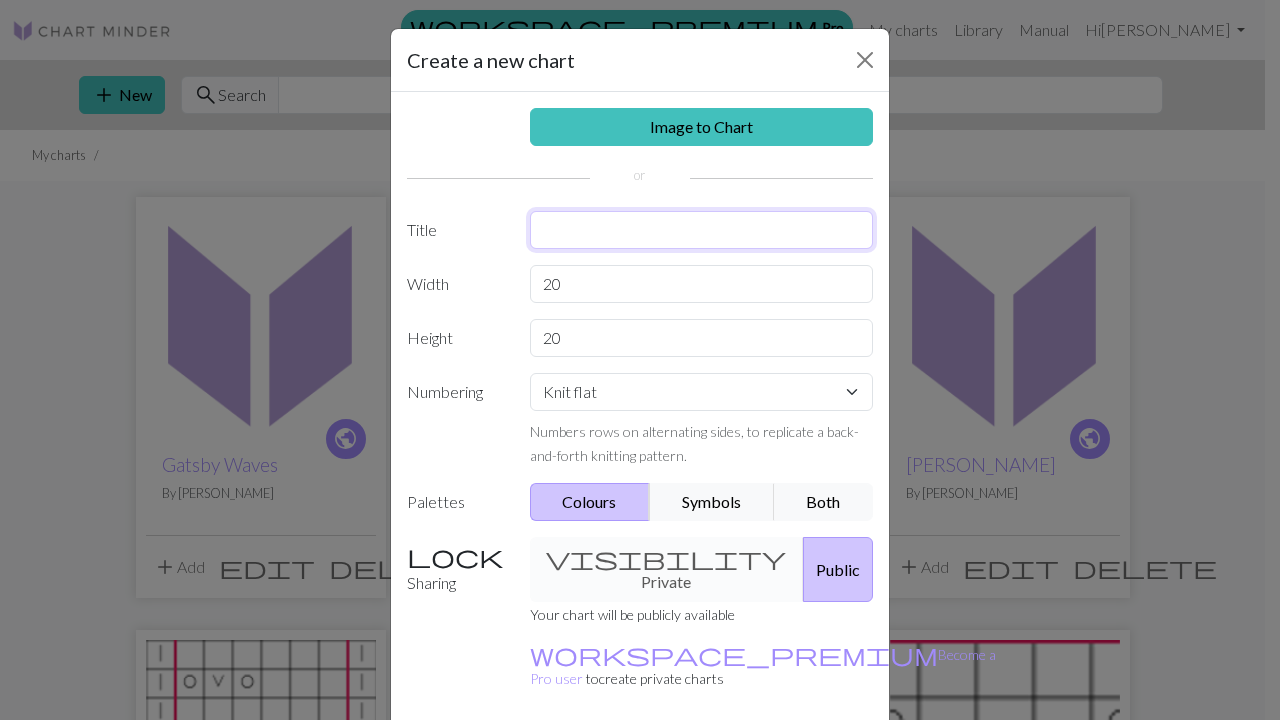 click at bounding box center (702, 230) 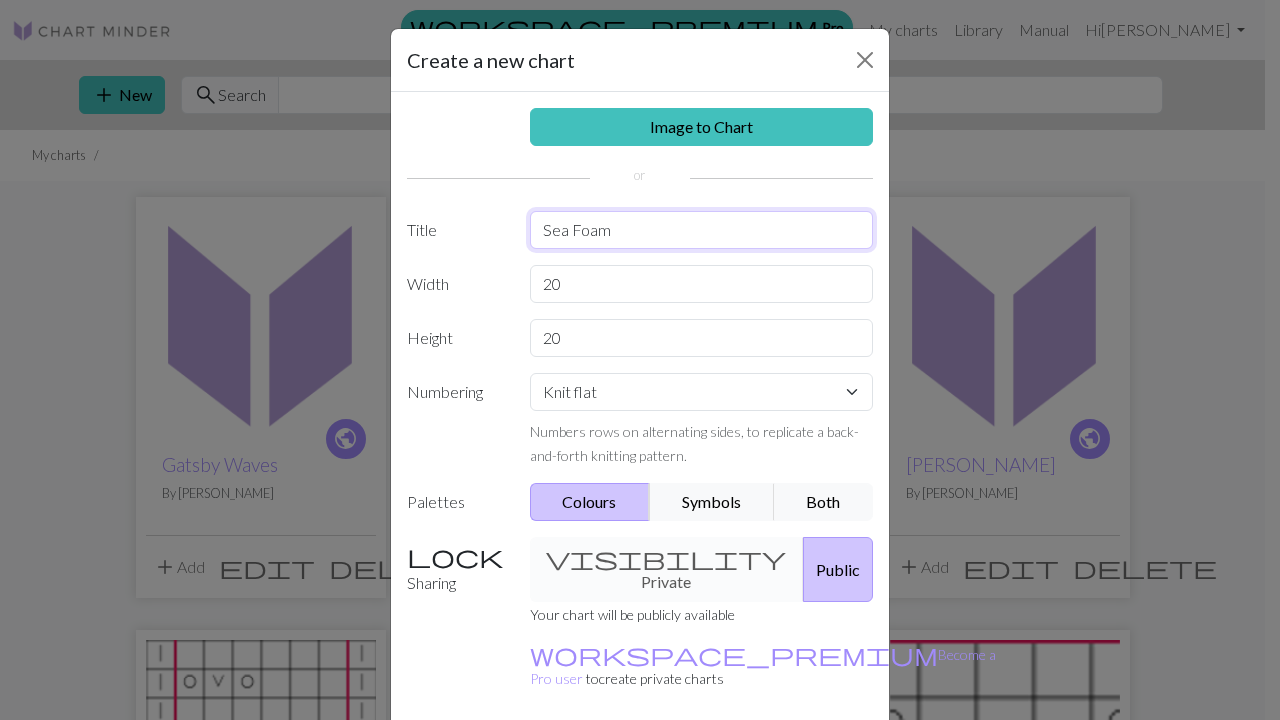 type on "Sea Foam" 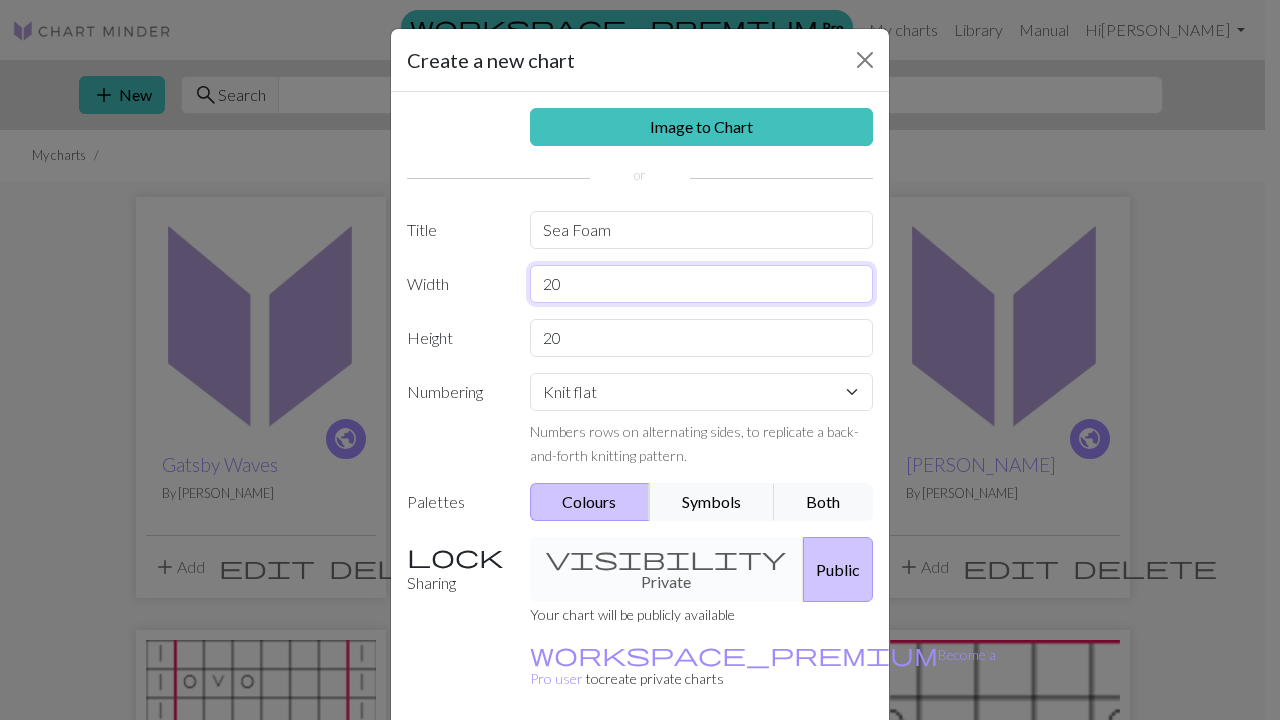 click on "20" at bounding box center [702, 284] 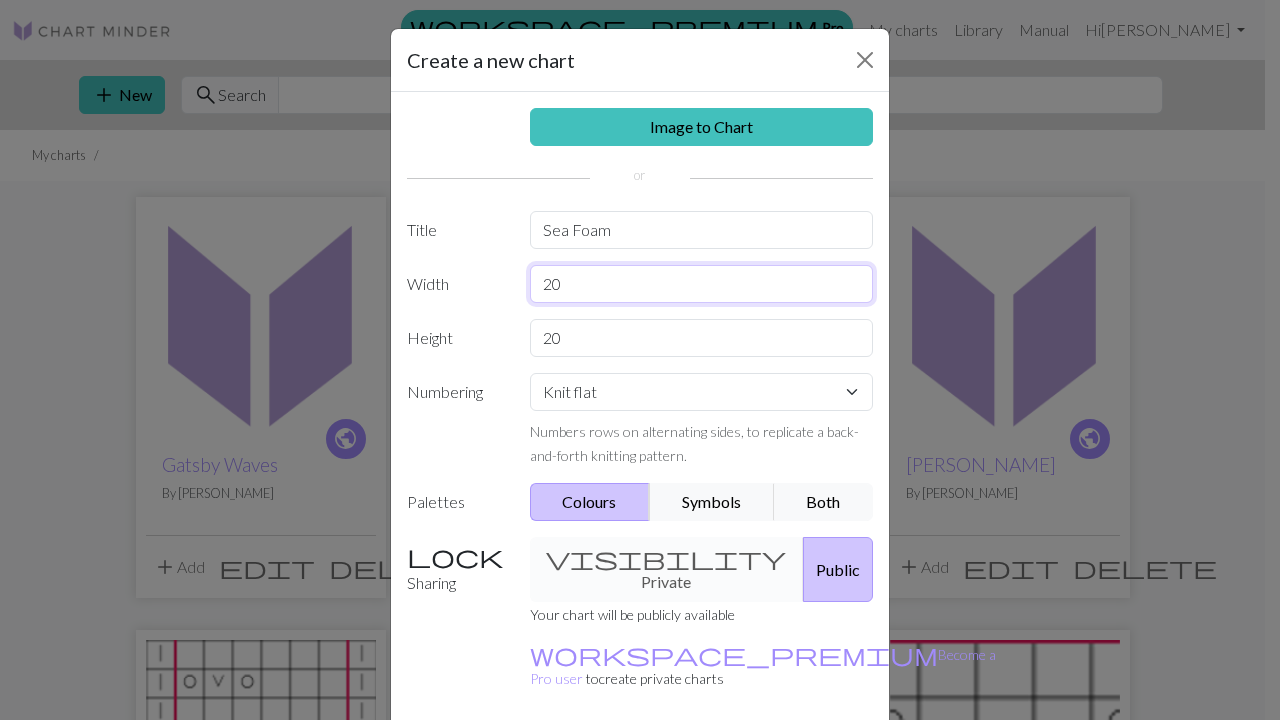 type on "2" 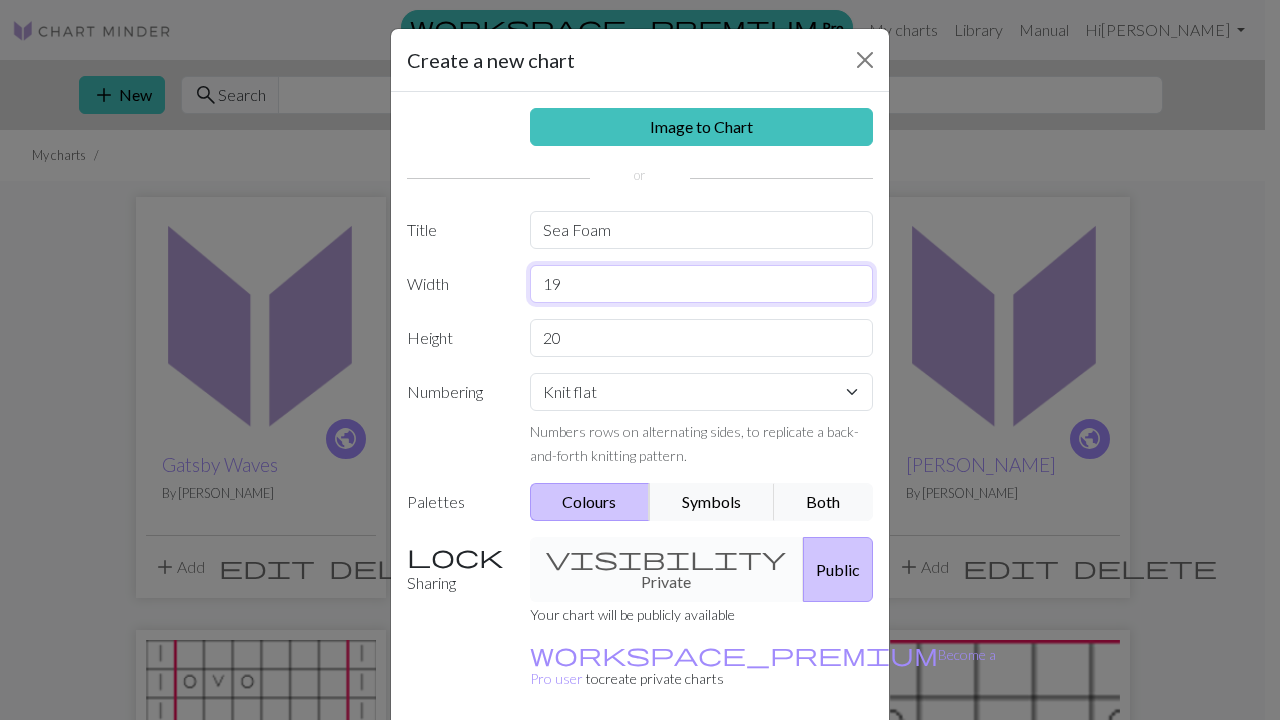 type on "19" 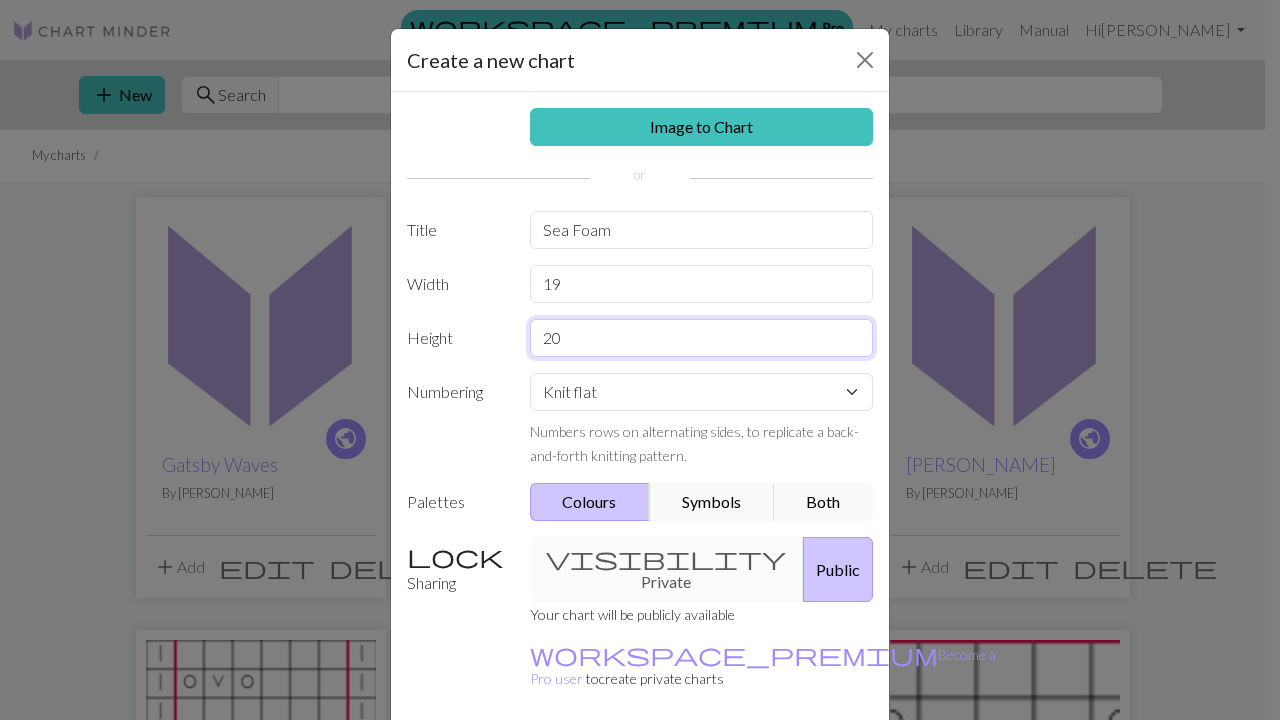 click on "20" at bounding box center [702, 338] 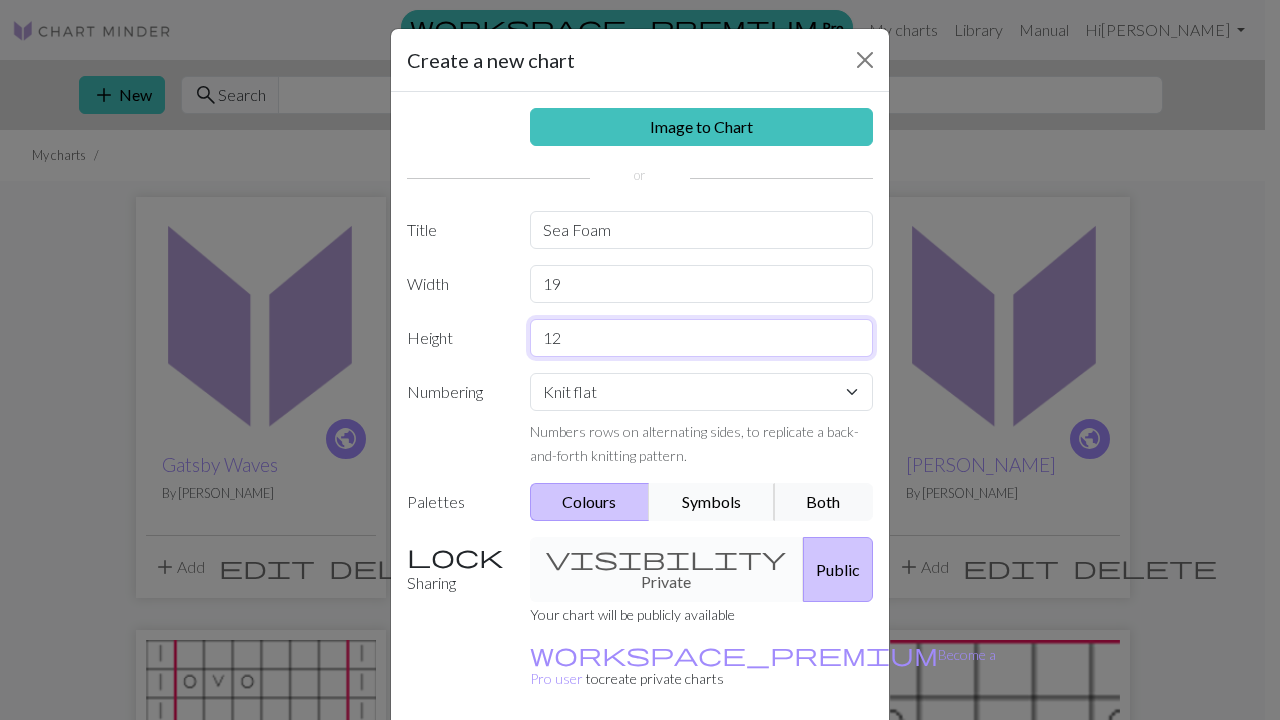type on "12" 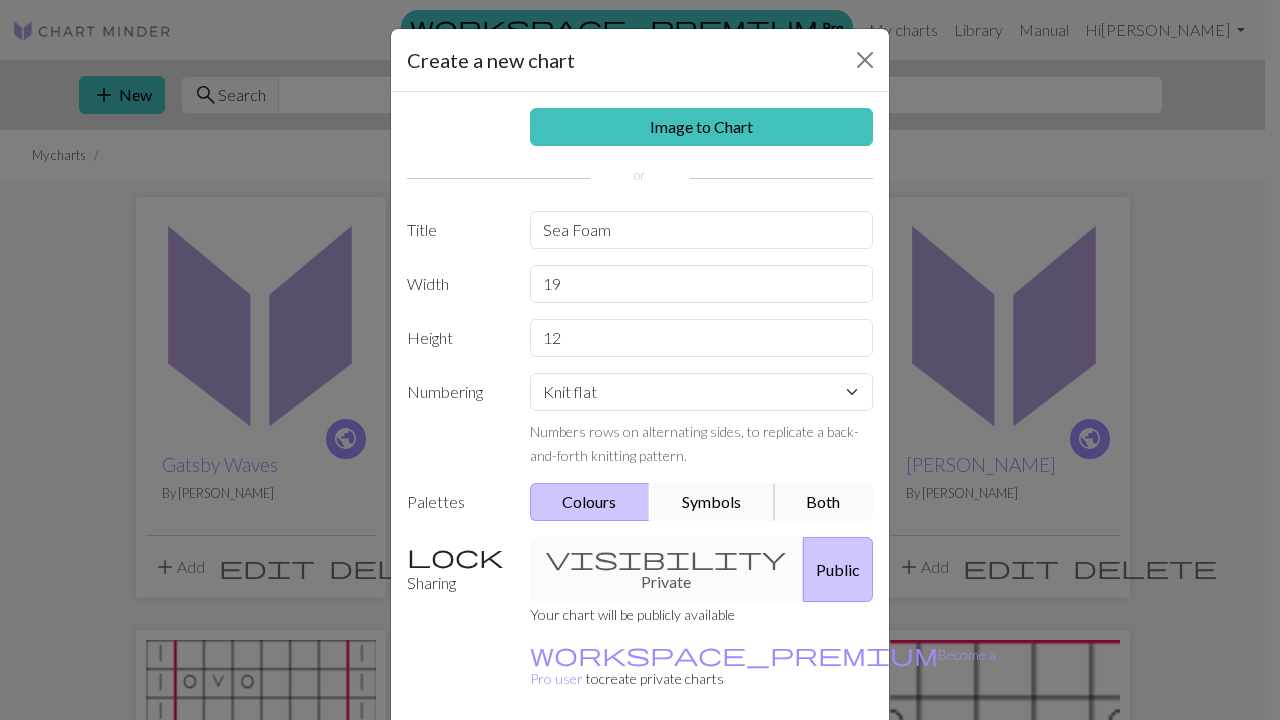 click on "Symbols" at bounding box center [712, 502] 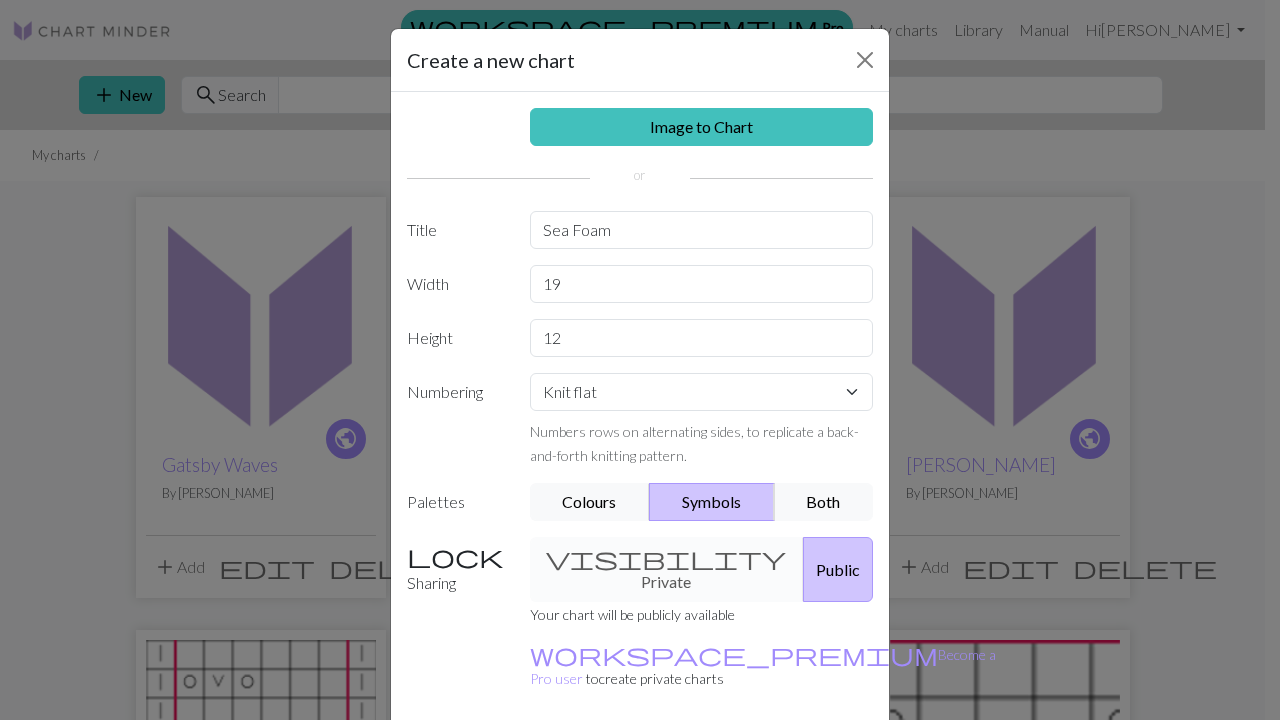 click on "Create" at bounding box center [755, 774] 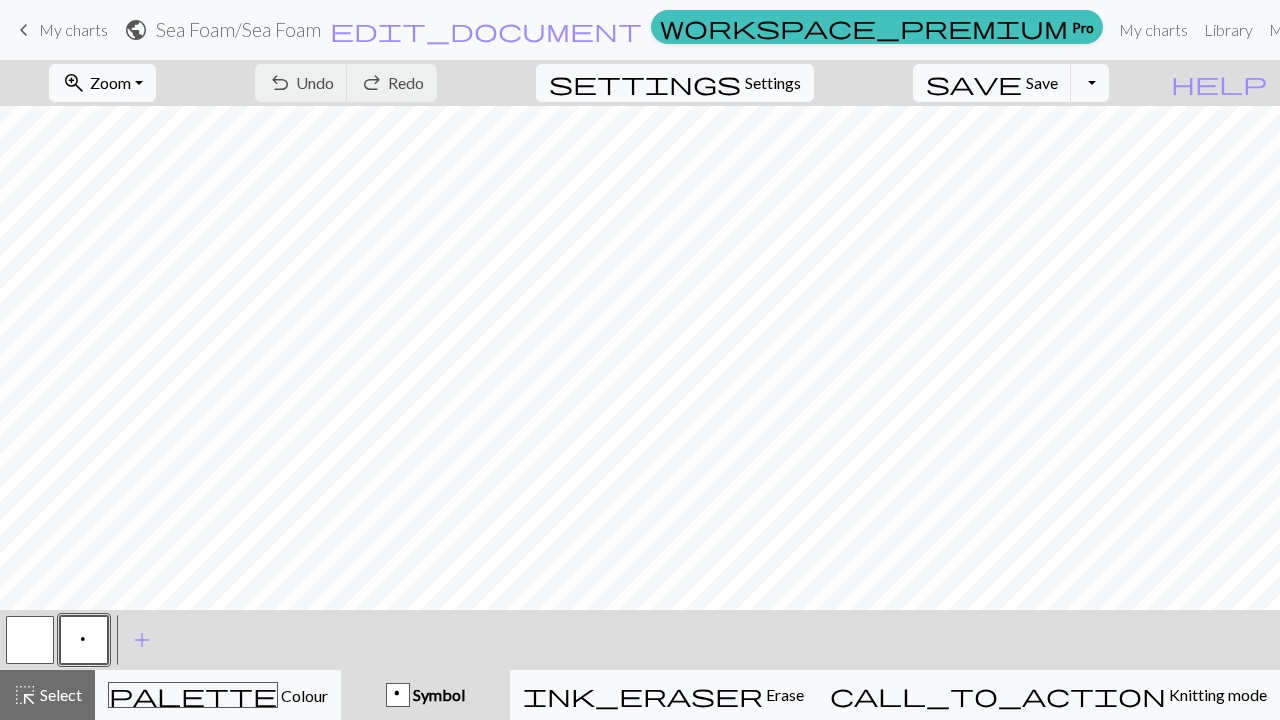 click at bounding box center [30, 640] 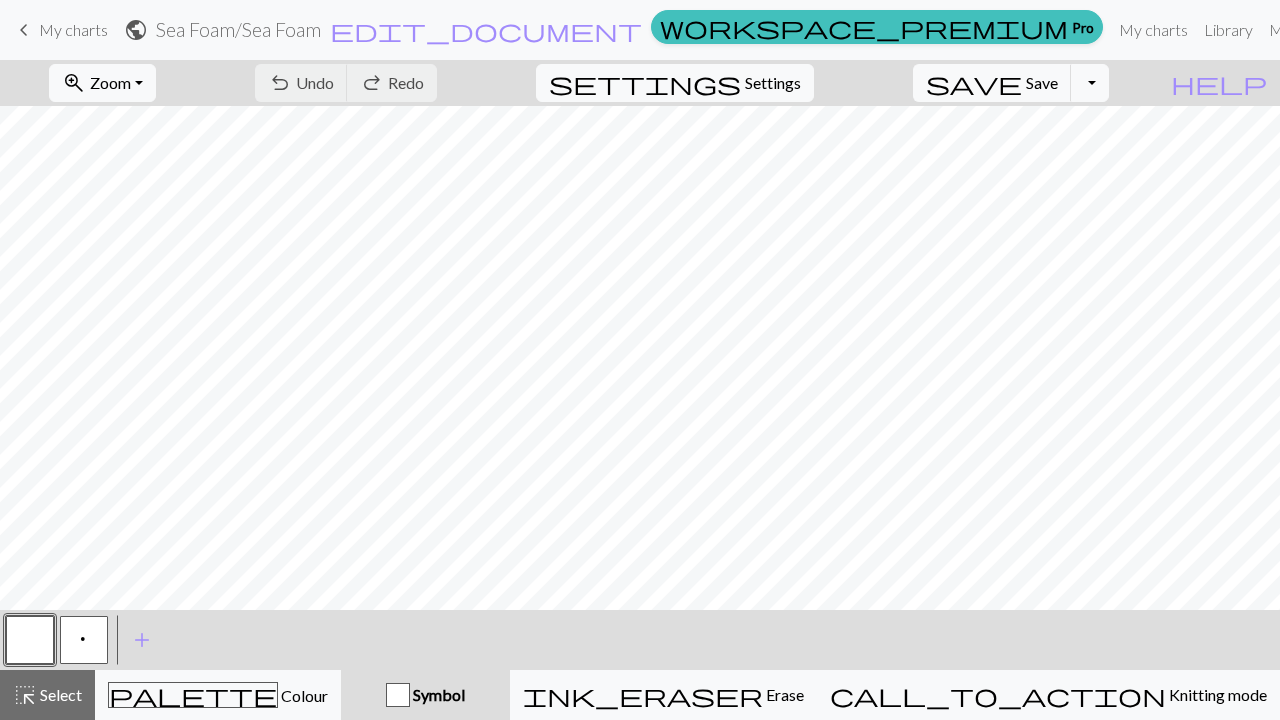 click at bounding box center [30, 640] 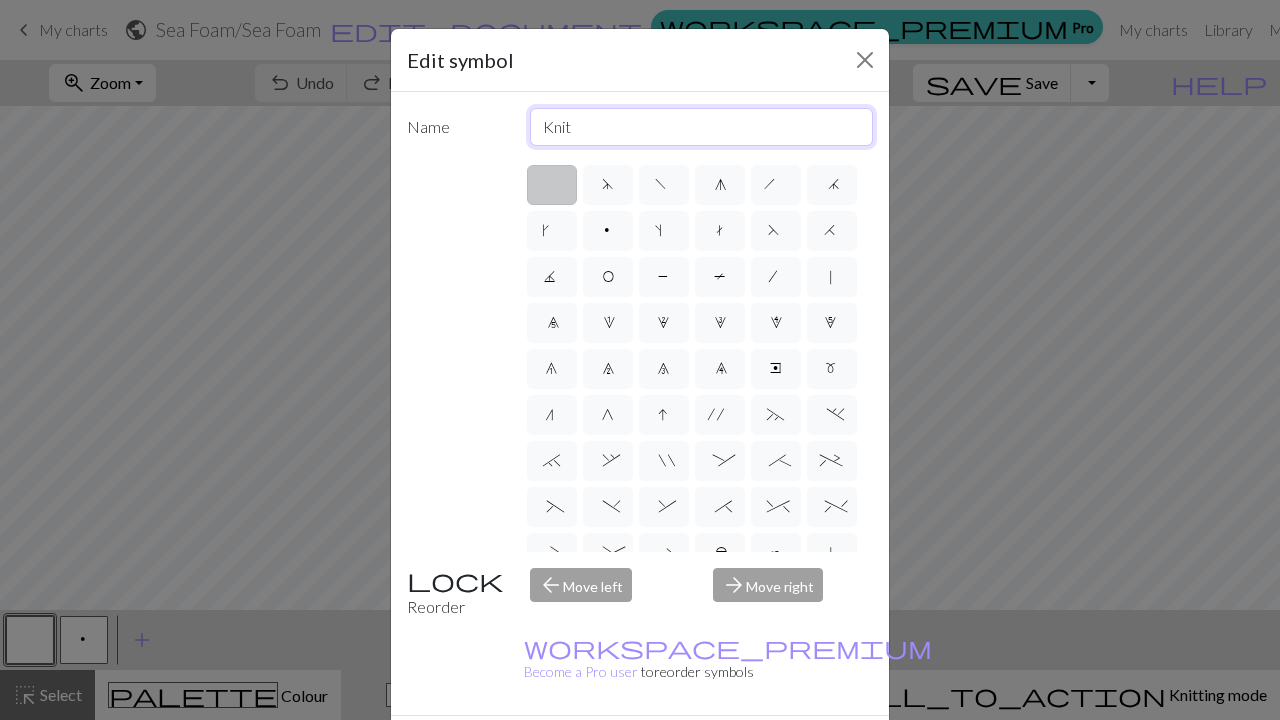 click on "Knit" at bounding box center (702, 127) 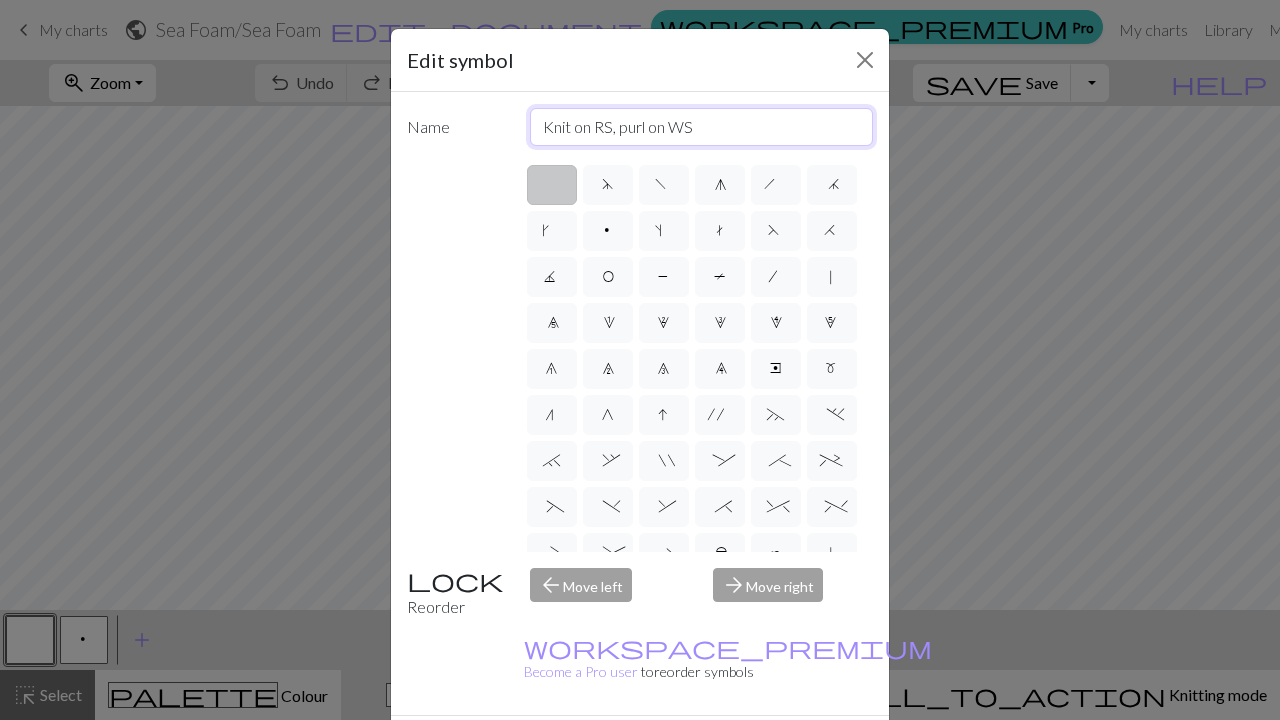 type on "Knit on RS, purl on WS" 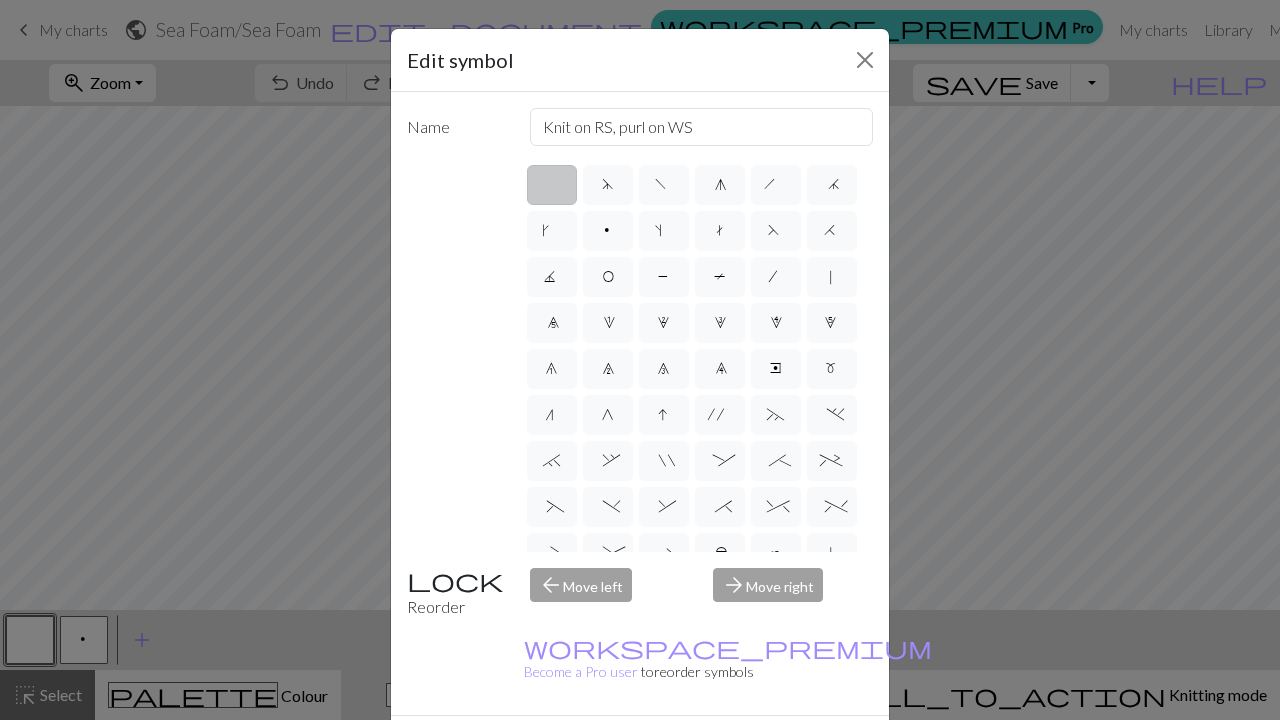 click on "Done" at bounding box center (760, 751) 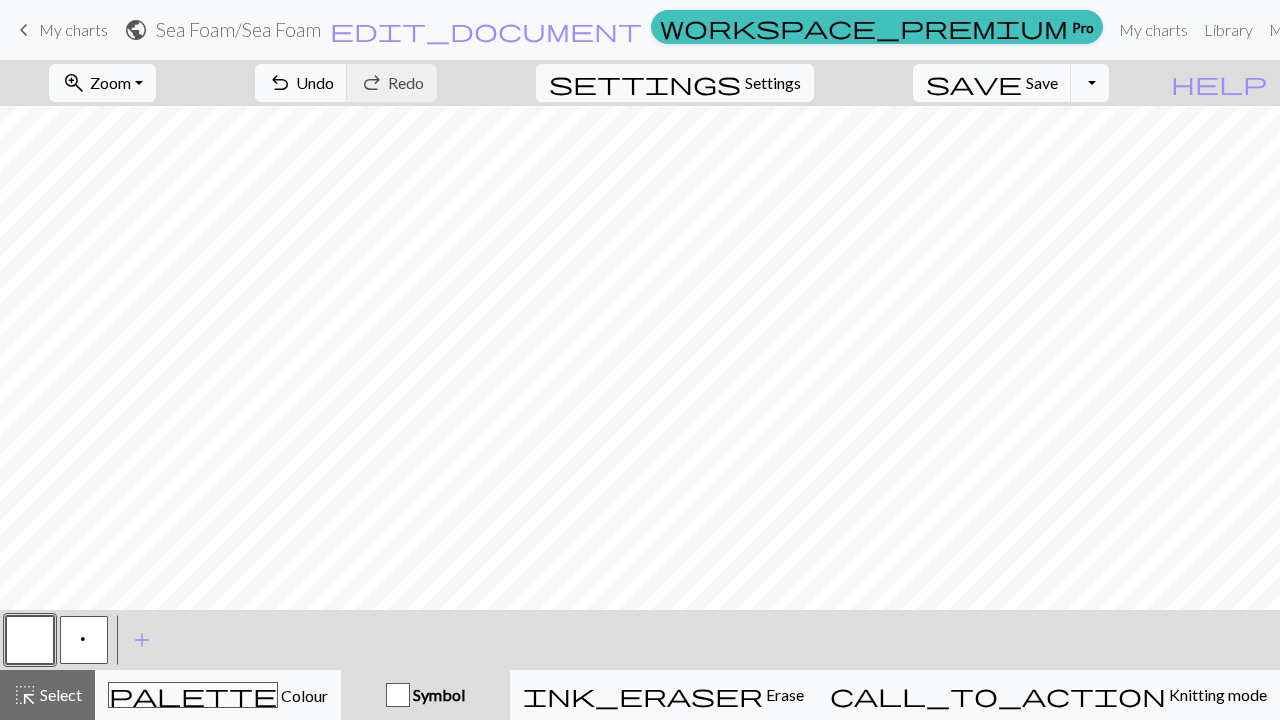 click on "p" at bounding box center [84, 642] 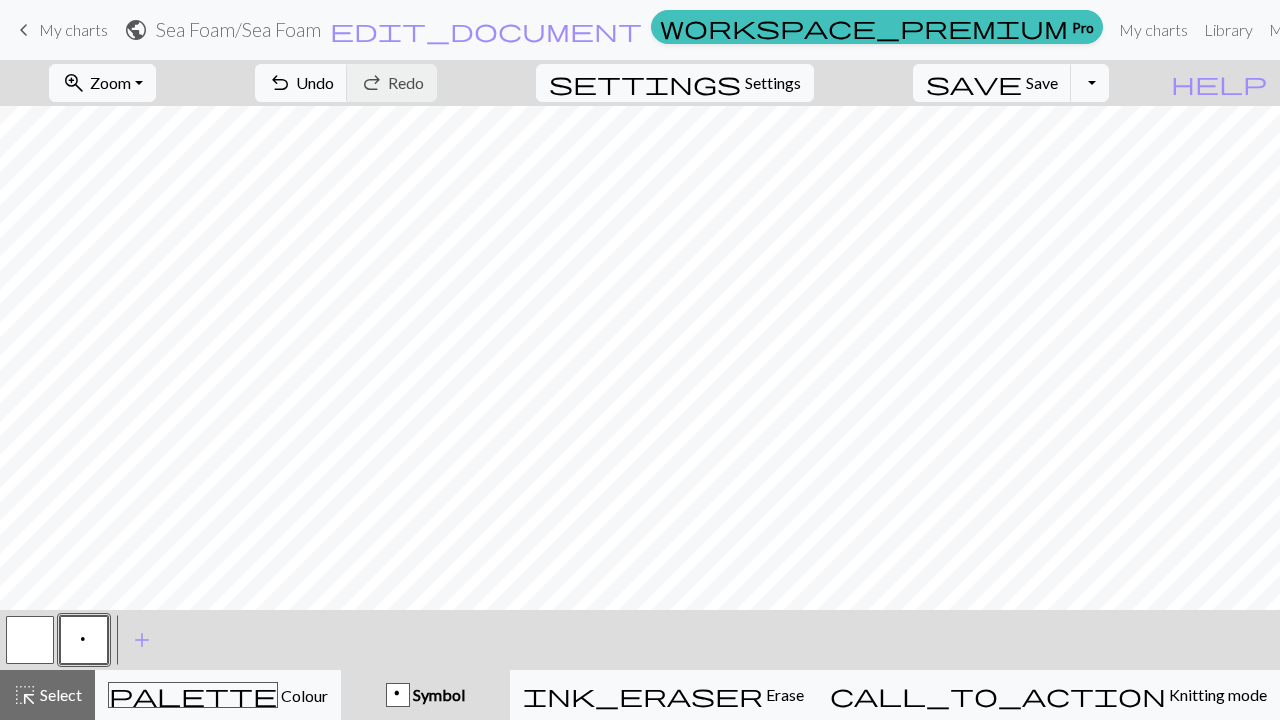 click on "p" at bounding box center (84, 642) 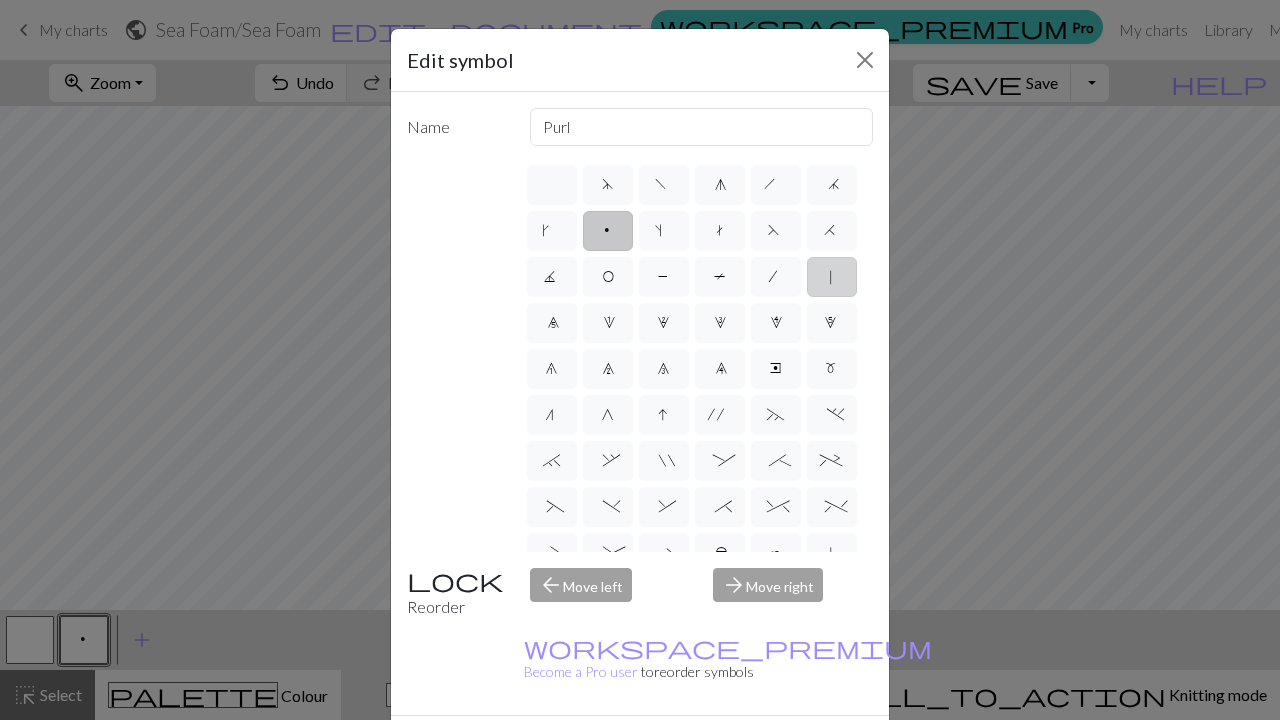 click on "|" at bounding box center (831, 279) 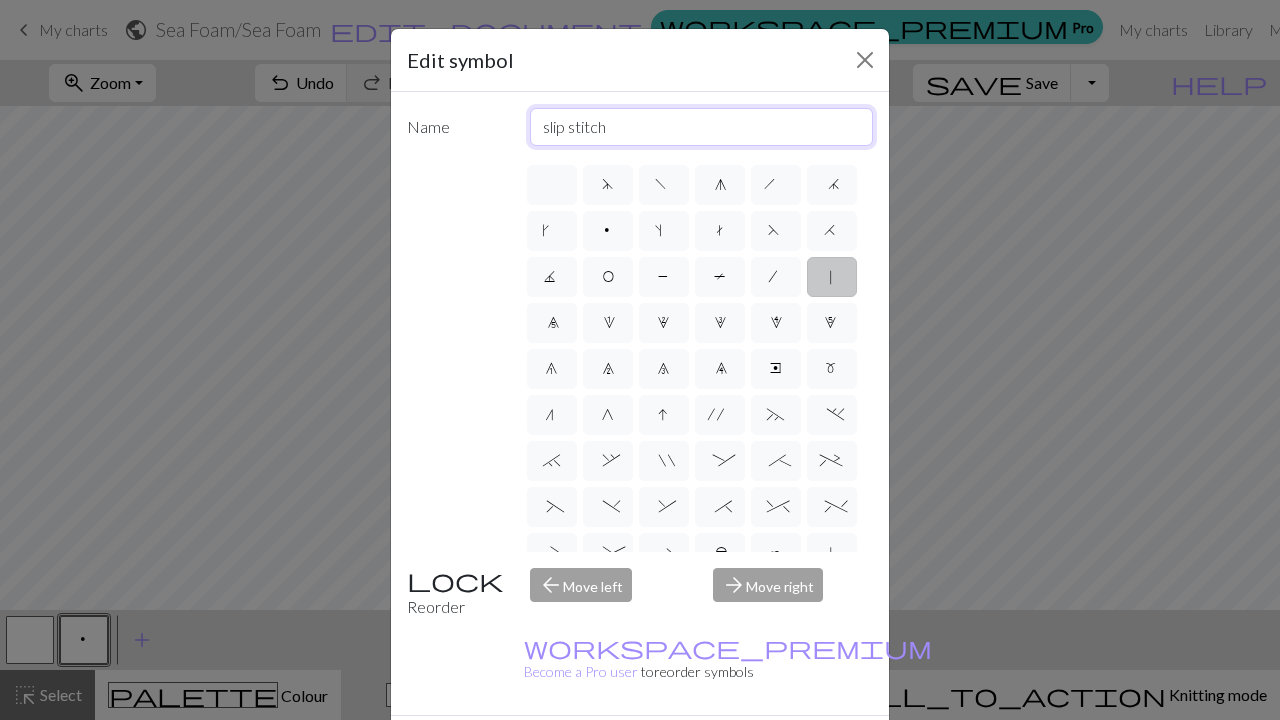 click on "slip stitch" at bounding box center [702, 127] 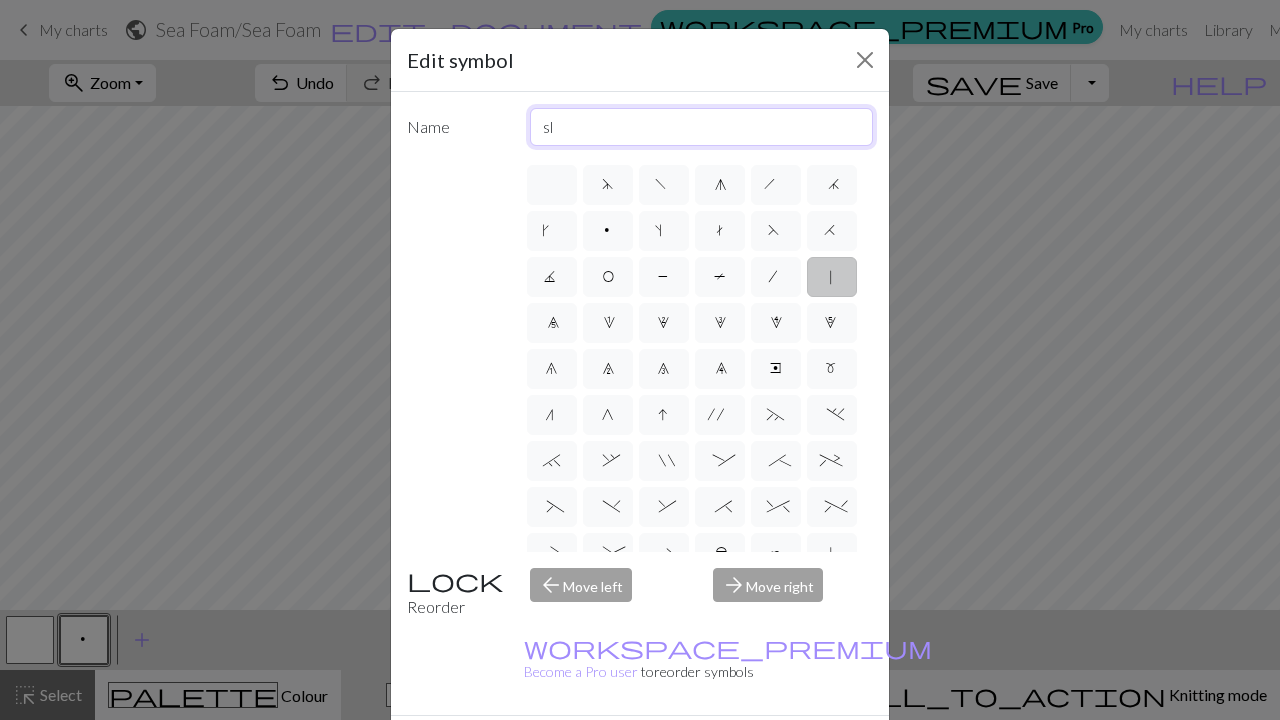 type on "s" 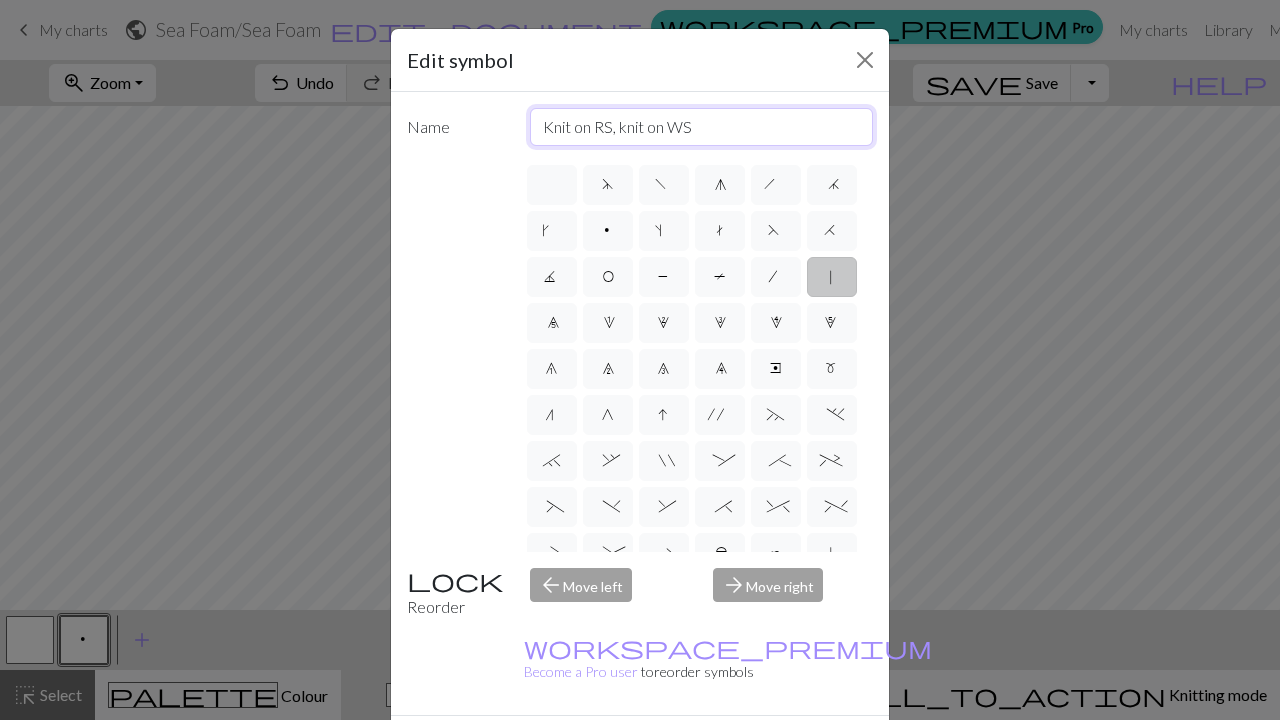type on "Knit on RS, knit on WS" 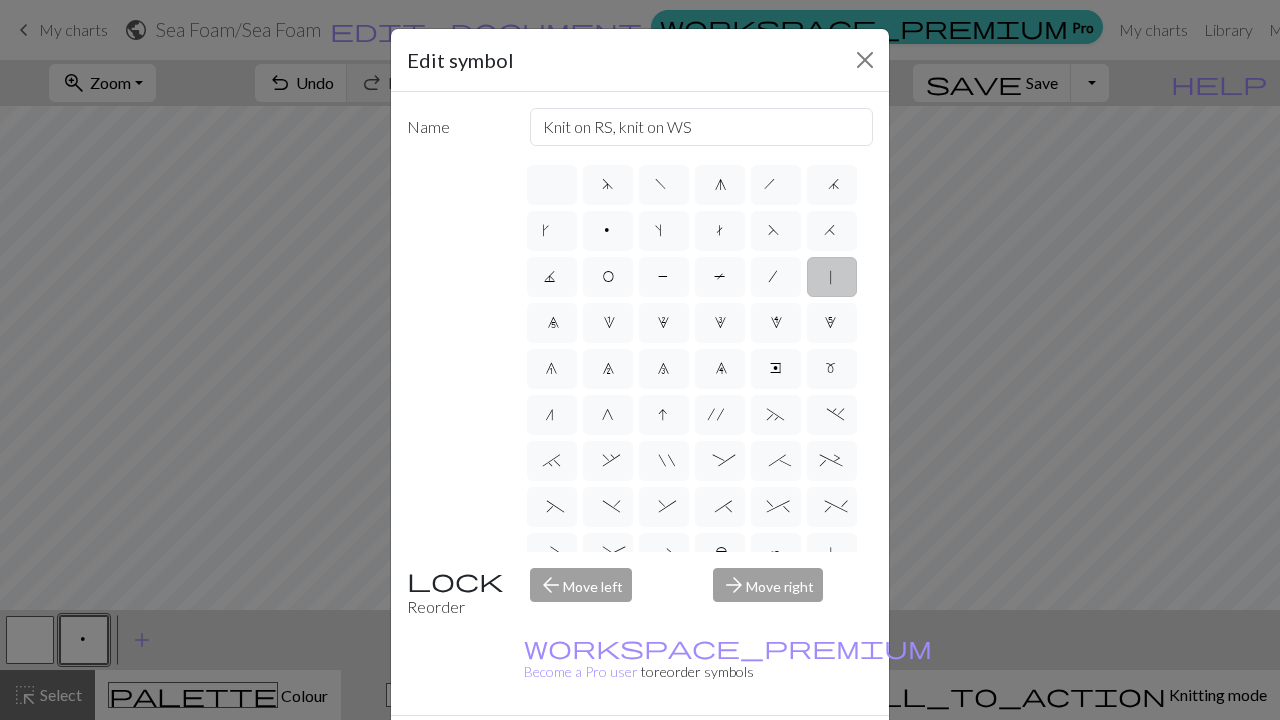 click on "Done" at bounding box center (760, 751) 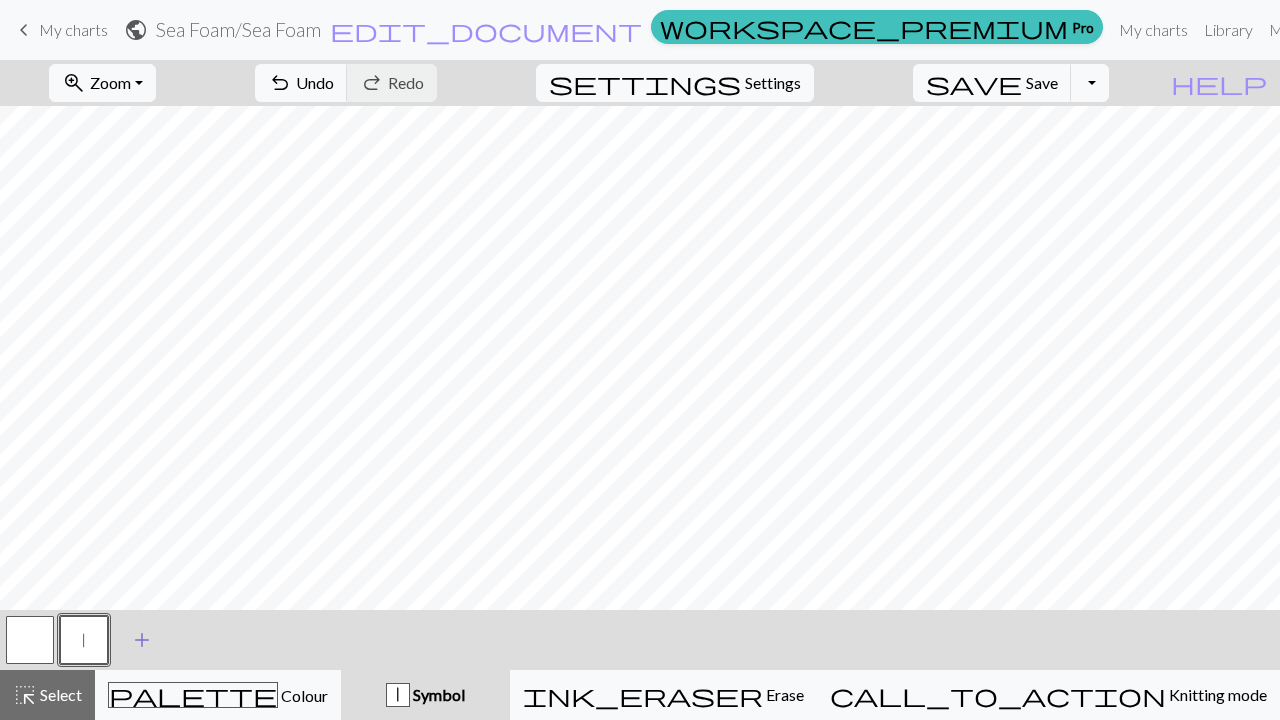 click on "add" at bounding box center (142, 640) 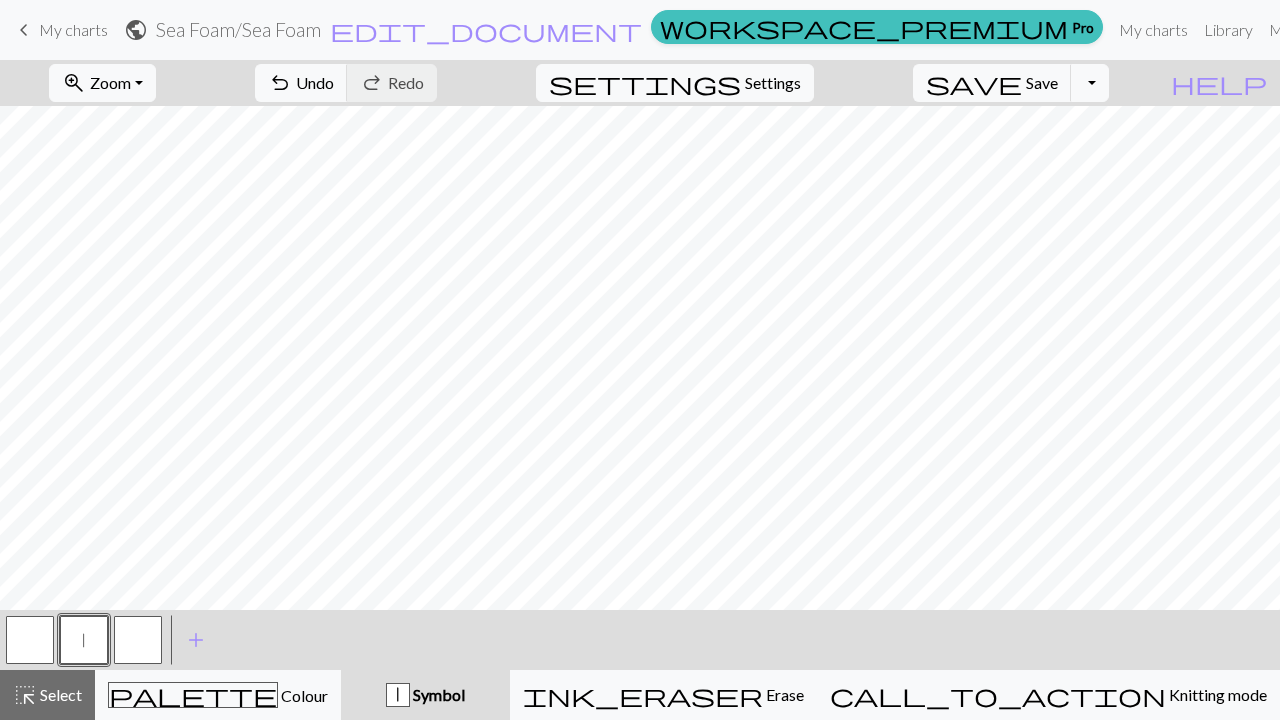 click at bounding box center [138, 640] 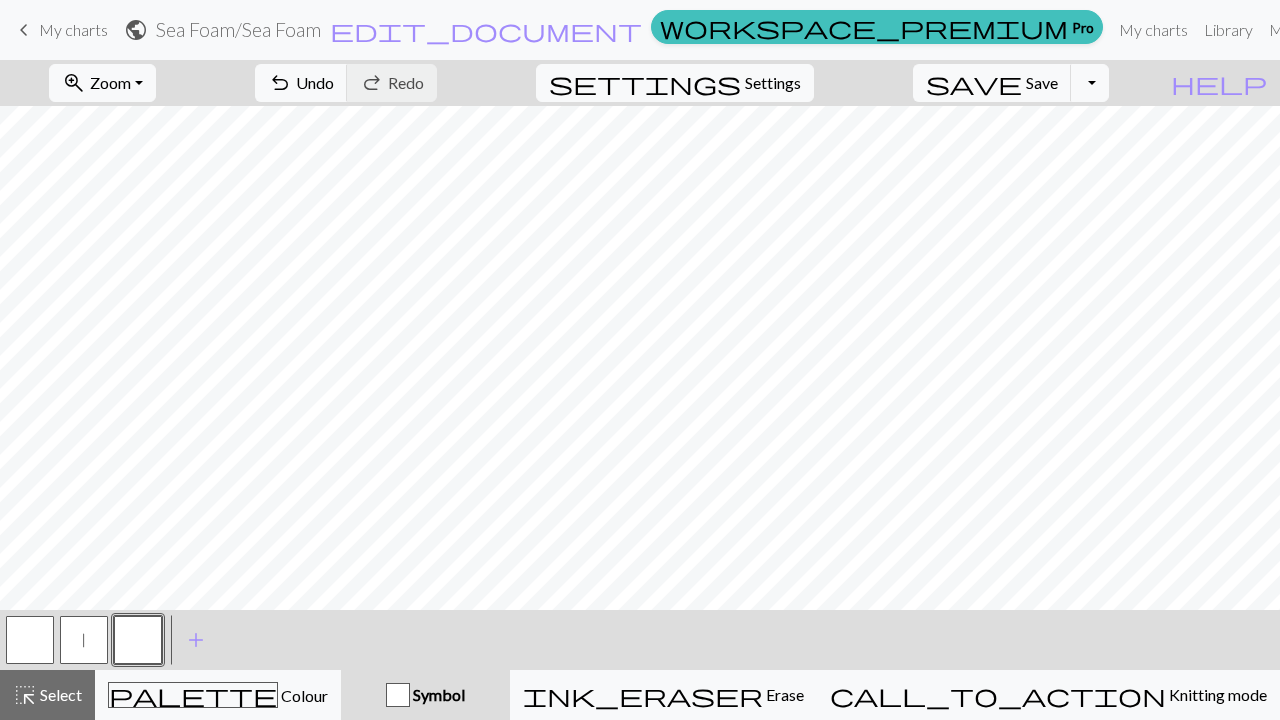 click at bounding box center (138, 640) 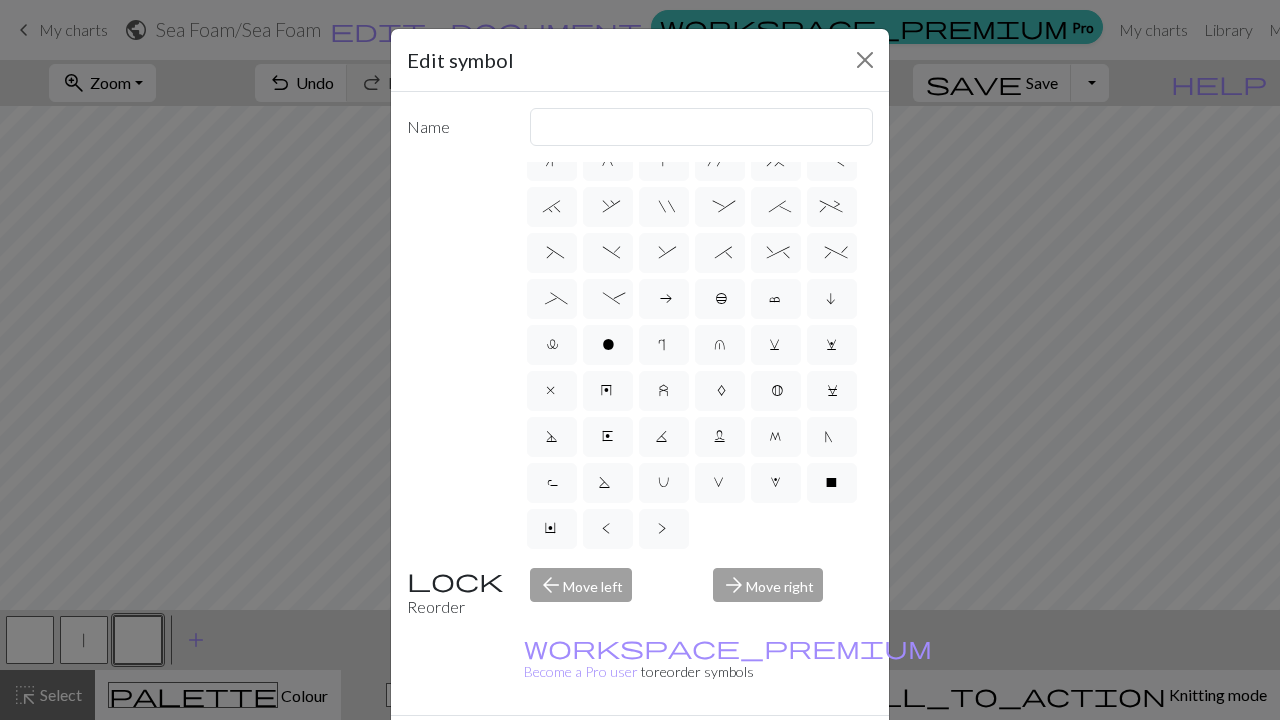 scroll, scrollTop: 377, scrollLeft: 0, axis: vertical 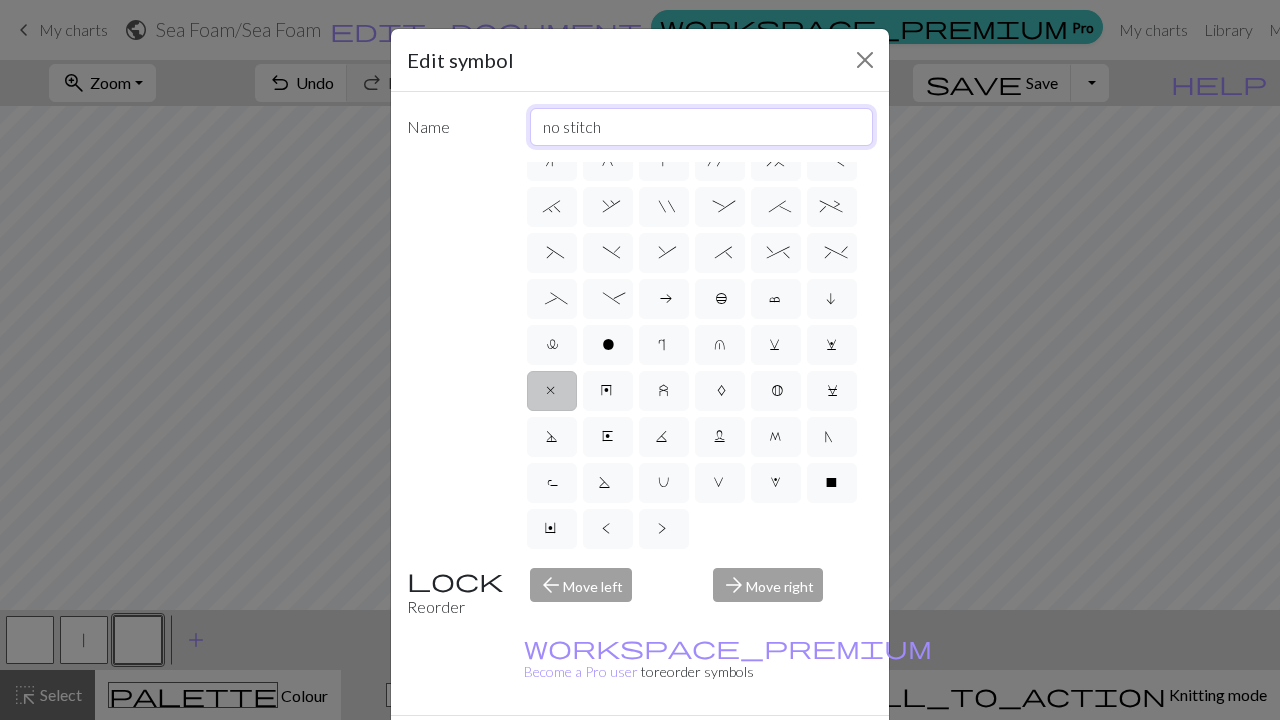click on "no stitch" at bounding box center [702, 127] 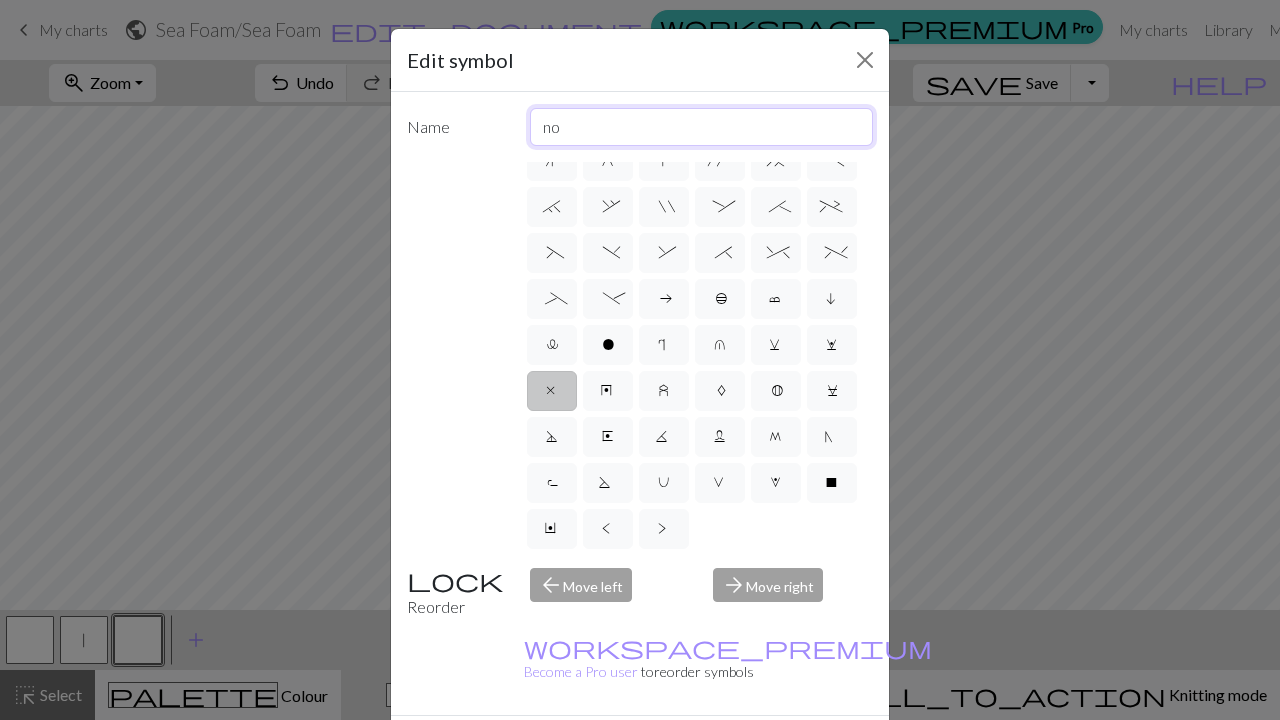 type on "n" 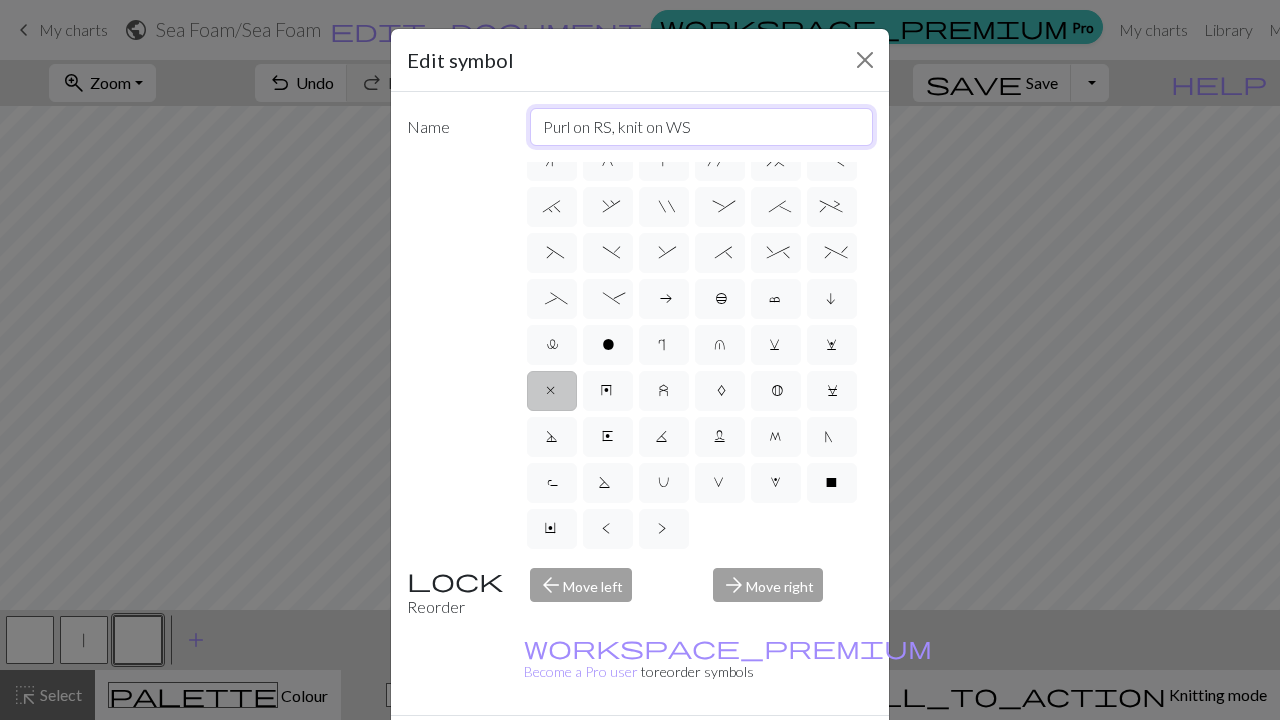 type on "Purl on RS, knit on WS" 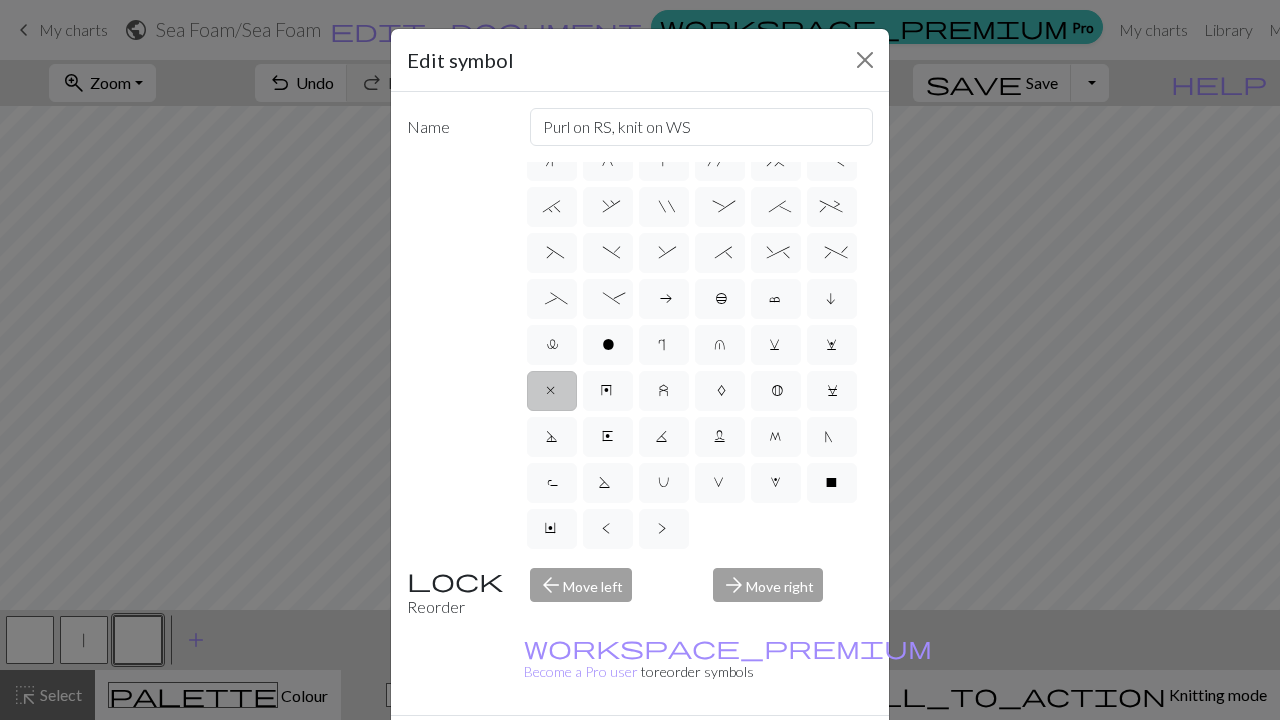 click on "Done" at bounding box center [760, 751] 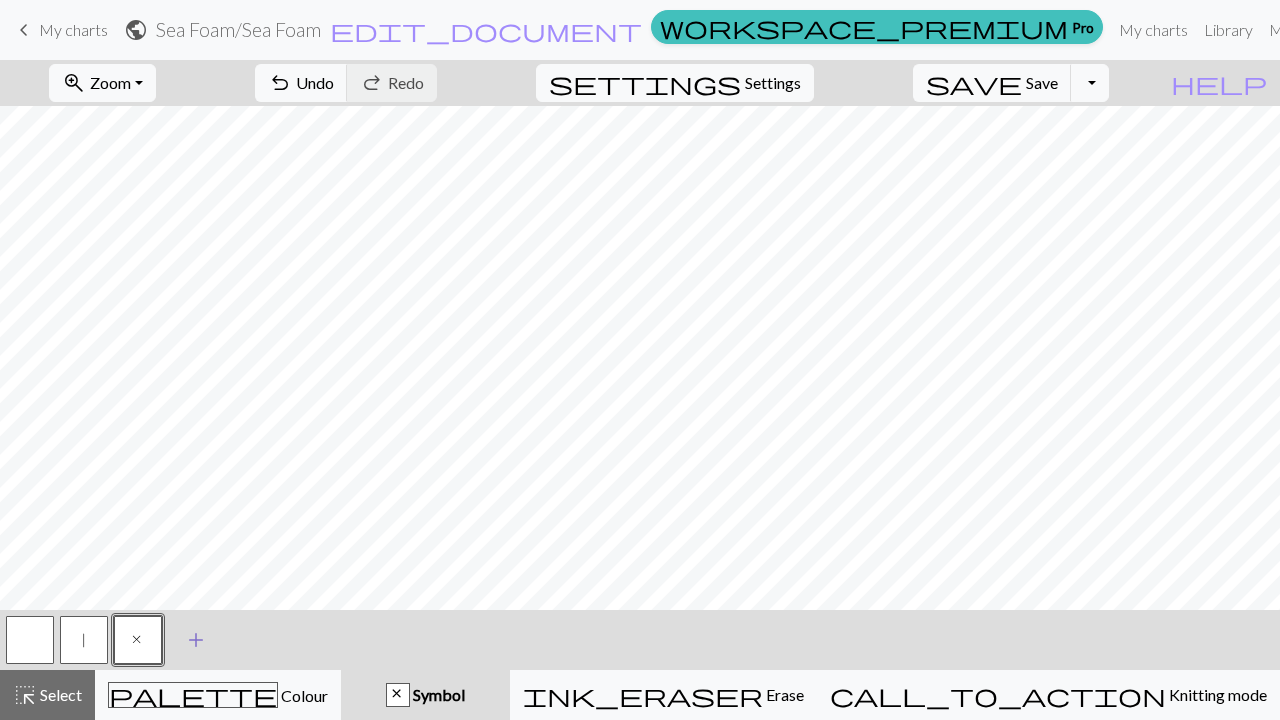 click on "add" at bounding box center [196, 640] 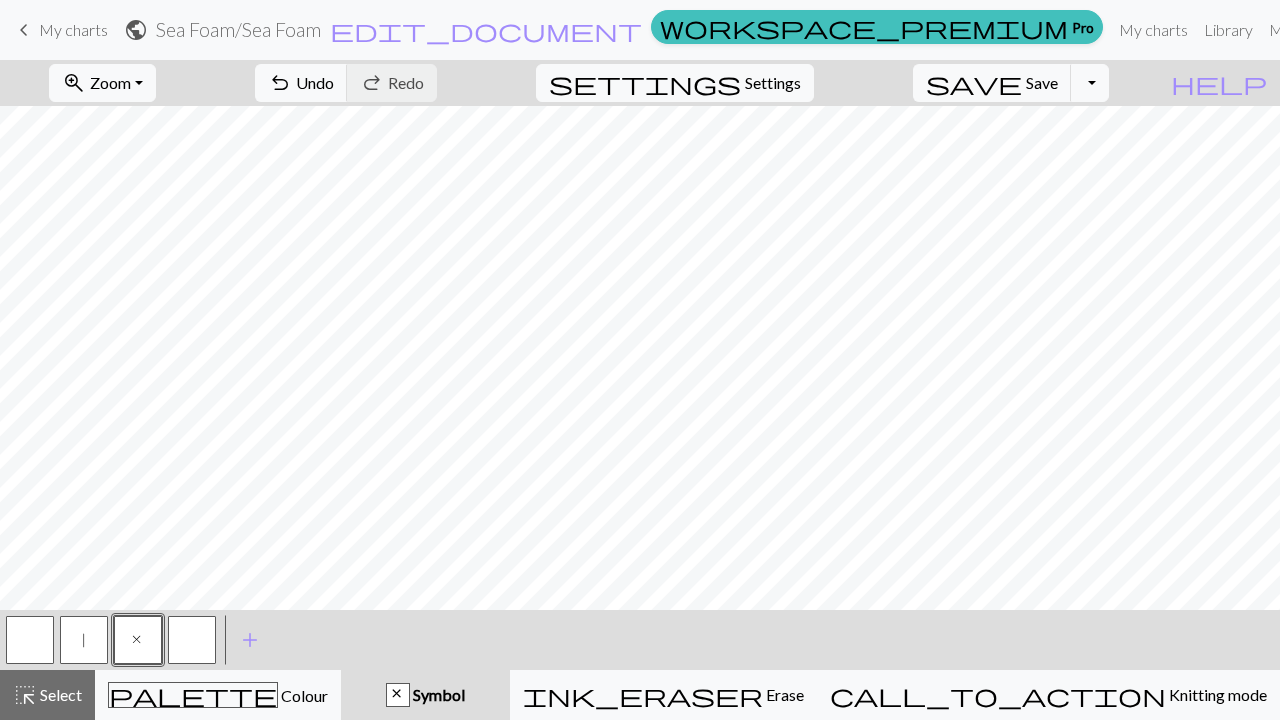 click at bounding box center [192, 640] 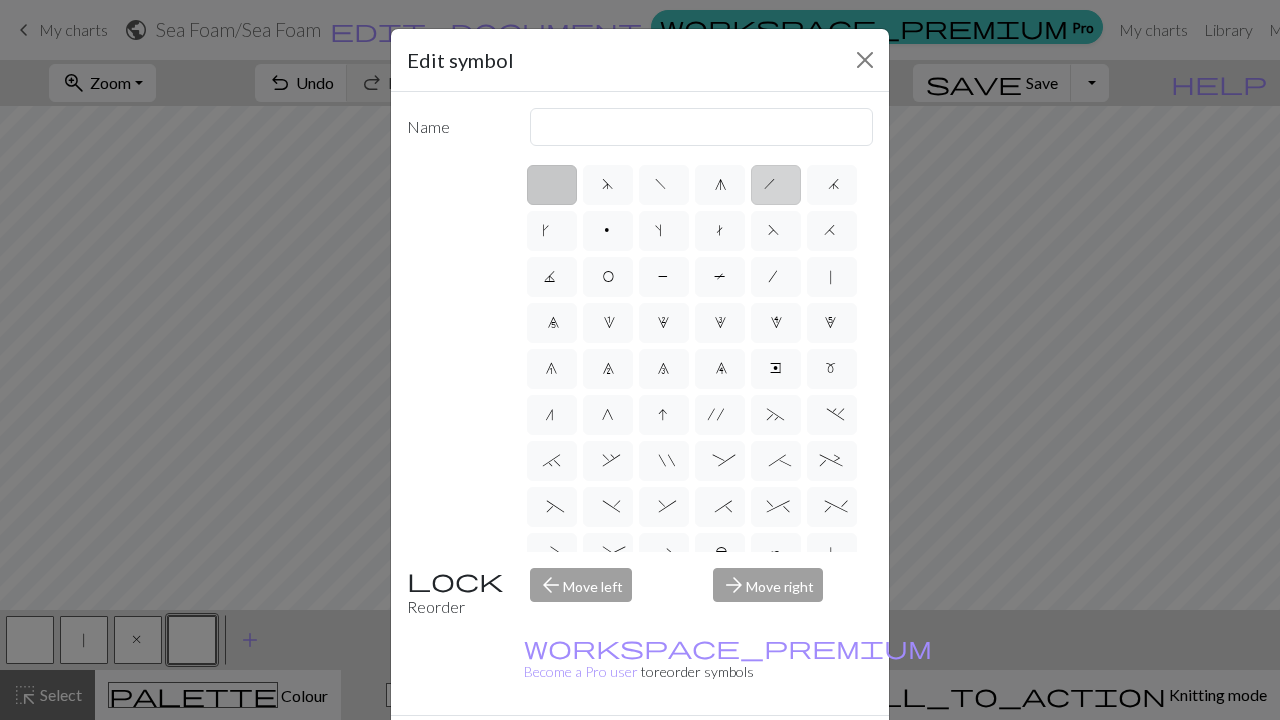 drag, startPoint x: 775, startPoint y: 186, endPoint x: 758, endPoint y: 164, distance: 27.802877 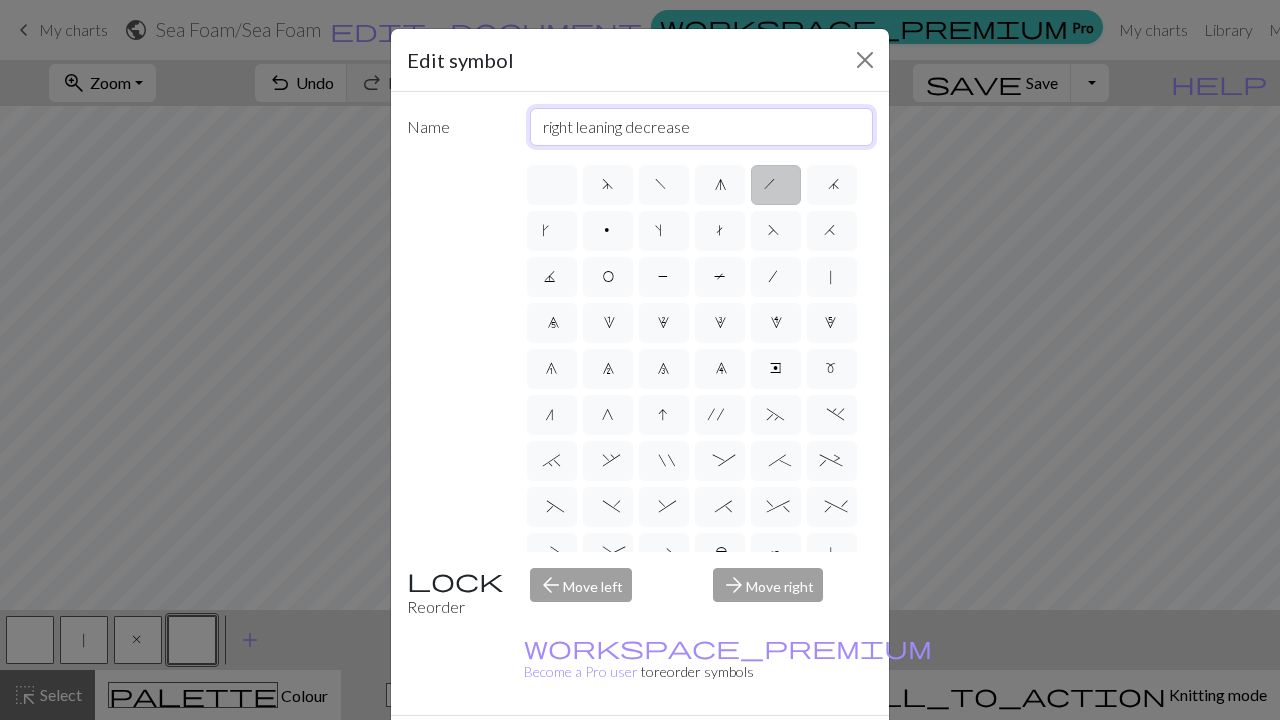 click on "right leaning decrease" at bounding box center [702, 127] 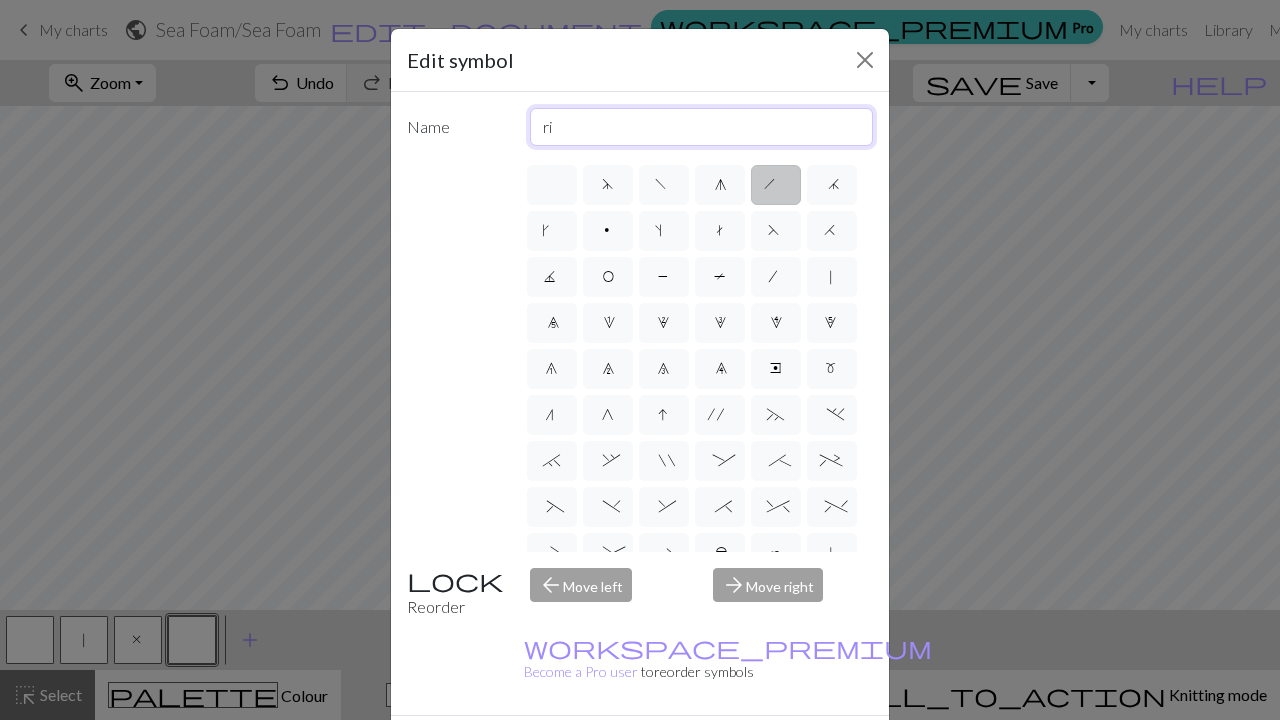 type on "r" 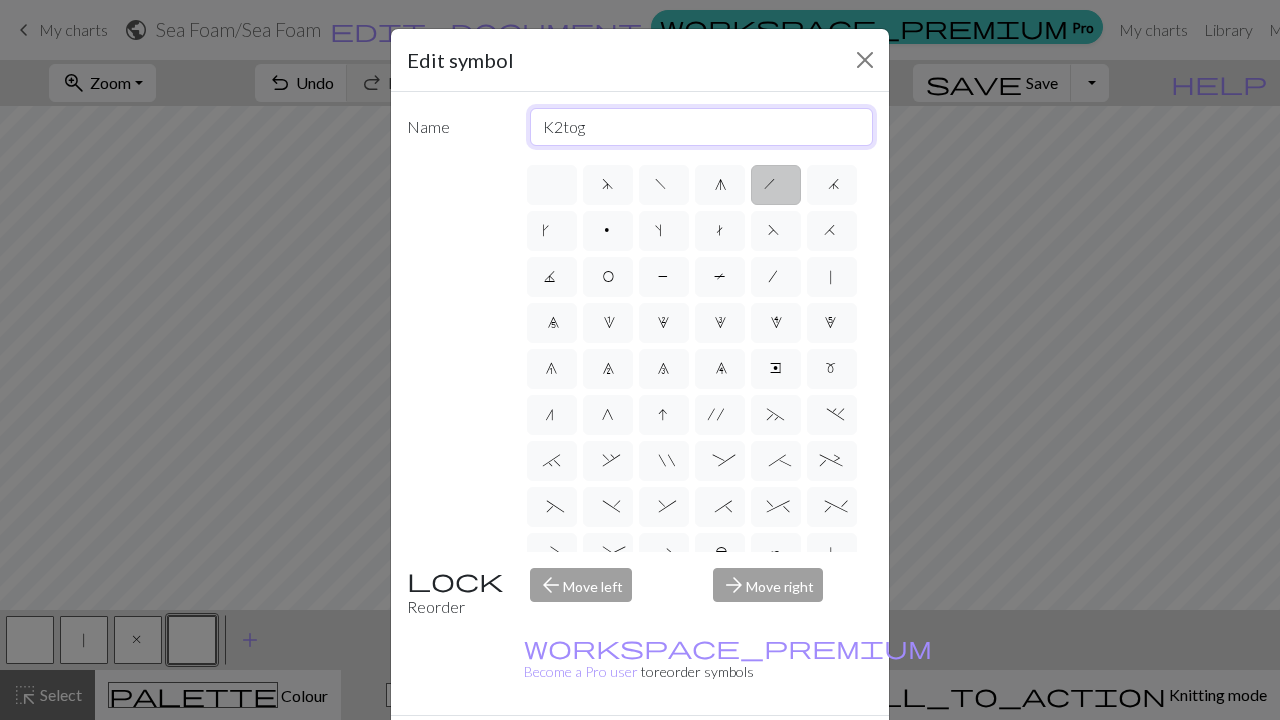 type on "K2tog" 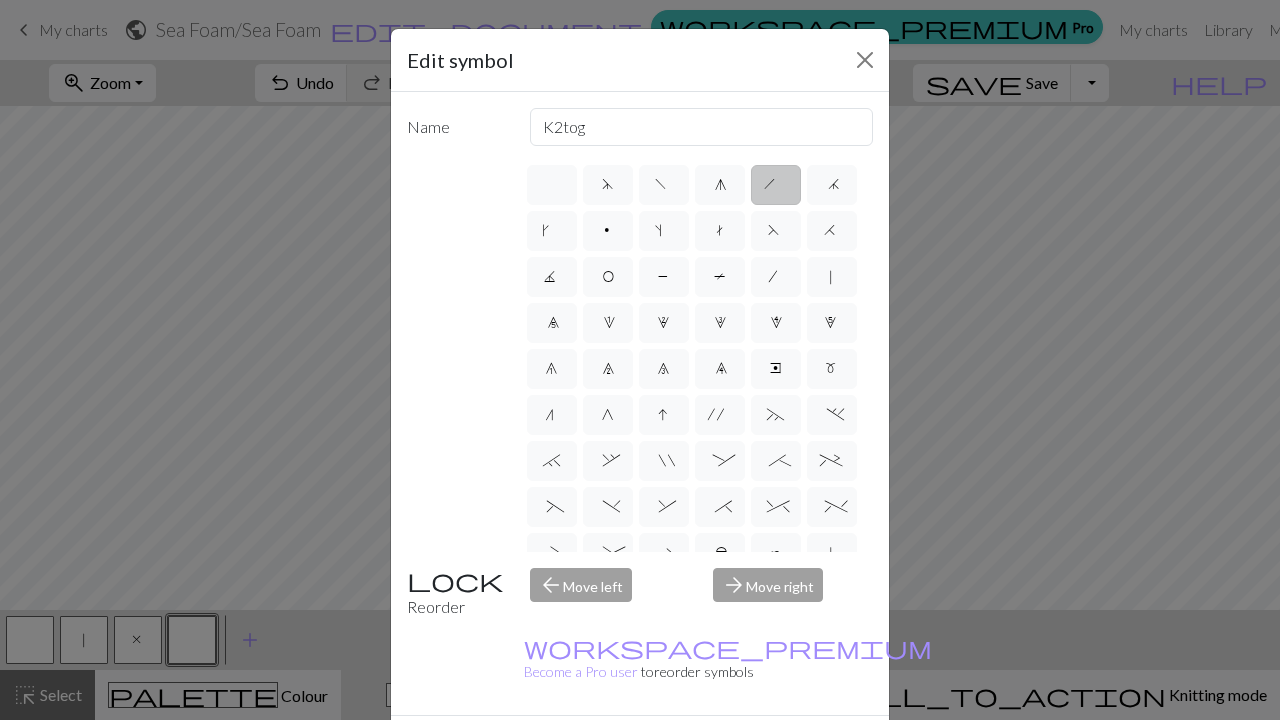click on "Done" at bounding box center [760, 751] 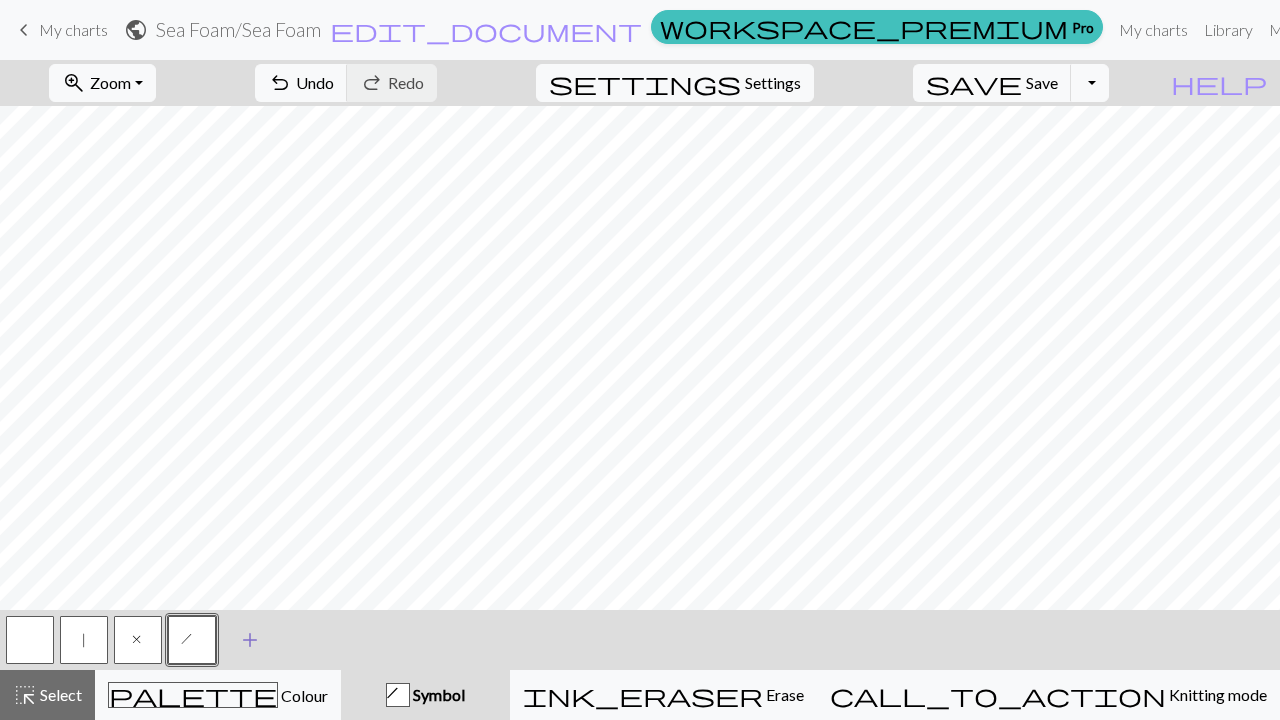 click on "add" at bounding box center (250, 640) 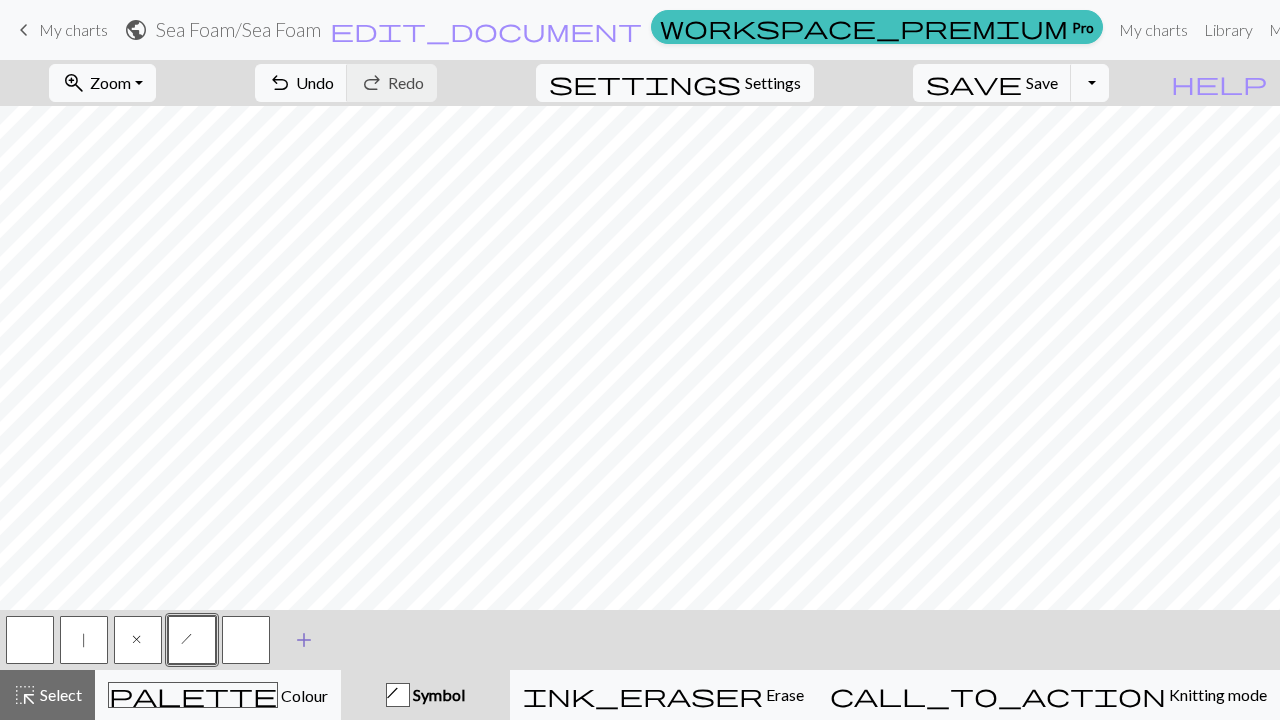 click at bounding box center [246, 640] 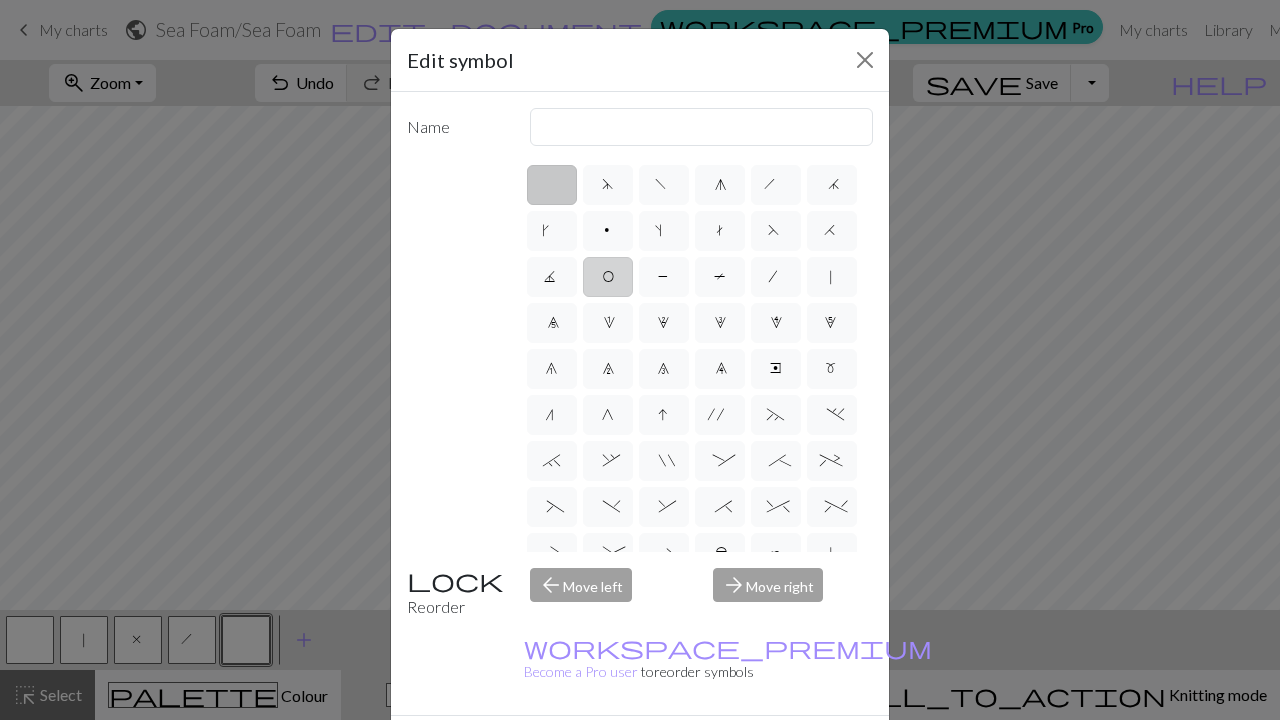 click on "O" at bounding box center (608, 277) 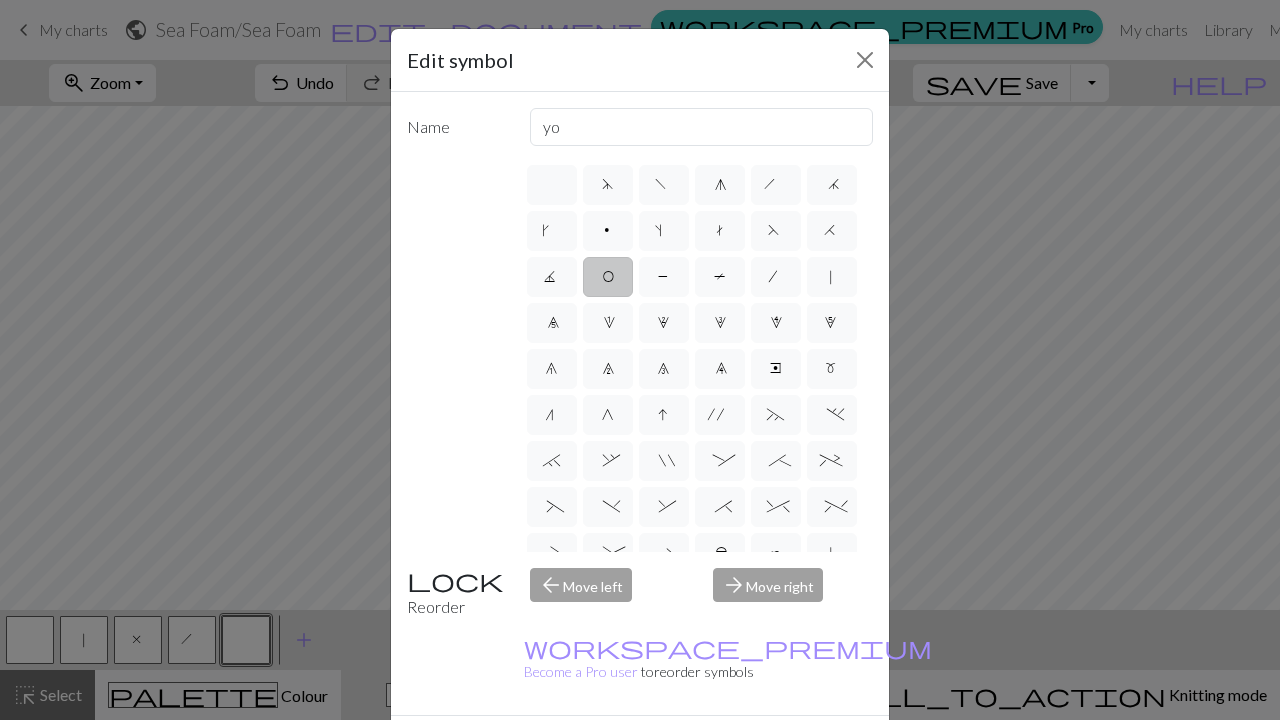 click on "Done" at bounding box center (760, 751) 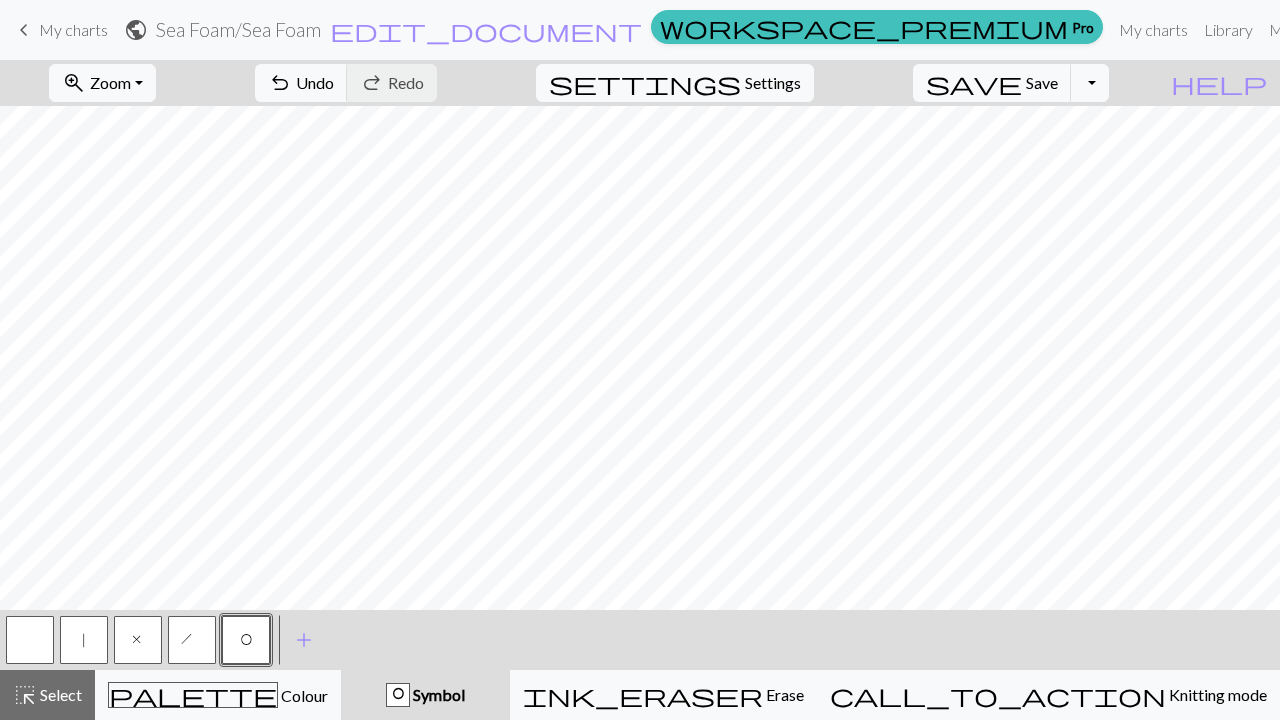 click on "|" at bounding box center (84, 640) 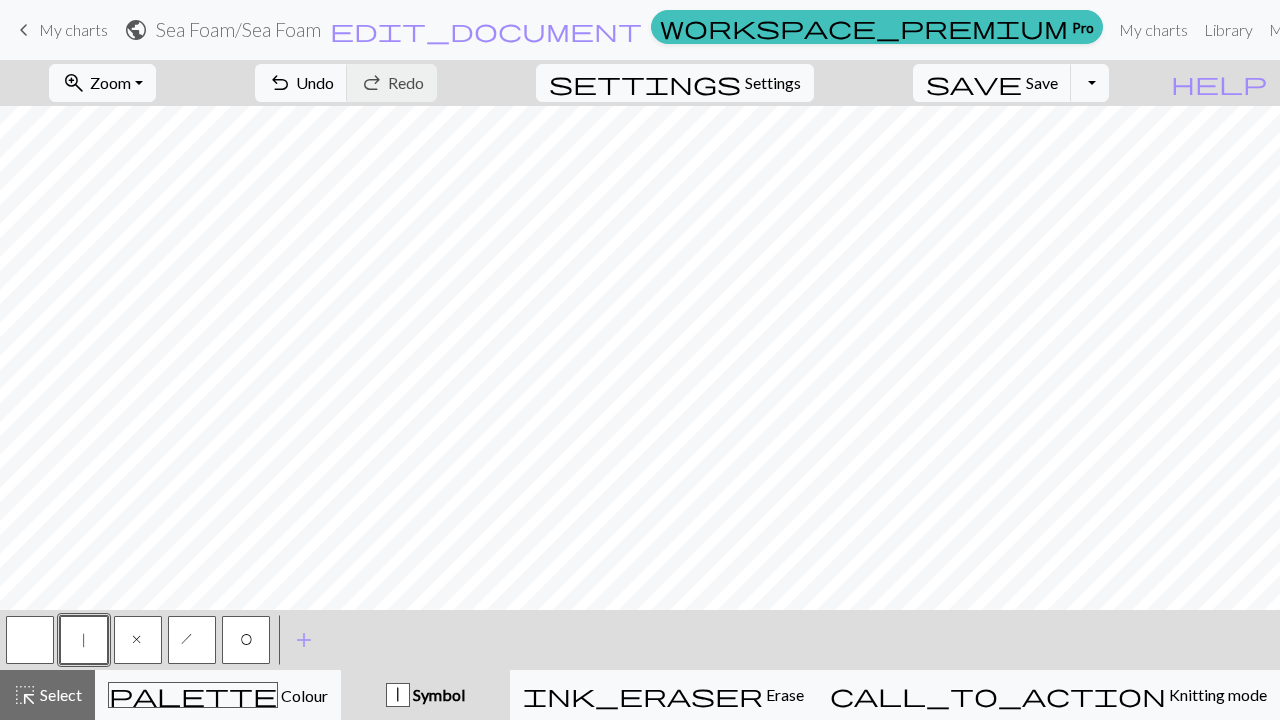 click on "x" at bounding box center (138, 640) 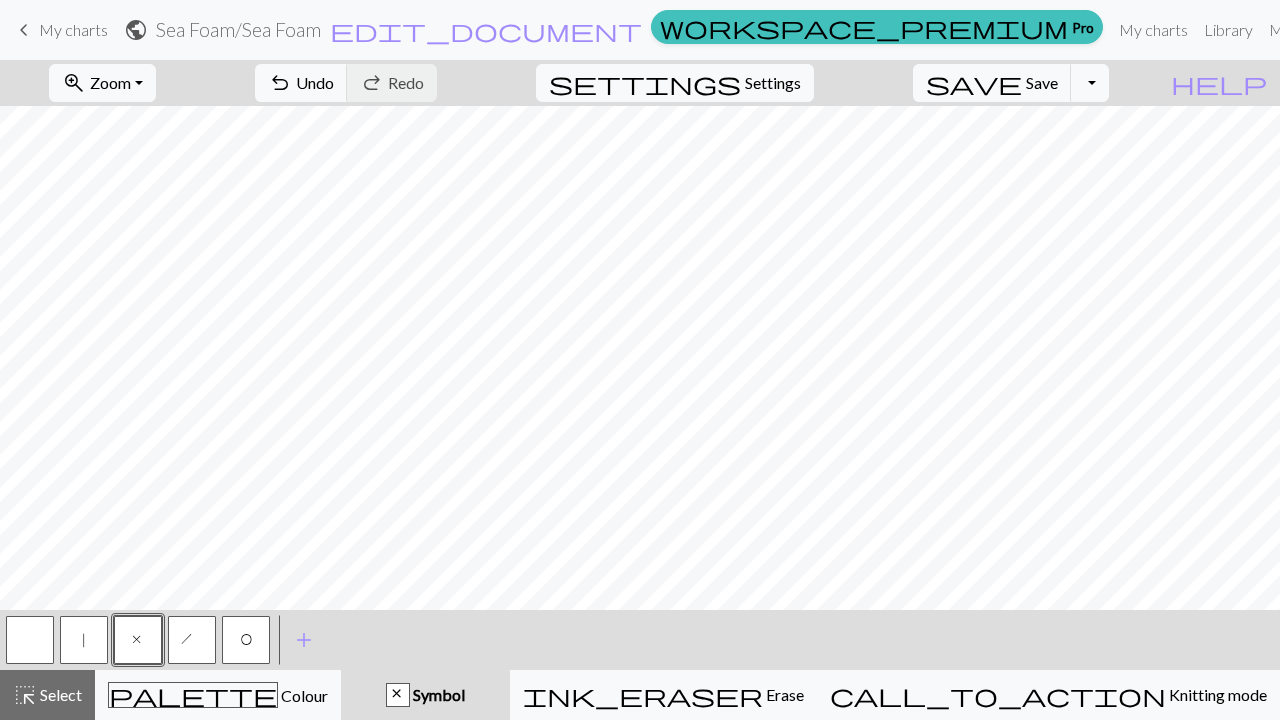click on "O" at bounding box center [246, 642] 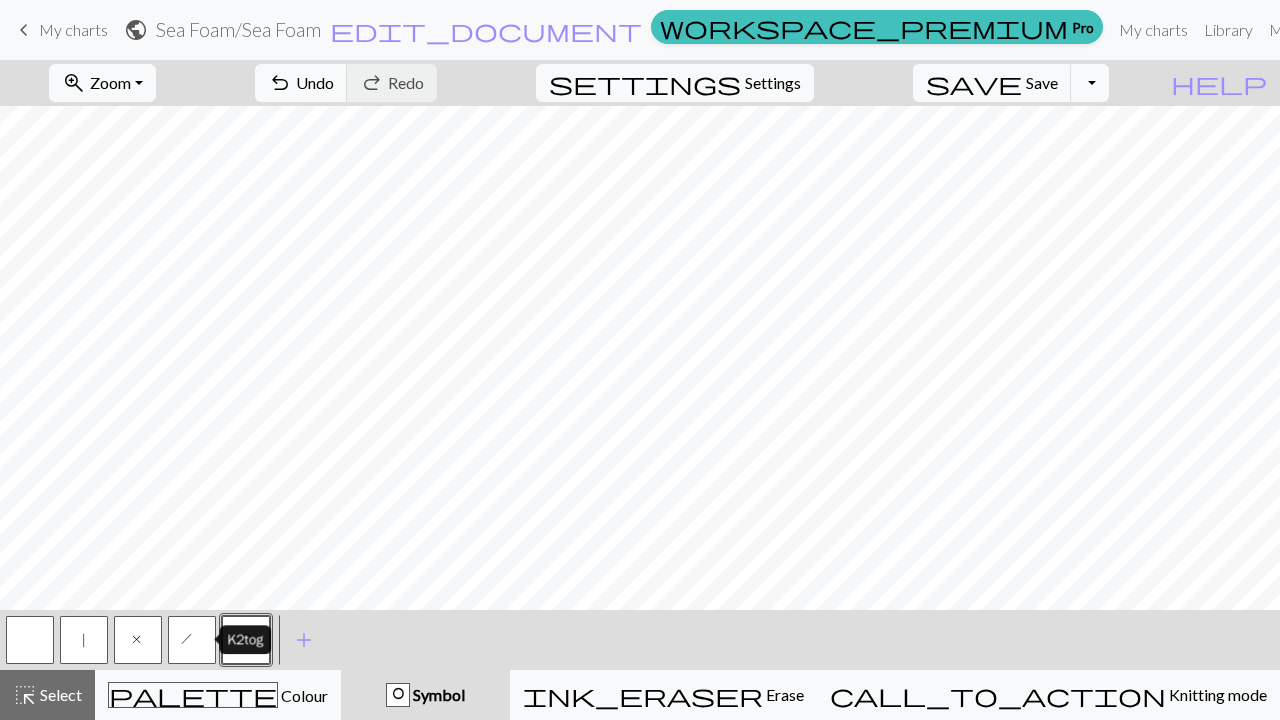 click on "h" at bounding box center (193, 642) 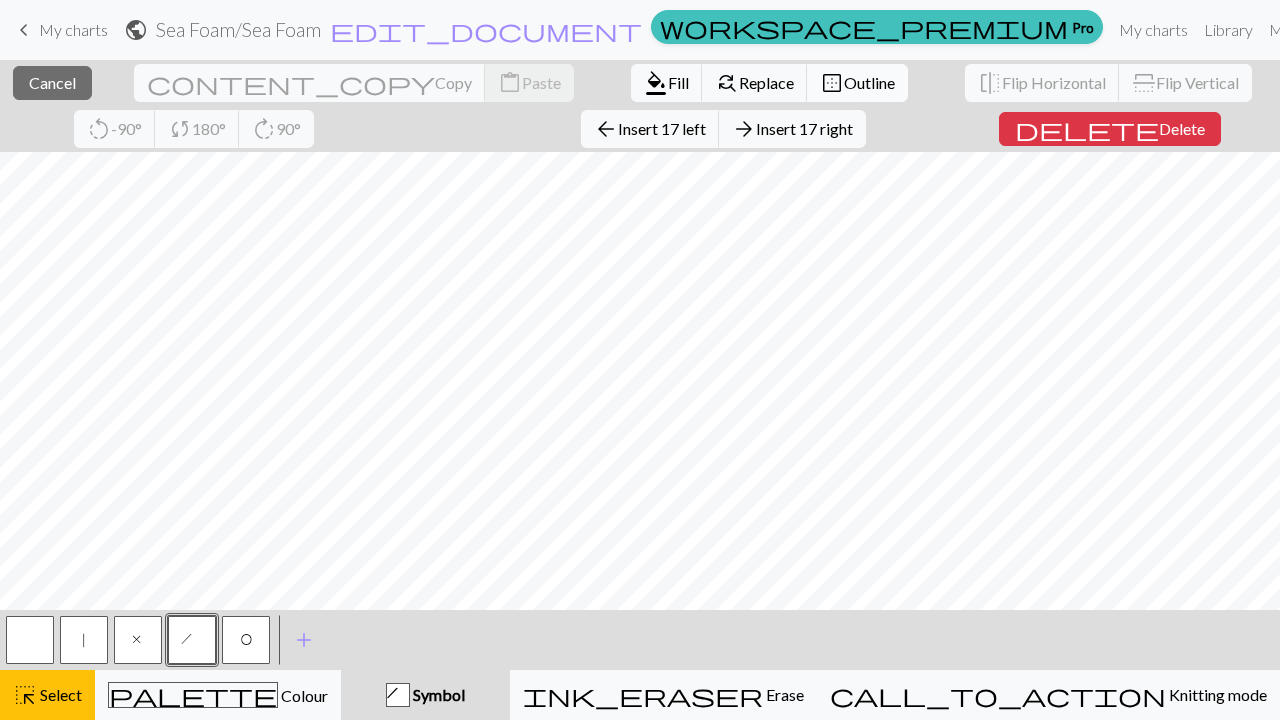 click on "border_outer" at bounding box center (832, 83) 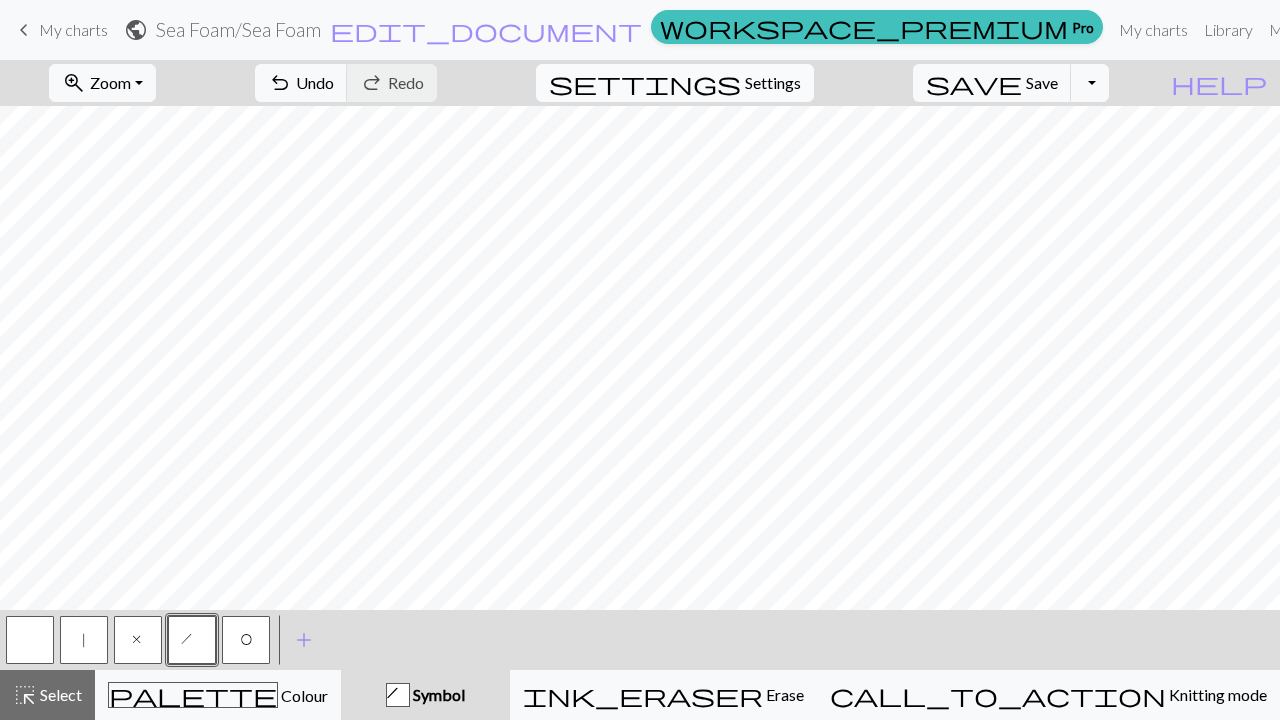 click on "settings  Settings" at bounding box center [675, 83] 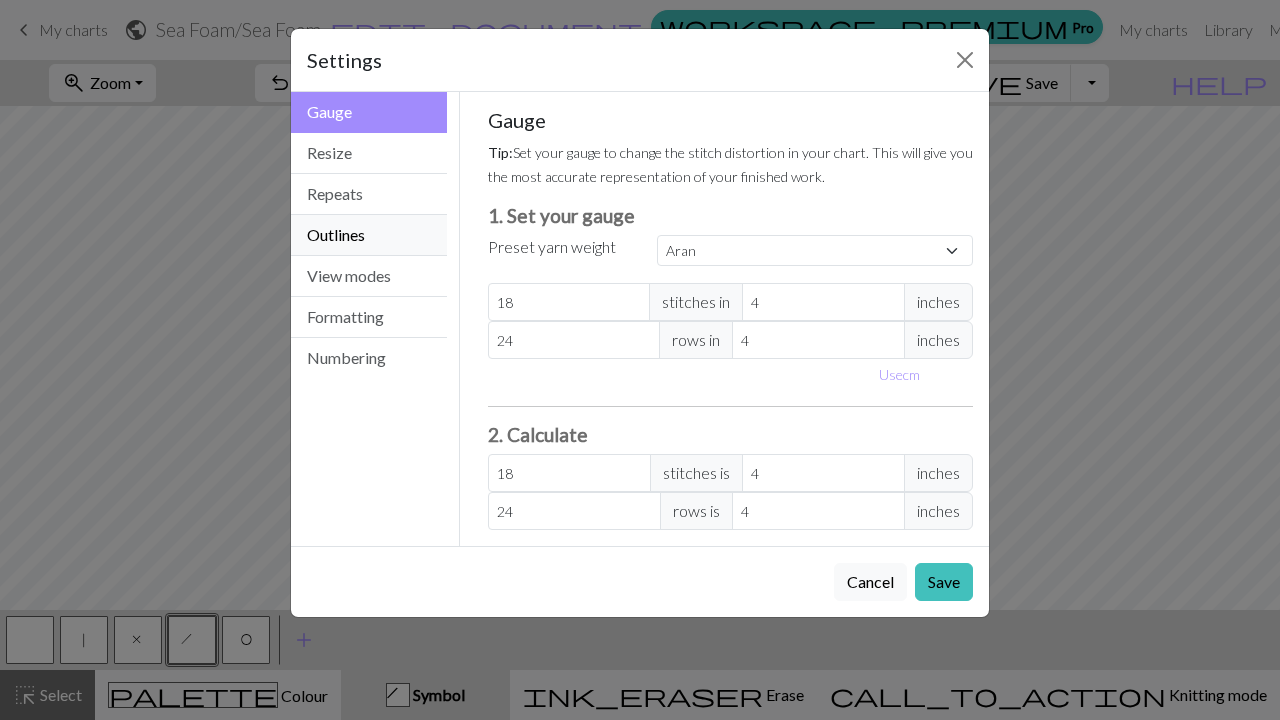 click on "Outlines" at bounding box center [369, 235] 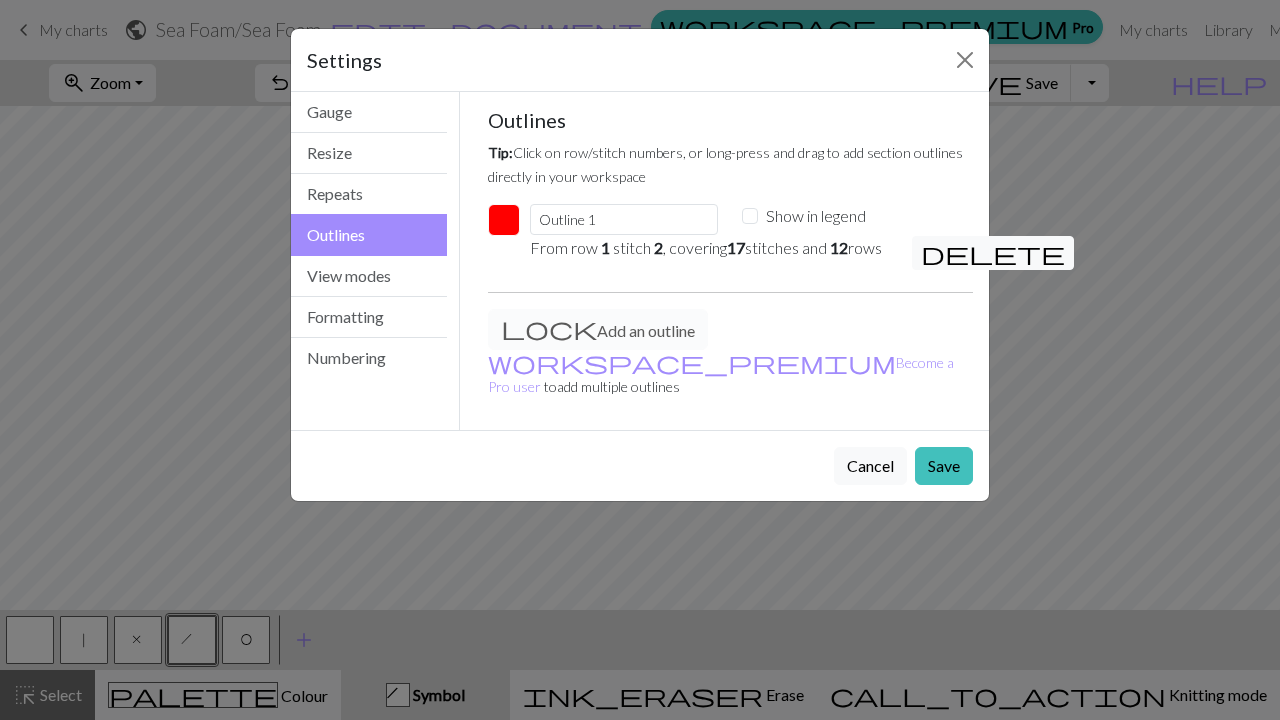 click at bounding box center (504, 220) 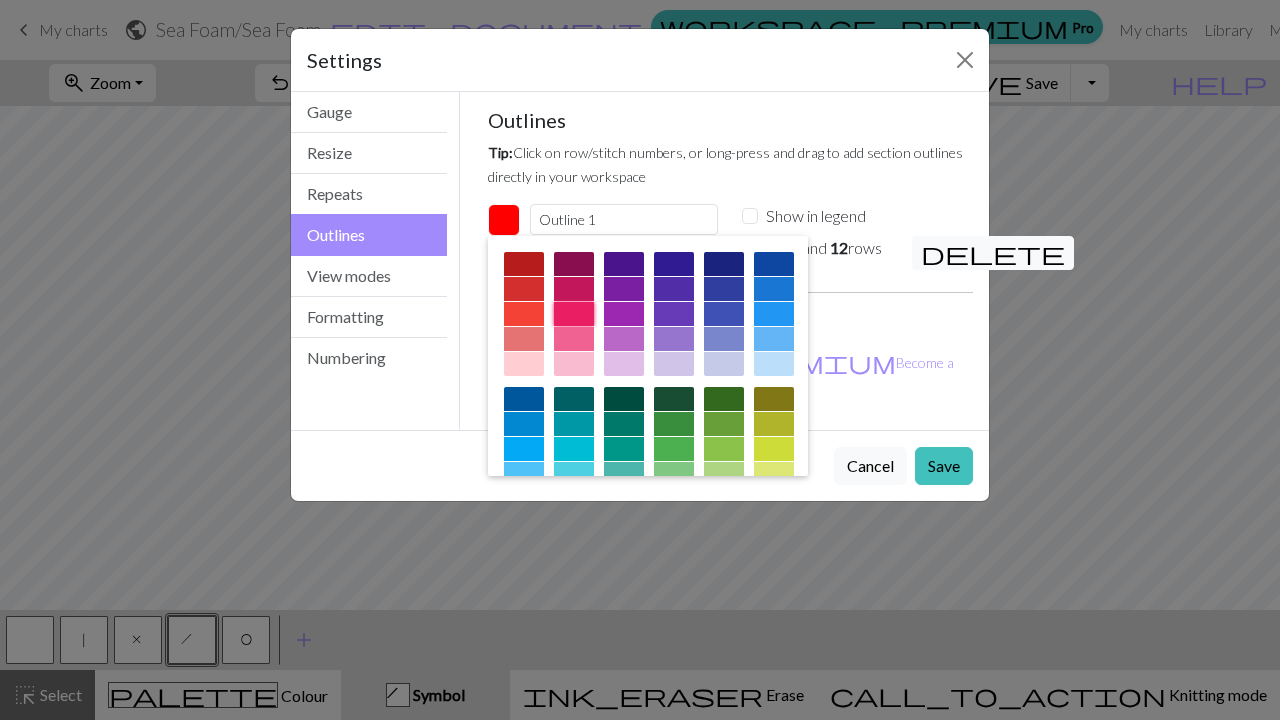 click at bounding box center [574, 314] 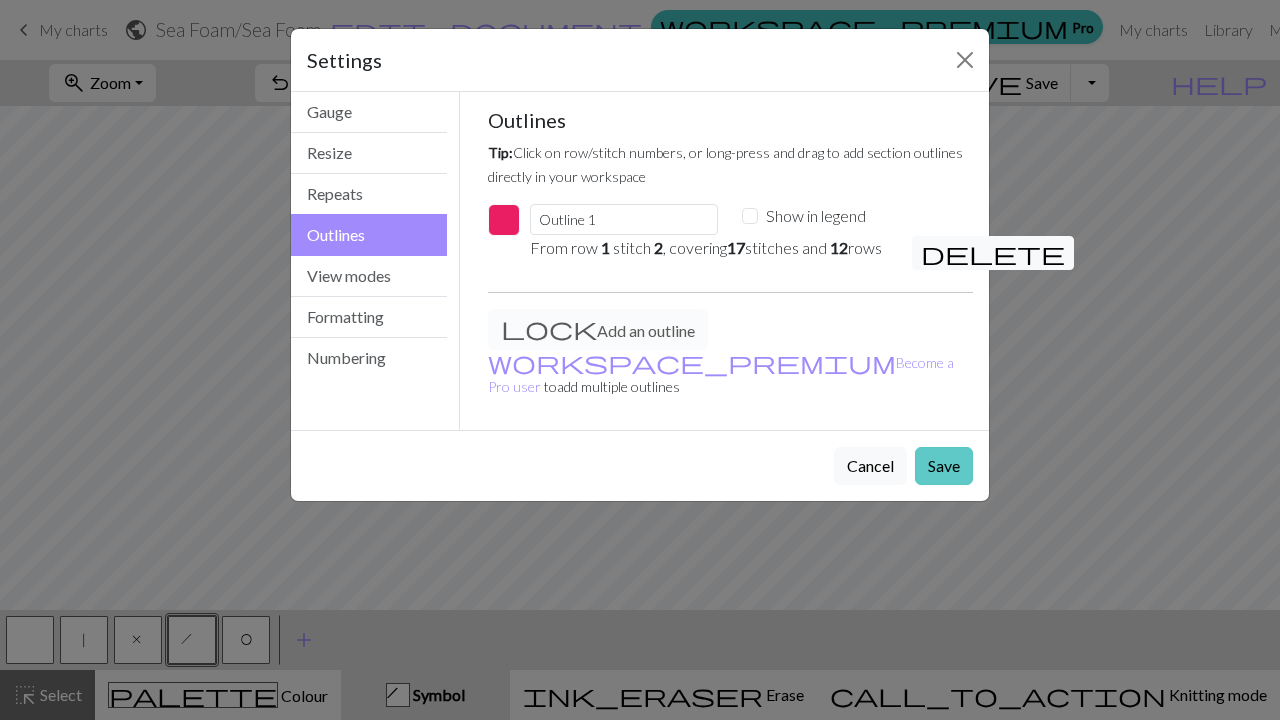 click on "Save" at bounding box center (944, 466) 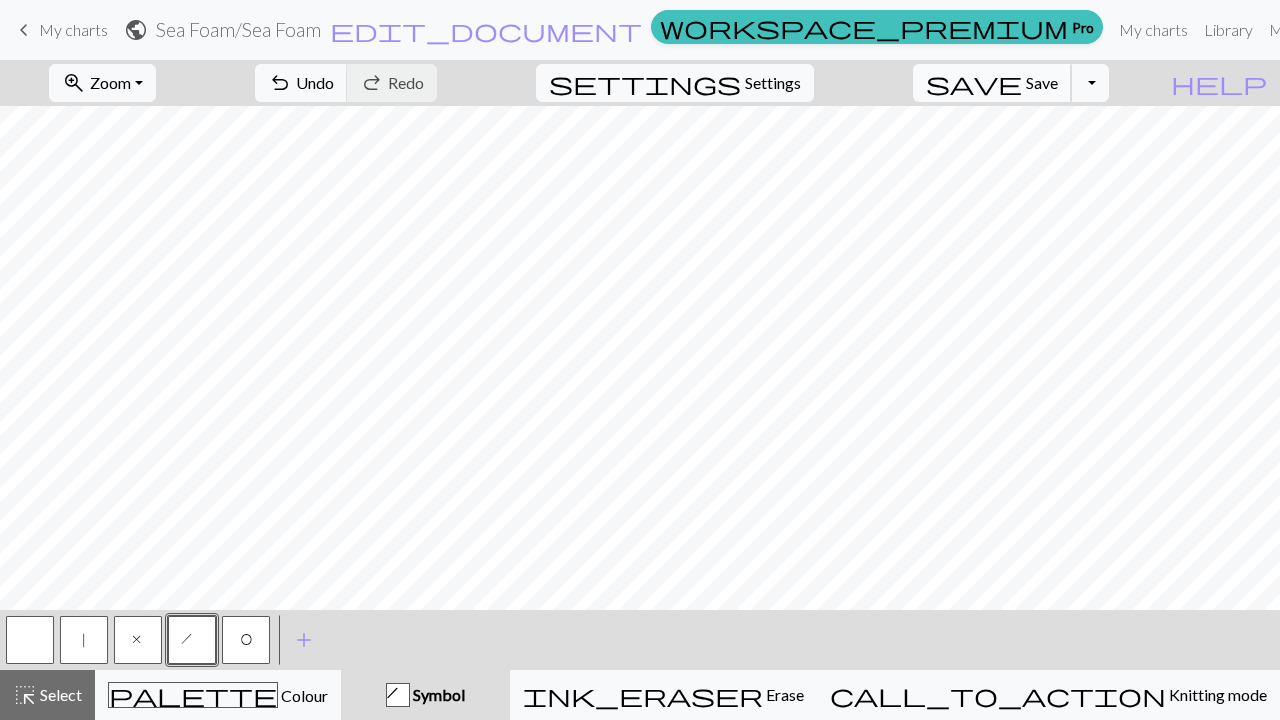 click on "save" at bounding box center (974, 83) 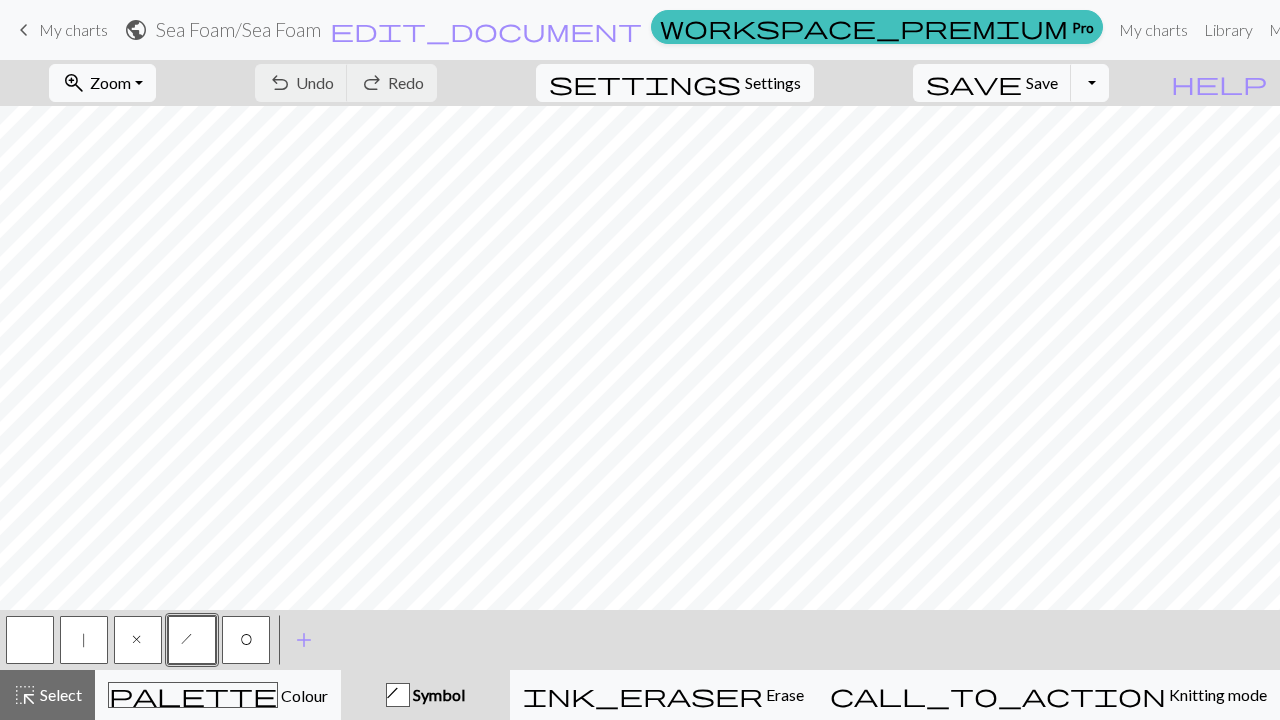 click on "My charts" at bounding box center [73, 29] 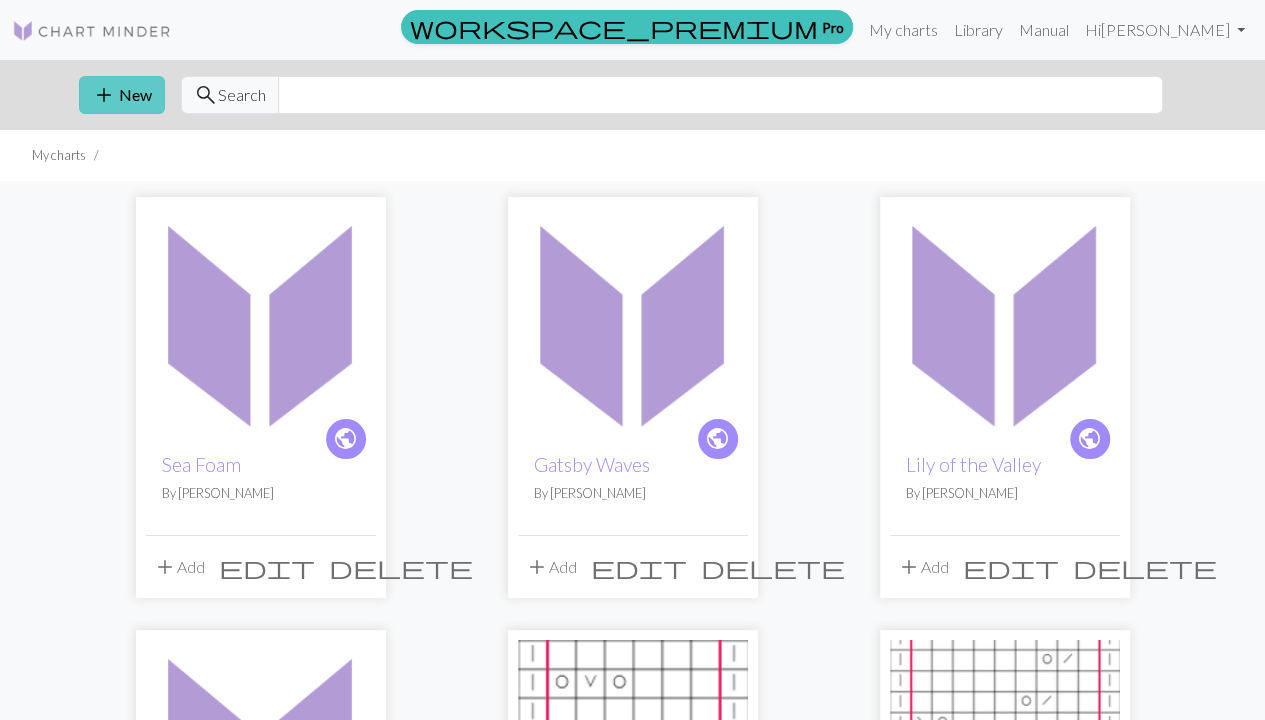 click on "add   New" at bounding box center (122, 95) 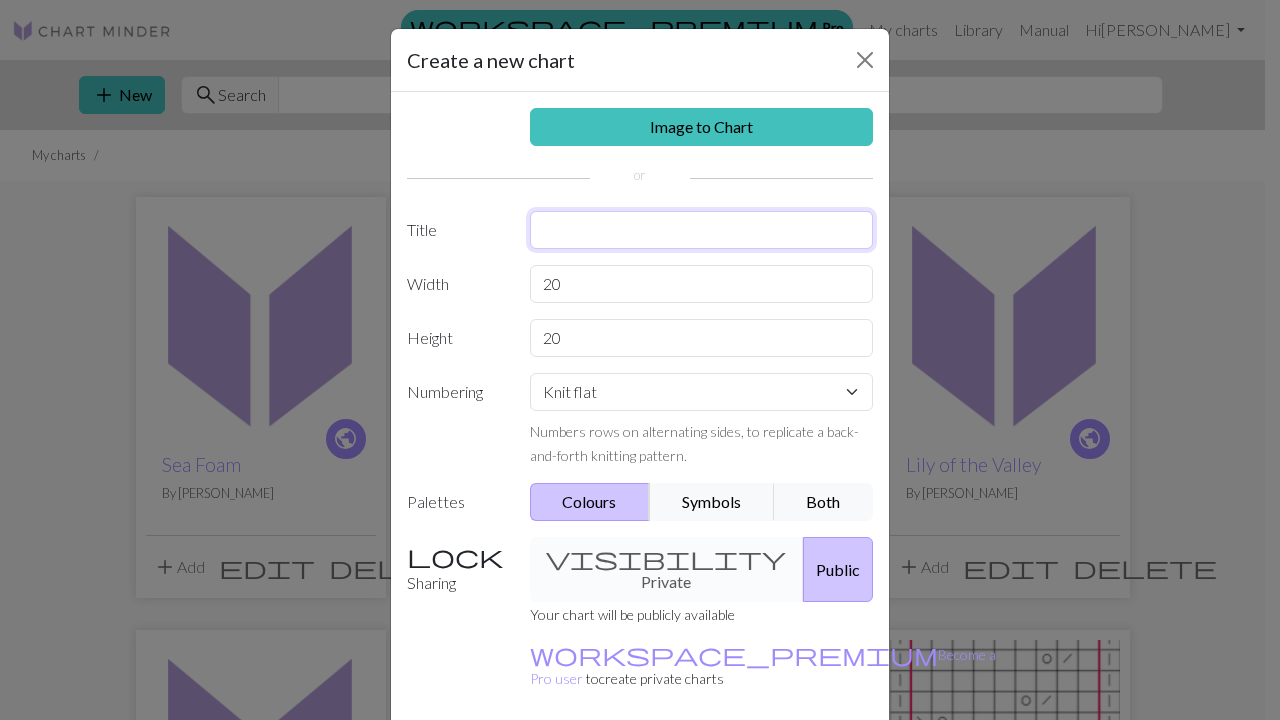 click at bounding box center [702, 230] 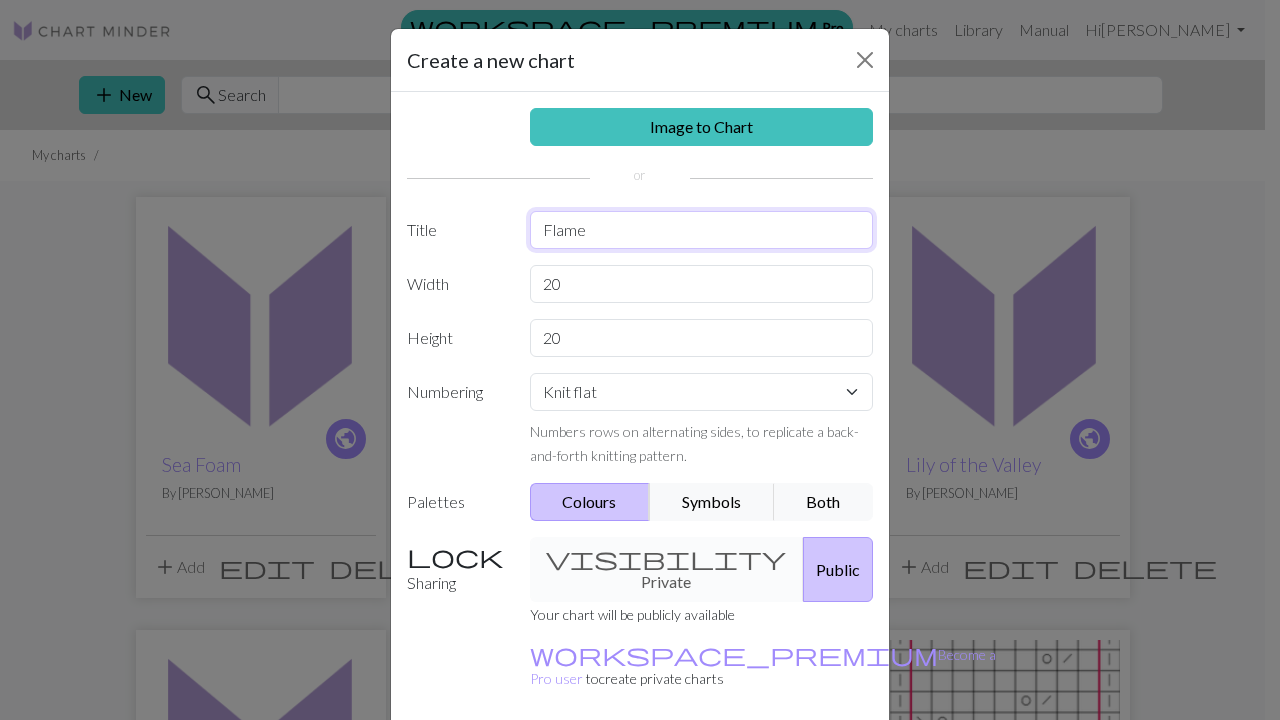 type on "Flame" 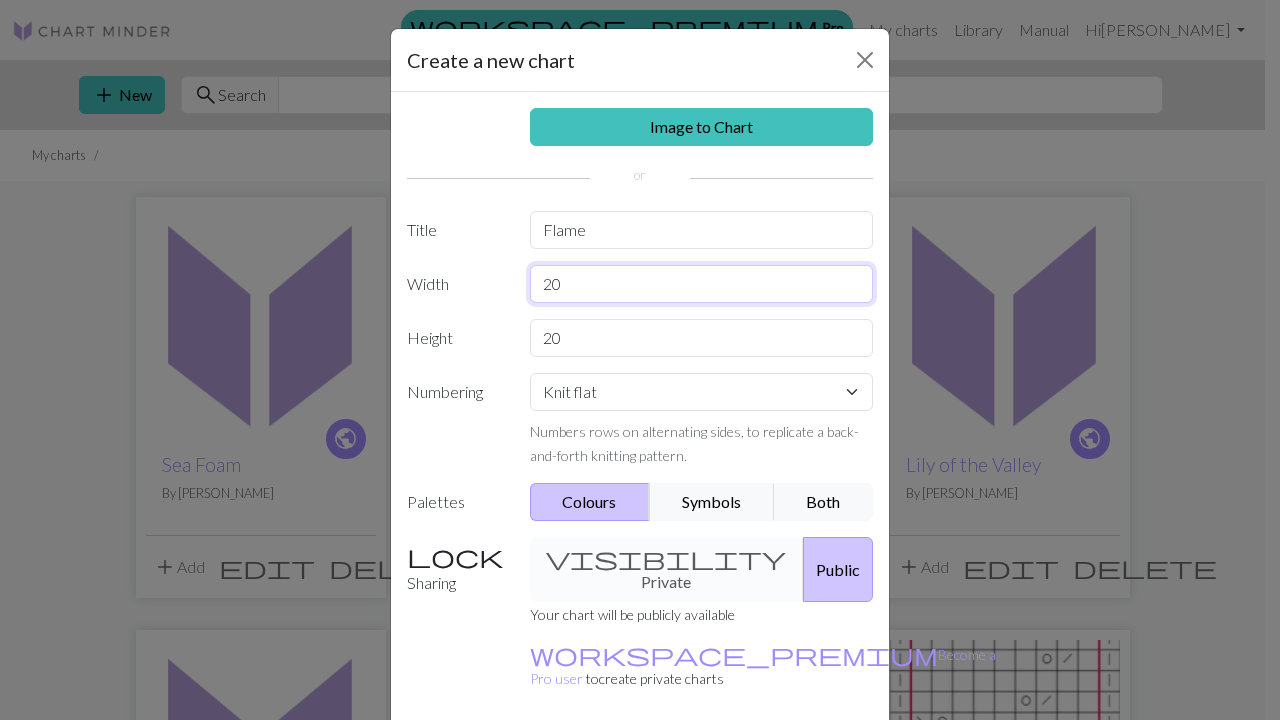 click on "20" at bounding box center [702, 284] 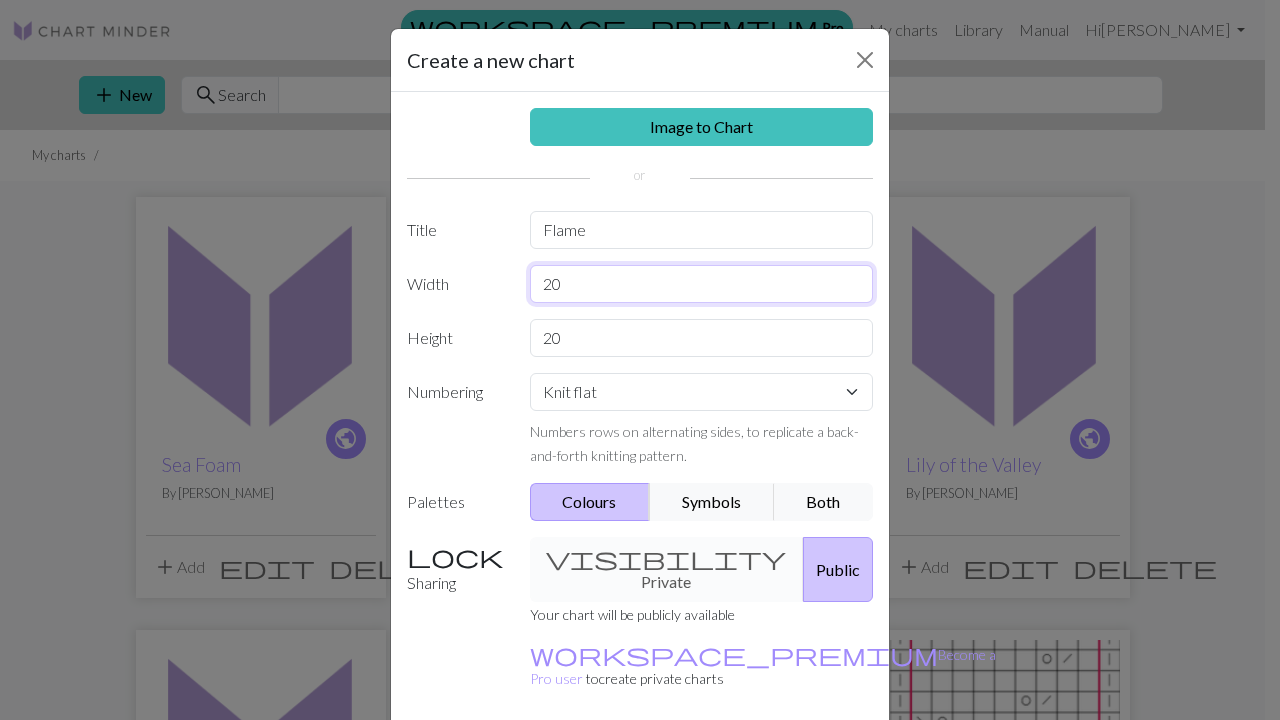 type on "2" 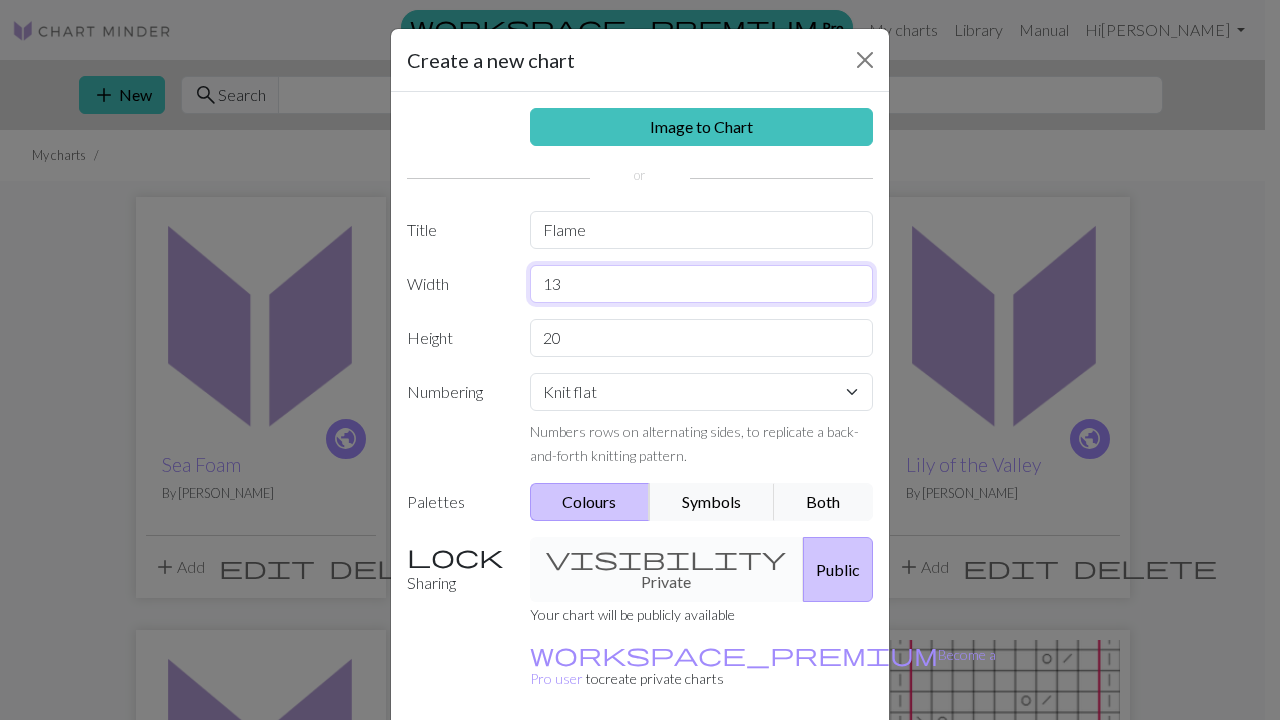 type on "13" 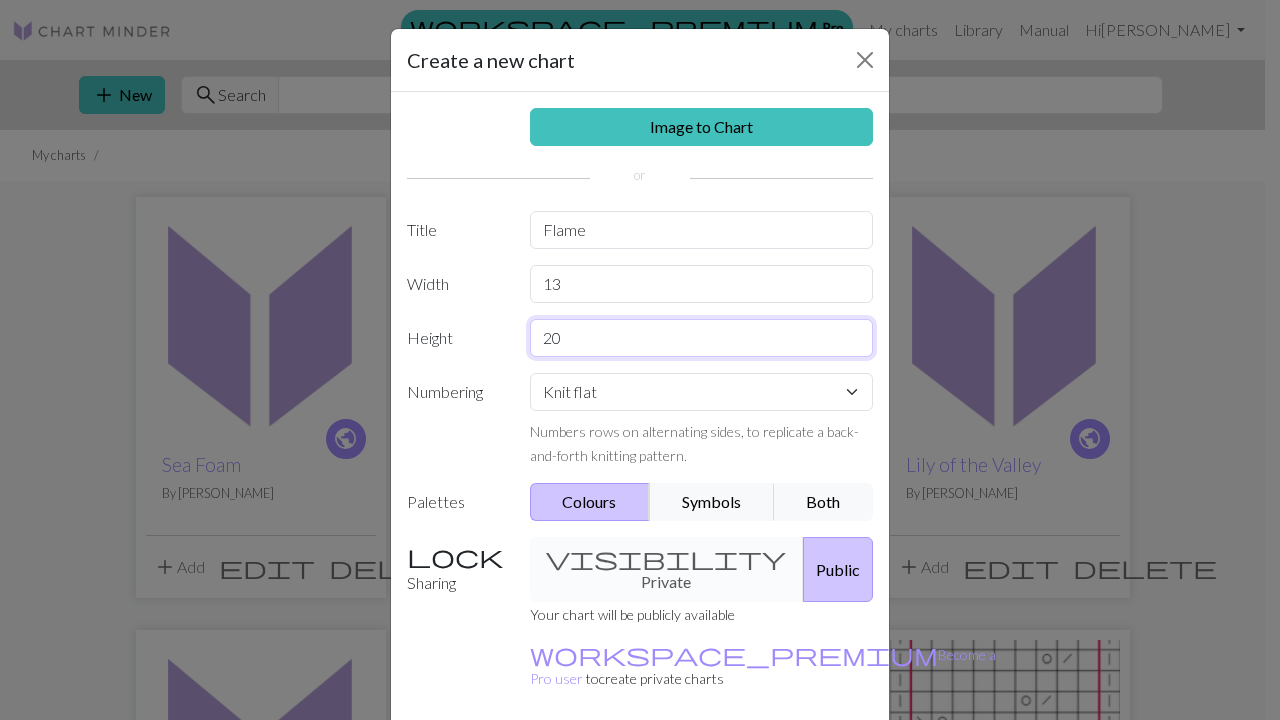 click on "20" at bounding box center (702, 338) 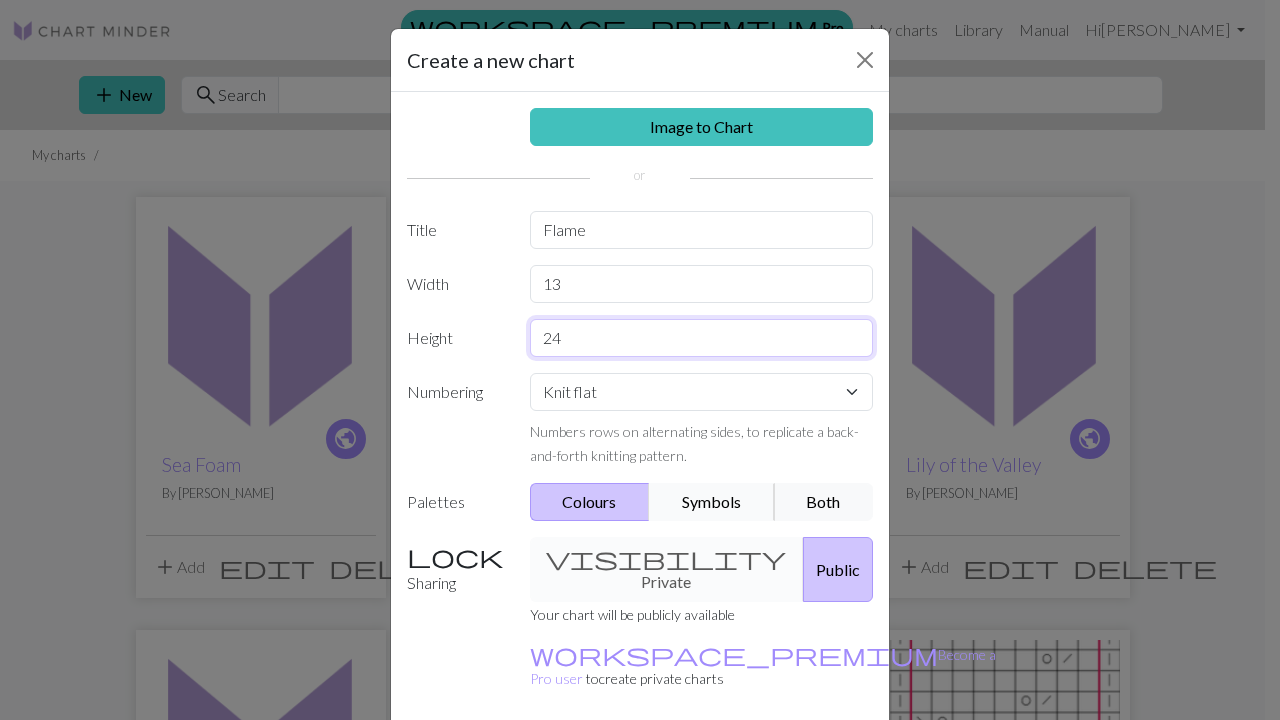 type on "24" 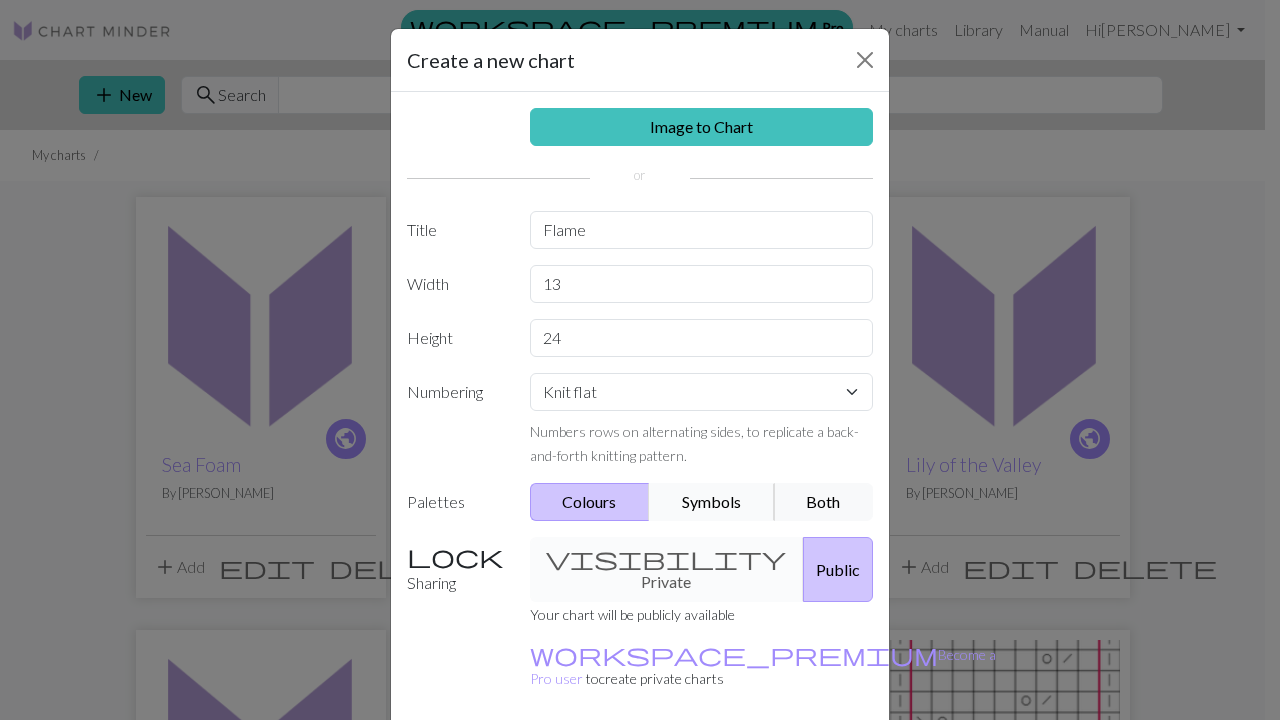 click on "Symbols" at bounding box center [712, 502] 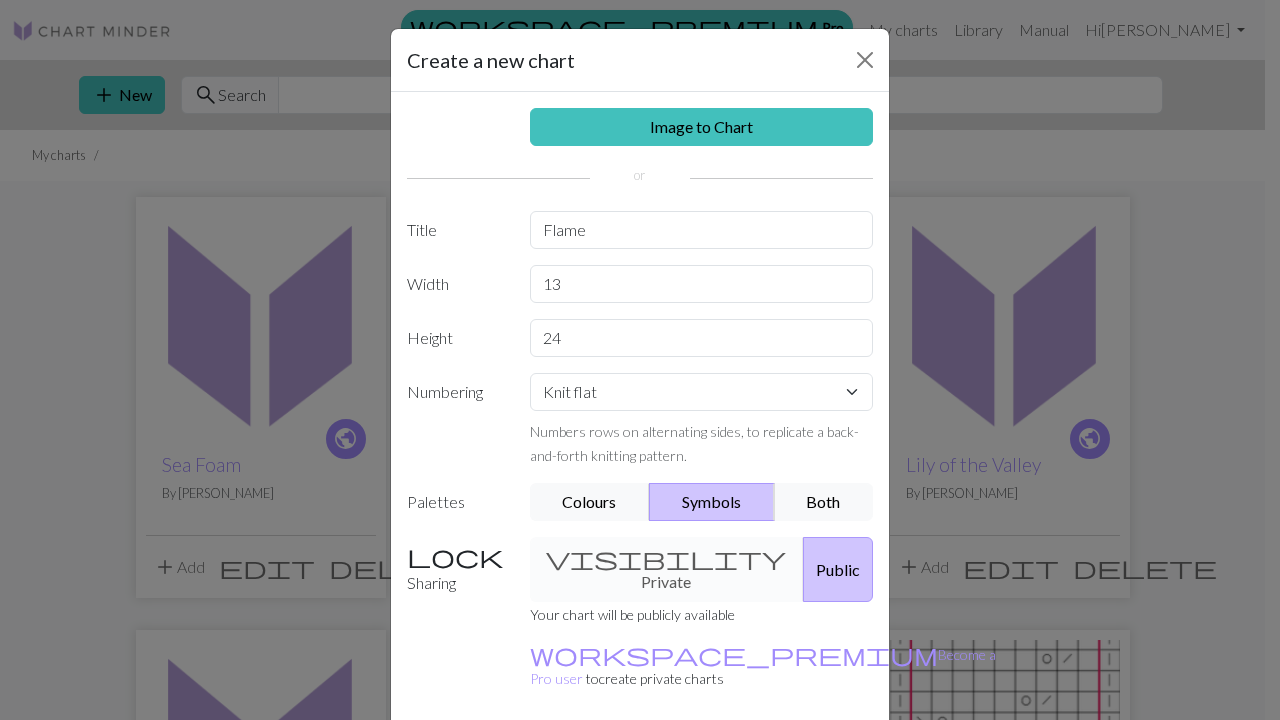 click on "Create" at bounding box center (755, 774) 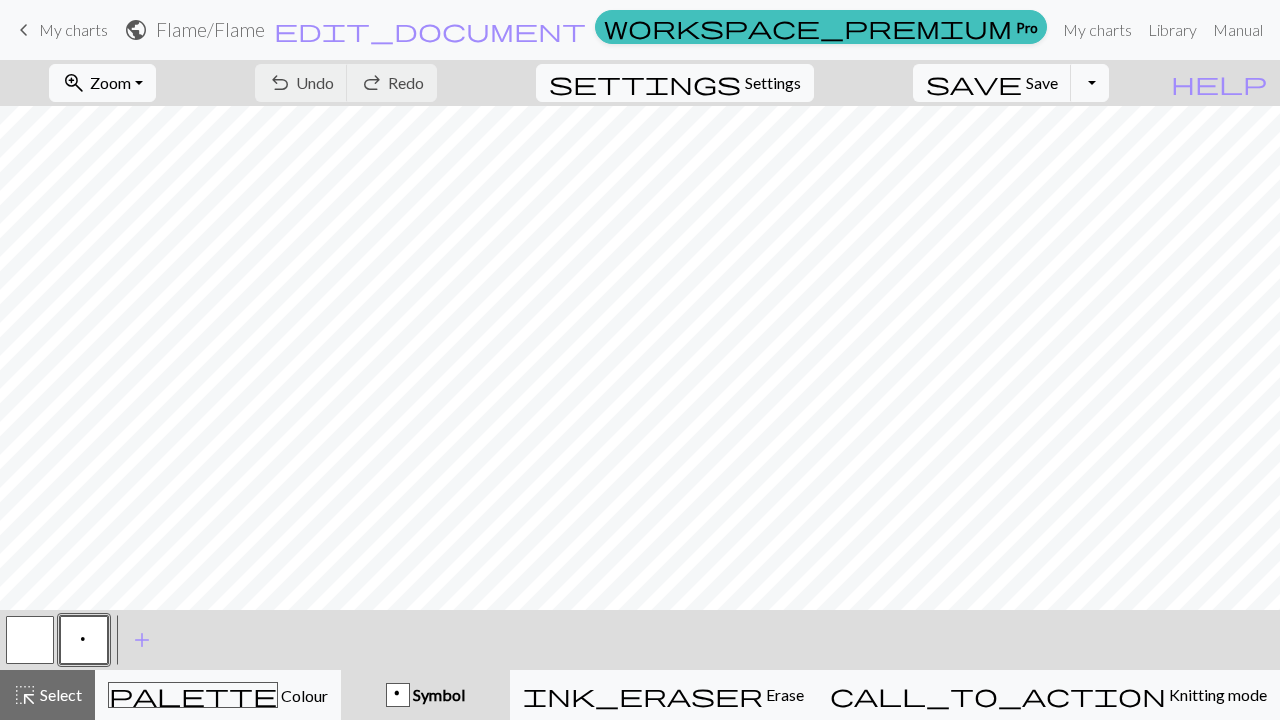 click at bounding box center (30, 640) 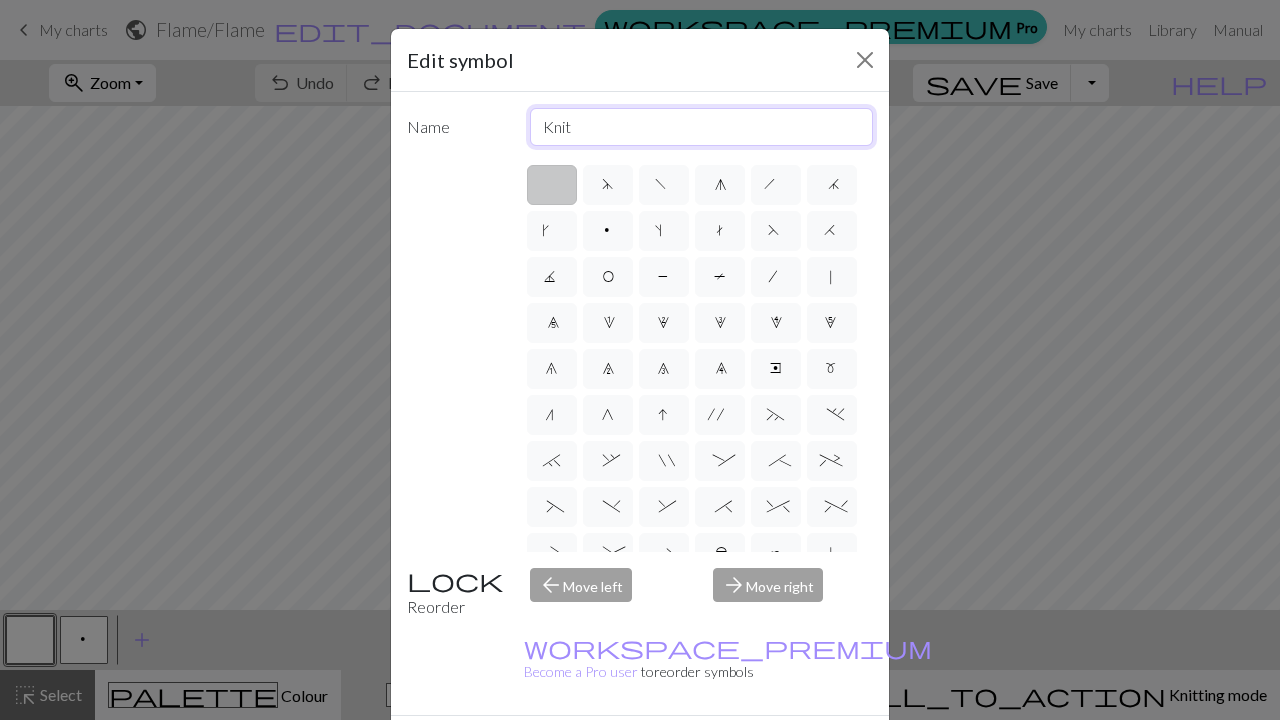 click on "Knit" at bounding box center (702, 127) 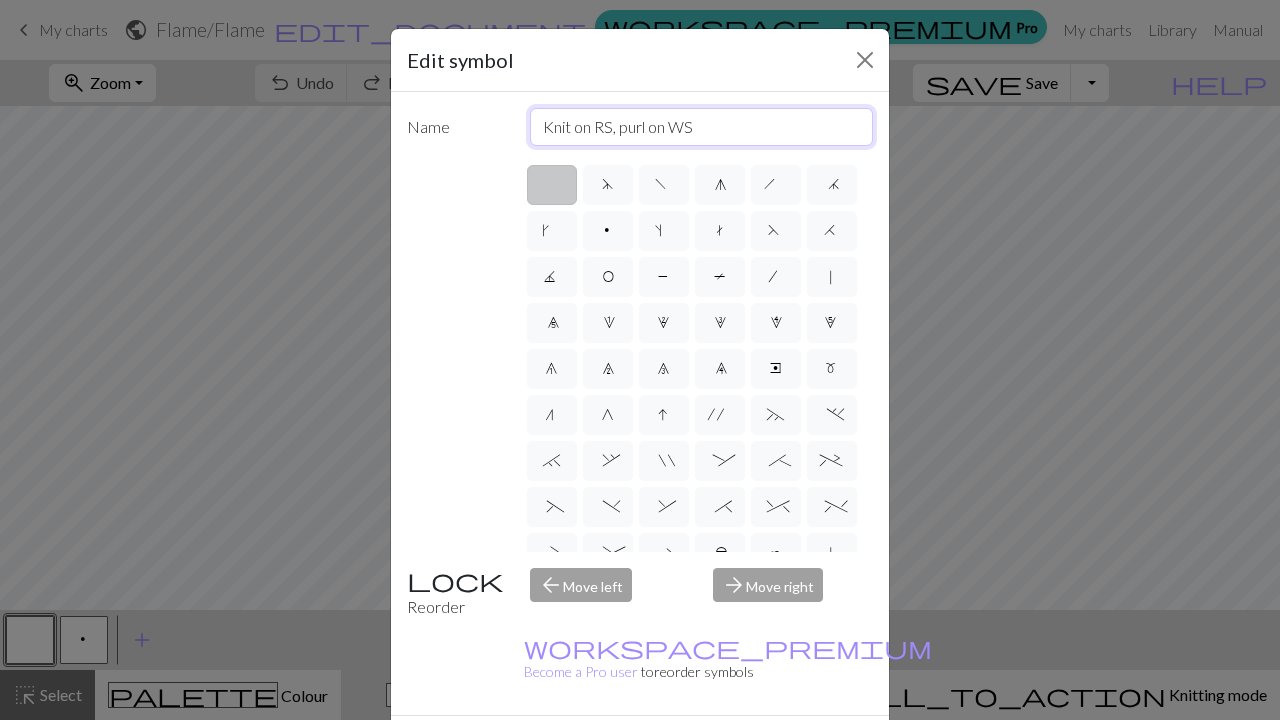 type on "Knit on RS, purl on WS" 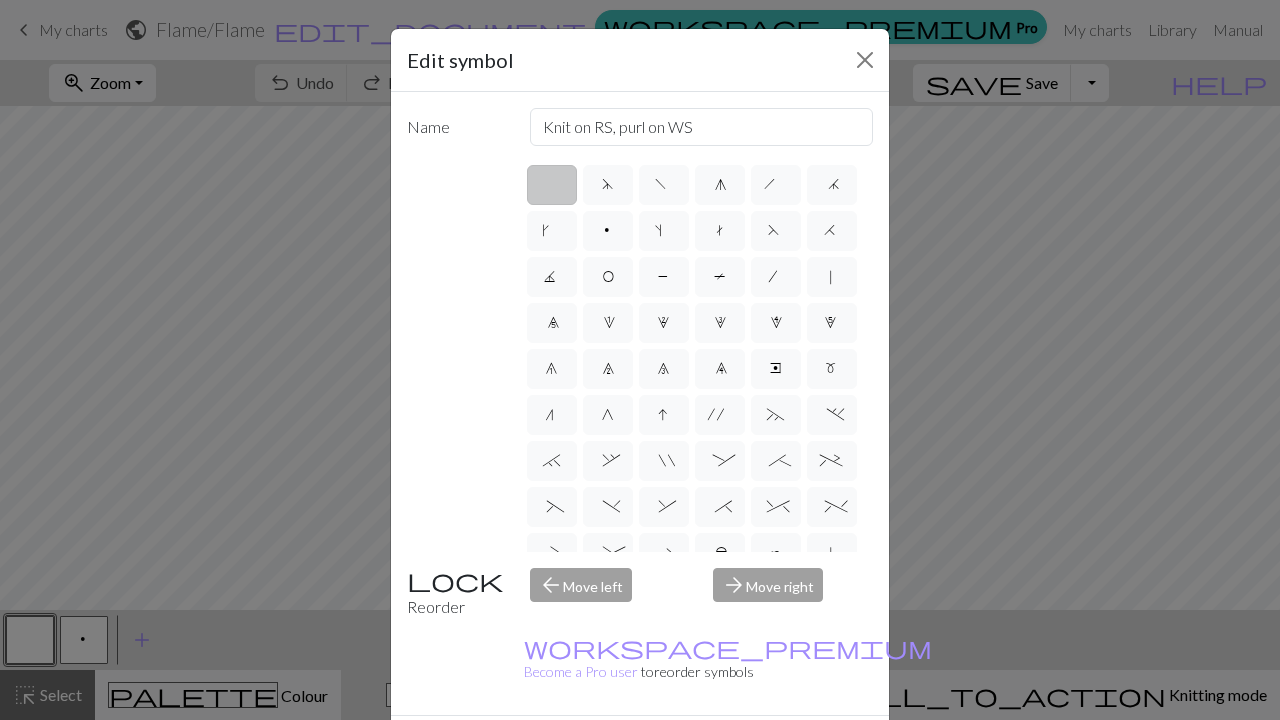 click on "Done" at bounding box center (760, 751) 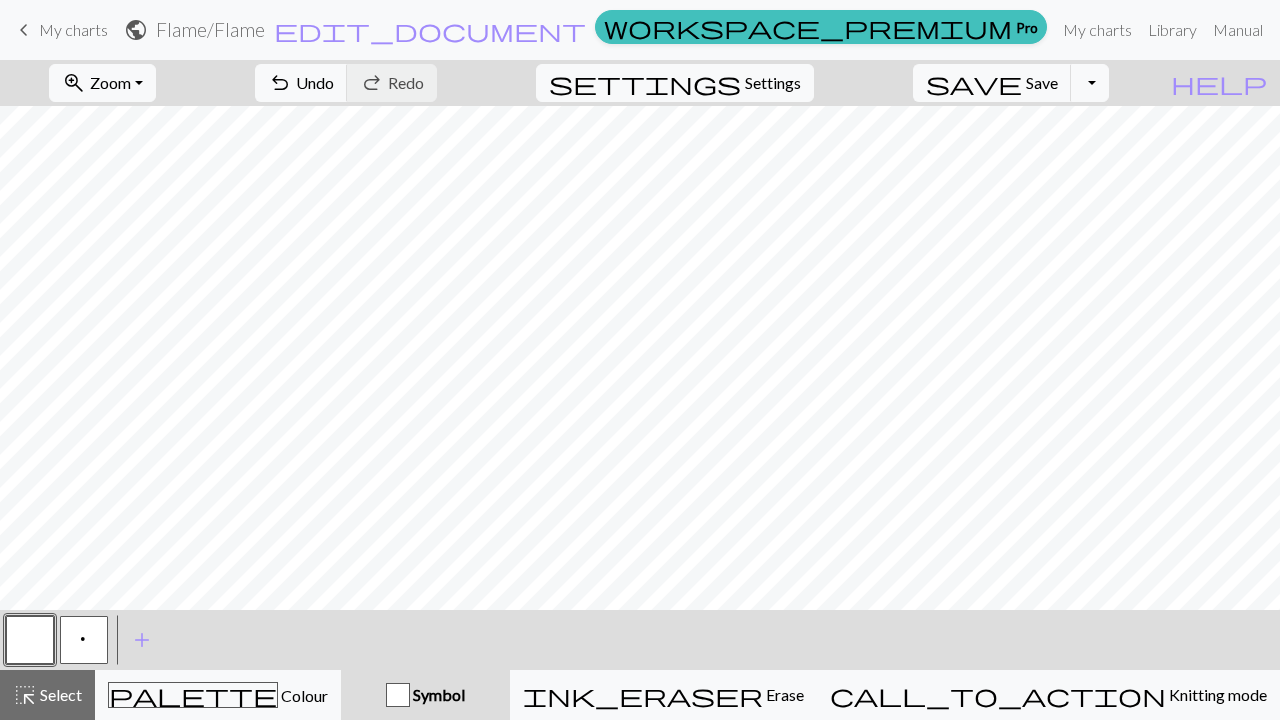 click on "p" at bounding box center [84, 640] 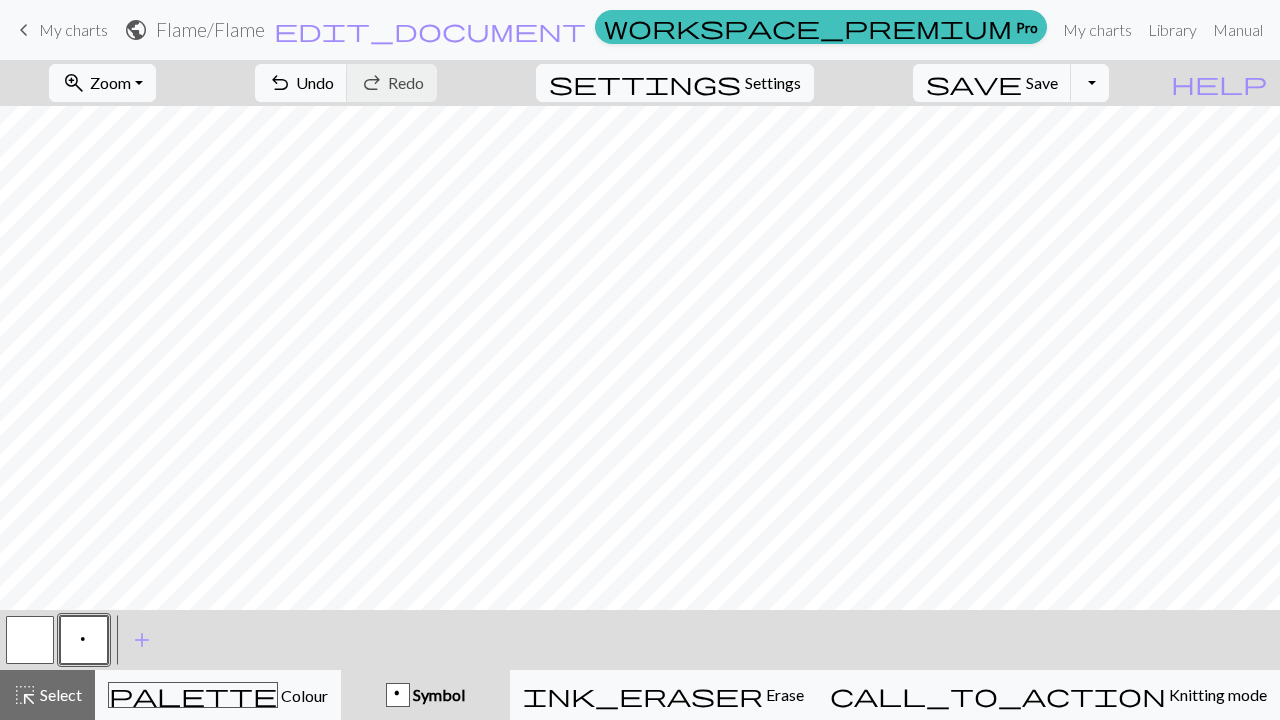 click on "p" at bounding box center (84, 640) 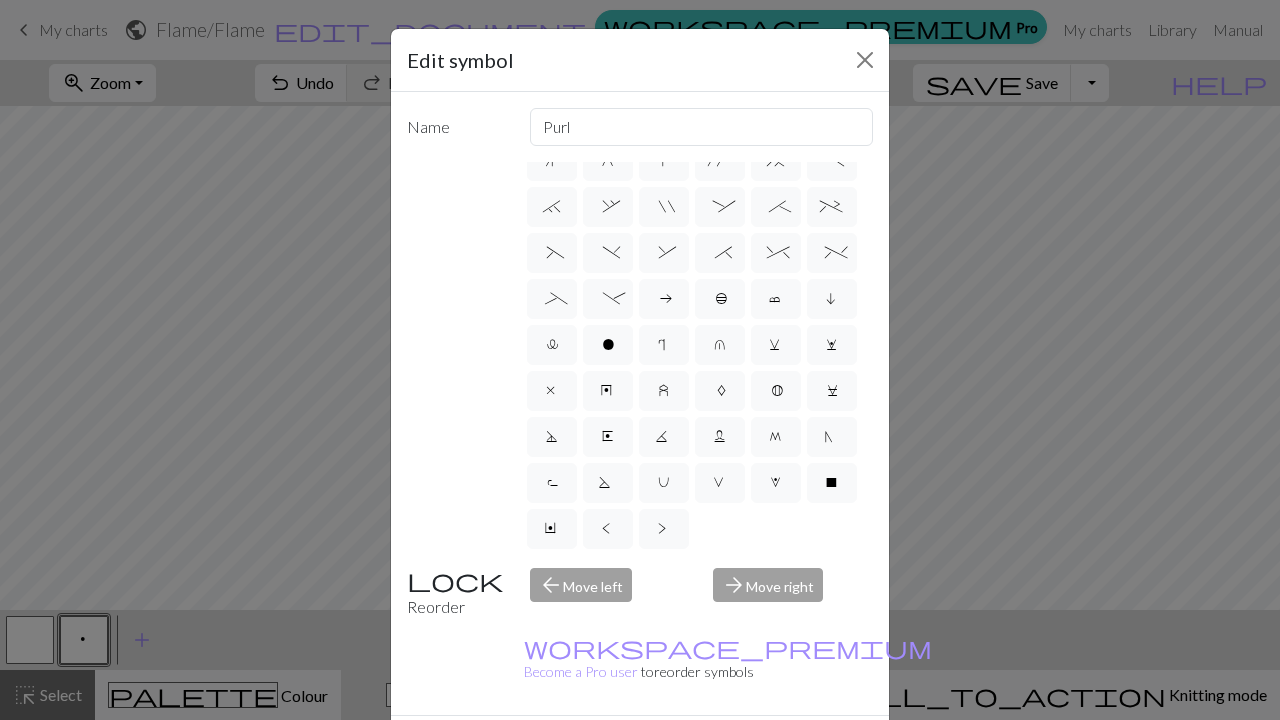 scroll, scrollTop: 374, scrollLeft: 0, axis: vertical 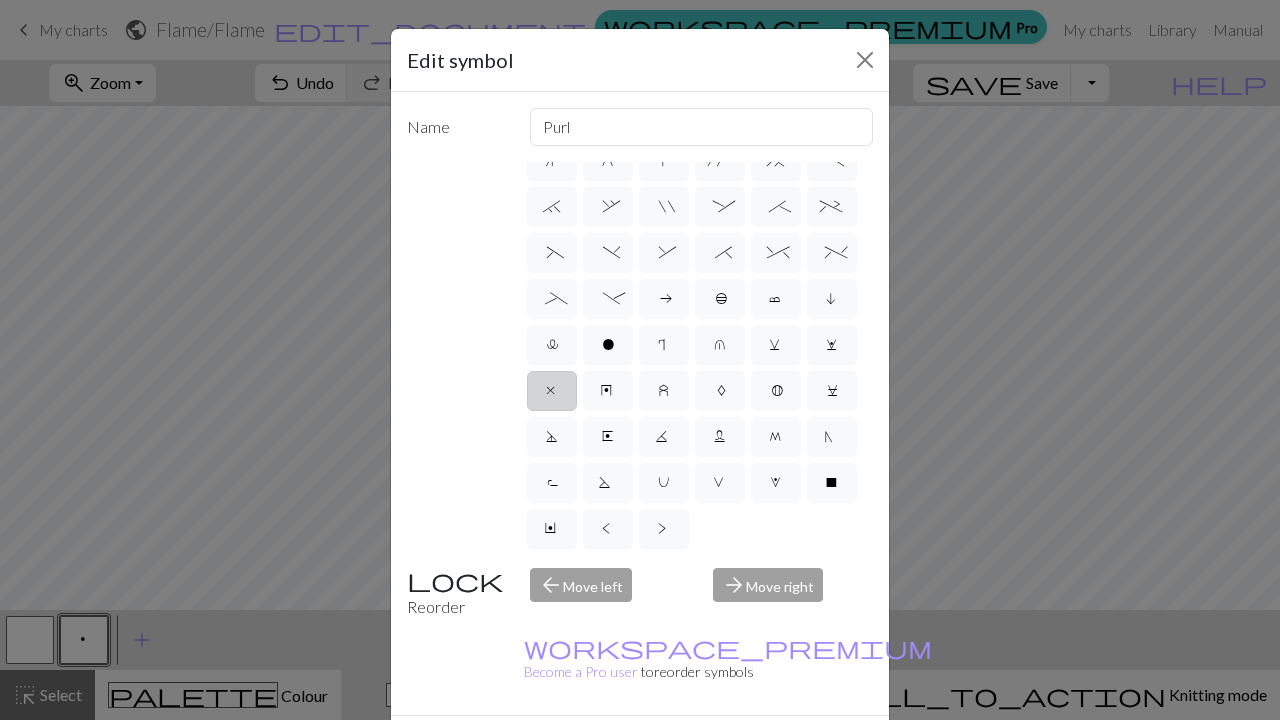 click on "x" at bounding box center (552, 391) 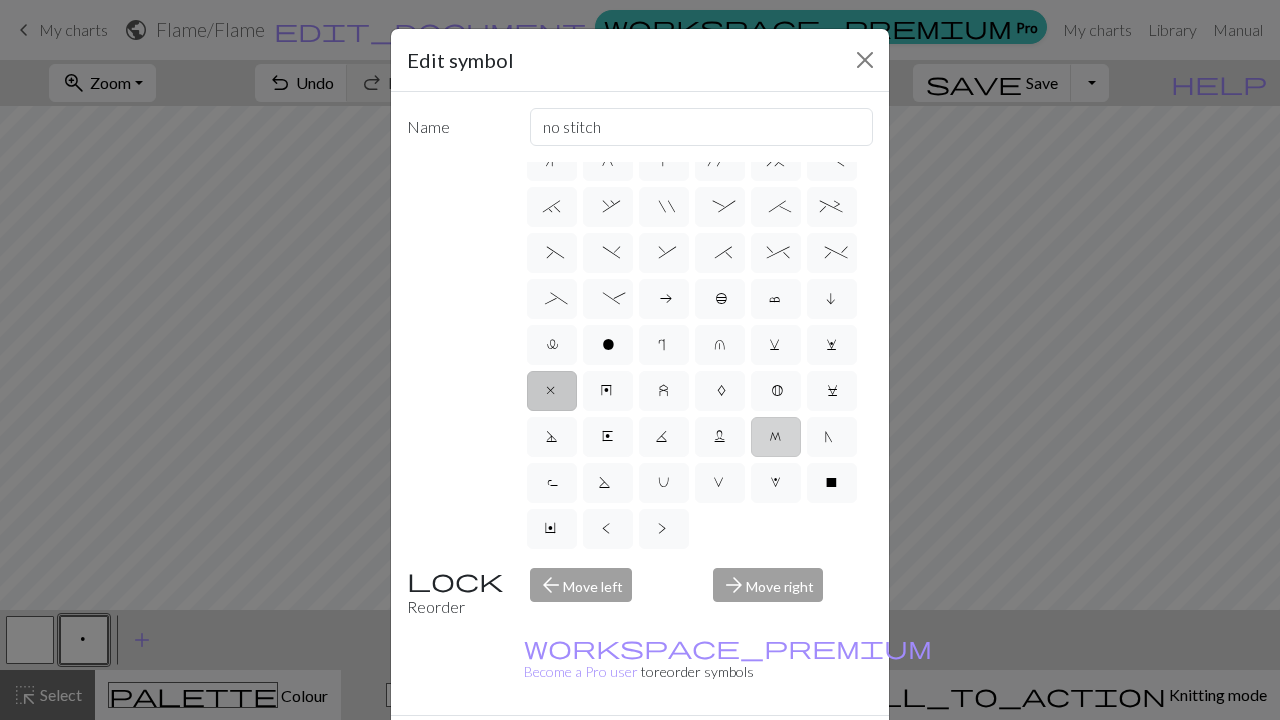 scroll, scrollTop: 200, scrollLeft: 0, axis: vertical 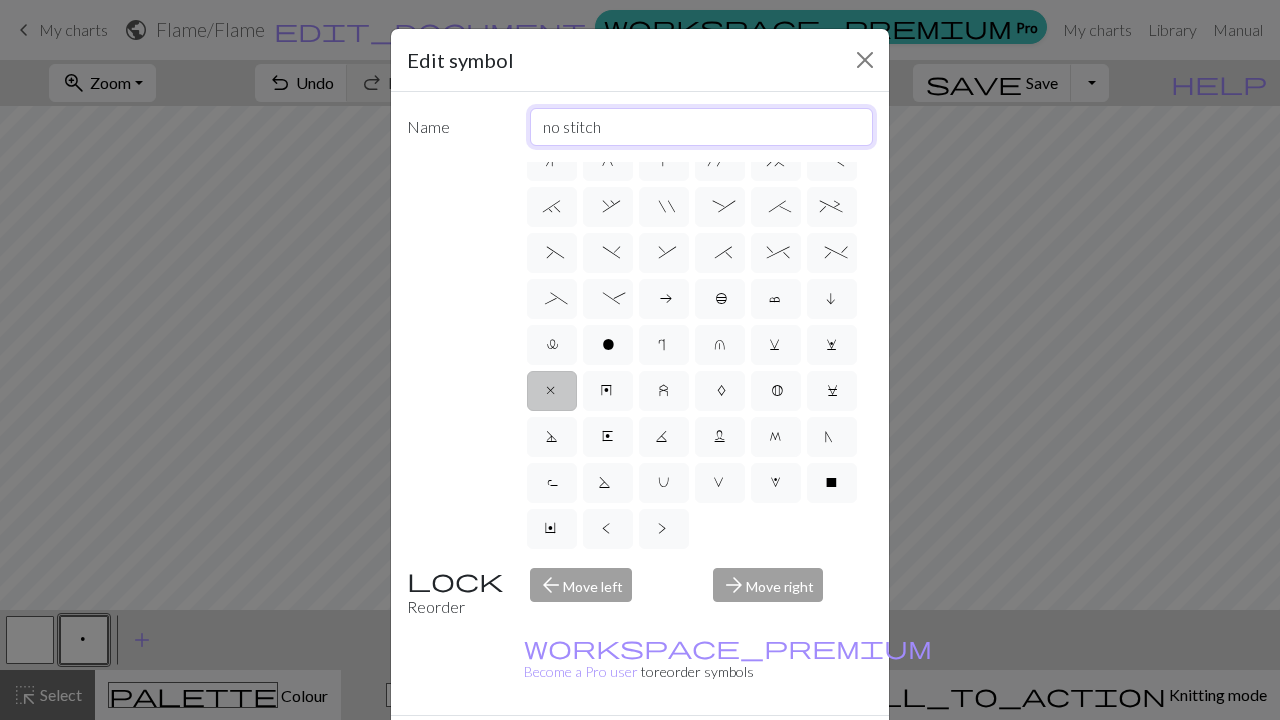 click on "no stitch" at bounding box center (702, 127) 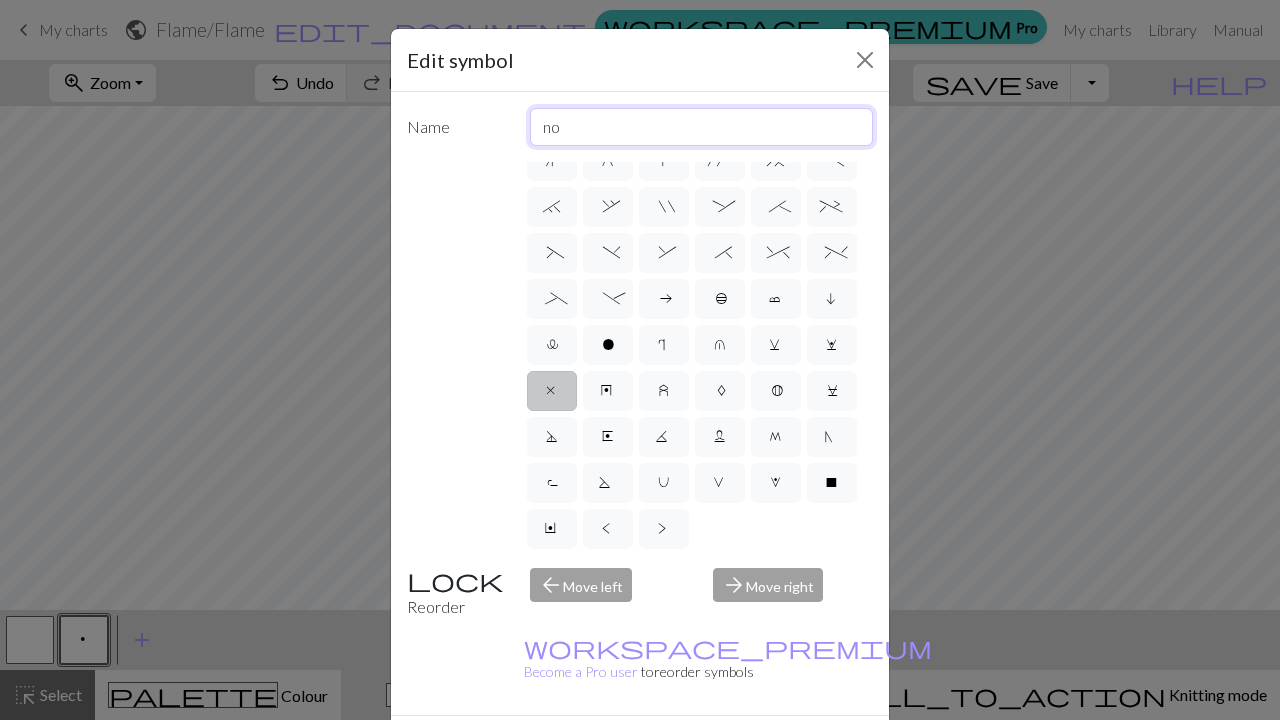 type on "n" 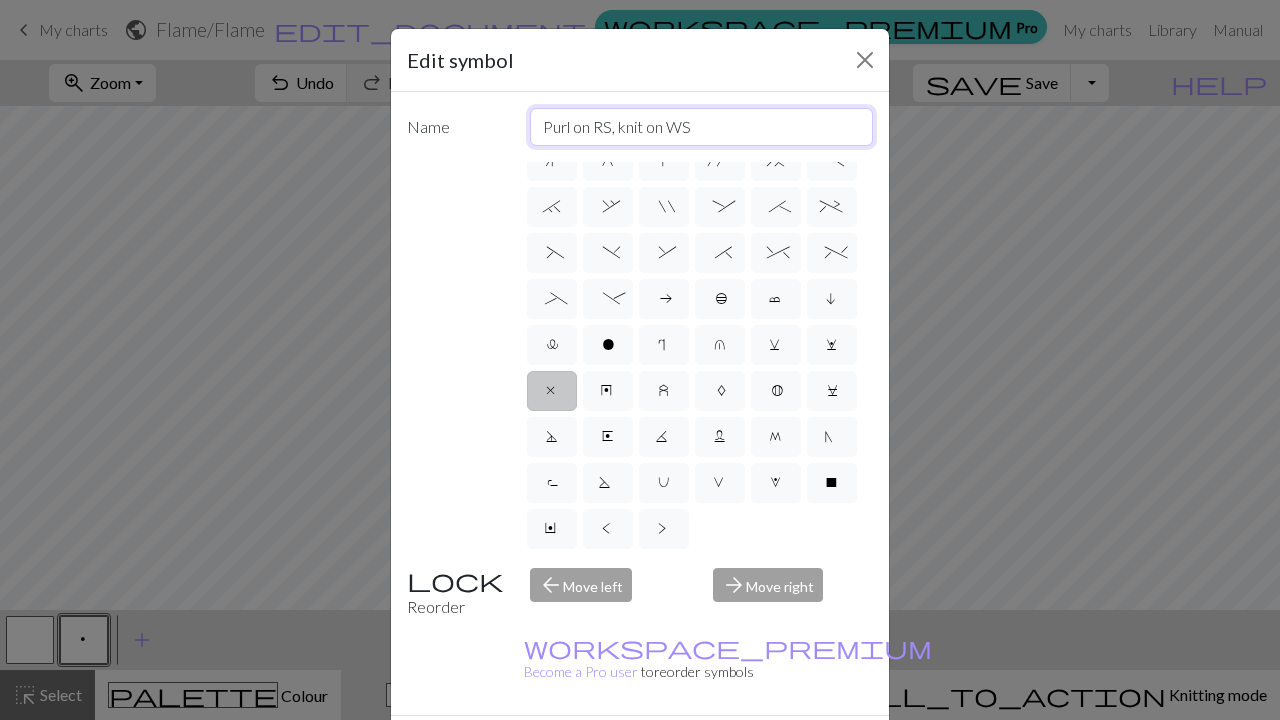 type on "Purl on RS, knit on WS" 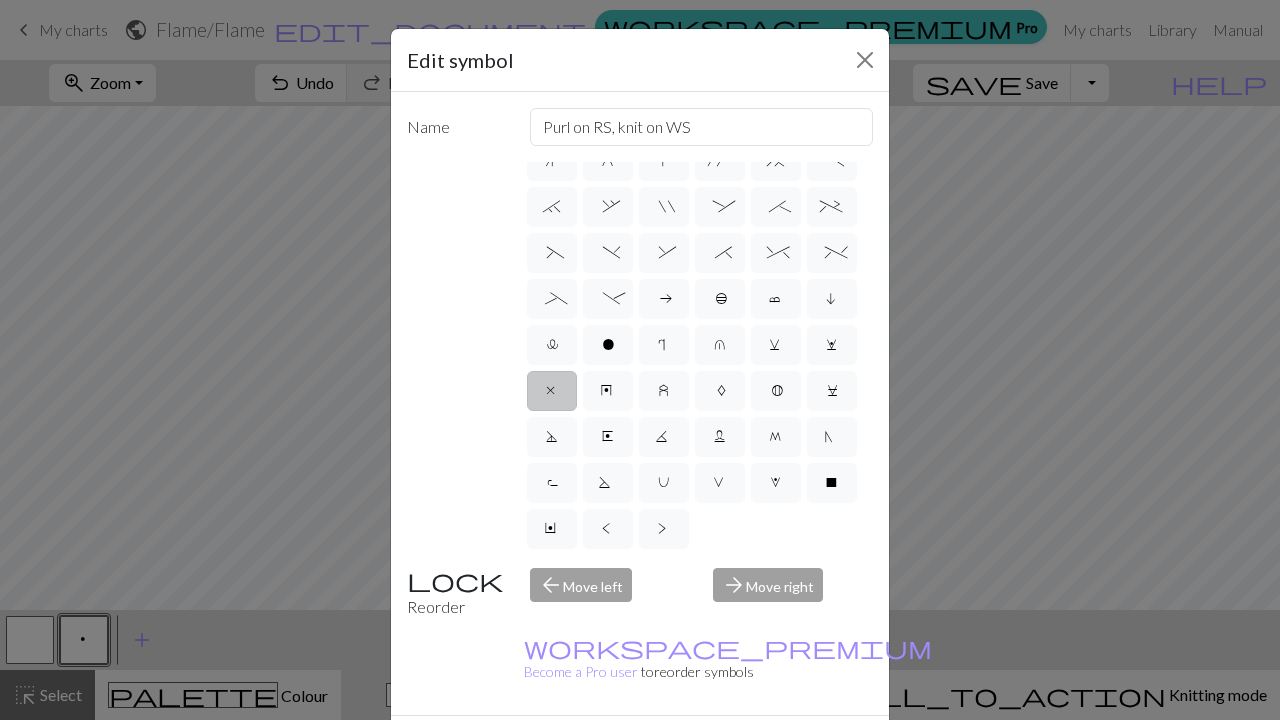click on "Done" at bounding box center (760, 751) 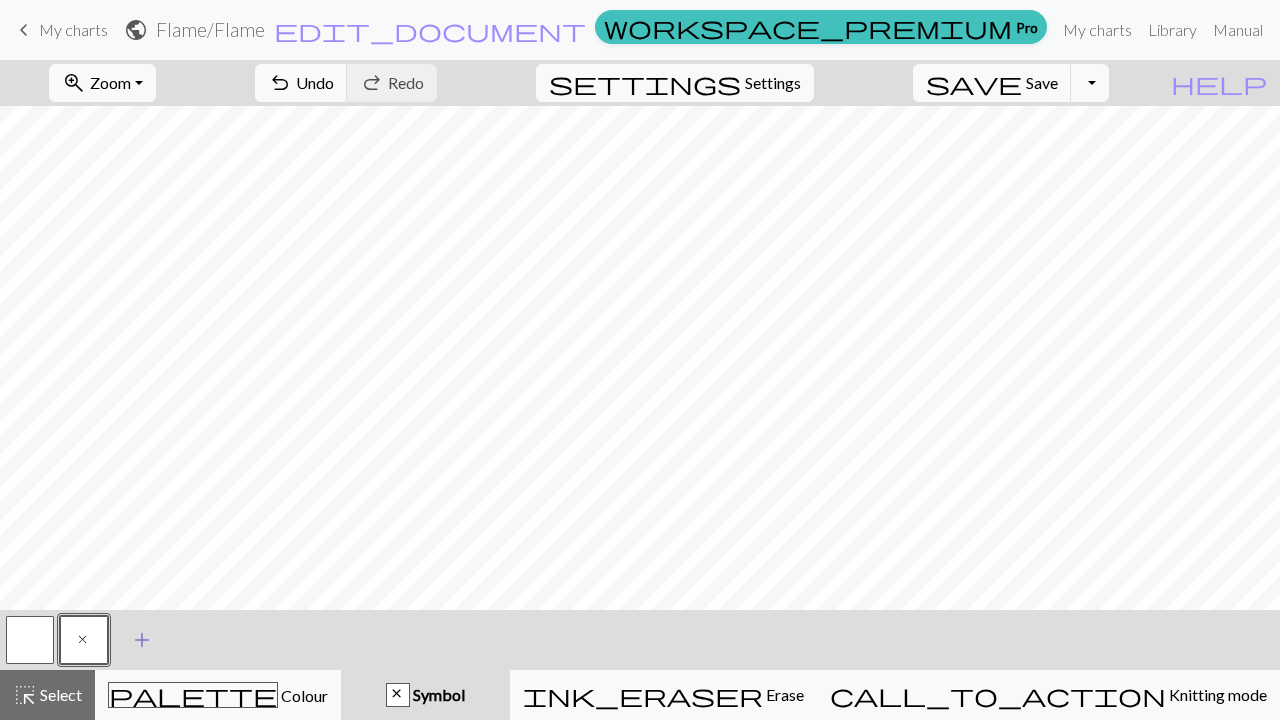 click on "add" at bounding box center (142, 640) 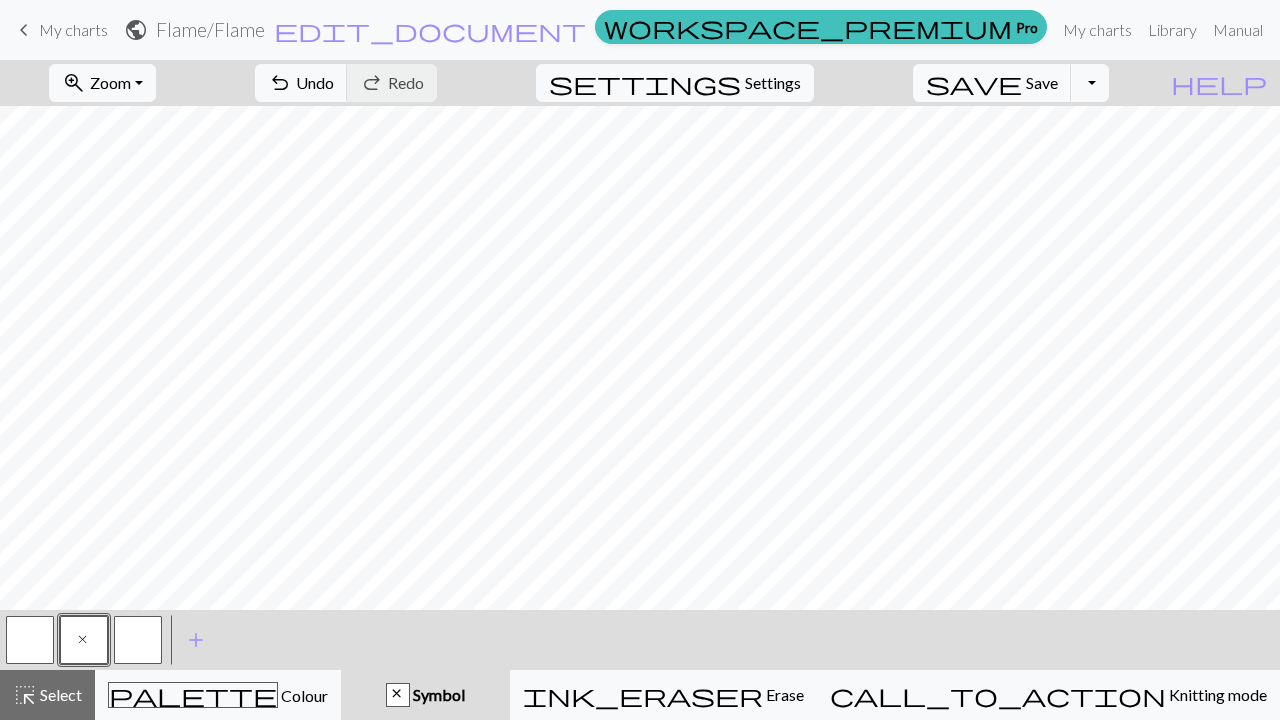 click at bounding box center (138, 640) 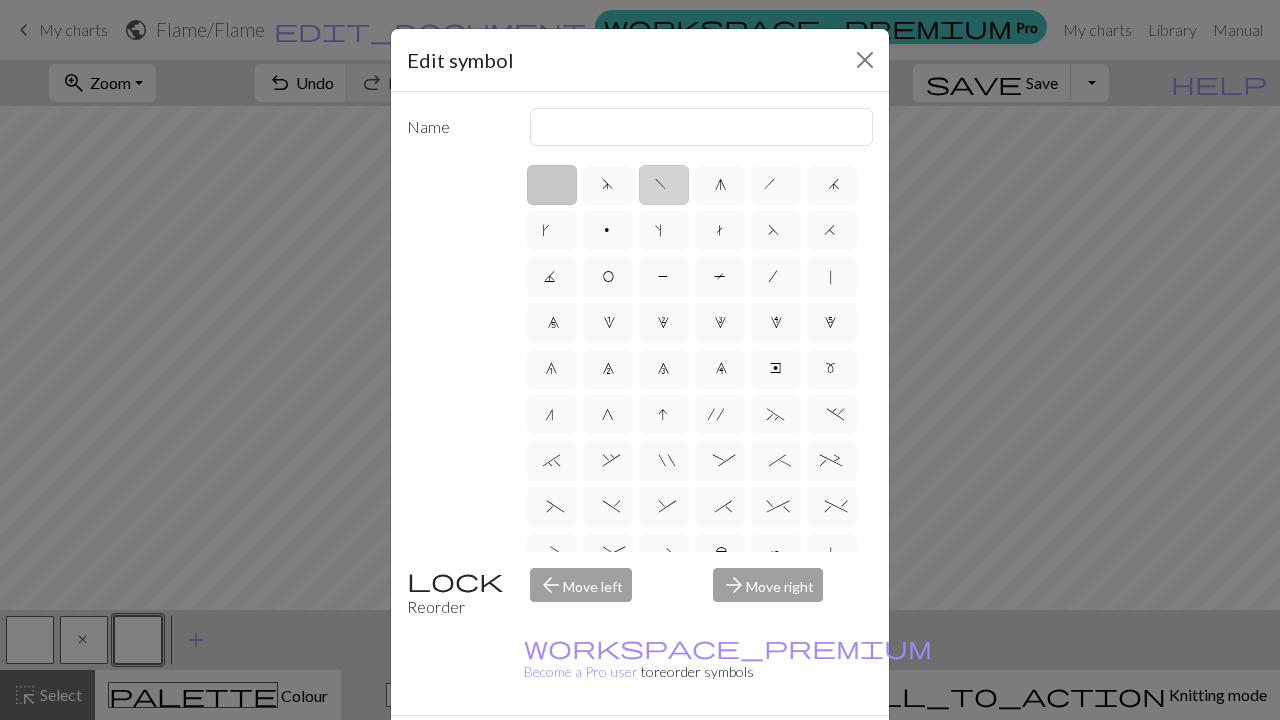 click on "f" at bounding box center (664, 185) 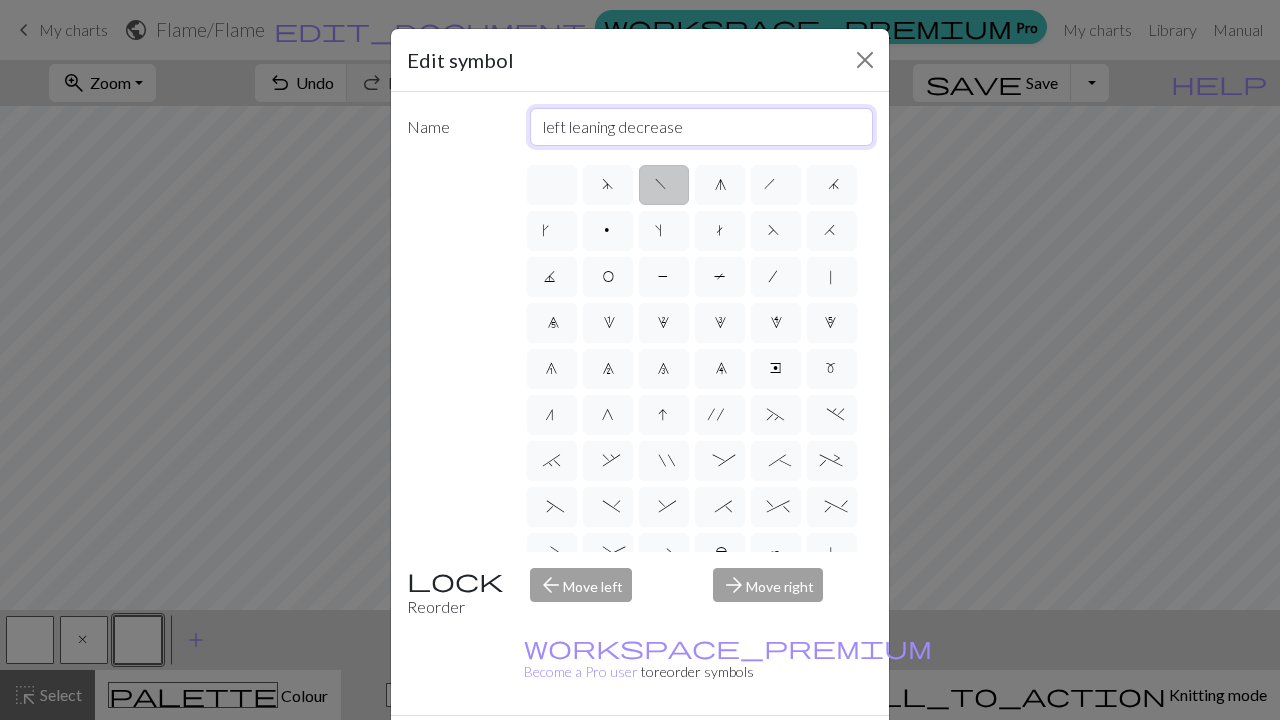 click on "left leaning decrease" at bounding box center [702, 127] 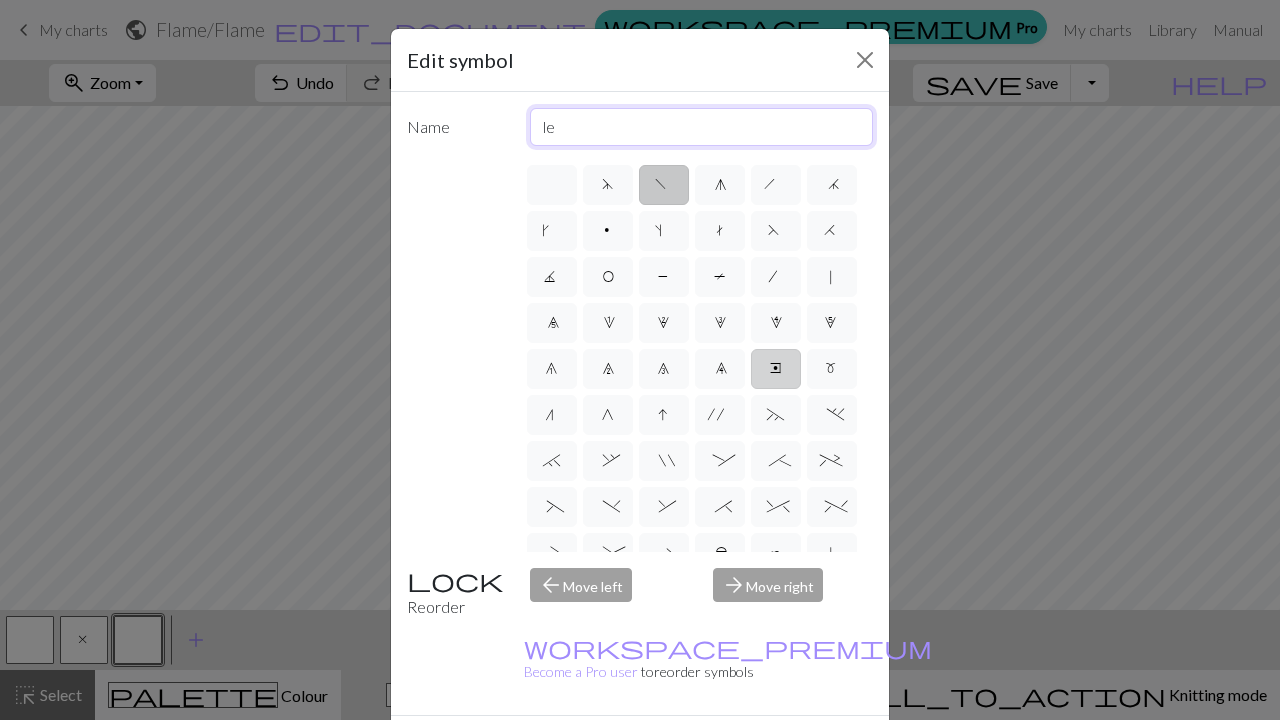 type on "l" 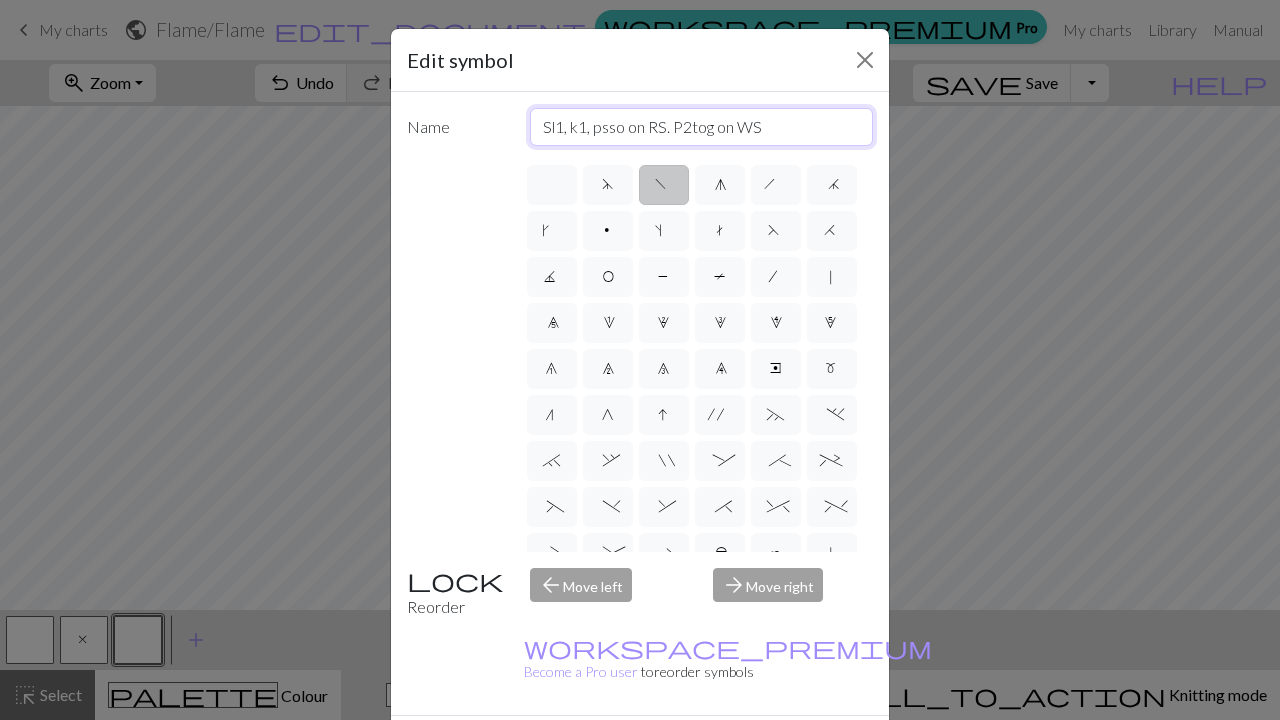 type on "Sl1, k1, psso on RS. P2tog on WS" 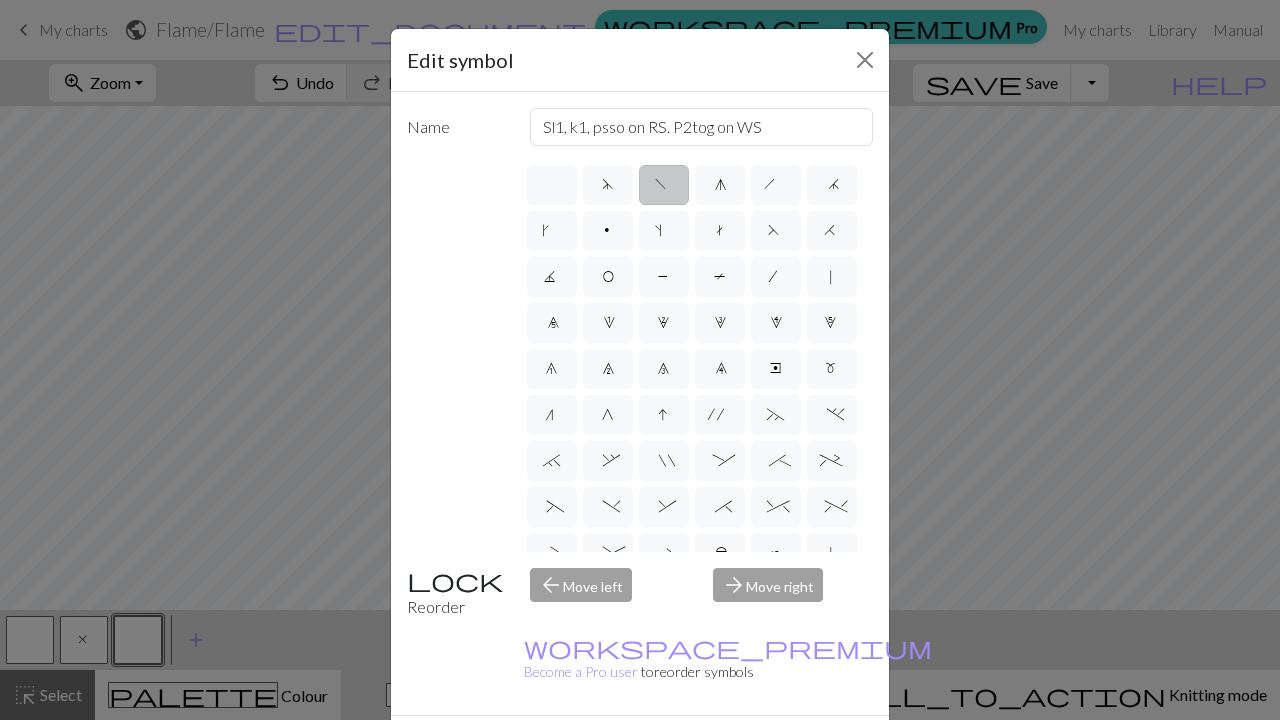 click on "Done" at bounding box center [760, 751] 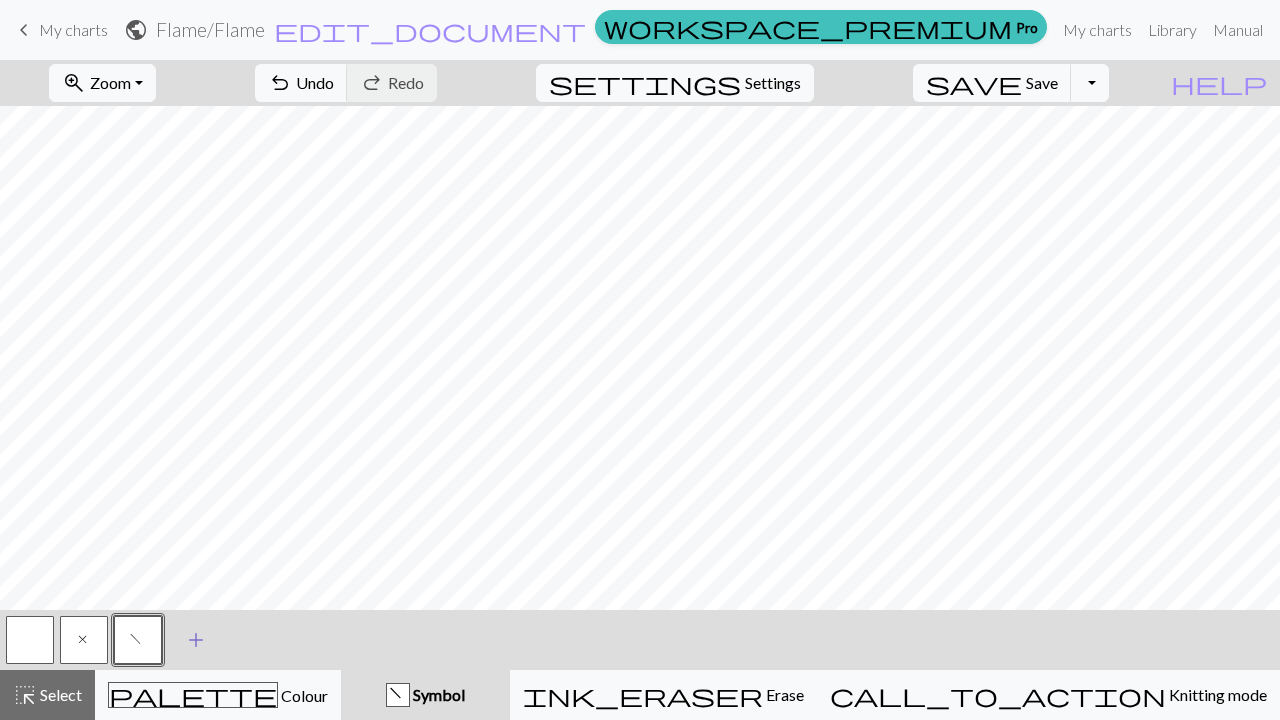 click on "add" at bounding box center (196, 640) 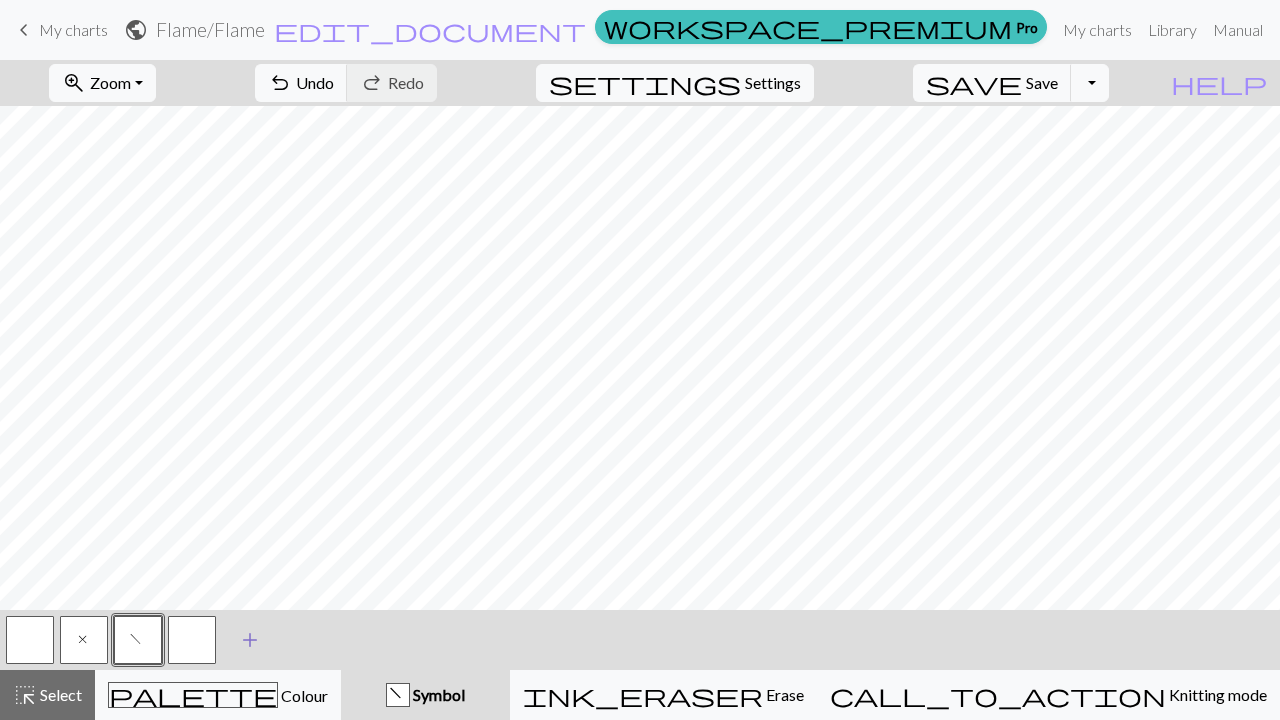 click at bounding box center (192, 640) 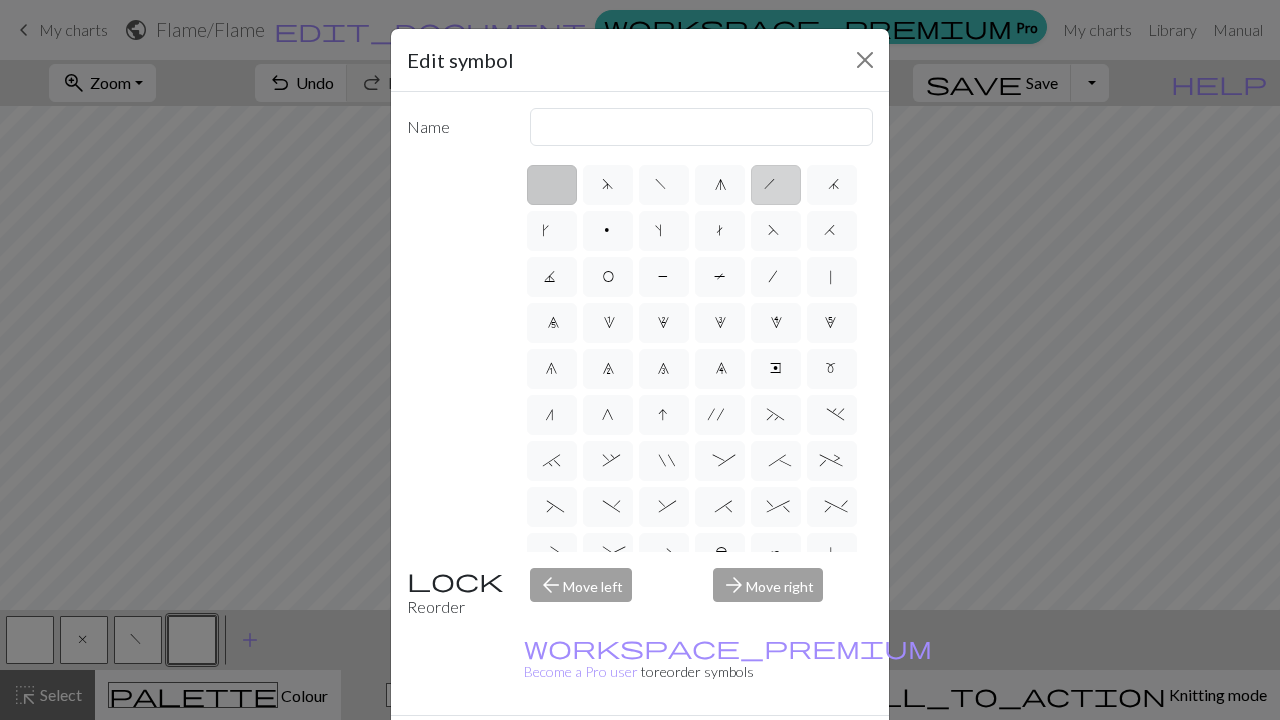 click on "h" at bounding box center (776, 185) 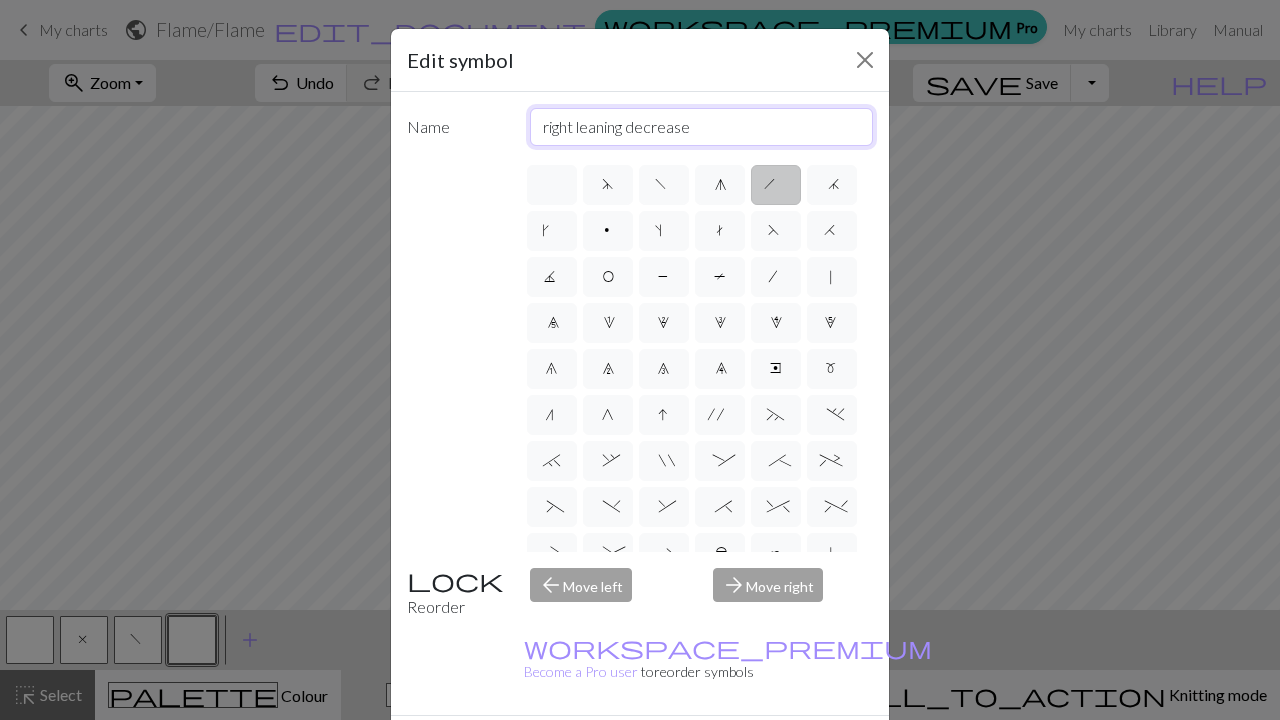 click on "right leaning decrease" at bounding box center (702, 127) 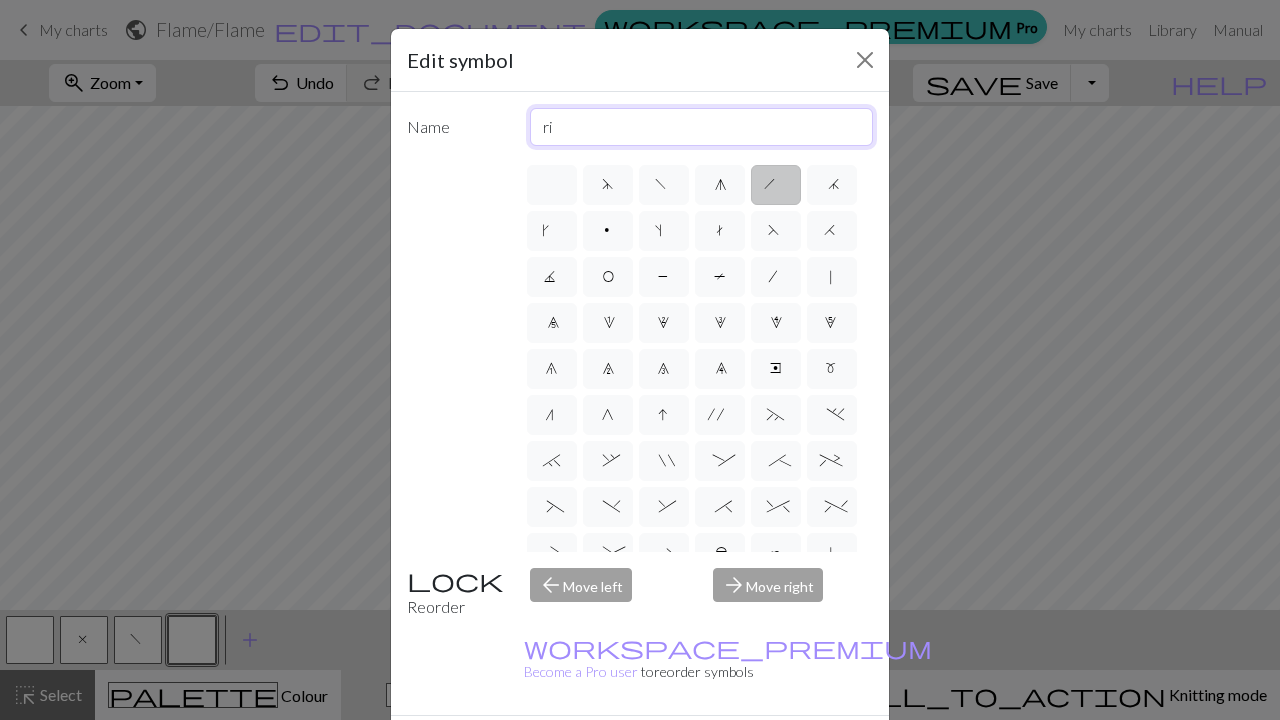 type on "r" 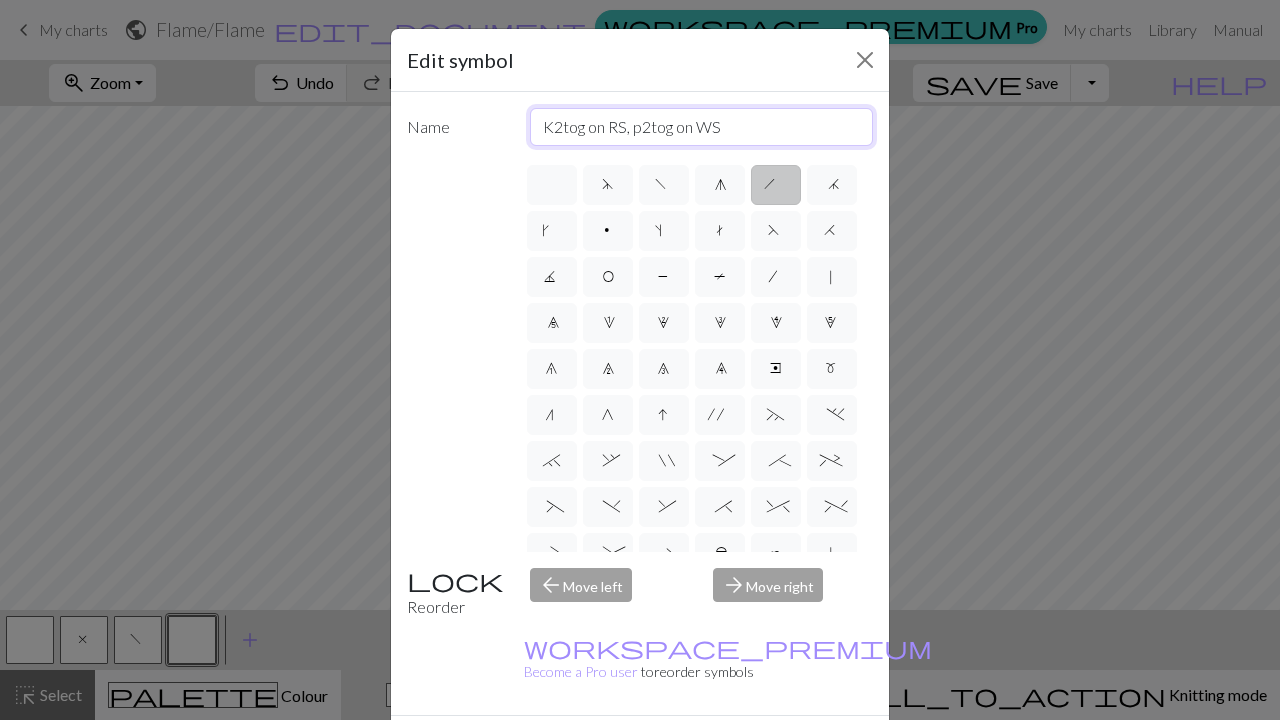 type on "K2tog on RS, p2tog on WS" 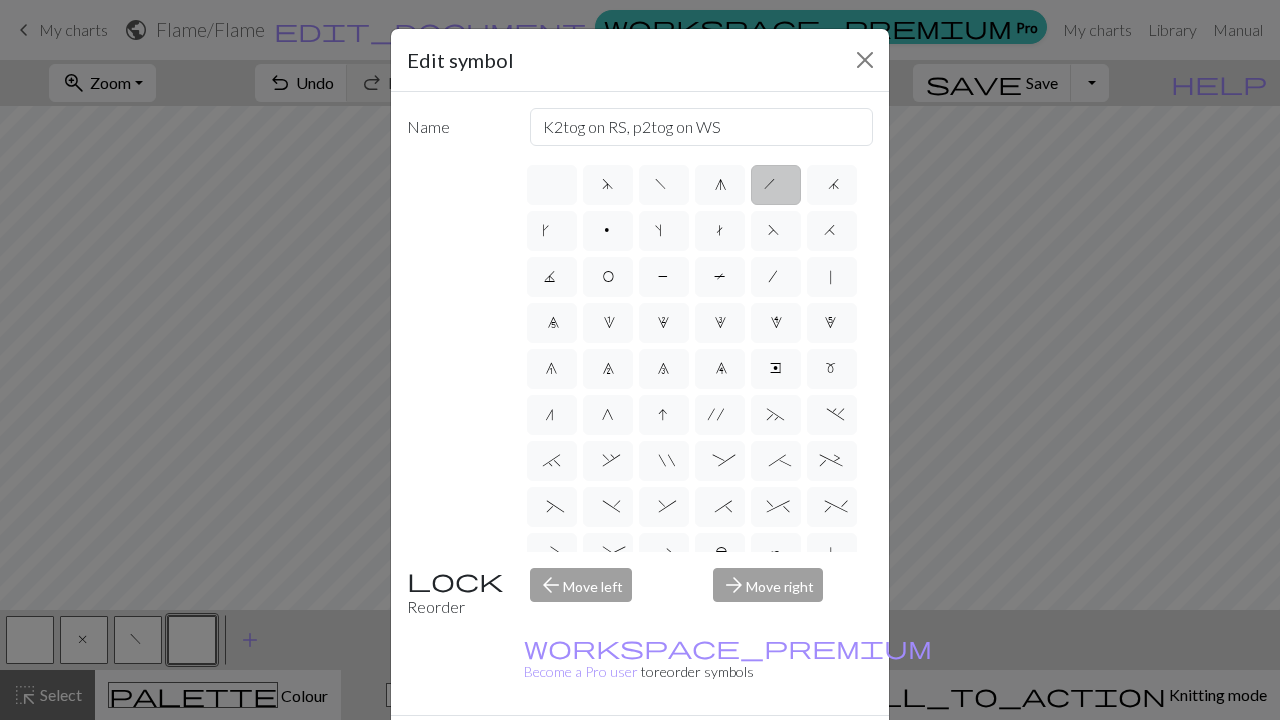 click on "Done" at bounding box center (760, 751) 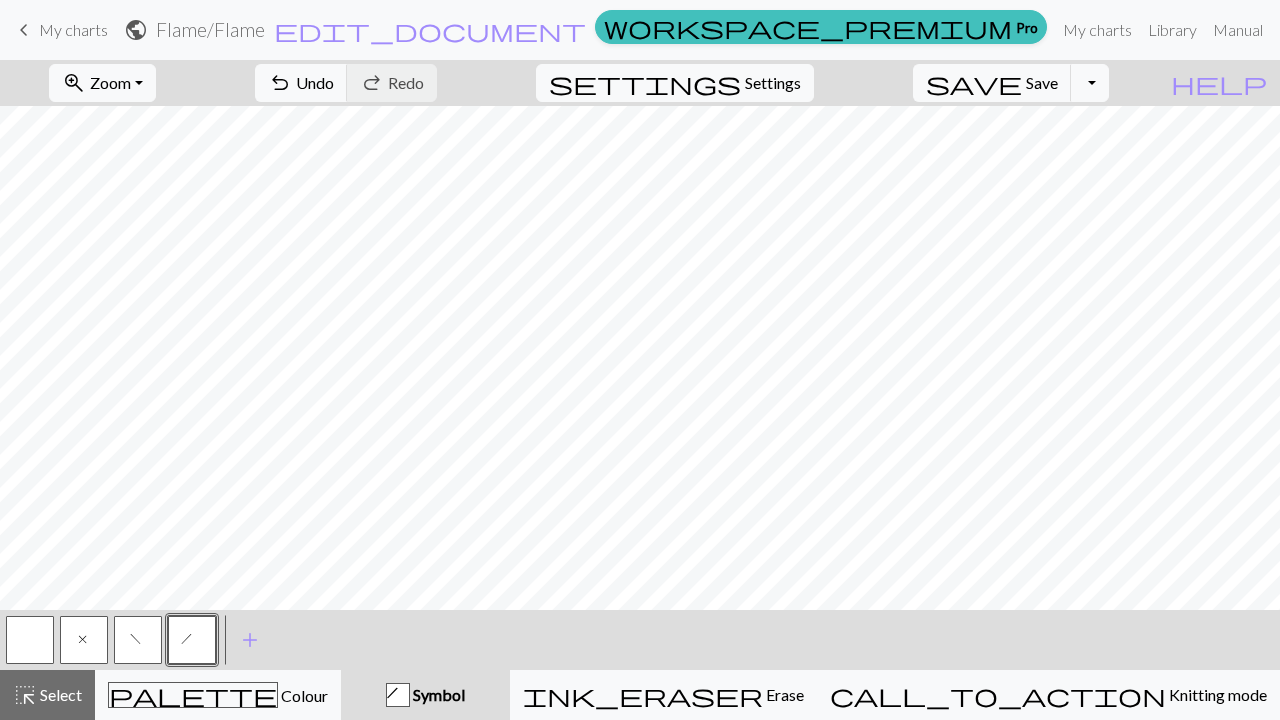 click on "f" at bounding box center (138, 640) 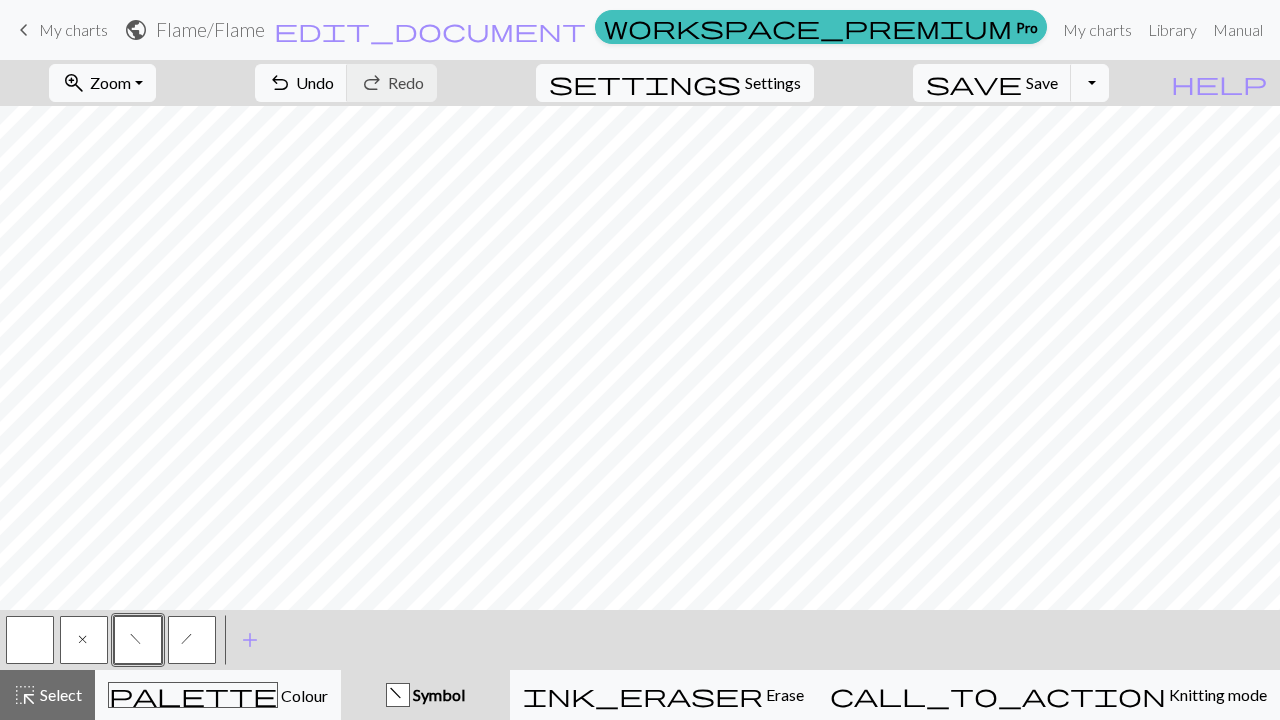 click on "f" at bounding box center (138, 640) 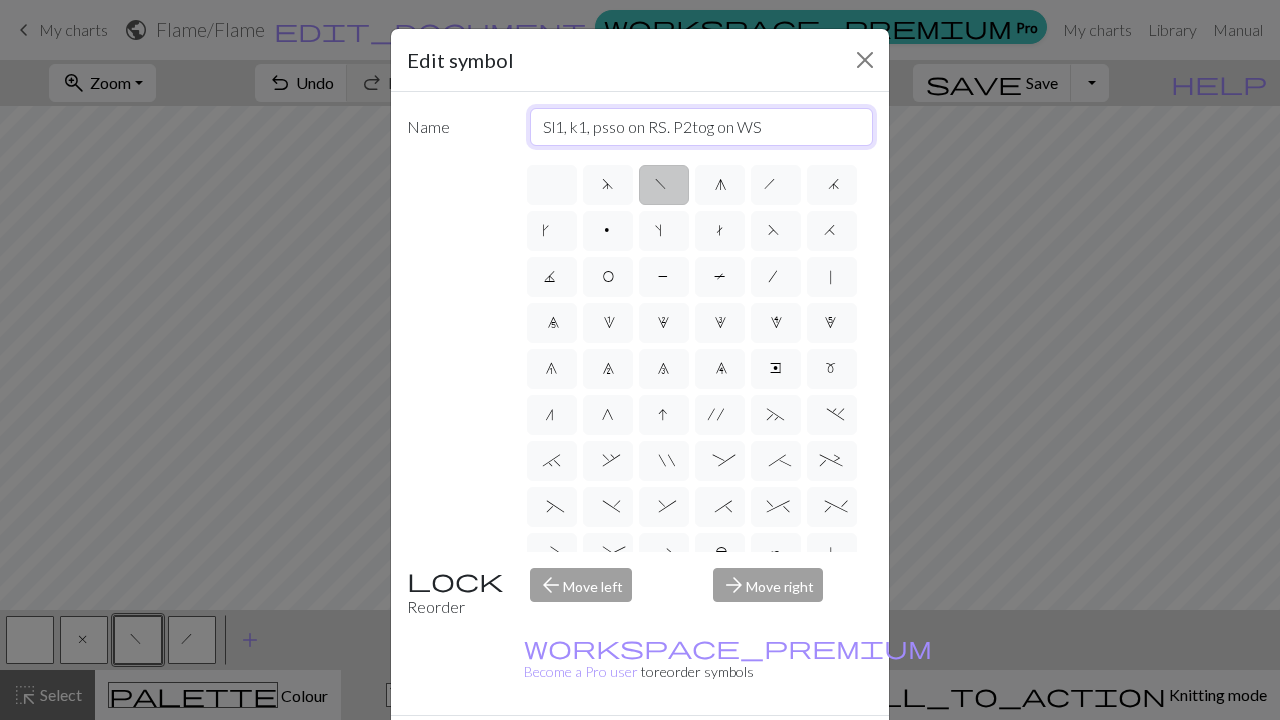 click on "Sl1, k1, psso on RS. P2tog on WS" at bounding box center (702, 127) 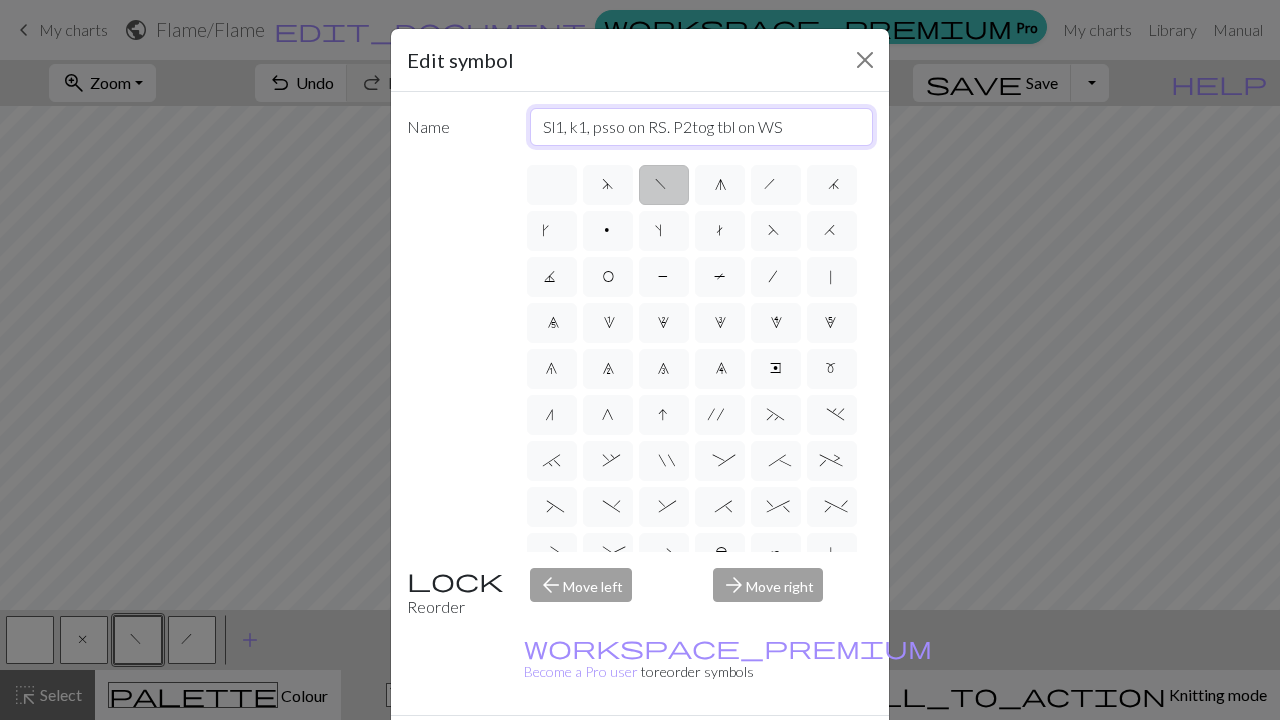 type on "Sl1, k1, psso on RS. P2tog tbl on WS" 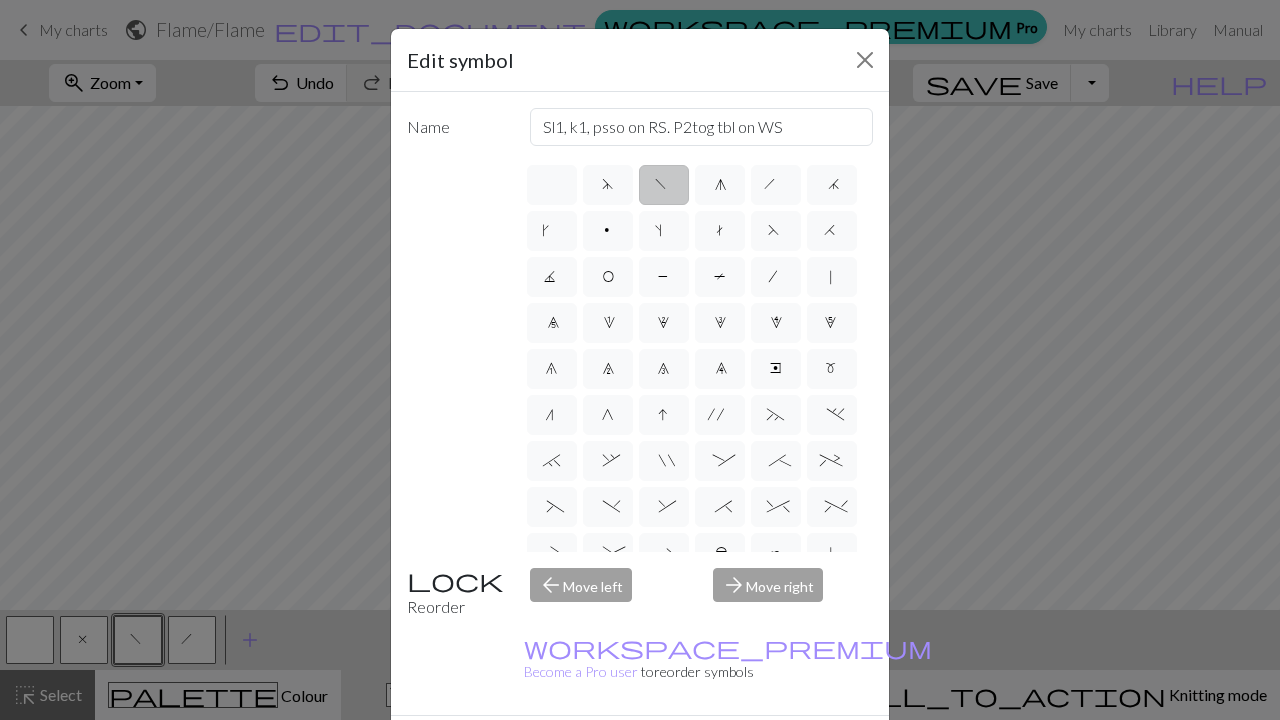 click on "Done" at bounding box center [760, 751] 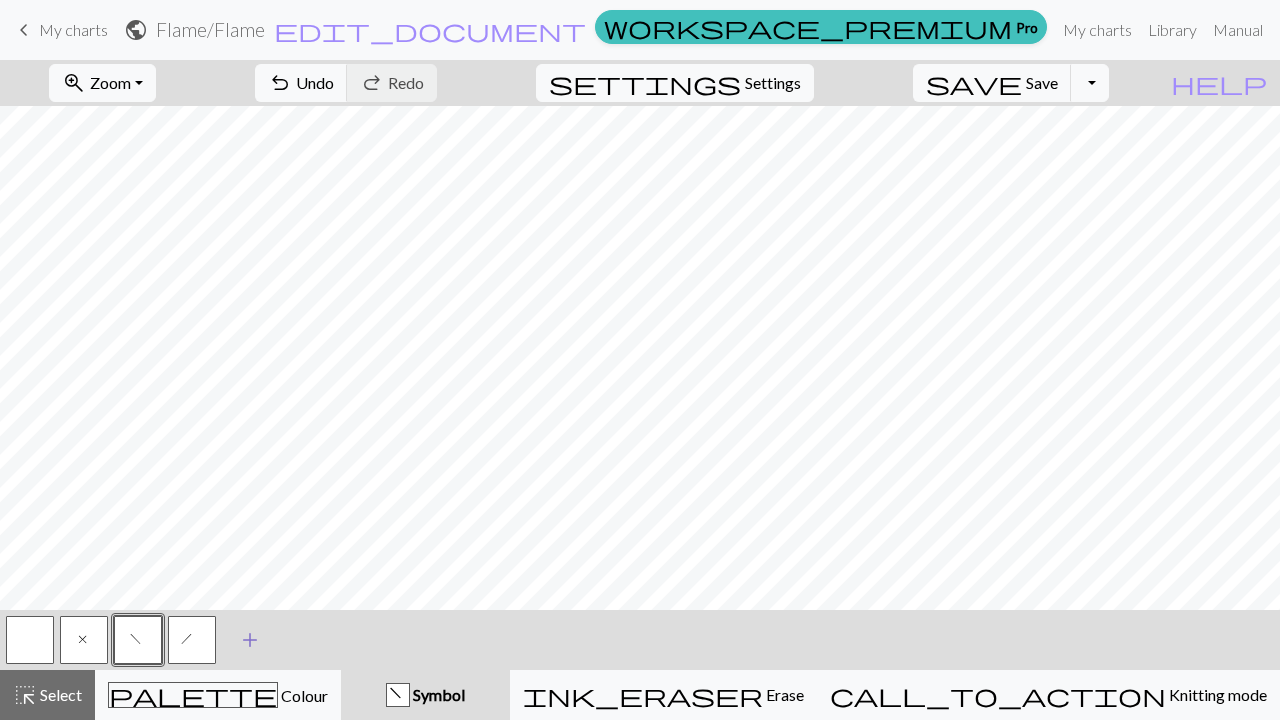 click on "add" at bounding box center (250, 640) 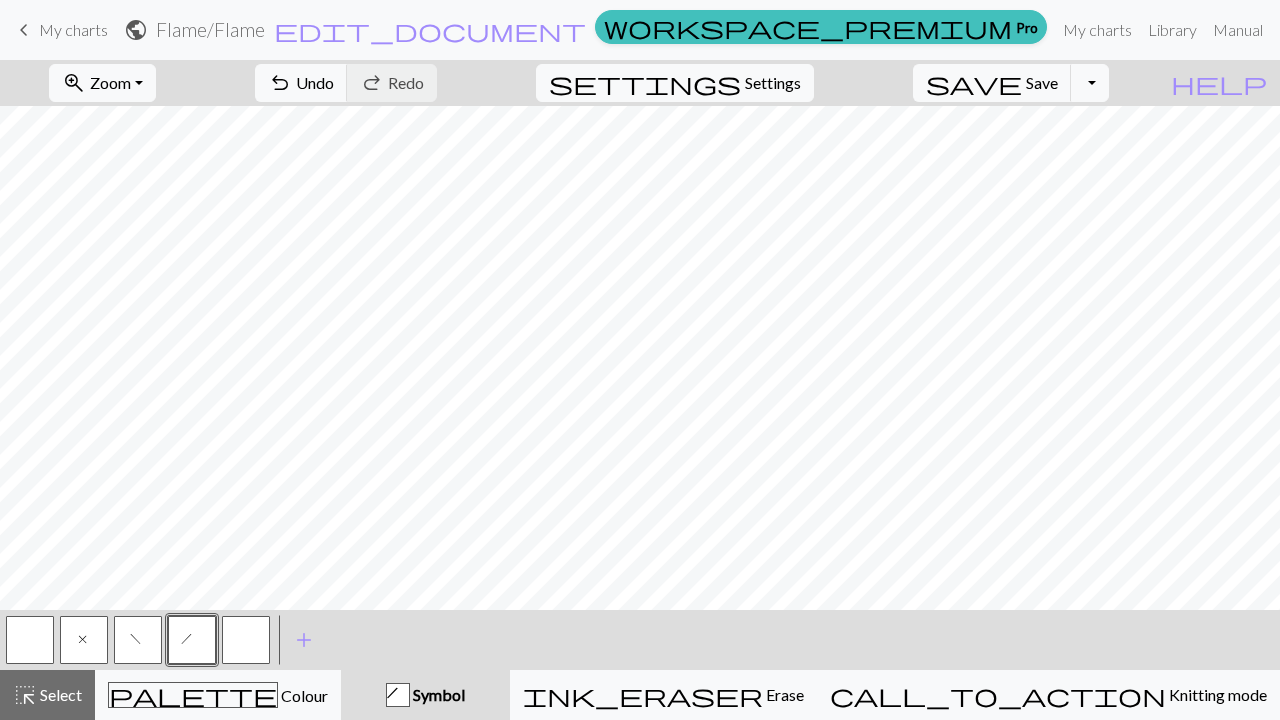 click at bounding box center [246, 640] 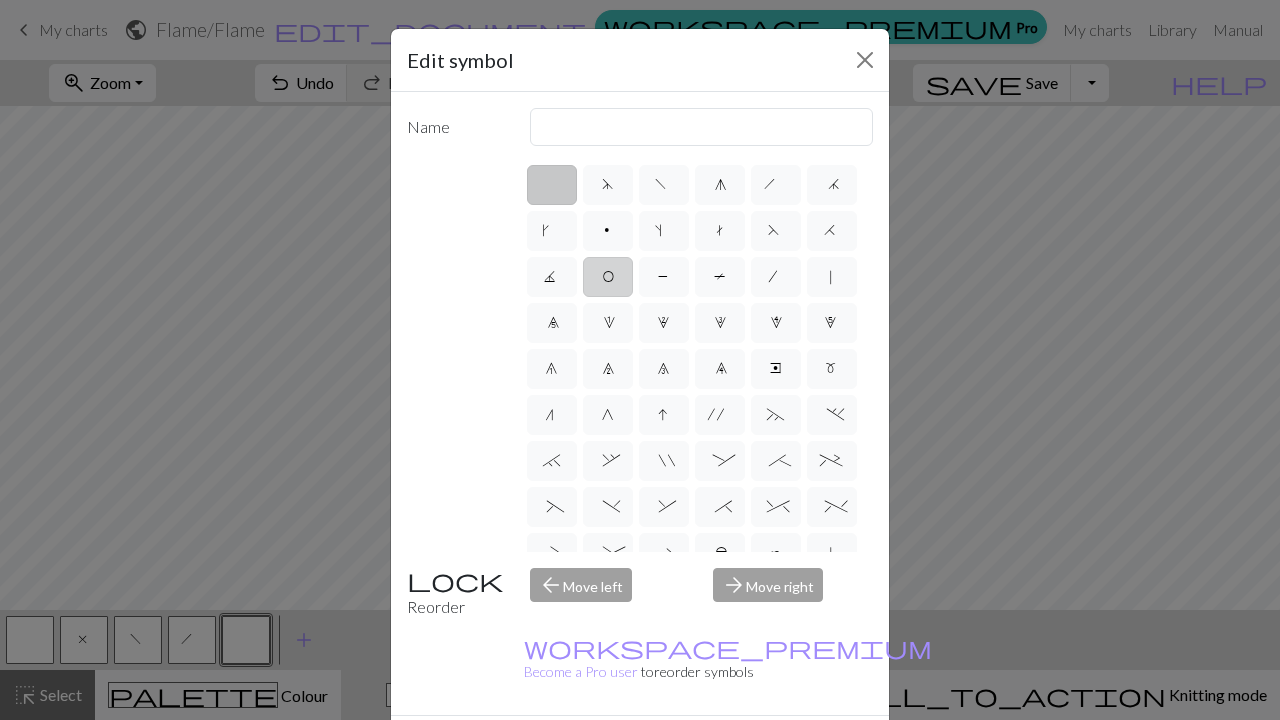 click on "O" at bounding box center [608, 279] 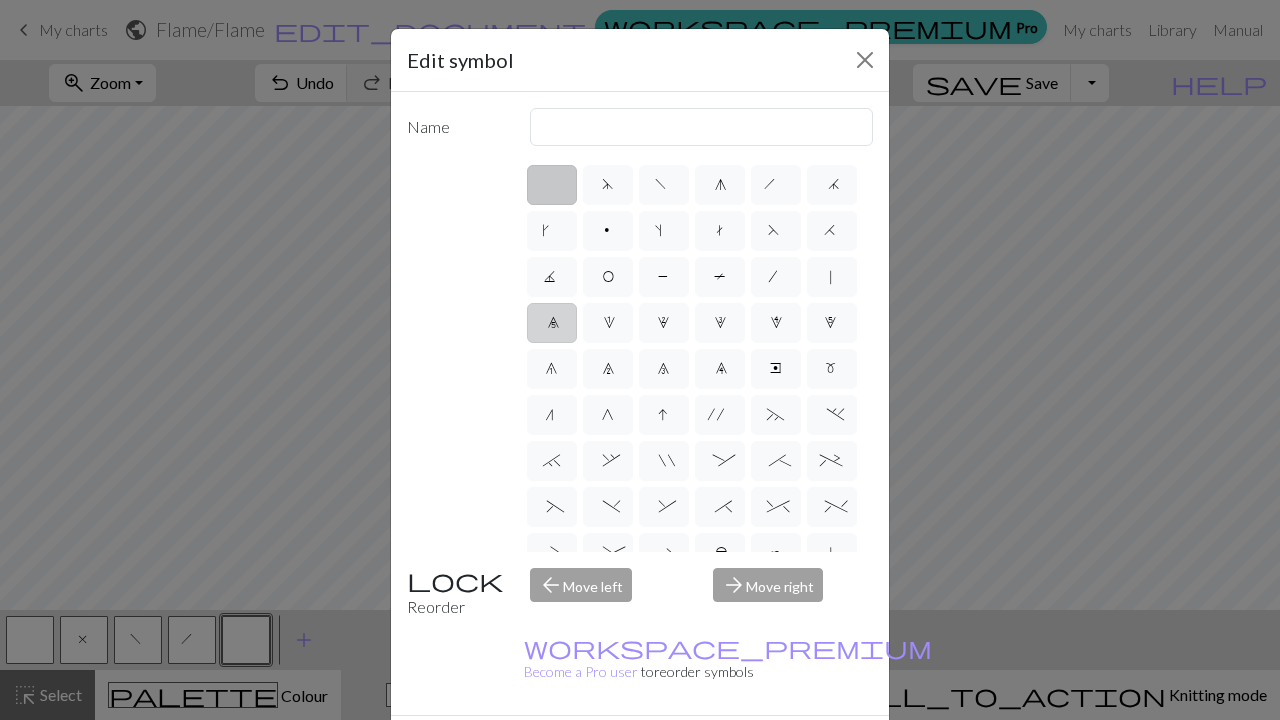 type on "yo" 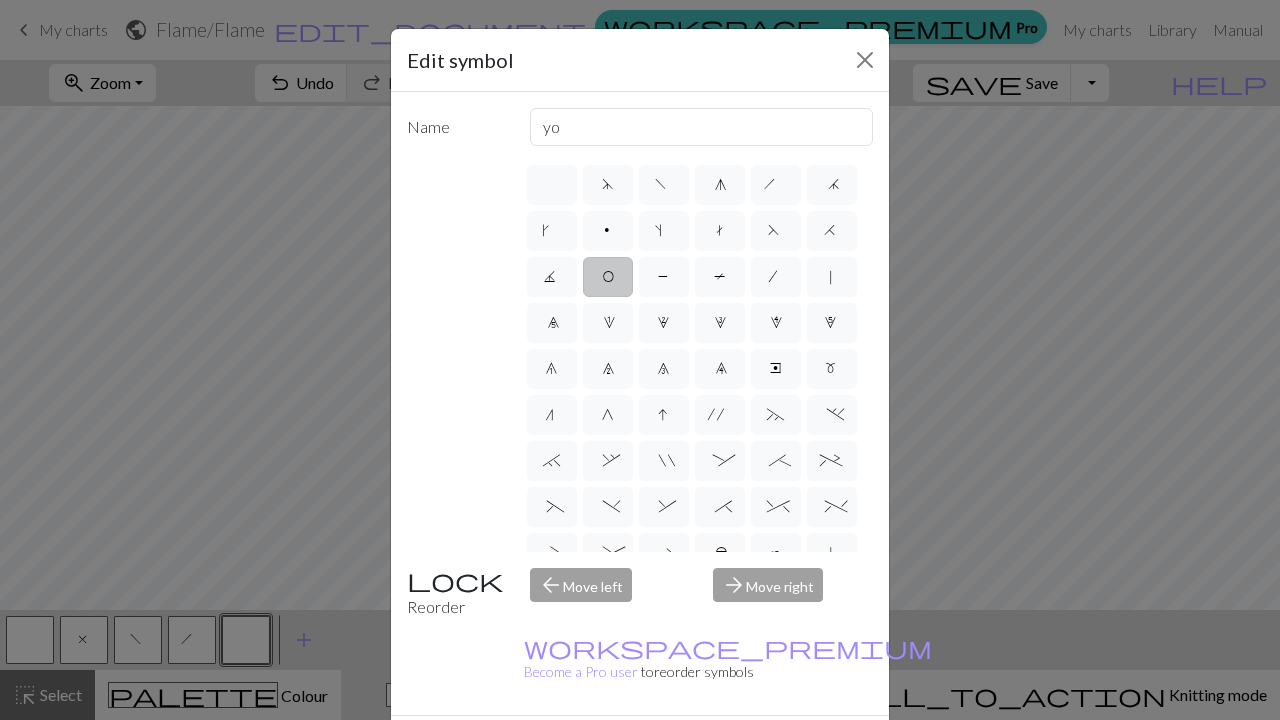 click on "Done" at bounding box center (760, 751) 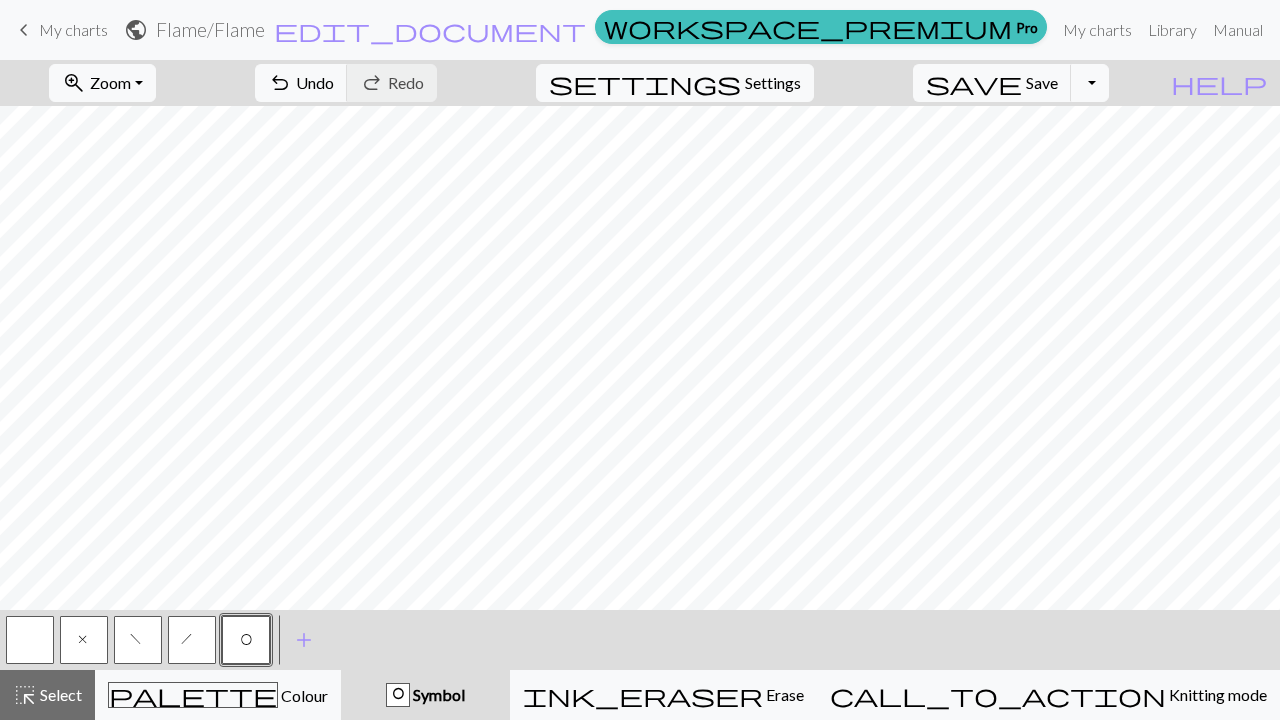 click on "x" at bounding box center (84, 640) 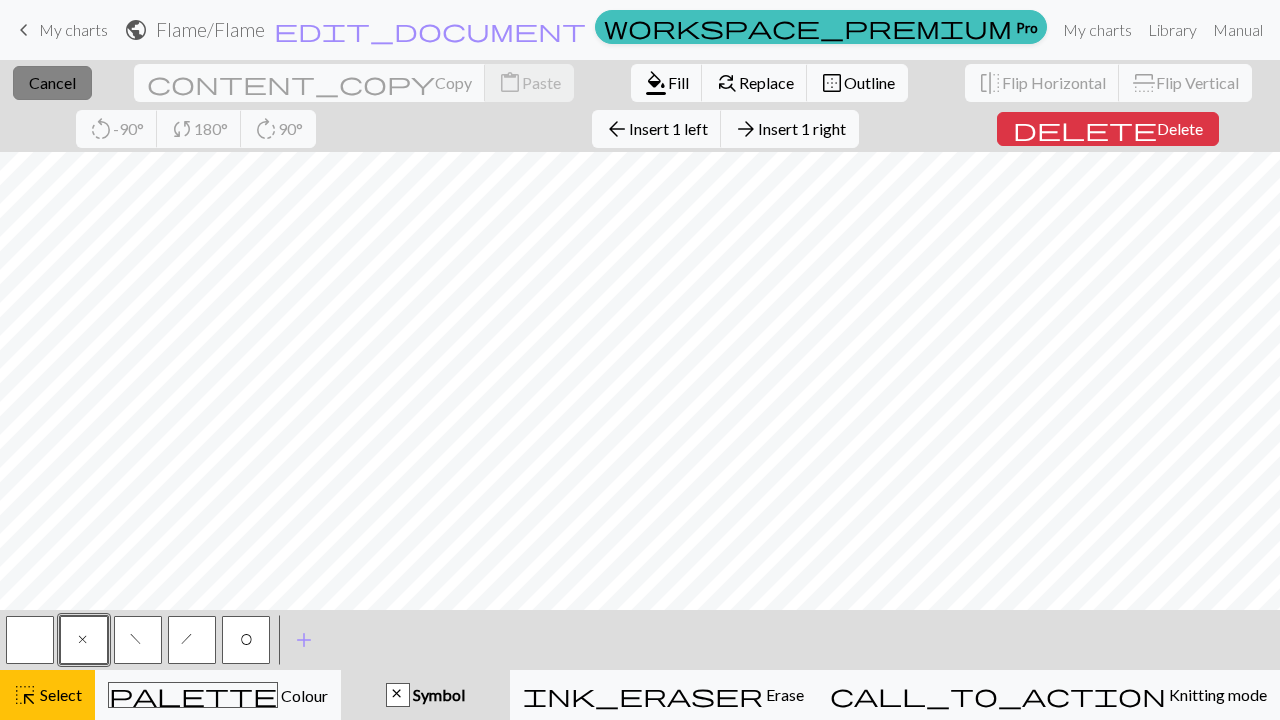 click on "Cancel" at bounding box center [52, 82] 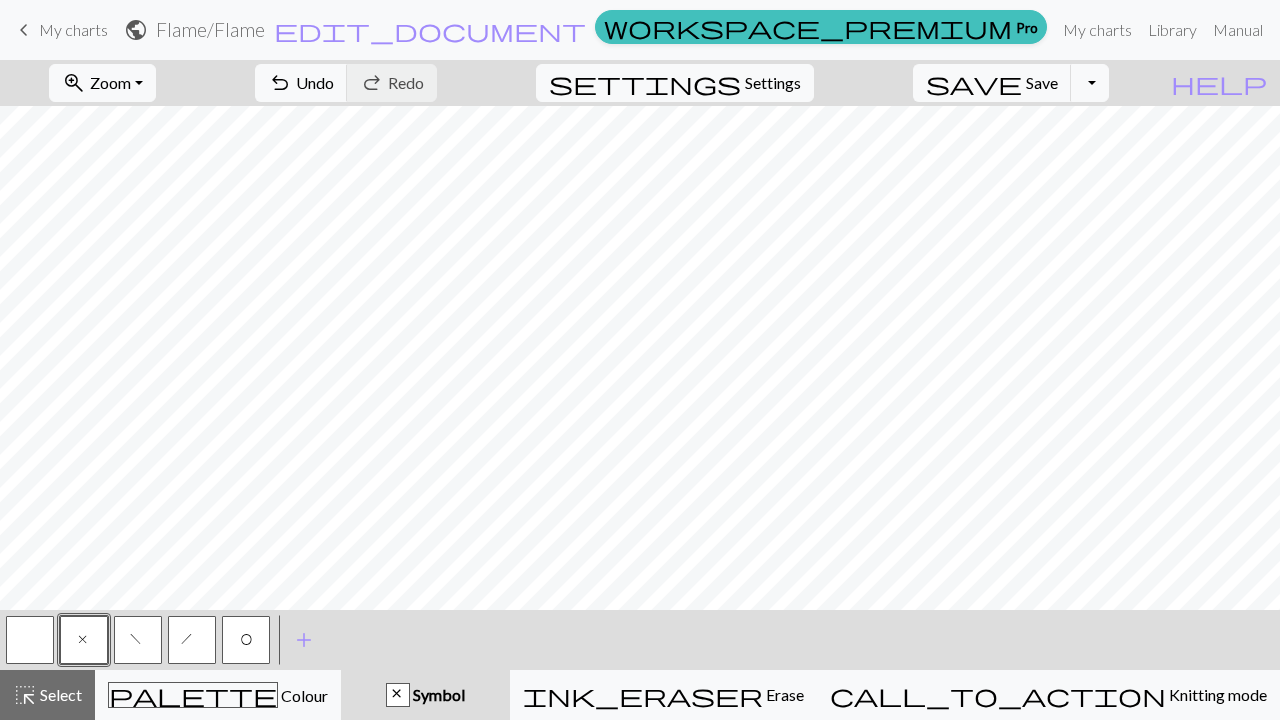 click on "O" at bounding box center [246, 640] 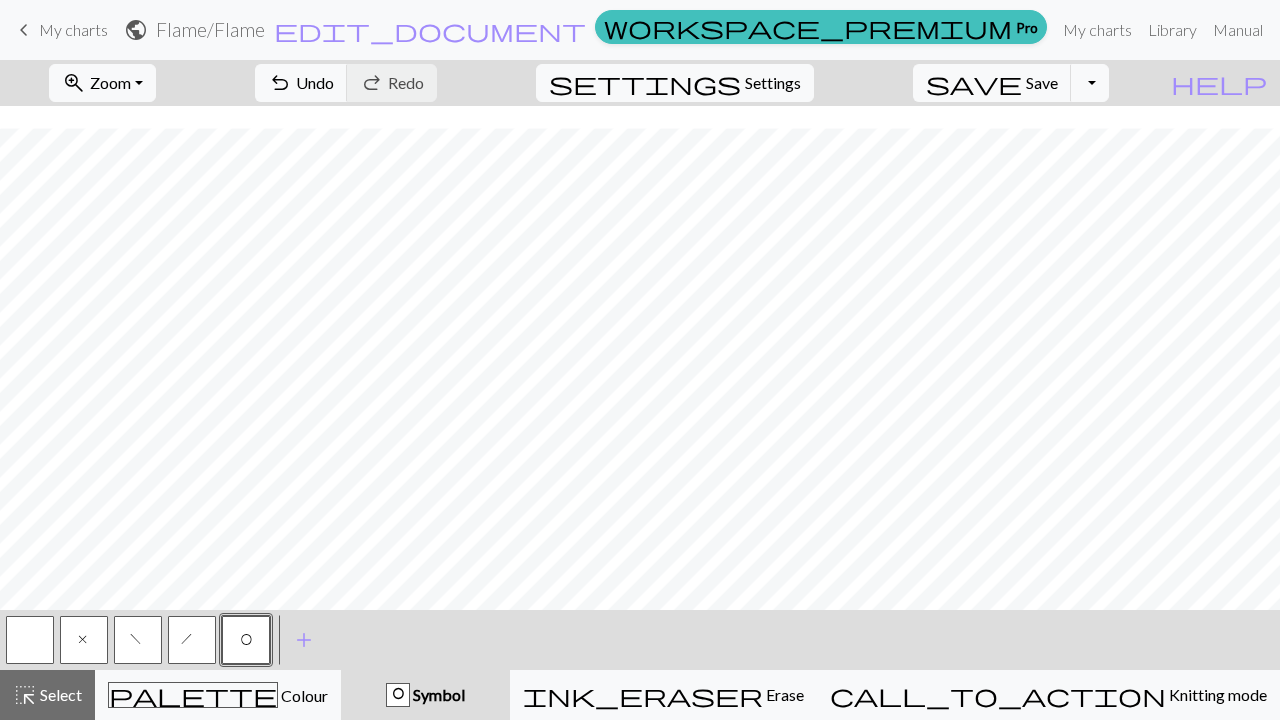 scroll, scrollTop: 80, scrollLeft: 0, axis: vertical 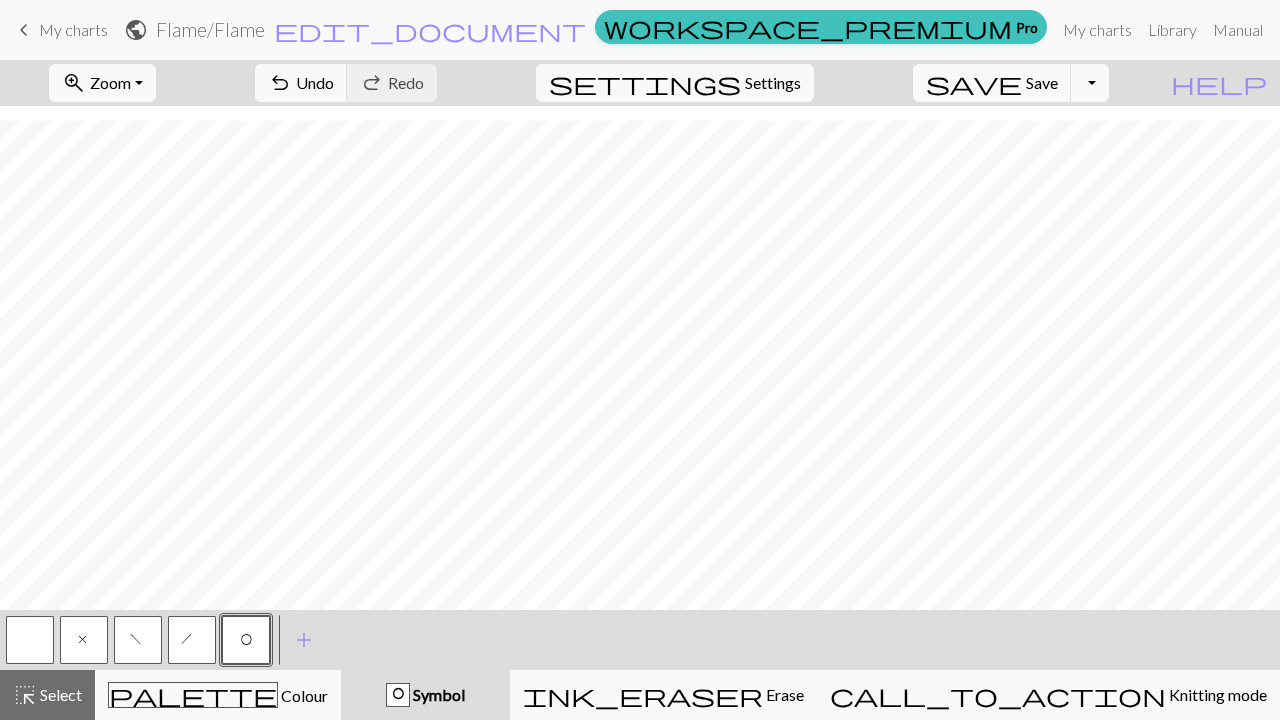 click on "x" at bounding box center [84, 640] 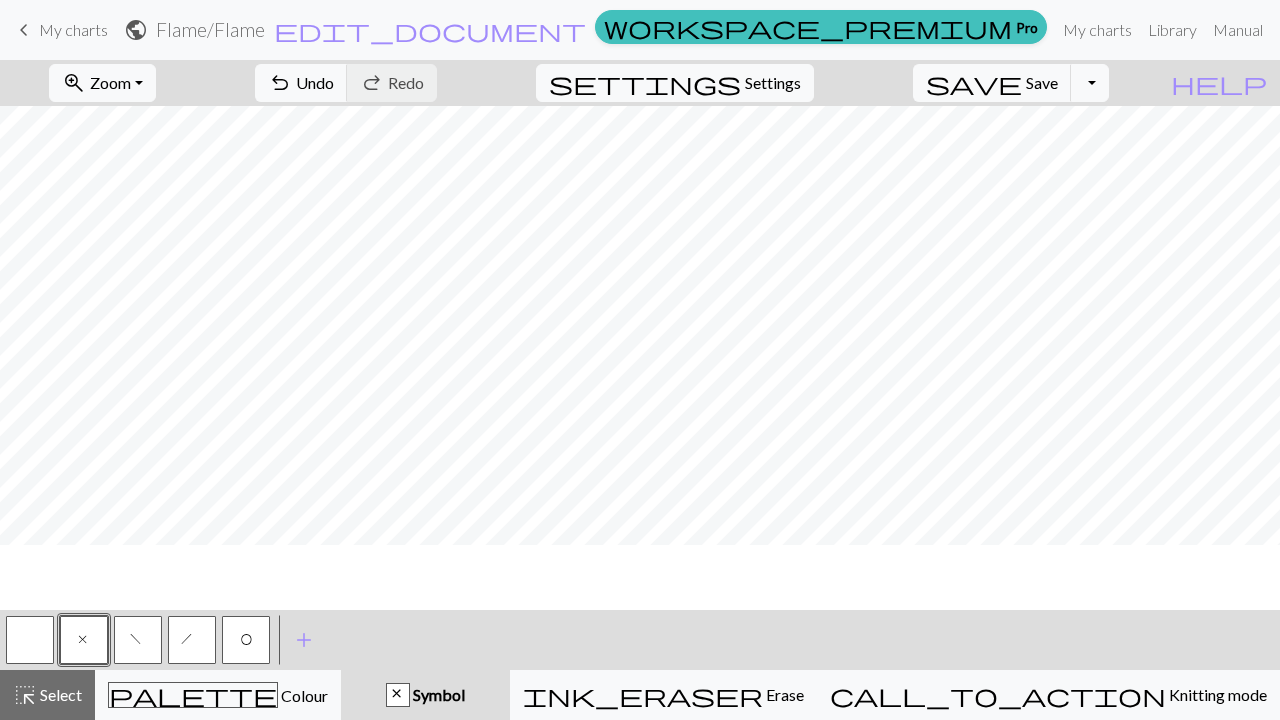 scroll, scrollTop: 0, scrollLeft: 0, axis: both 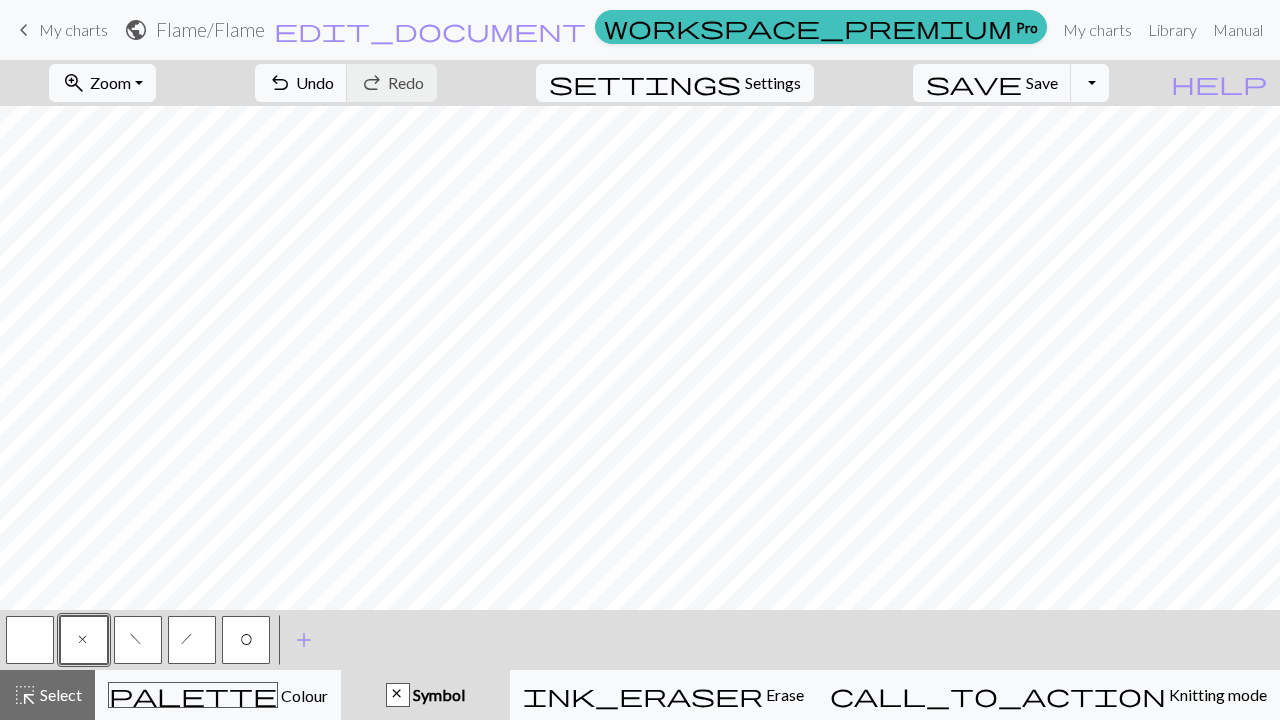 click on "f" at bounding box center (138, 640) 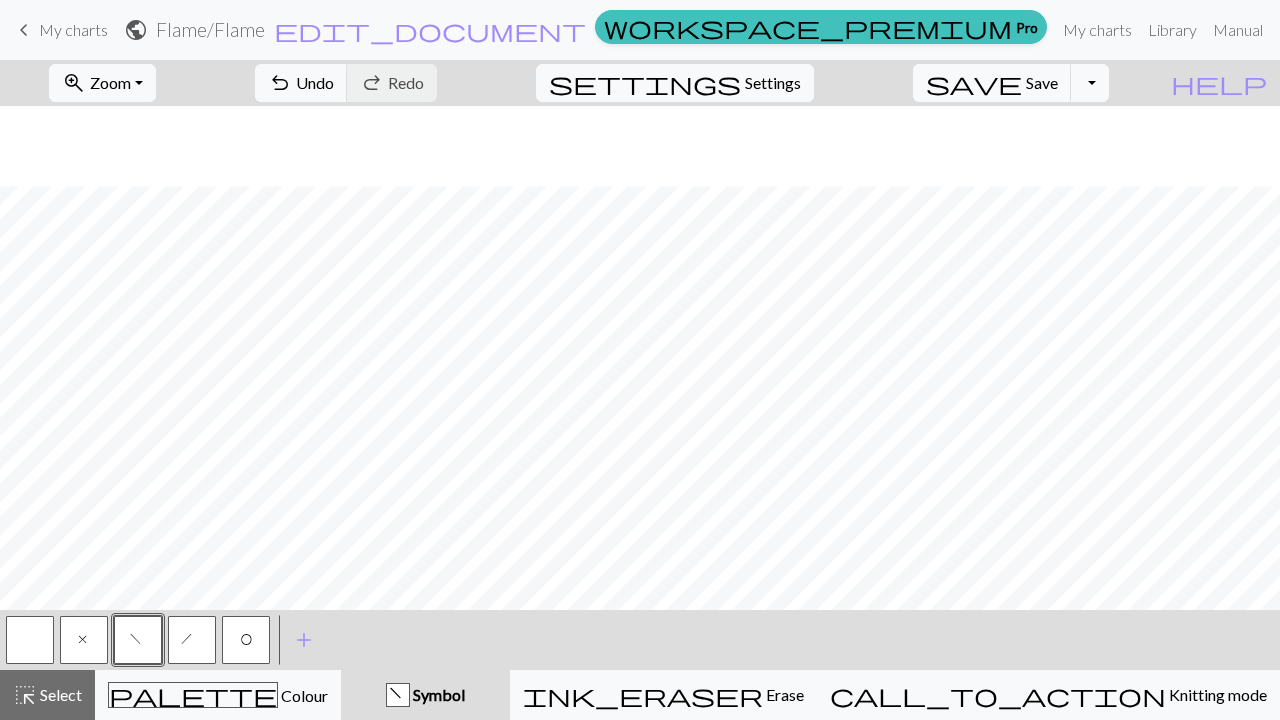 scroll, scrollTop: 80, scrollLeft: 0, axis: vertical 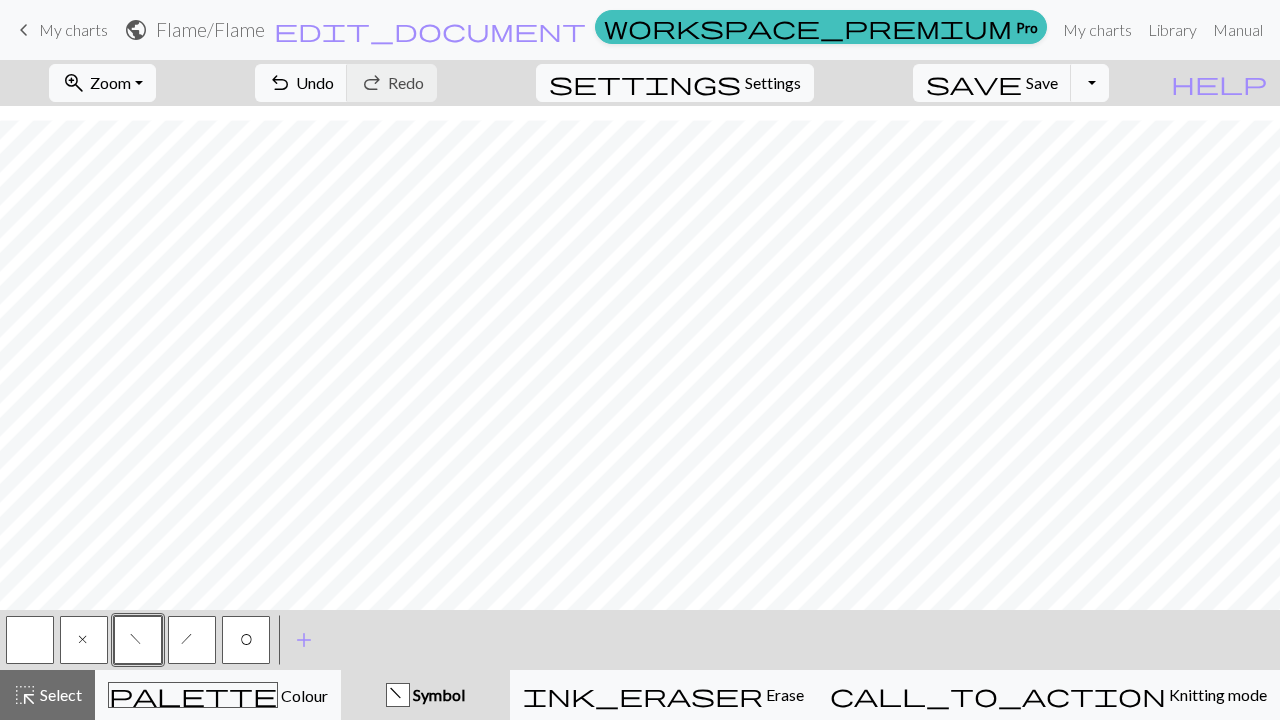click on "h" at bounding box center [192, 640] 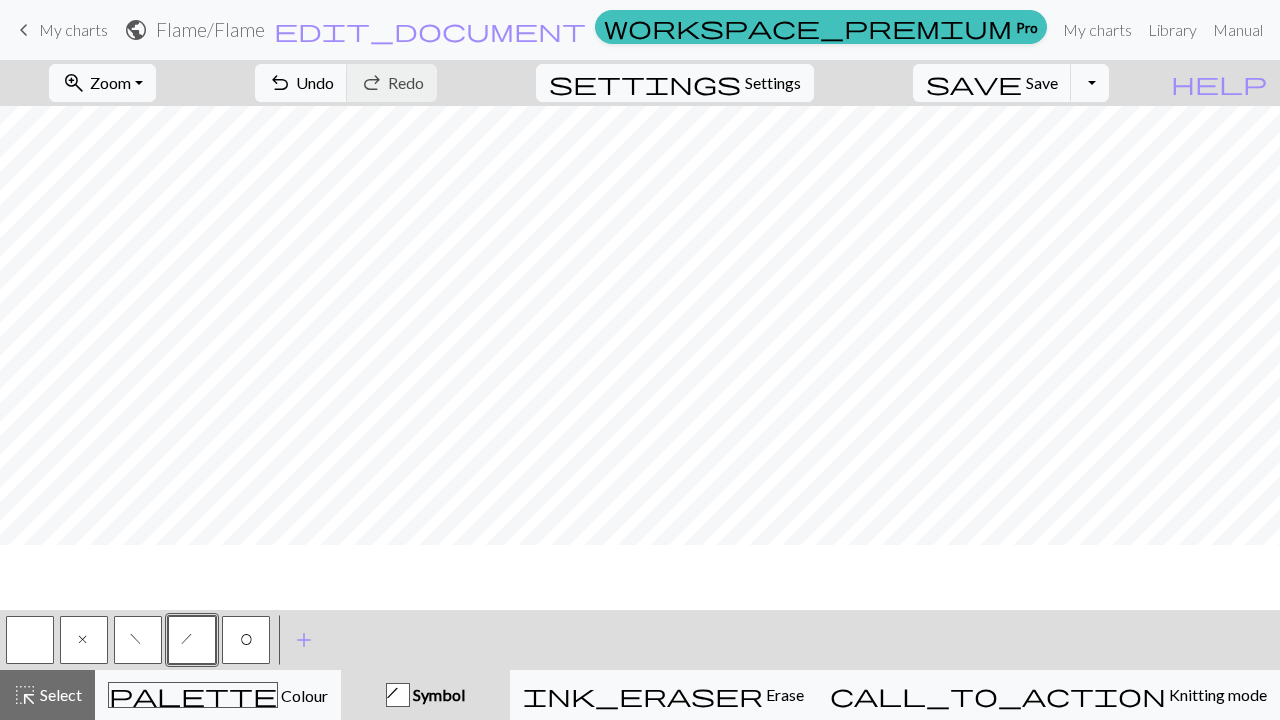 scroll, scrollTop: 0, scrollLeft: 0, axis: both 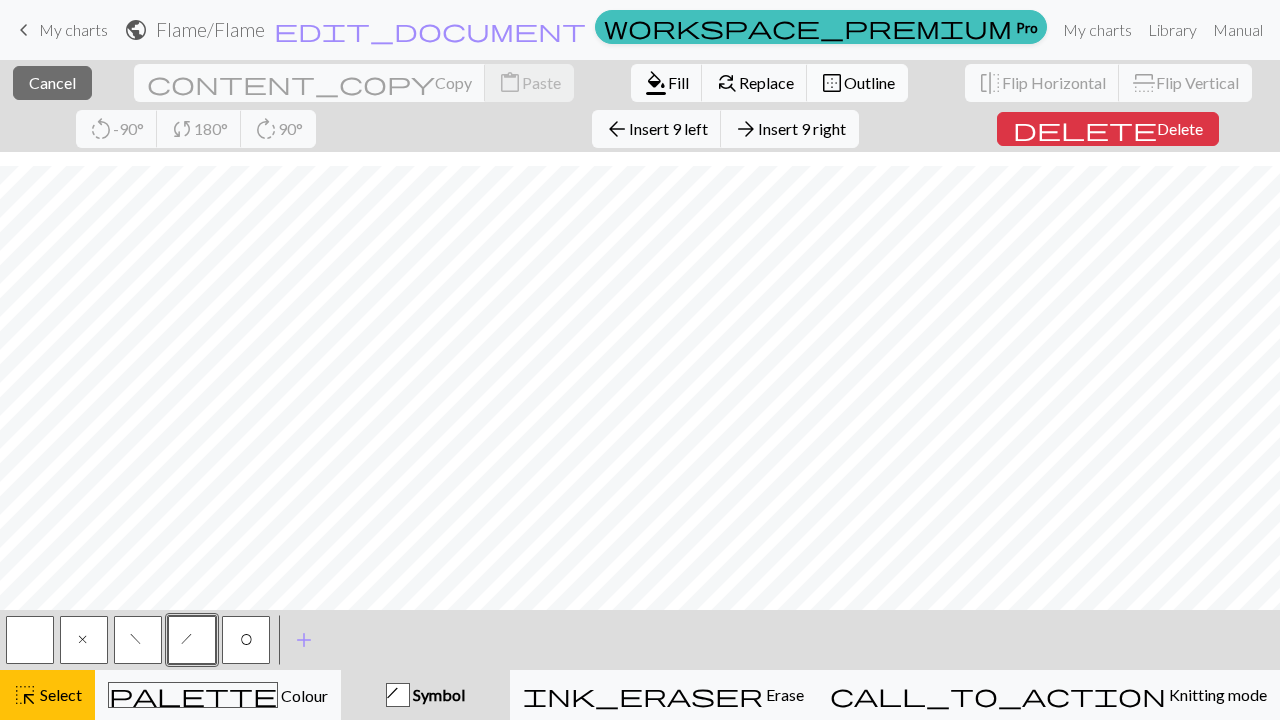 click on "Outline" at bounding box center (869, 82) 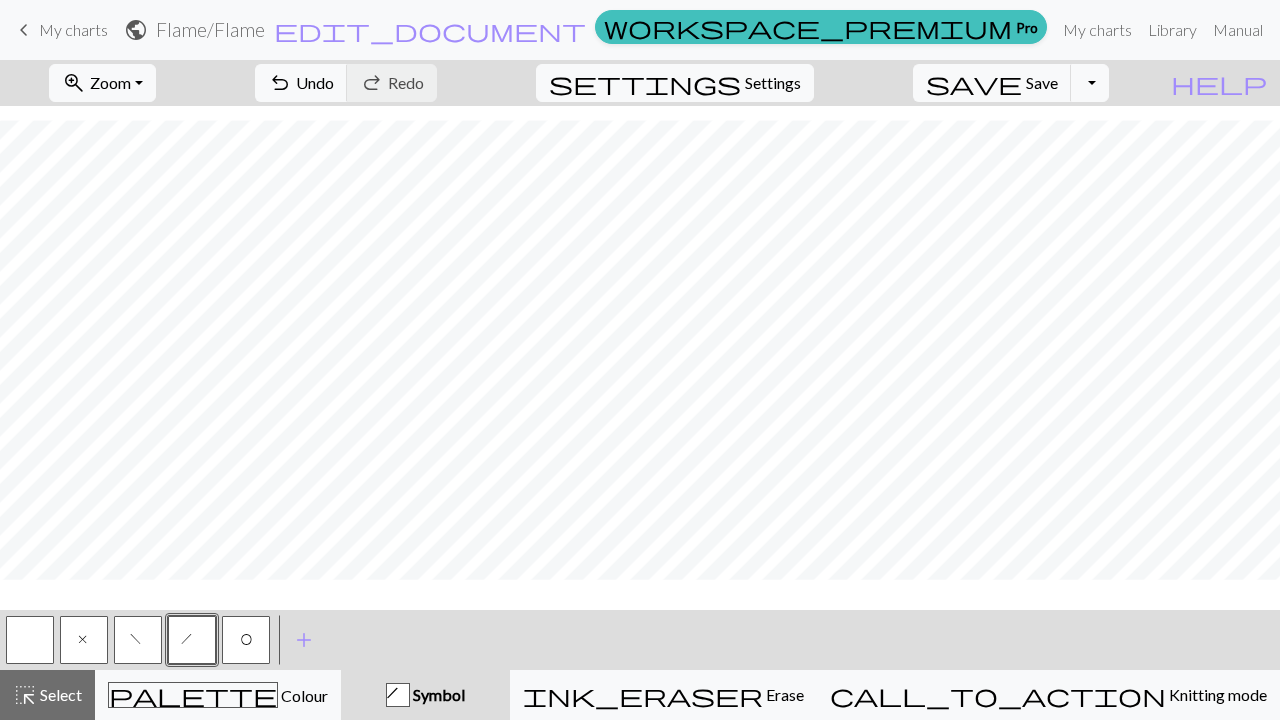 scroll, scrollTop: 80, scrollLeft: 0, axis: vertical 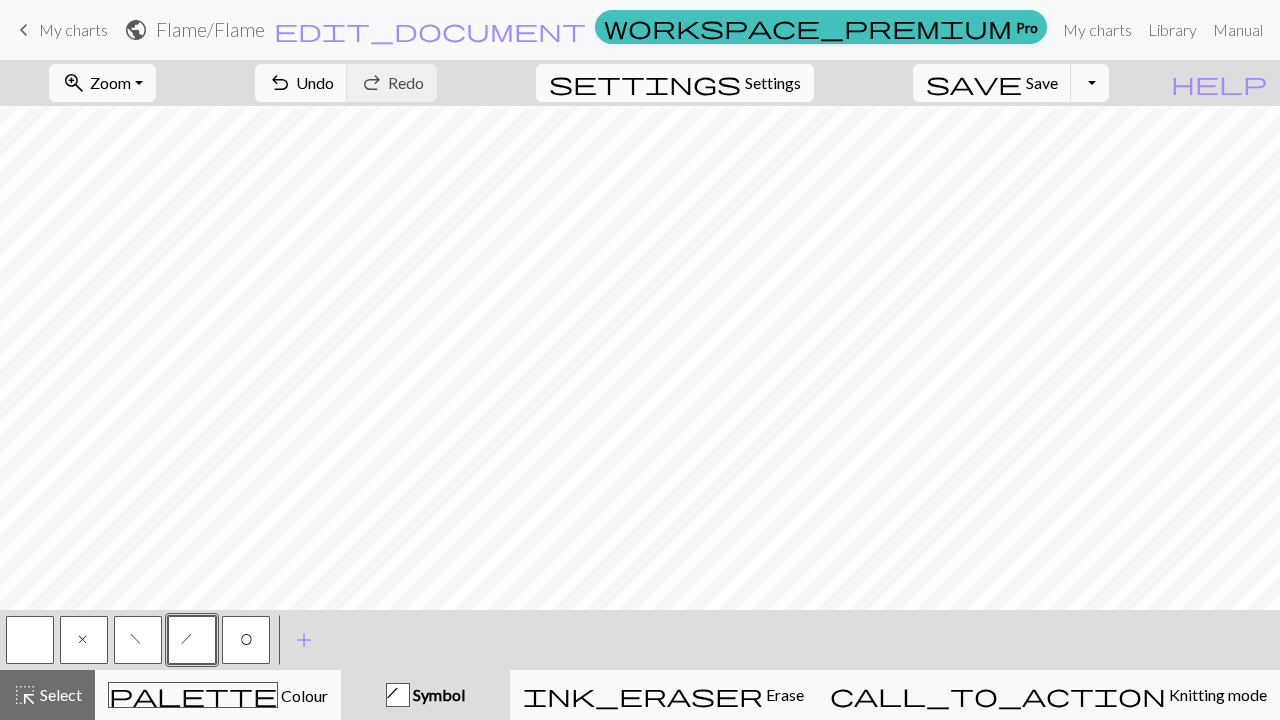 click on "Settings" at bounding box center (773, 83) 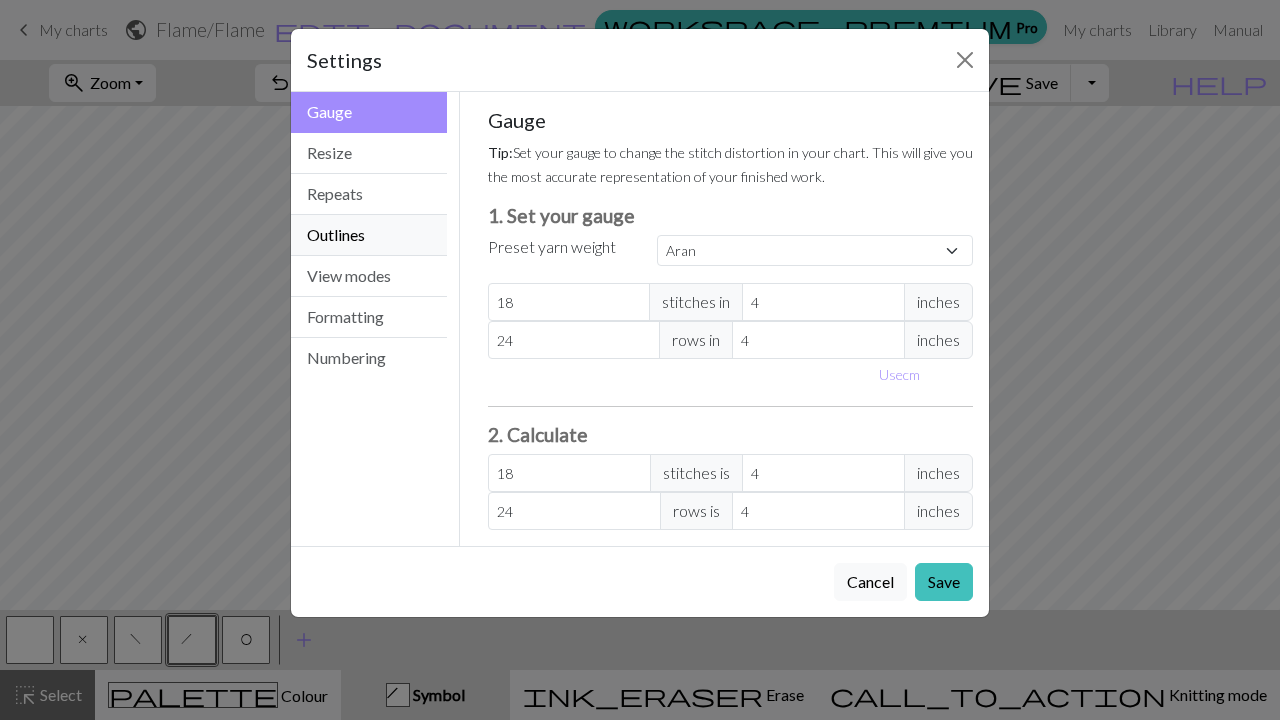 click on "Outlines" at bounding box center [369, 235] 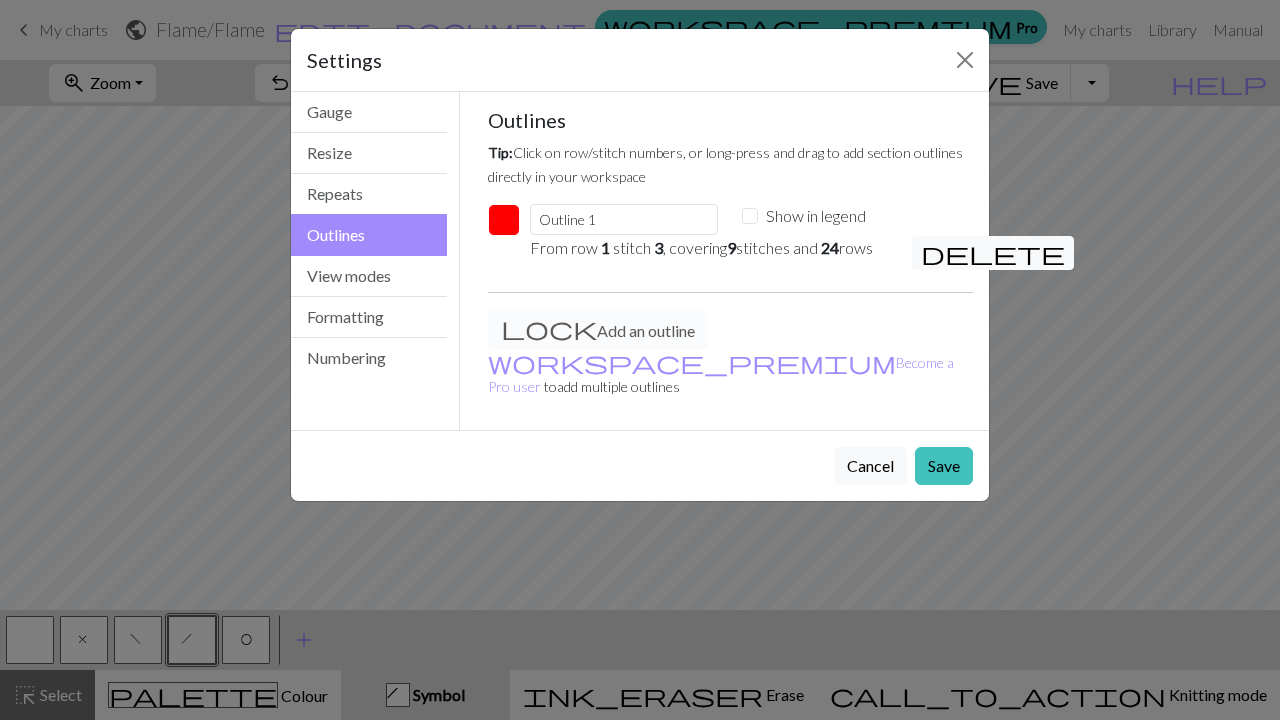 click at bounding box center [504, 220] 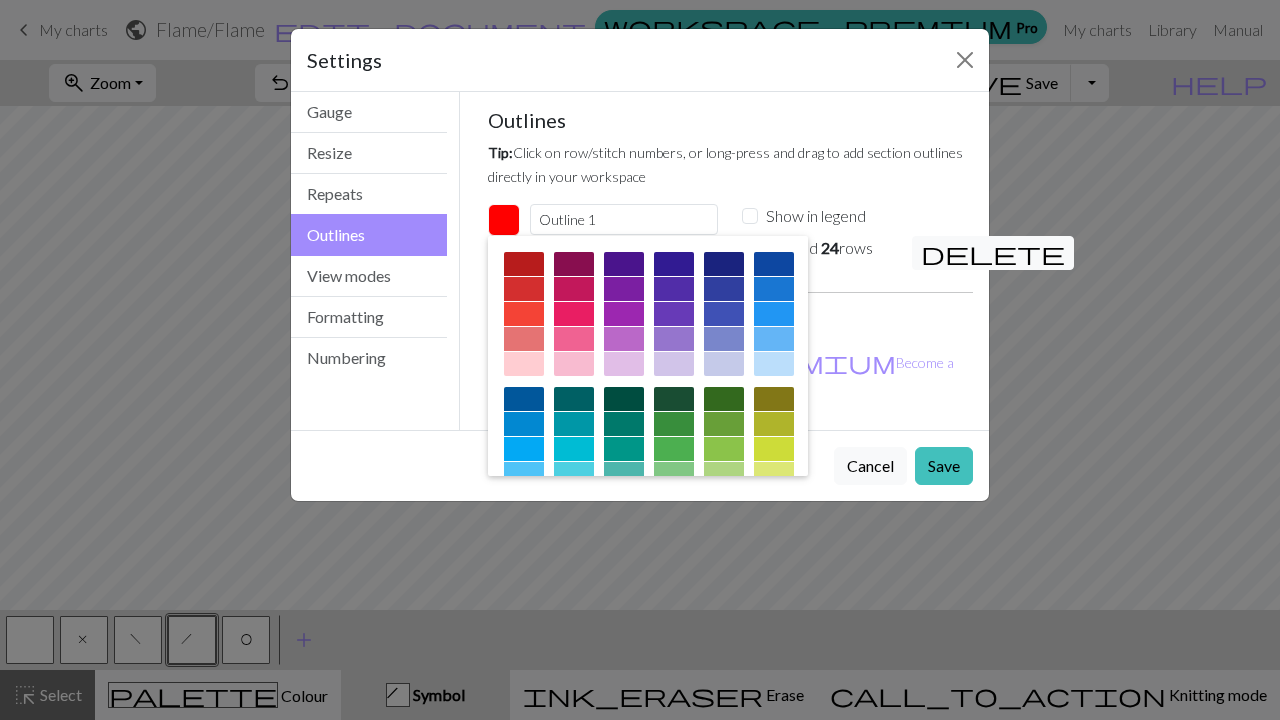 click at bounding box center [574, 314] 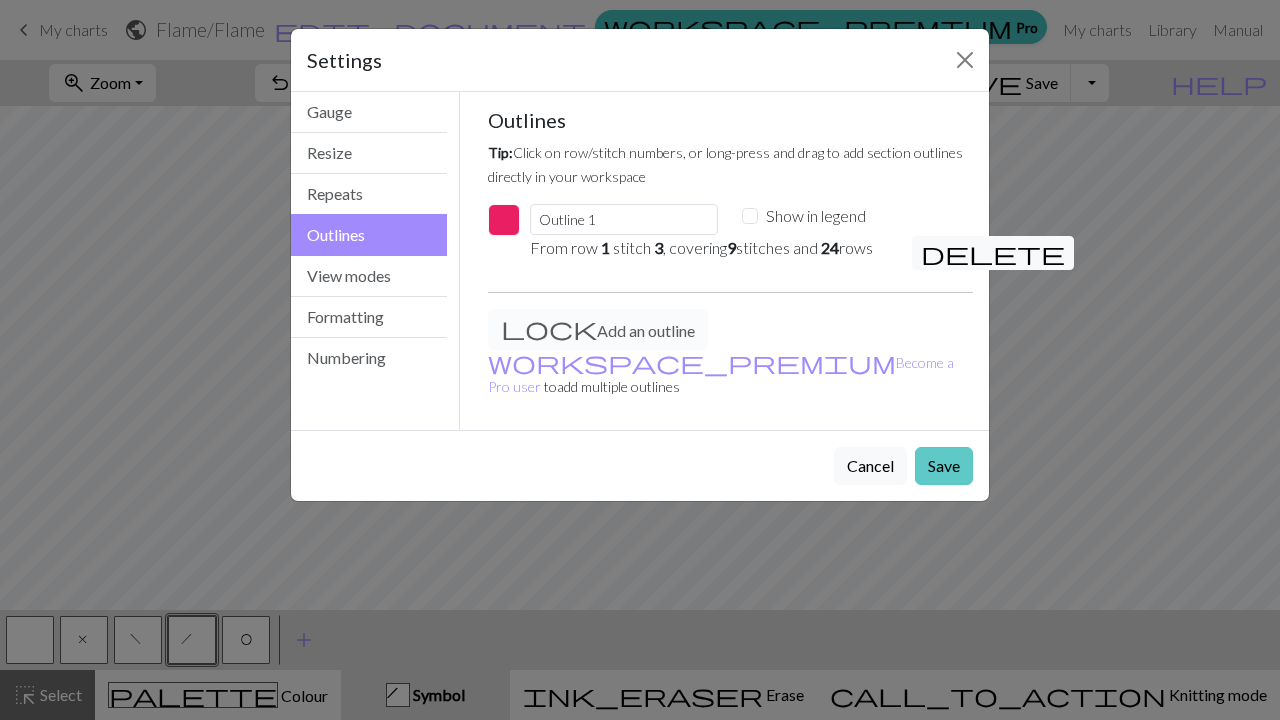 click on "Save" at bounding box center [944, 466] 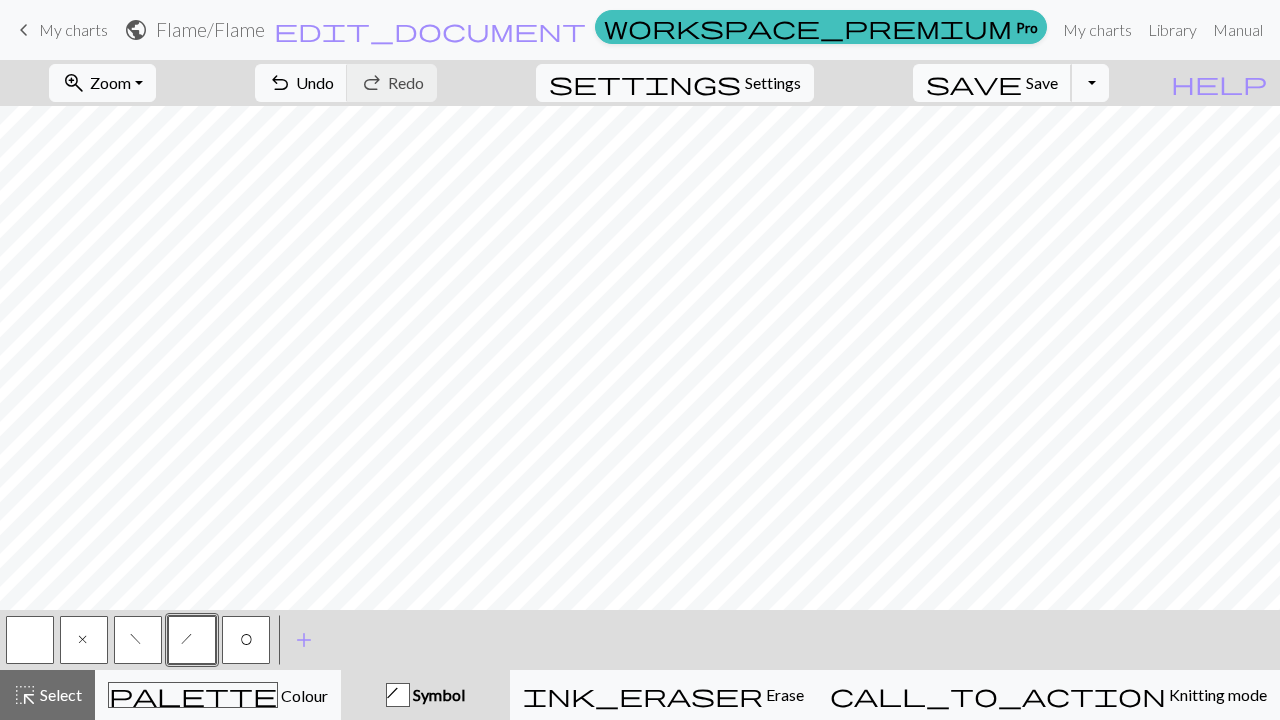 click on "save Save Save" at bounding box center [992, 83] 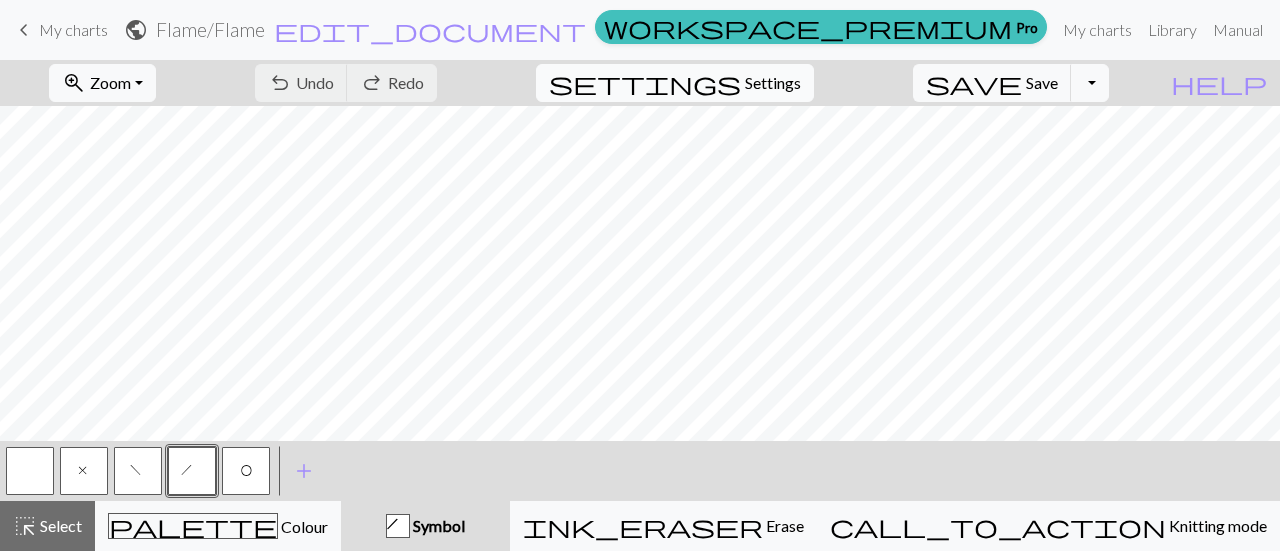 click on "Settings" at bounding box center [773, 83] 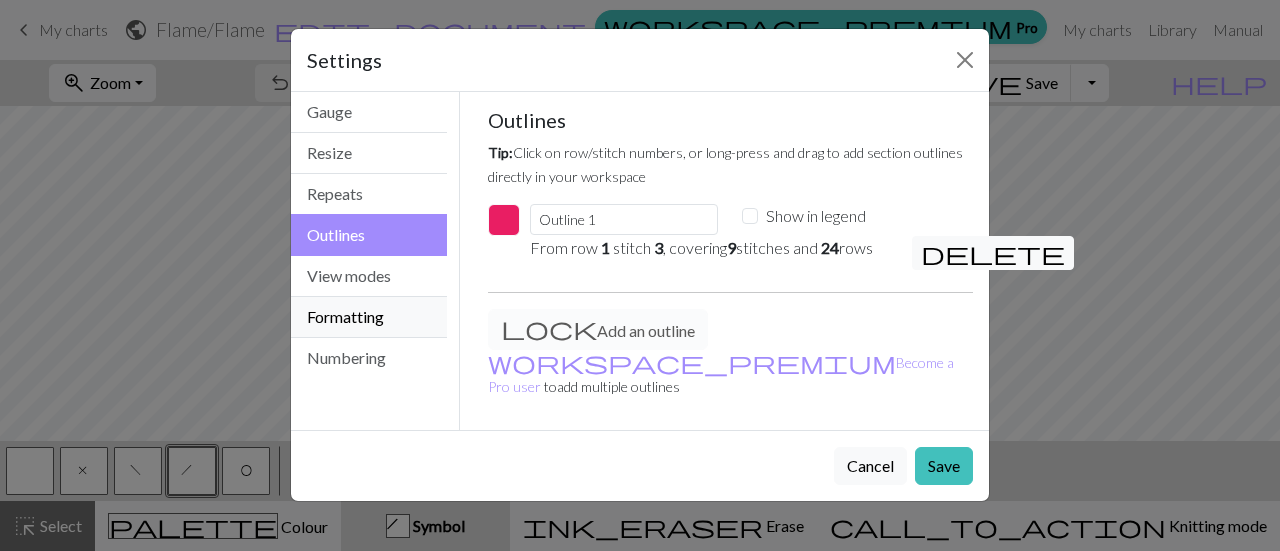 click on "Formatting" at bounding box center [369, 317] 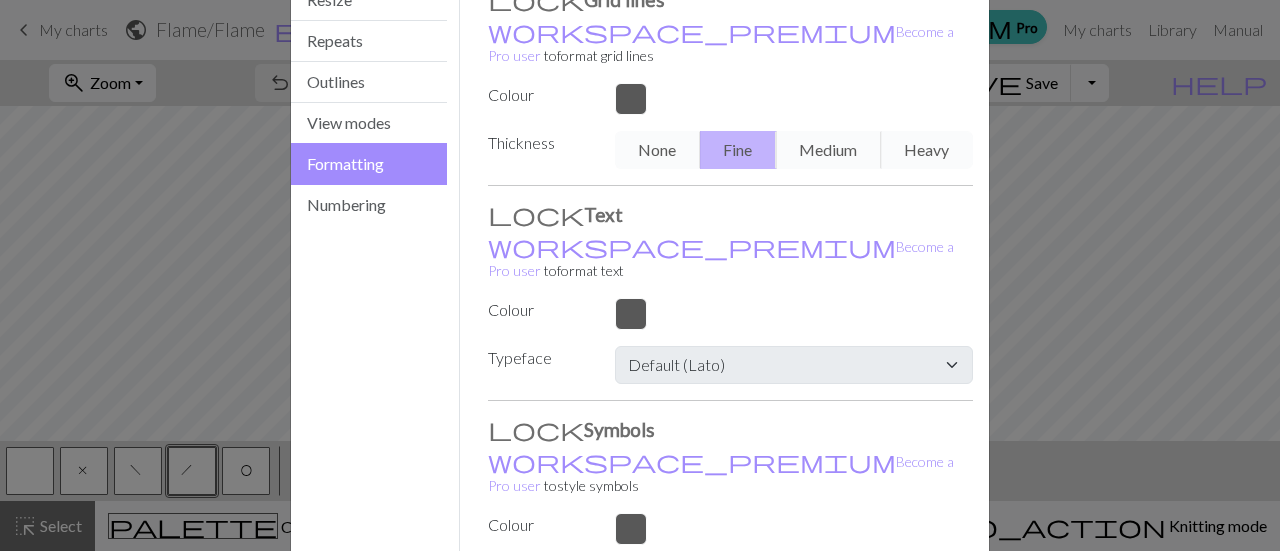 scroll, scrollTop: 155, scrollLeft: 0, axis: vertical 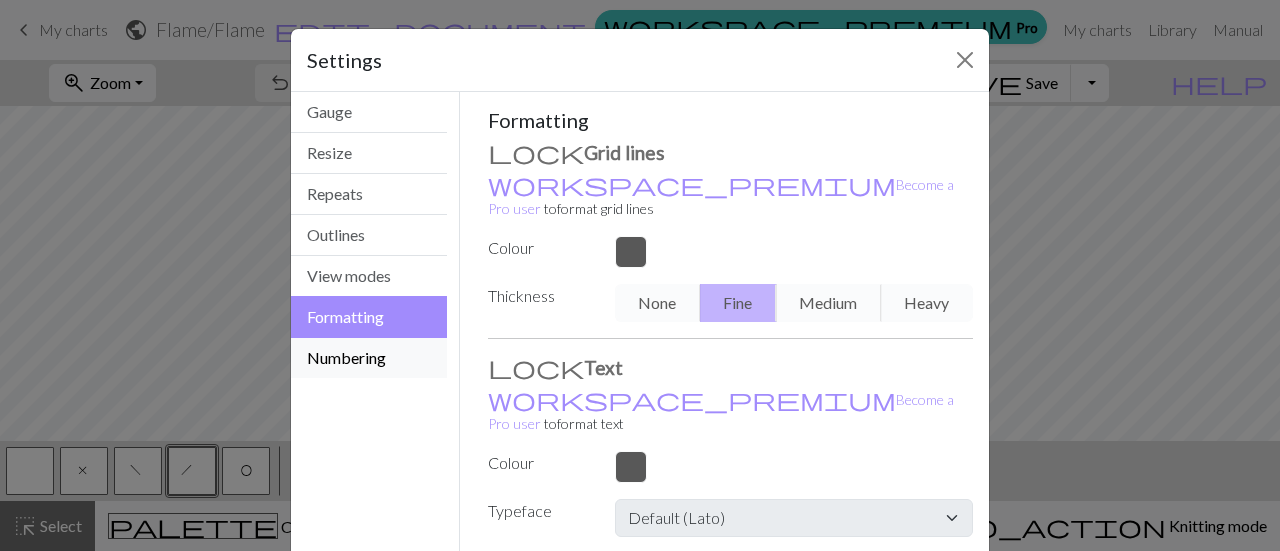 click on "Numbering" at bounding box center [369, 358] 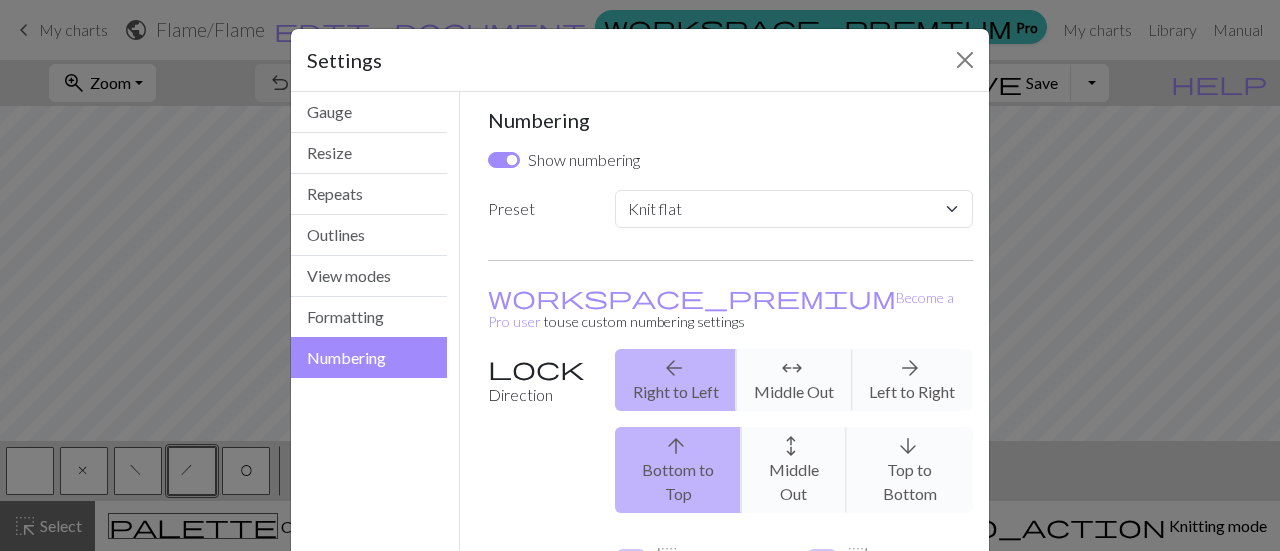 scroll, scrollTop: 0, scrollLeft: 0, axis: both 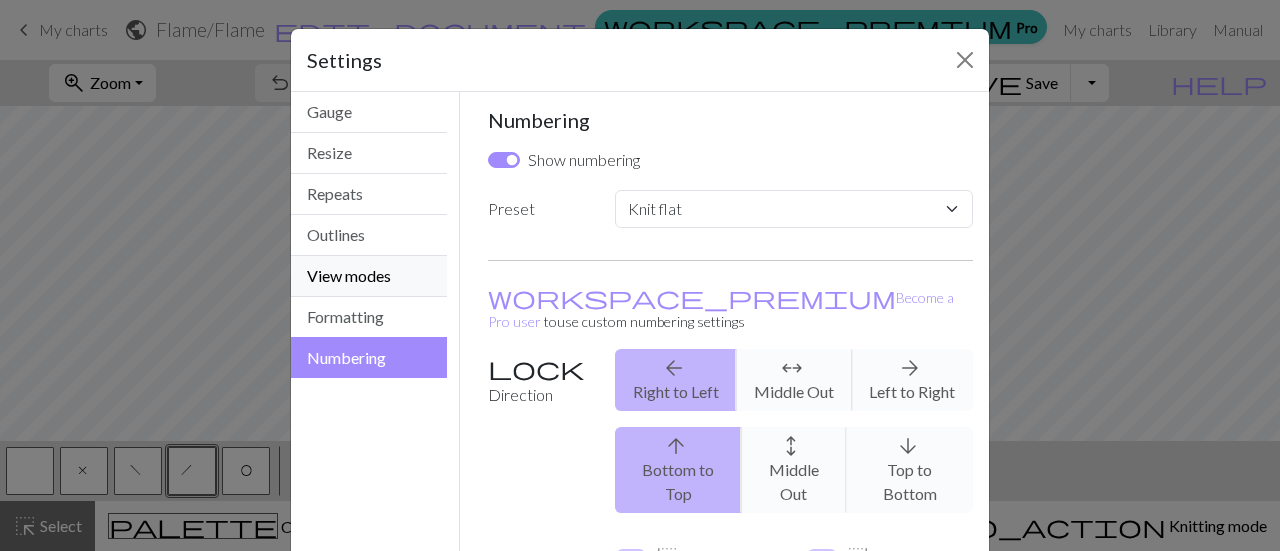 click on "View modes" at bounding box center [369, 276] 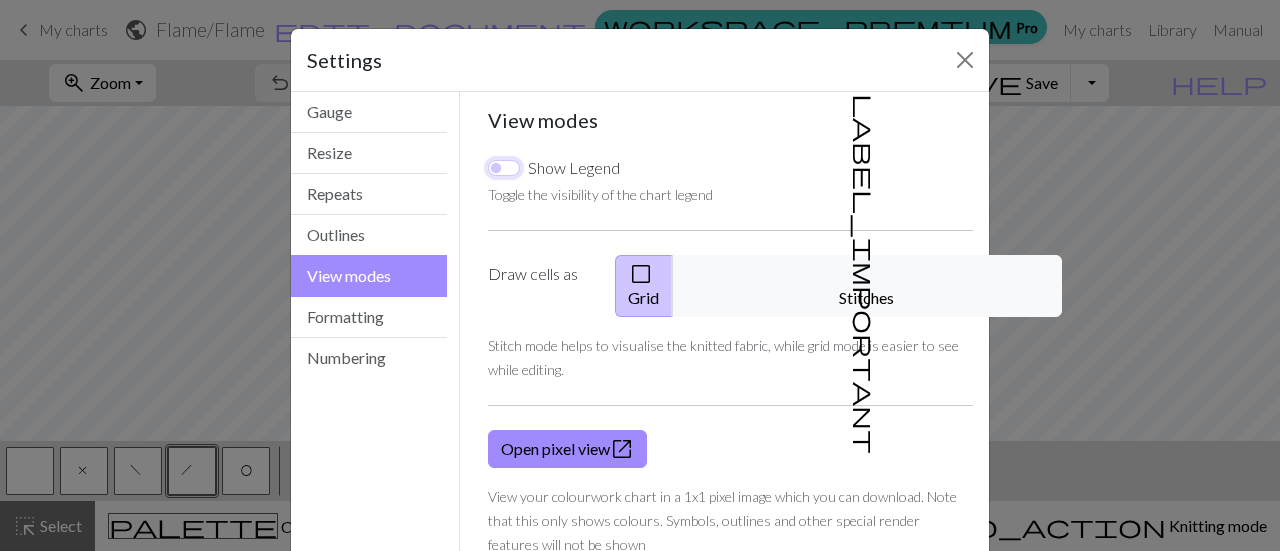 click on "Show Legend" at bounding box center (504, 168) 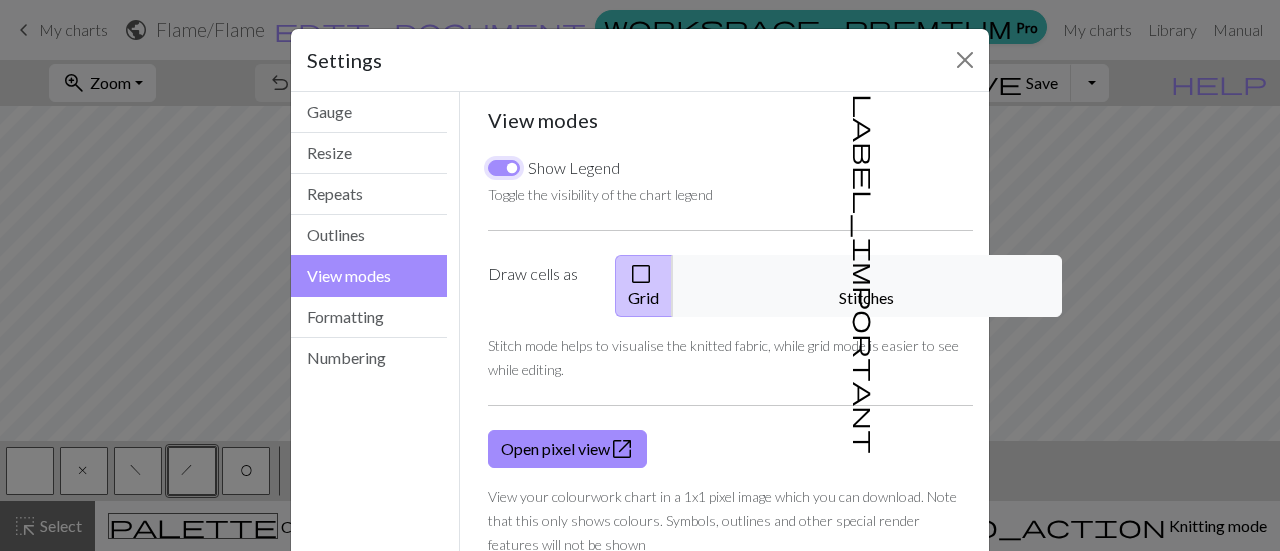 checkbox on "true" 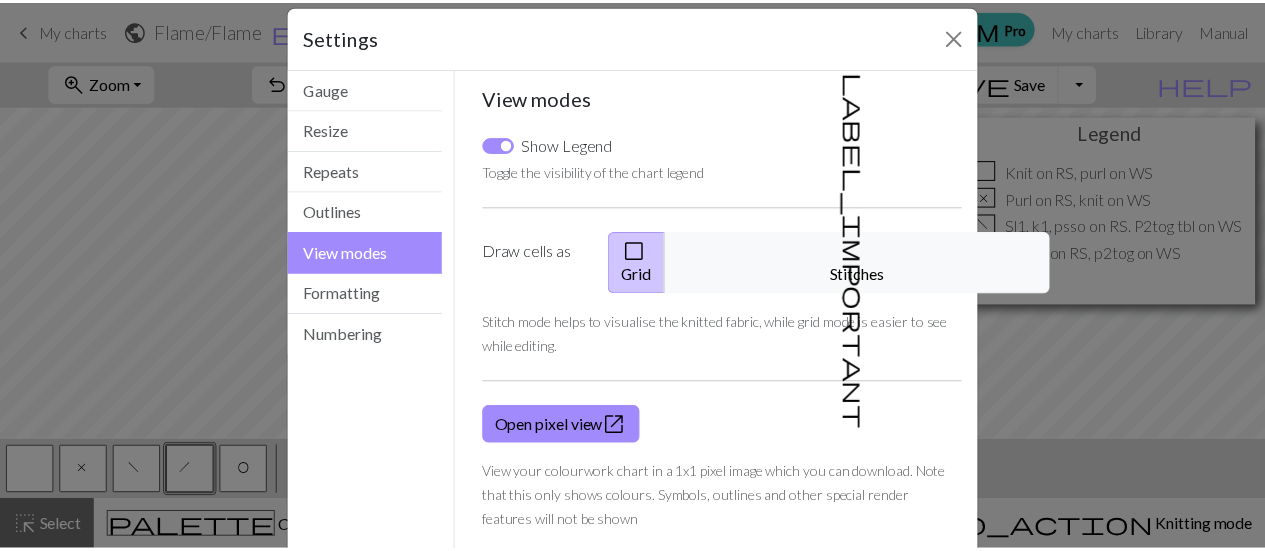 scroll, scrollTop: 109, scrollLeft: 0, axis: vertical 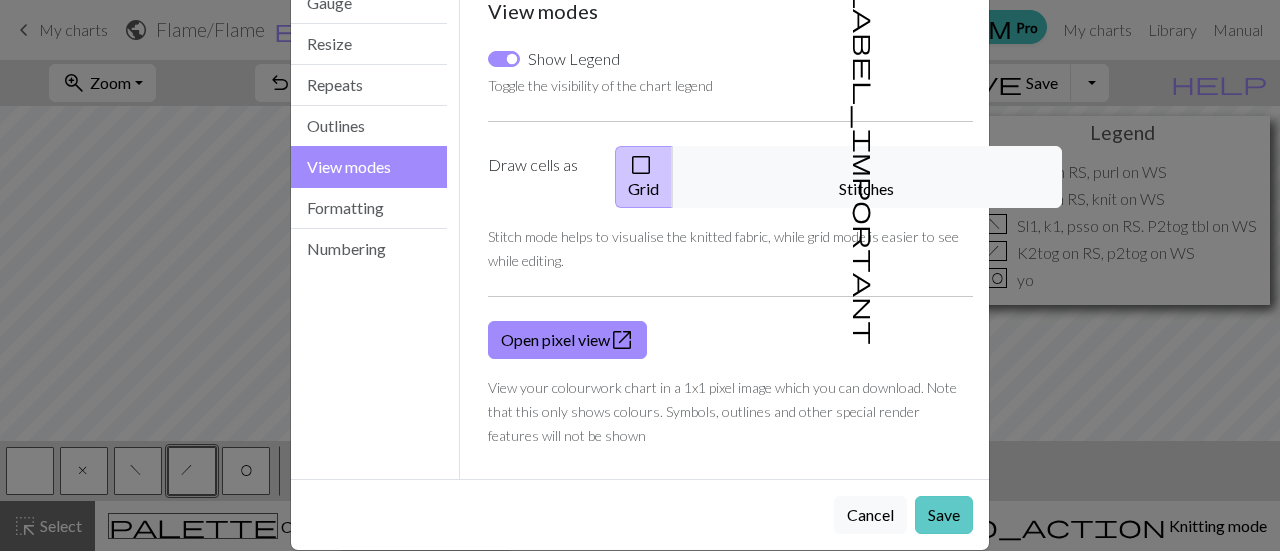 click on "Save" at bounding box center [944, 515] 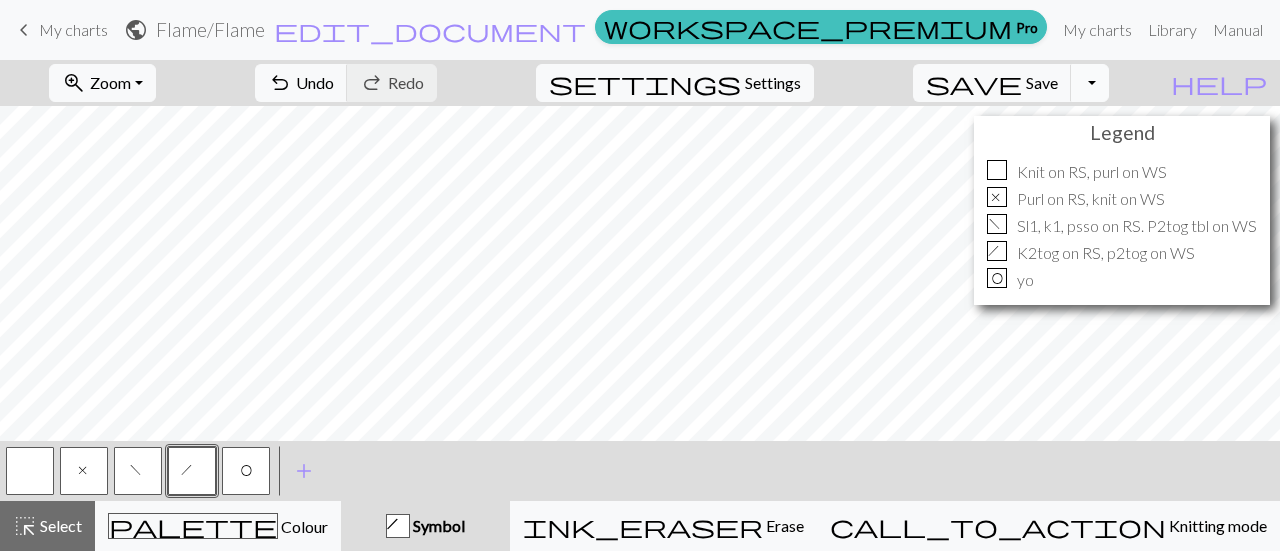 click on "Toggle Dropdown" at bounding box center [1090, 83] 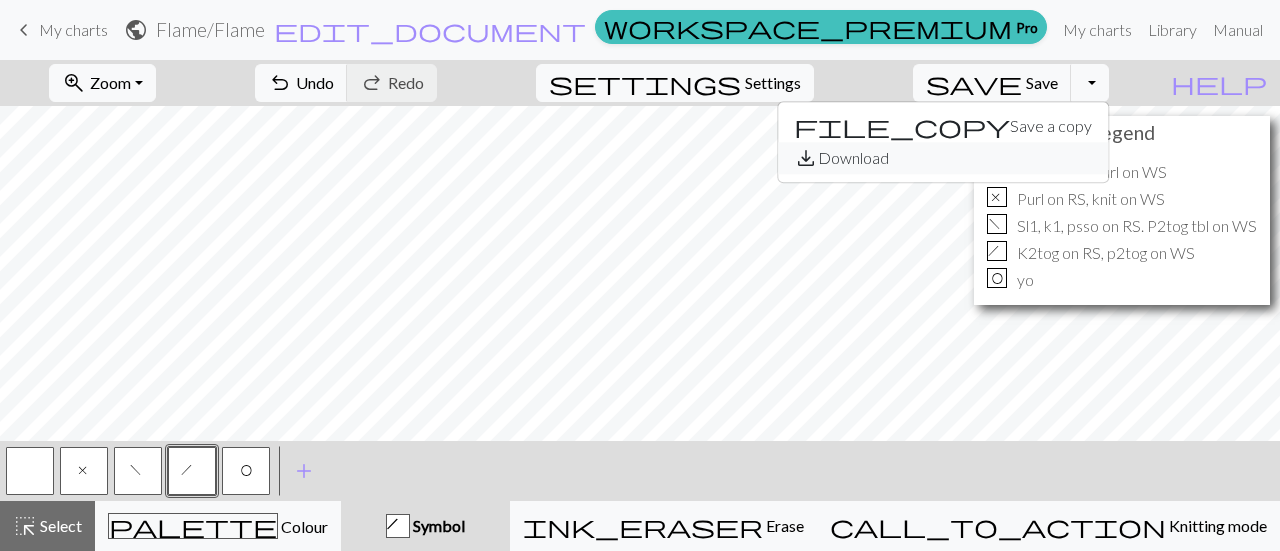 click on "save_alt  Download" at bounding box center (943, 158) 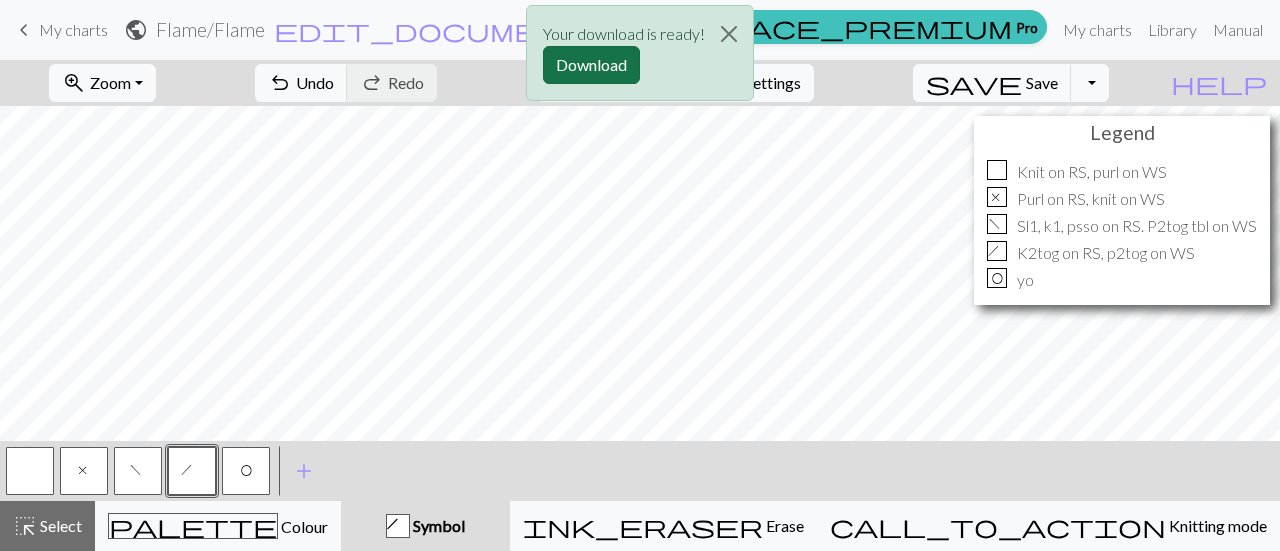 click on "Download" at bounding box center [591, 65] 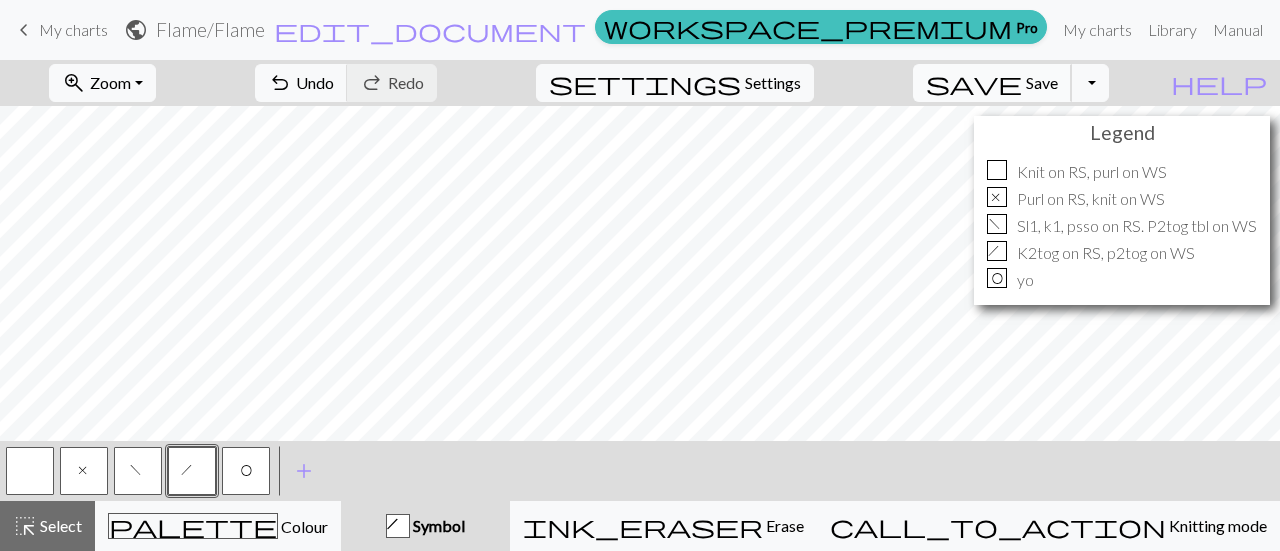 click on "save" at bounding box center (974, 83) 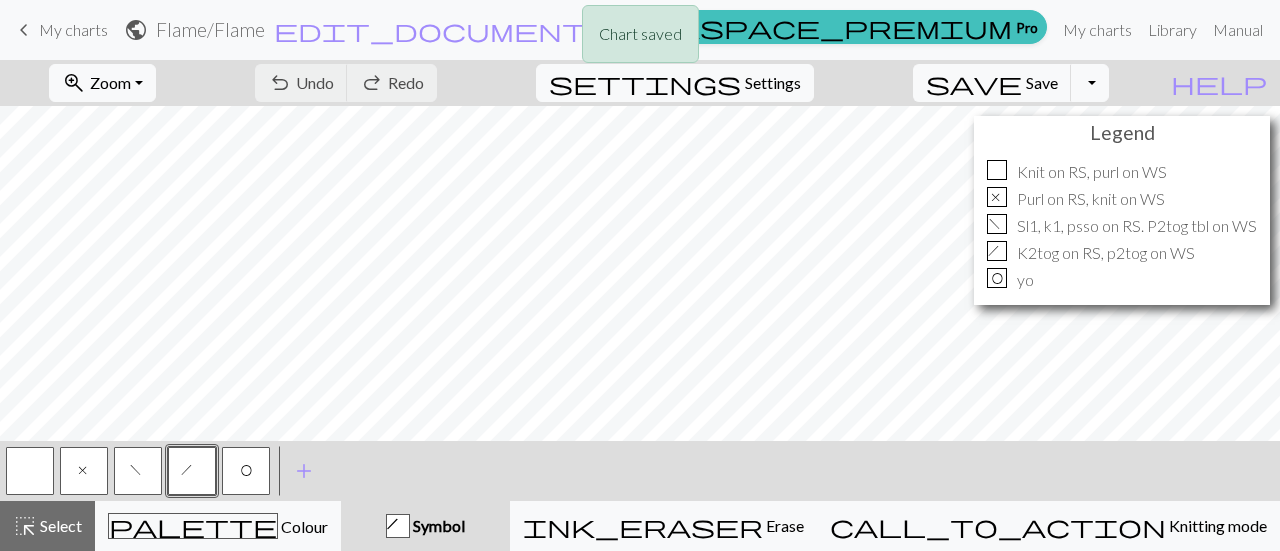 click on "Chart saved" at bounding box center [640, 39] 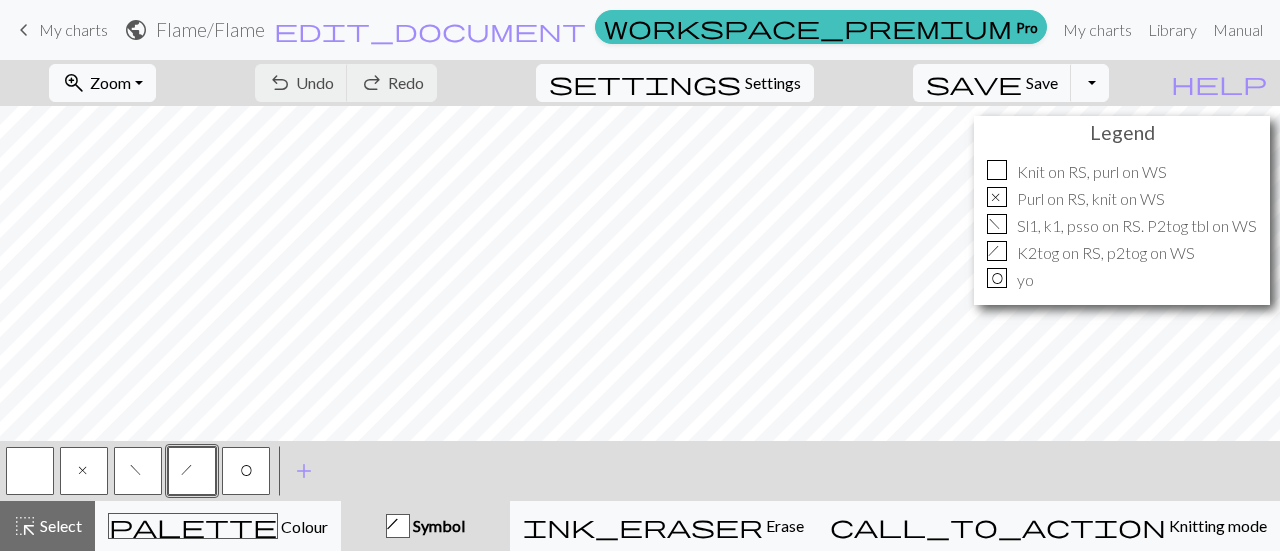 click on "My charts" at bounding box center (73, 29) 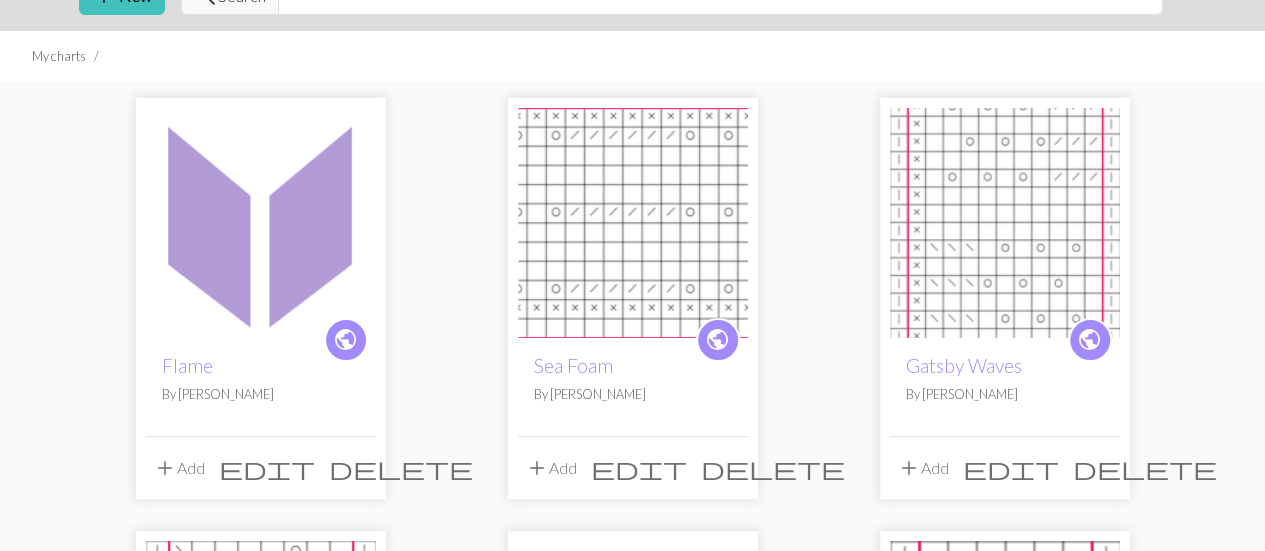 scroll, scrollTop: 0, scrollLeft: 0, axis: both 